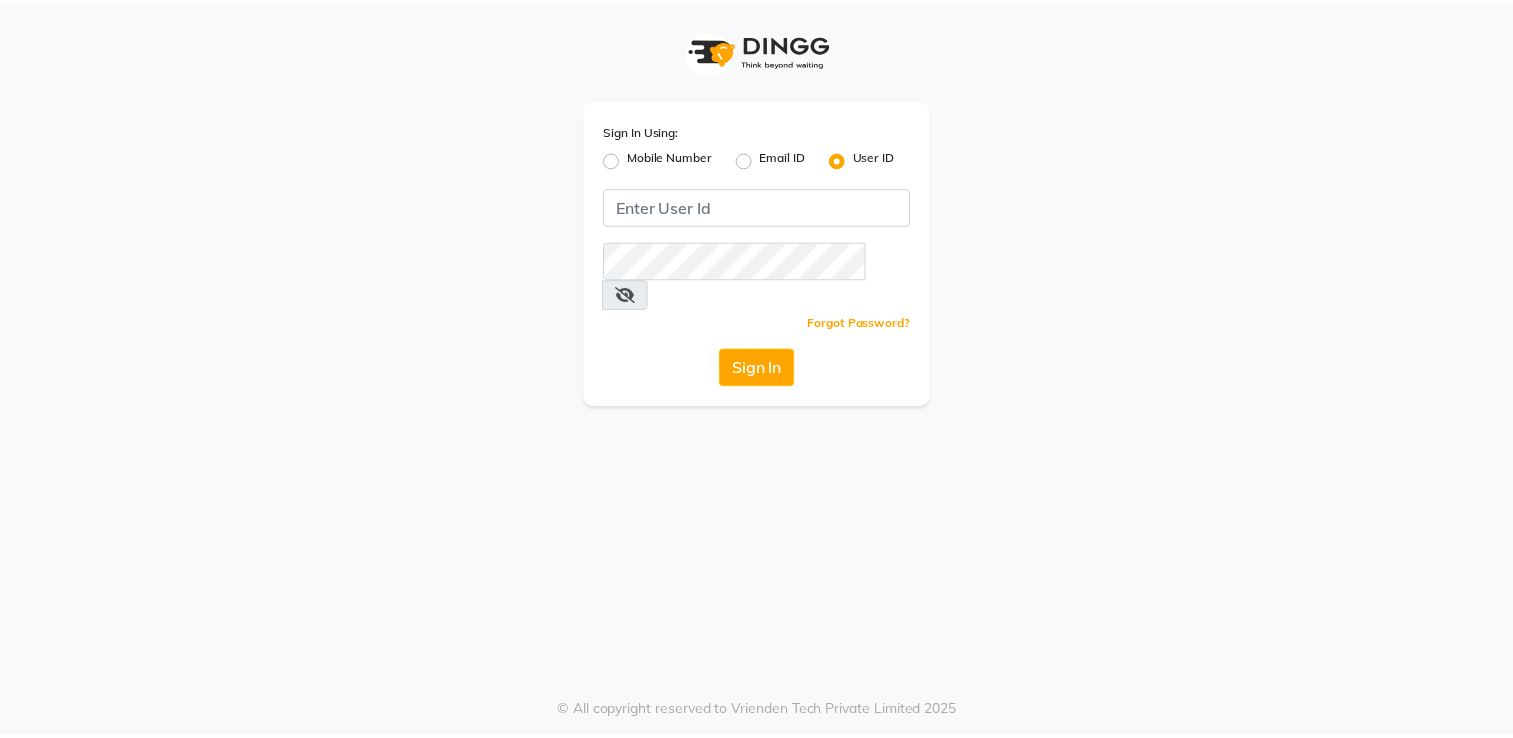 scroll, scrollTop: 0, scrollLeft: 0, axis: both 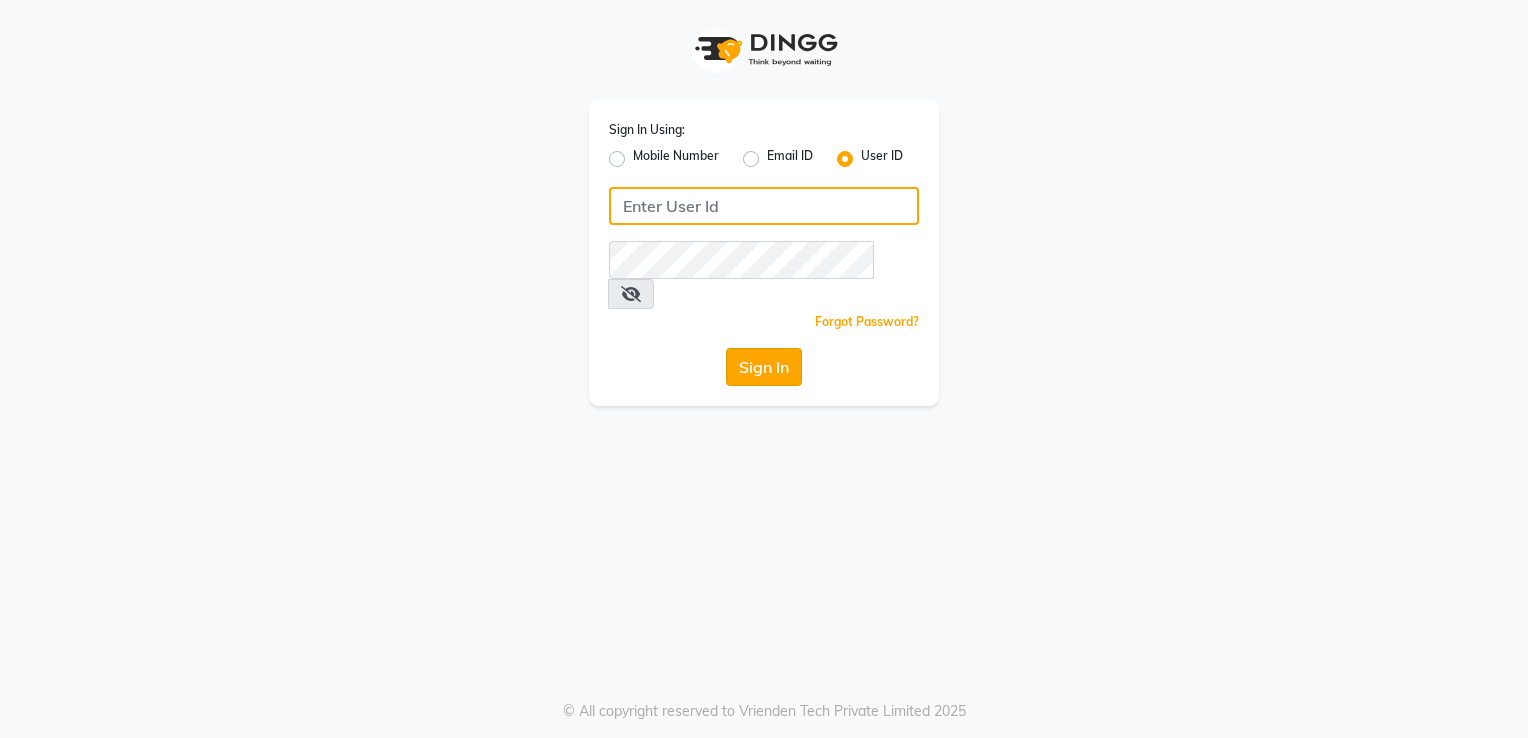 type on "[DEMOGRAPHIC_DATA]" 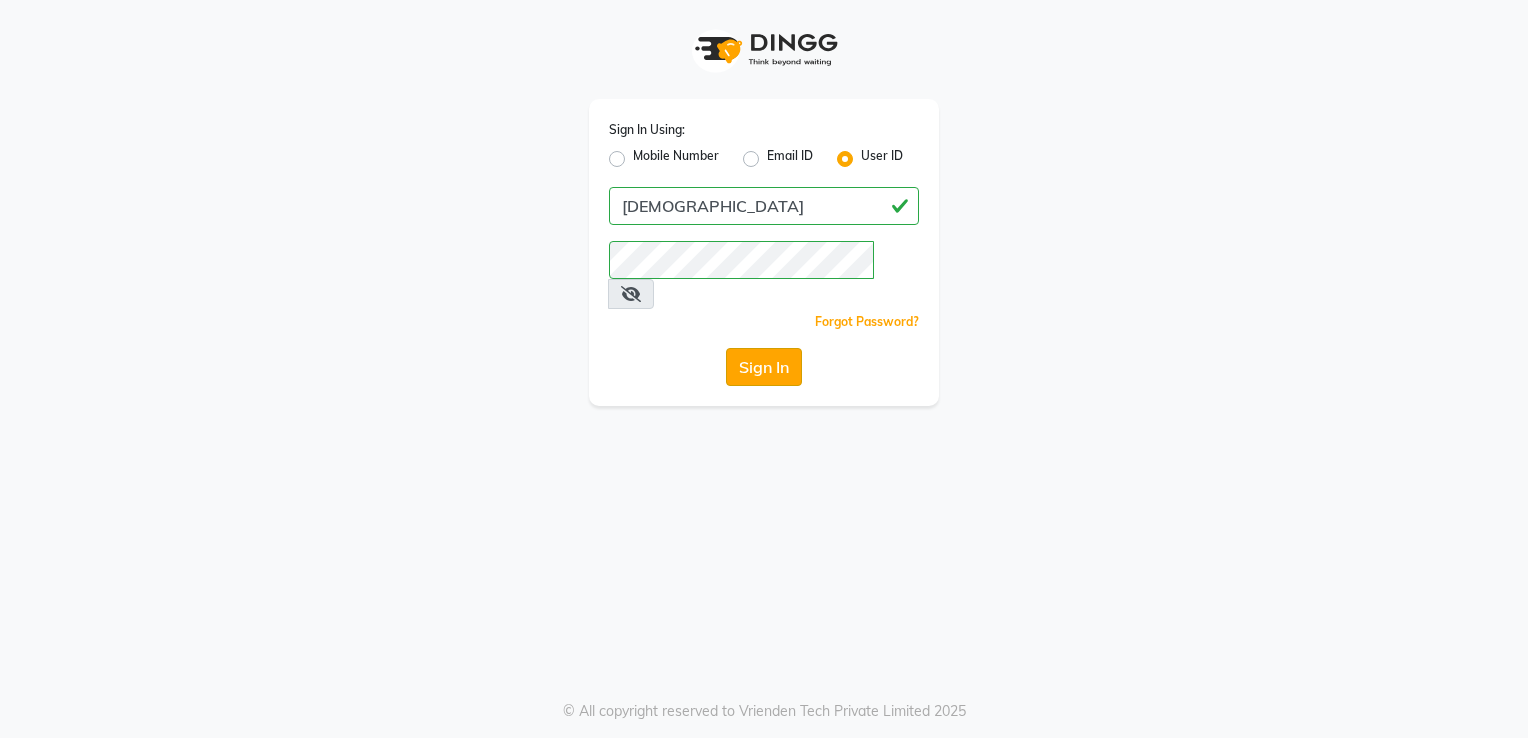 click on "Sign In" 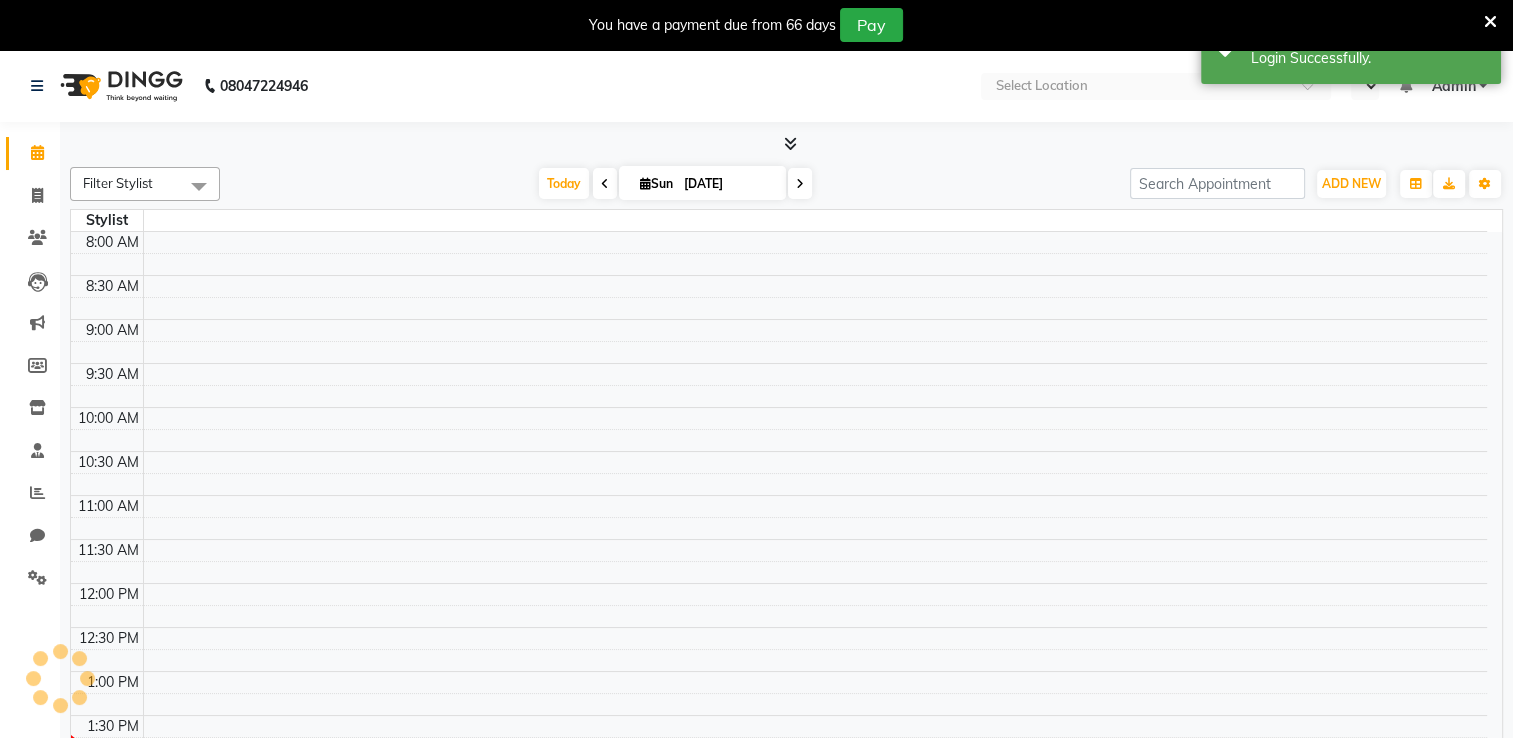 select on "en" 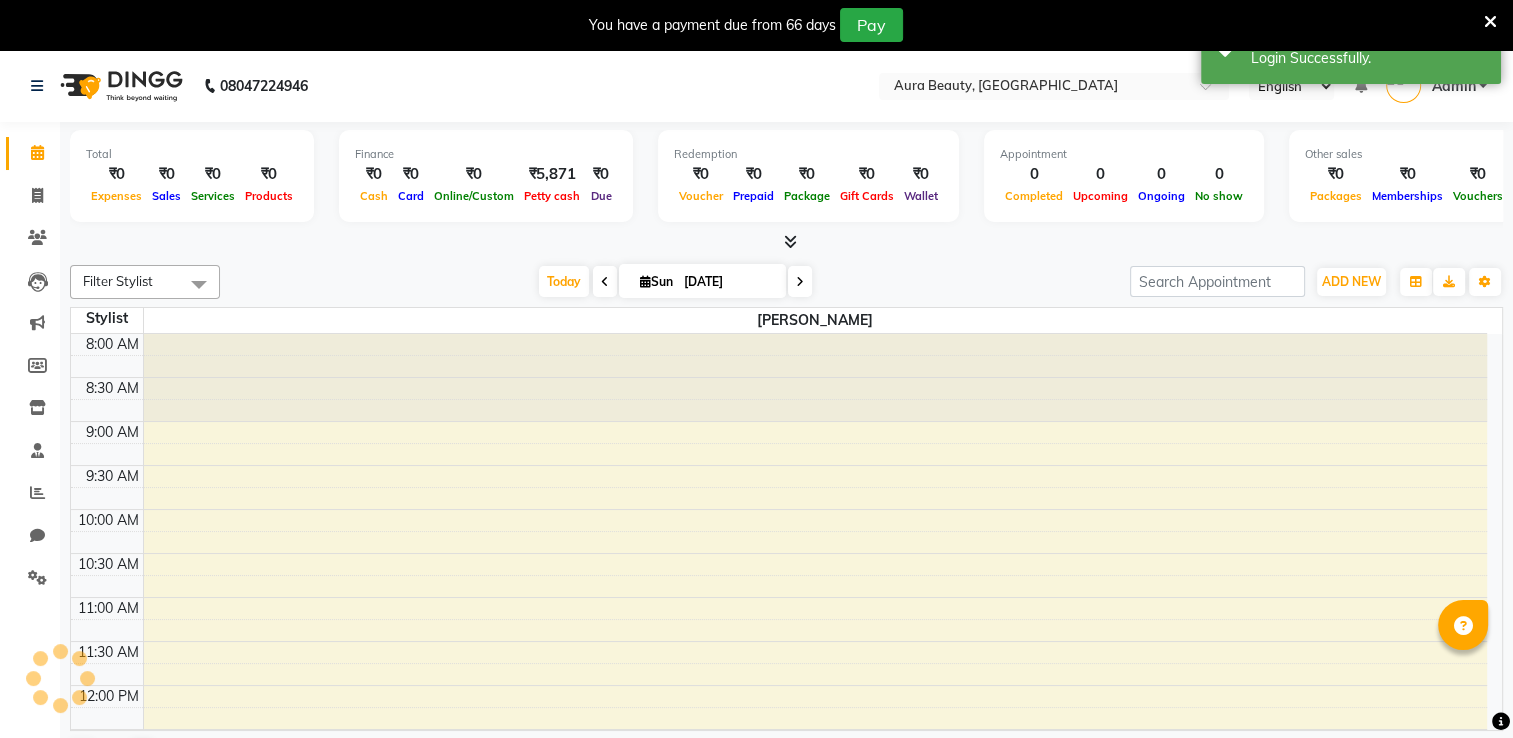 scroll, scrollTop: 0, scrollLeft: 0, axis: both 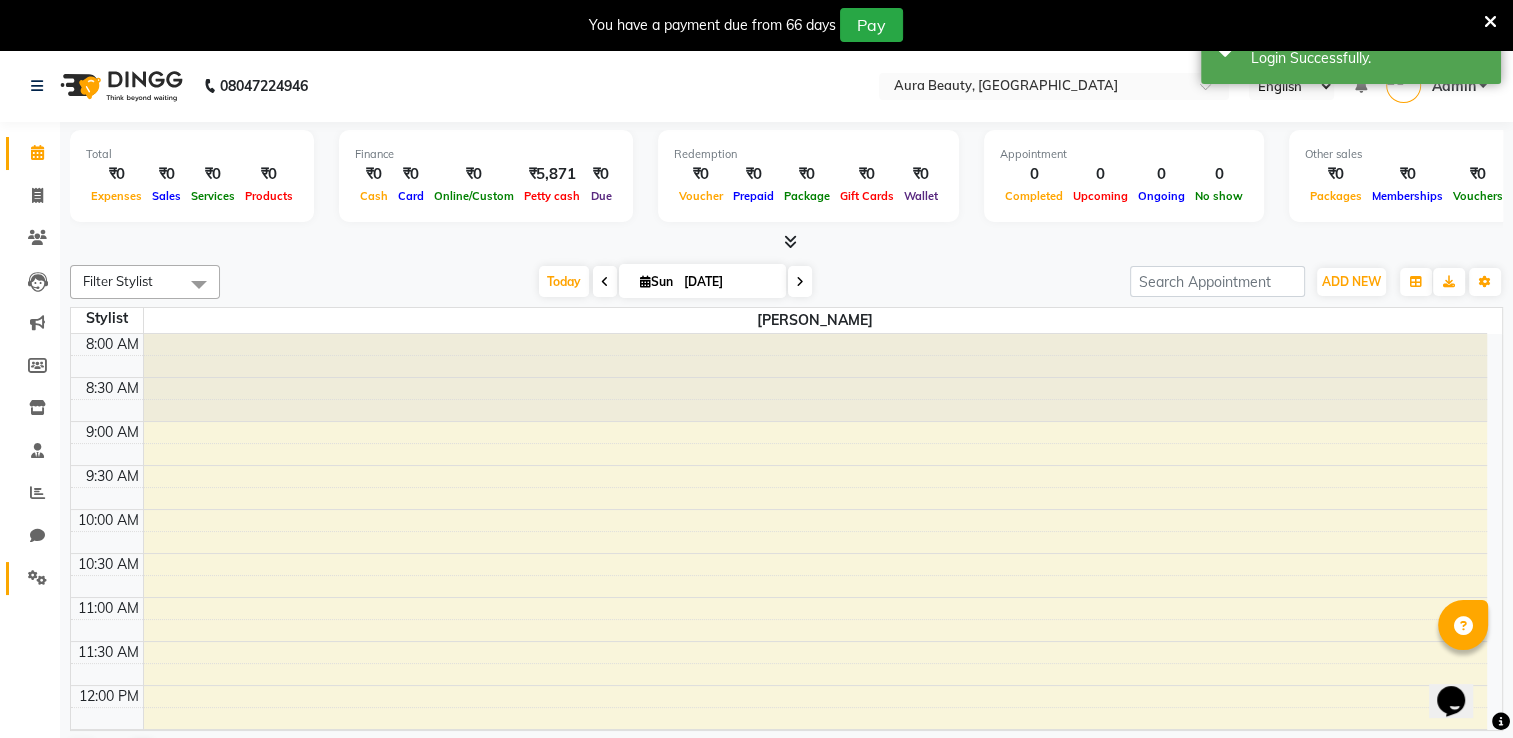 drag, startPoint x: 744, startPoint y: 335, endPoint x: 23, endPoint y: 577, distance: 760.5294 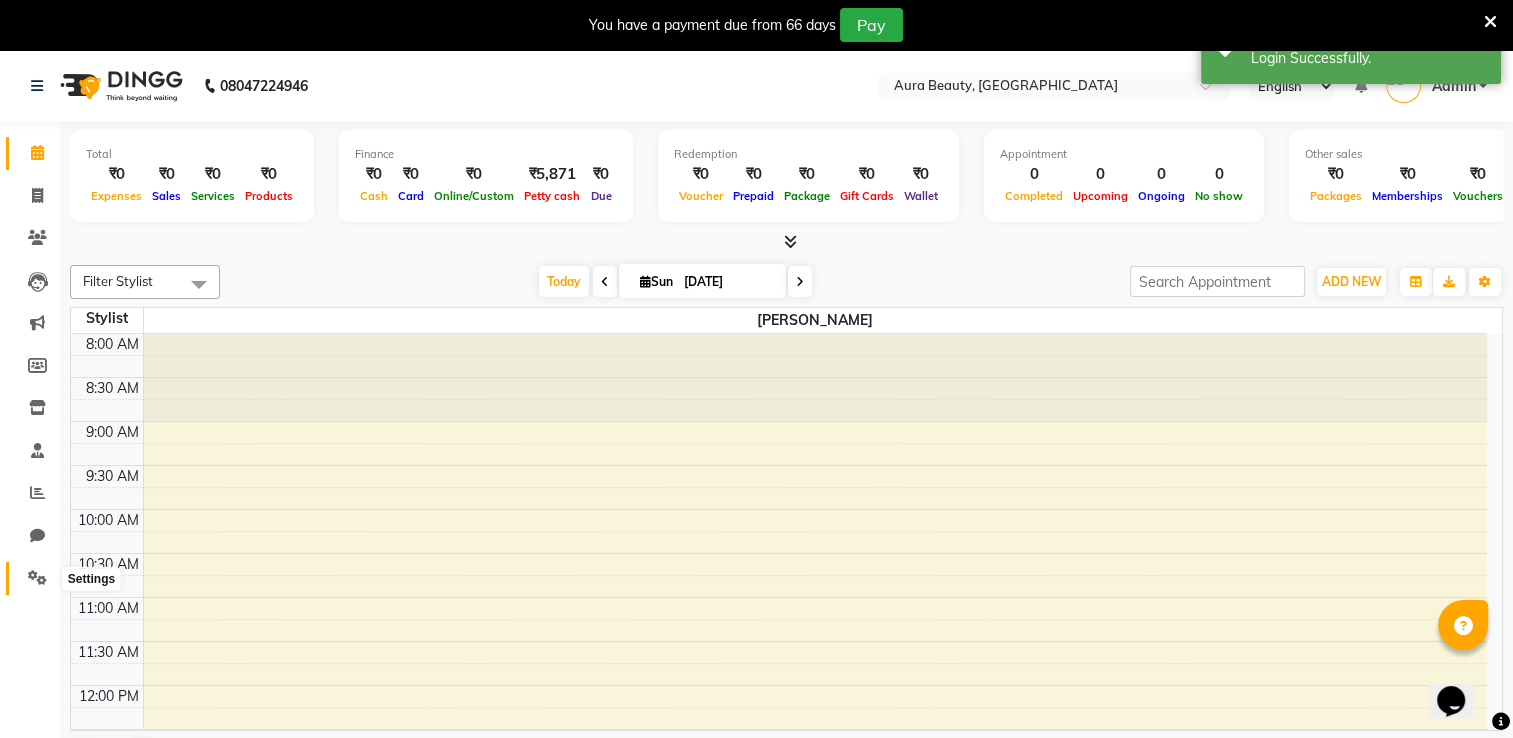 click 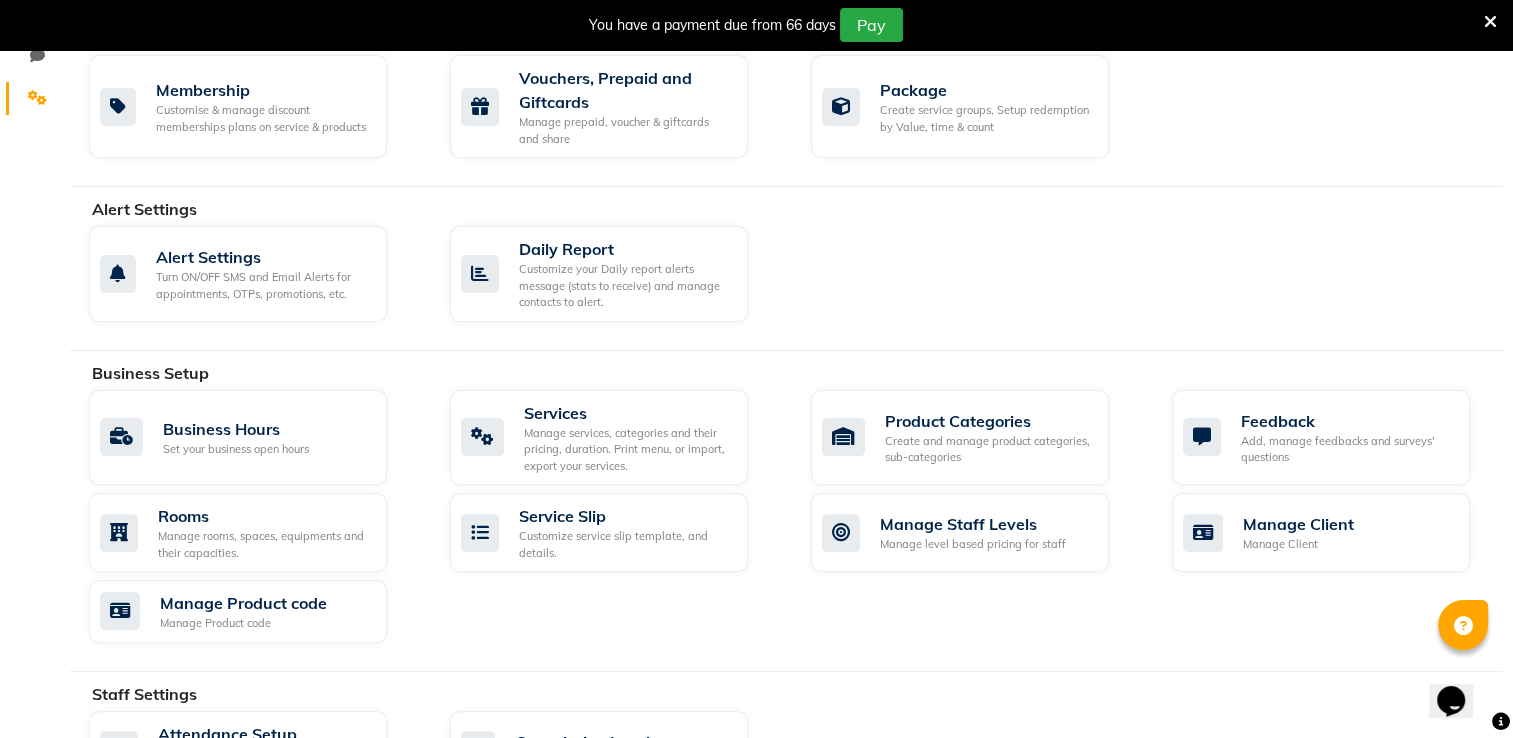 scroll, scrollTop: 520, scrollLeft: 0, axis: vertical 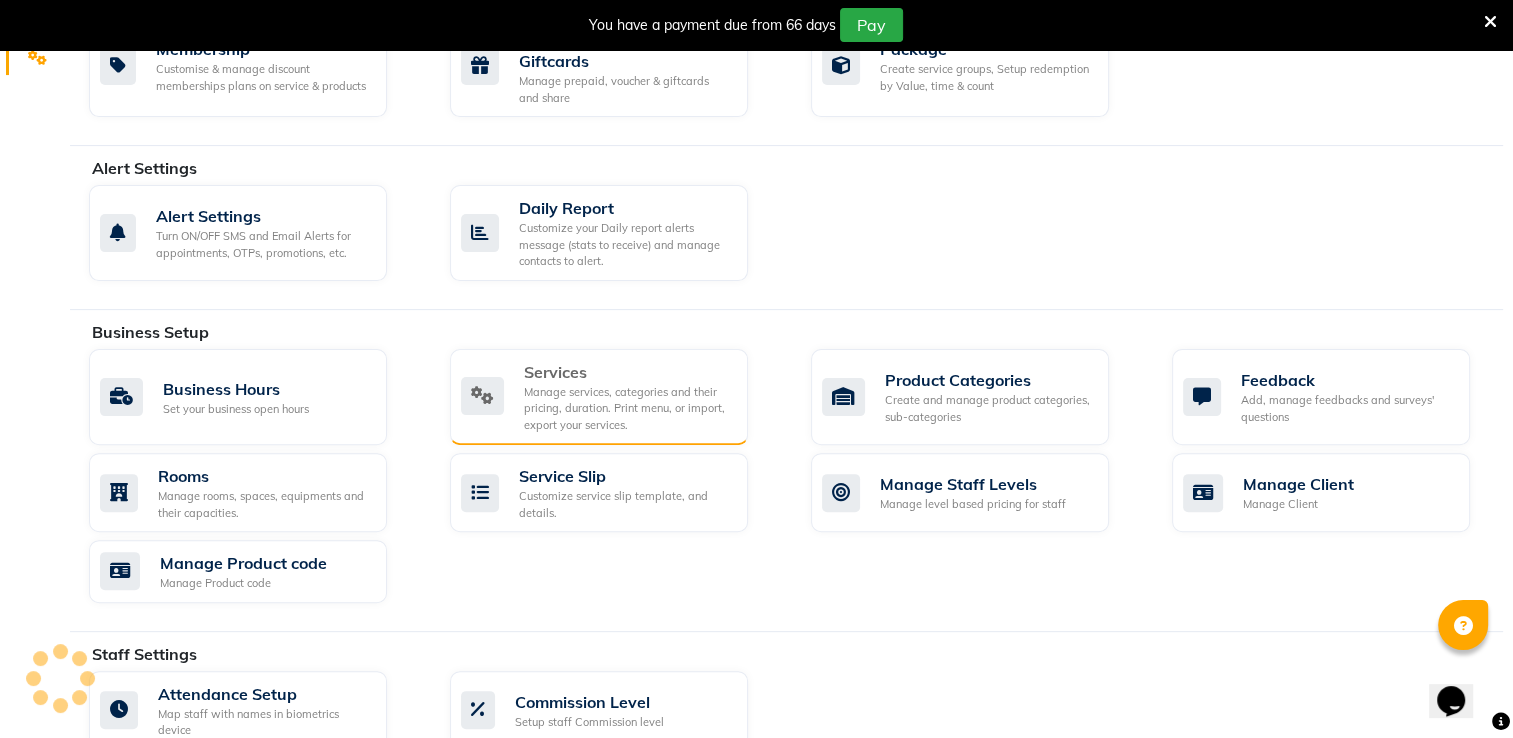 click on "Manage services, categories and their pricing, duration. Print menu, or import, export your services." 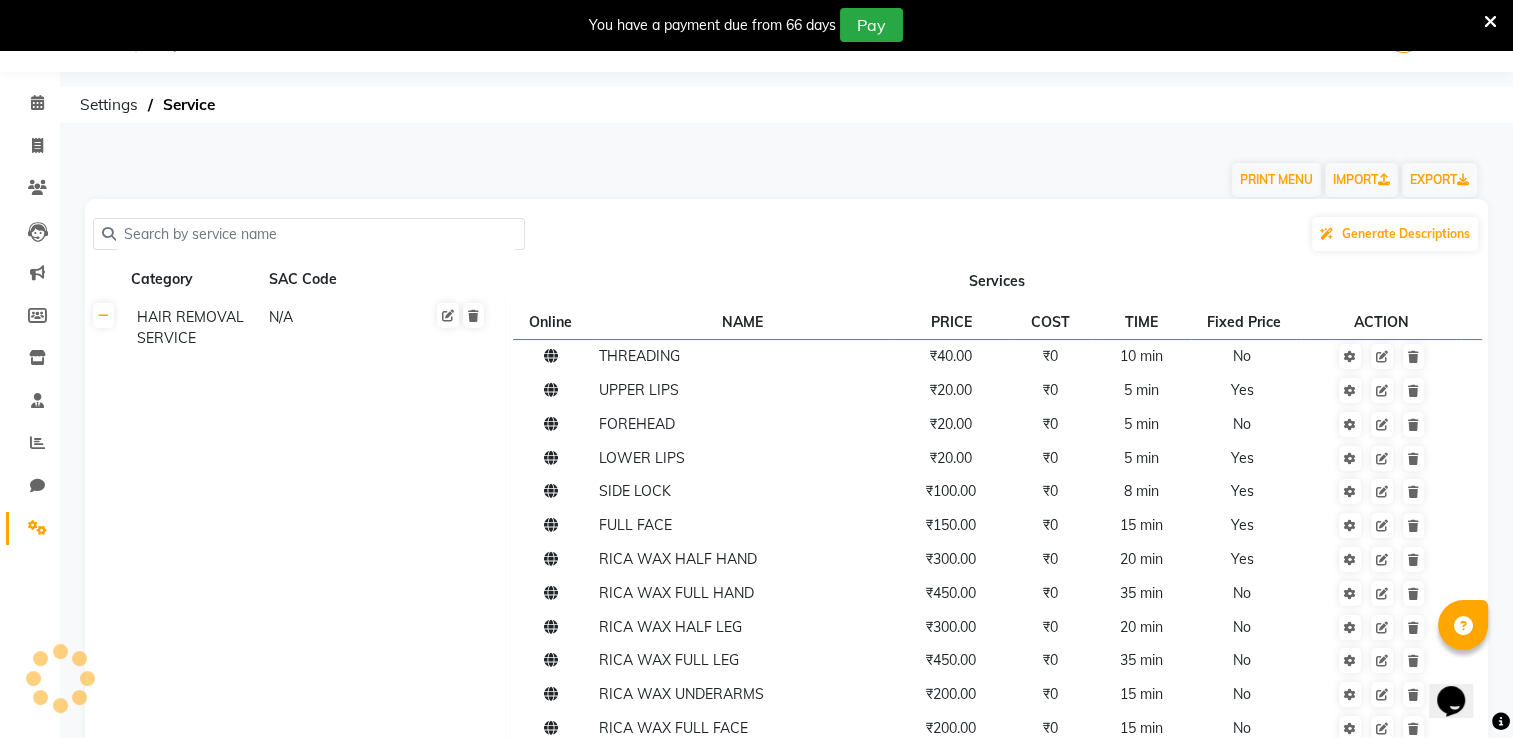 scroll, scrollTop: 520, scrollLeft: 0, axis: vertical 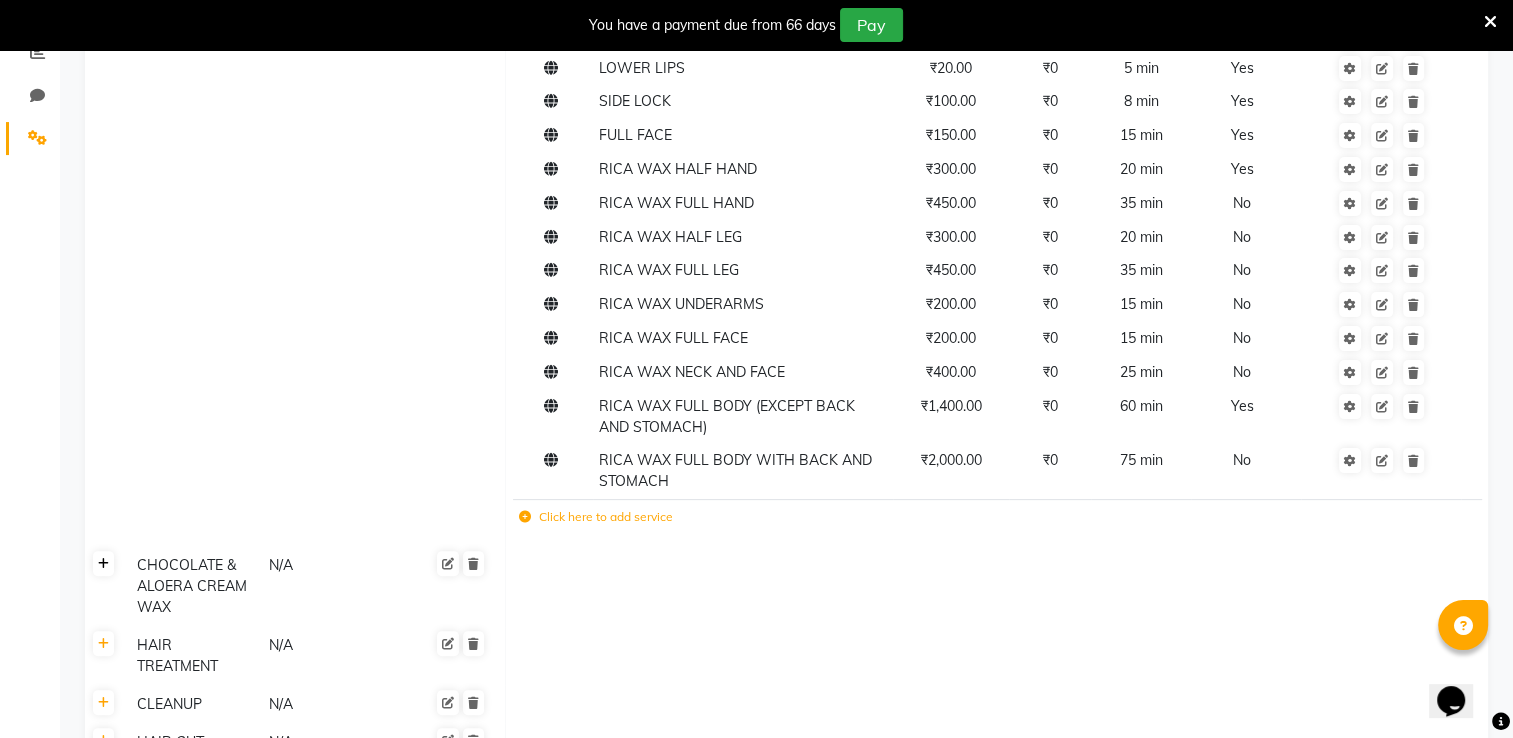 click 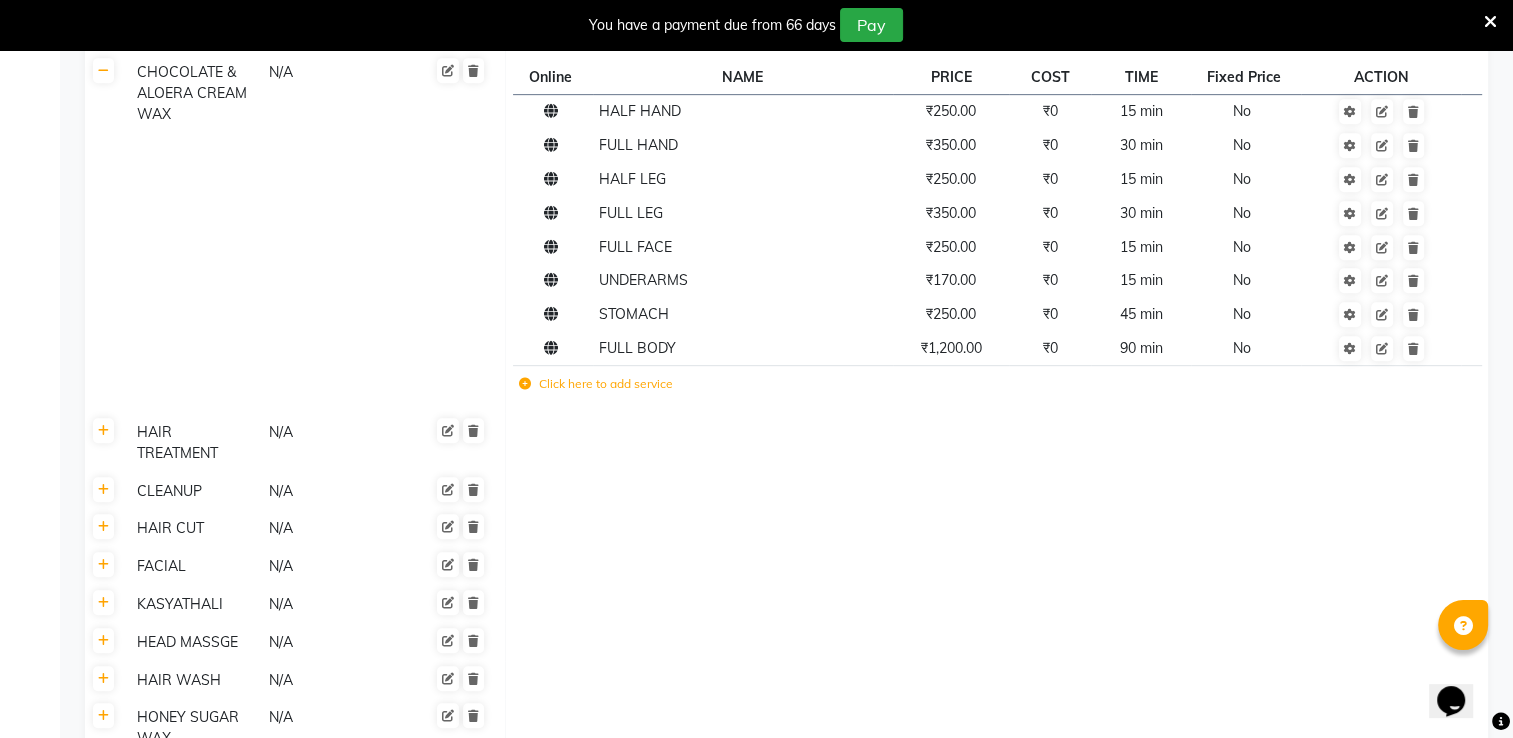 scroll, scrollTop: 1053, scrollLeft: 0, axis: vertical 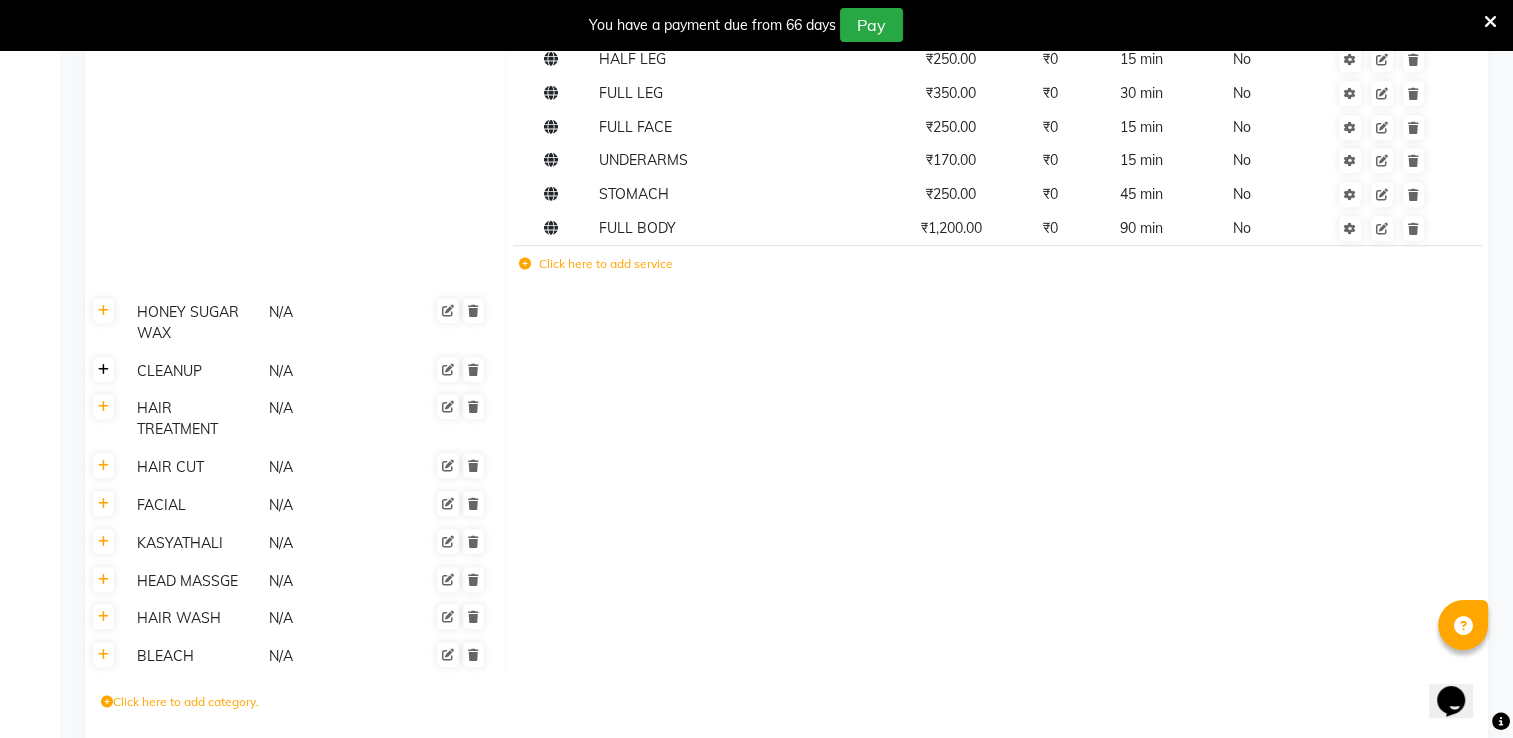 click 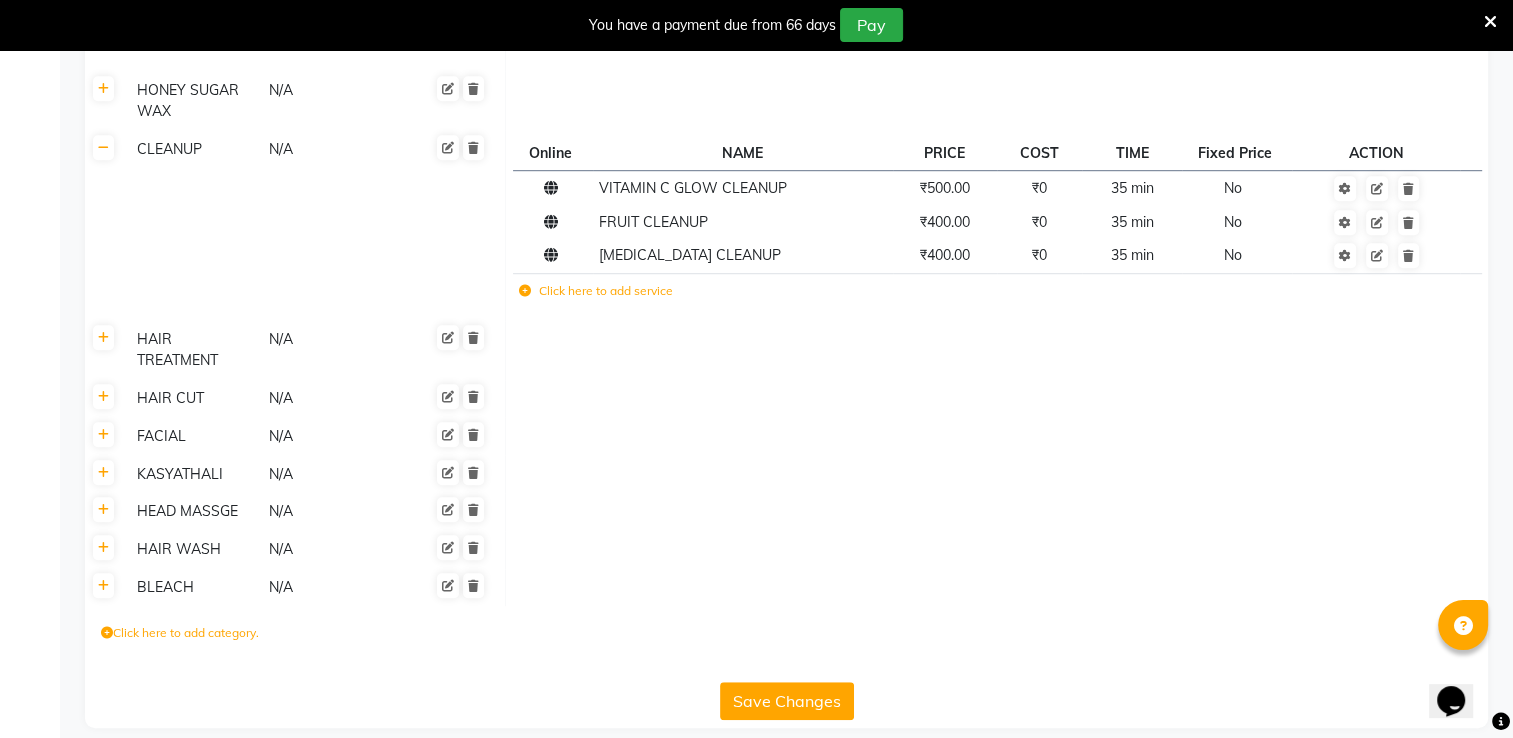 scroll, scrollTop: 1293, scrollLeft: 0, axis: vertical 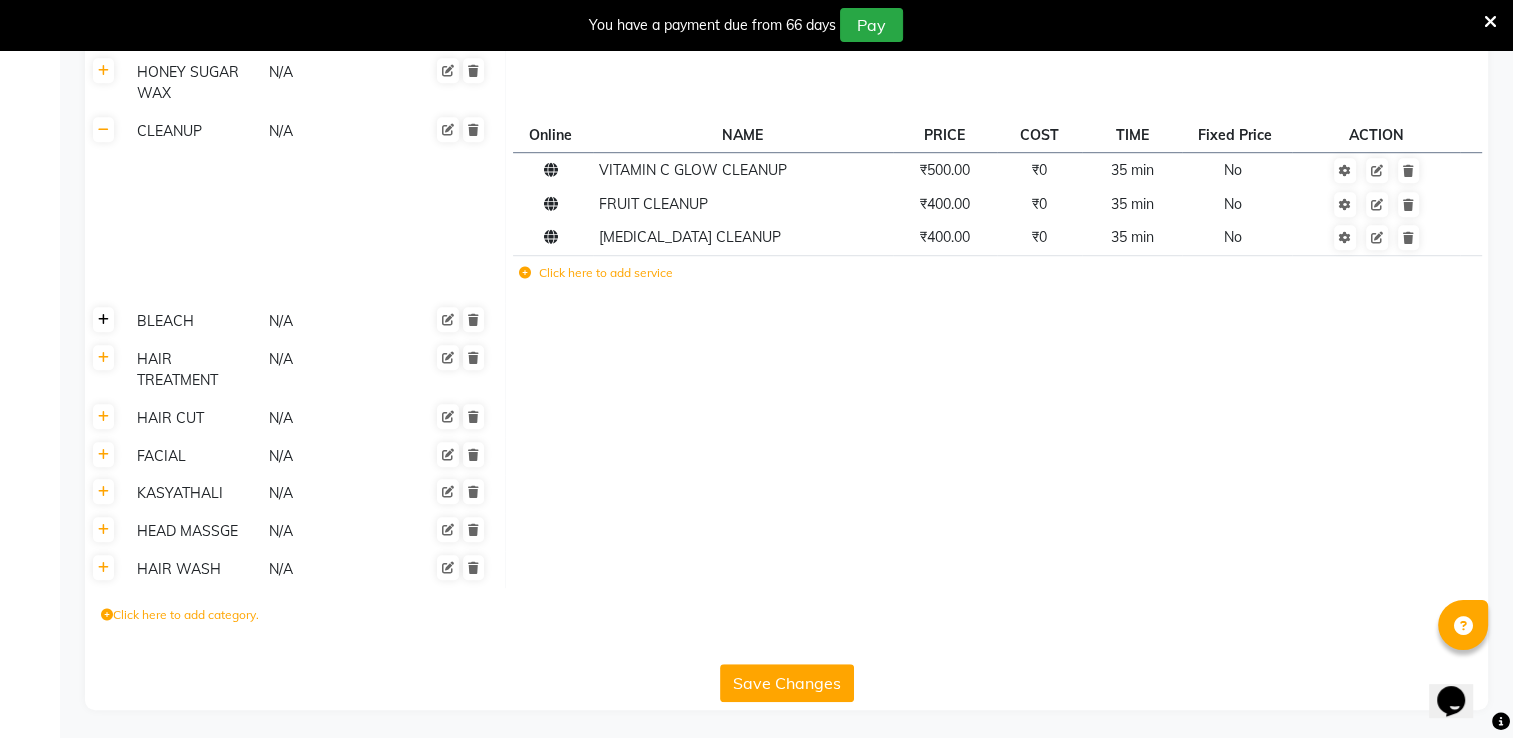 click 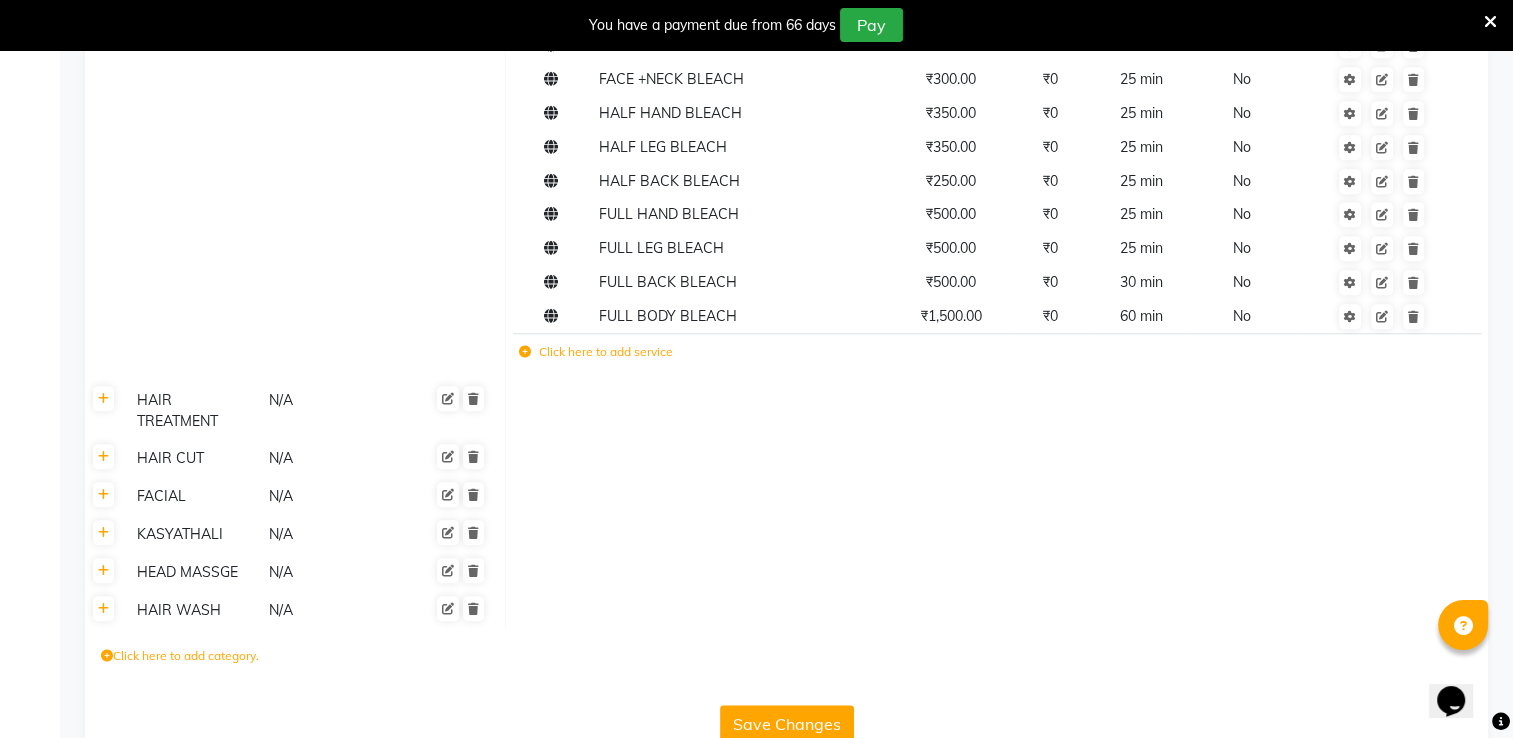scroll, scrollTop: 1613, scrollLeft: 0, axis: vertical 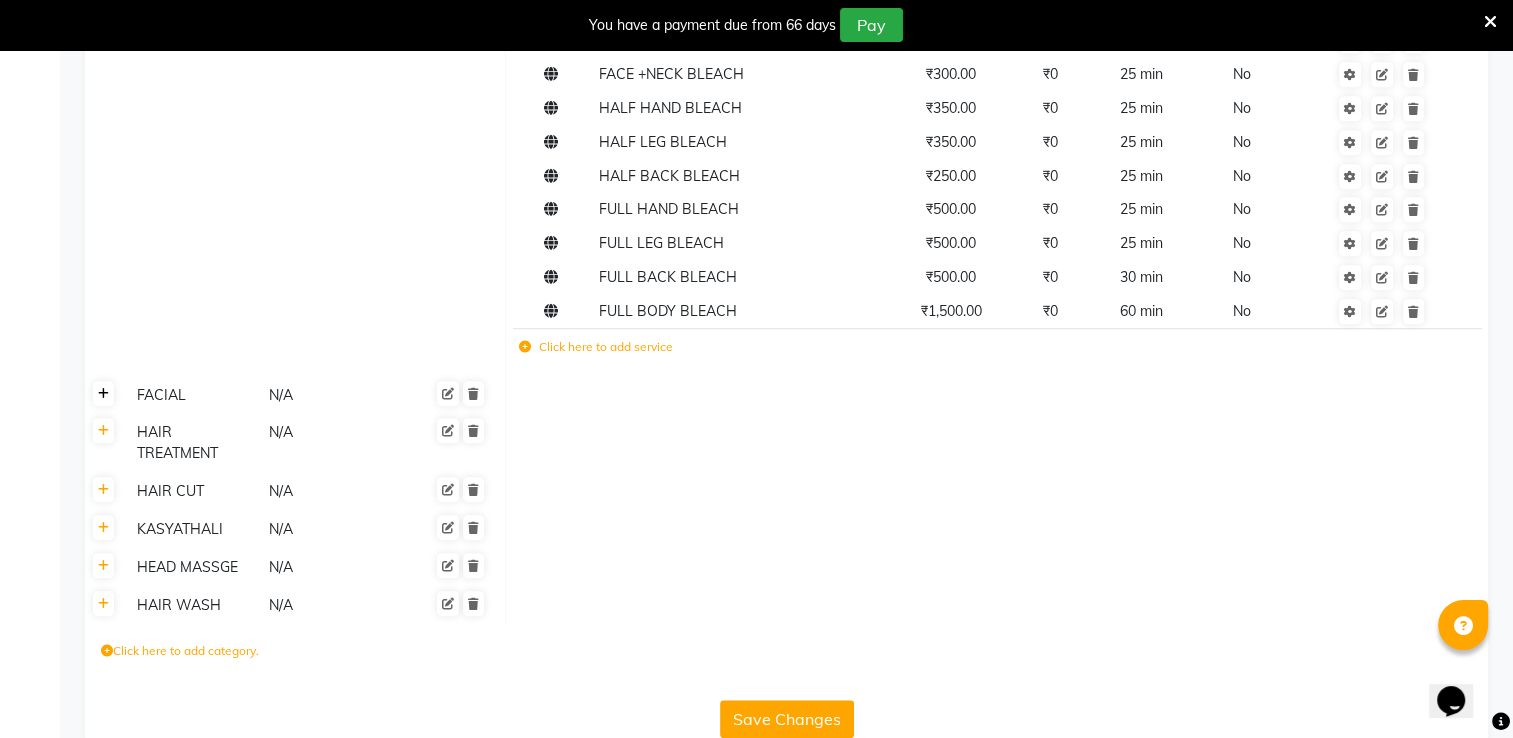 click 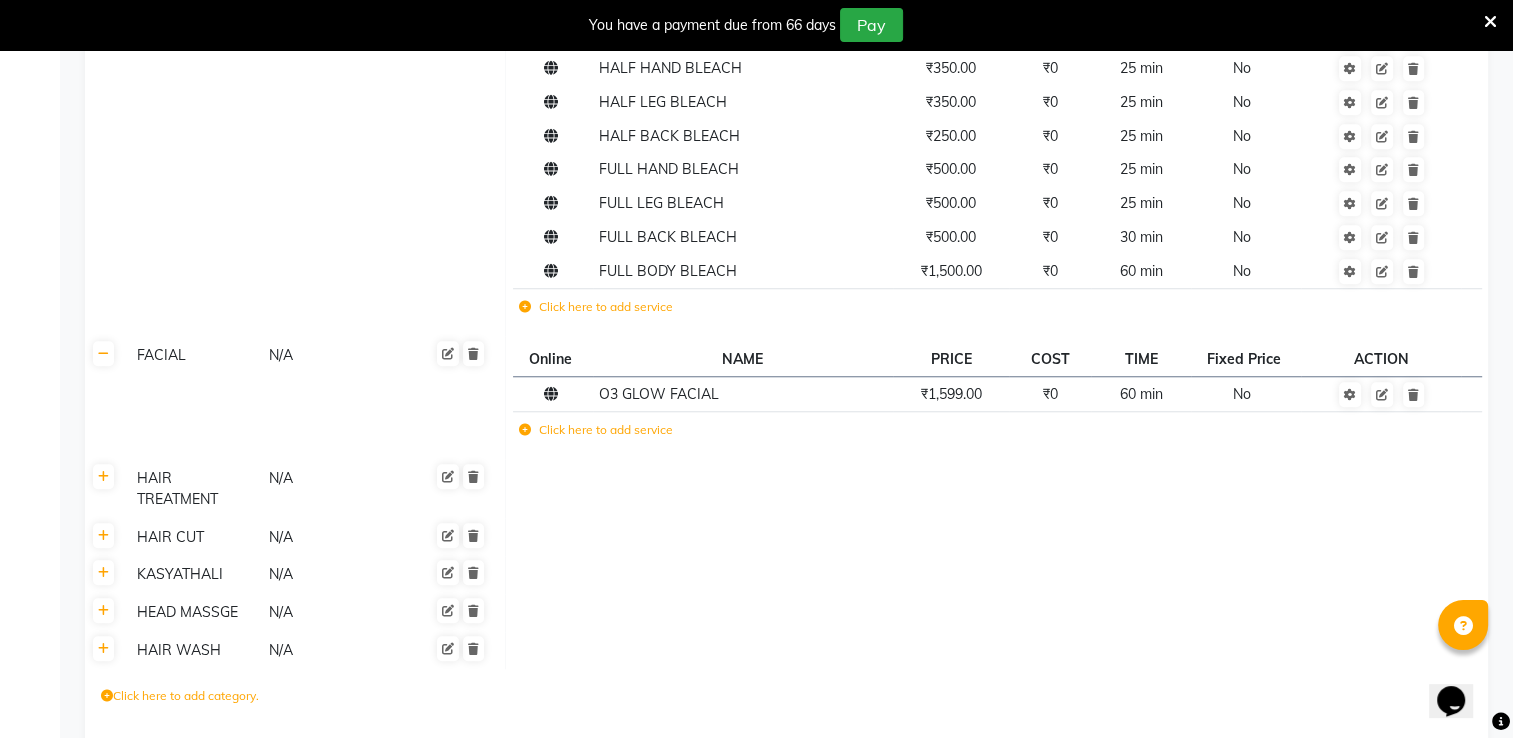 scroll, scrollTop: 1747, scrollLeft: 0, axis: vertical 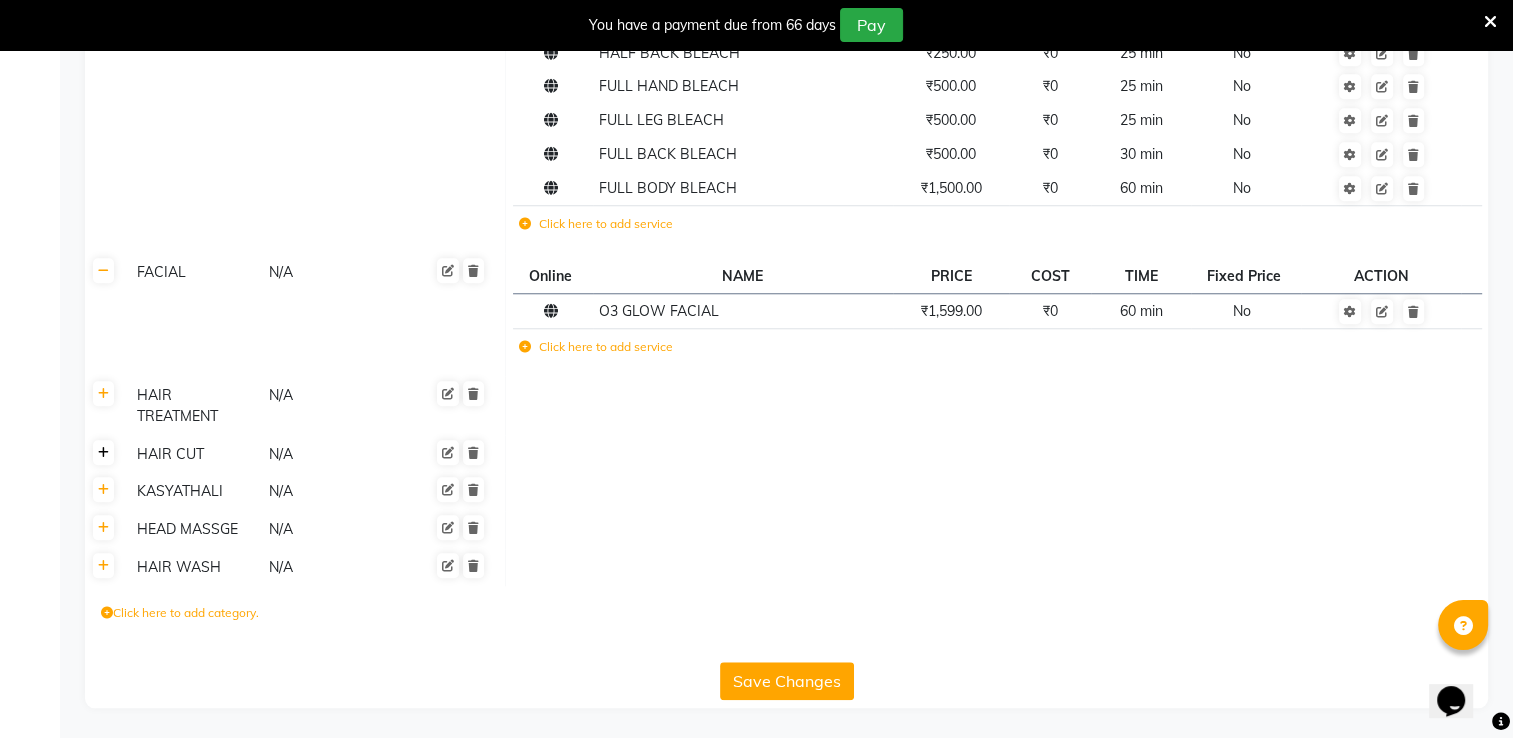 click 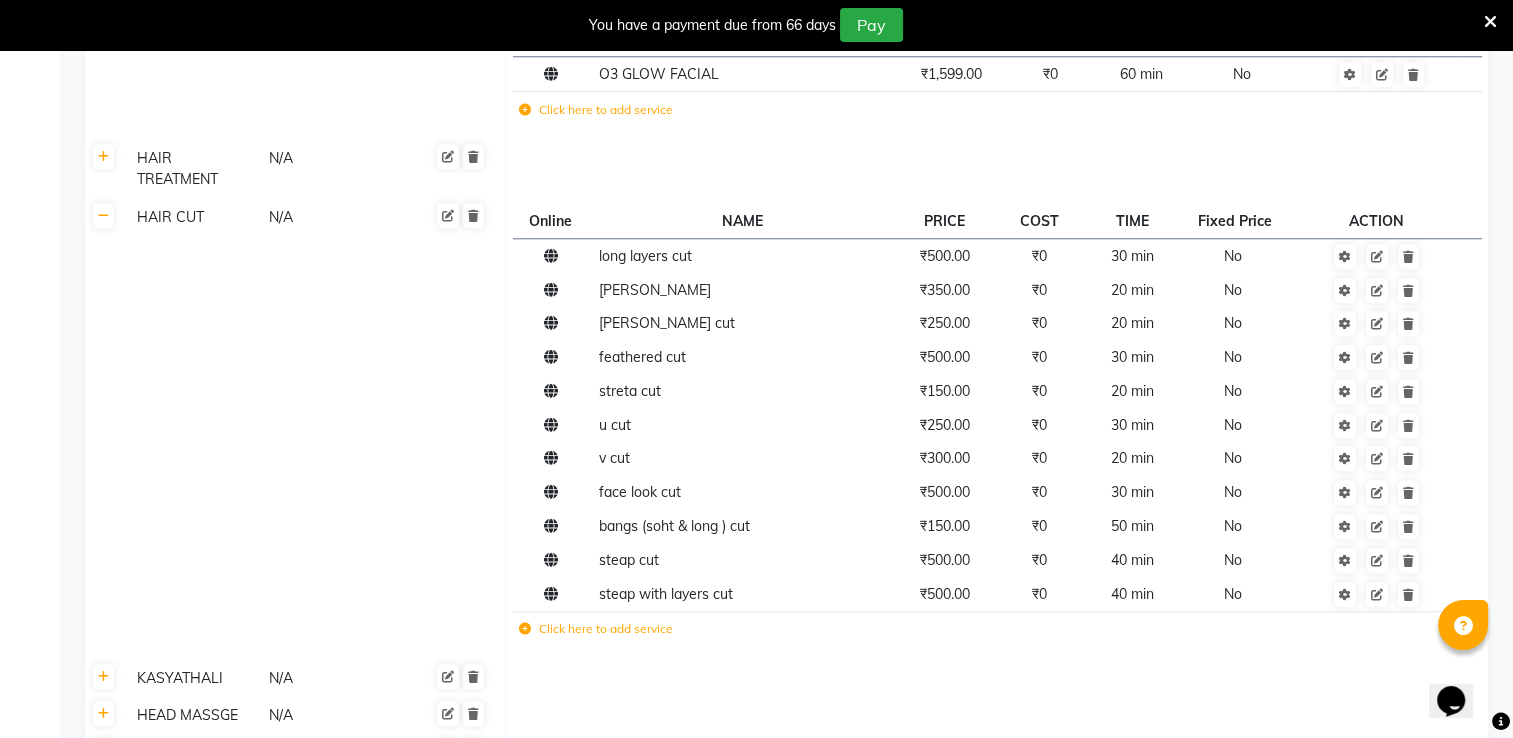 scroll, scrollTop: 2067, scrollLeft: 0, axis: vertical 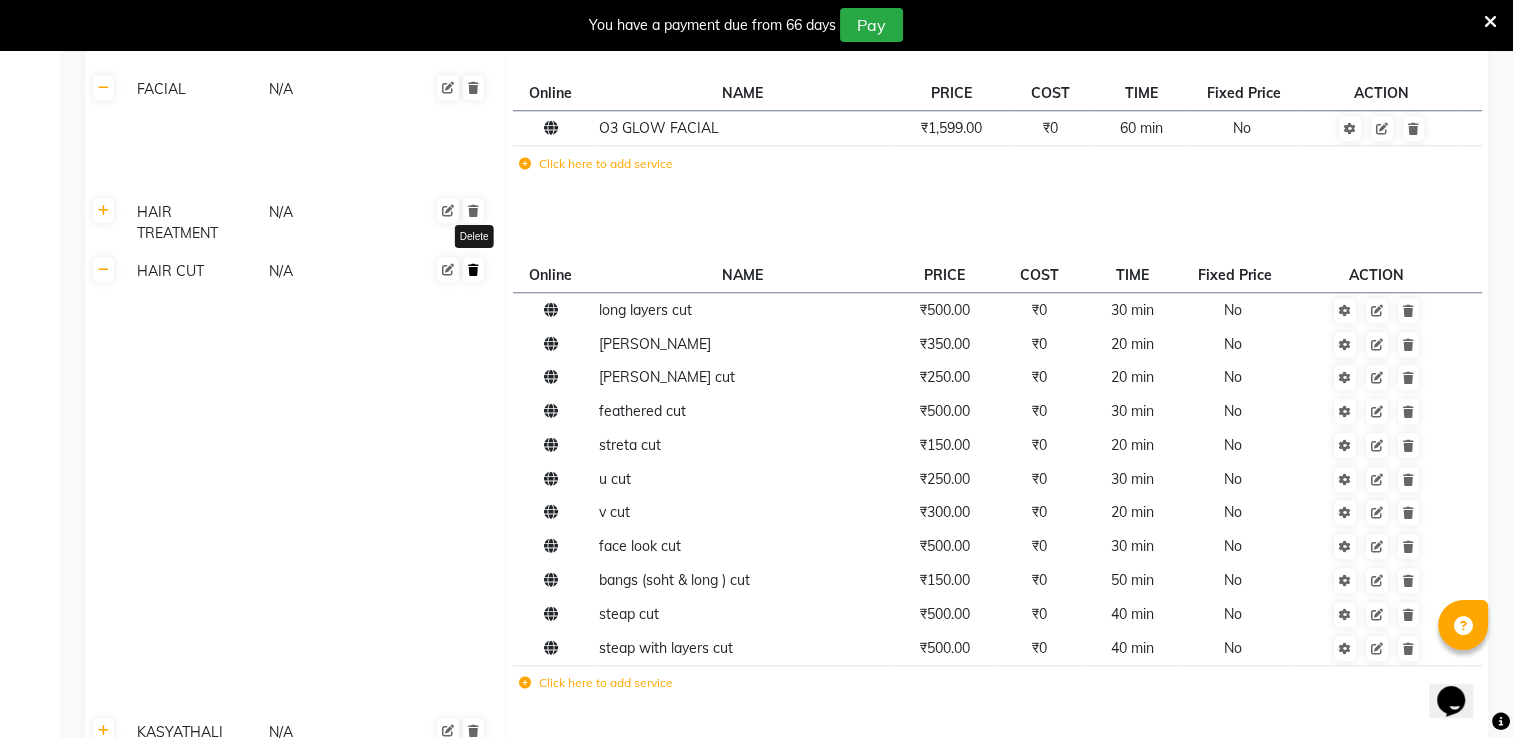 click 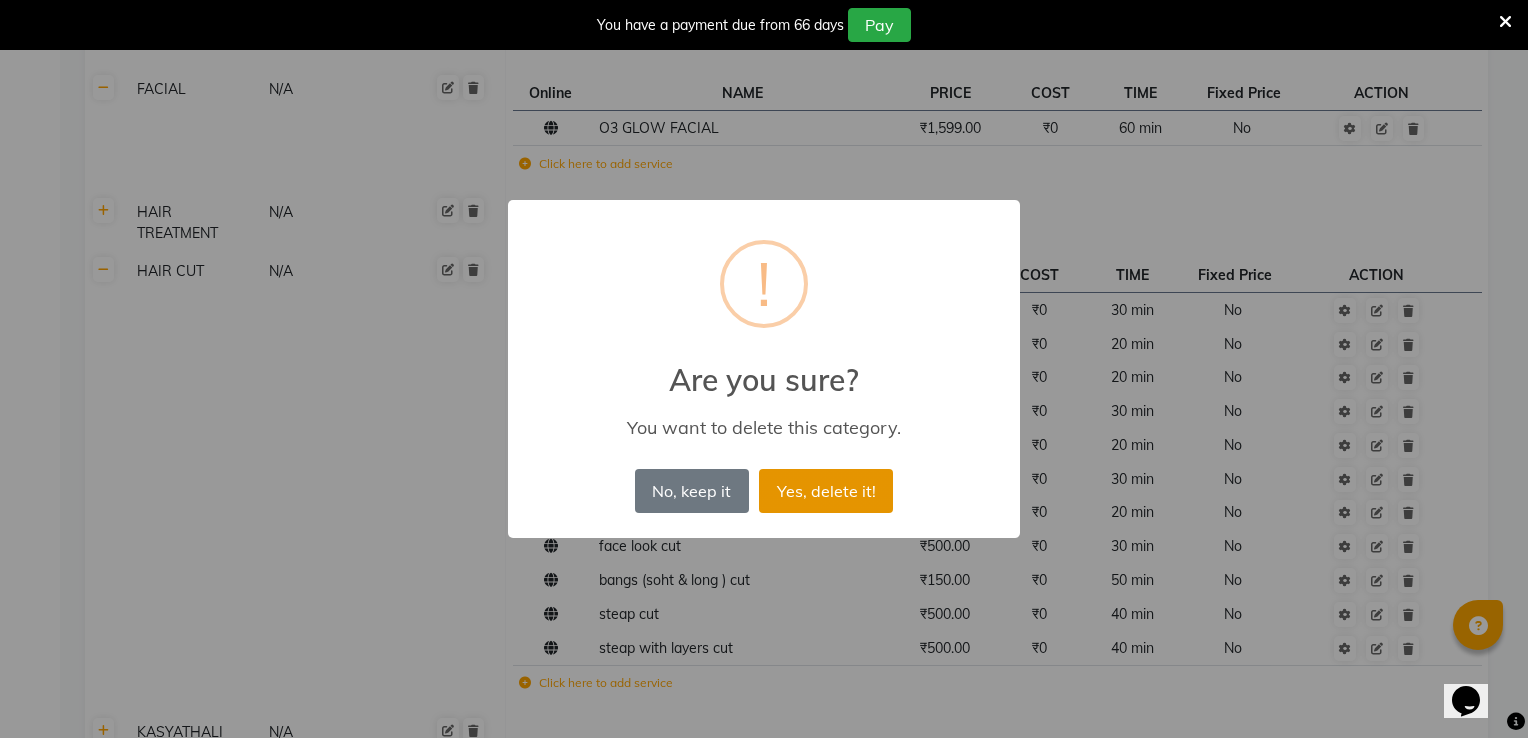 click on "Yes, delete it!" at bounding box center (826, 491) 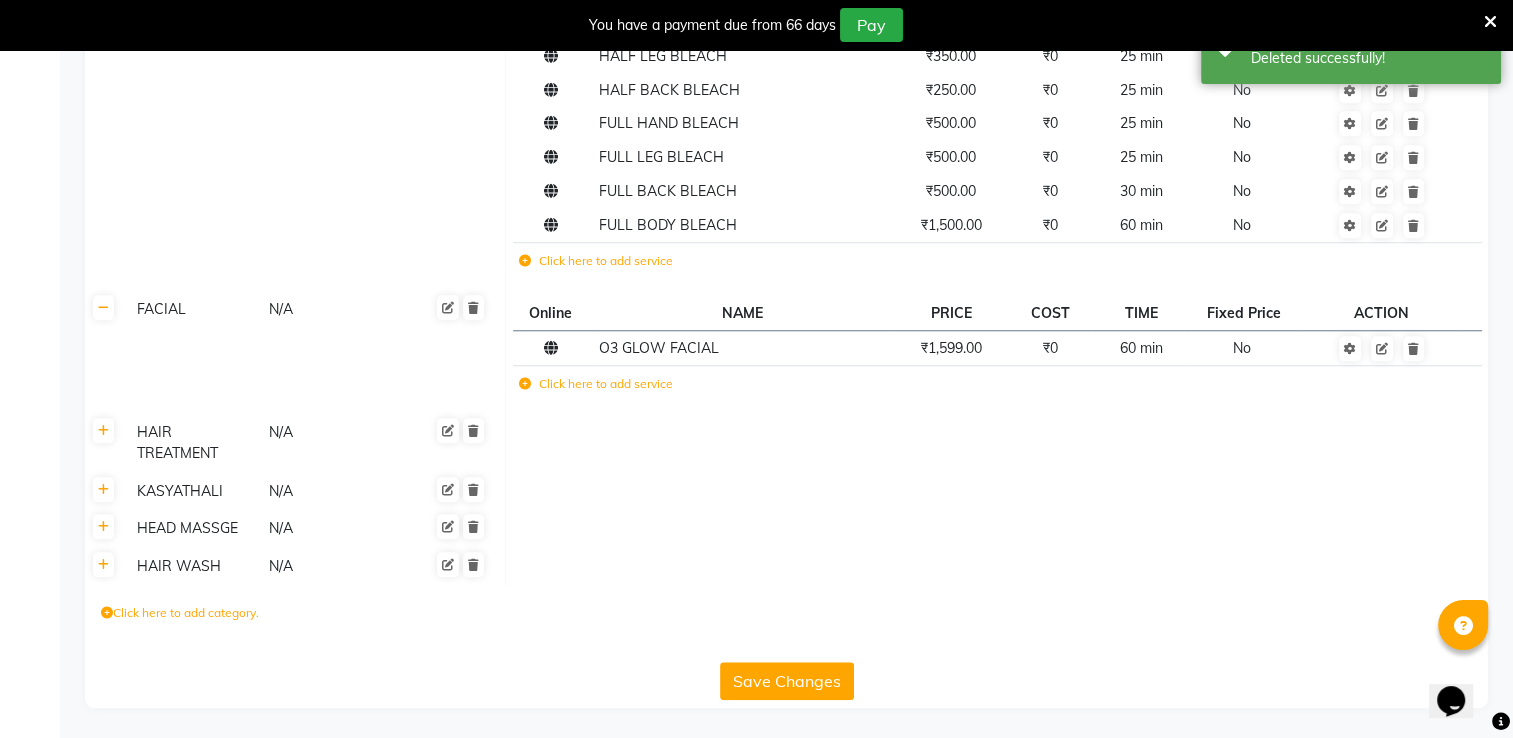scroll, scrollTop: 1711, scrollLeft: 0, axis: vertical 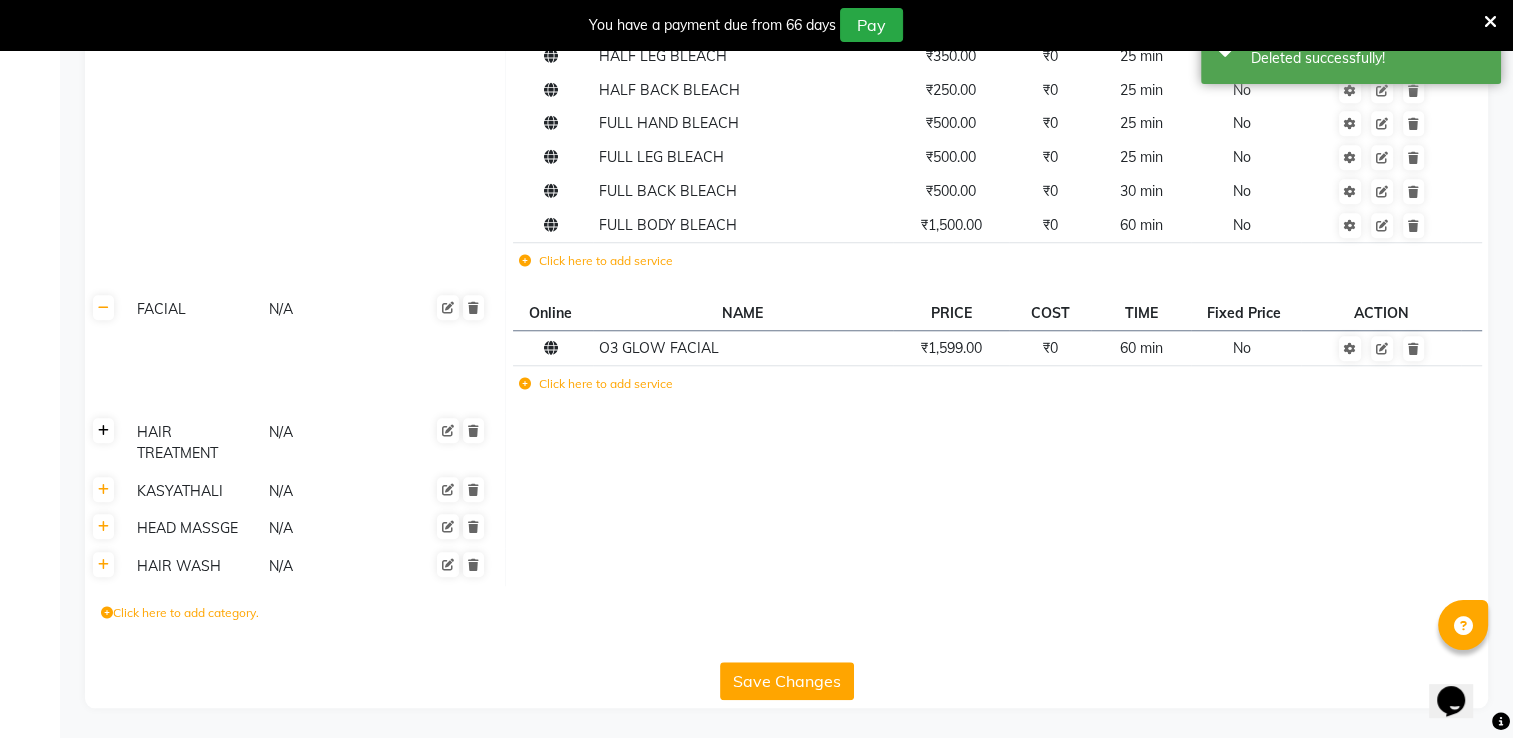 click 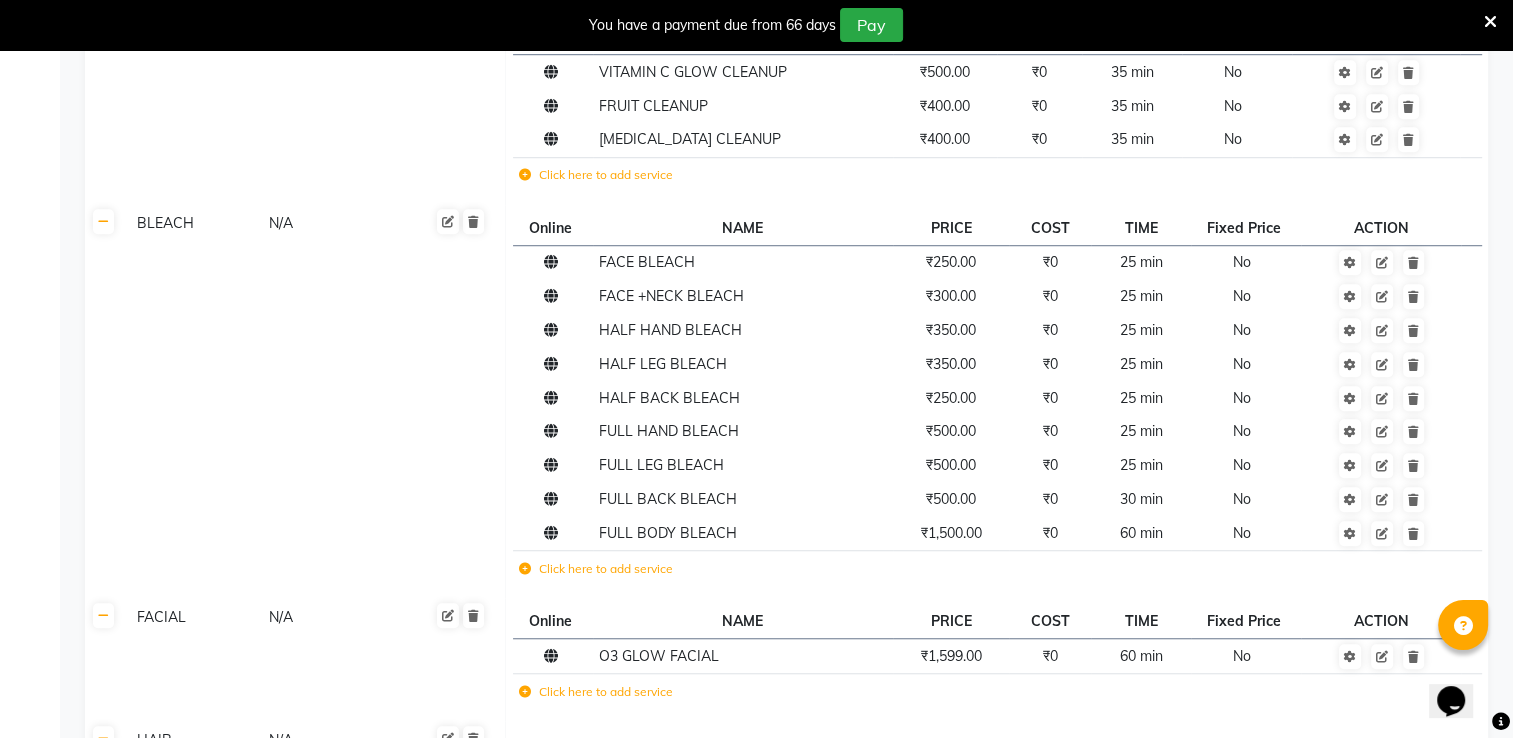 scroll, scrollTop: 1351, scrollLeft: 0, axis: vertical 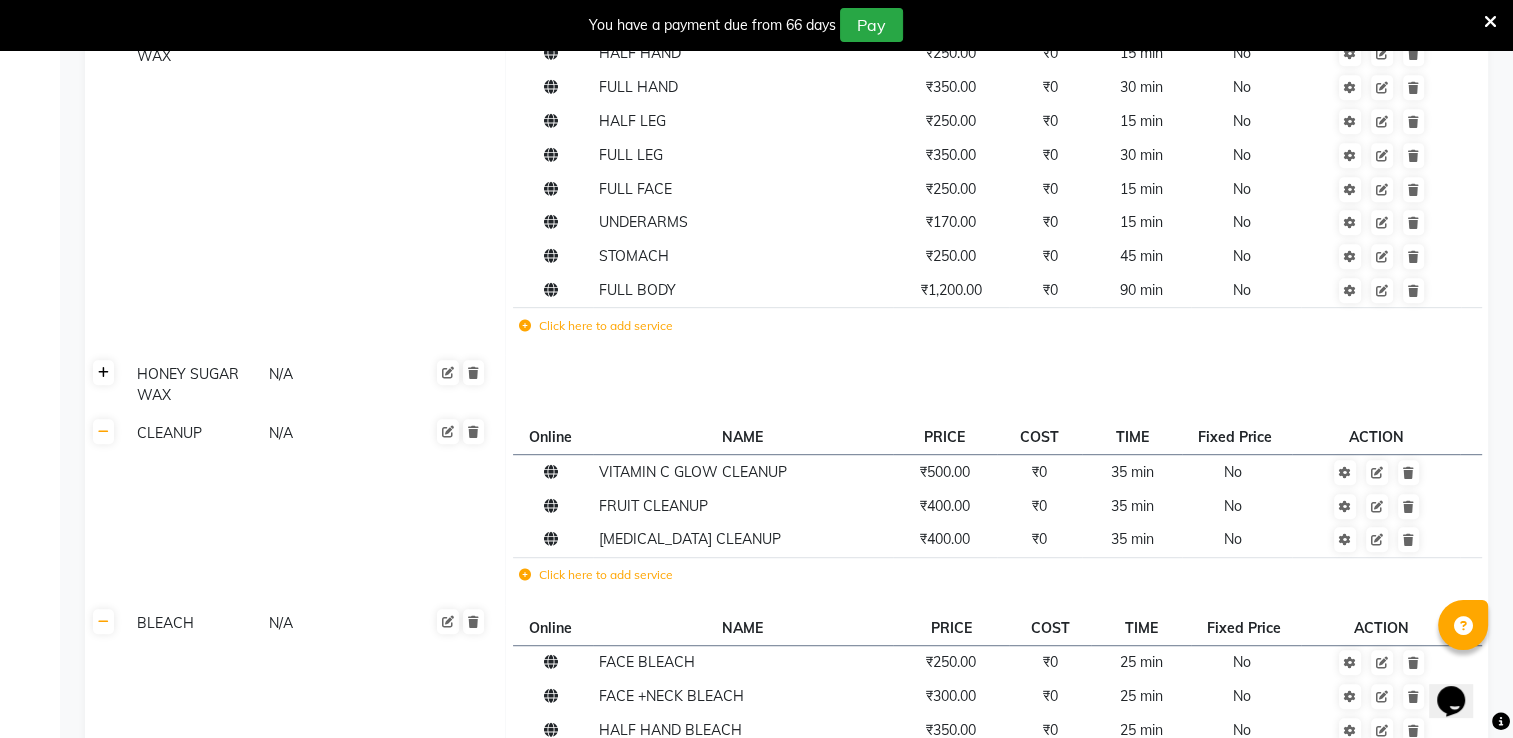 click 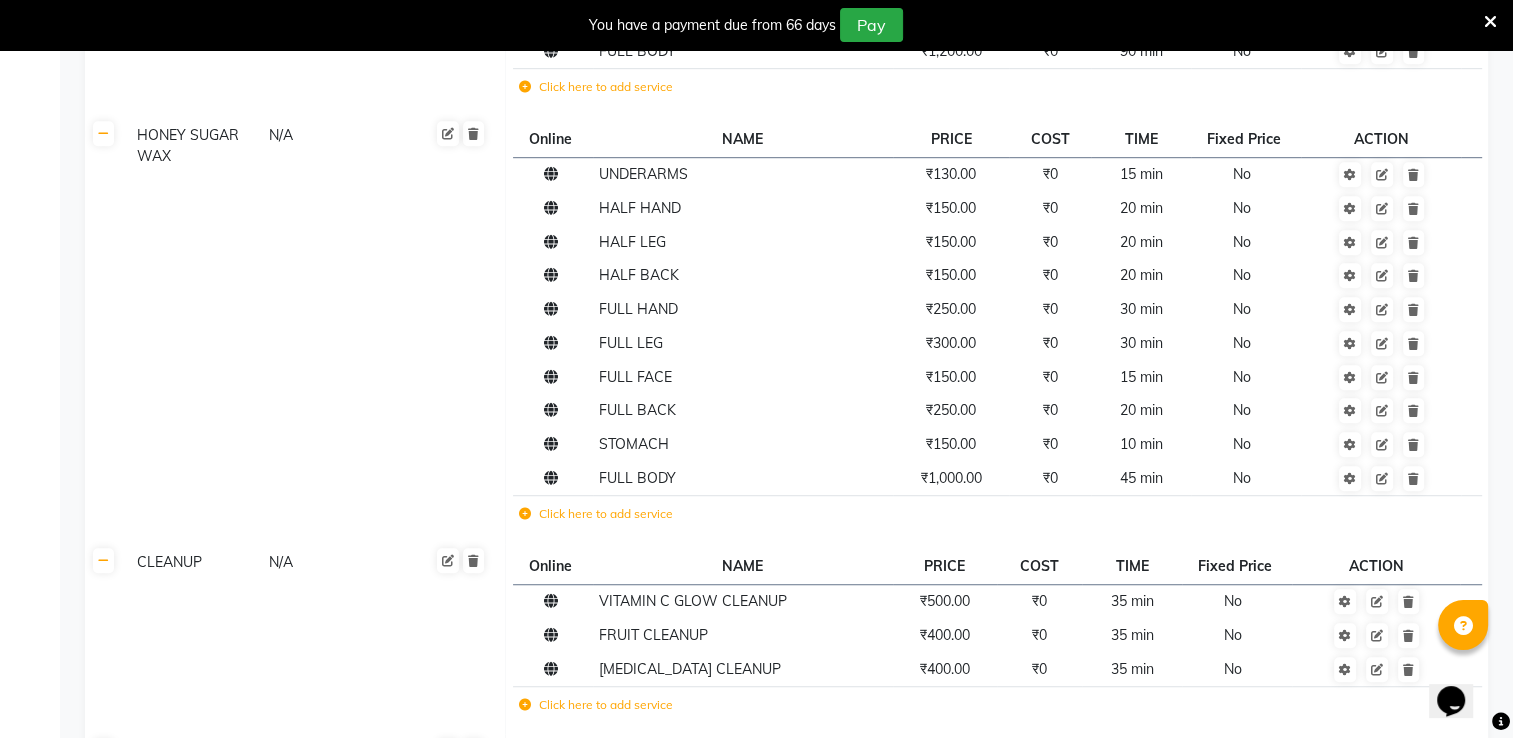 scroll, scrollTop: 1231, scrollLeft: 0, axis: vertical 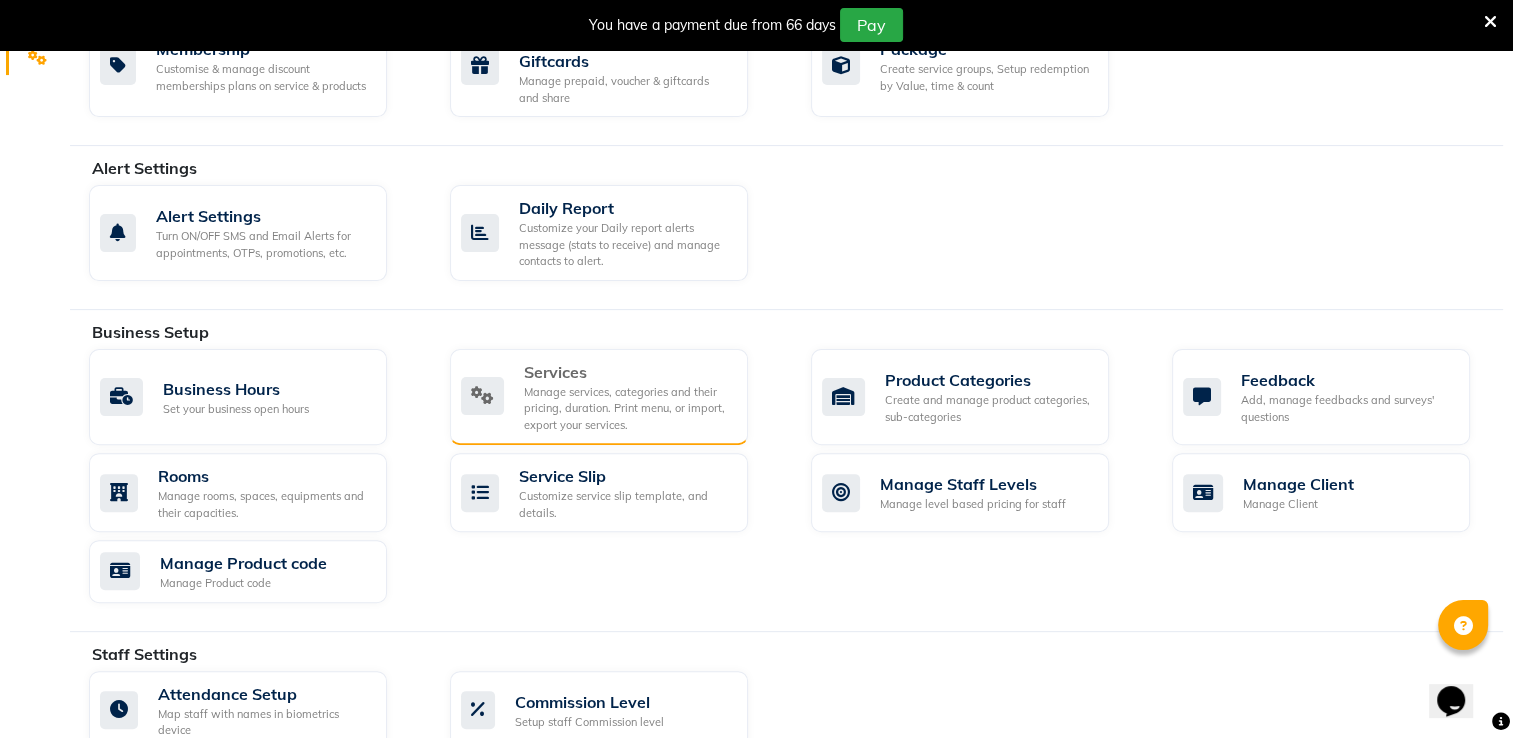 click on "Manage services, categories and their pricing, duration. Print menu, or import, export your services." 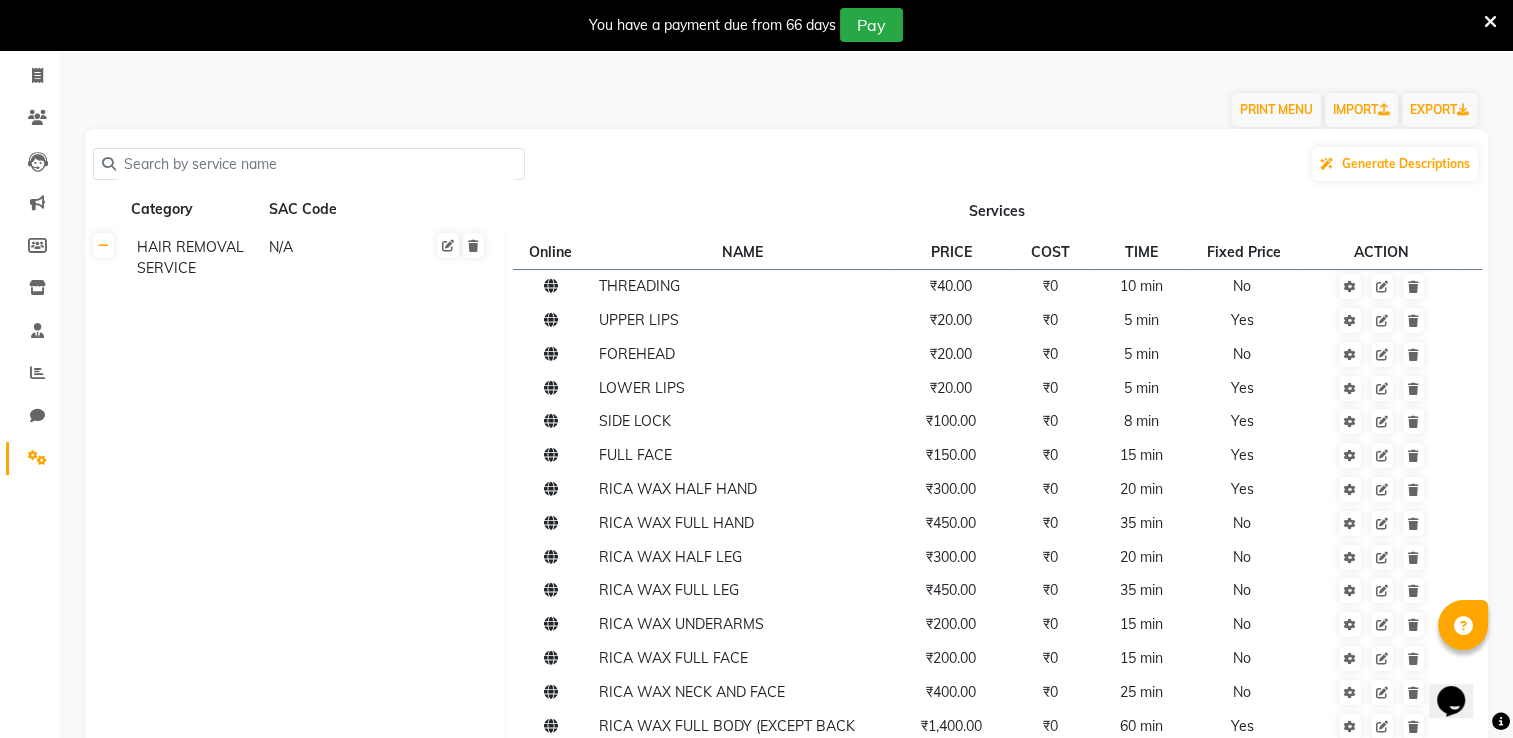 scroll, scrollTop: 27, scrollLeft: 0, axis: vertical 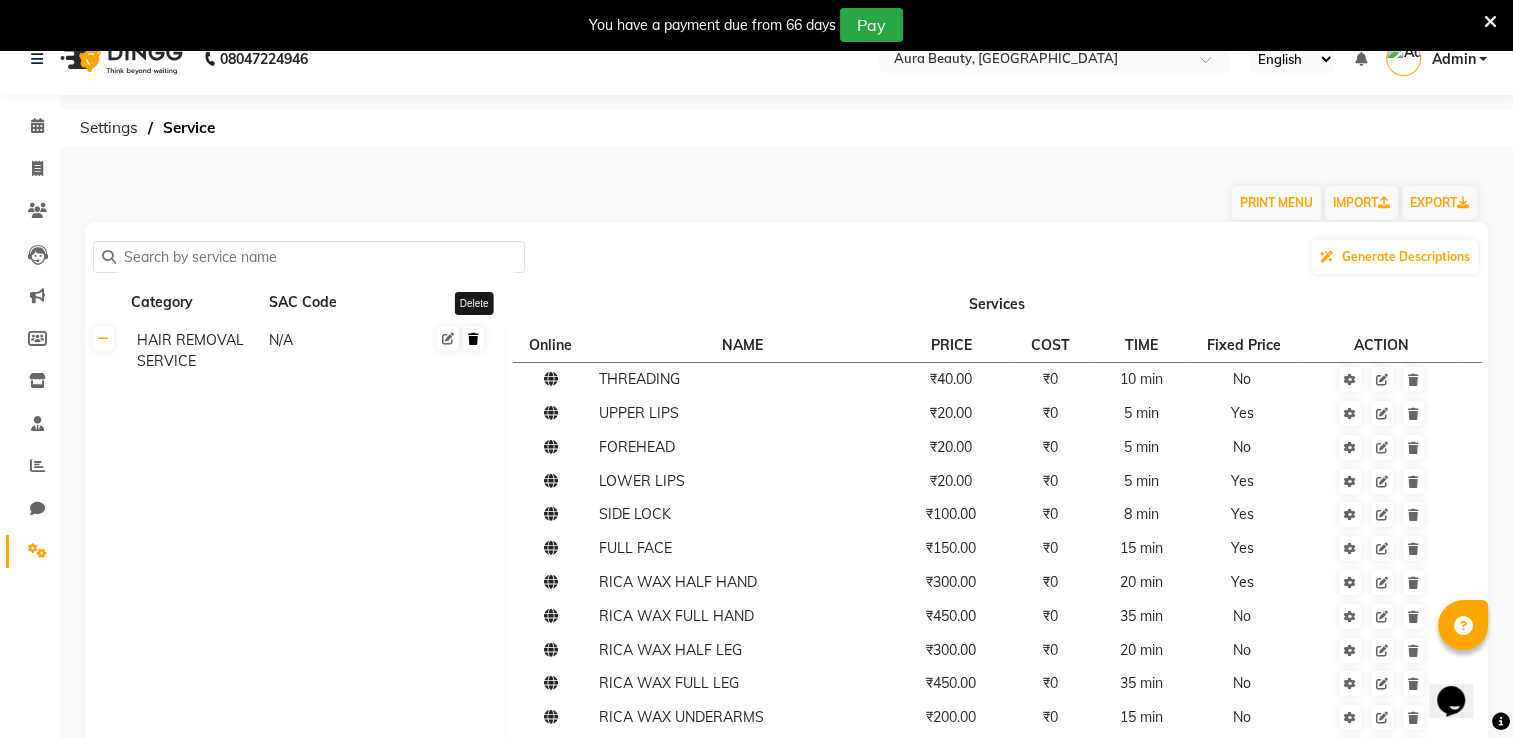 click 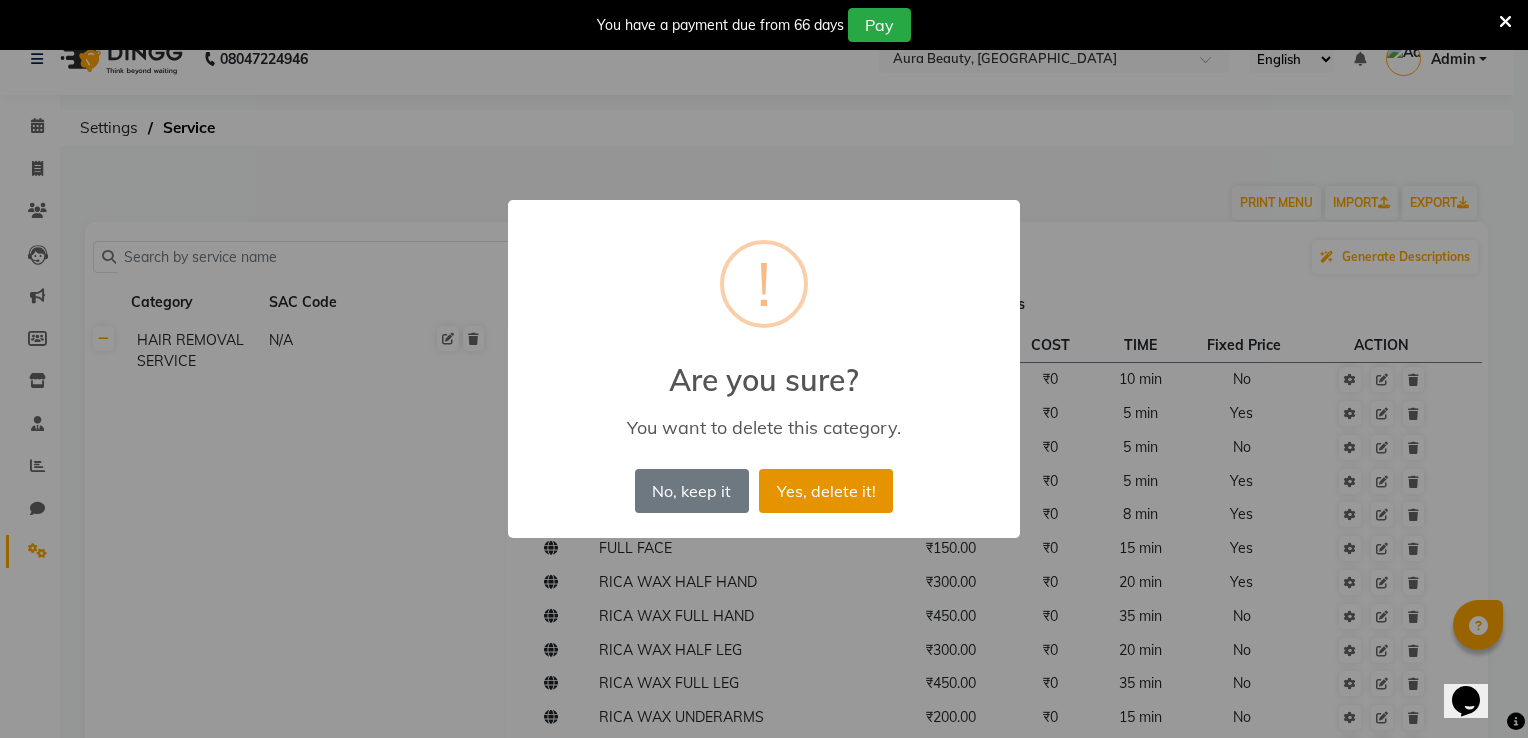 click on "Yes, delete it!" at bounding box center (826, 491) 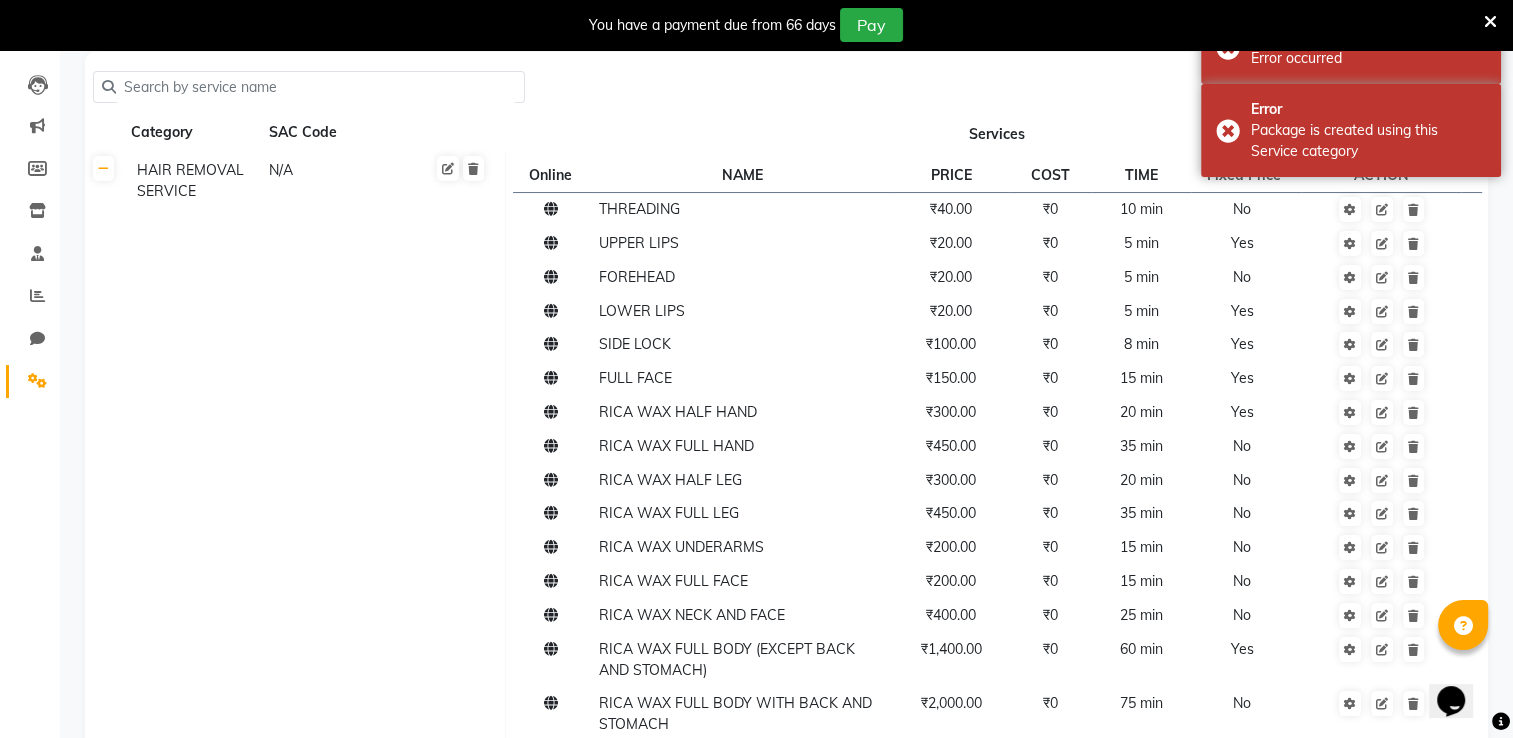 scroll, scrollTop: 227, scrollLeft: 0, axis: vertical 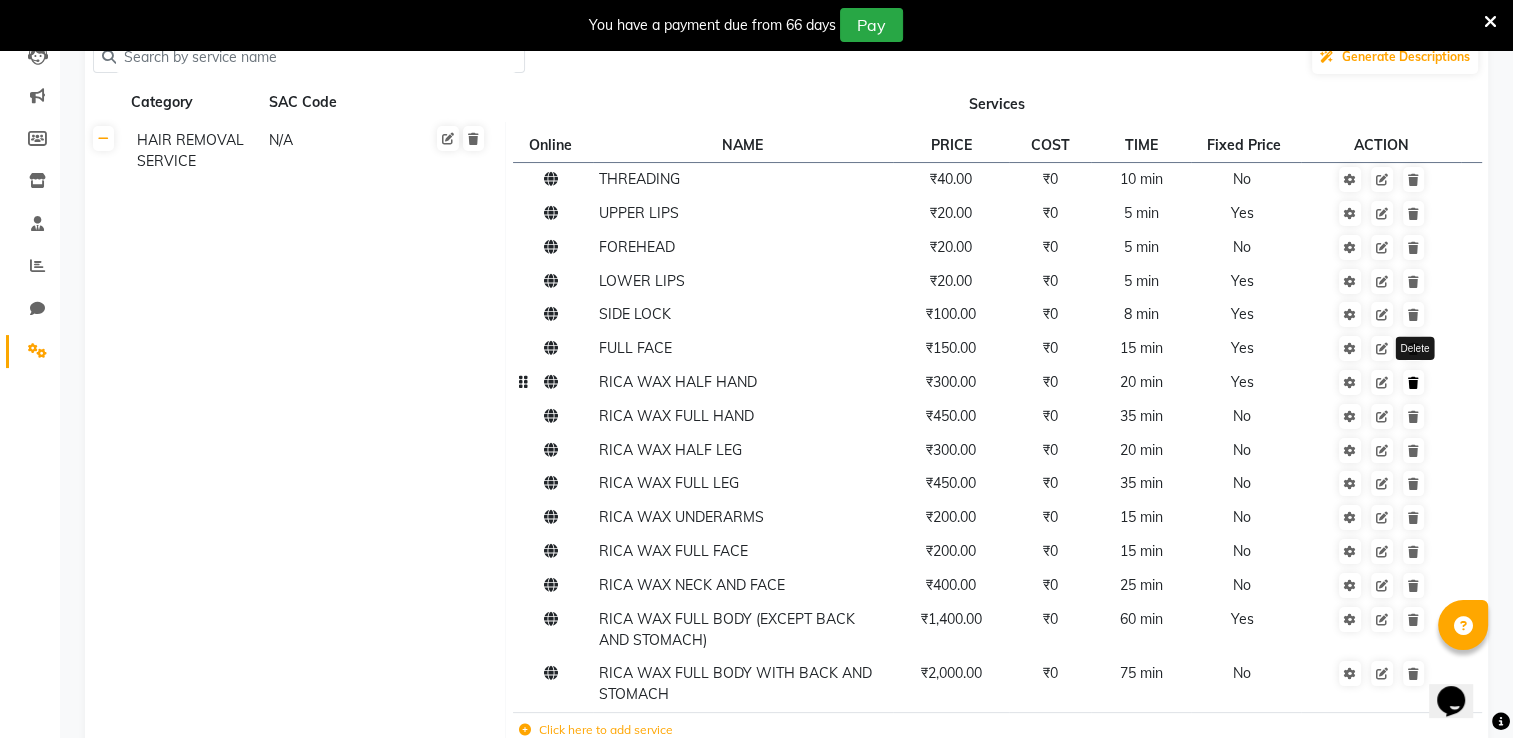 click 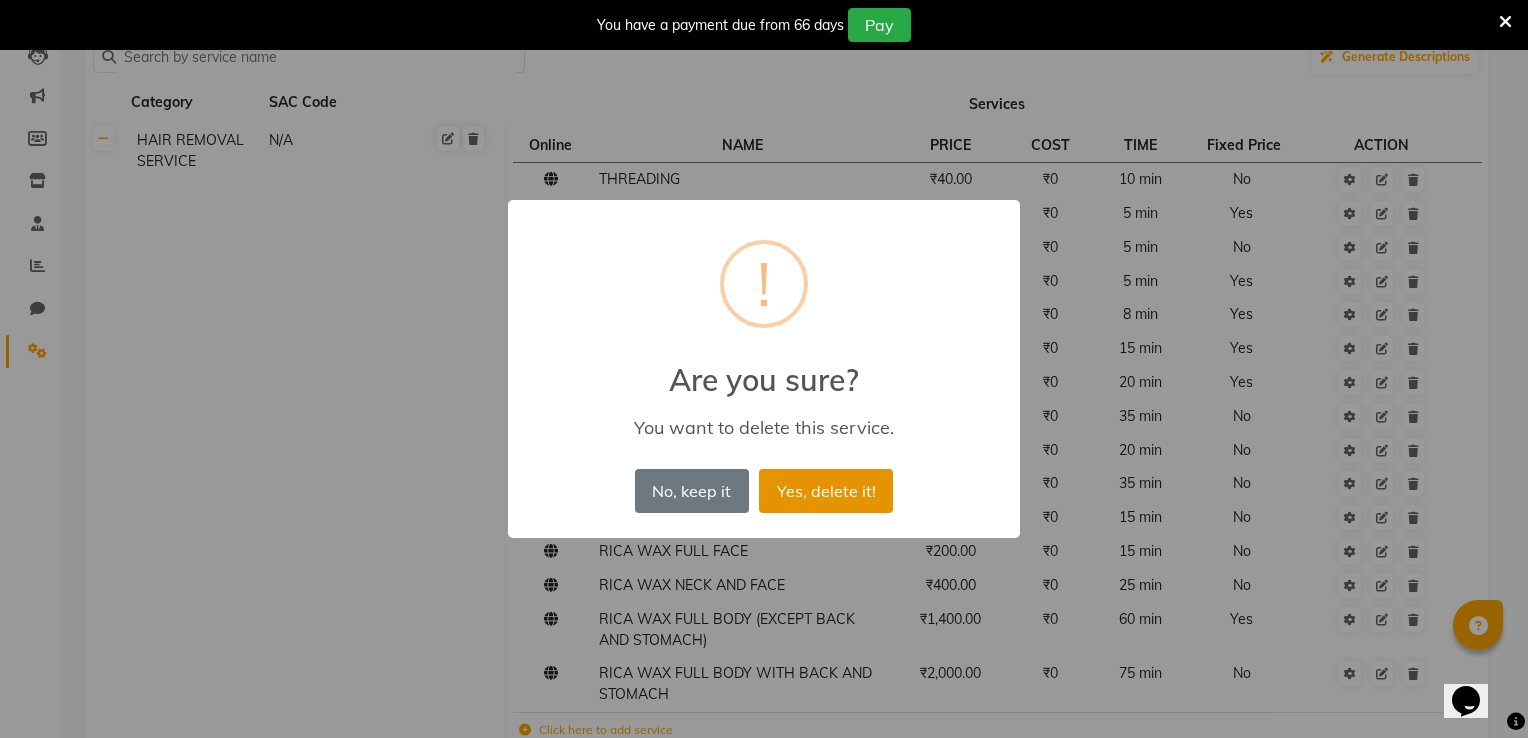 click on "Yes, delete it!" at bounding box center (826, 491) 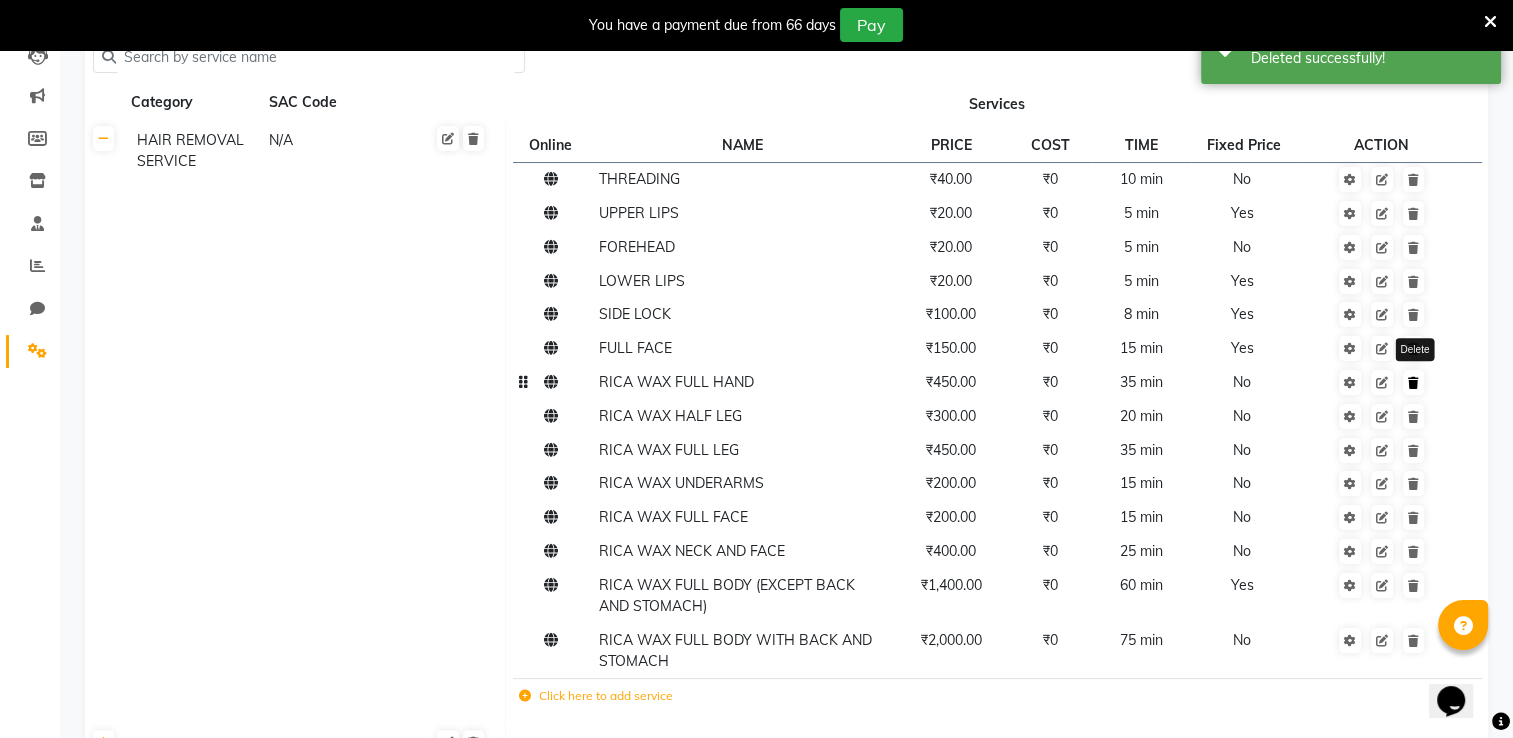 click 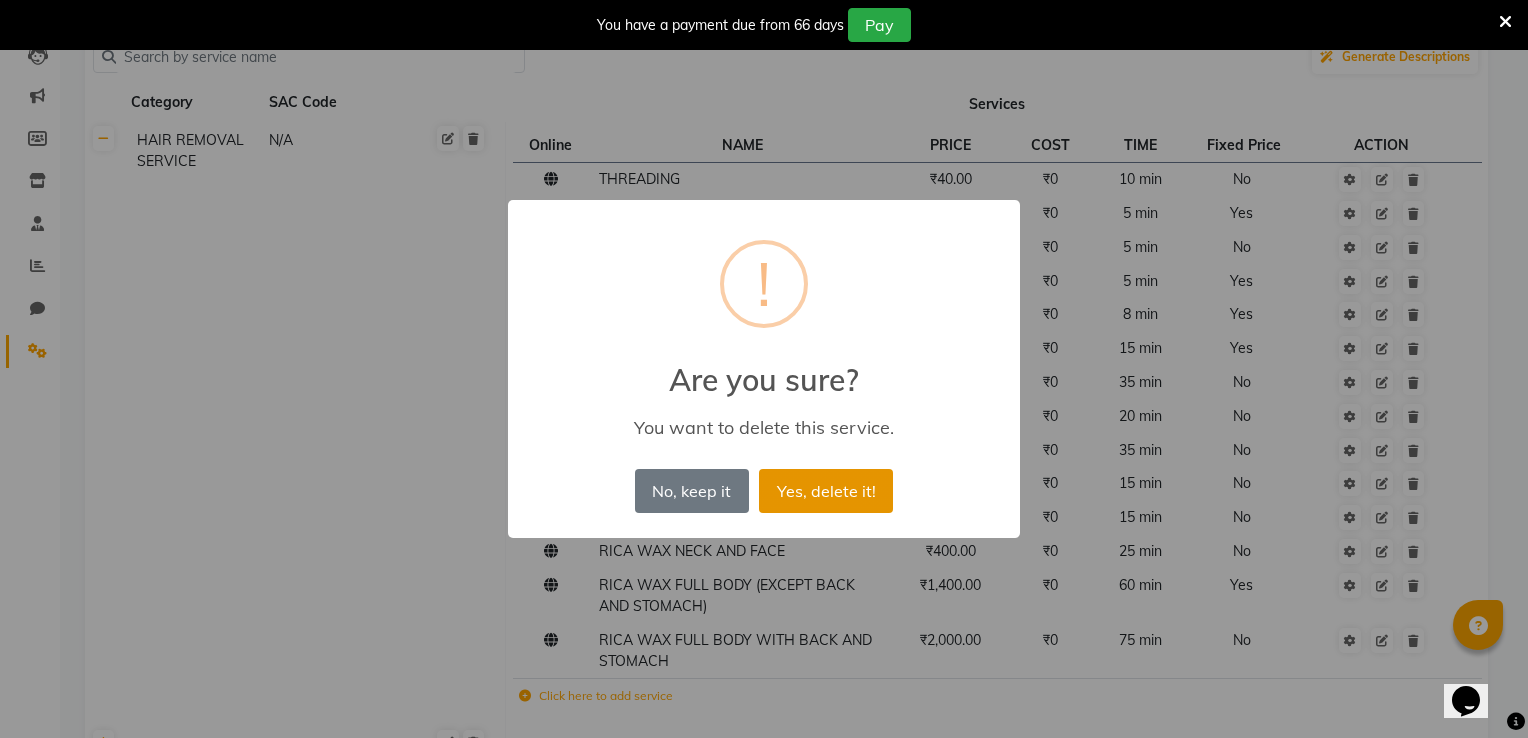 click on "Yes, delete it!" at bounding box center (826, 491) 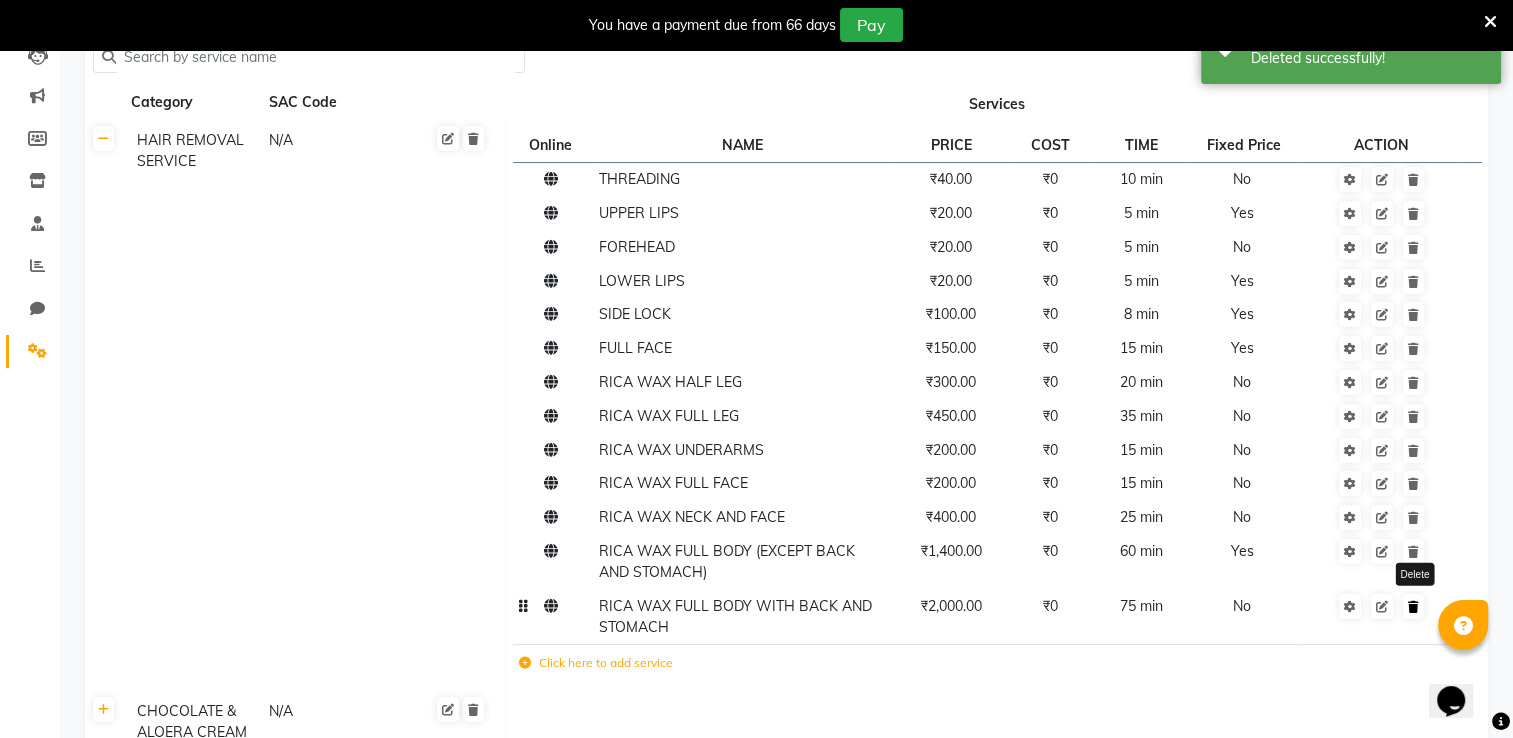 click 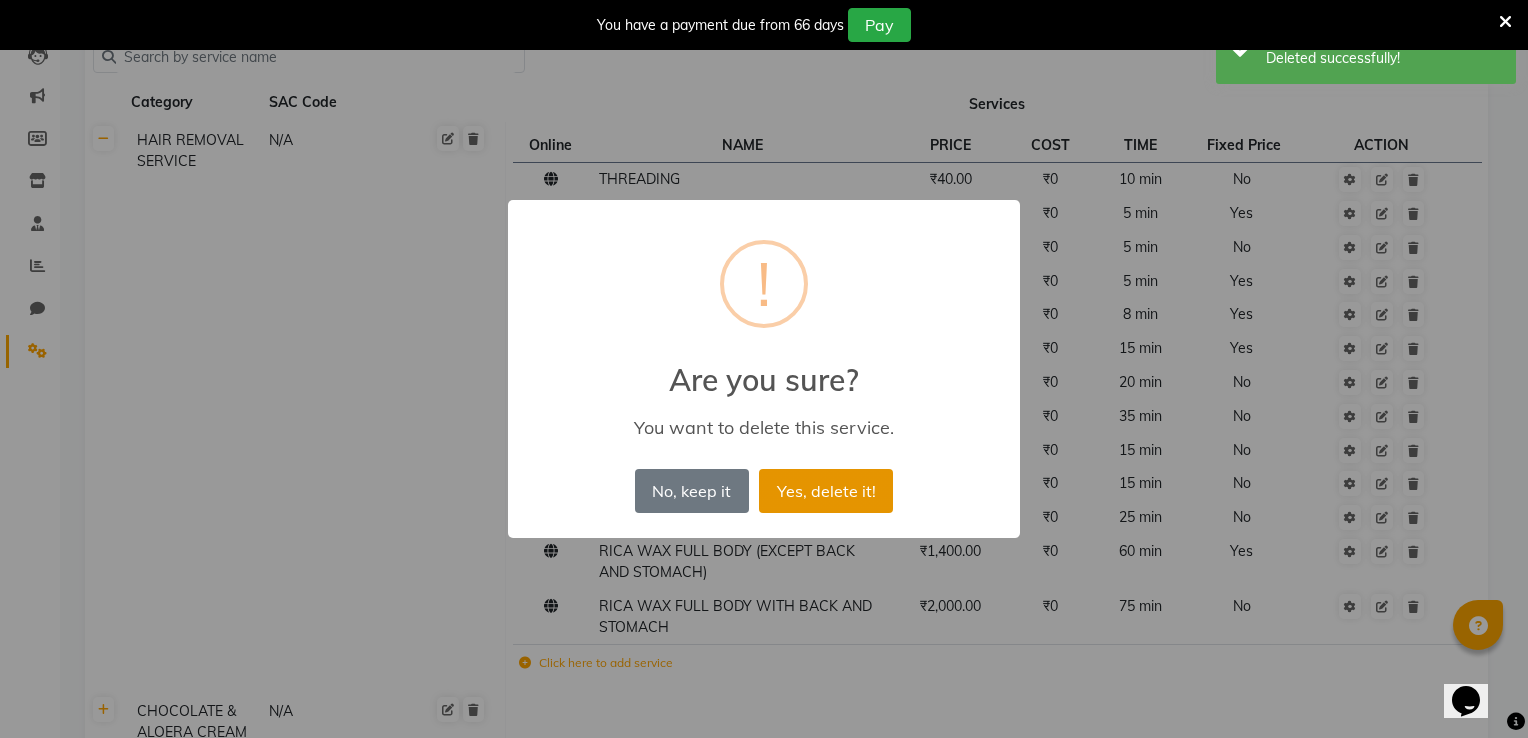 click on "Yes, delete it!" at bounding box center [826, 491] 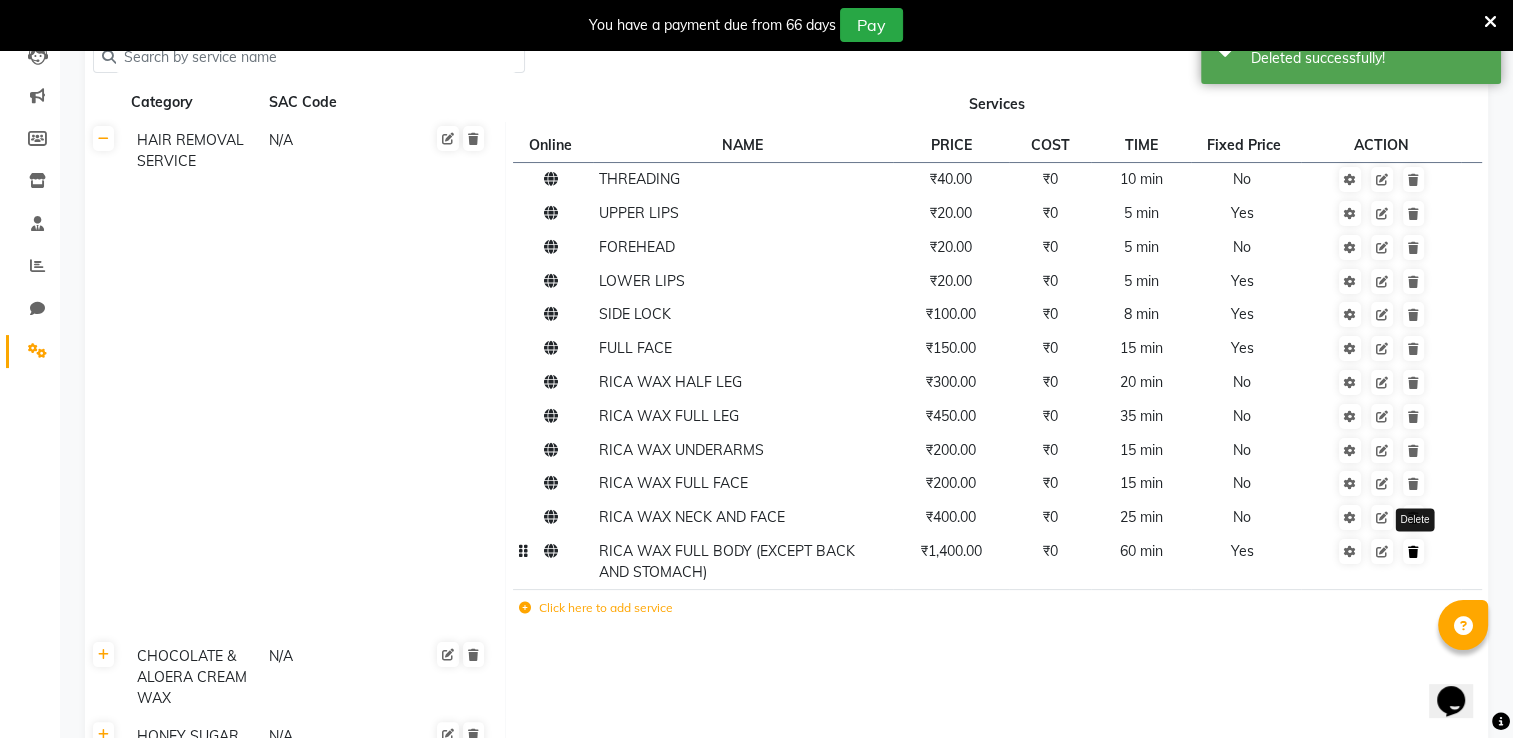 click 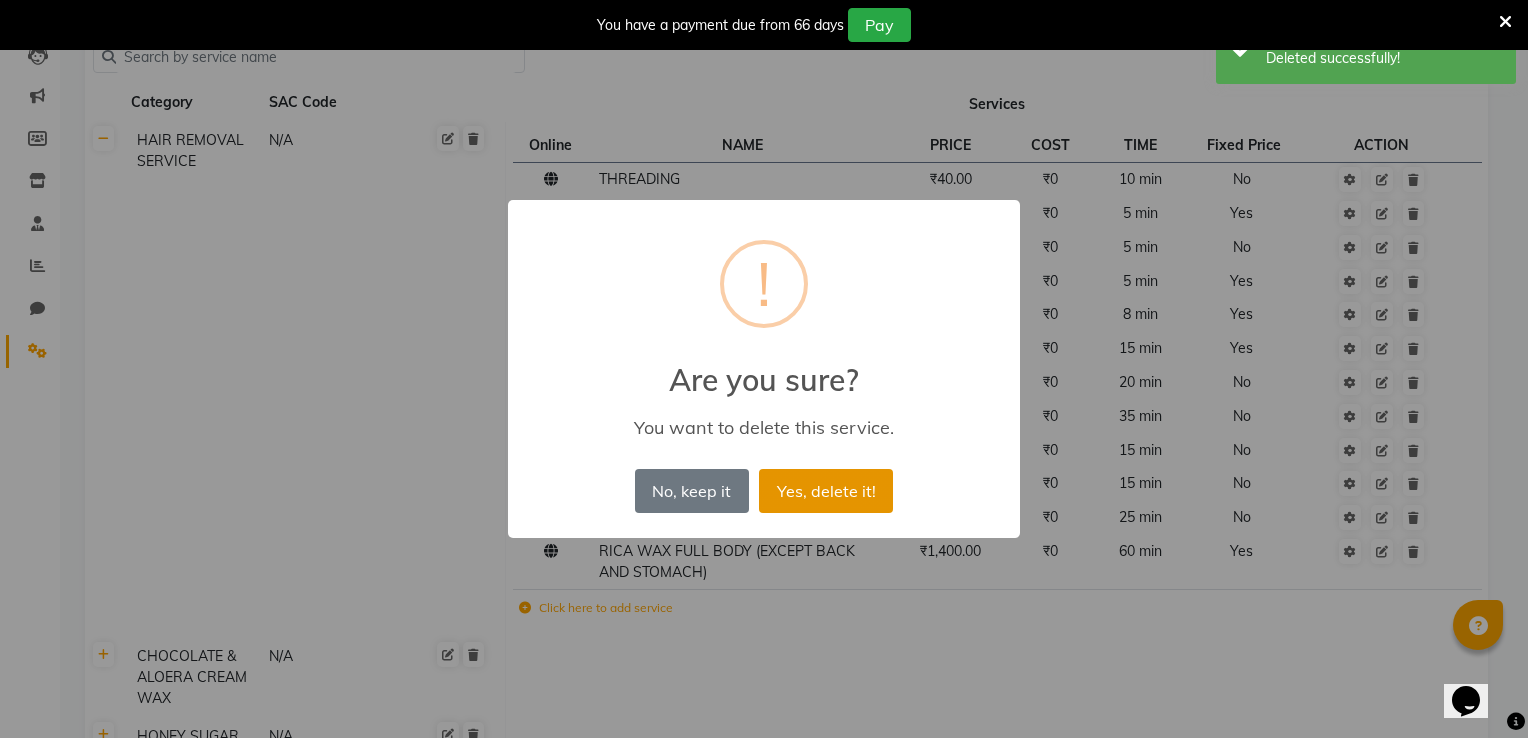 click on "Yes, delete it!" at bounding box center (826, 491) 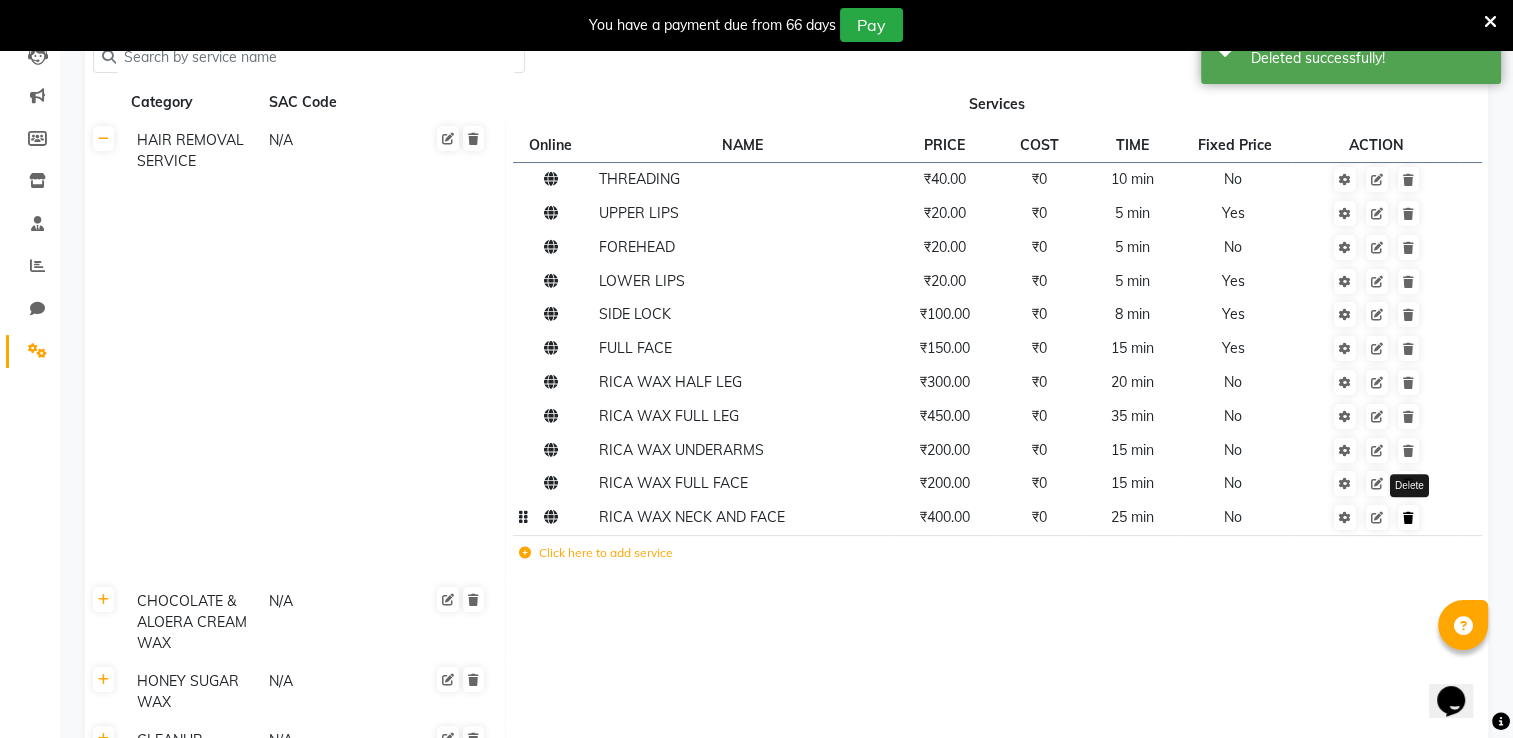 click 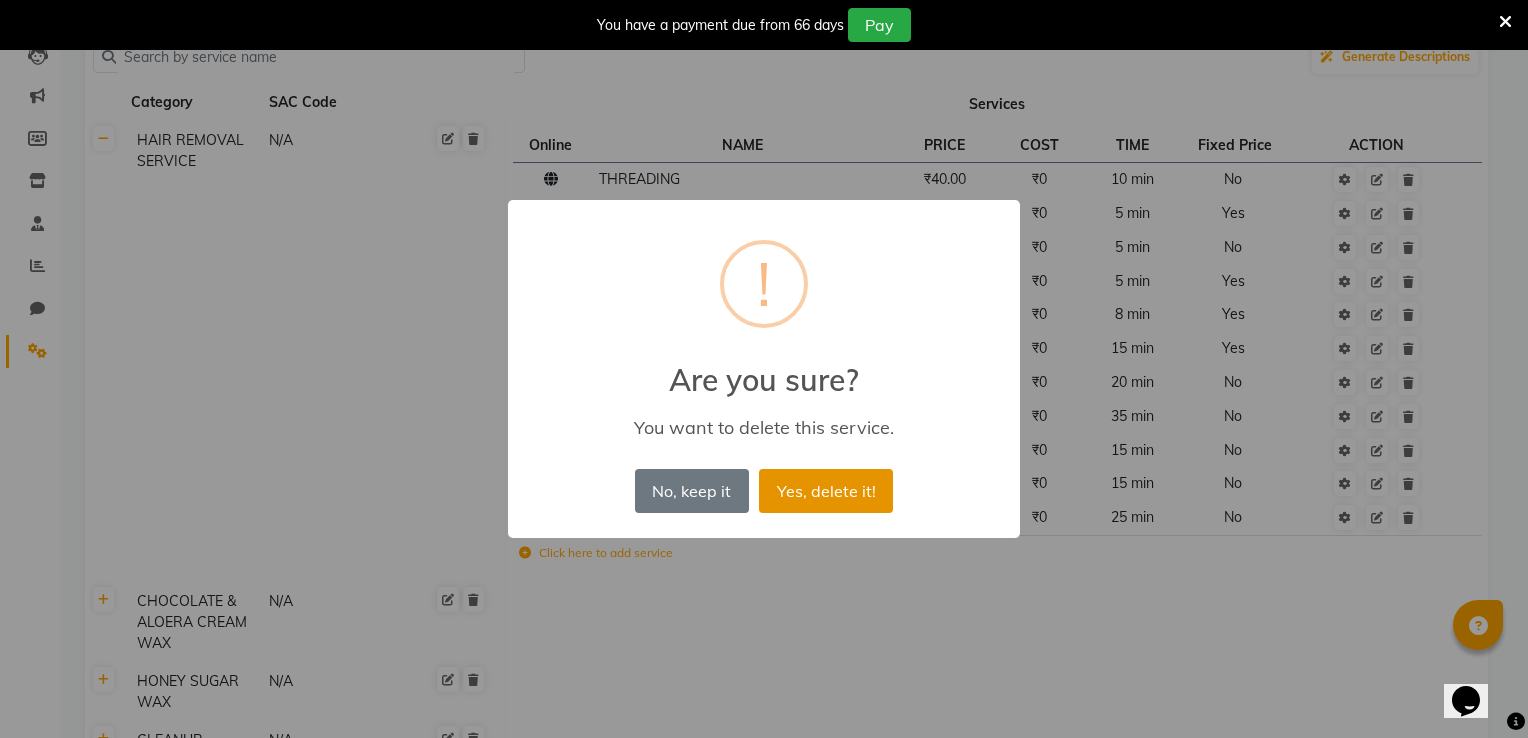 click on "Yes, delete it!" at bounding box center (826, 491) 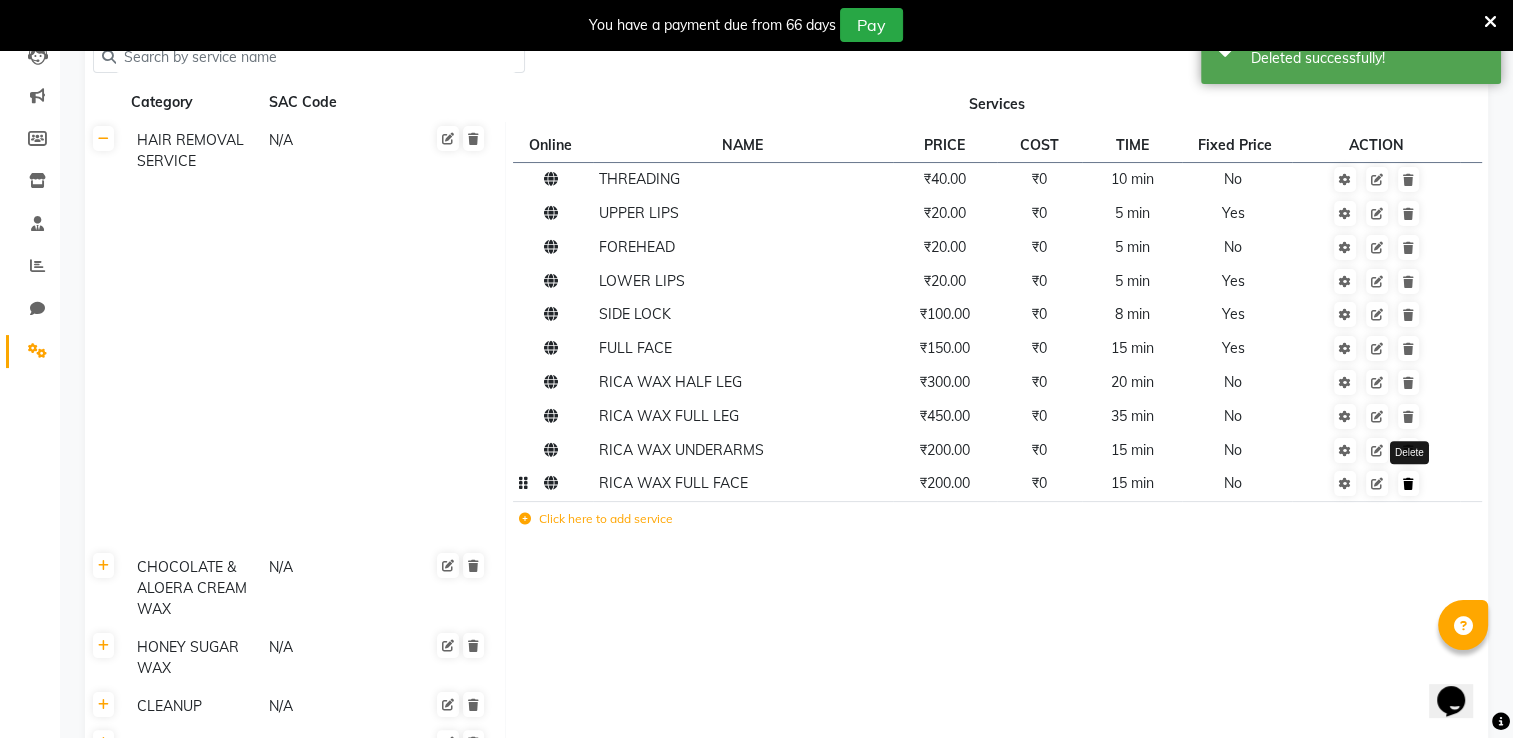 click 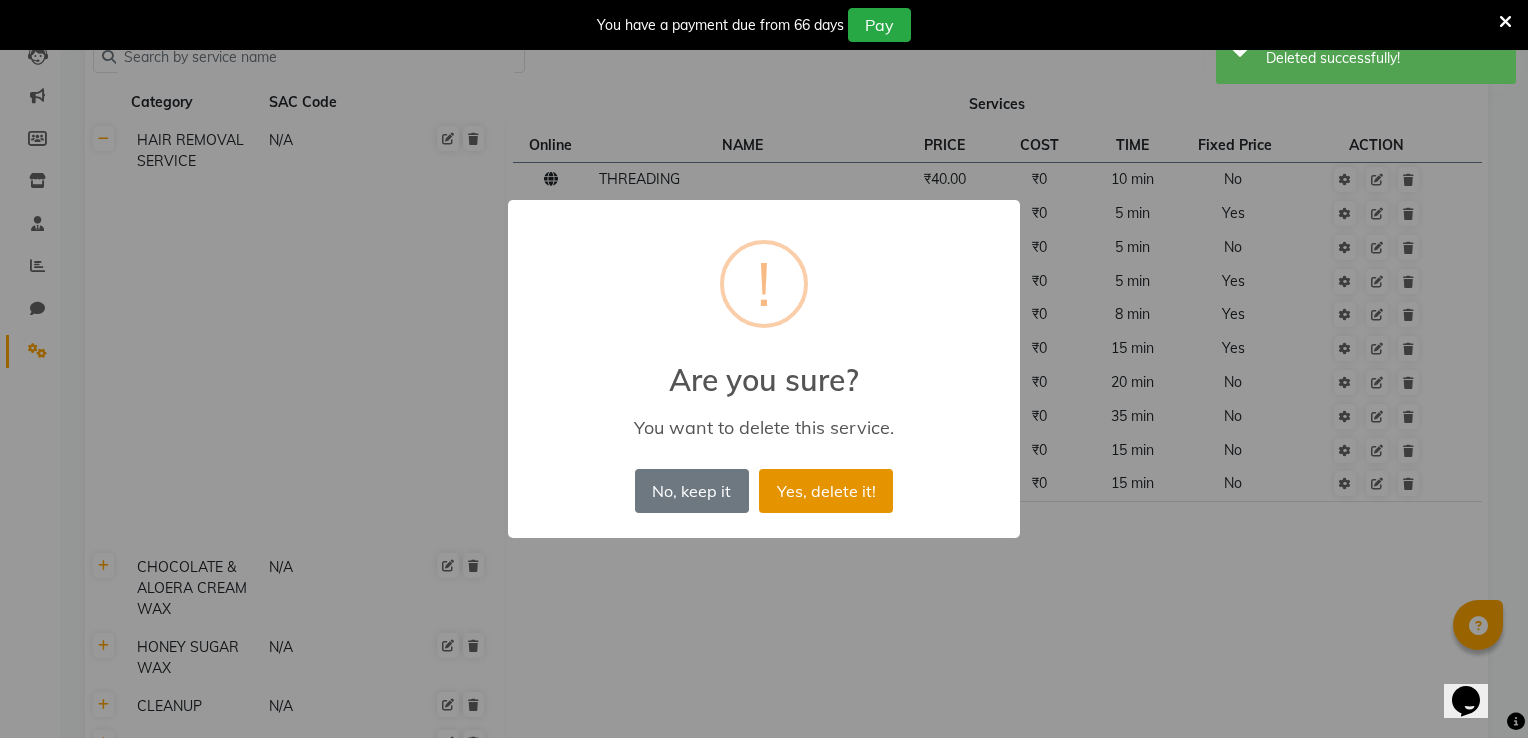 click on "Yes, delete it!" at bounding box center [826, 491] 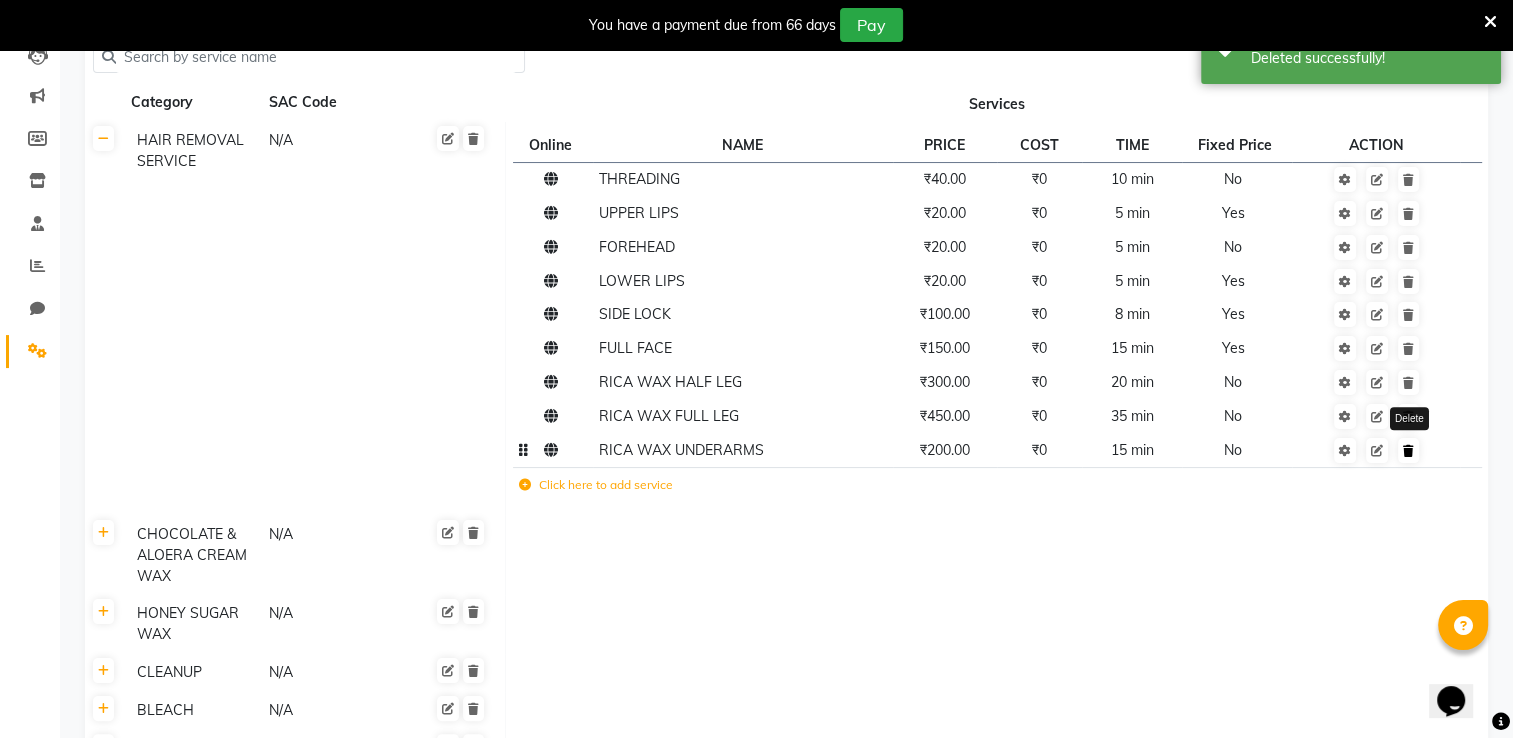click 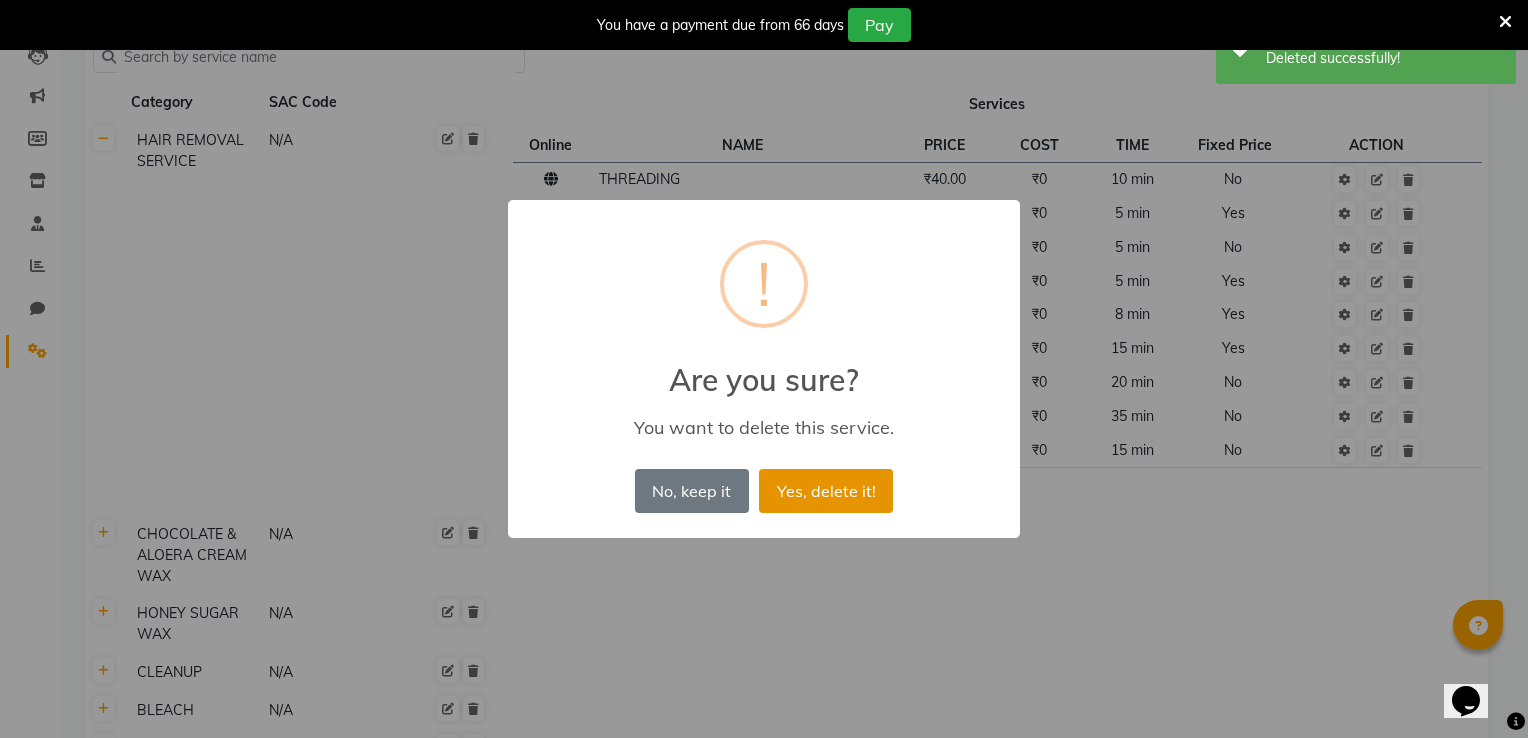 click on "Yes, delete it!" at bounding box center [826, 491] 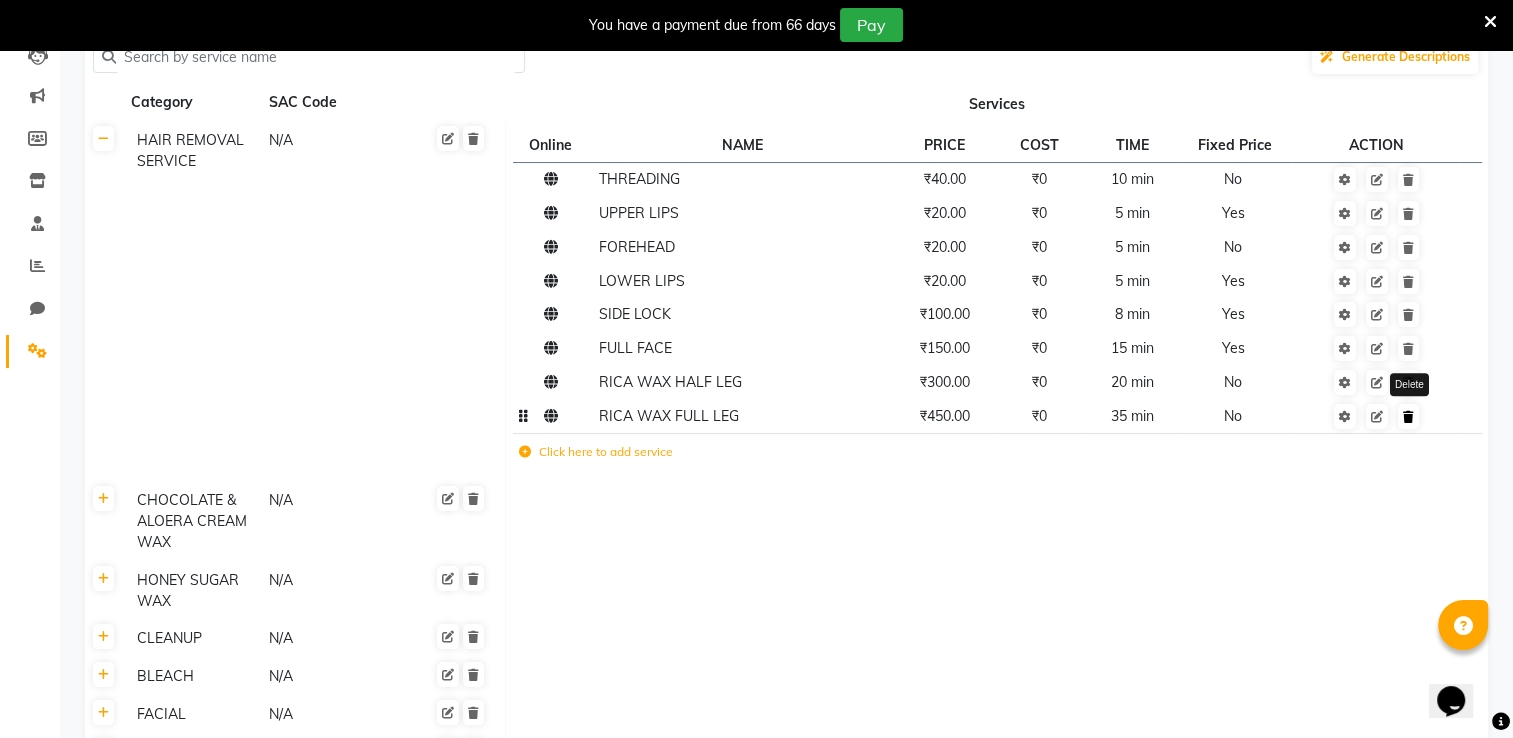 click 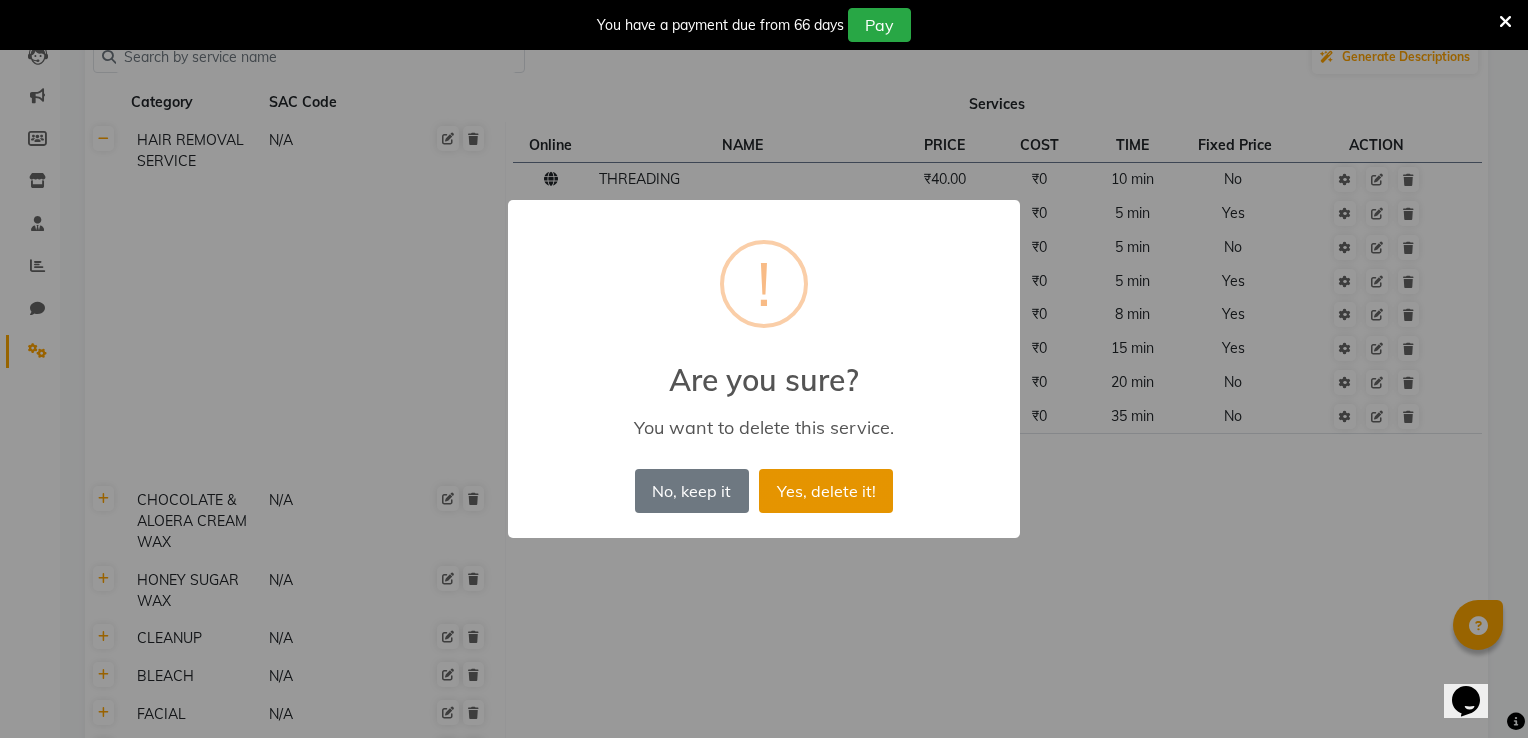 click on "Yes, delete it!" at bounding box center [826, 491] 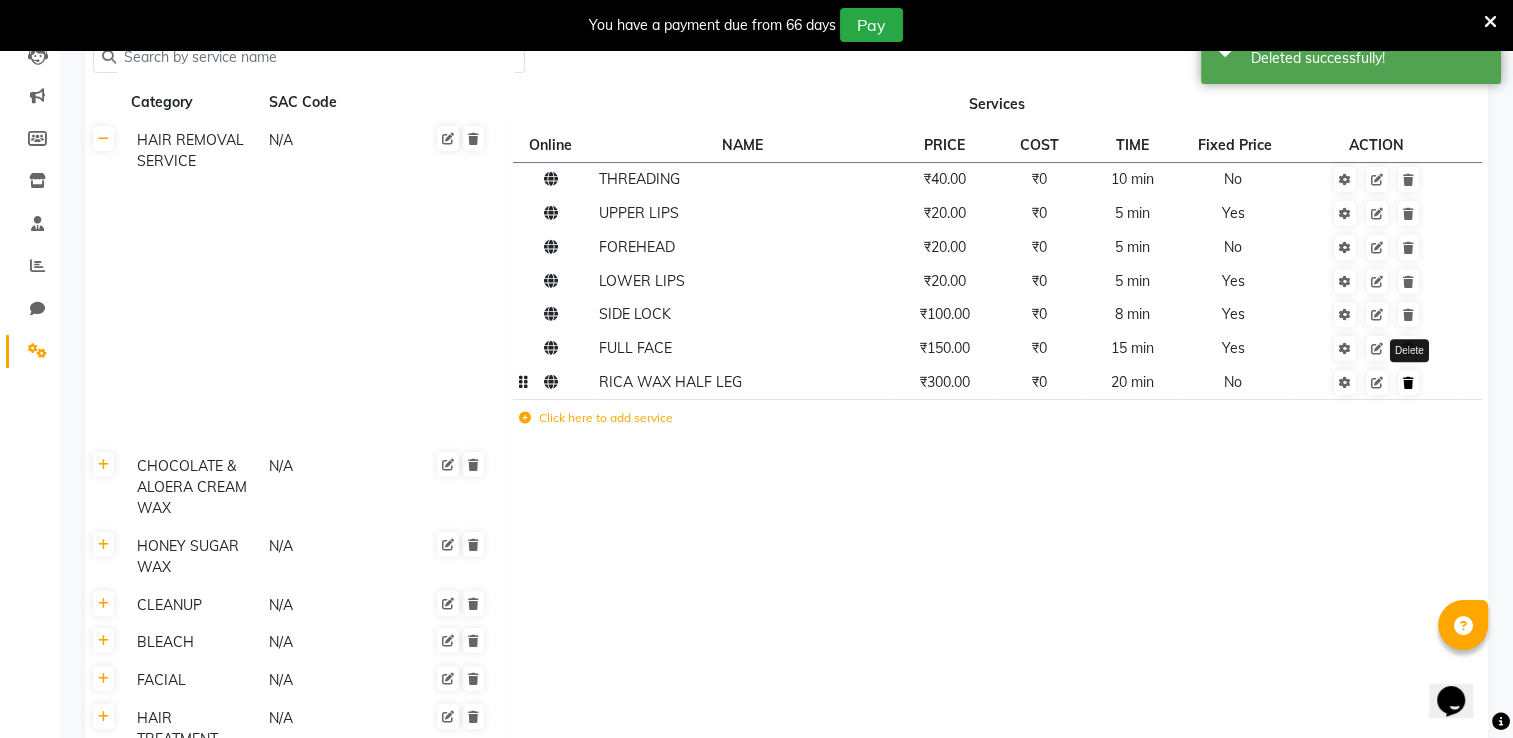 click 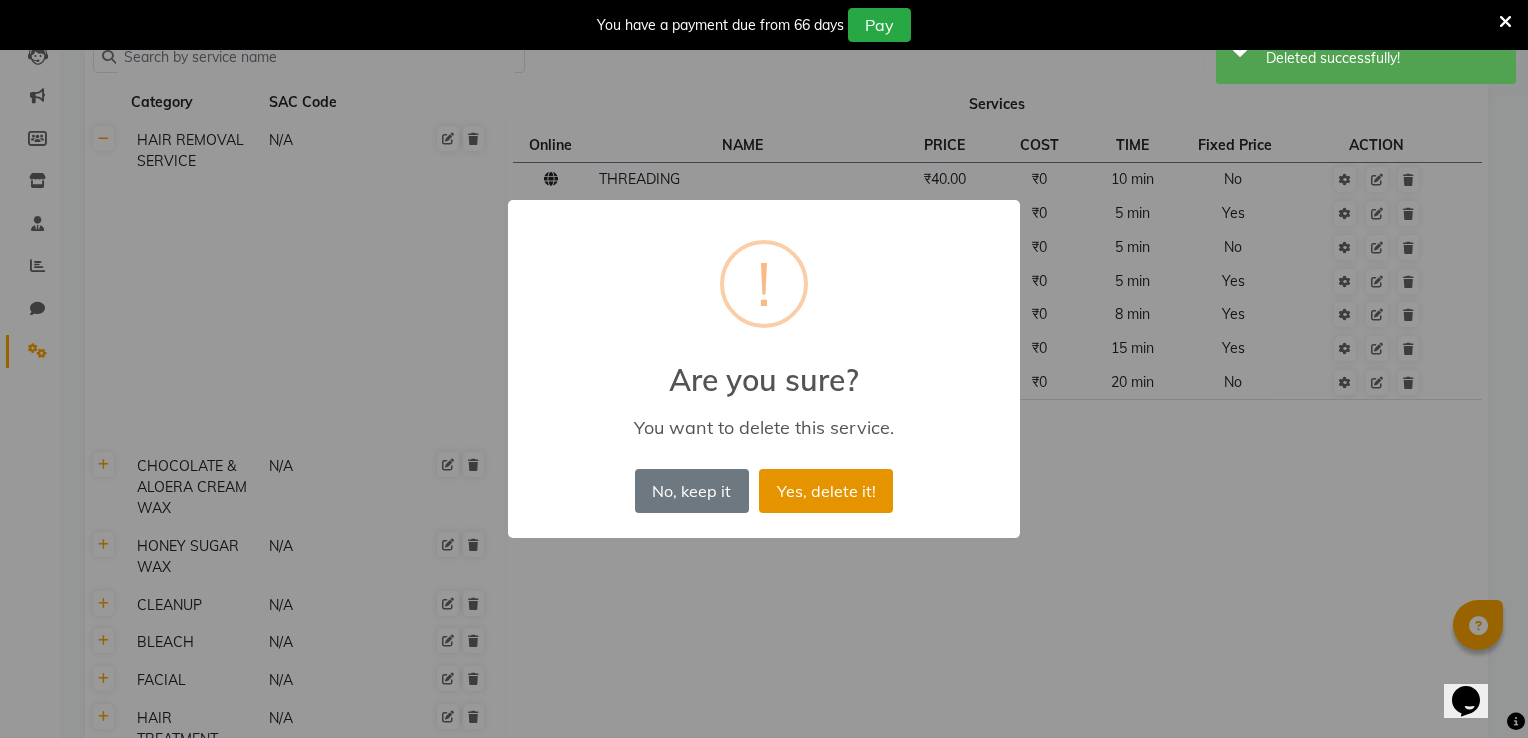 click on "Yes, delete it!" at bounding box center (826, 491) 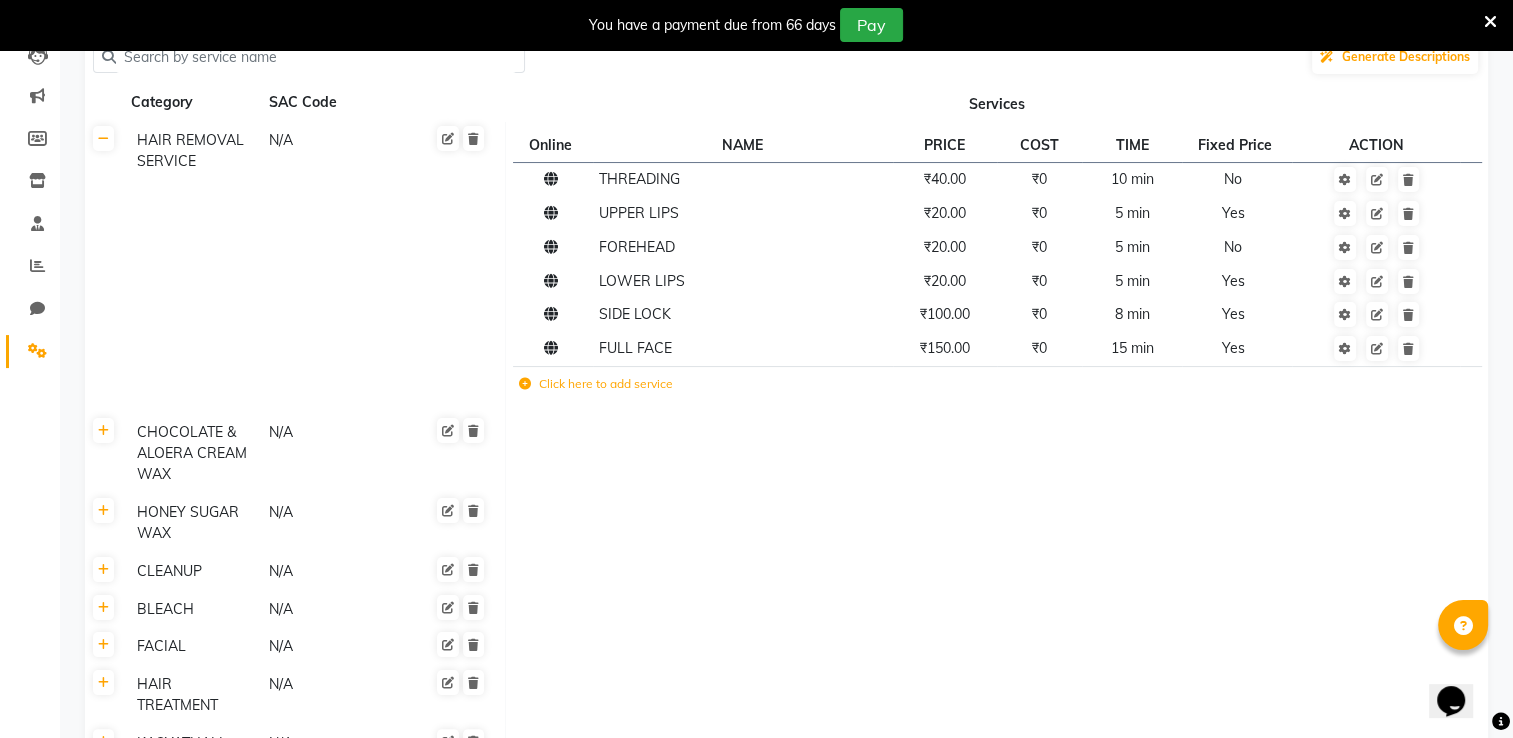 click on "HAIR REMOVAL SERVICE N/A" 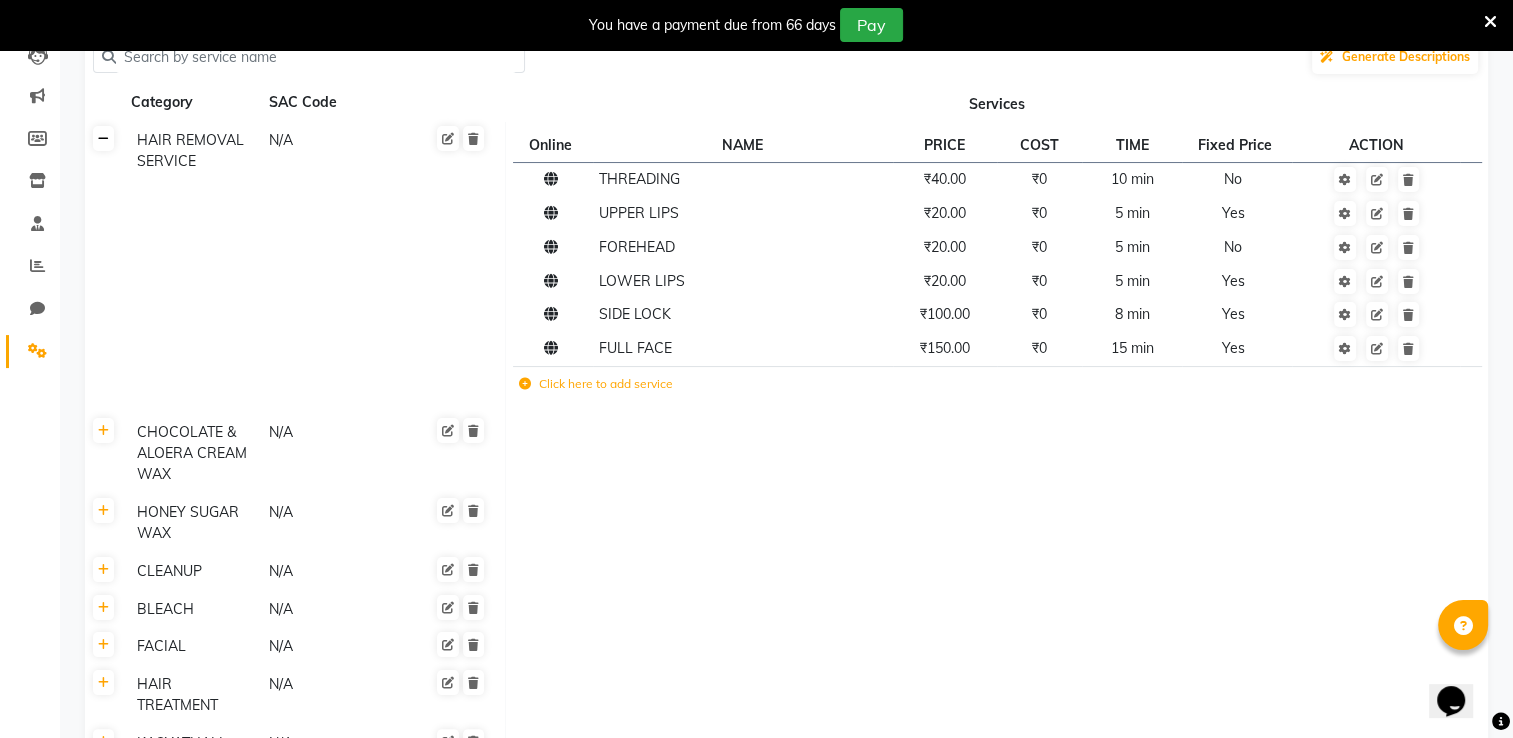 click 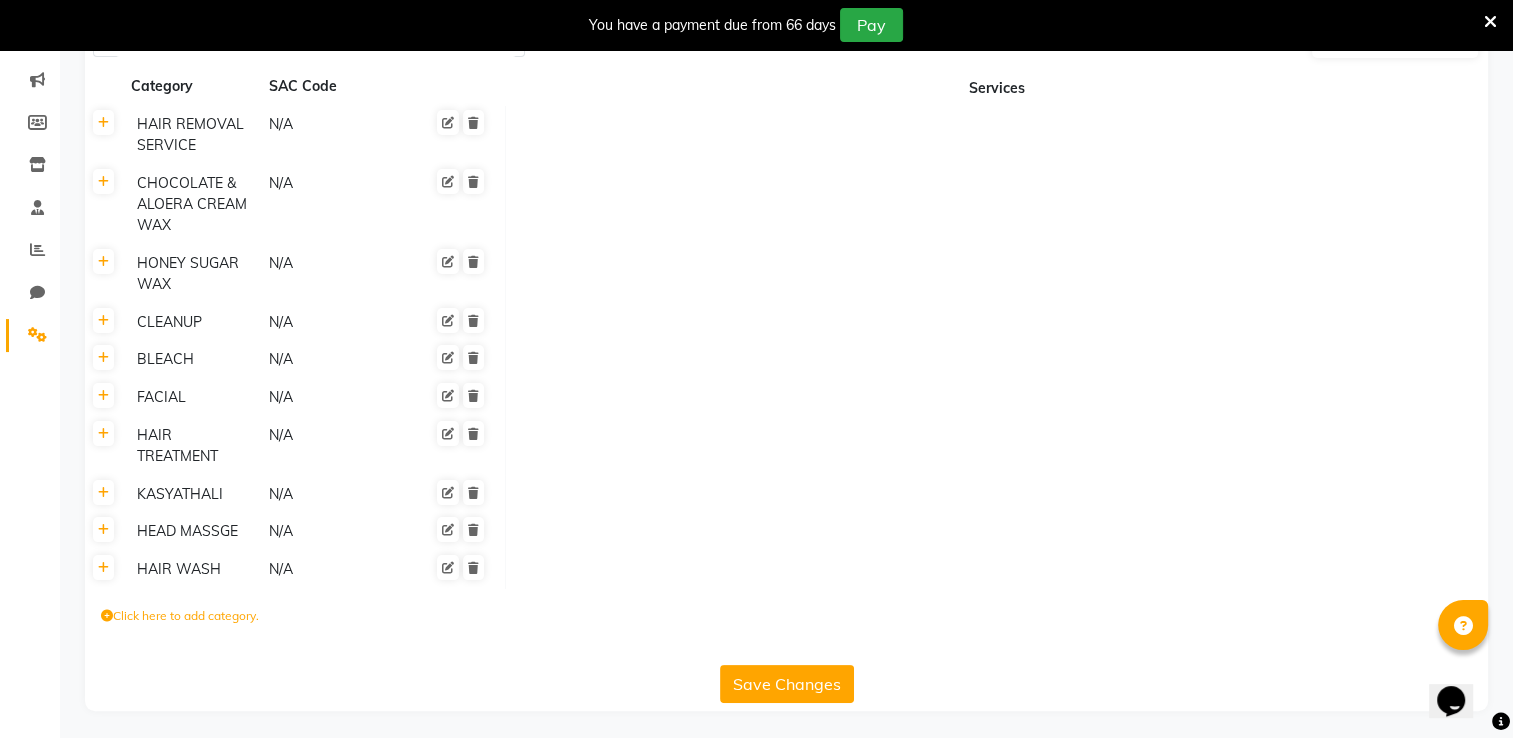 scroll, scrollTop: 246, scrollLeft: 0, axis: vertical 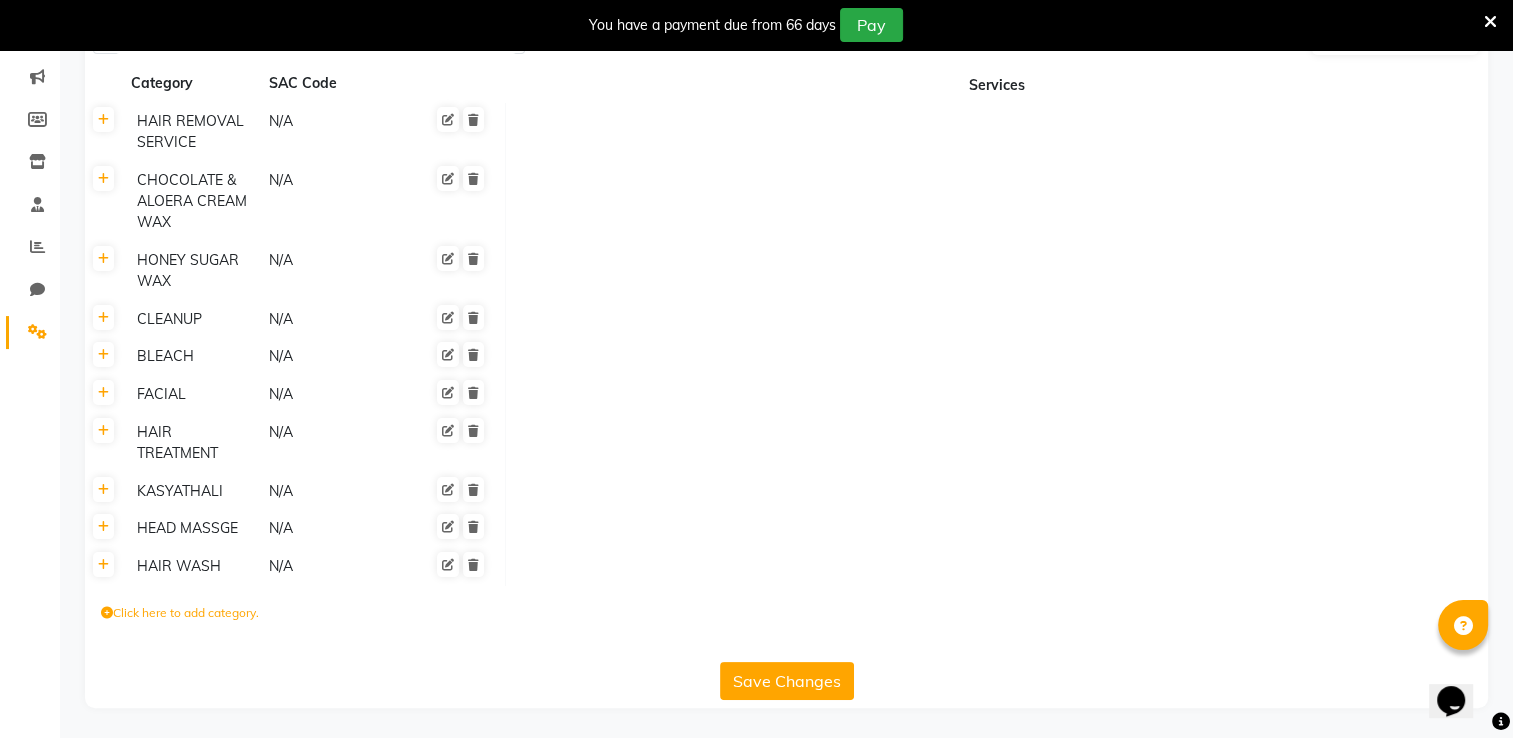click on "Click here to add category." 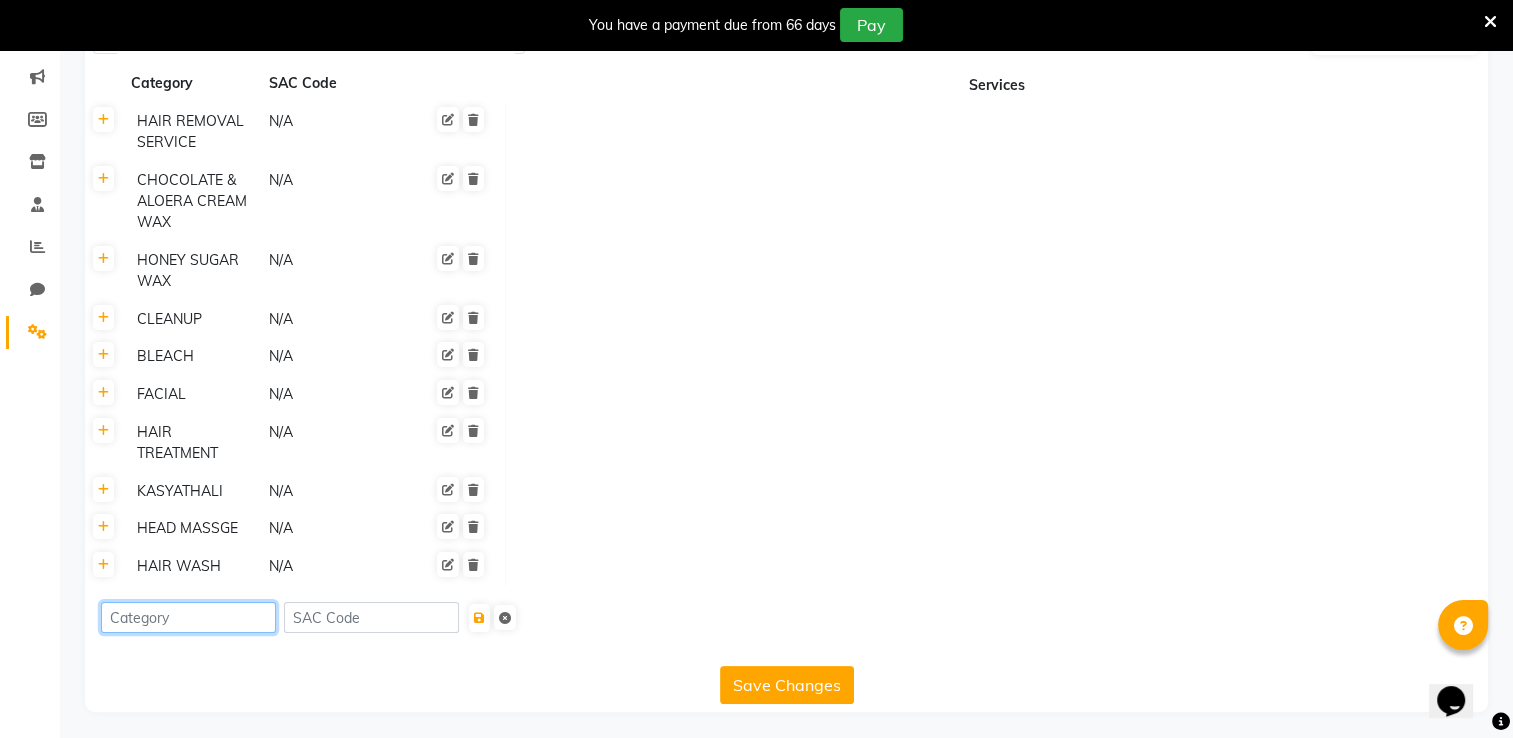 click 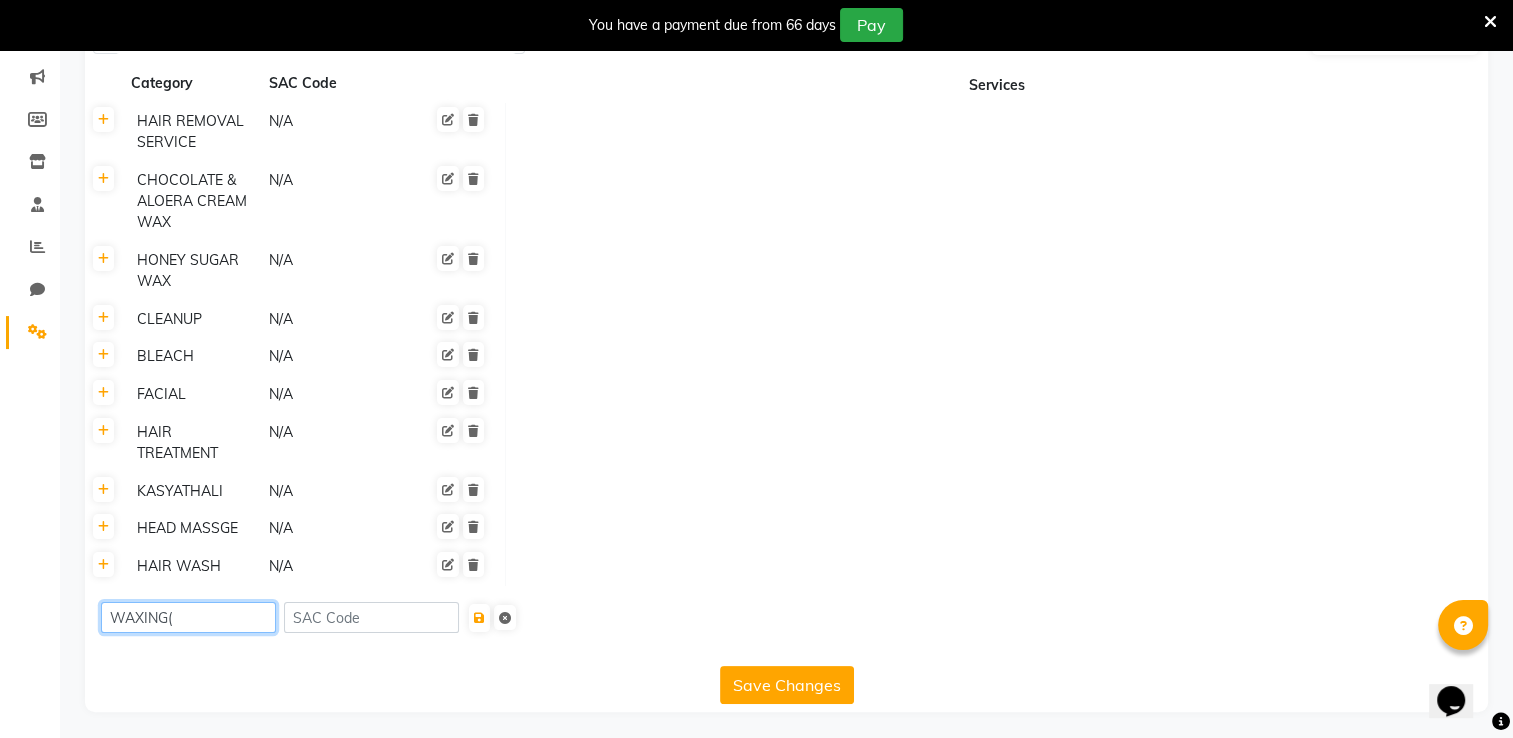 click on "WAXING(" 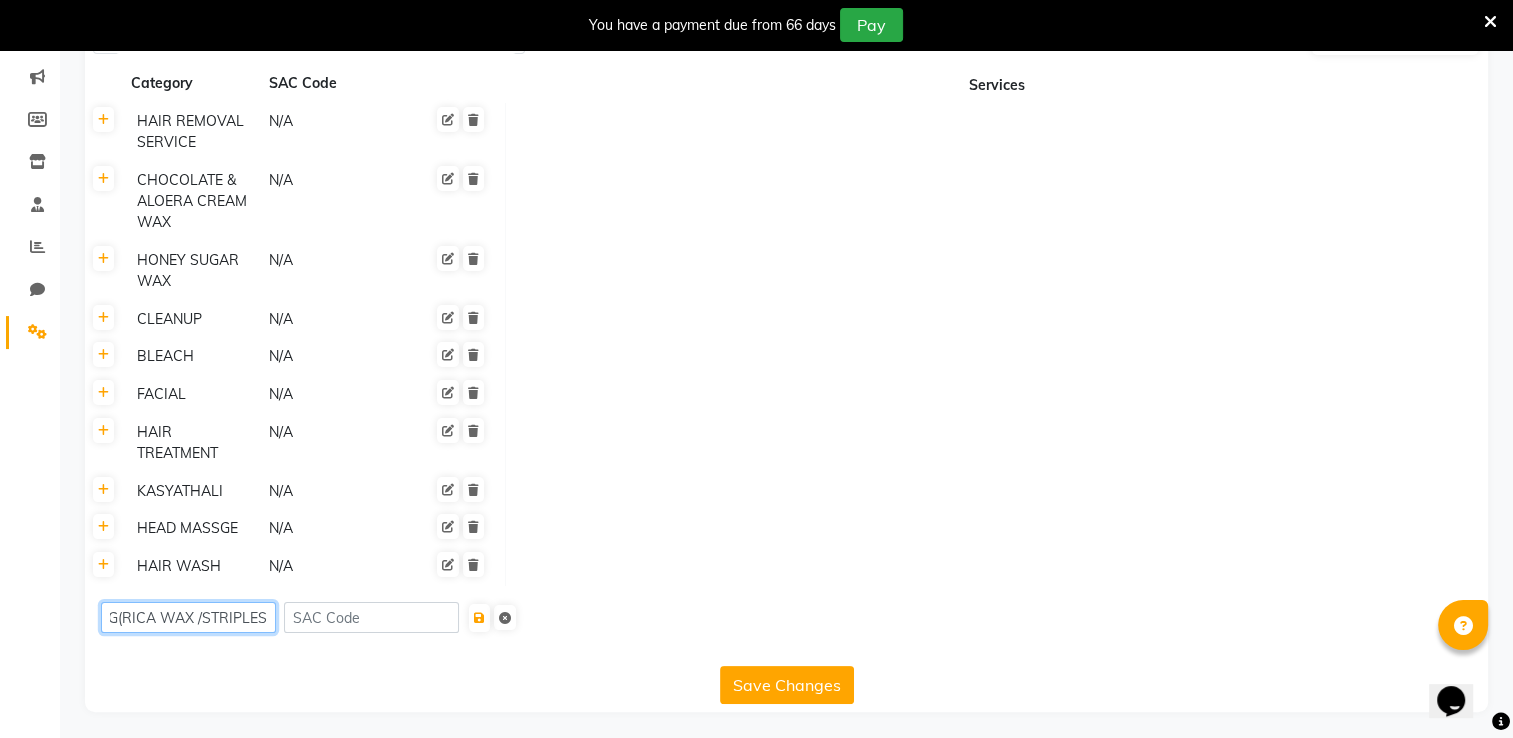 scroll, scrollTop: 0, scrollLeft: 53, axis: horizontal 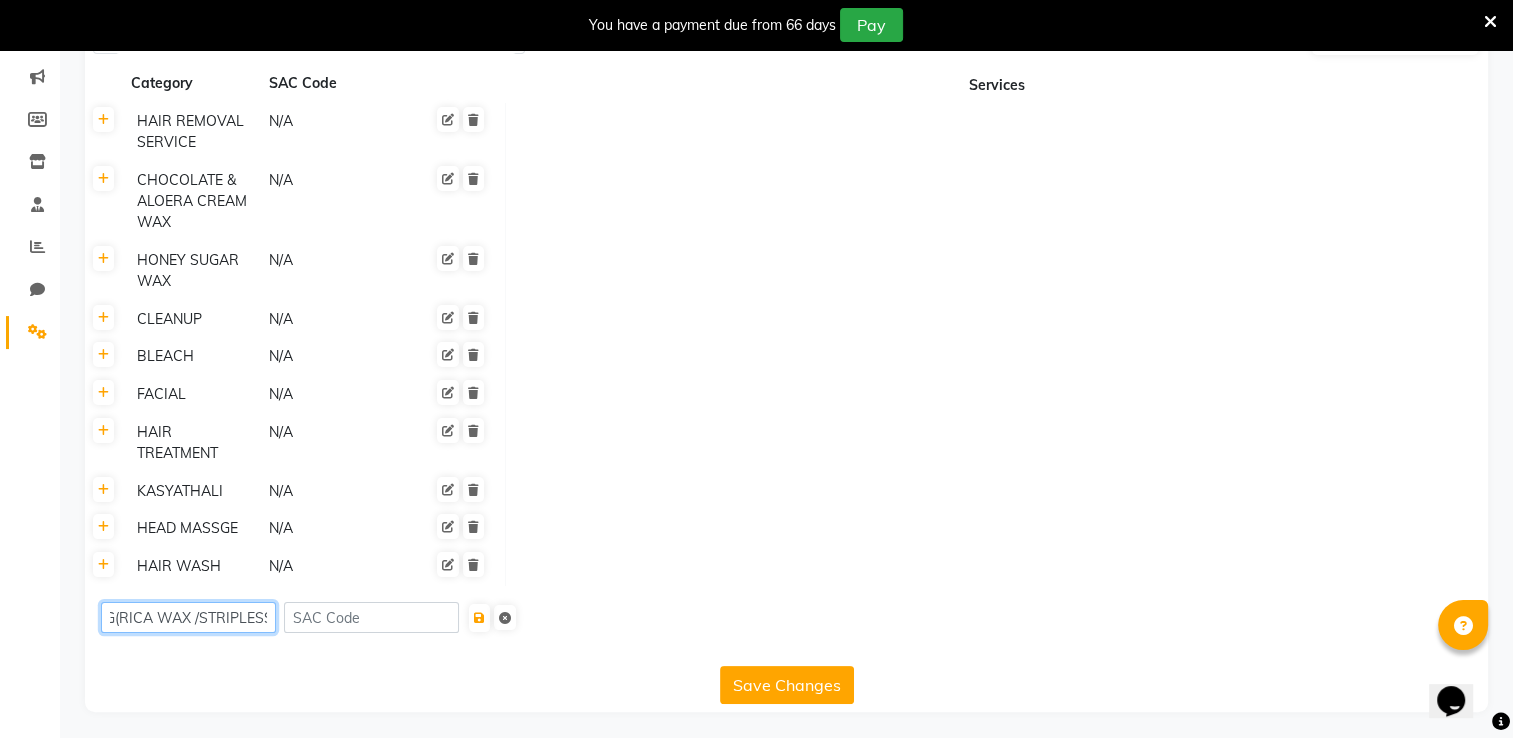 type on "WAXING(RICA WAX /STRIPLESS B" 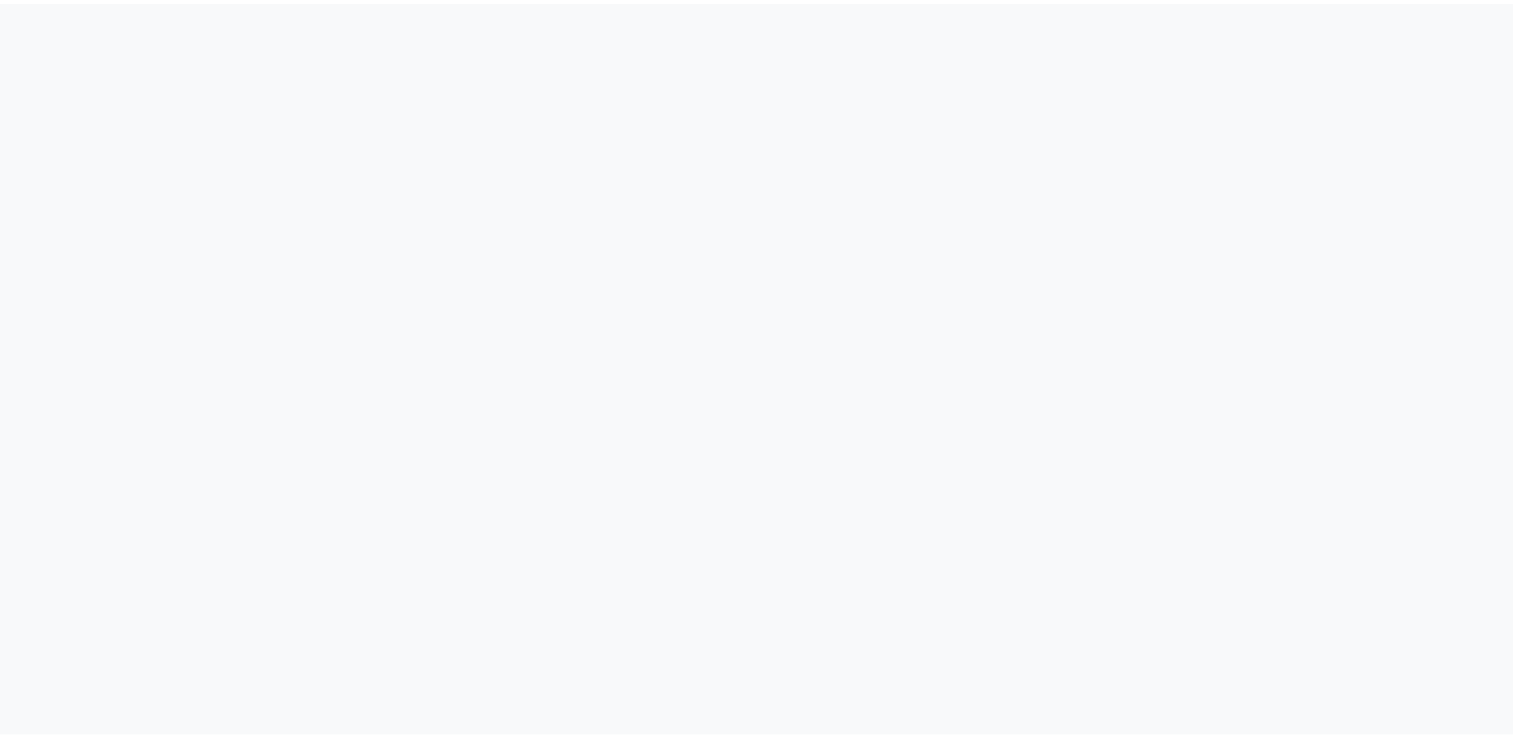 scroll, scrollTop: 0, scrollLeft: 0, axis: both 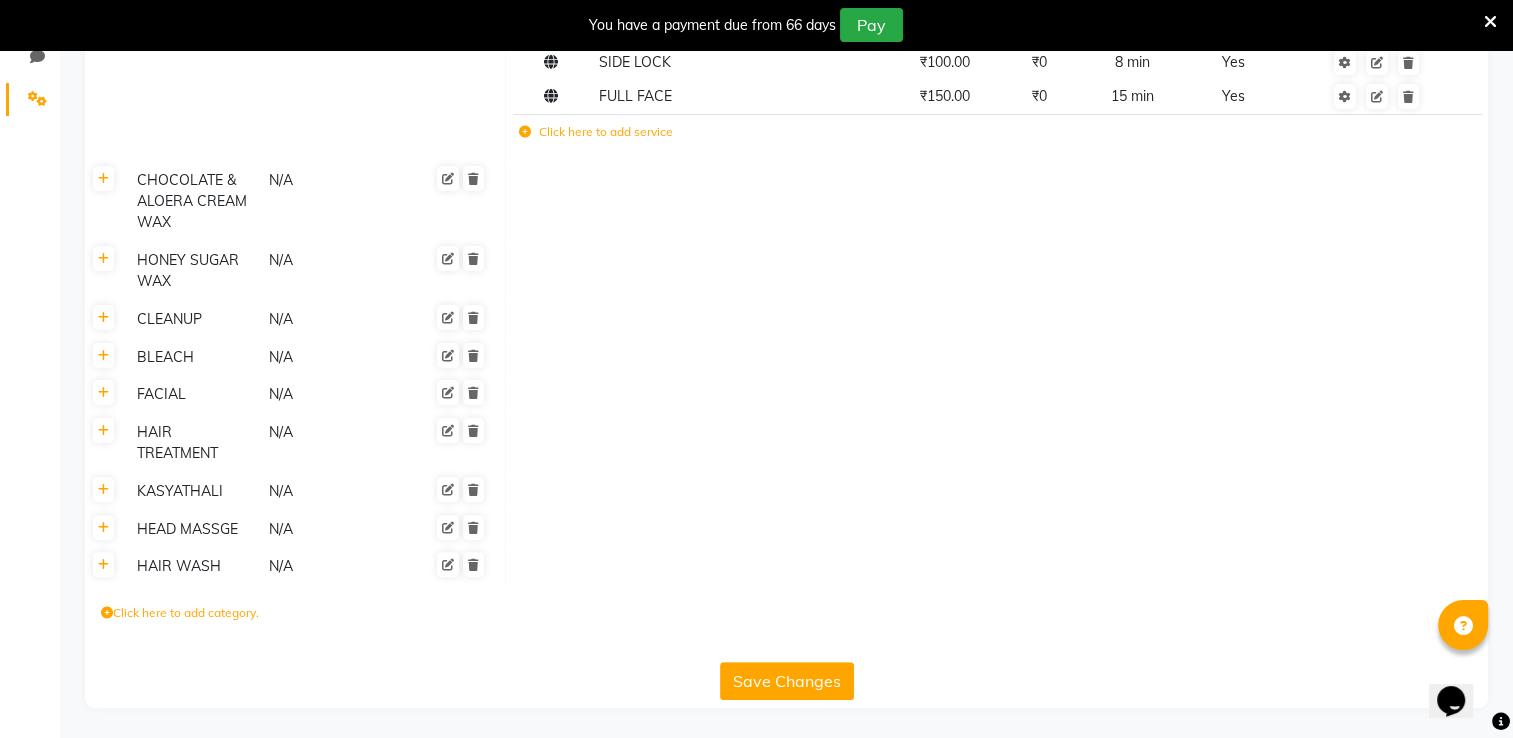 click on "Click here to add category." 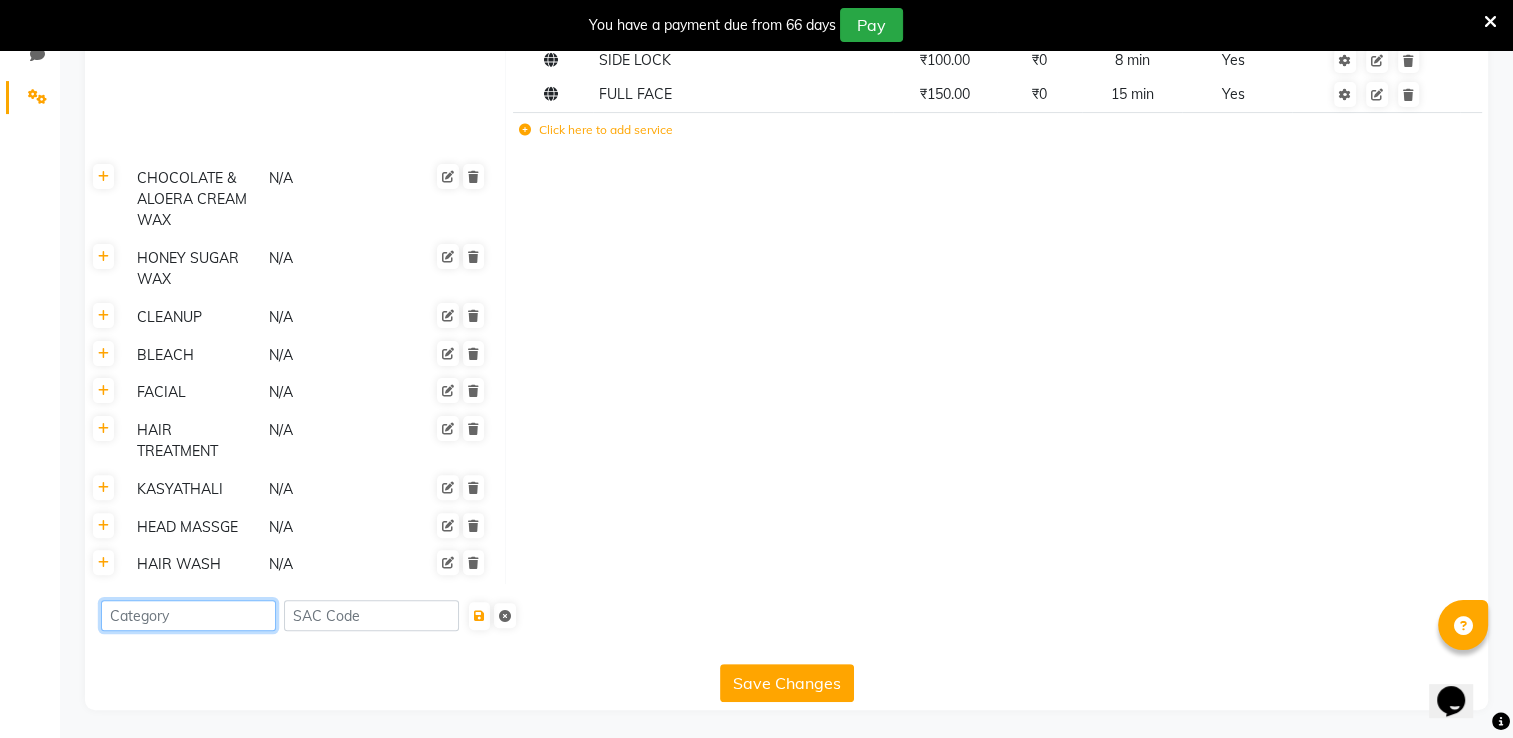 click 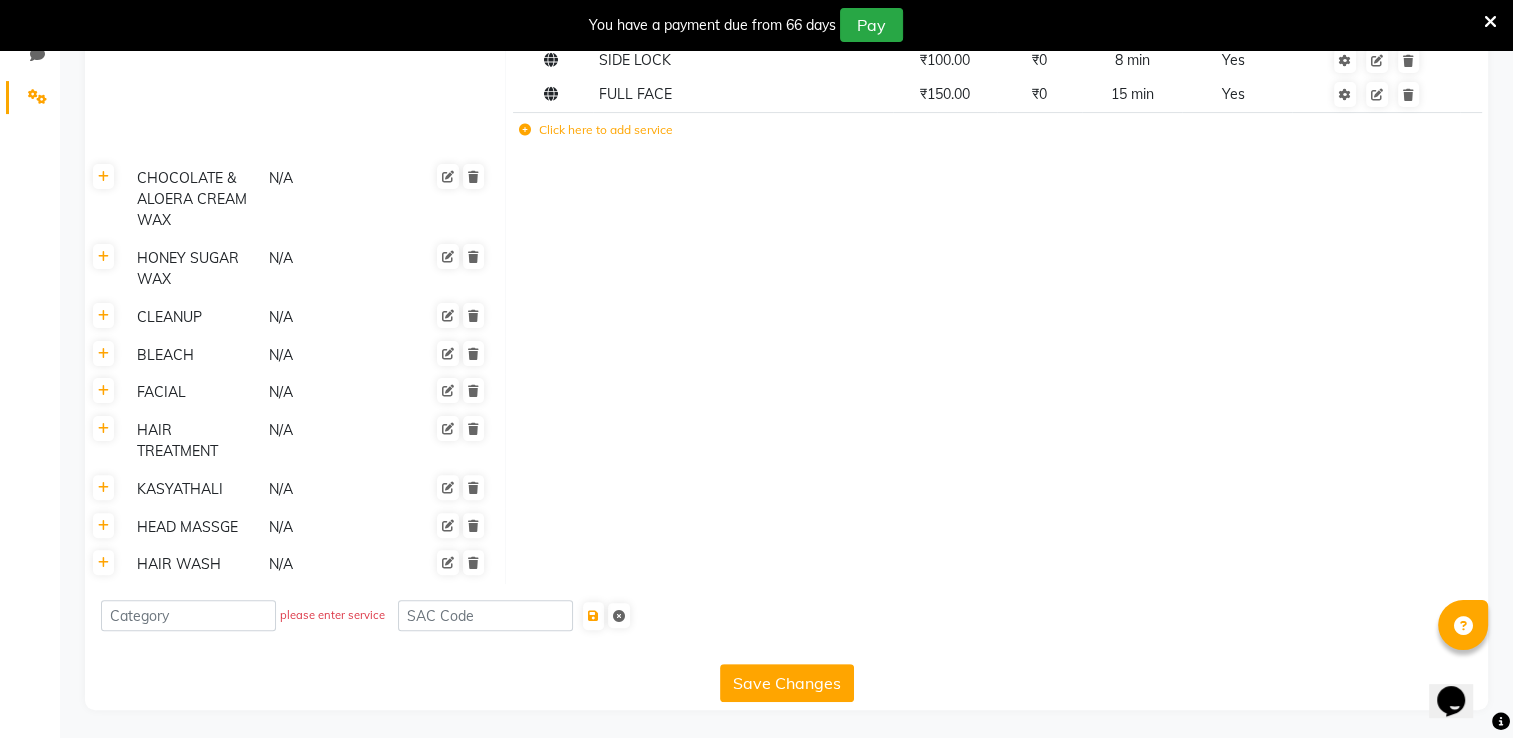 click 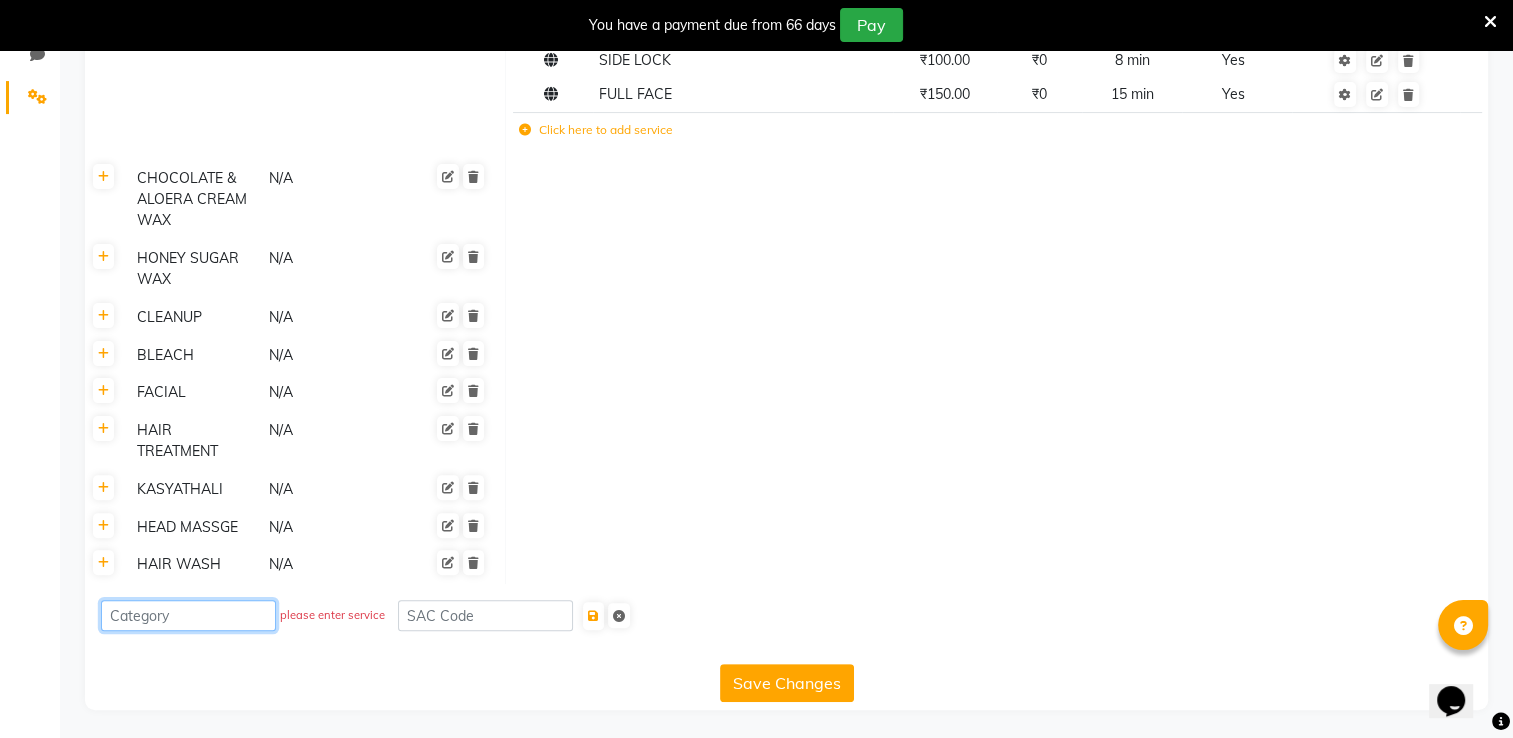 click 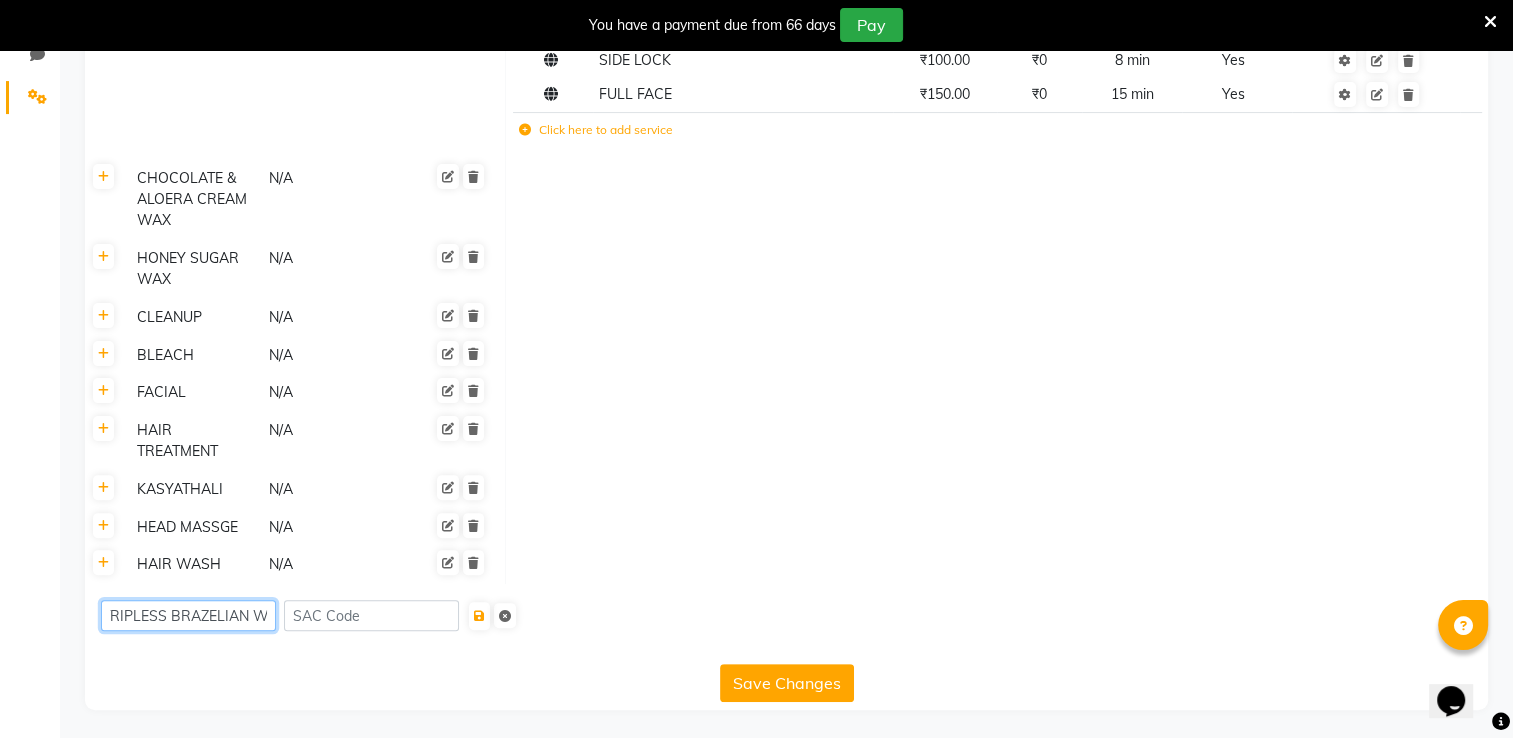 scroll, scrollTop: 0, scrollLeft: 106, axis: horizontal 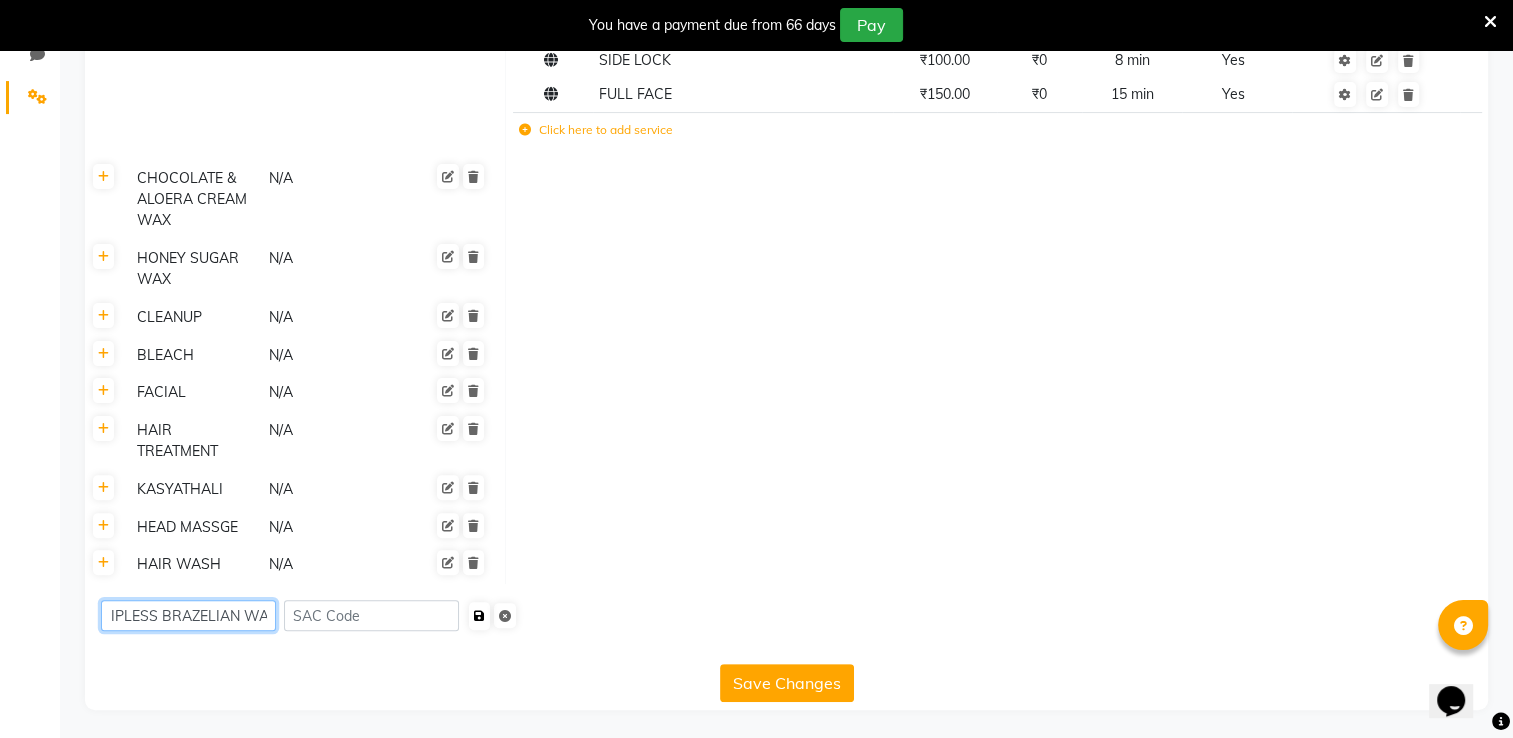 type on "RICA WAX /STRIPLESS BRAZELIAN WAX" 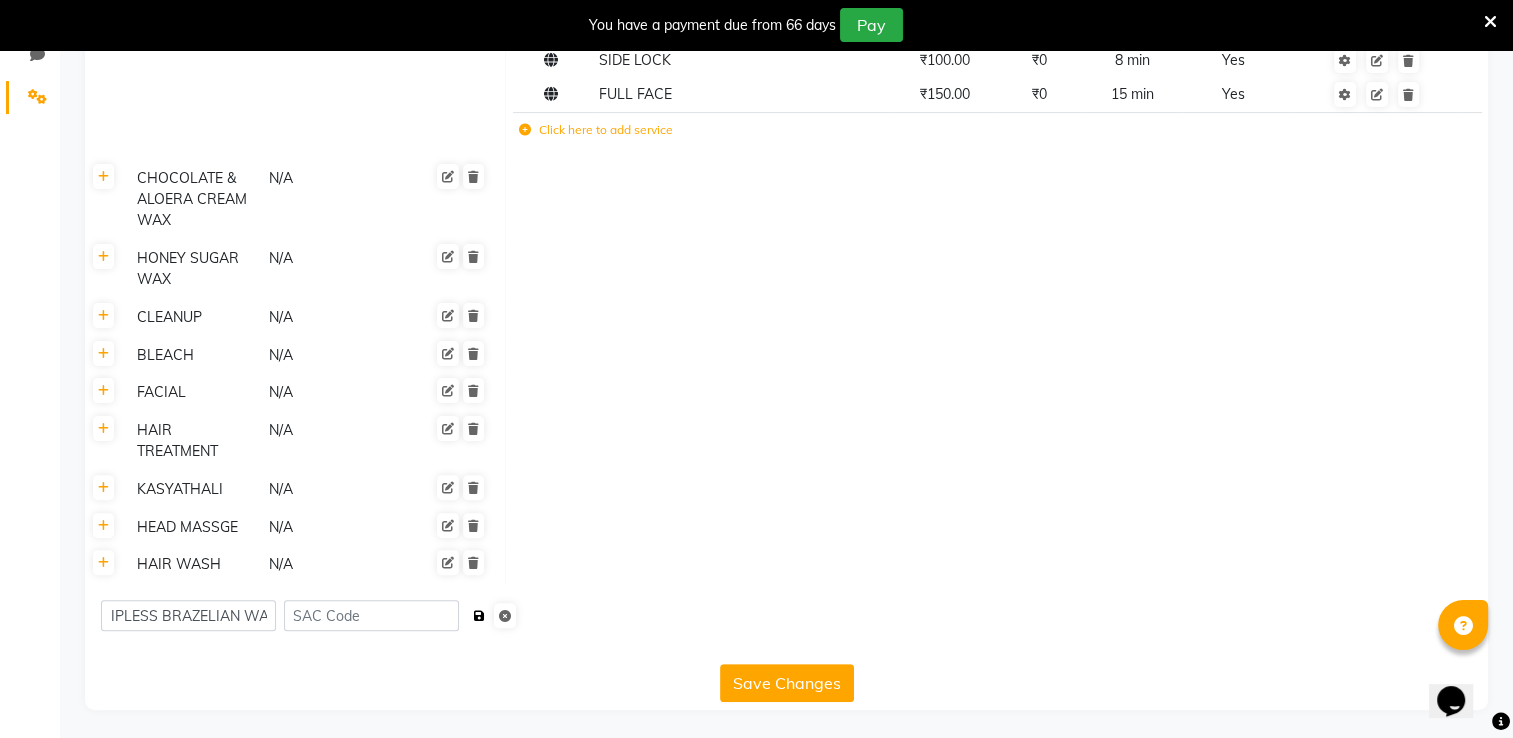 scroll, scrollTop: 0, scrollLeft: 0, axis: both 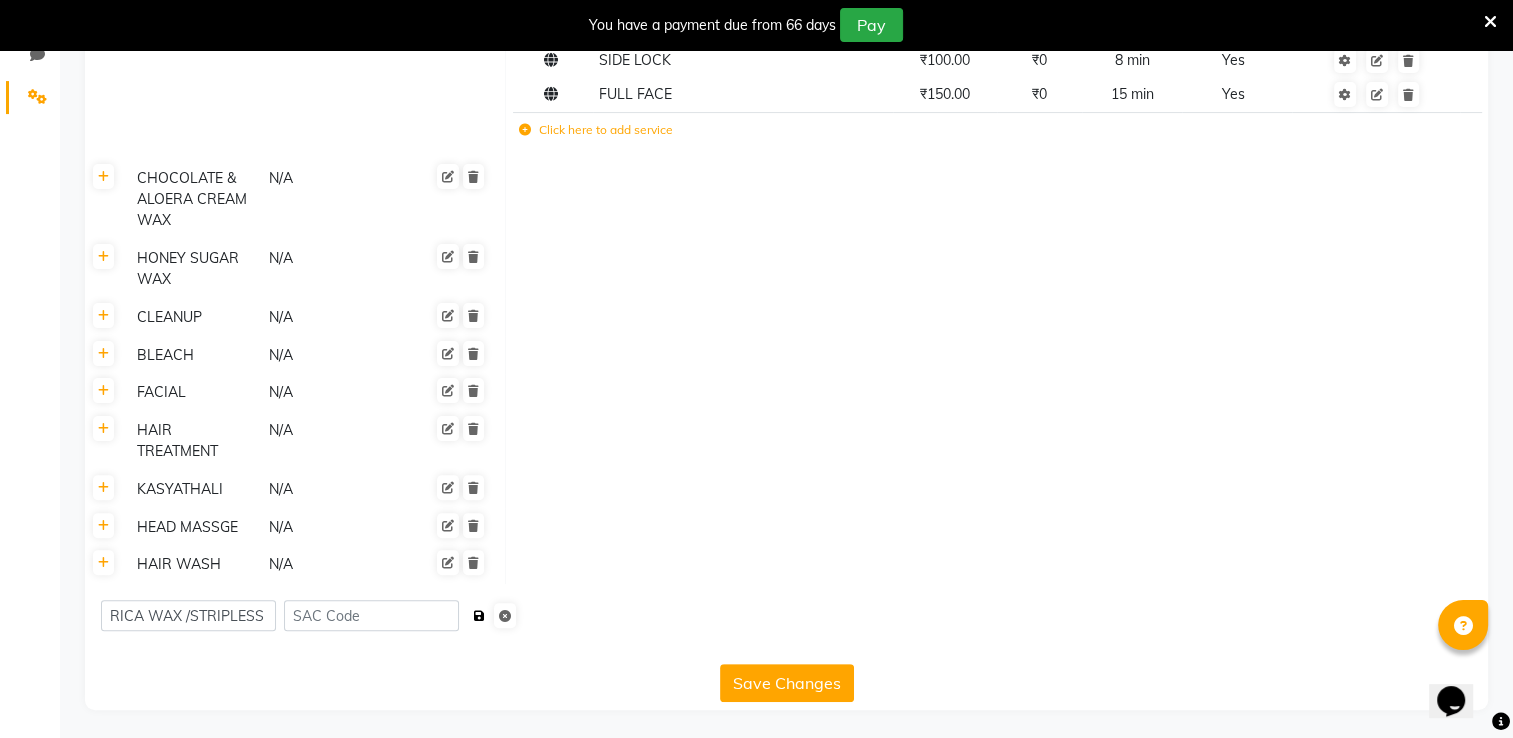 click at bounding box center (479, 616) 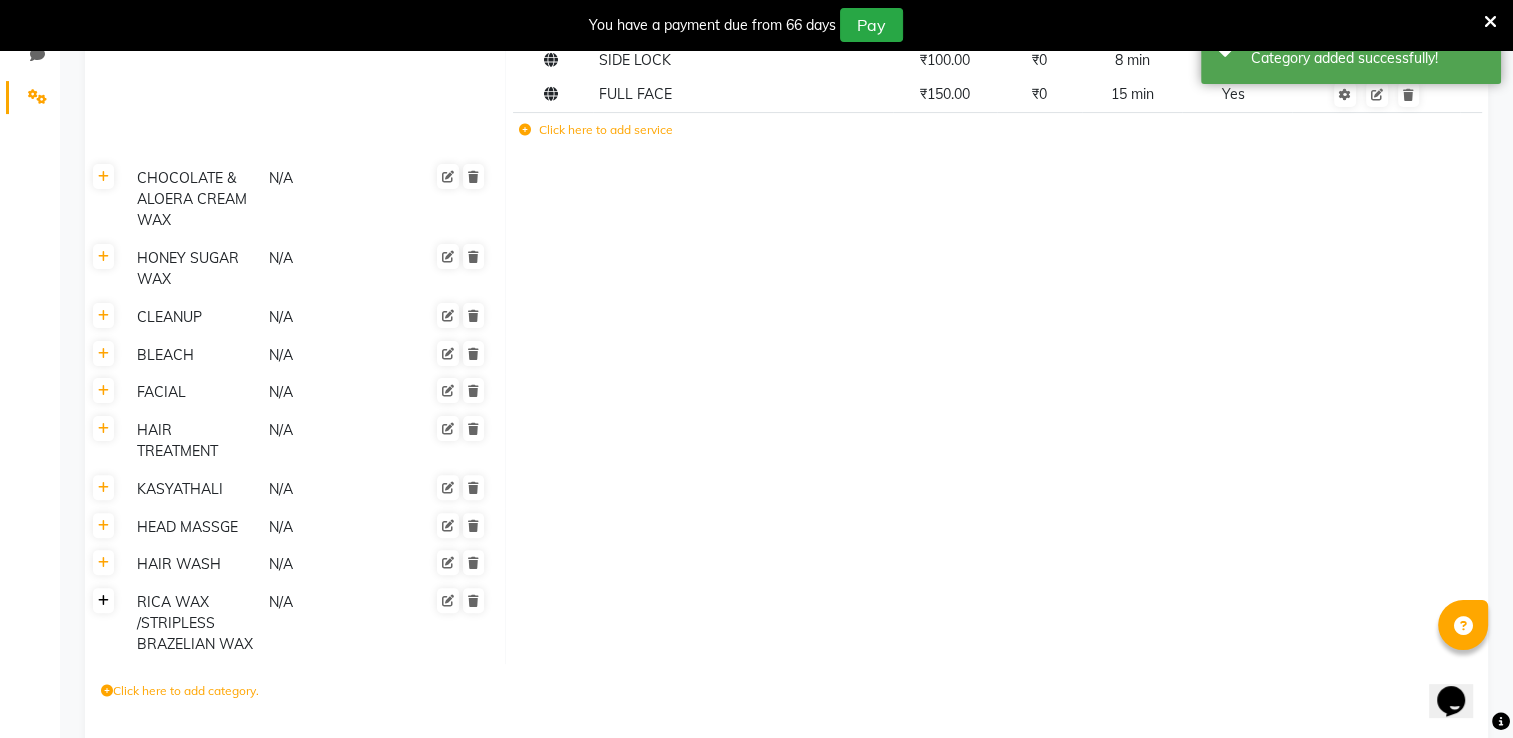 click 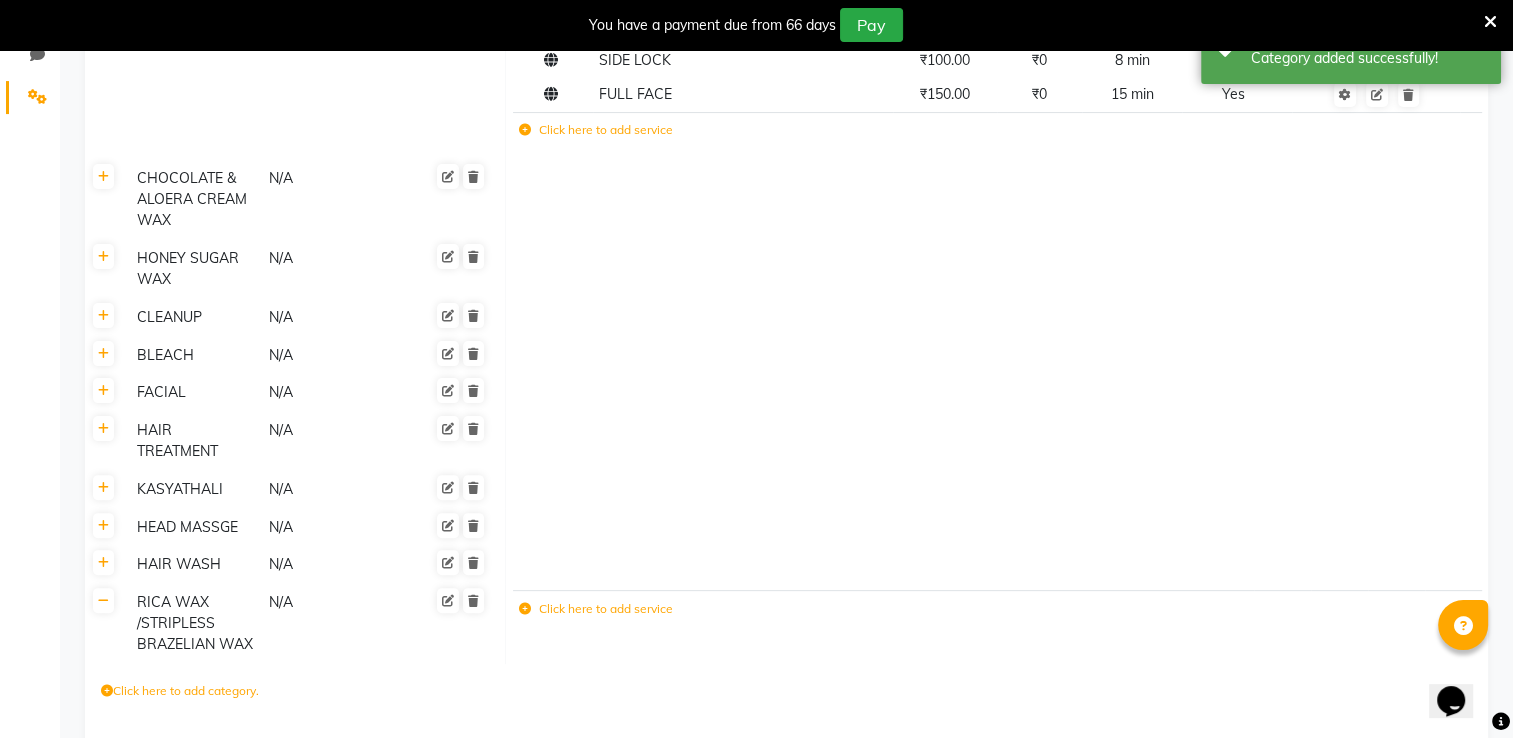 click on "Click here to add service" 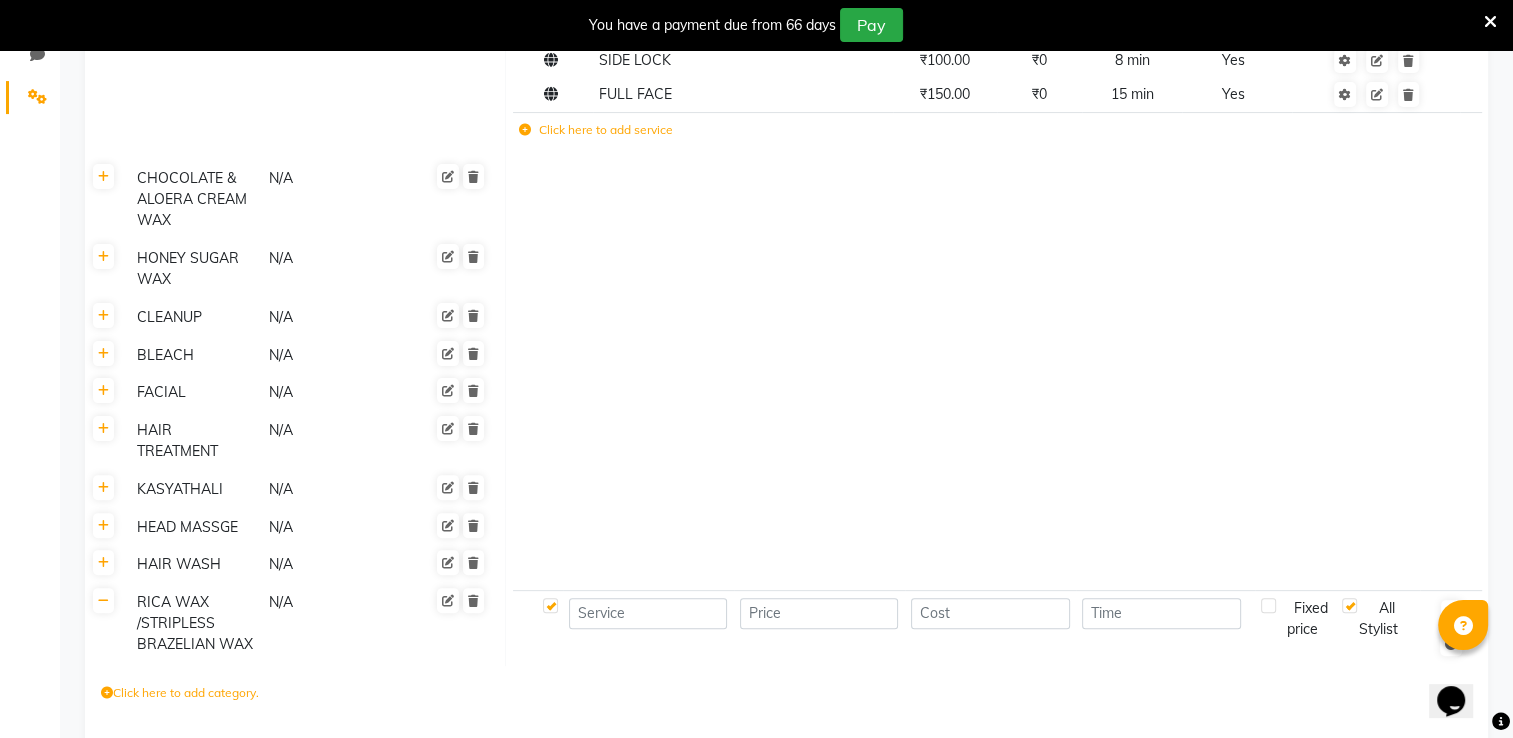 click 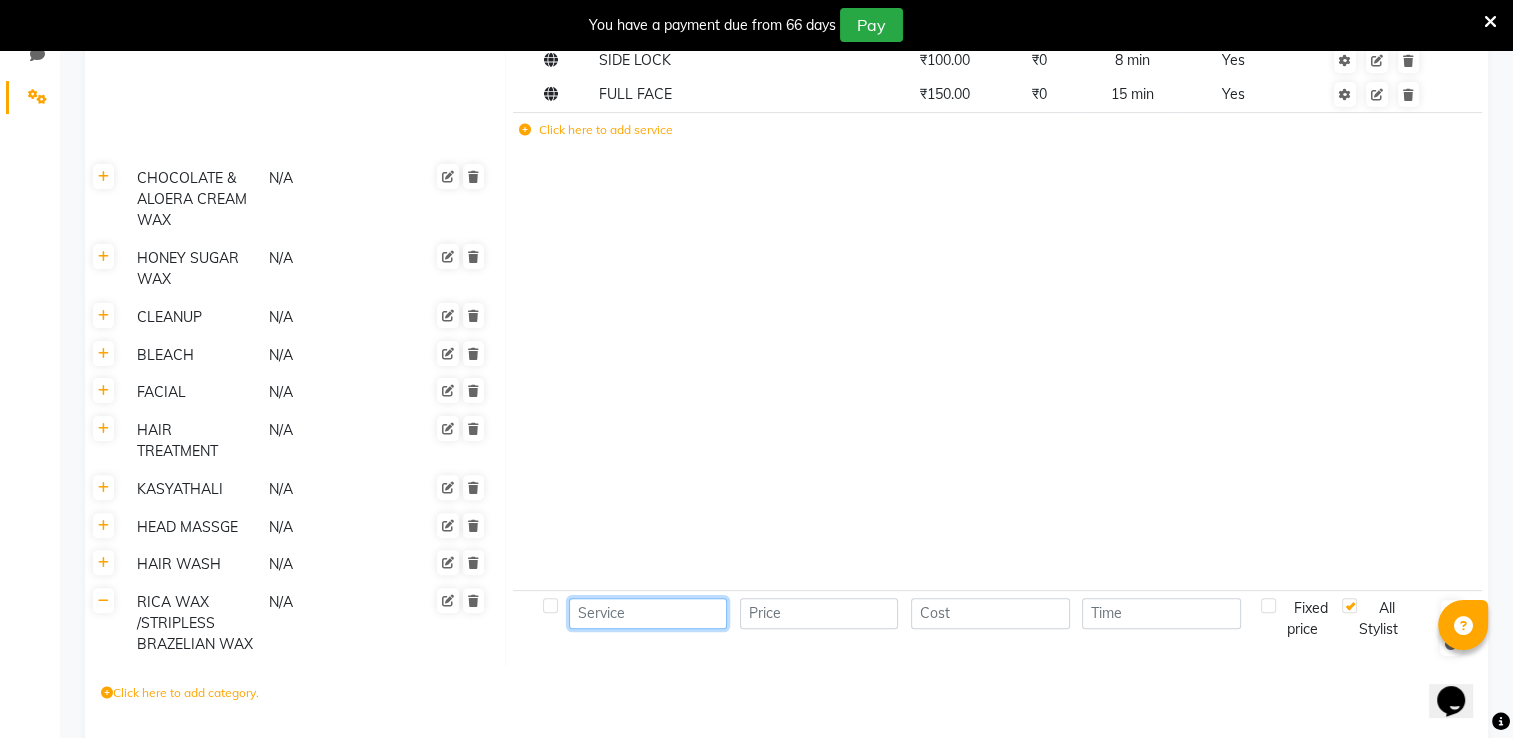click 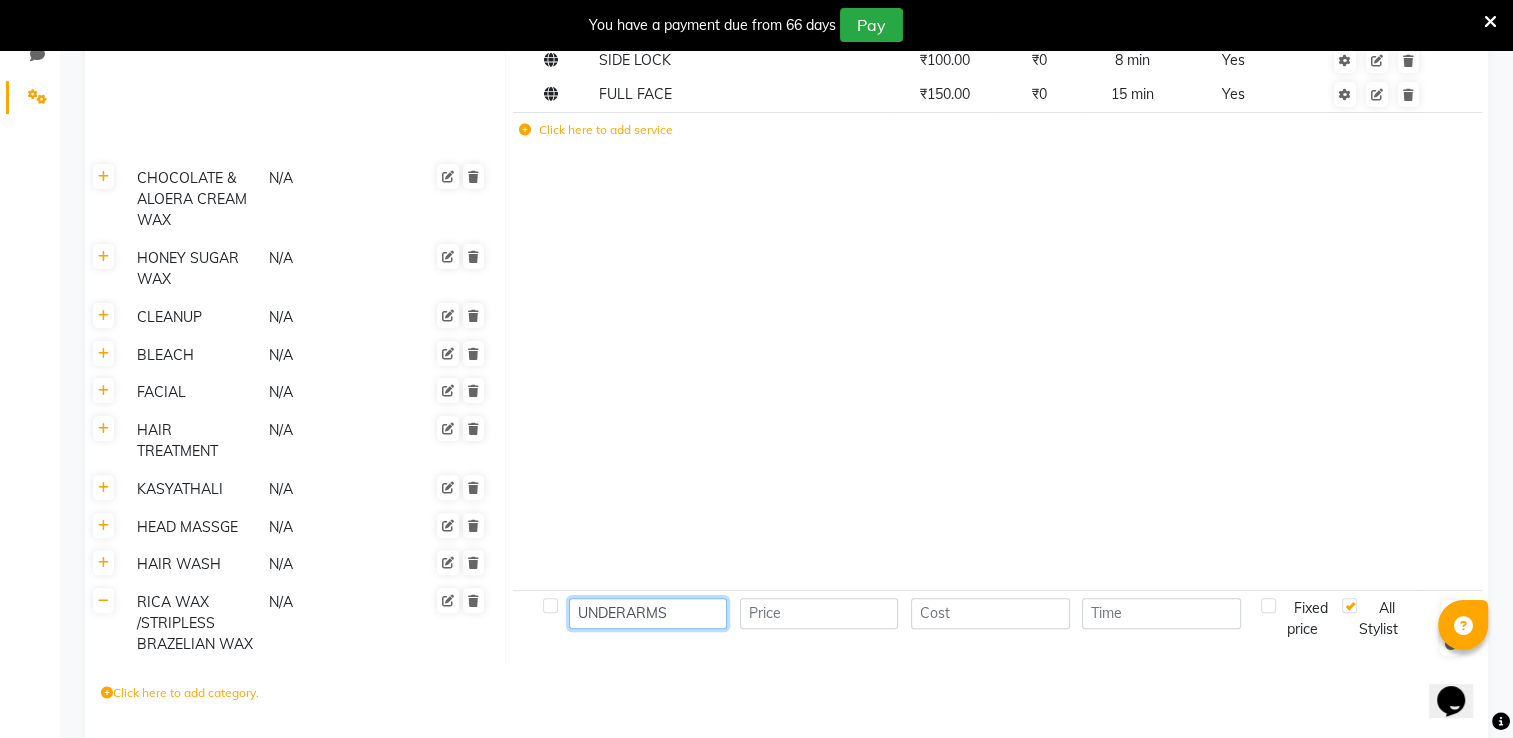 type on "UNDERARMS" 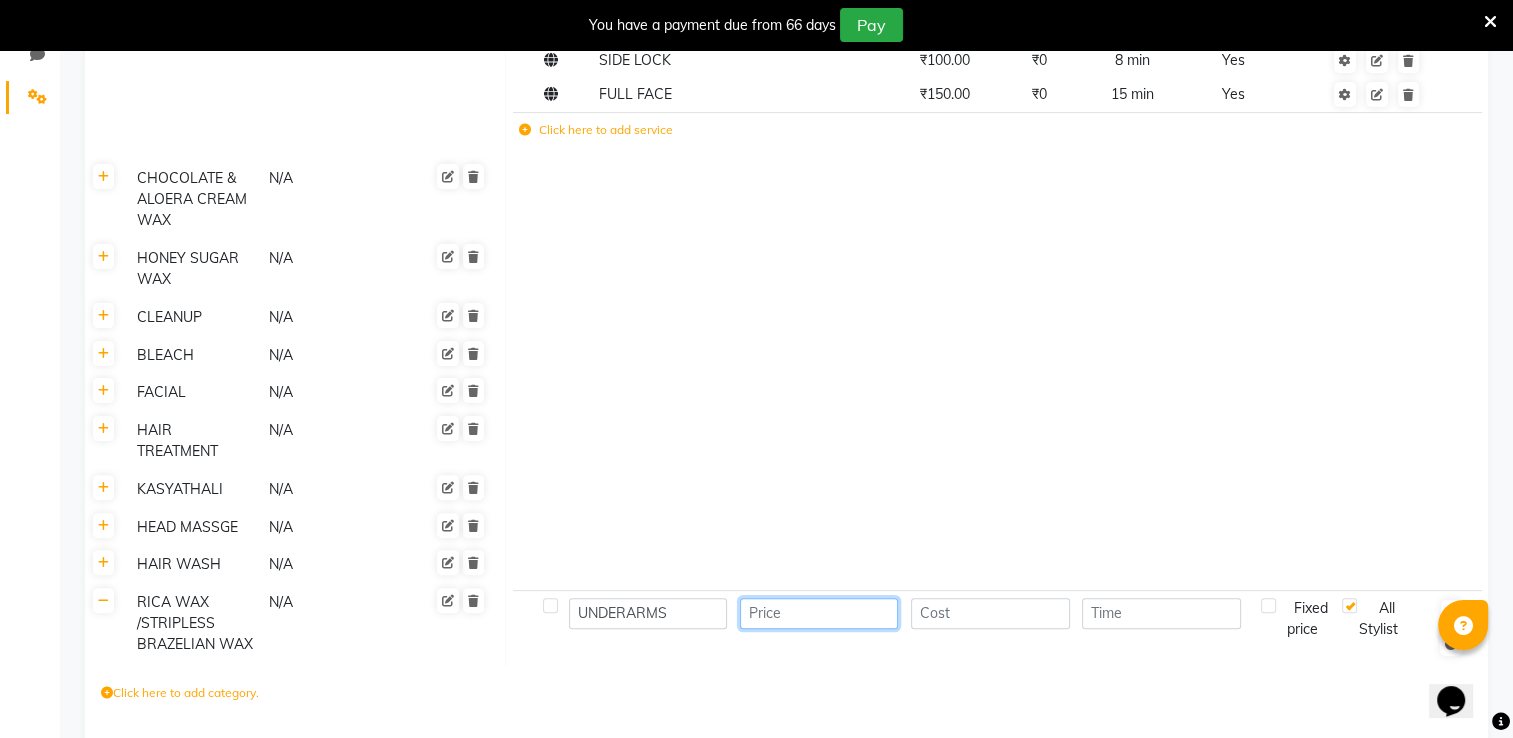 click 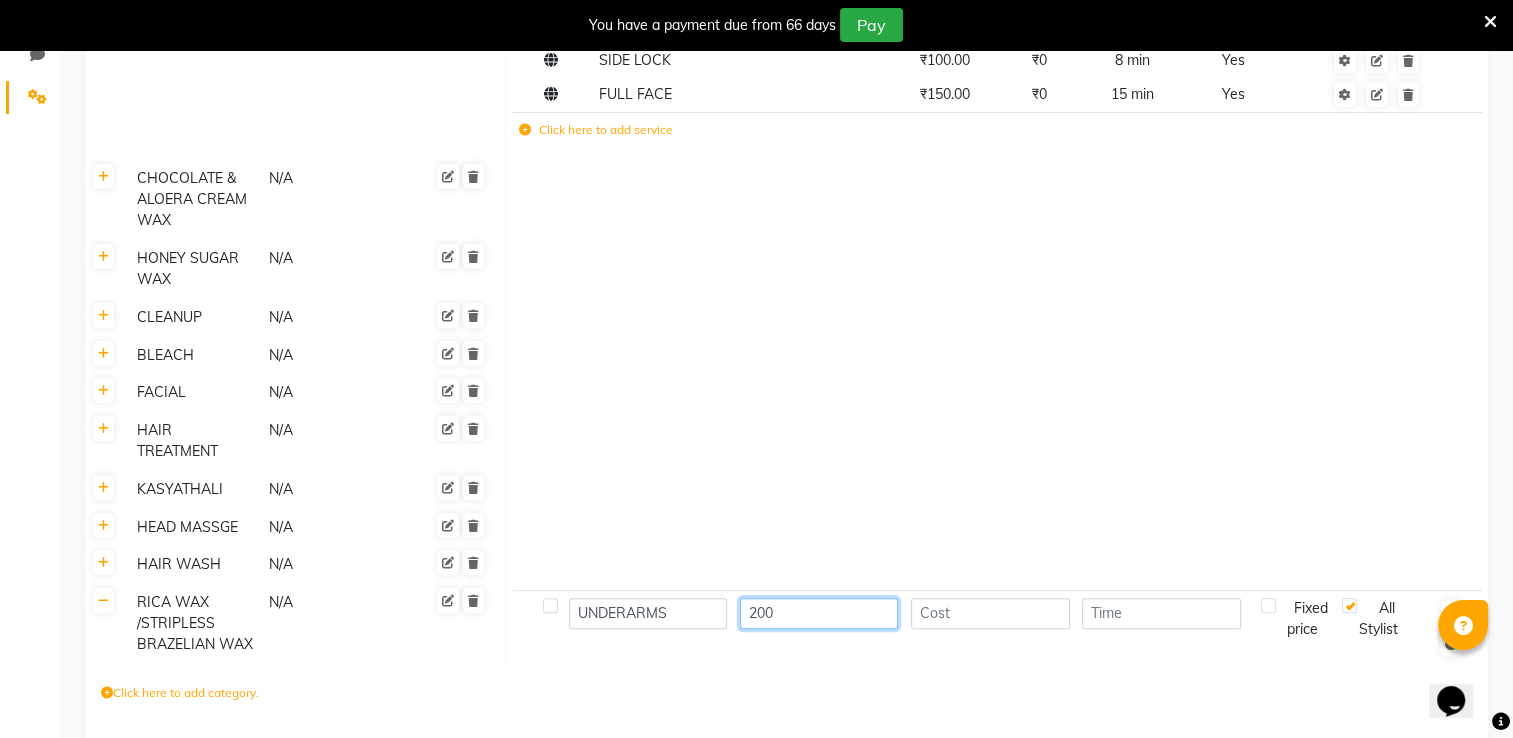 type on "200" 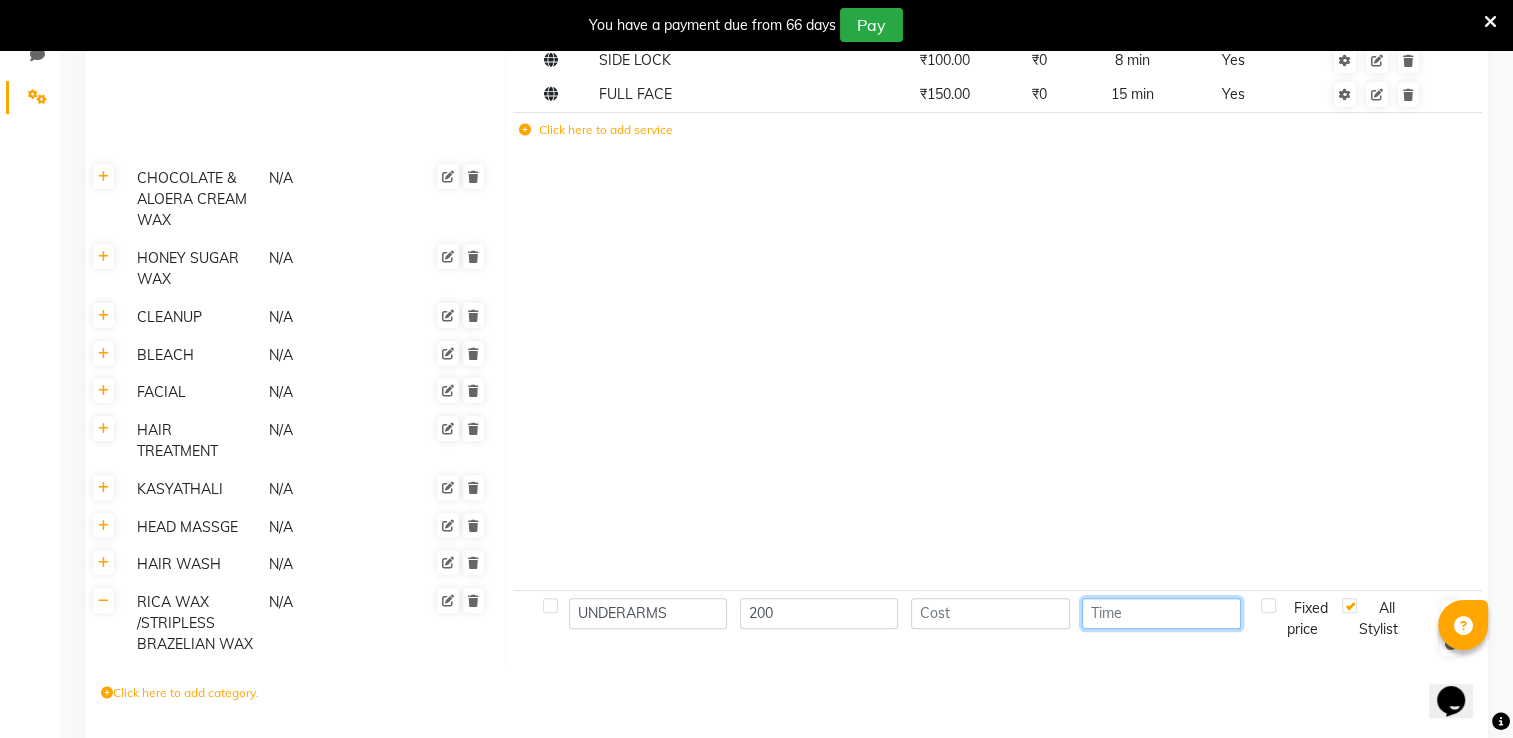 click 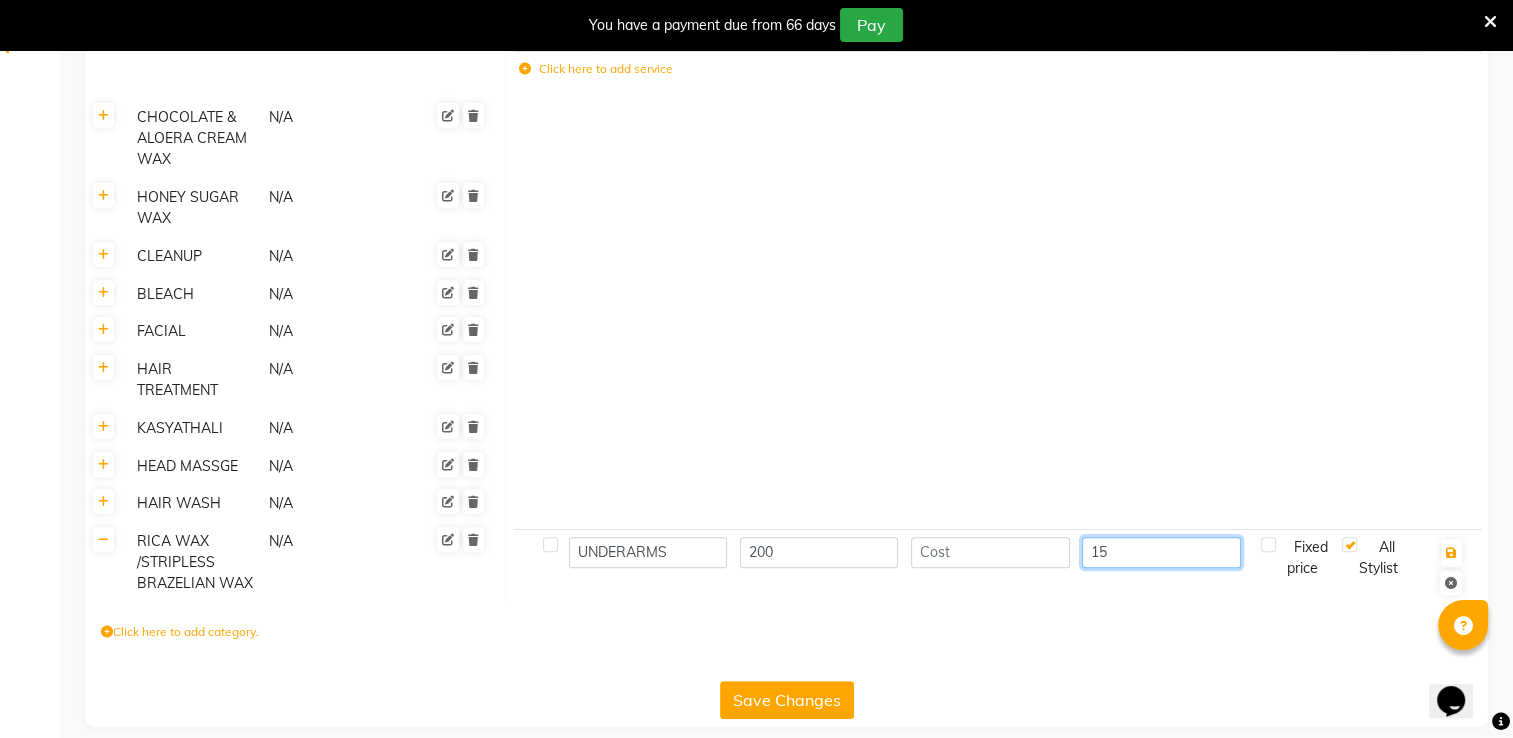 scroll, scrollTop: 561, scrollLeft: 0, axis: vertical 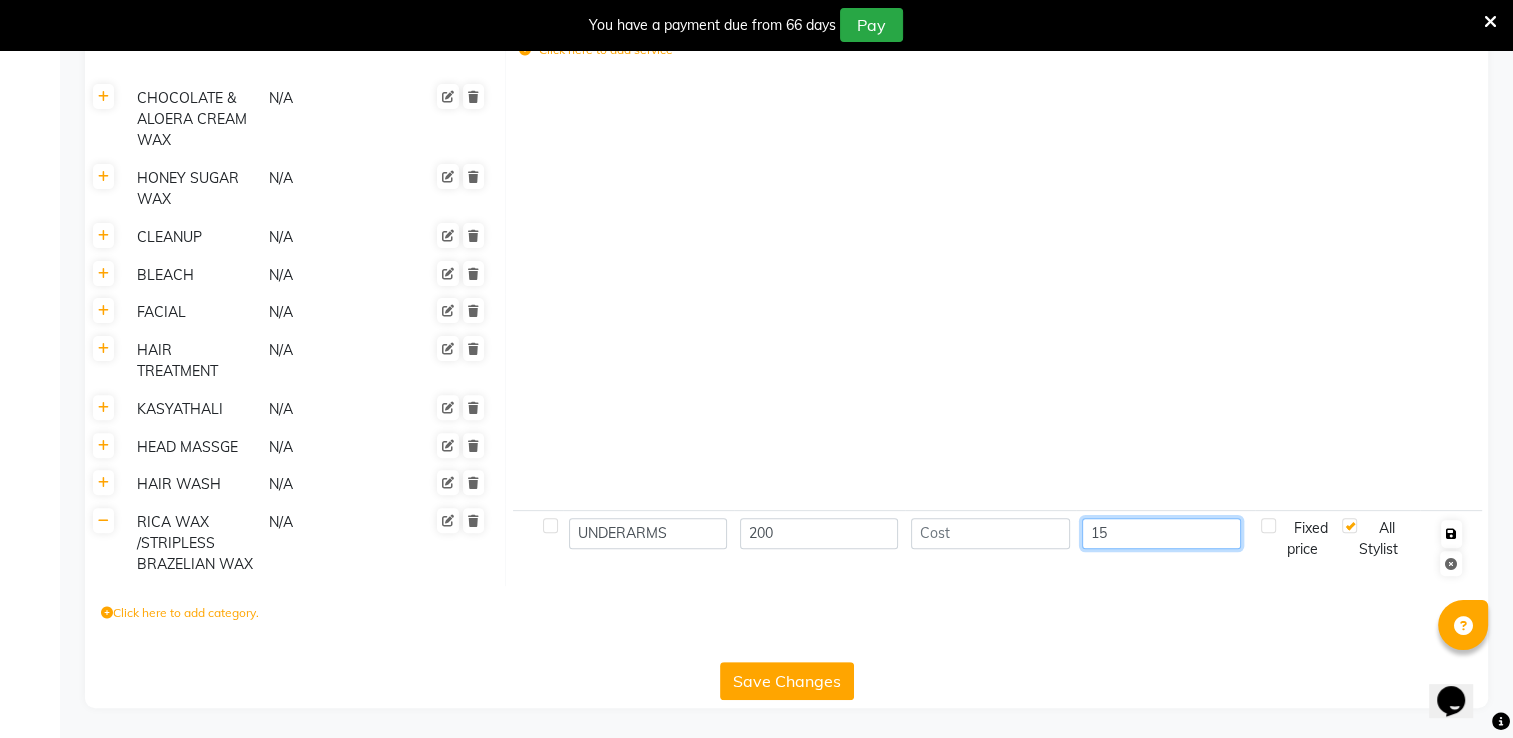 type on "15" 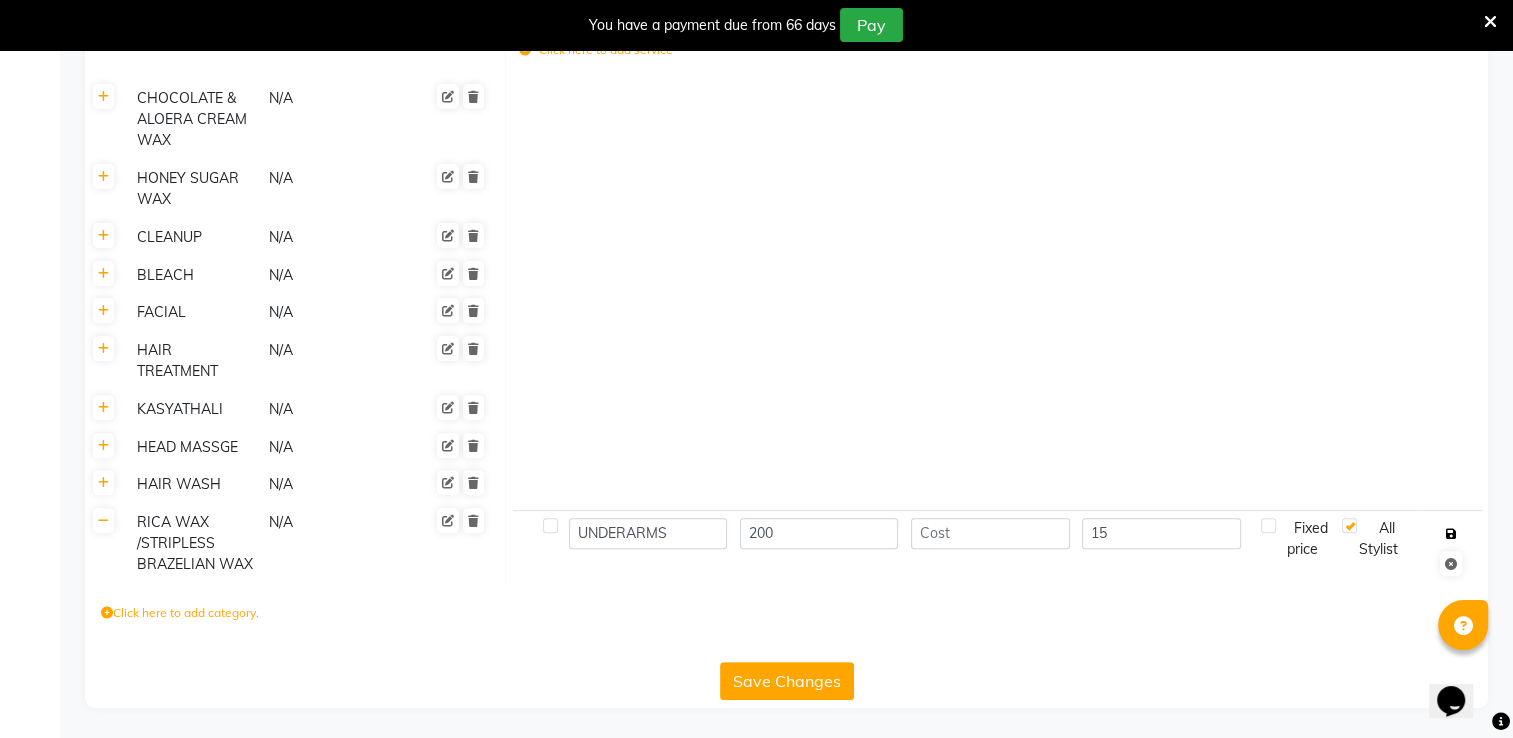 click at bounding box center [1451, 534] 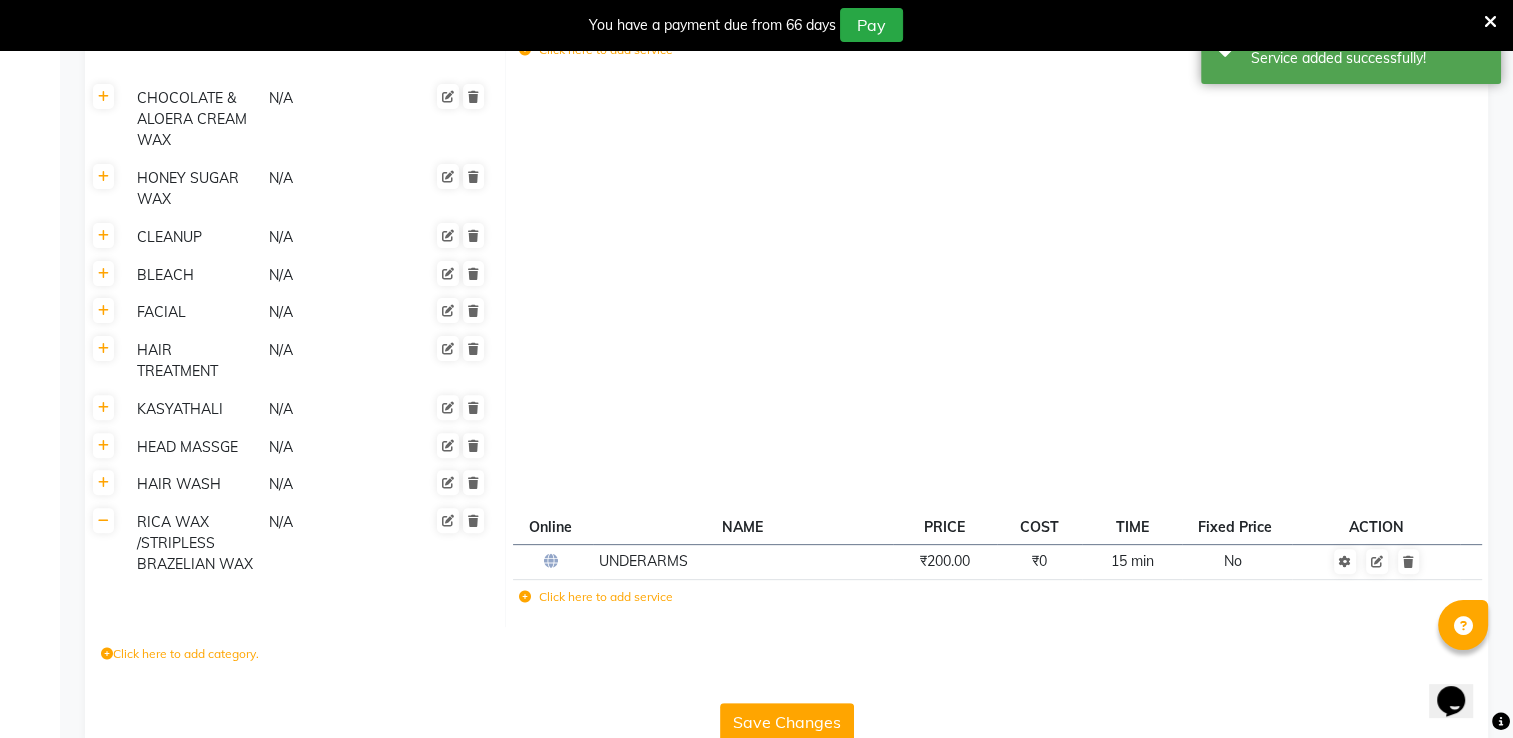 click on "Click here to add service" 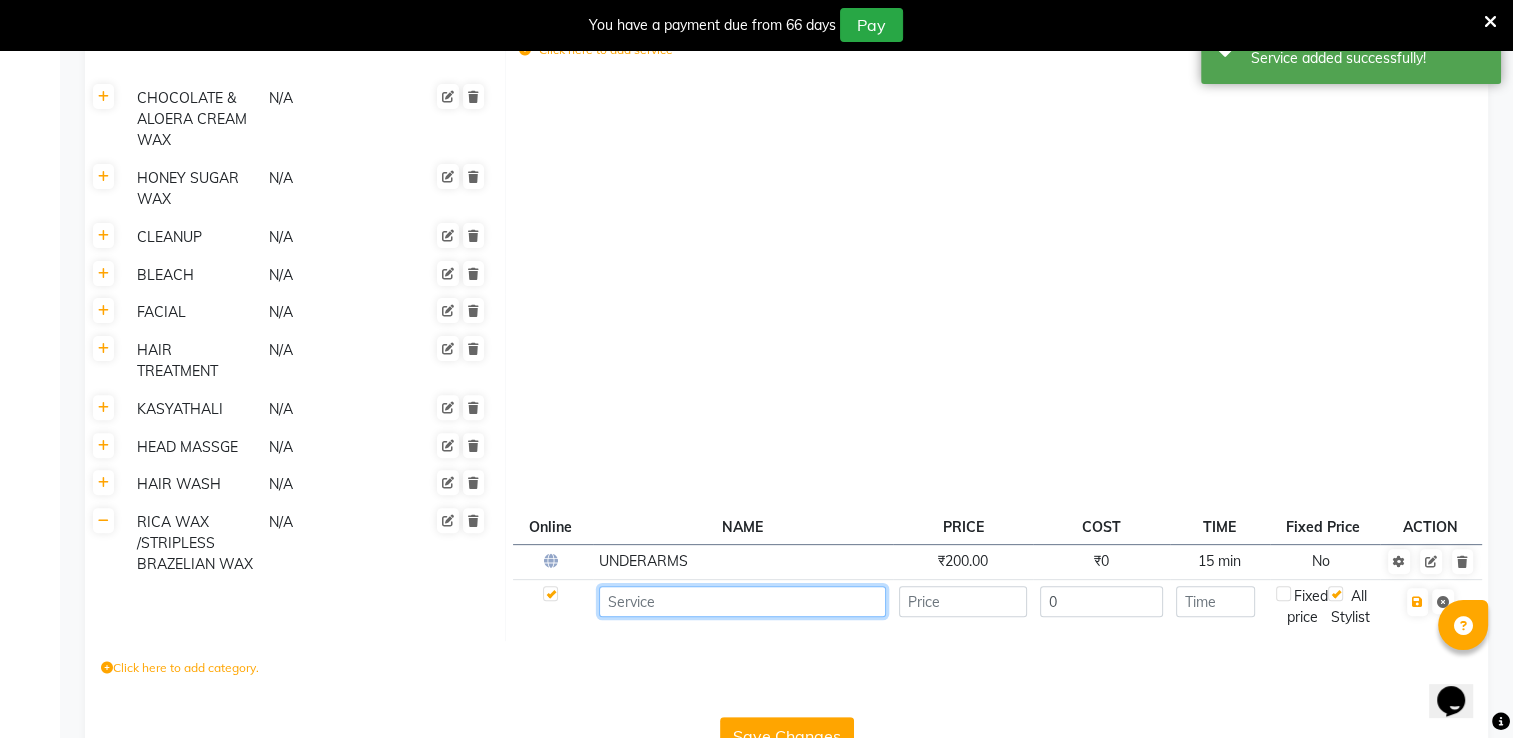 click 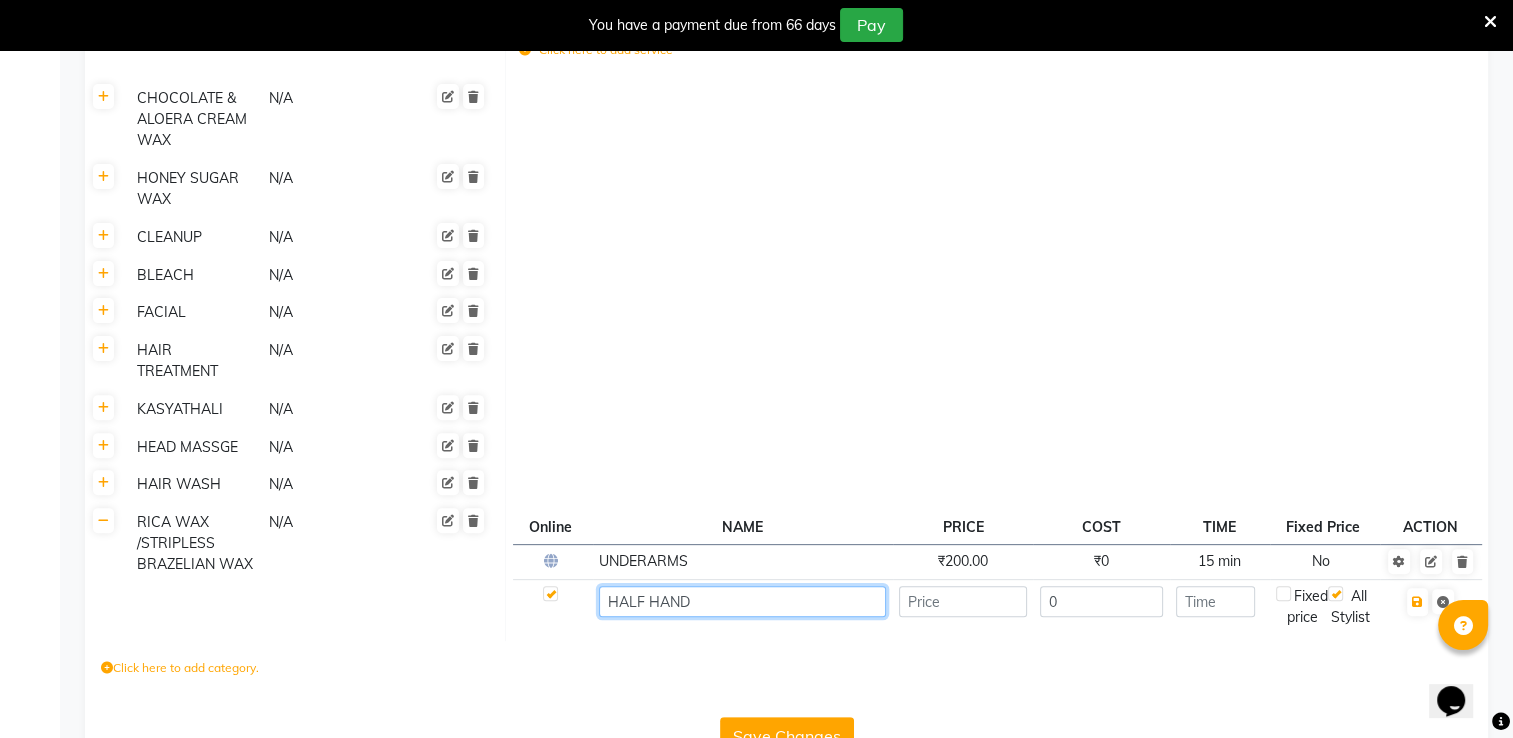 type on "HALF HAND" 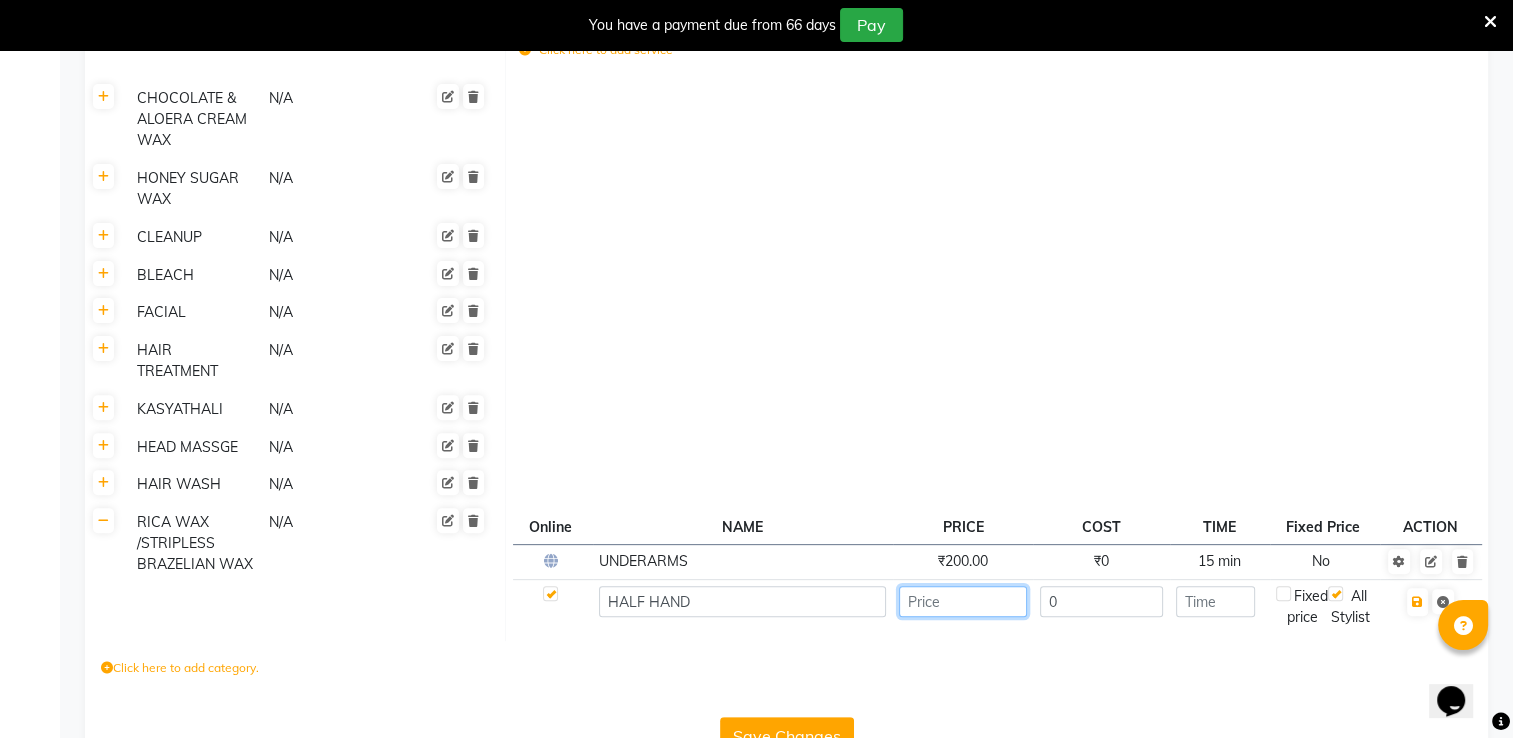 click 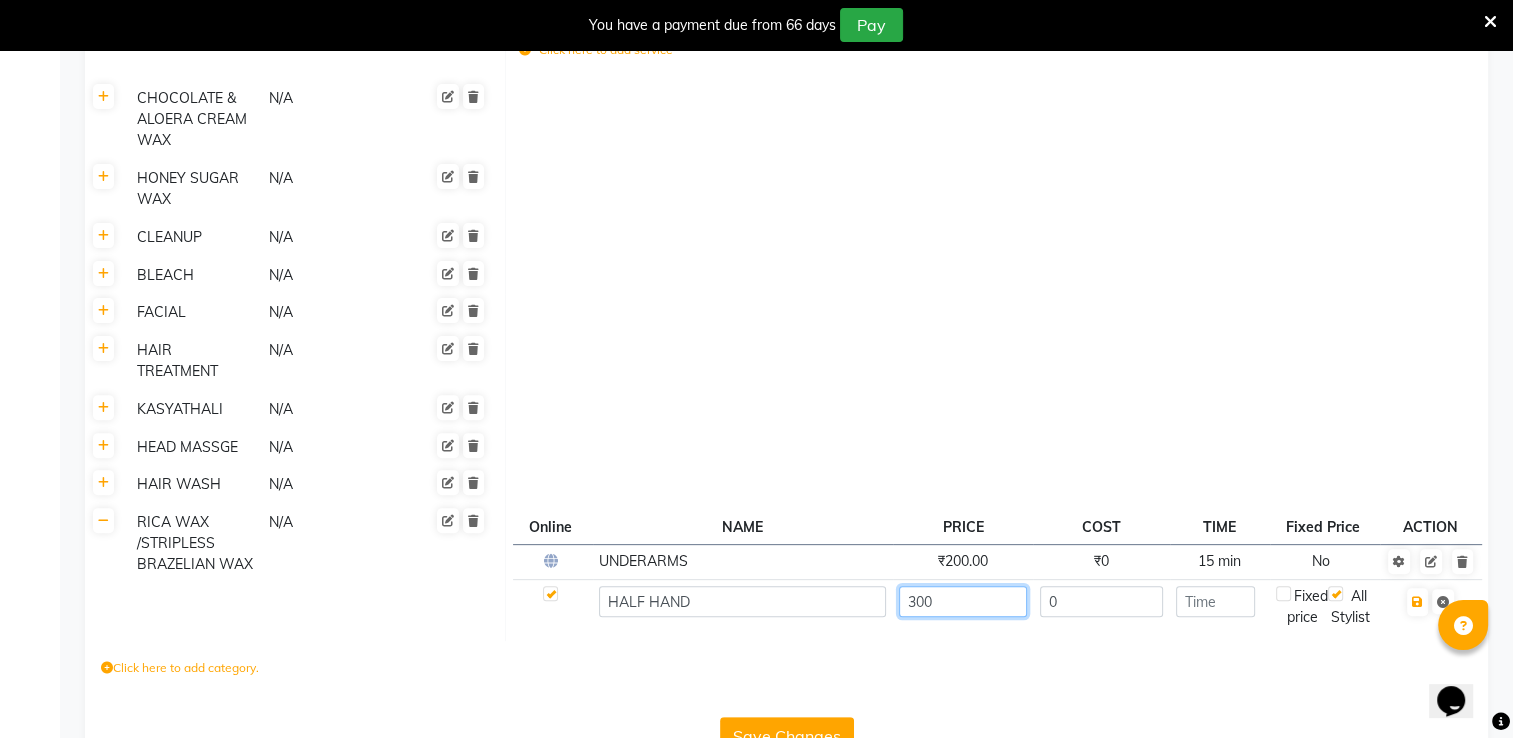 type on "300" 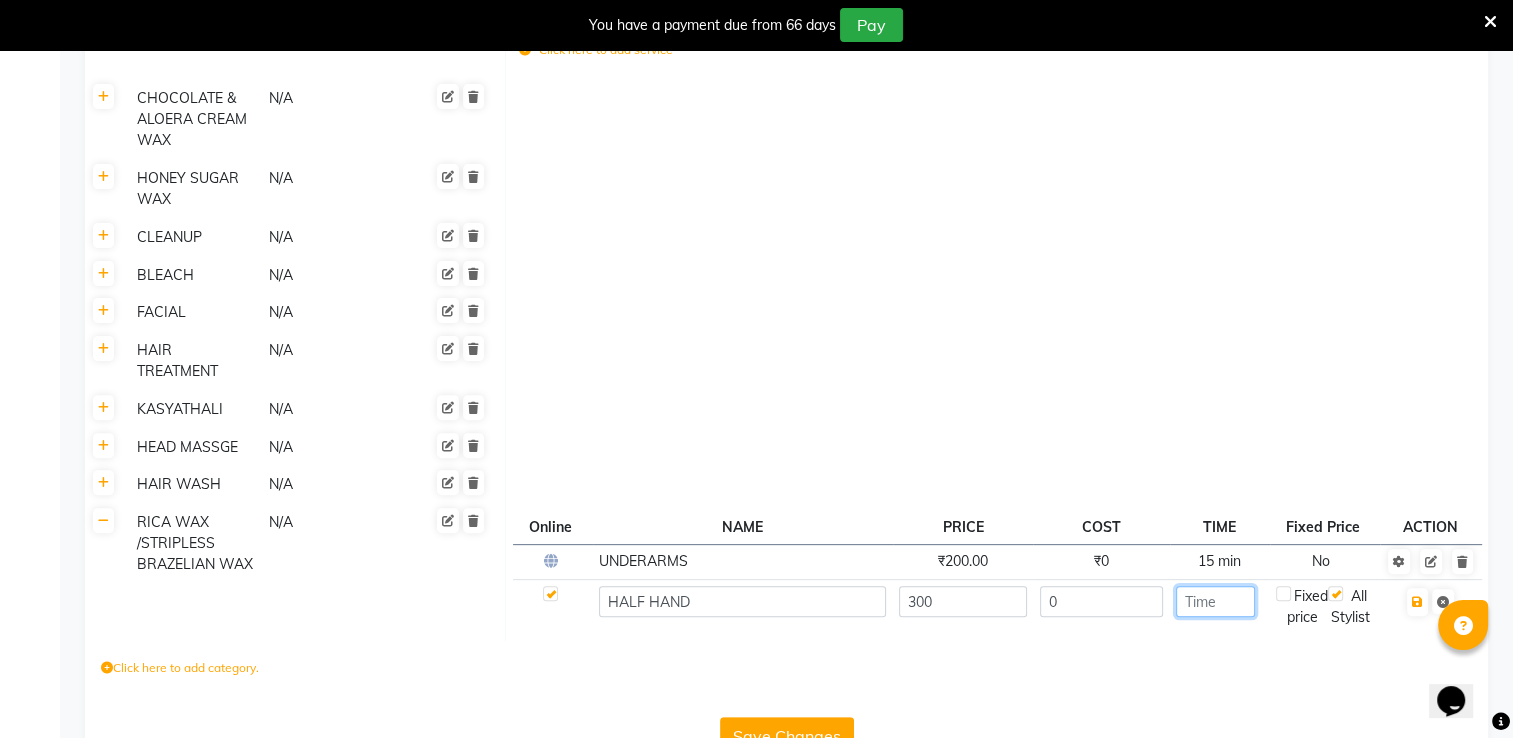click 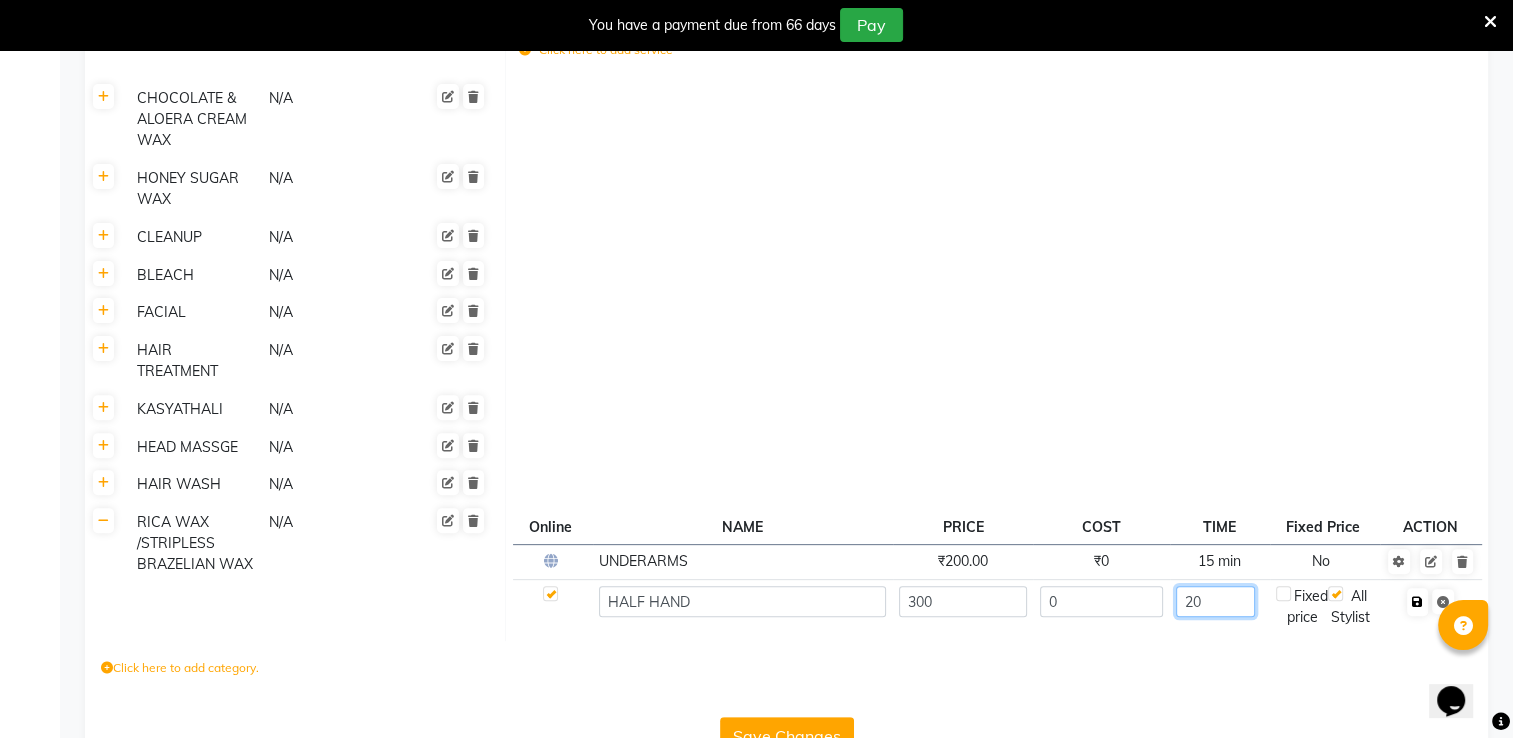 type on "20" 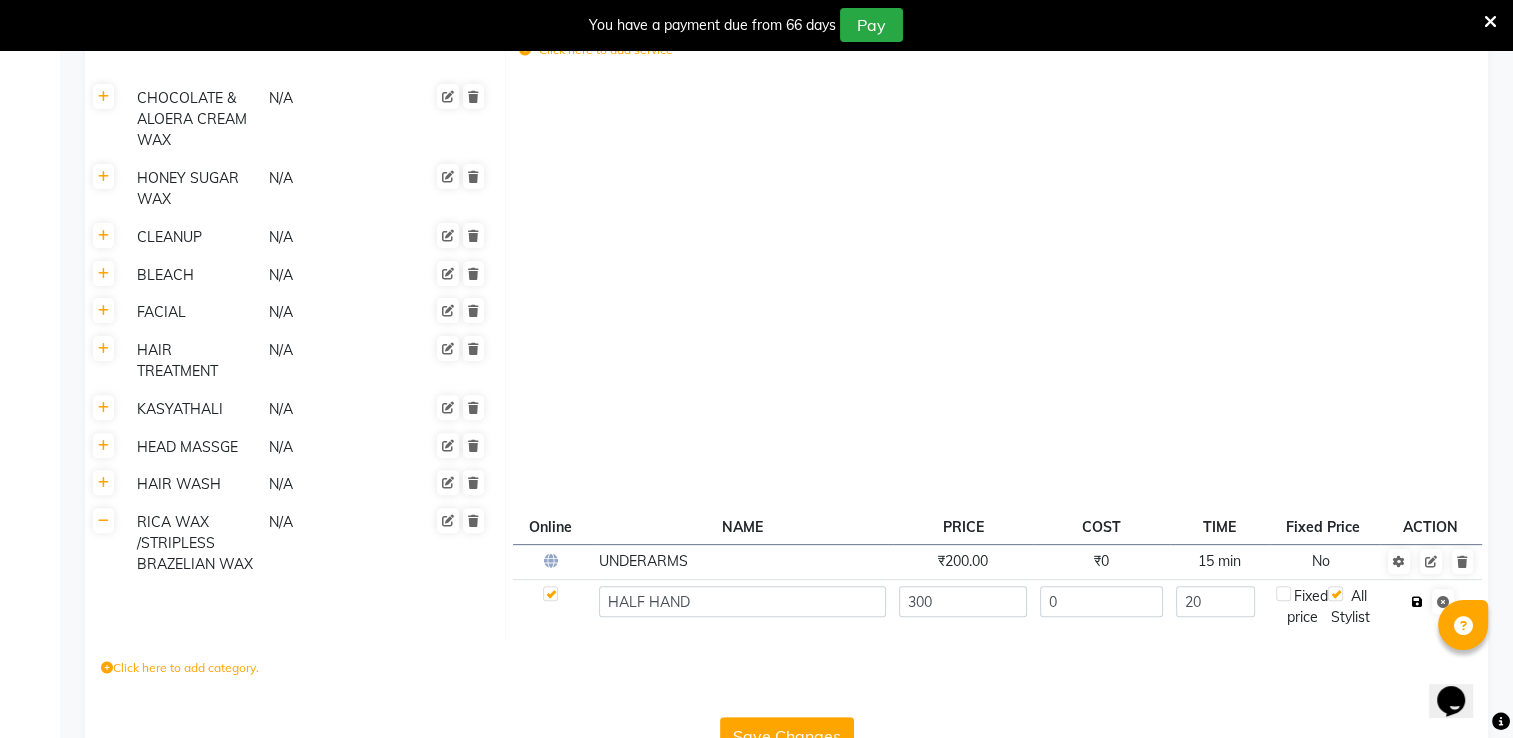 click at bounding box center (1417, 602) 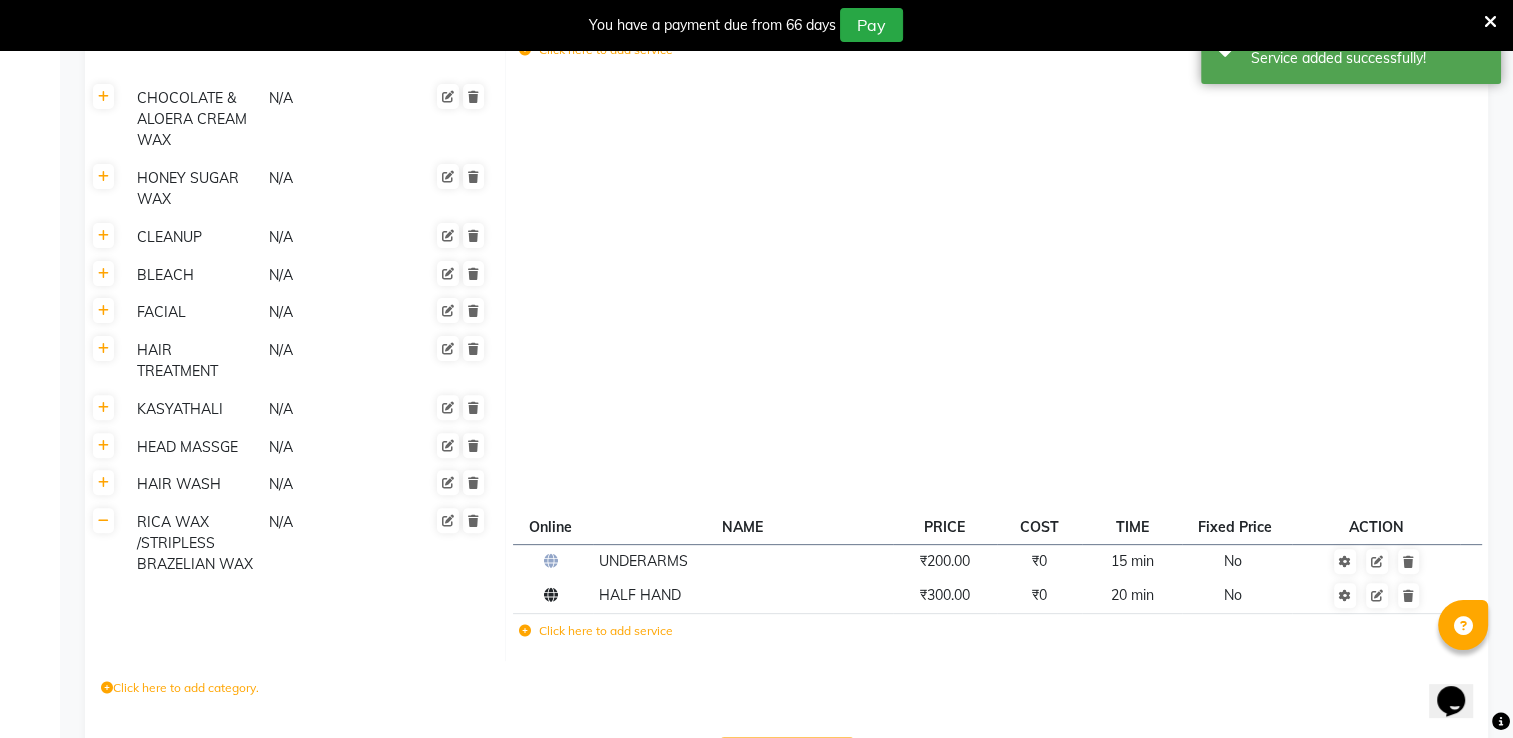 click on "Click here to add service" 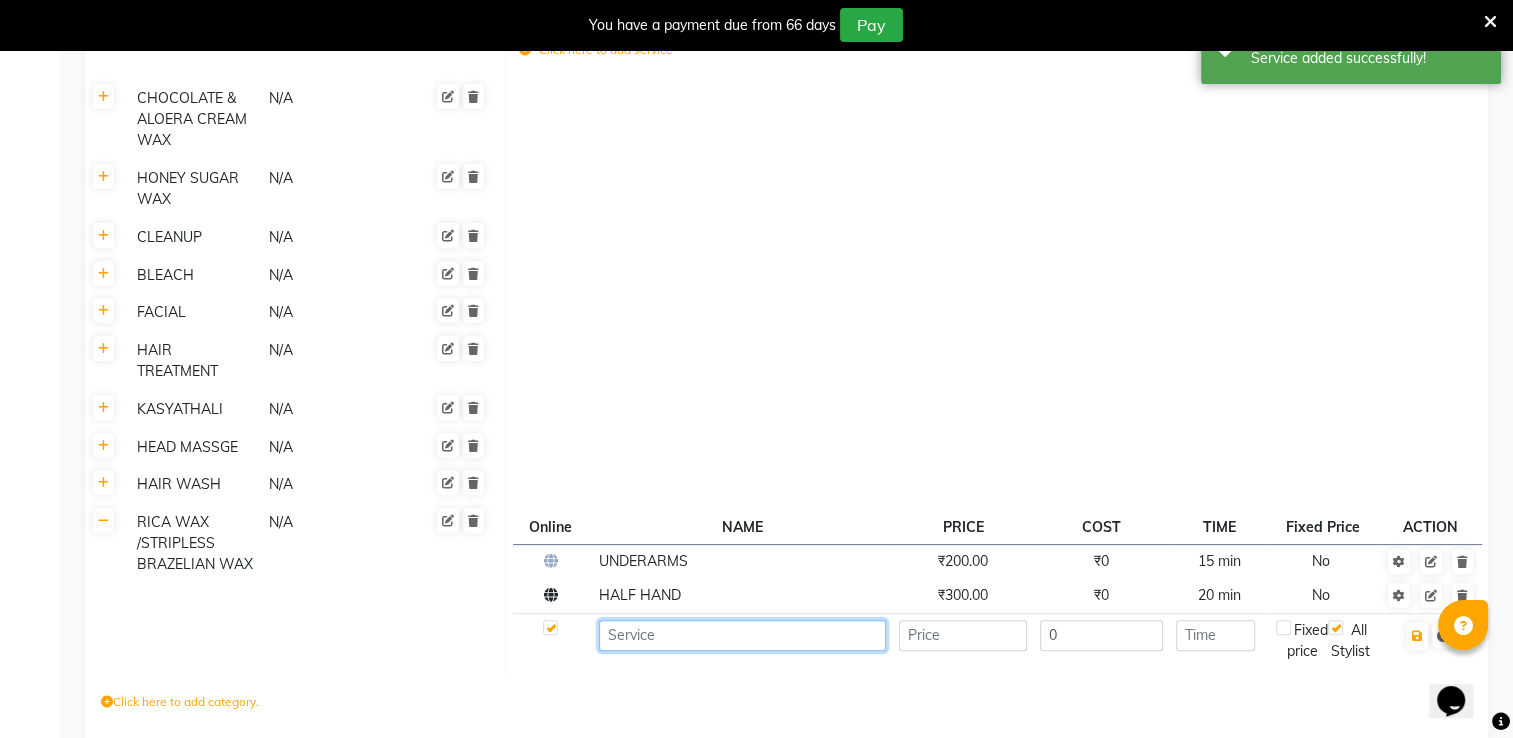 click 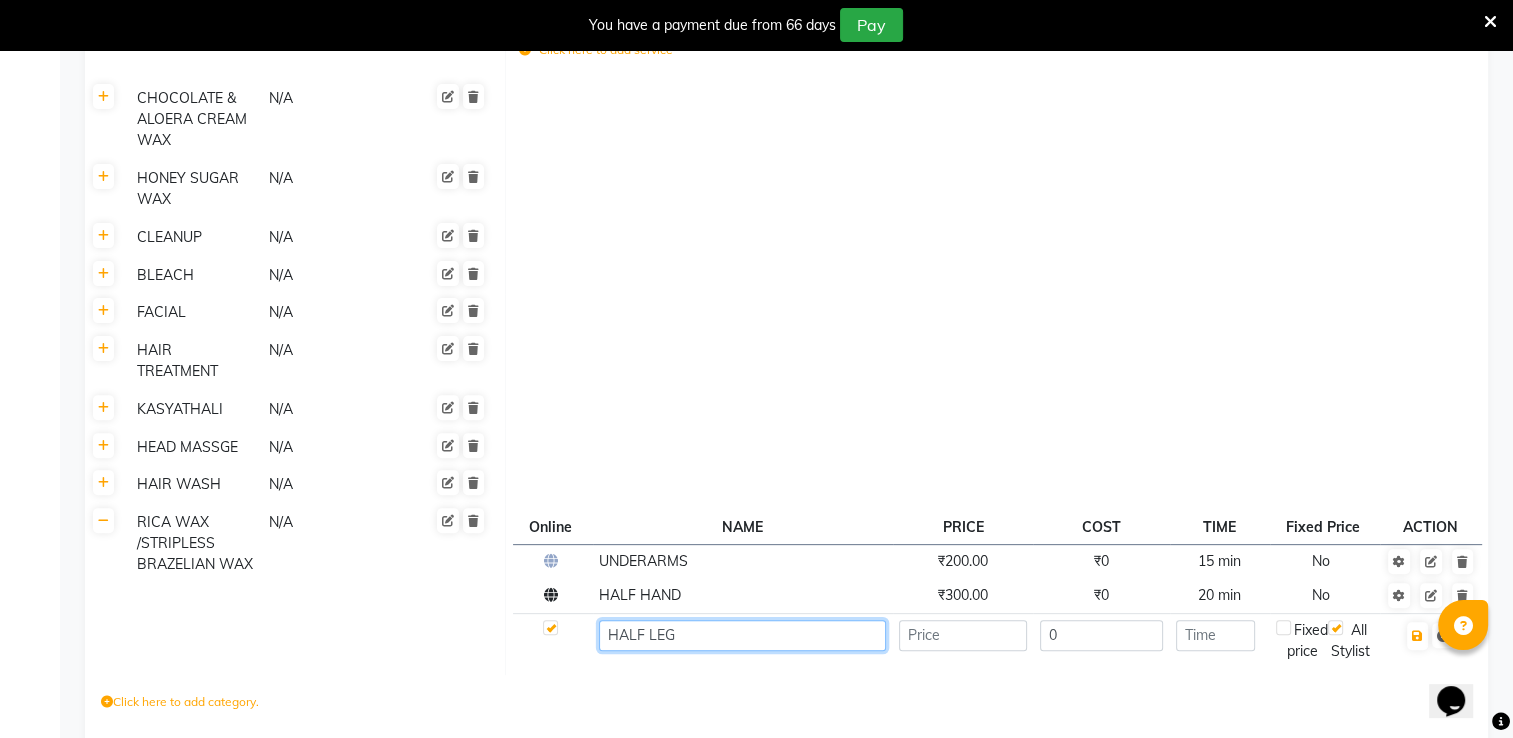 type on "HALF LEG" 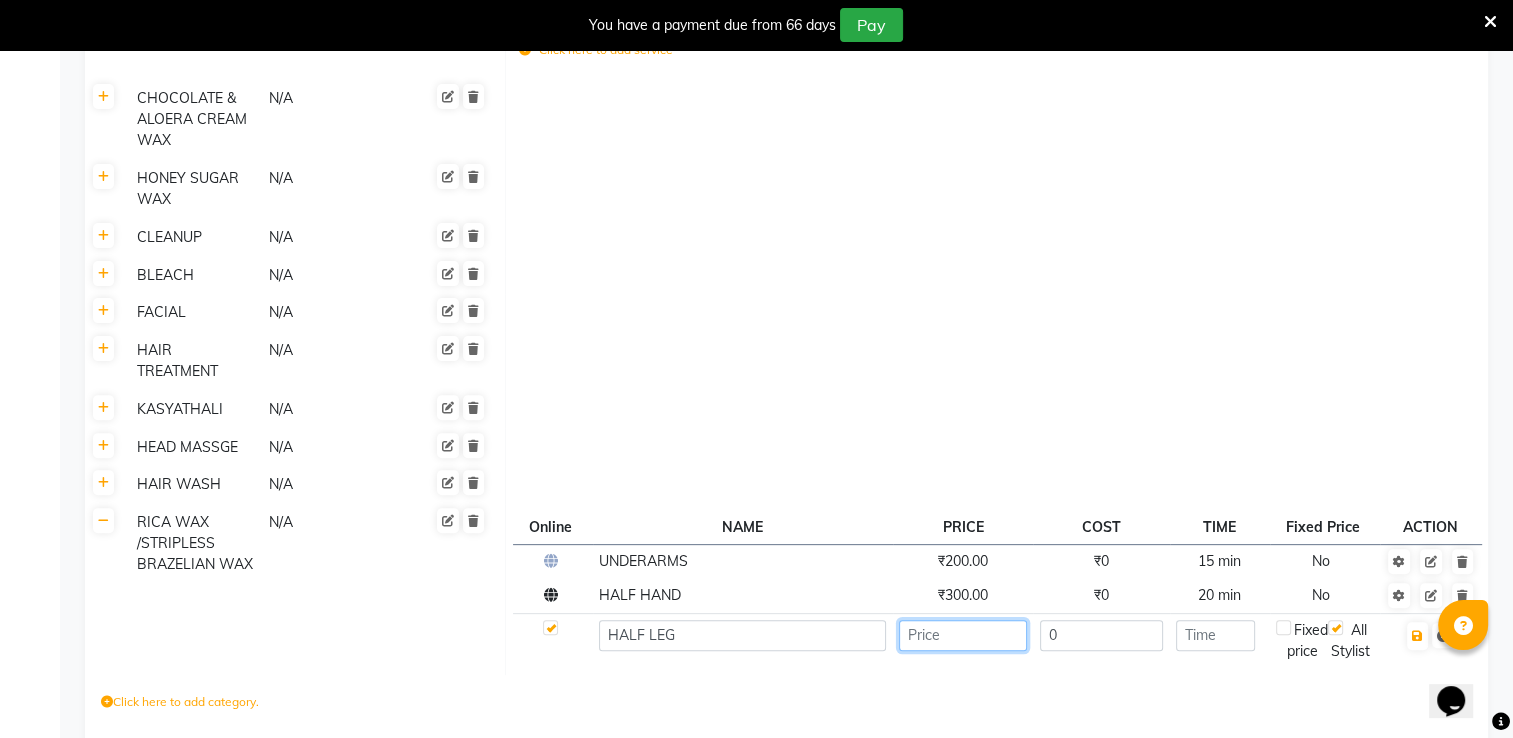 click 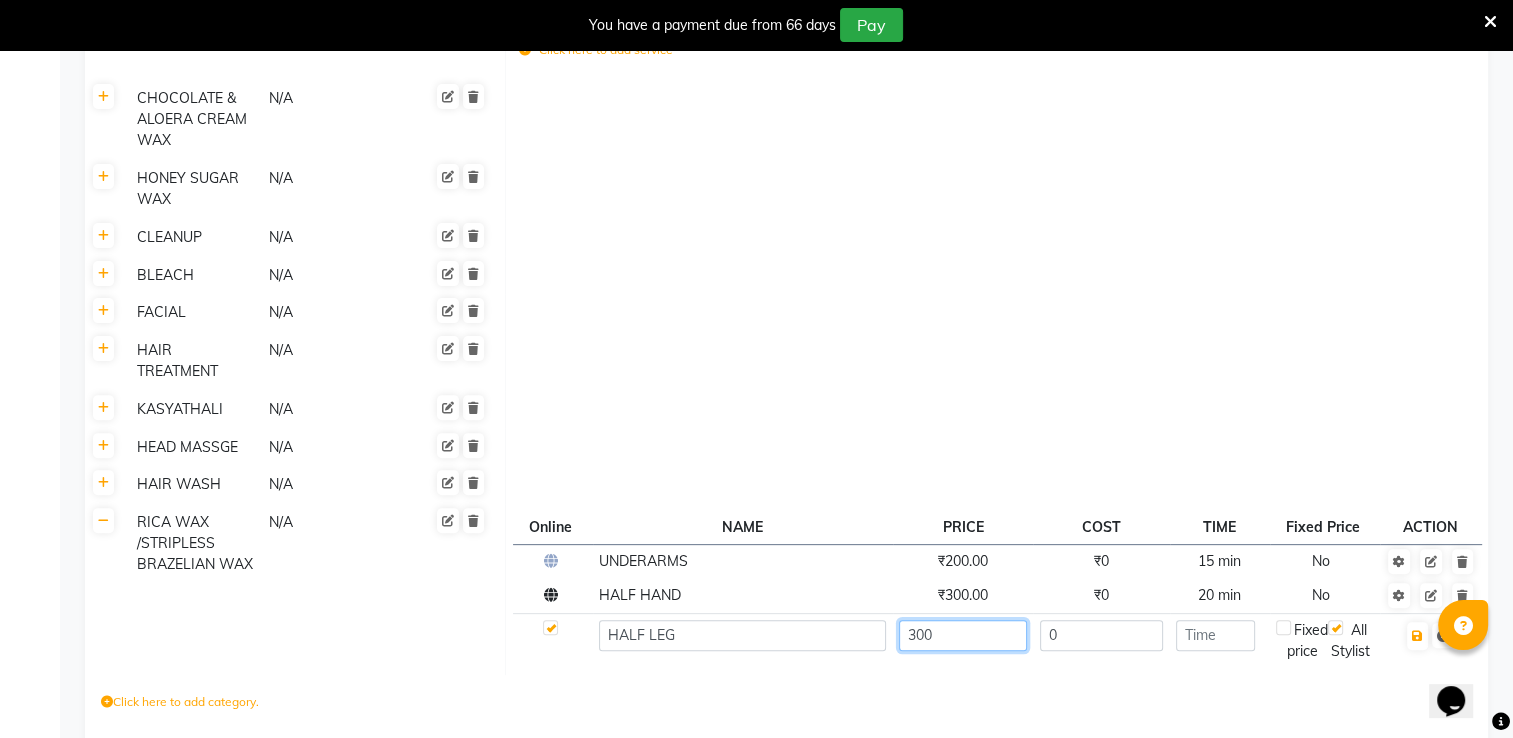 type on "300" 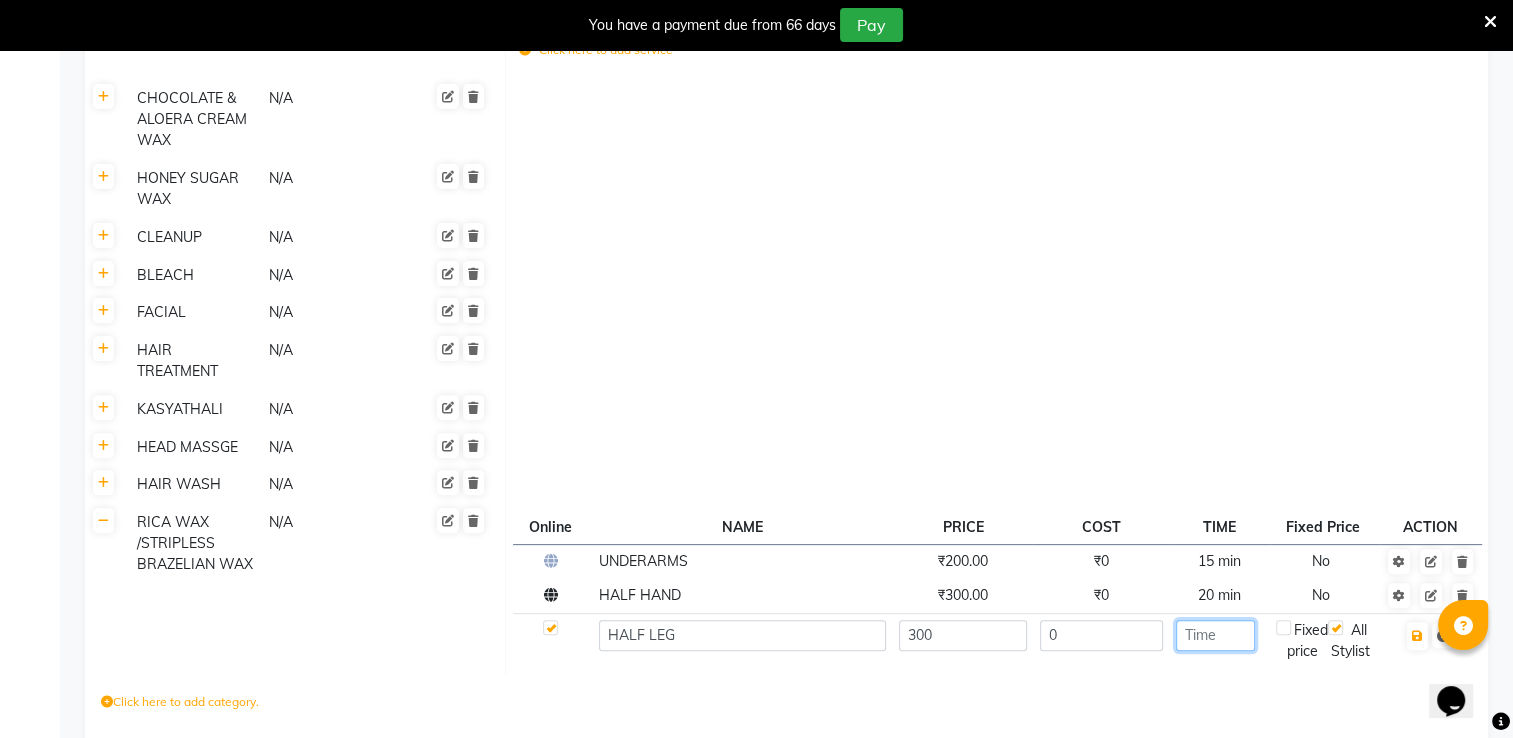 click 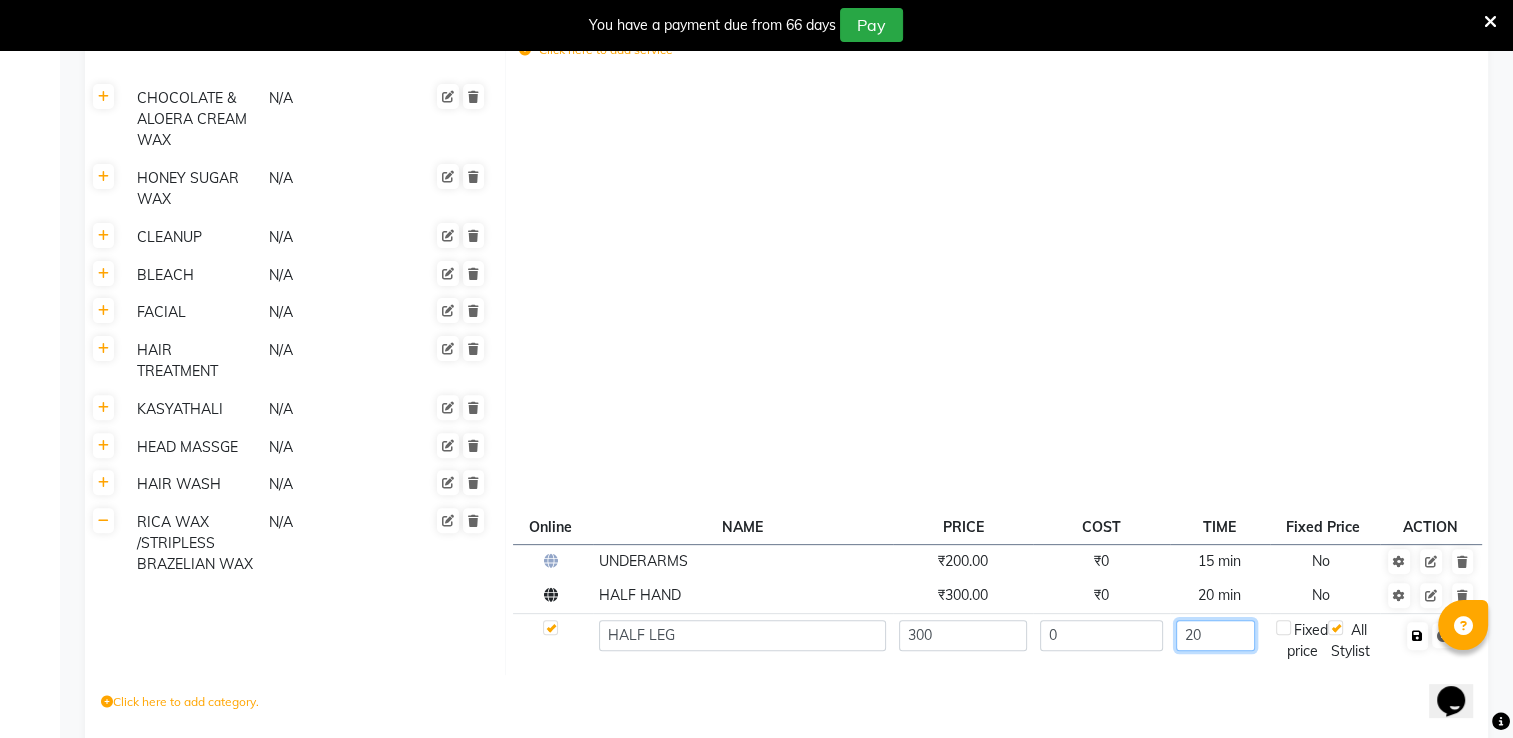type on "20" 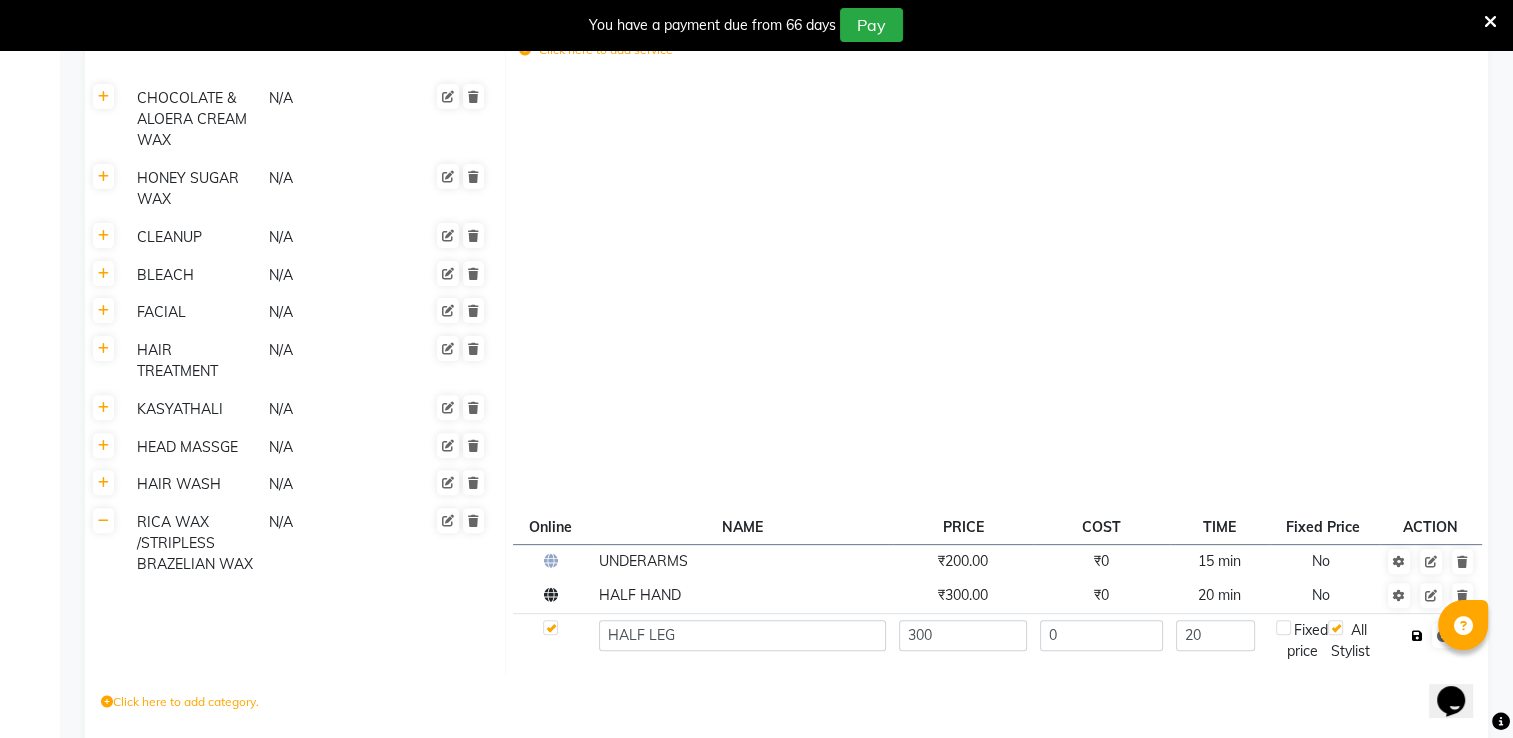 click at bounding box center [1417, 636] 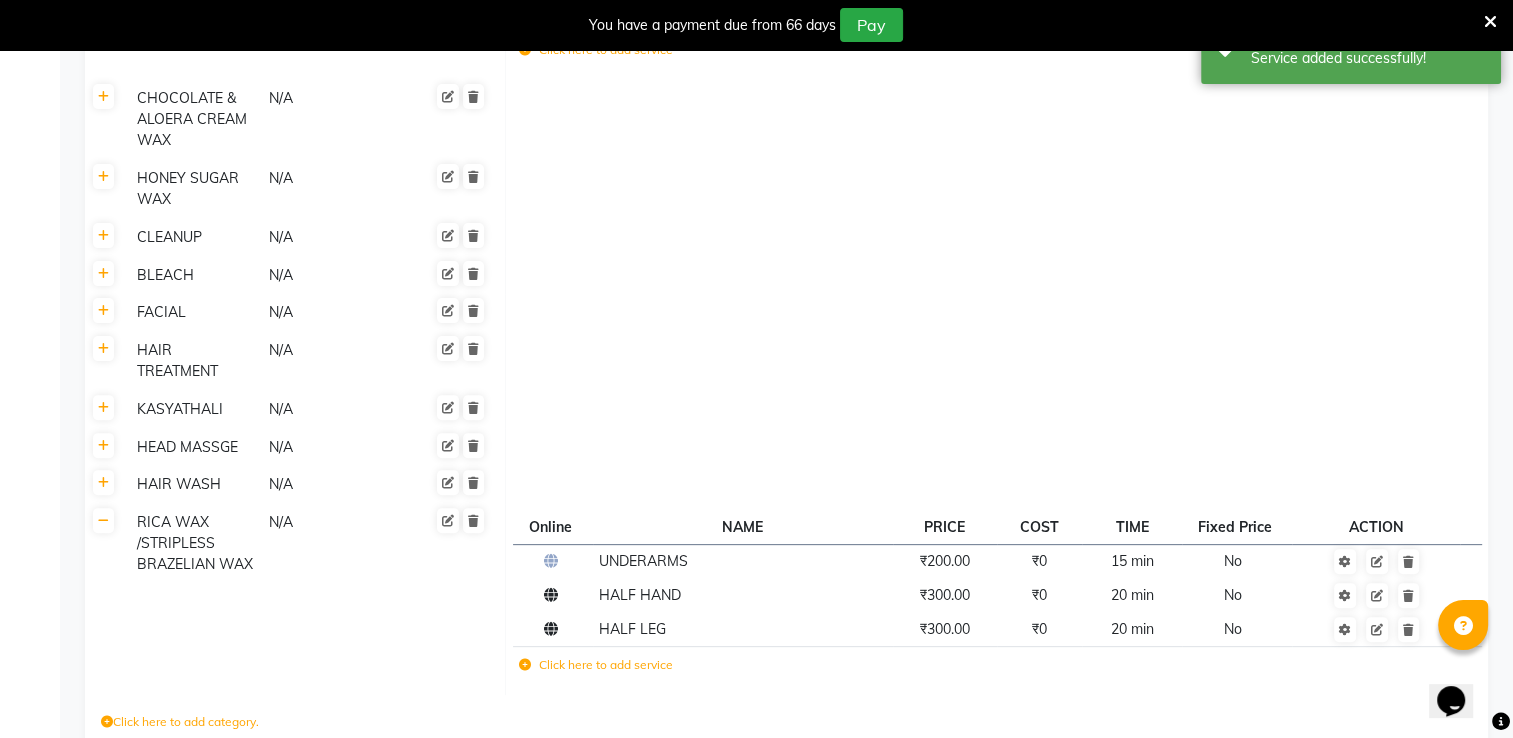 click on "Click here to add service" 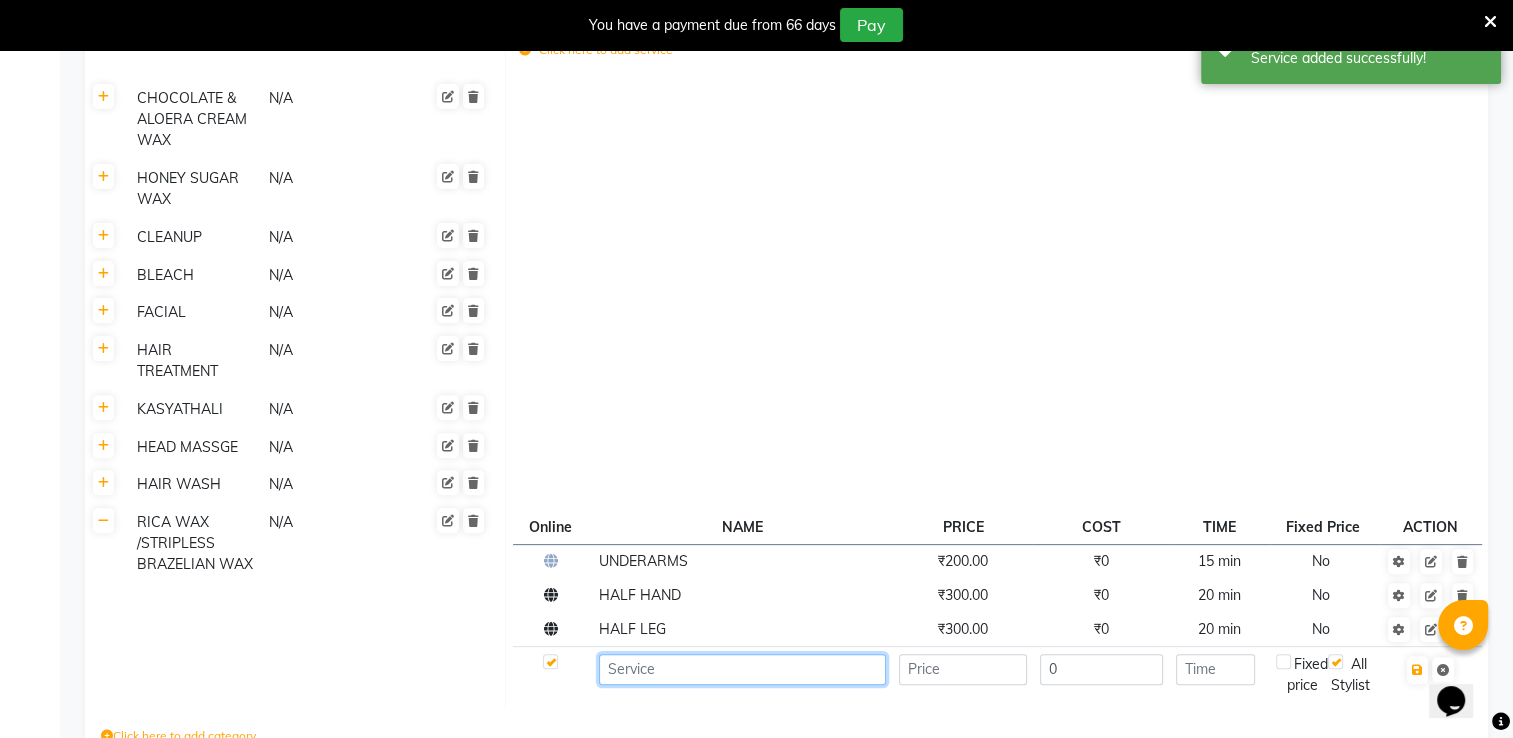 click 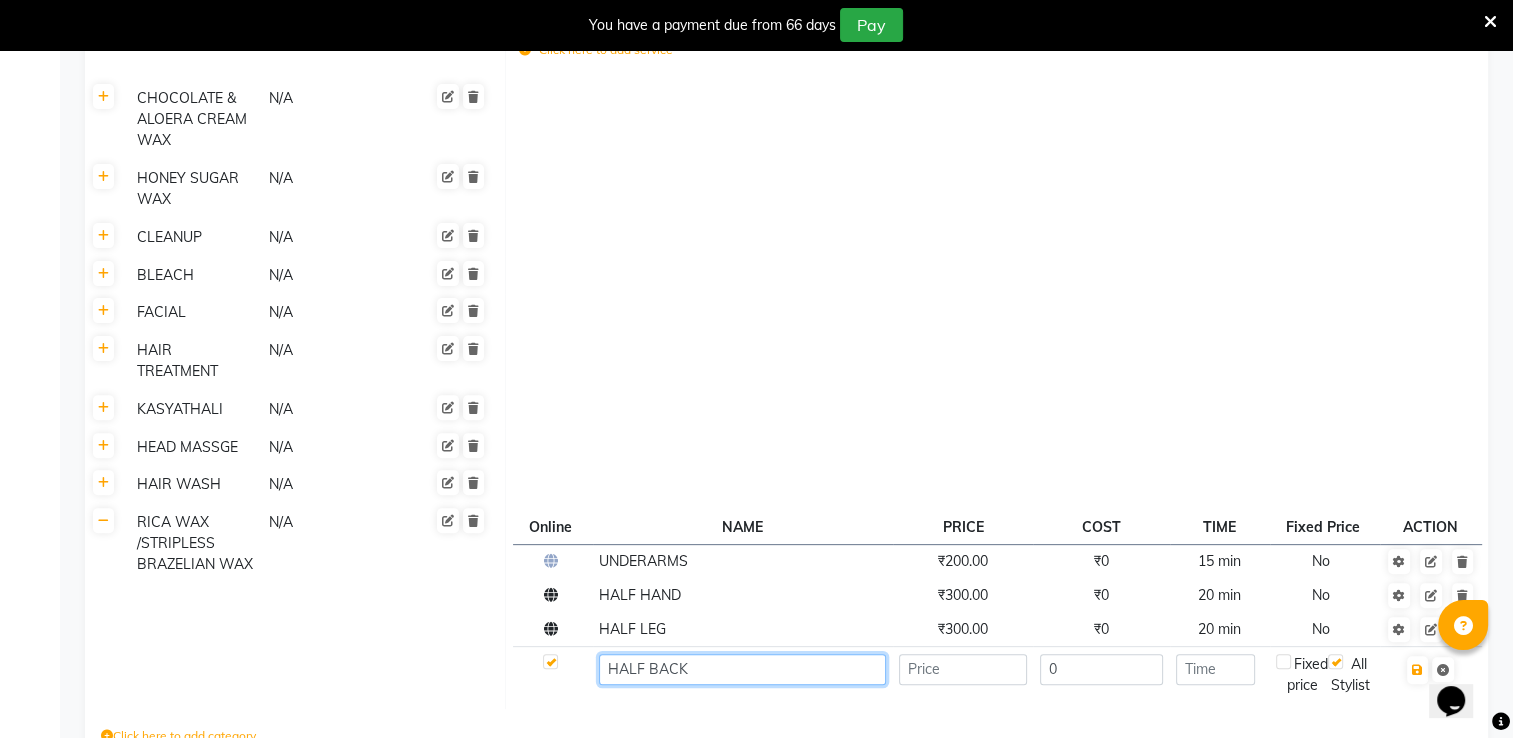 type on "HALF BACK" 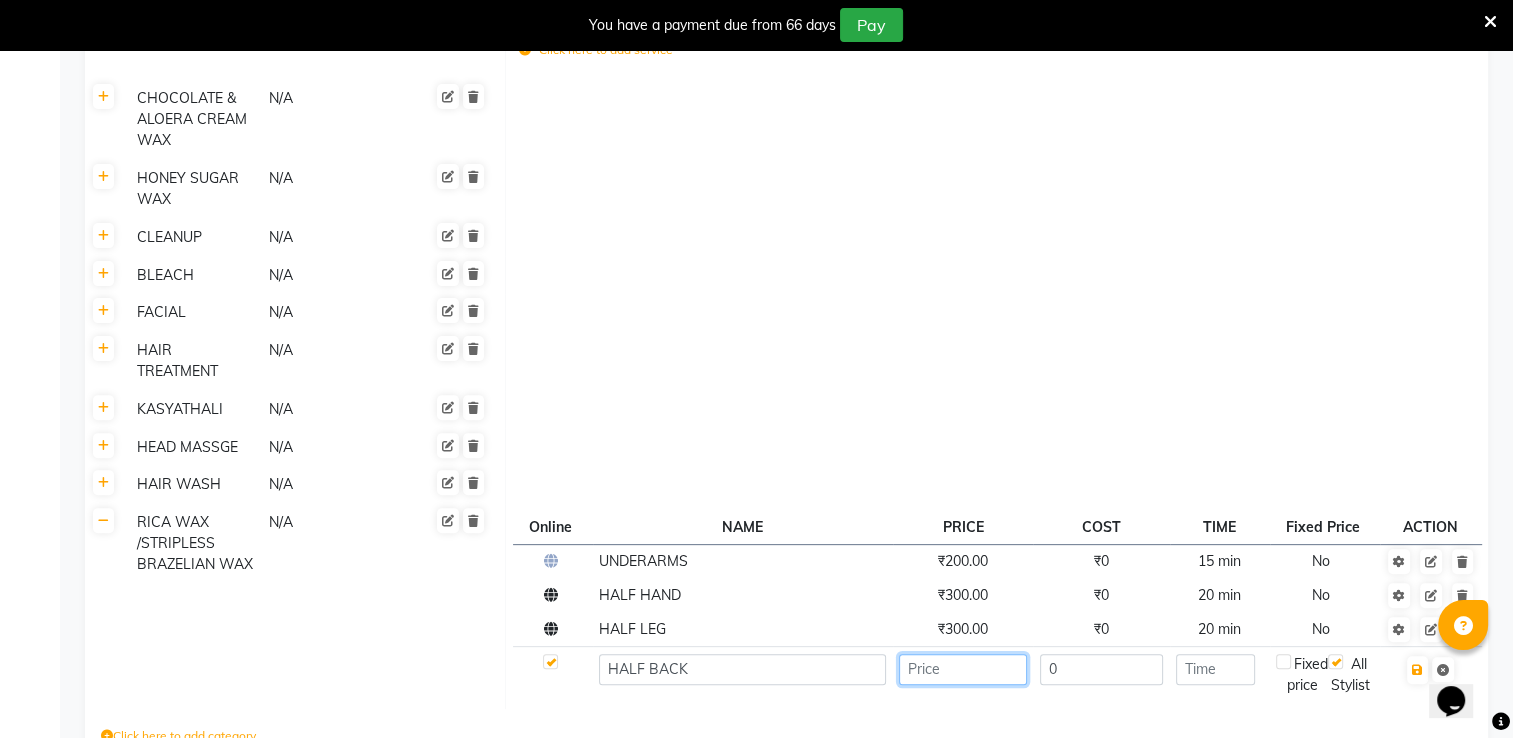 click 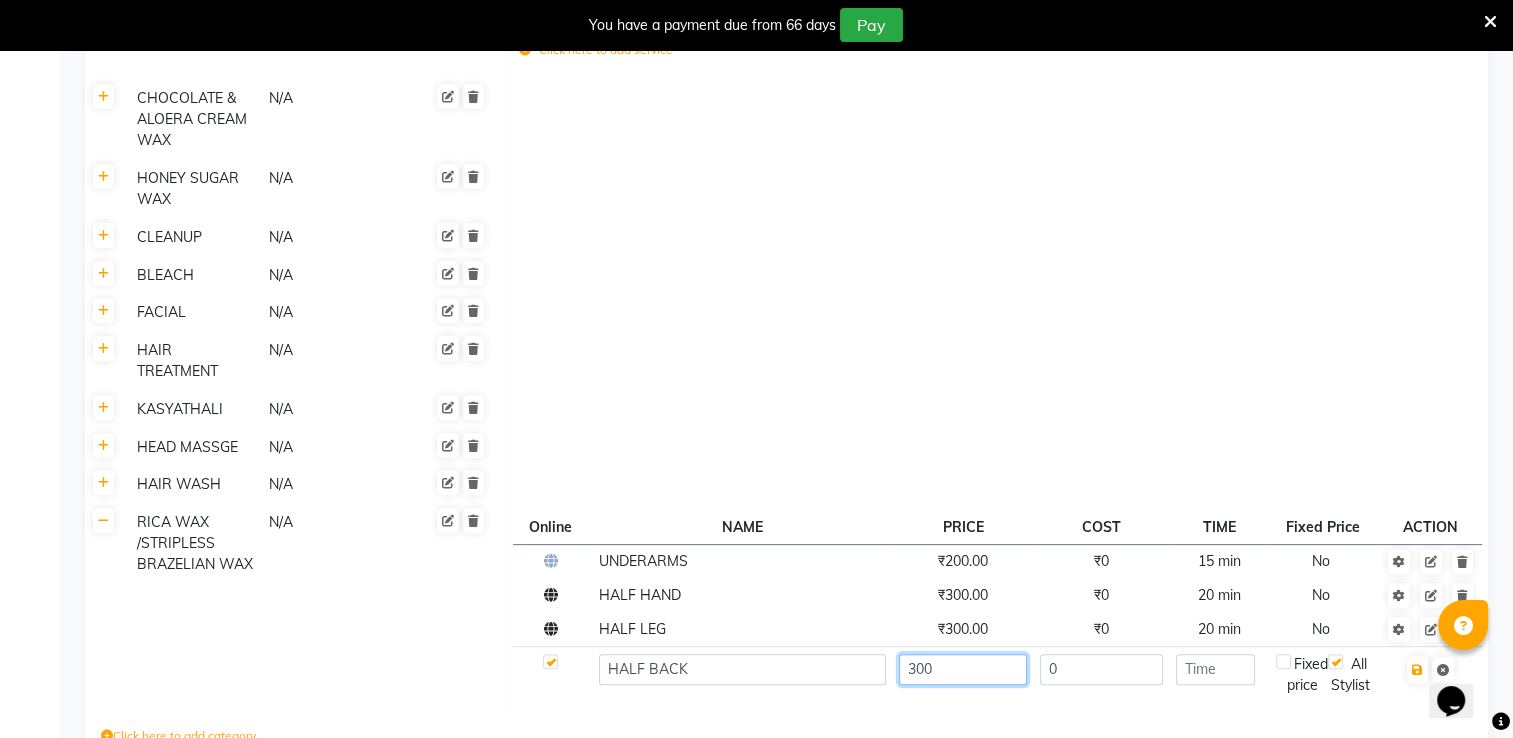 type on "300" 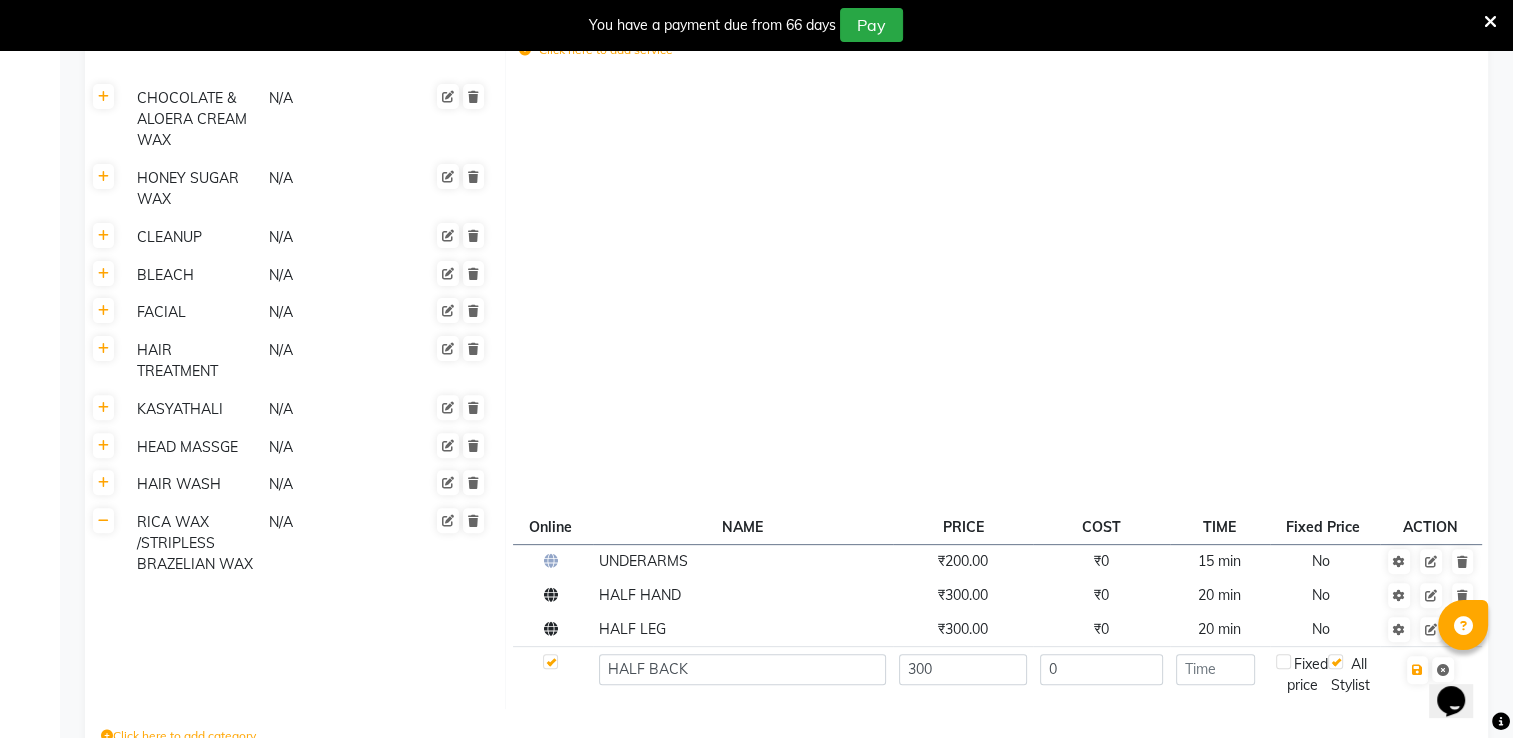 click 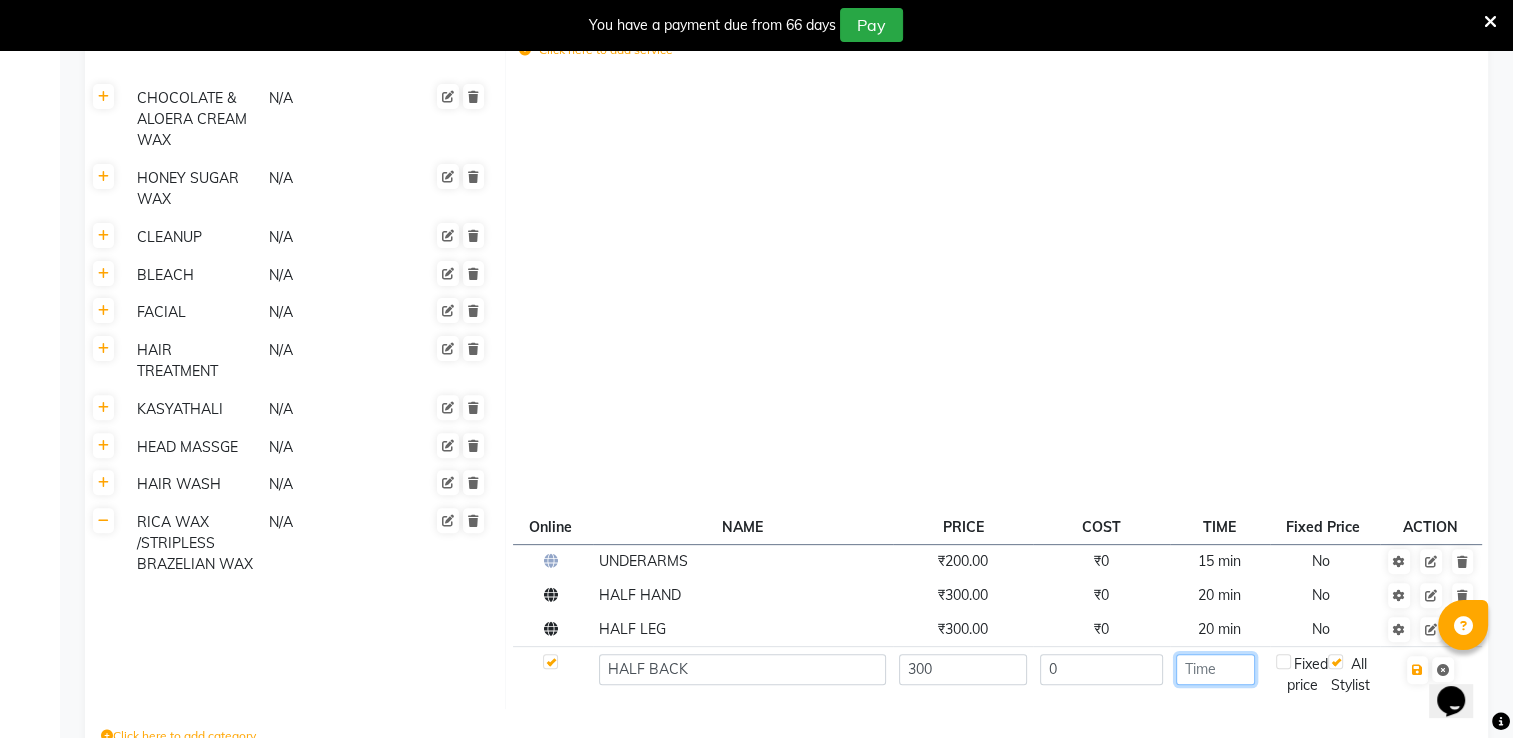 click 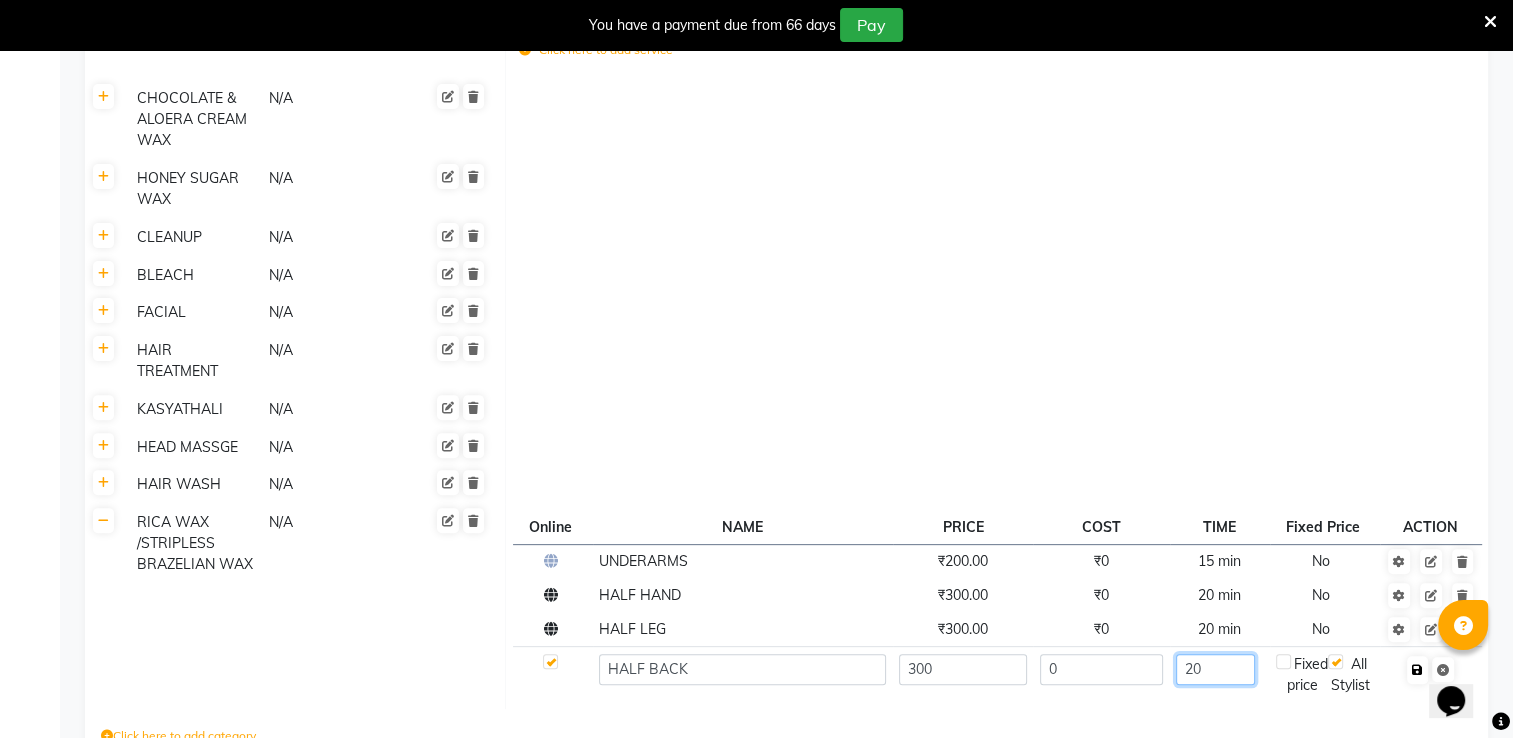 type on "20" 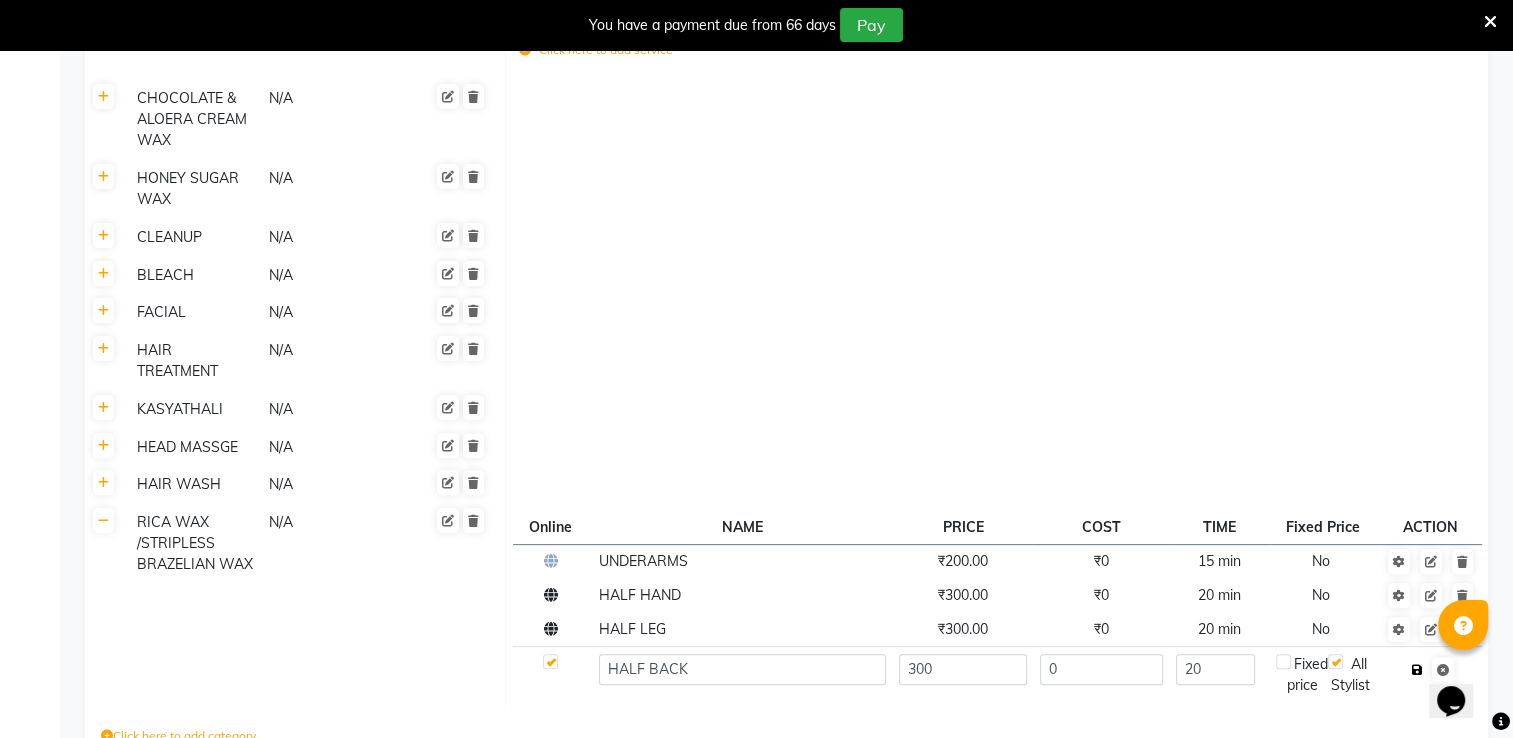 click at bounding box center [1417, 670] 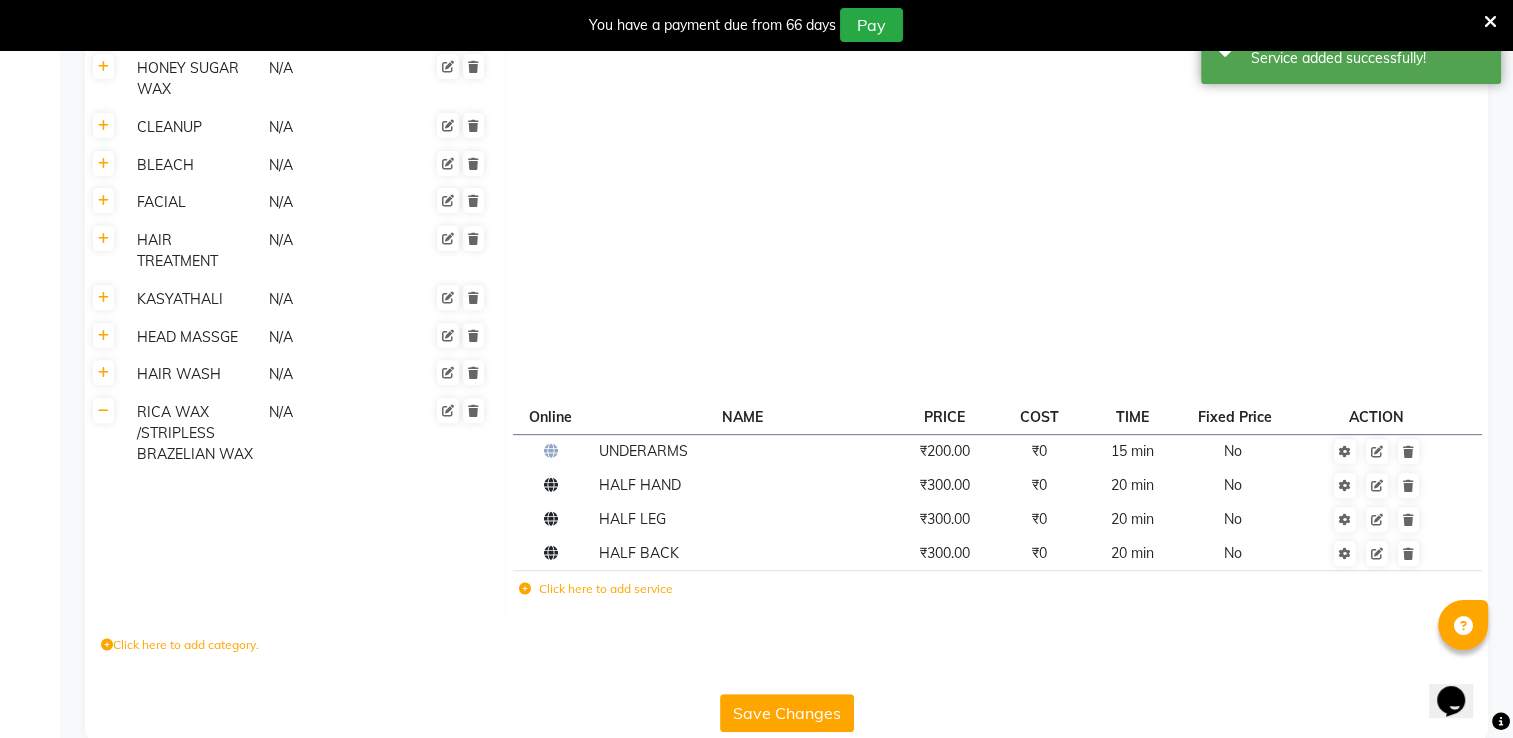 scroll, scrollTop: 681, scrollLeft: 0, axis: vertical 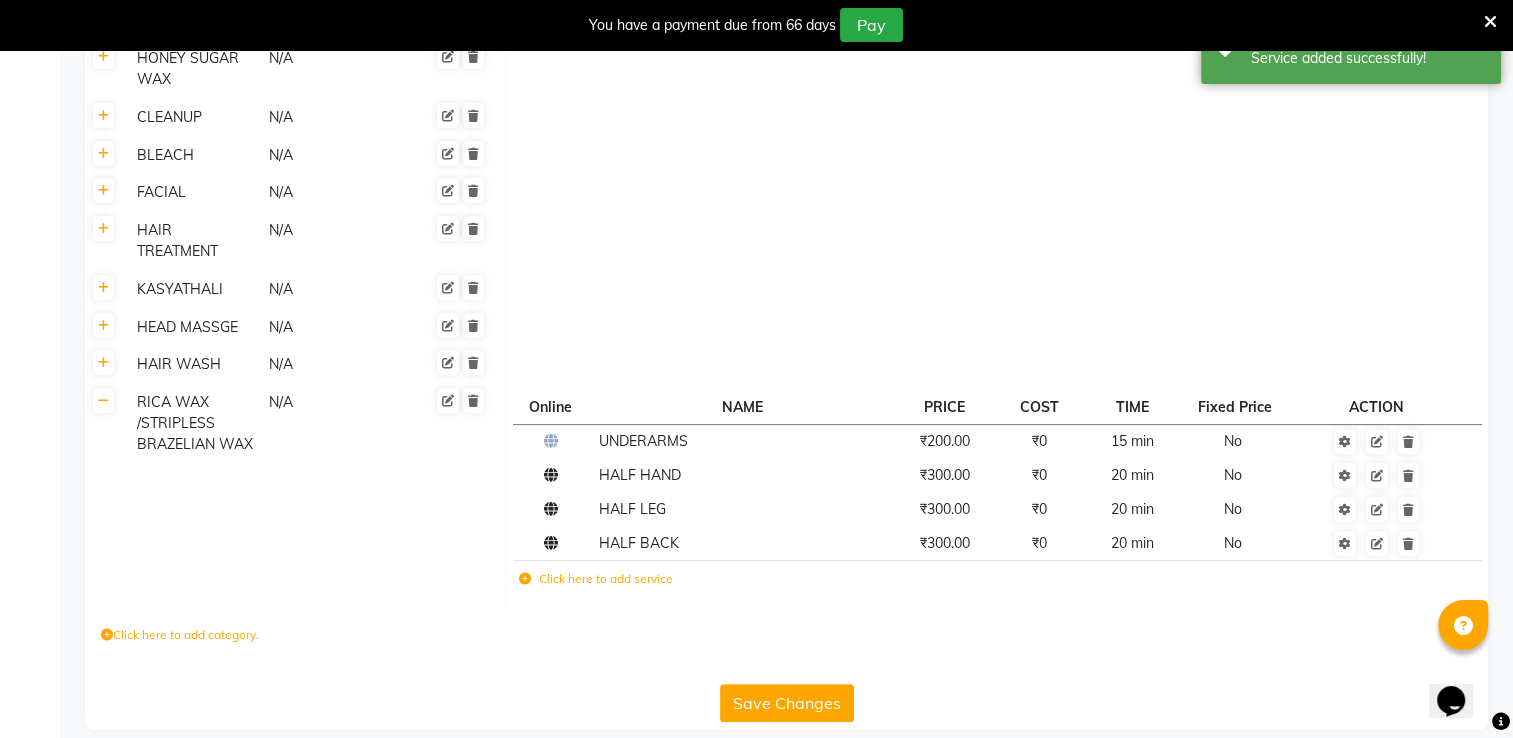 click on "Click here to add service" 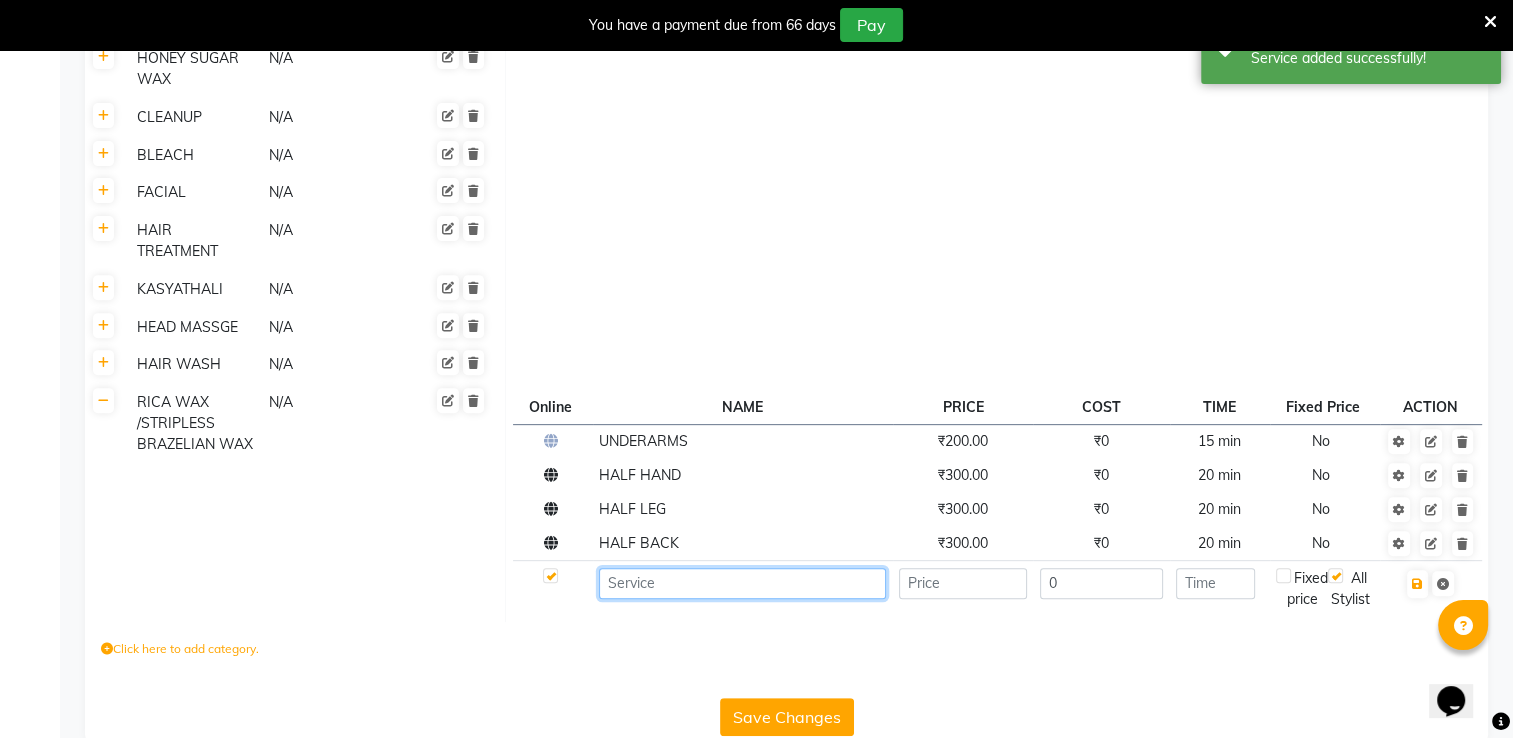click 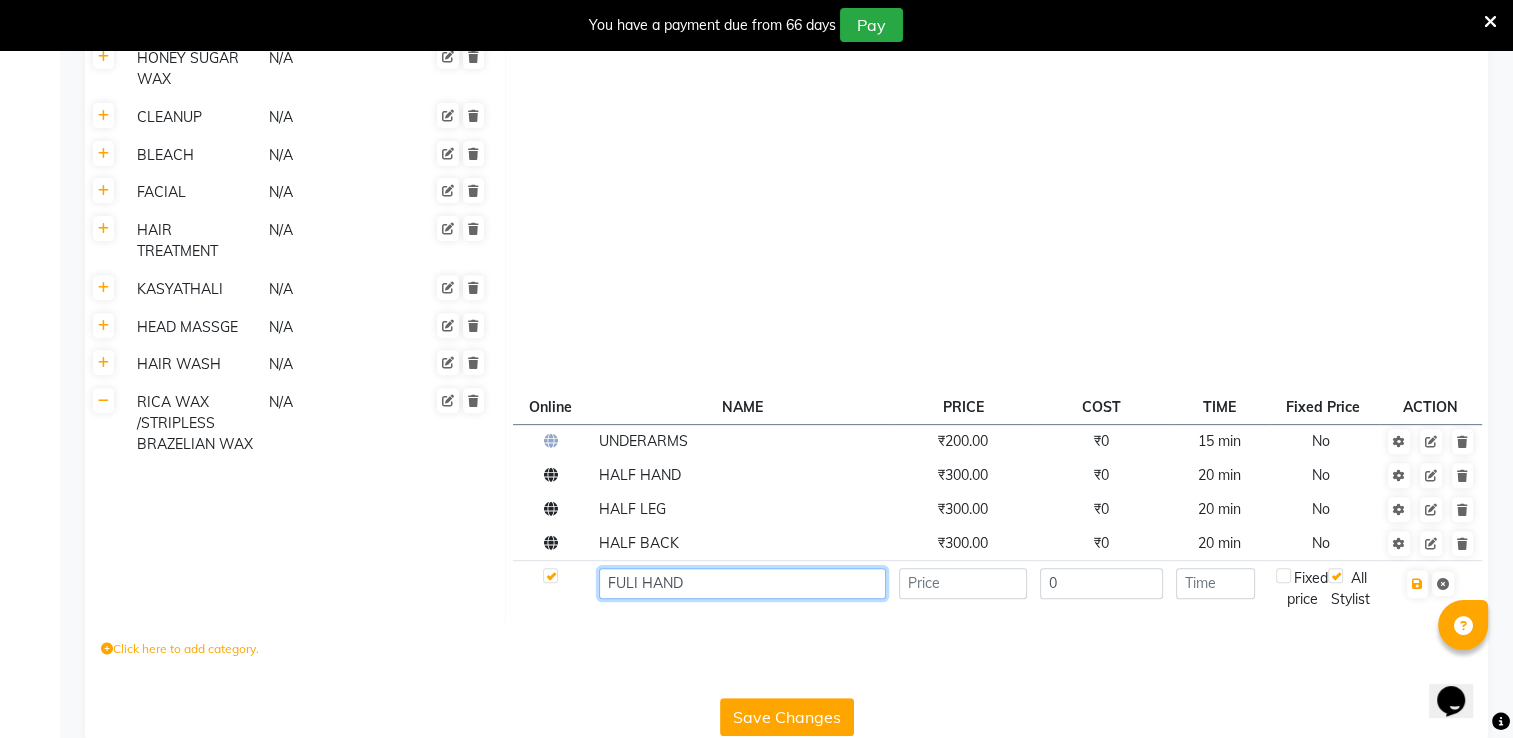 type on "FULI HAND" 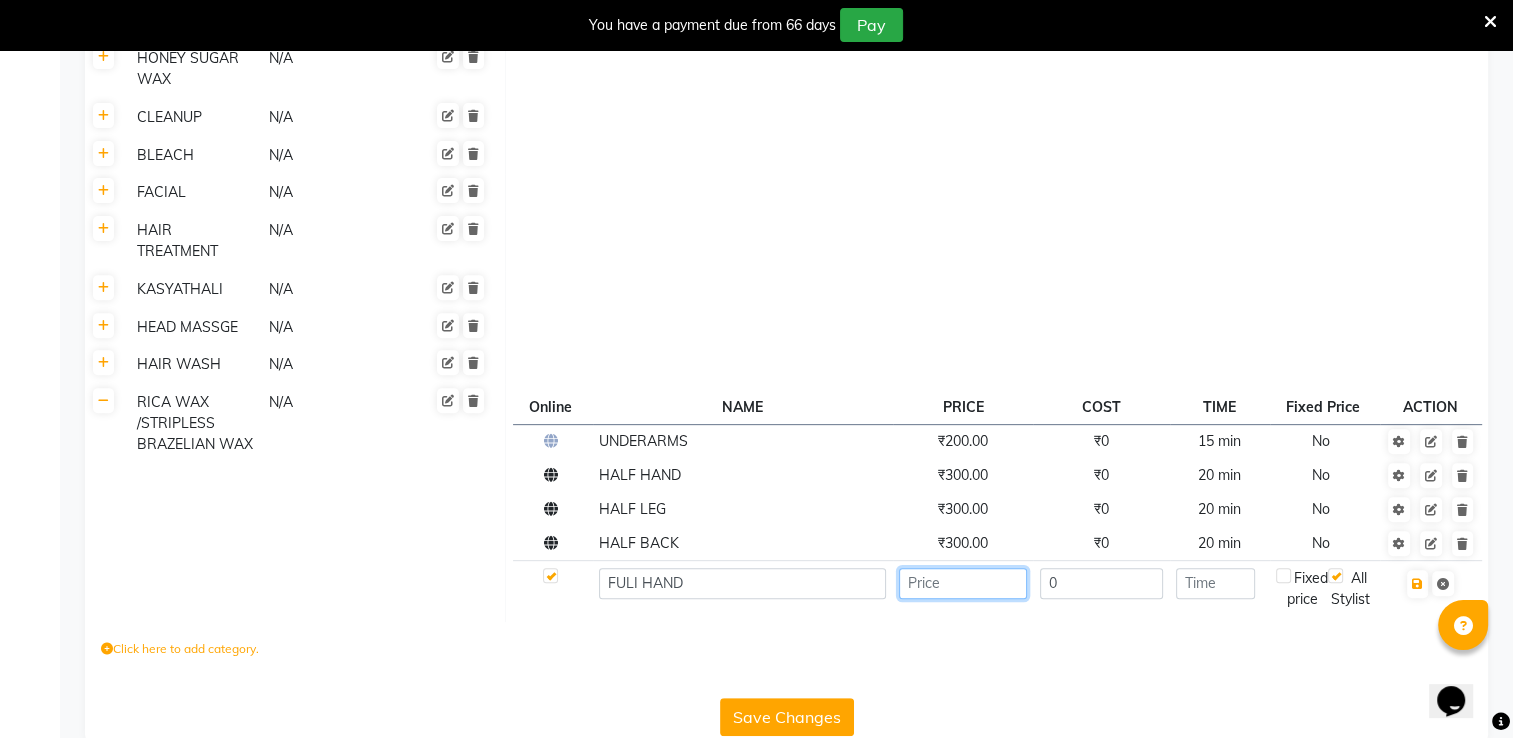 click 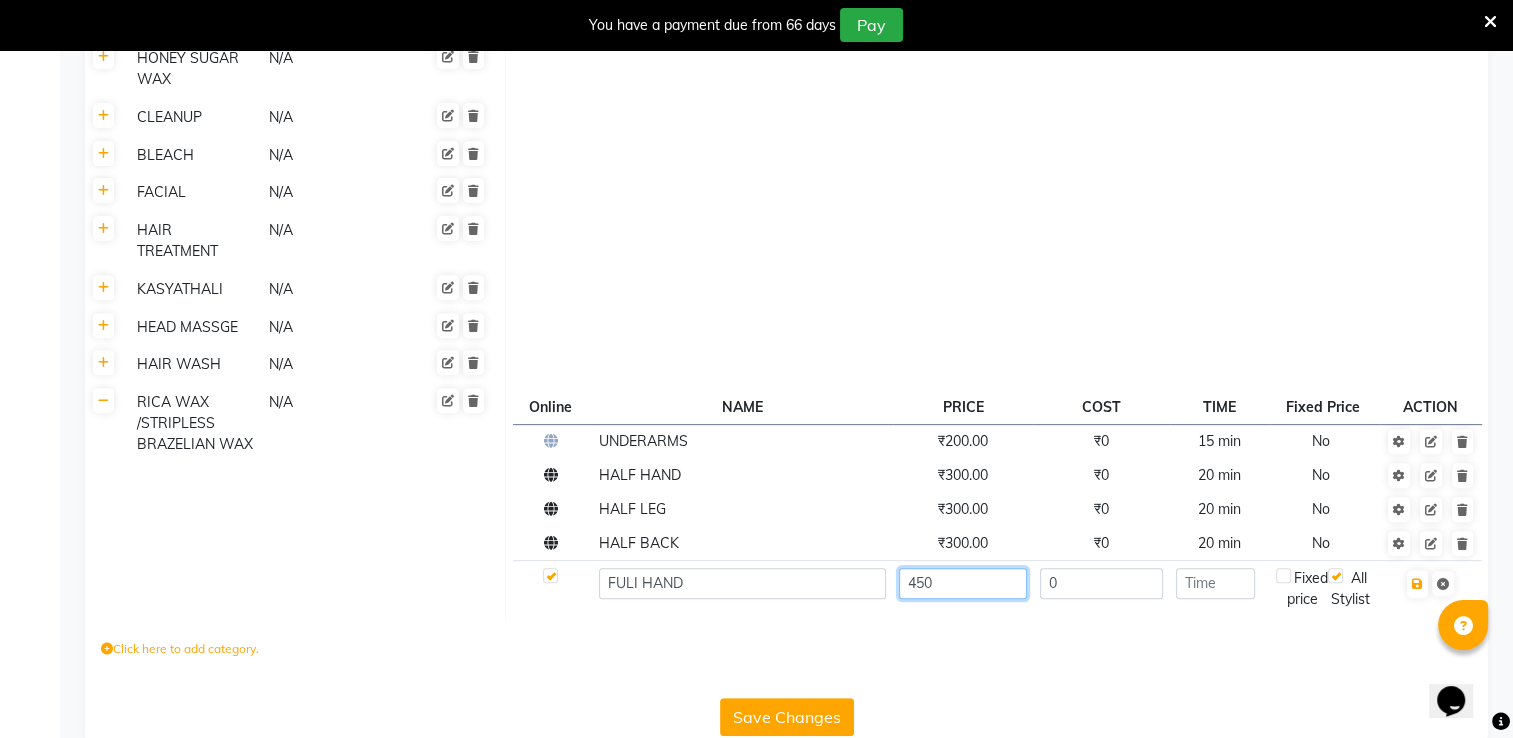 type on "450" 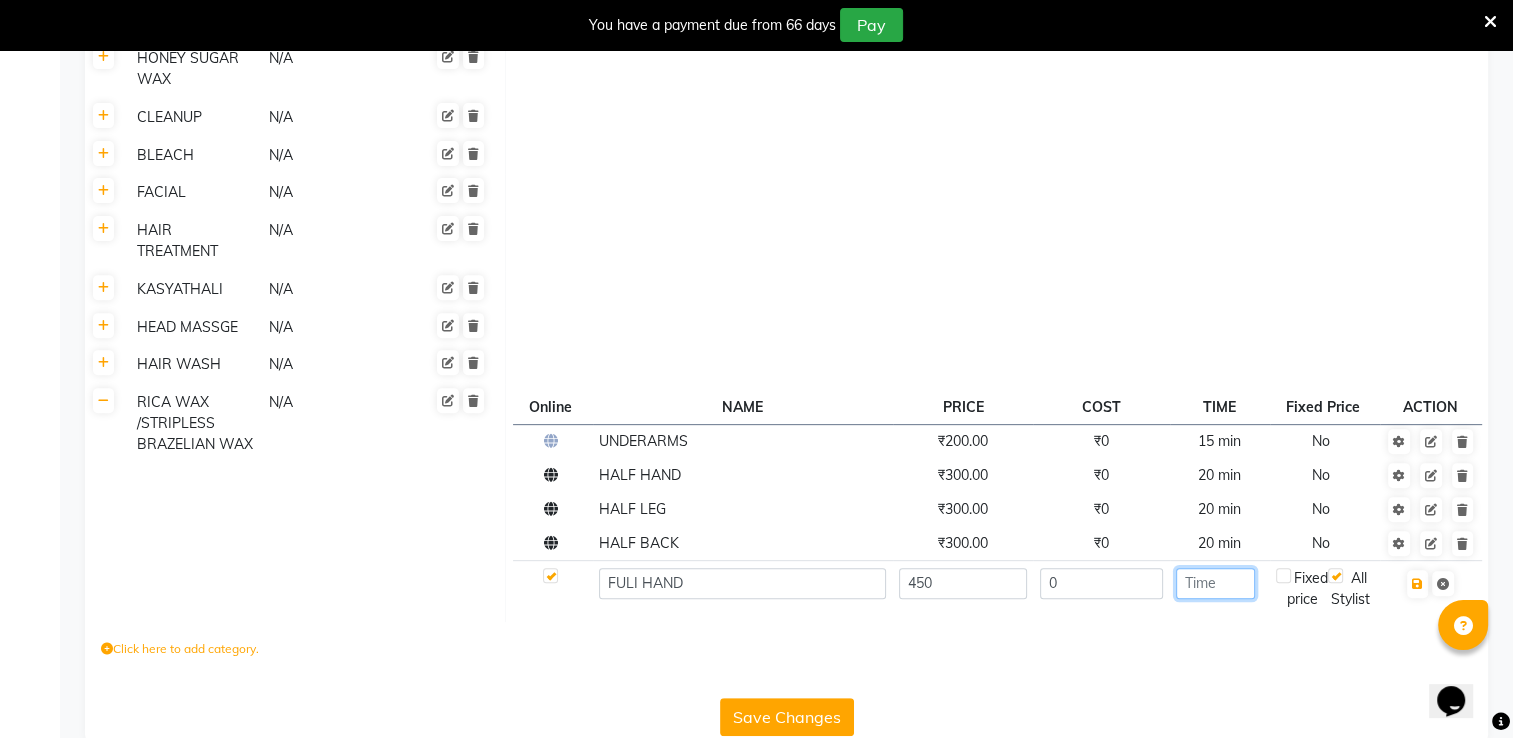 click 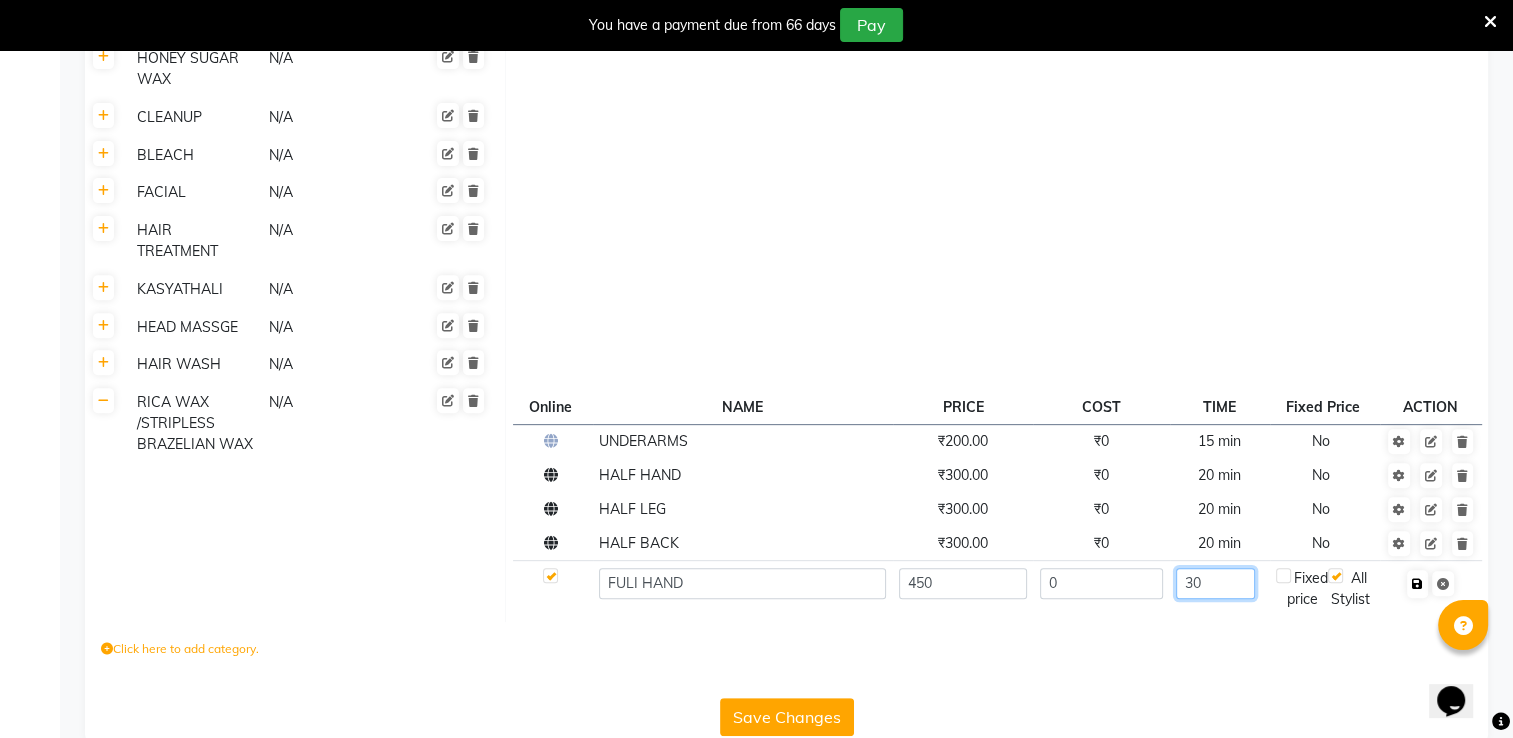 type on "30" 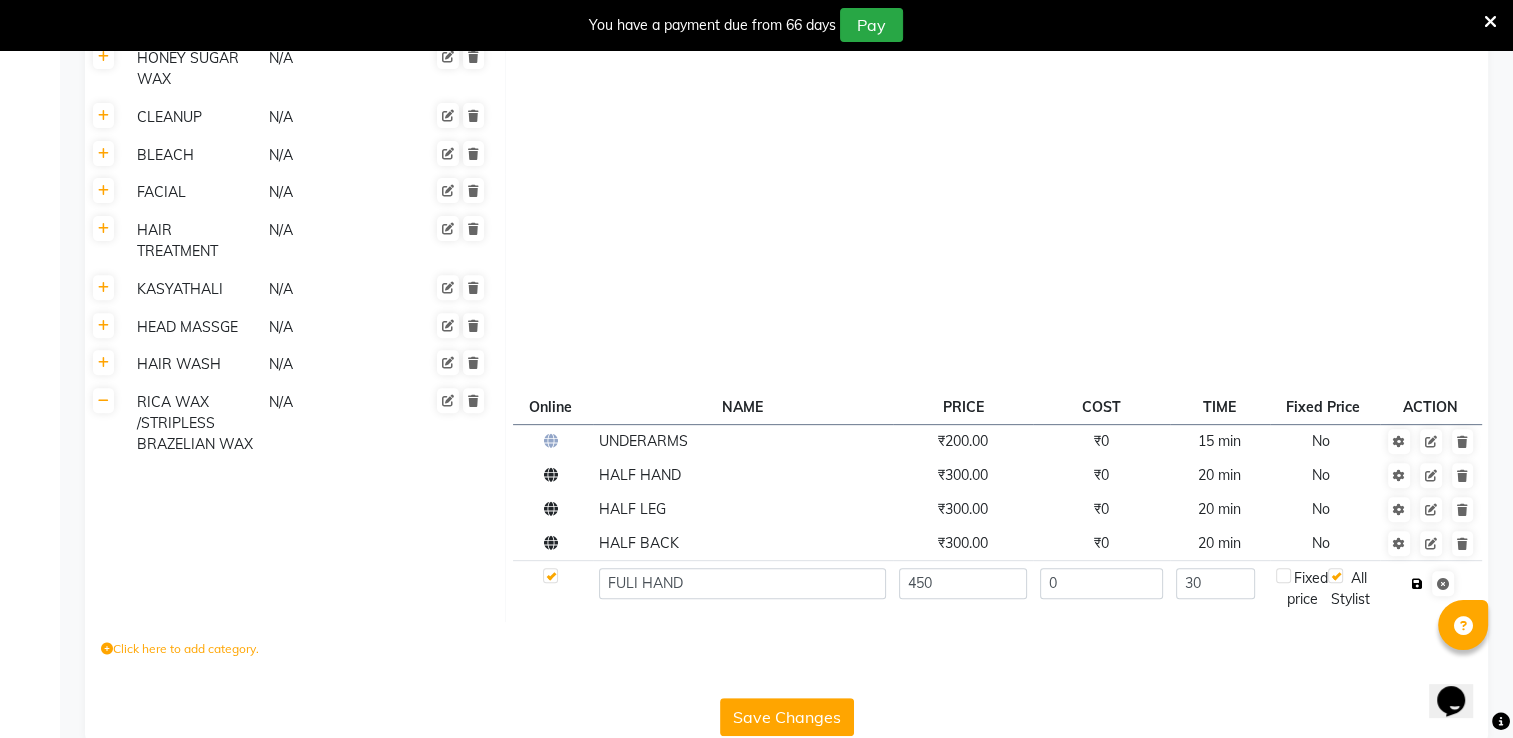 click at bounding box center (1417, 584) 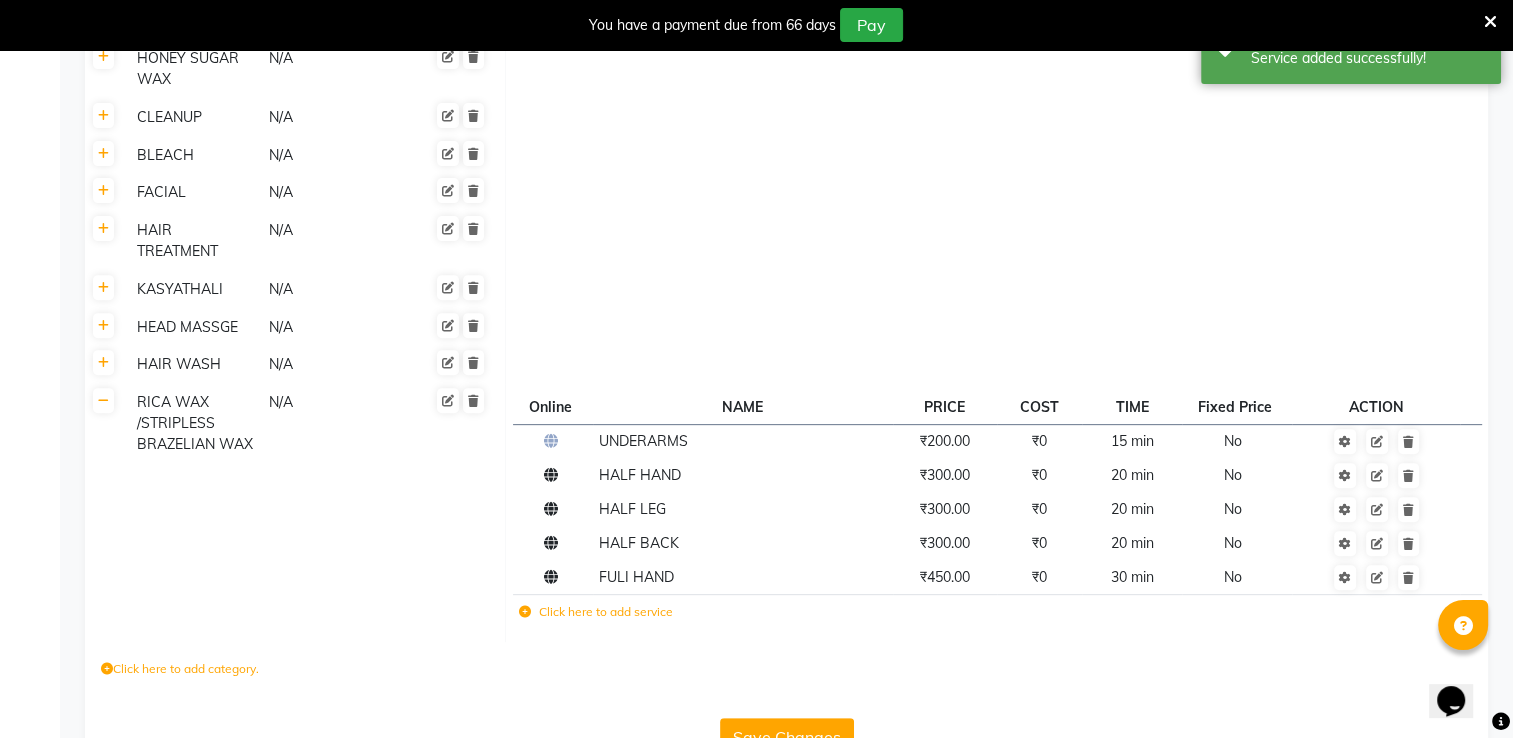 click on "Click here to add service" 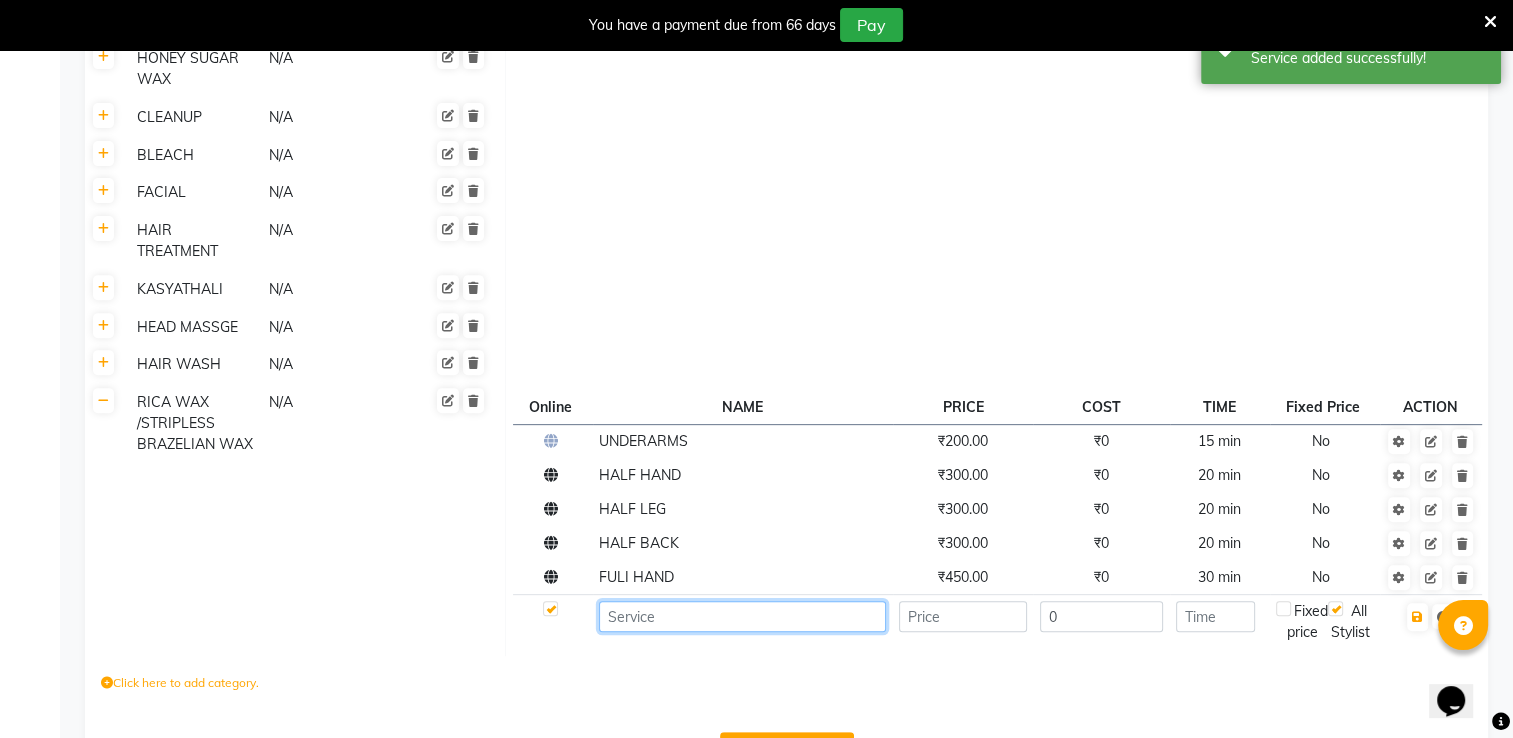 click 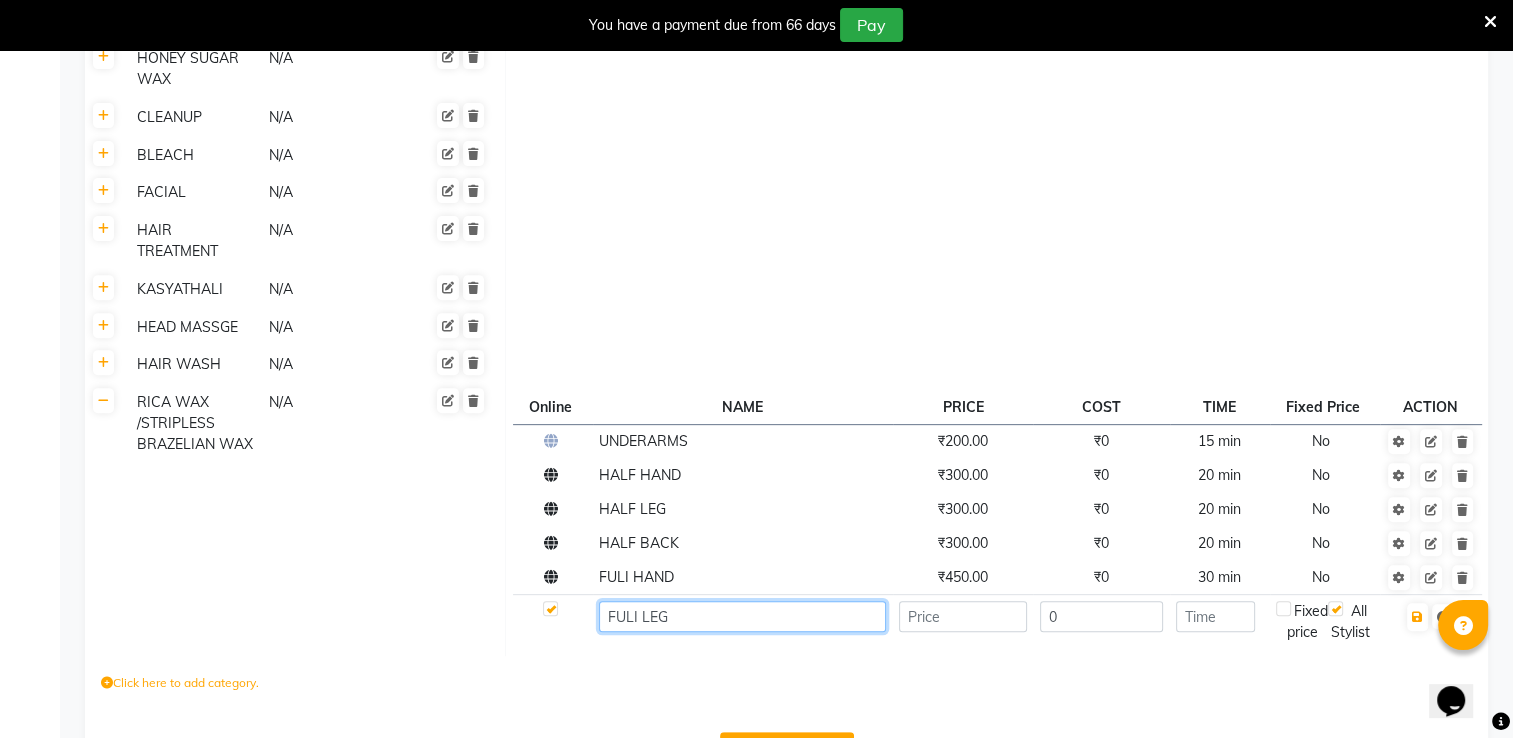 type on "FULI LEG" 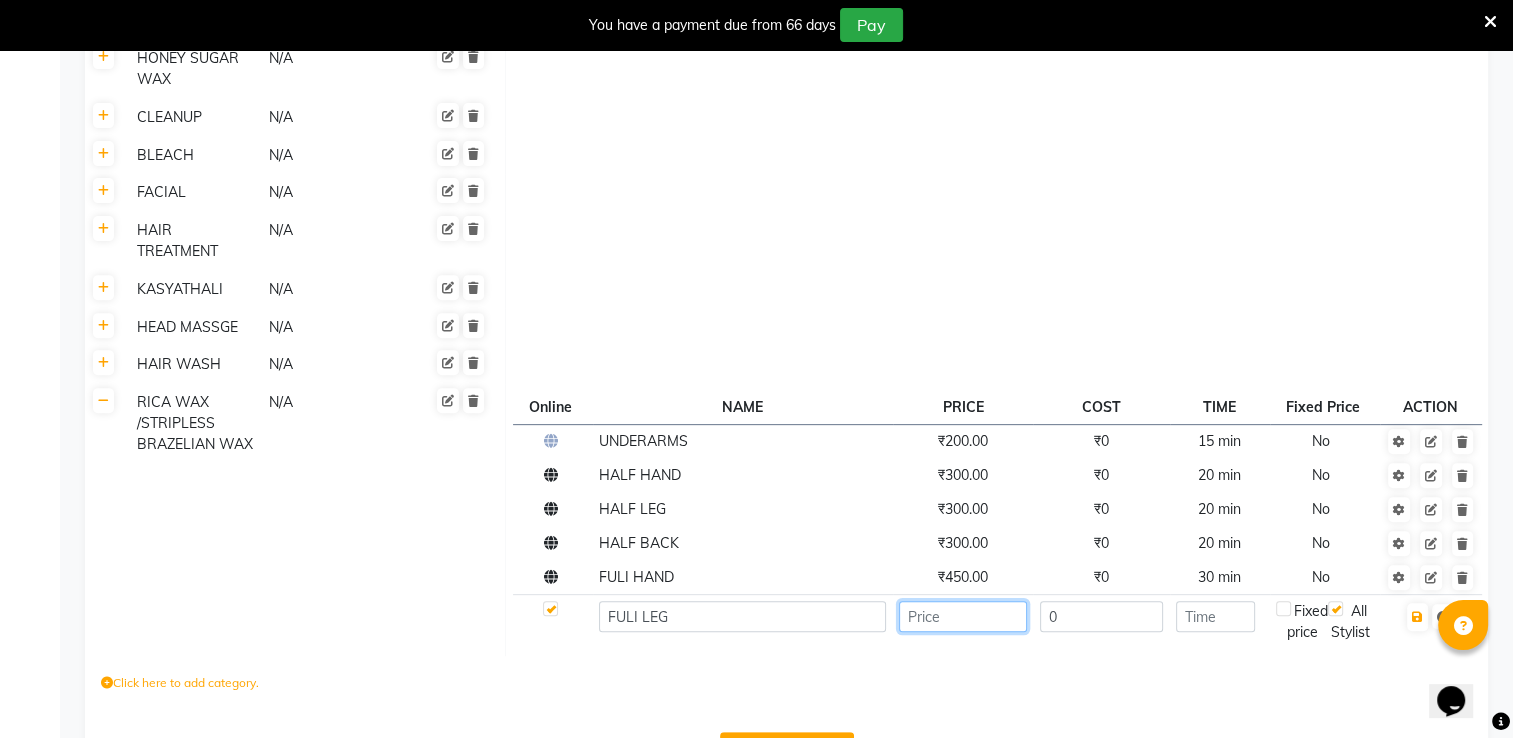click 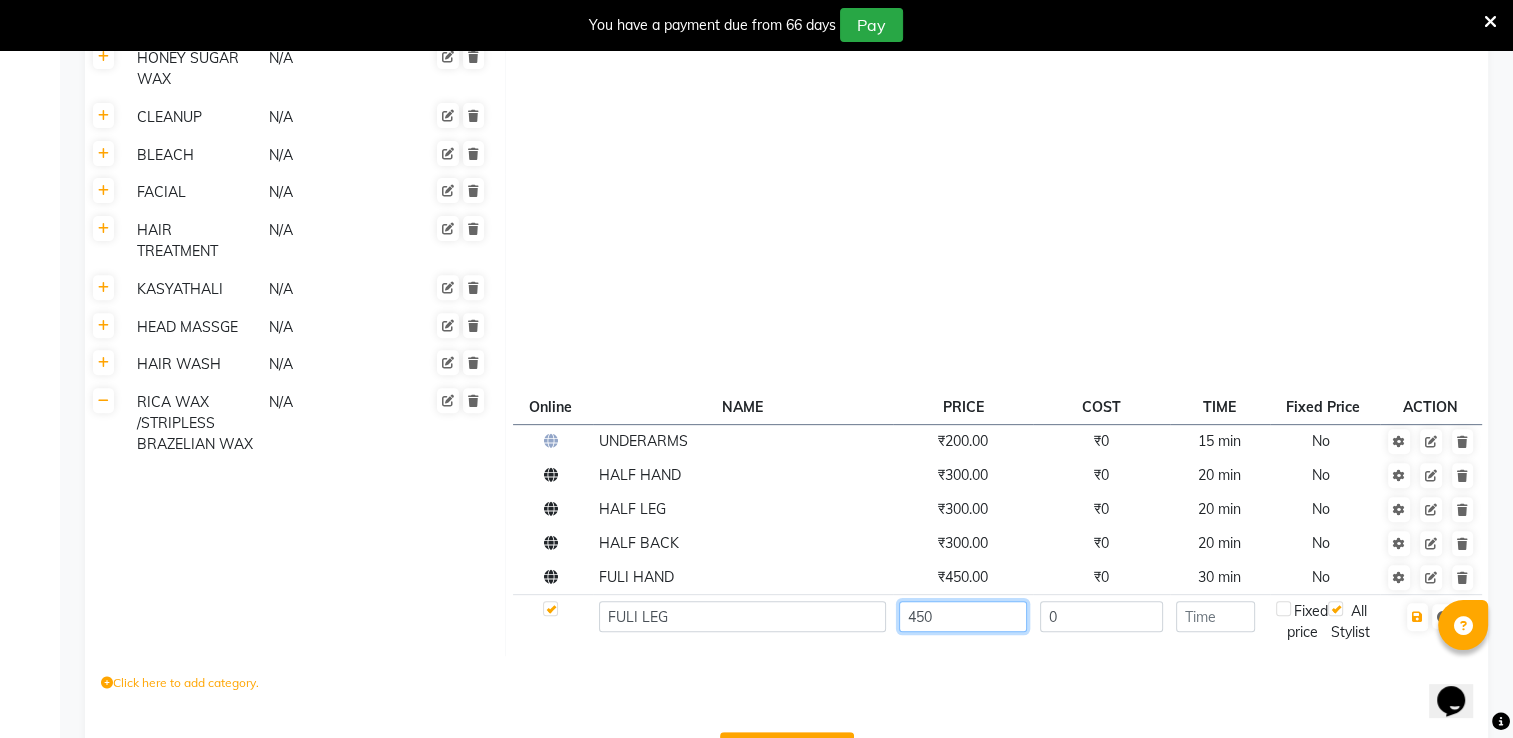 type on "450" 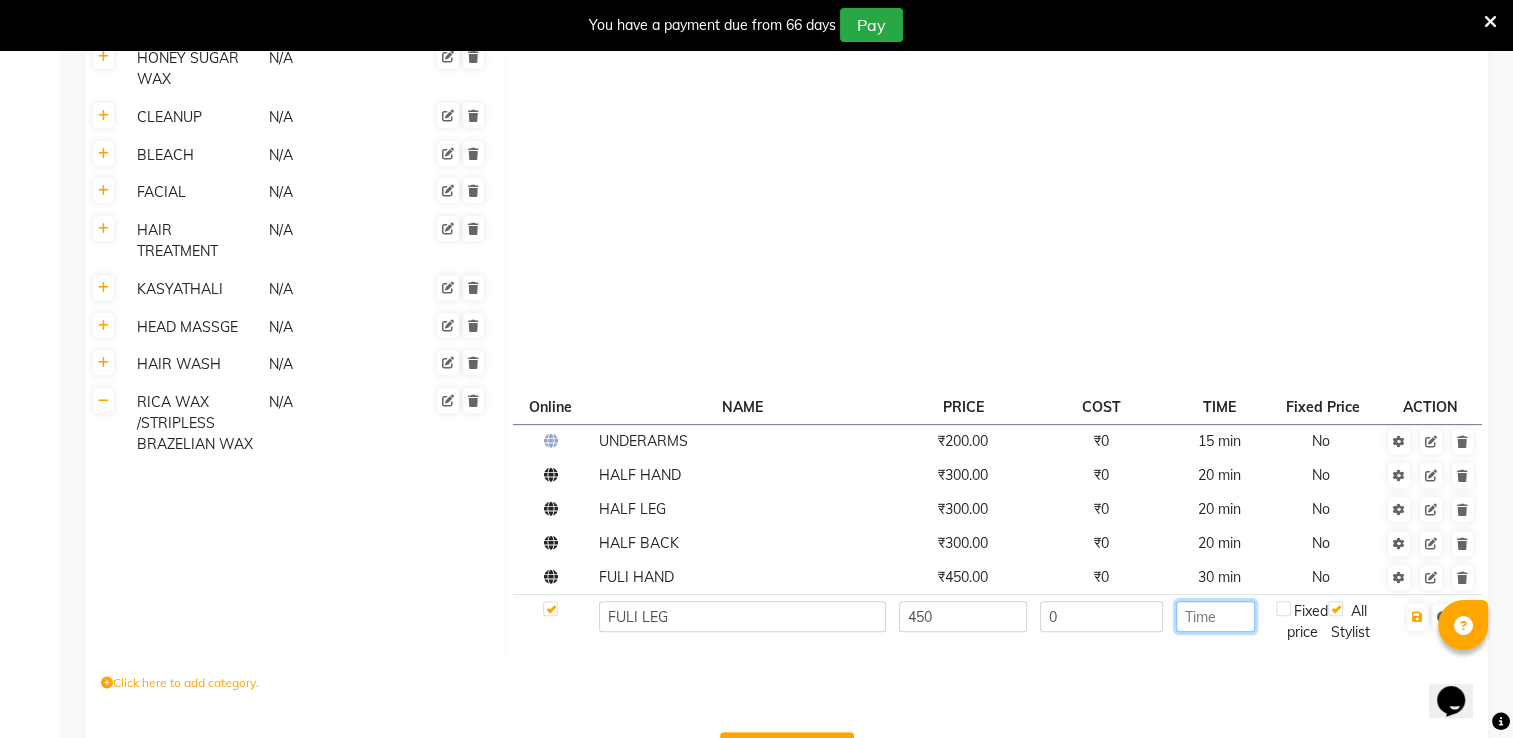 click 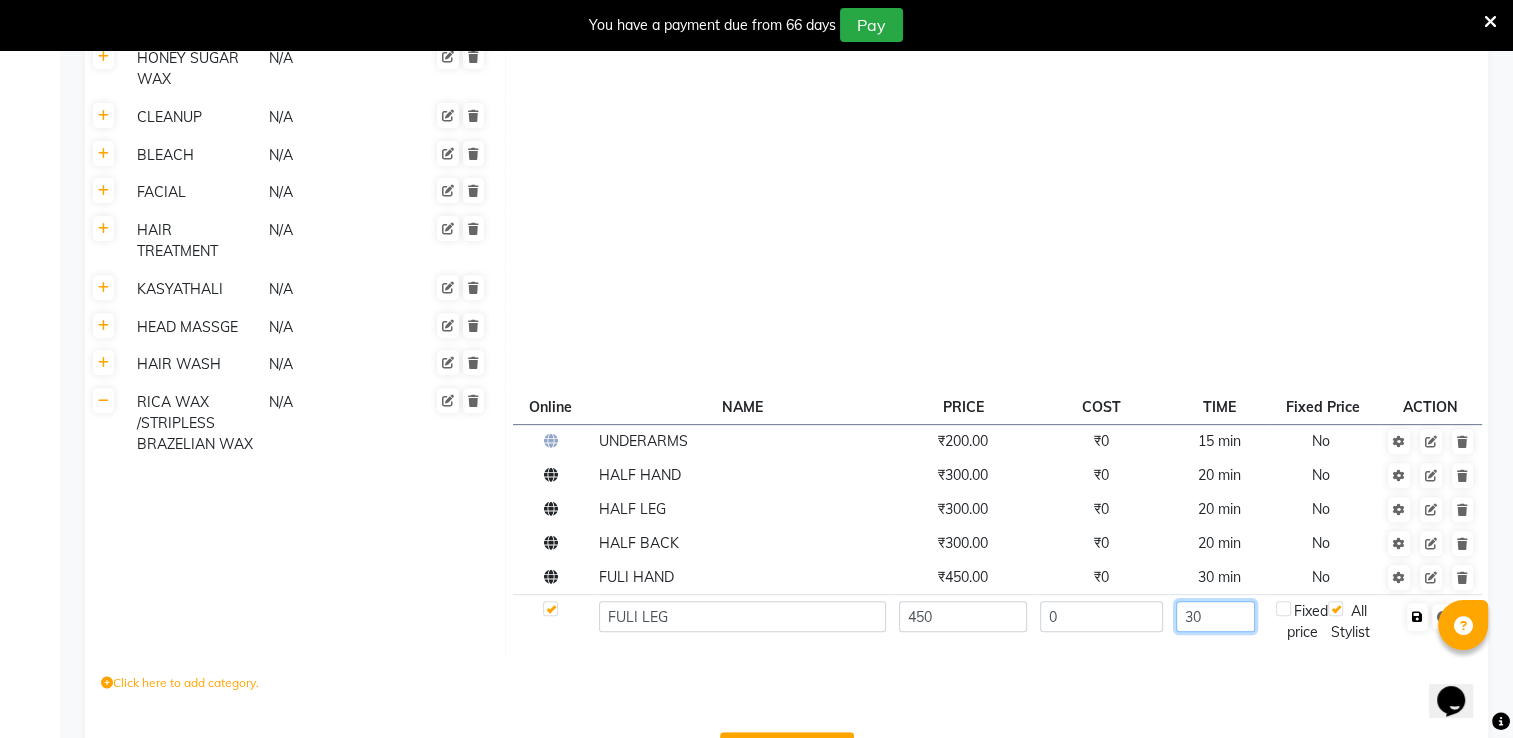 type on "30" 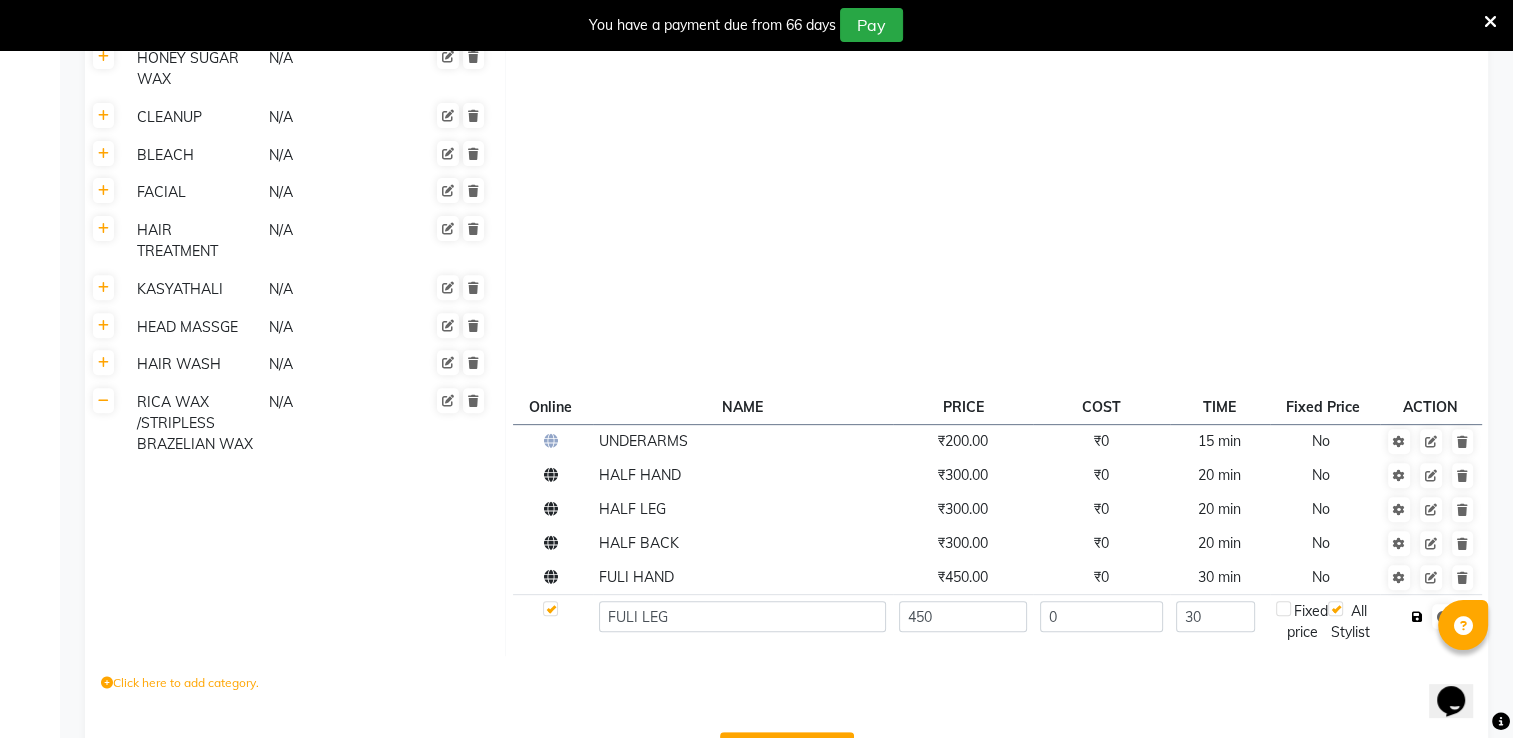 click at bounding box center (1417, 617) 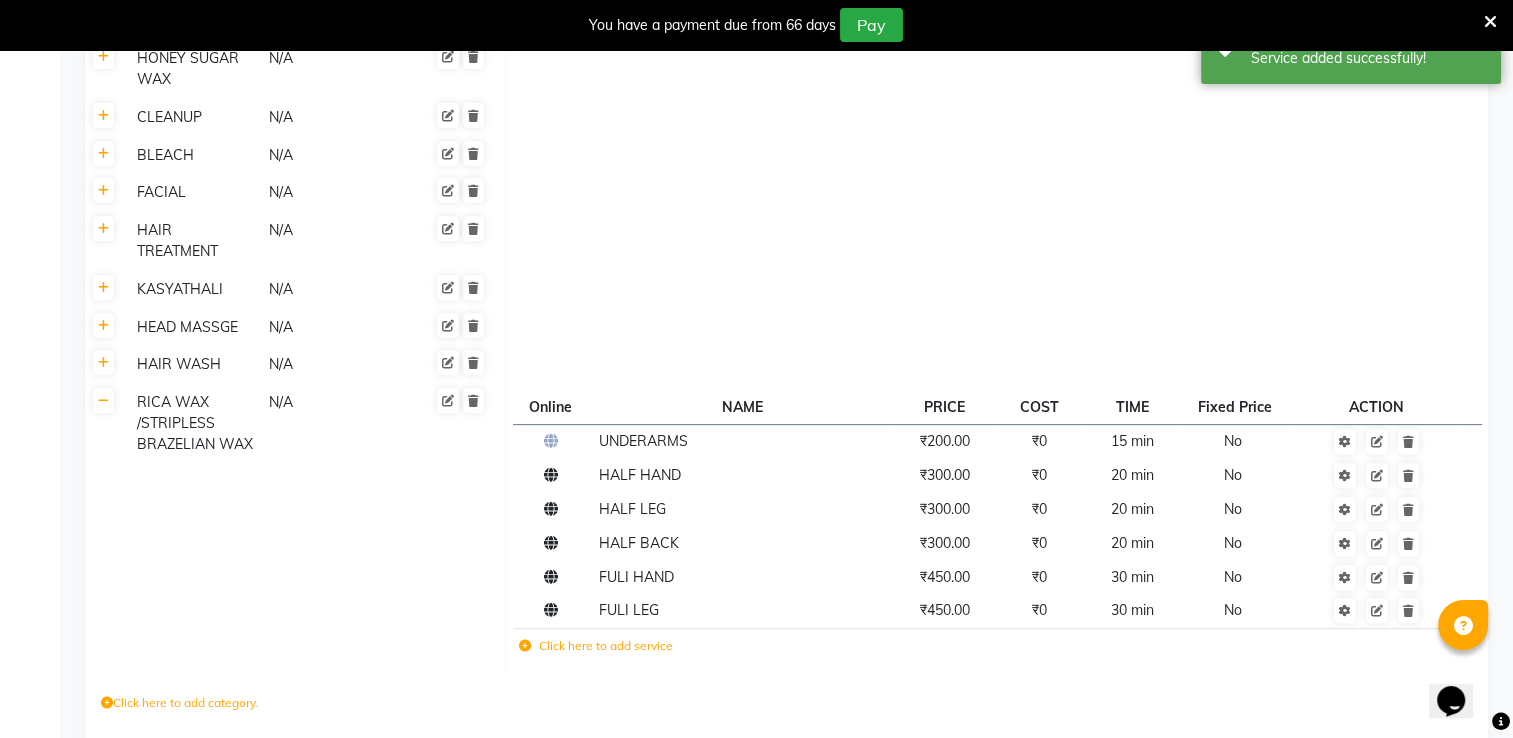 click on "Click here to add service" 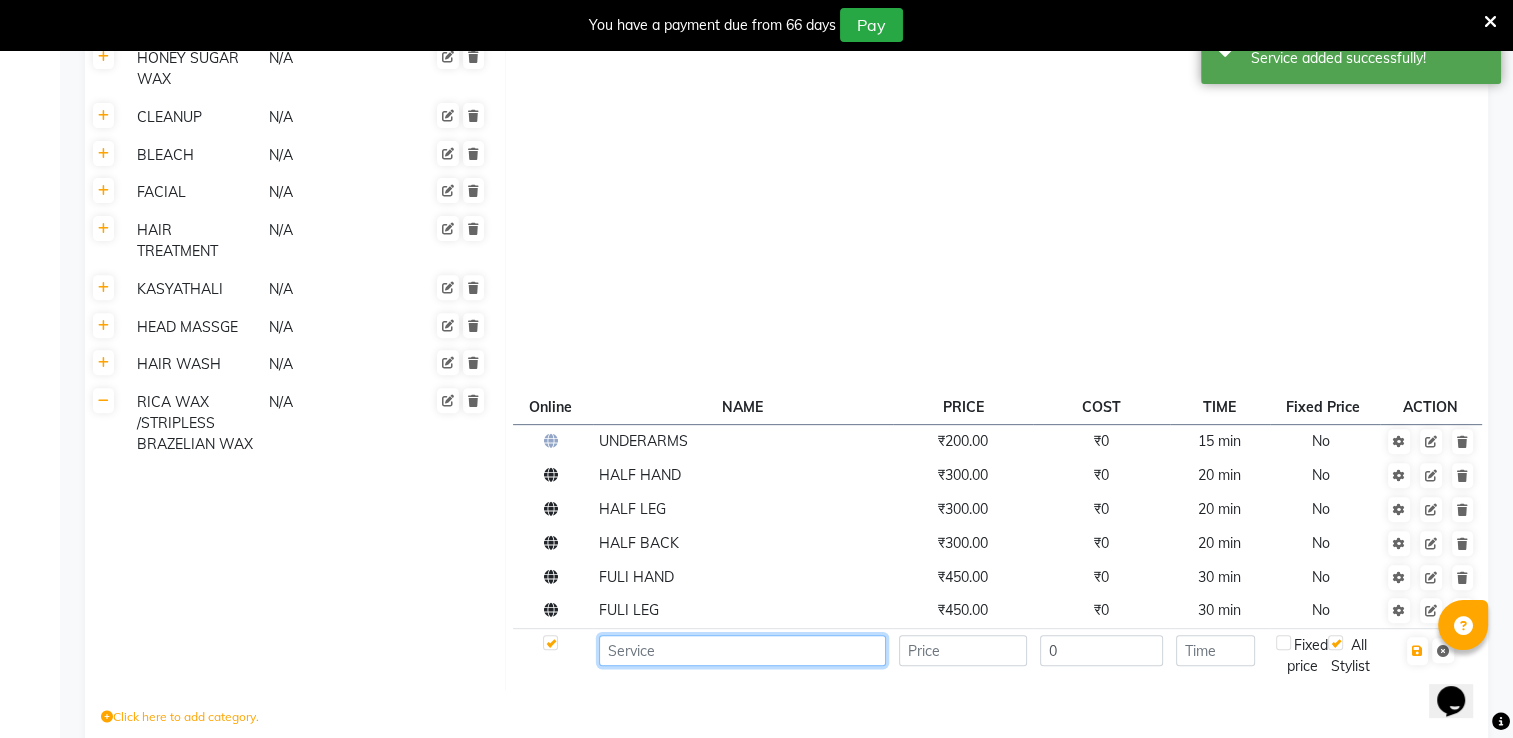 click 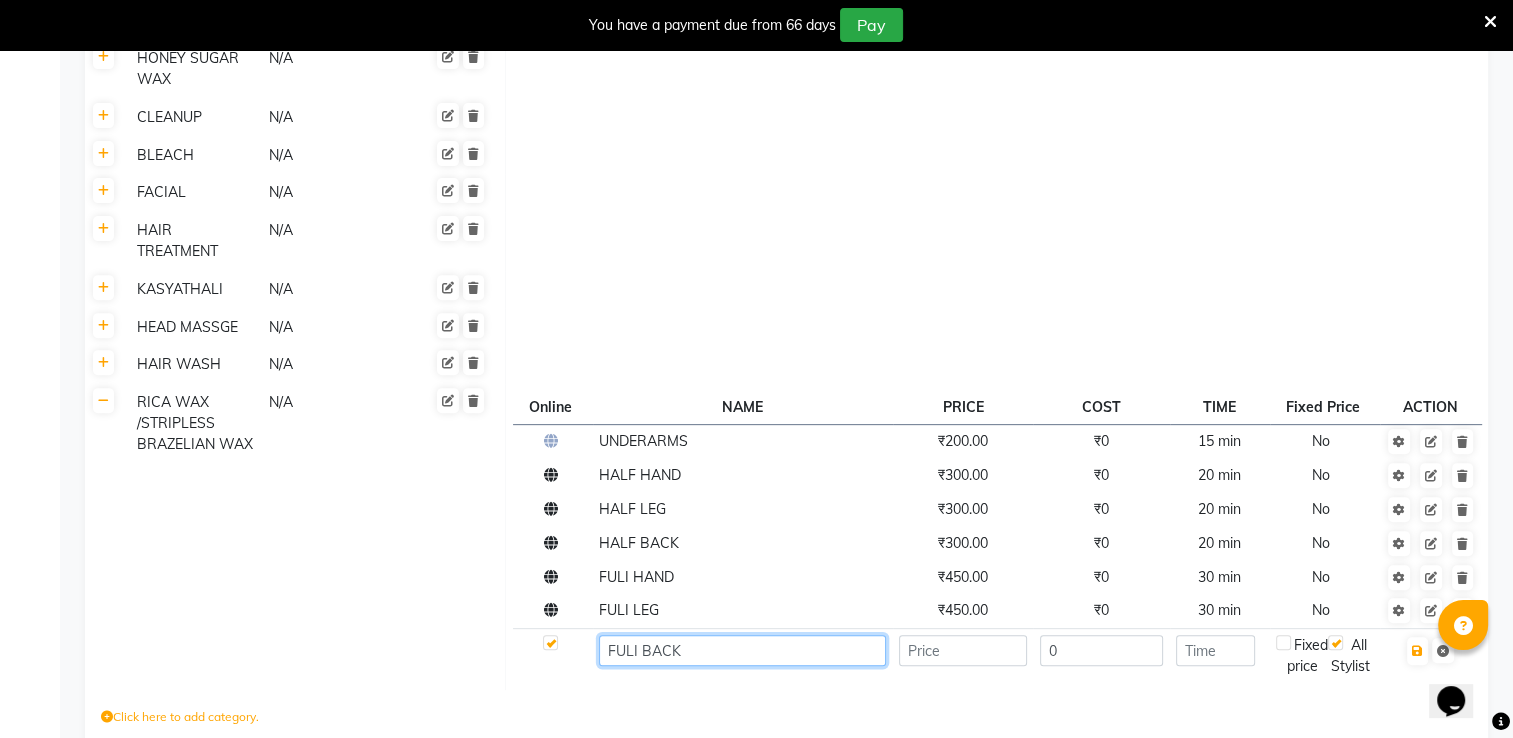type on "FULI BACK" 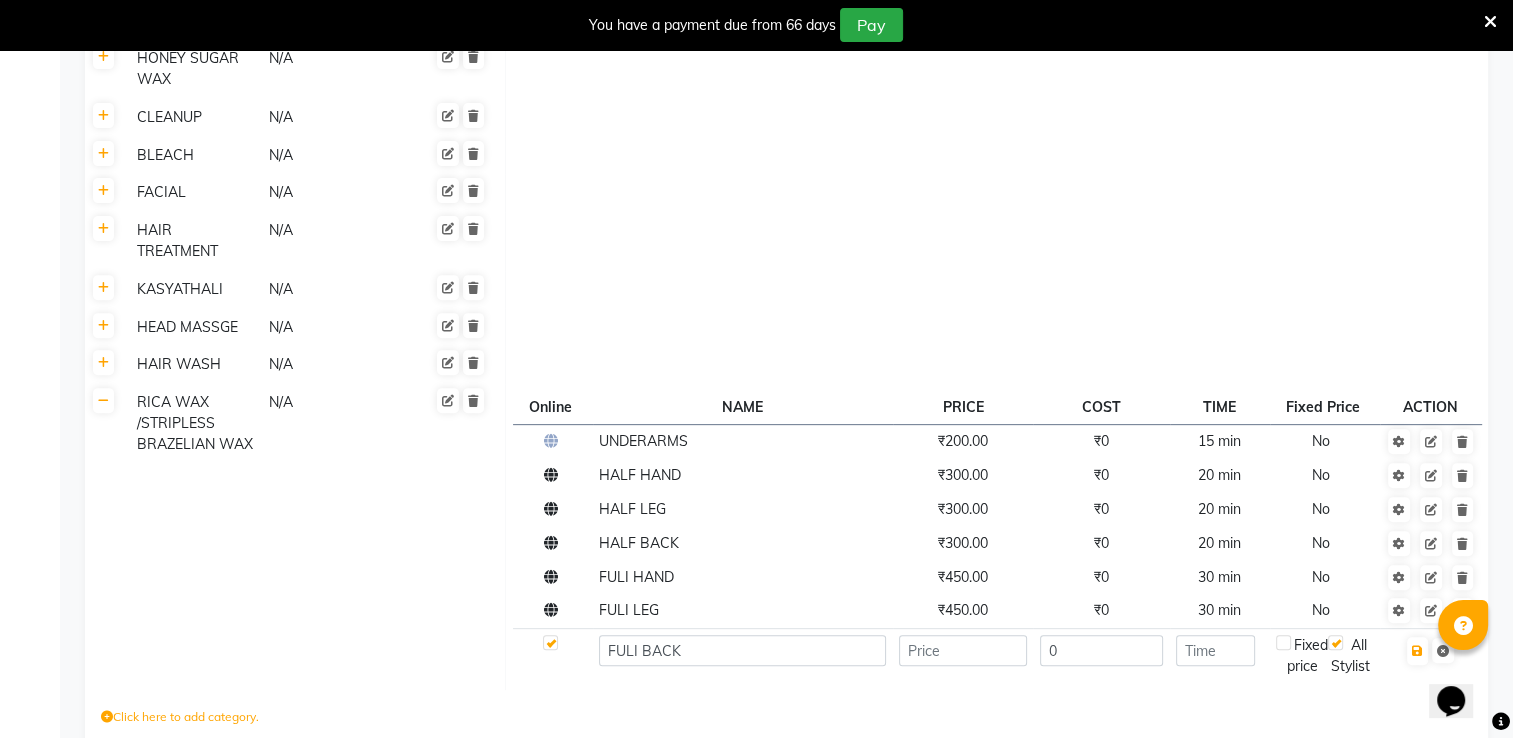 click 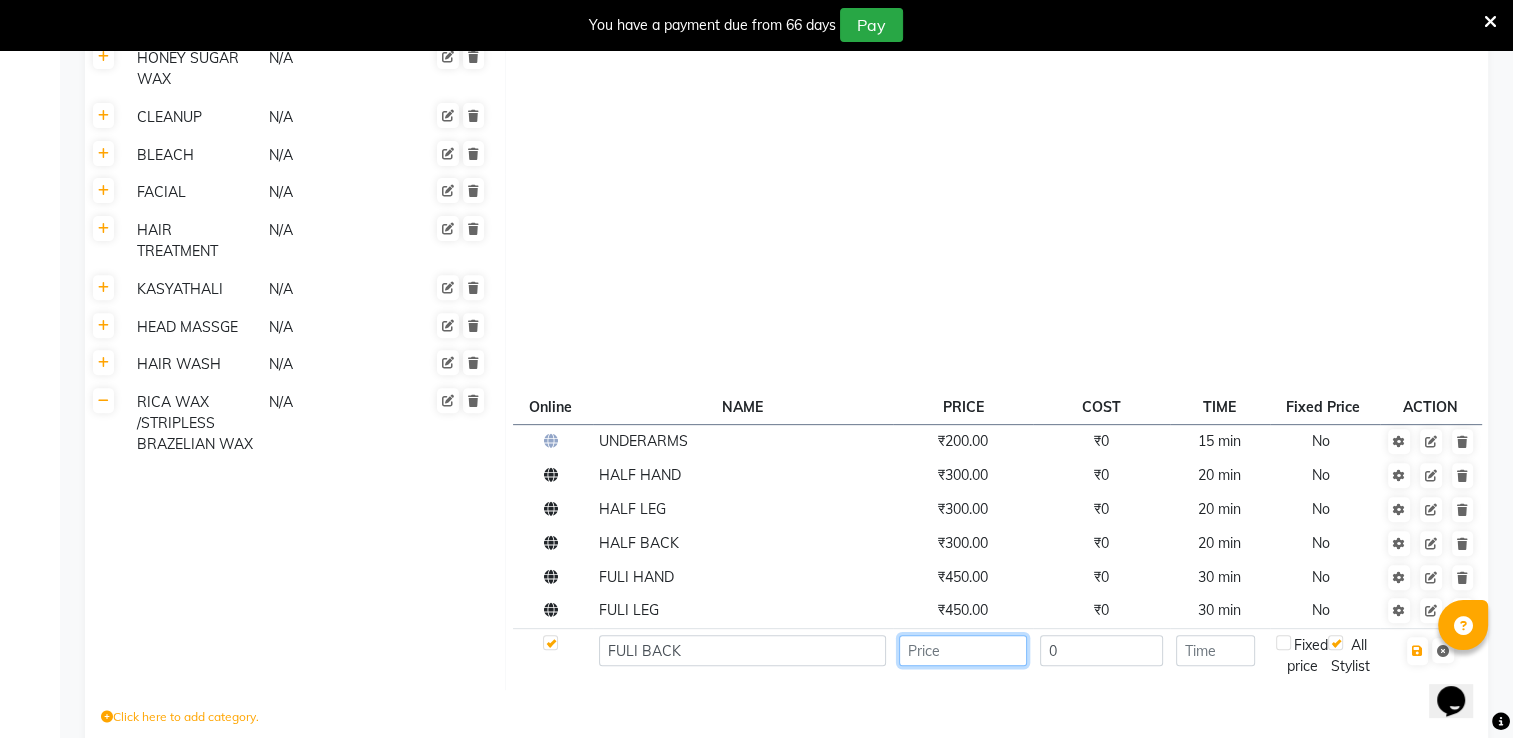 click 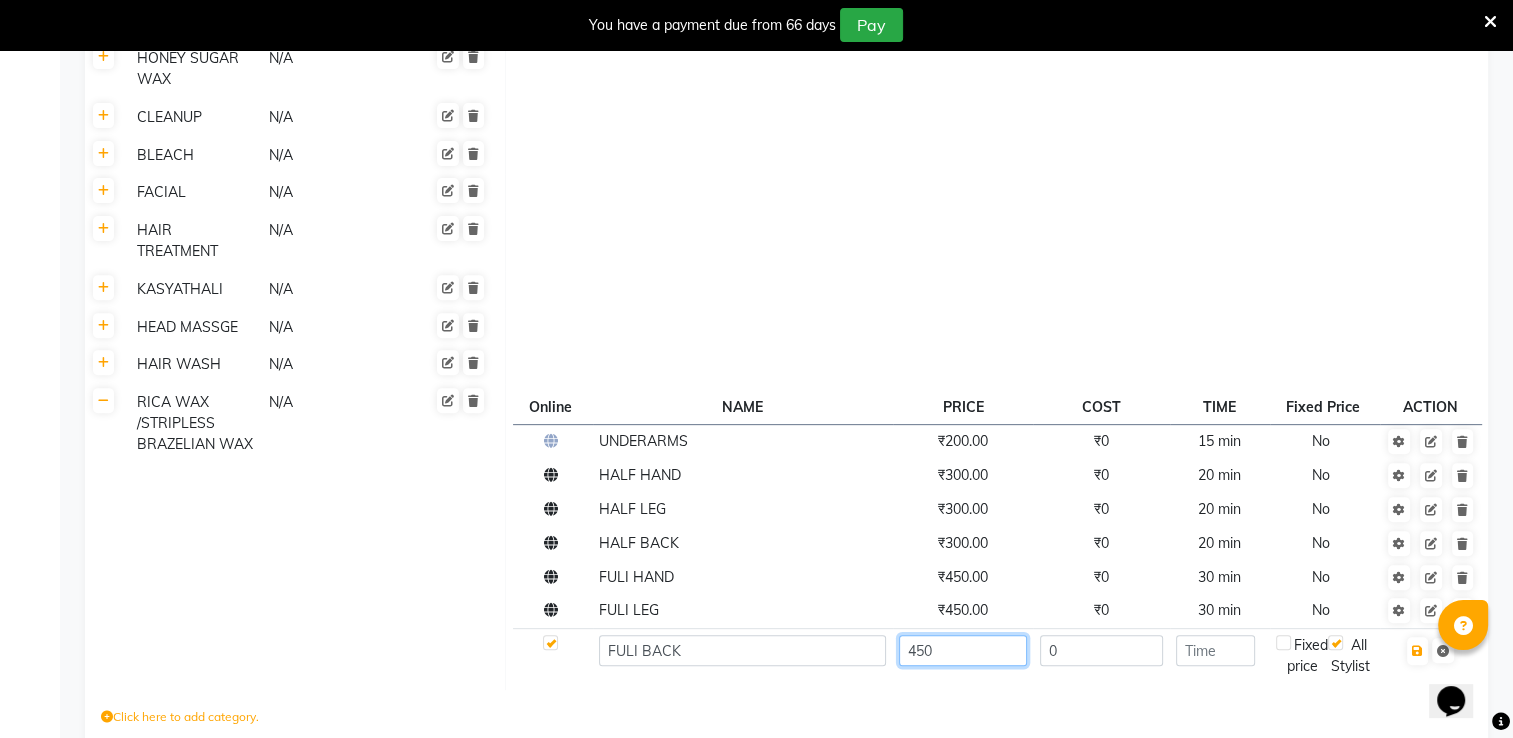type on "450" 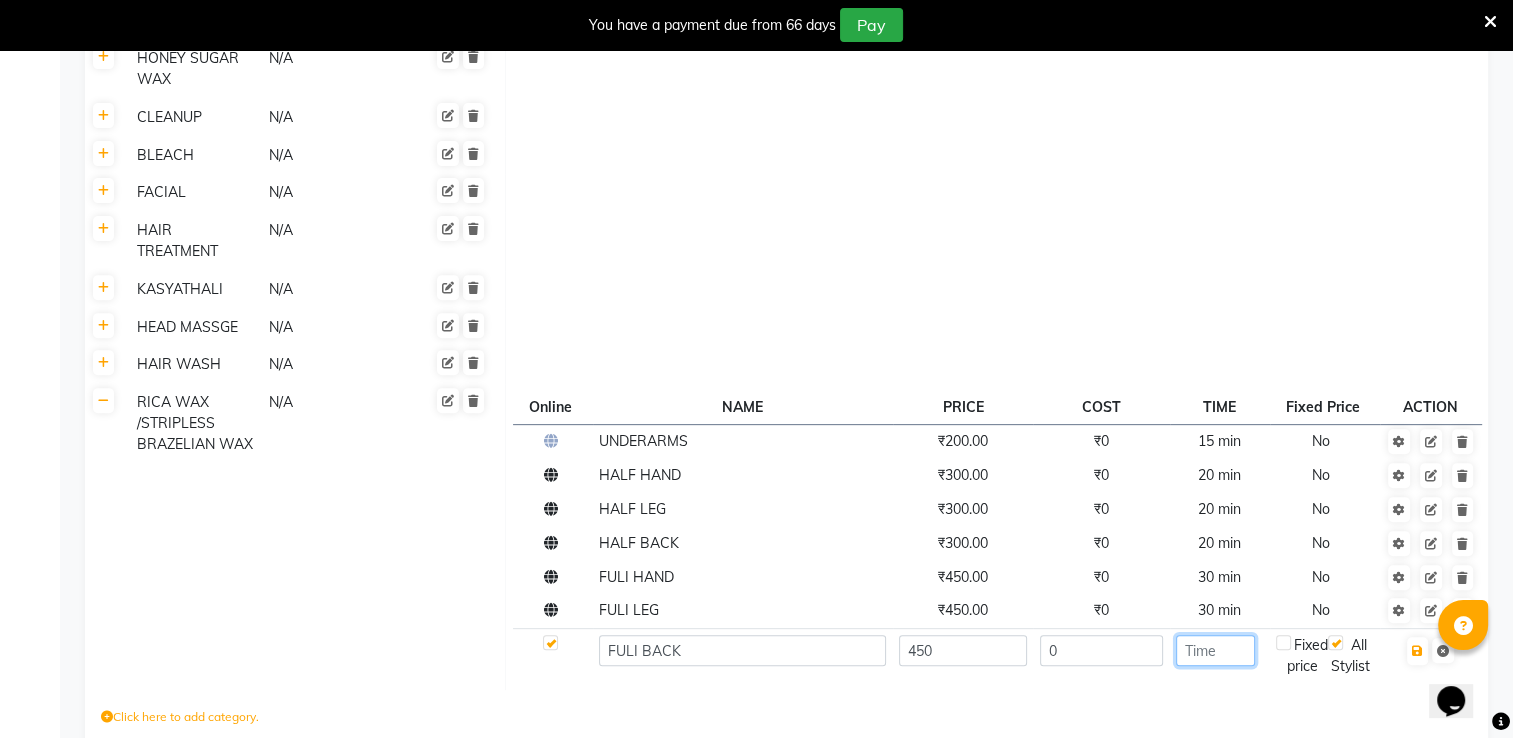 click 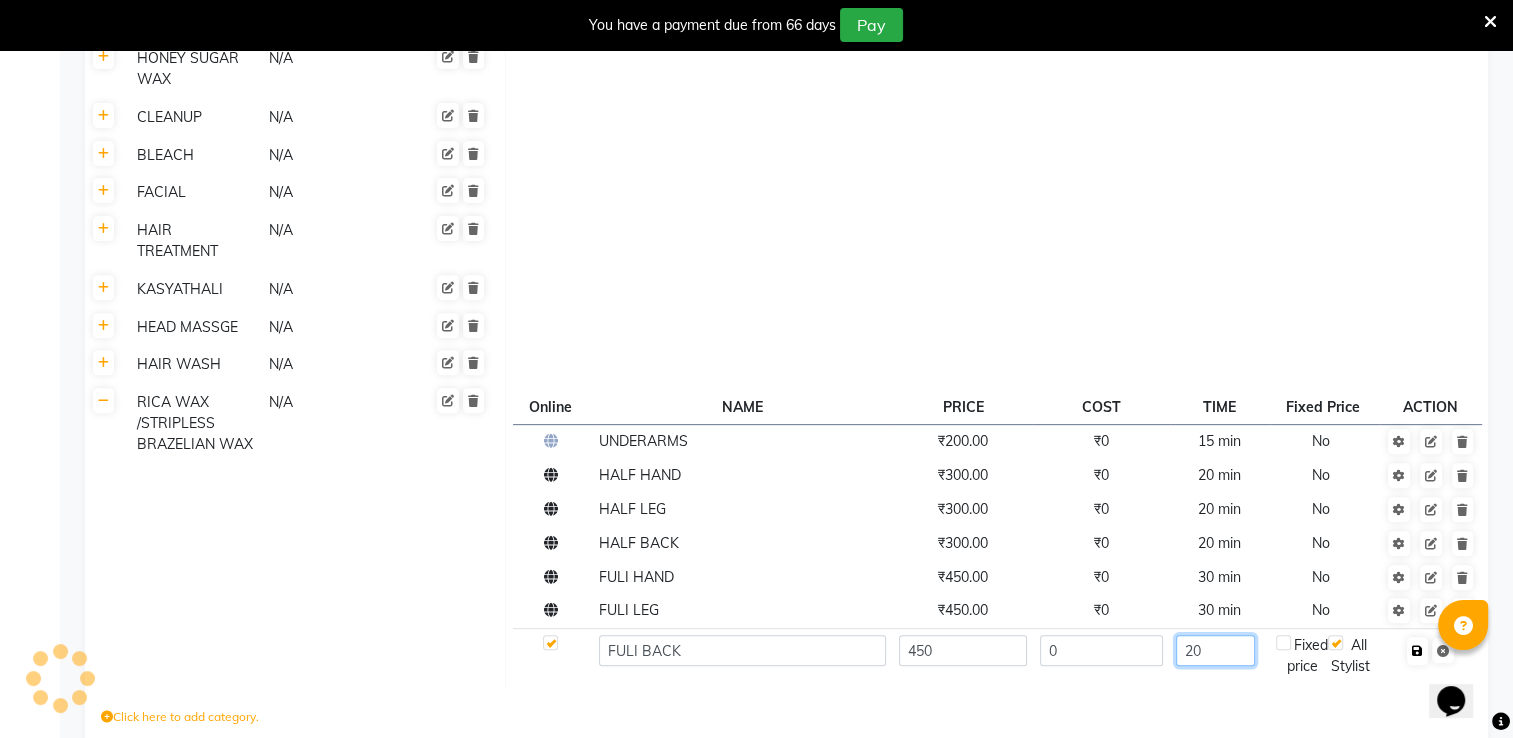 type on "20" 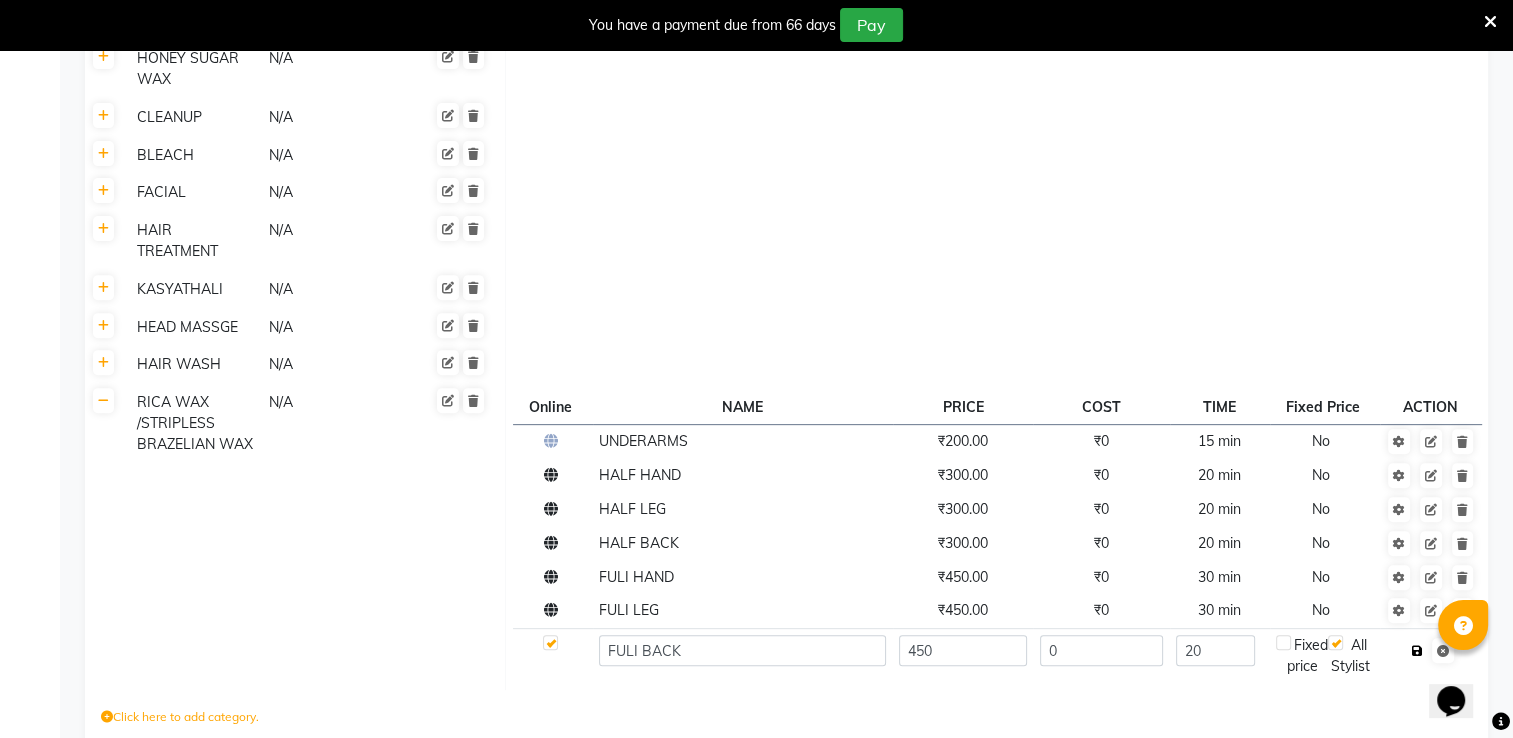 click at bounding box center (1417, 651) 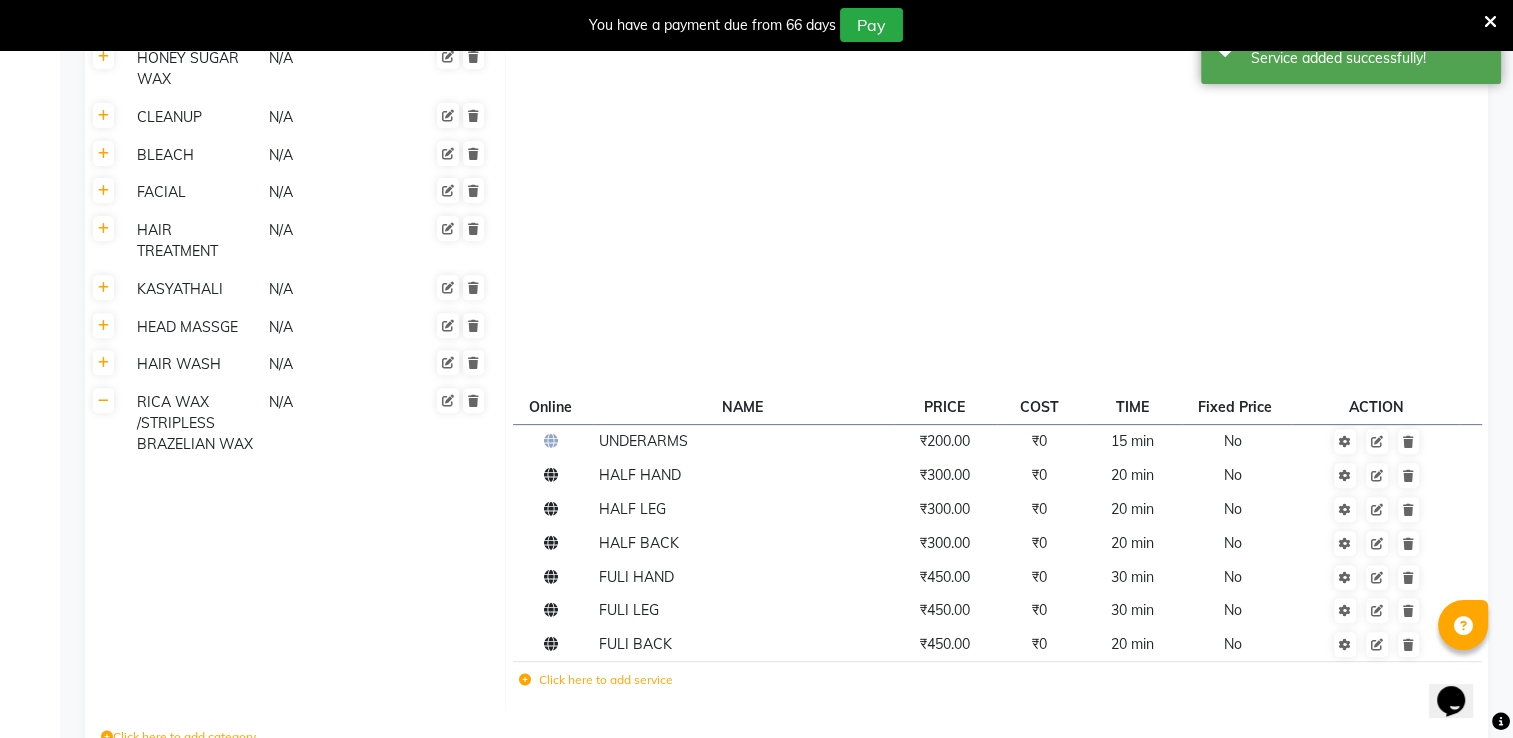click on "Click here to add service" 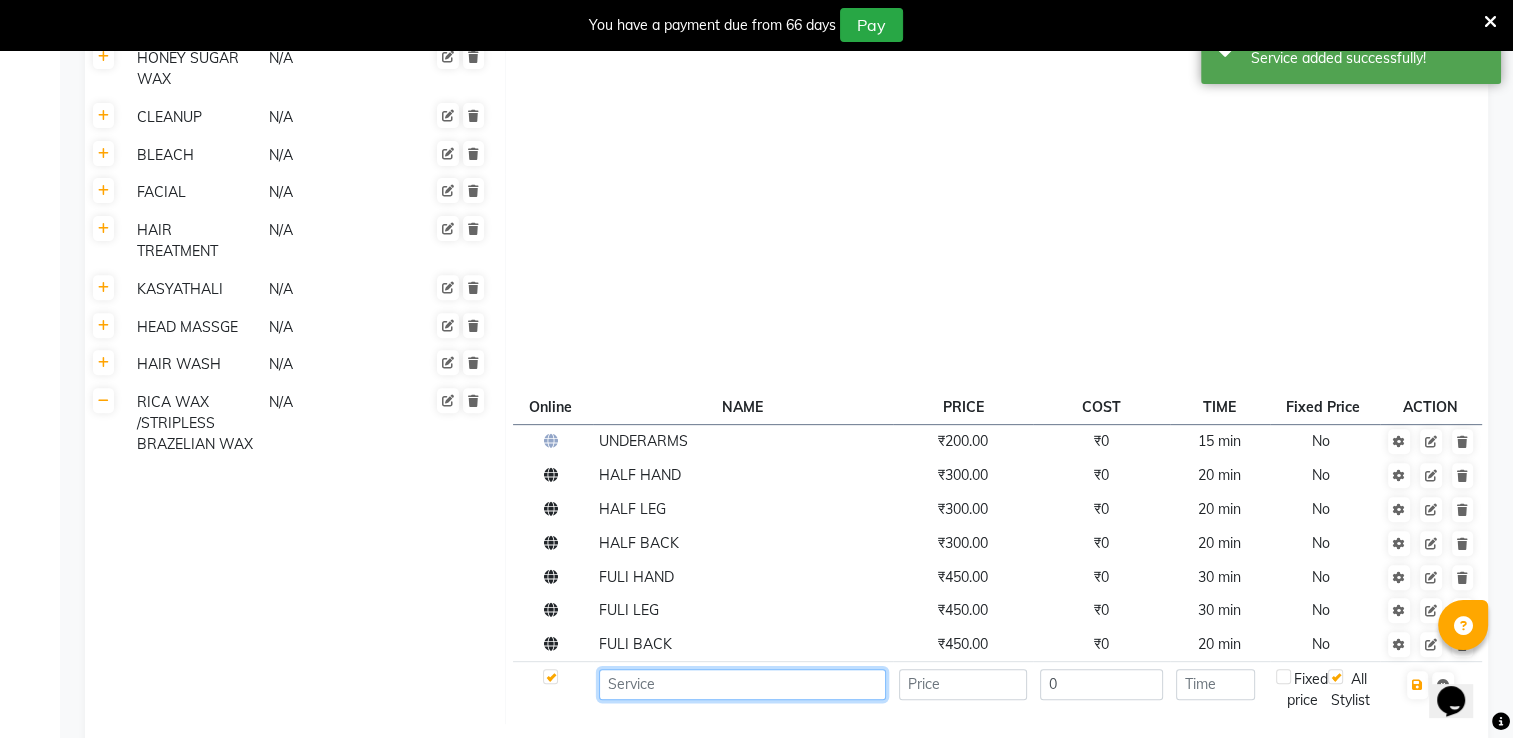 click 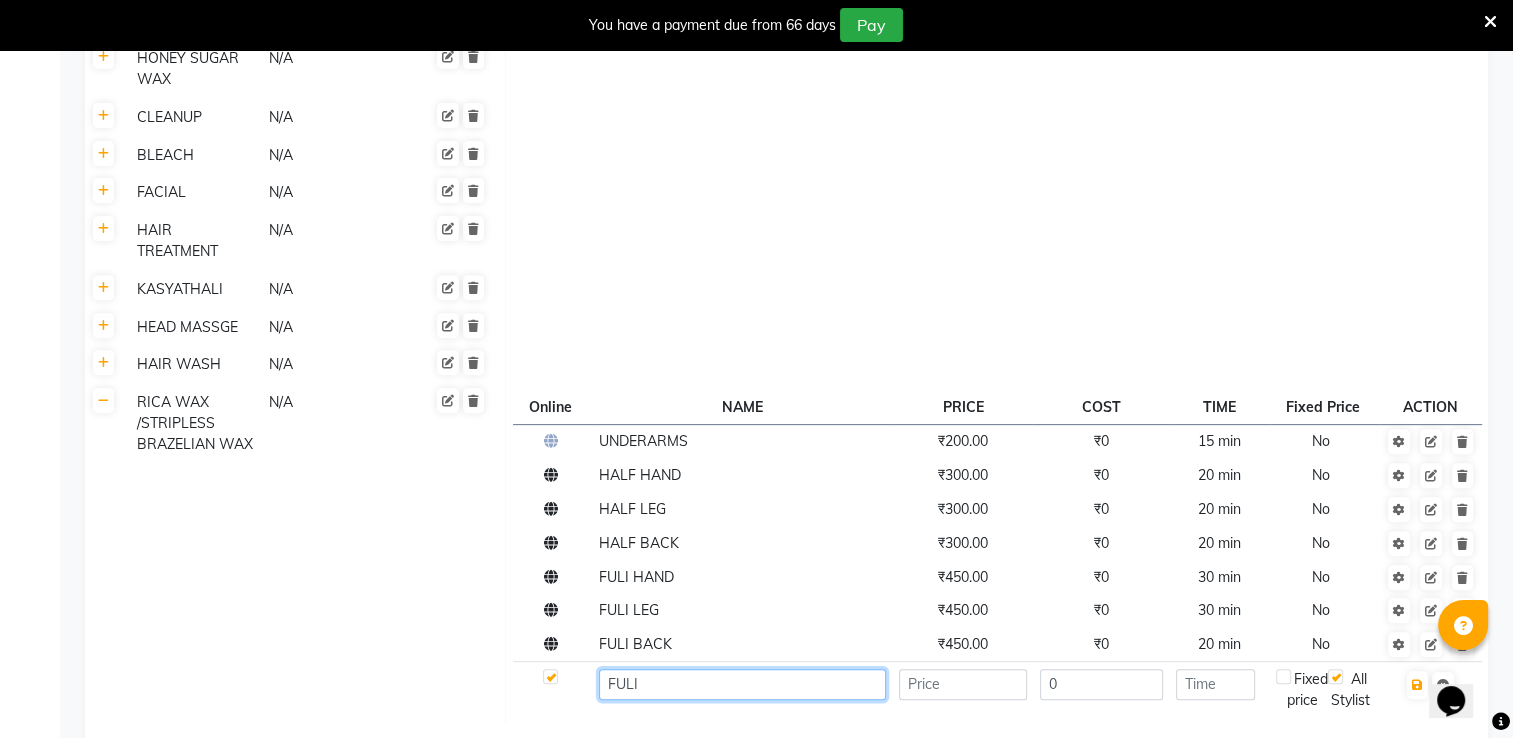 click on "FULI" 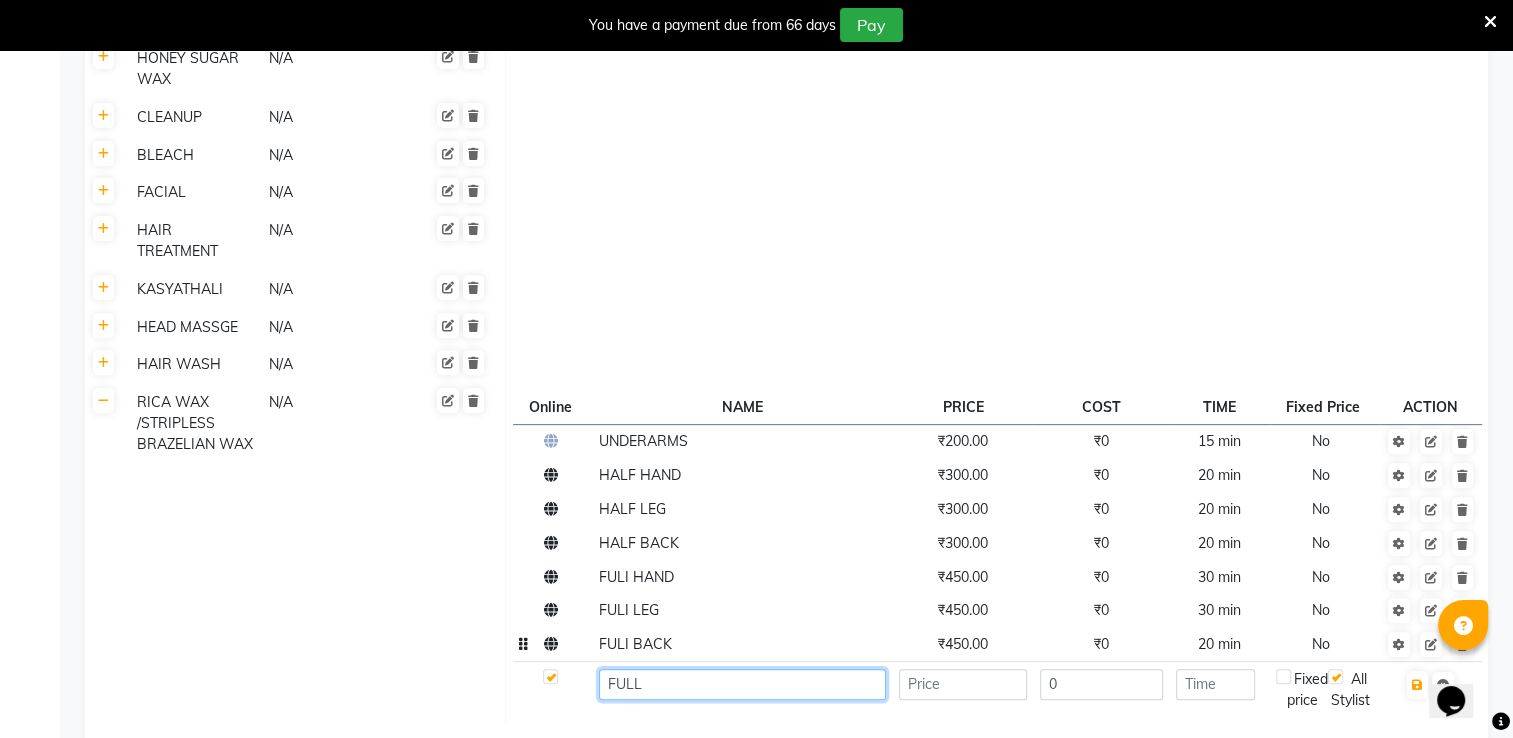 type on "FULL" 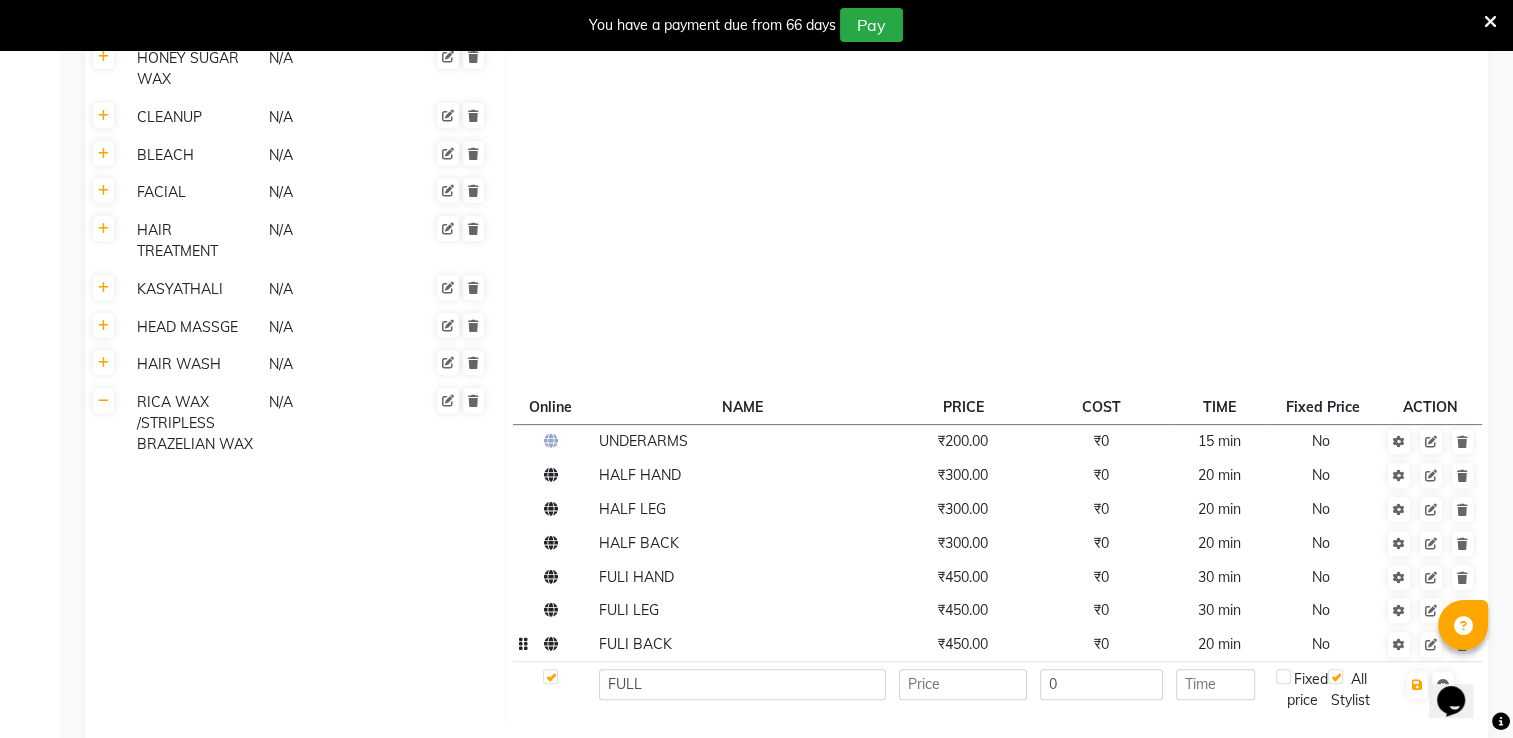 click on "FULI BACK" 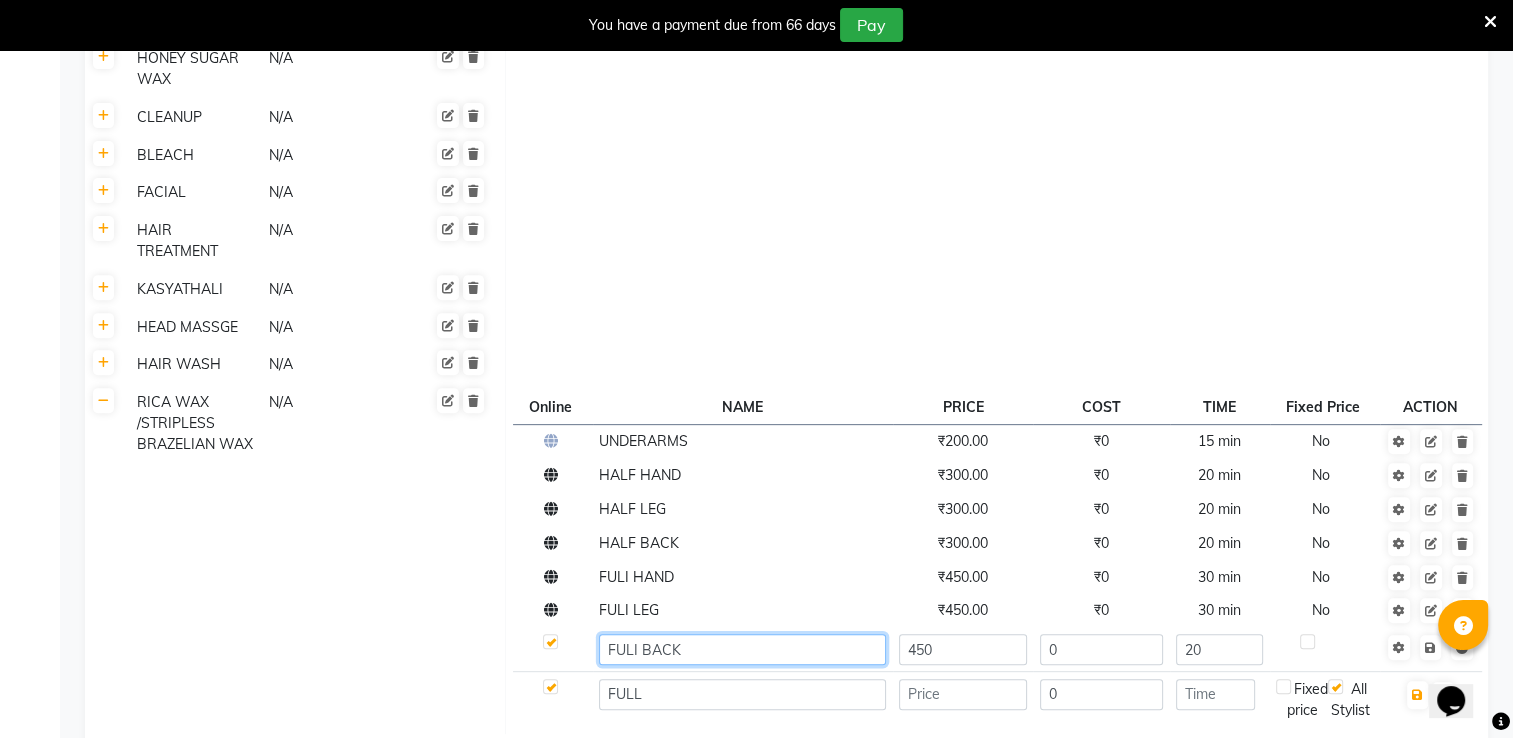 click on "FULI BACK" 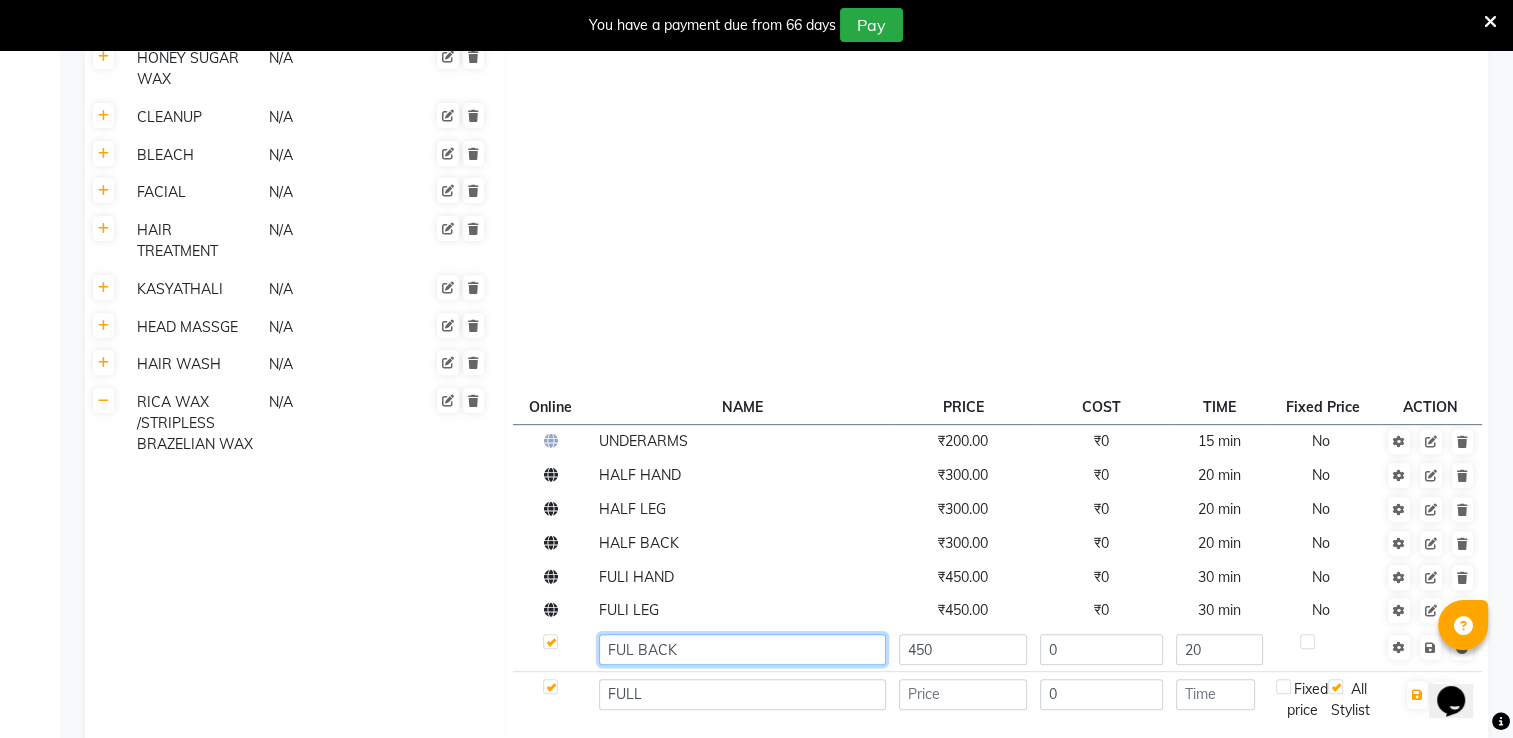 type on "FULL BACK" 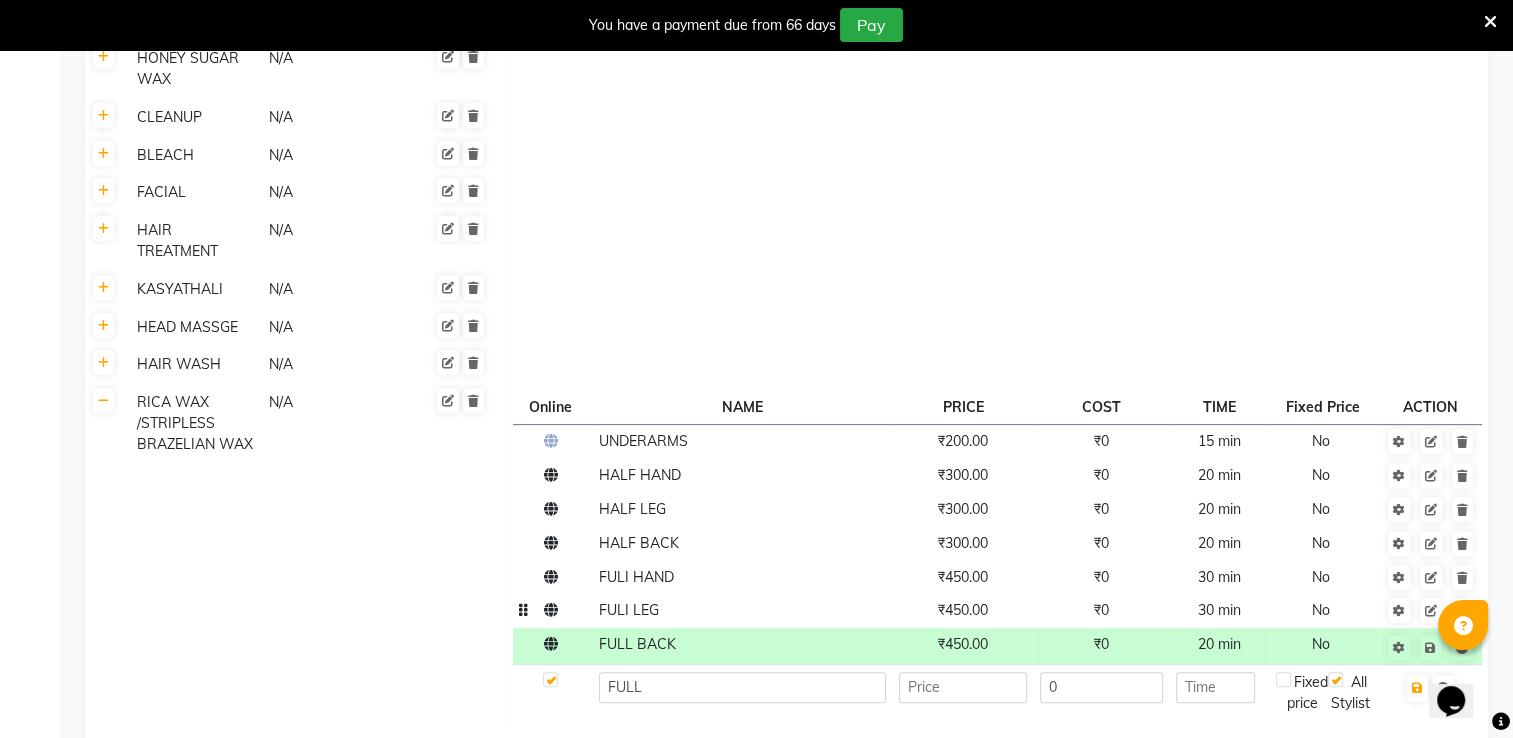 click on "FULI LEG" 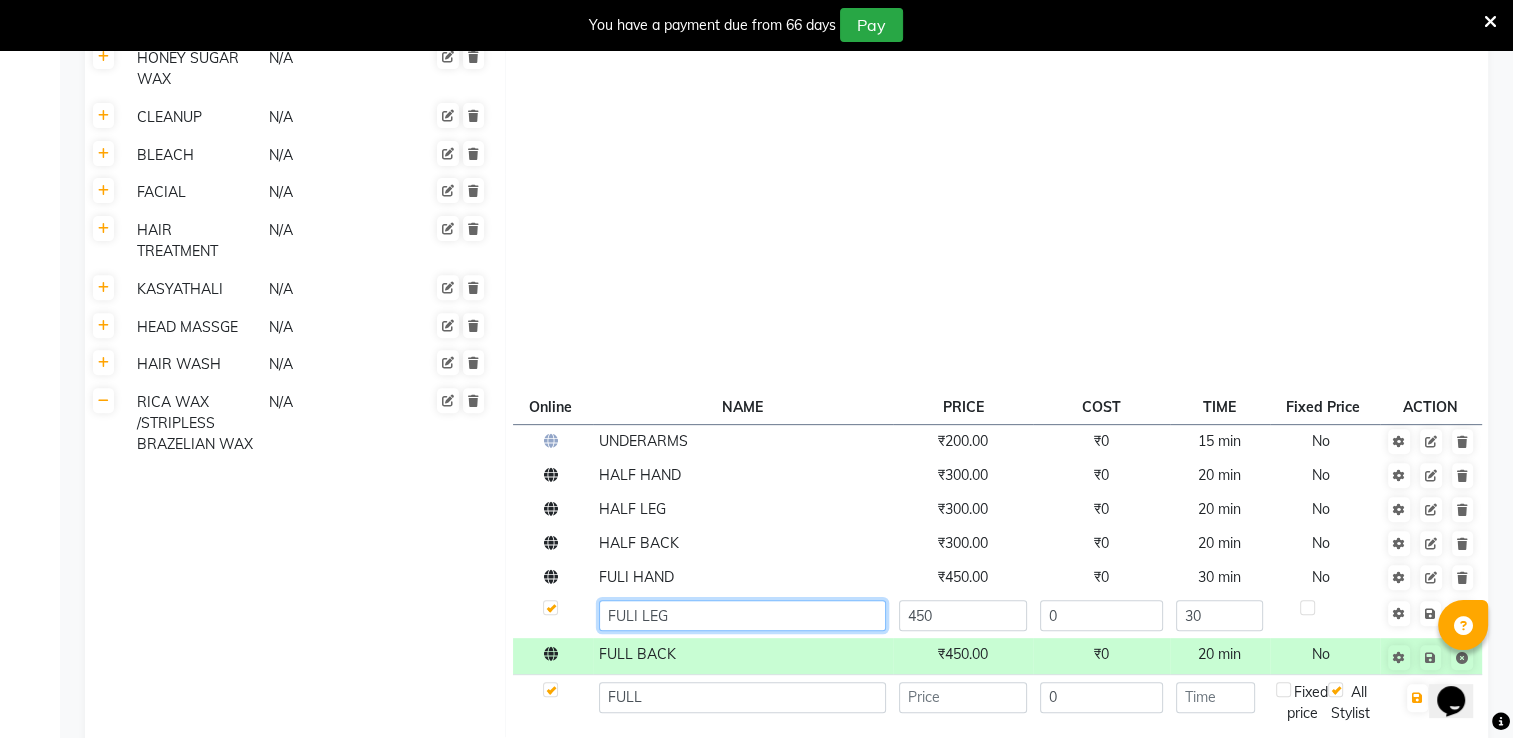 click on "FULI LEG" 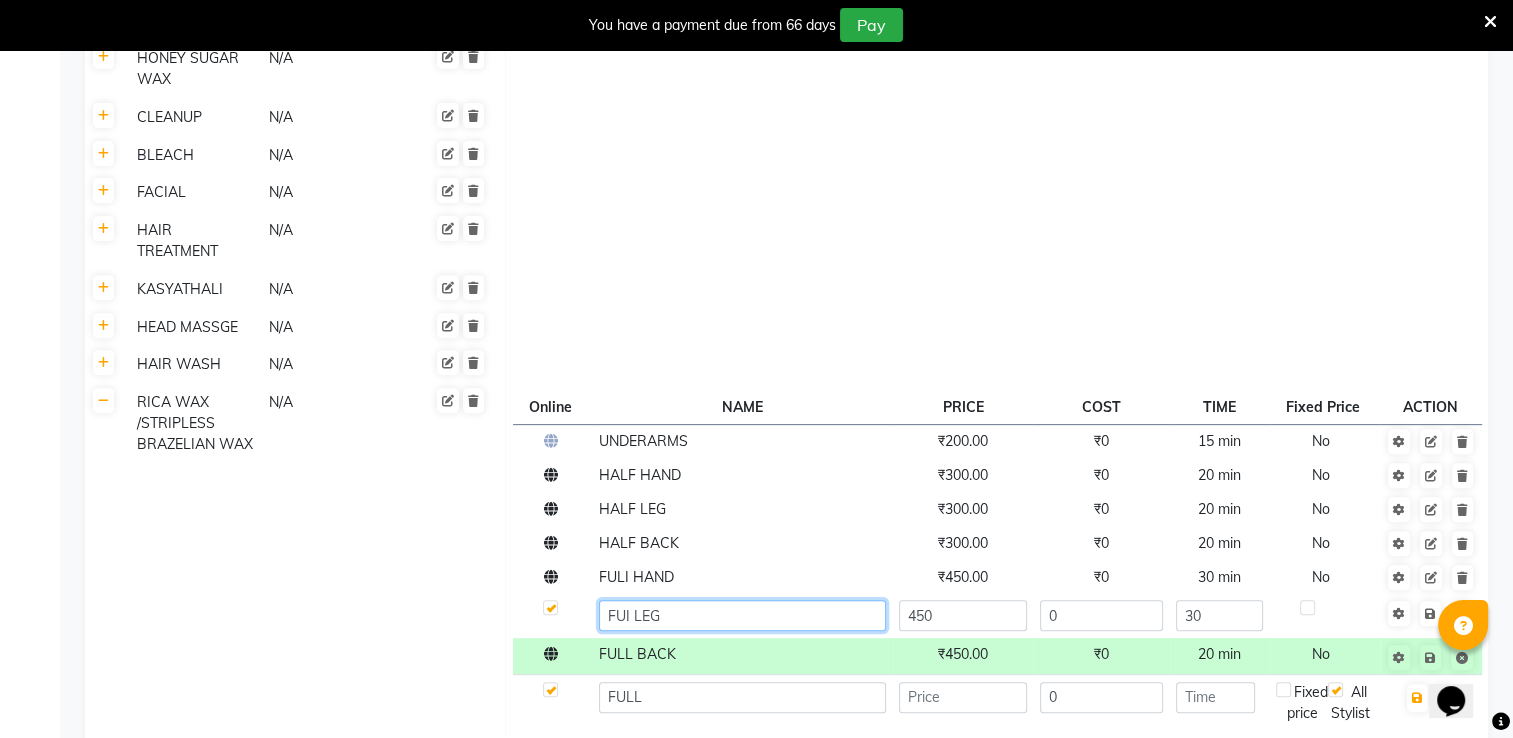 click on "FUI LEG" 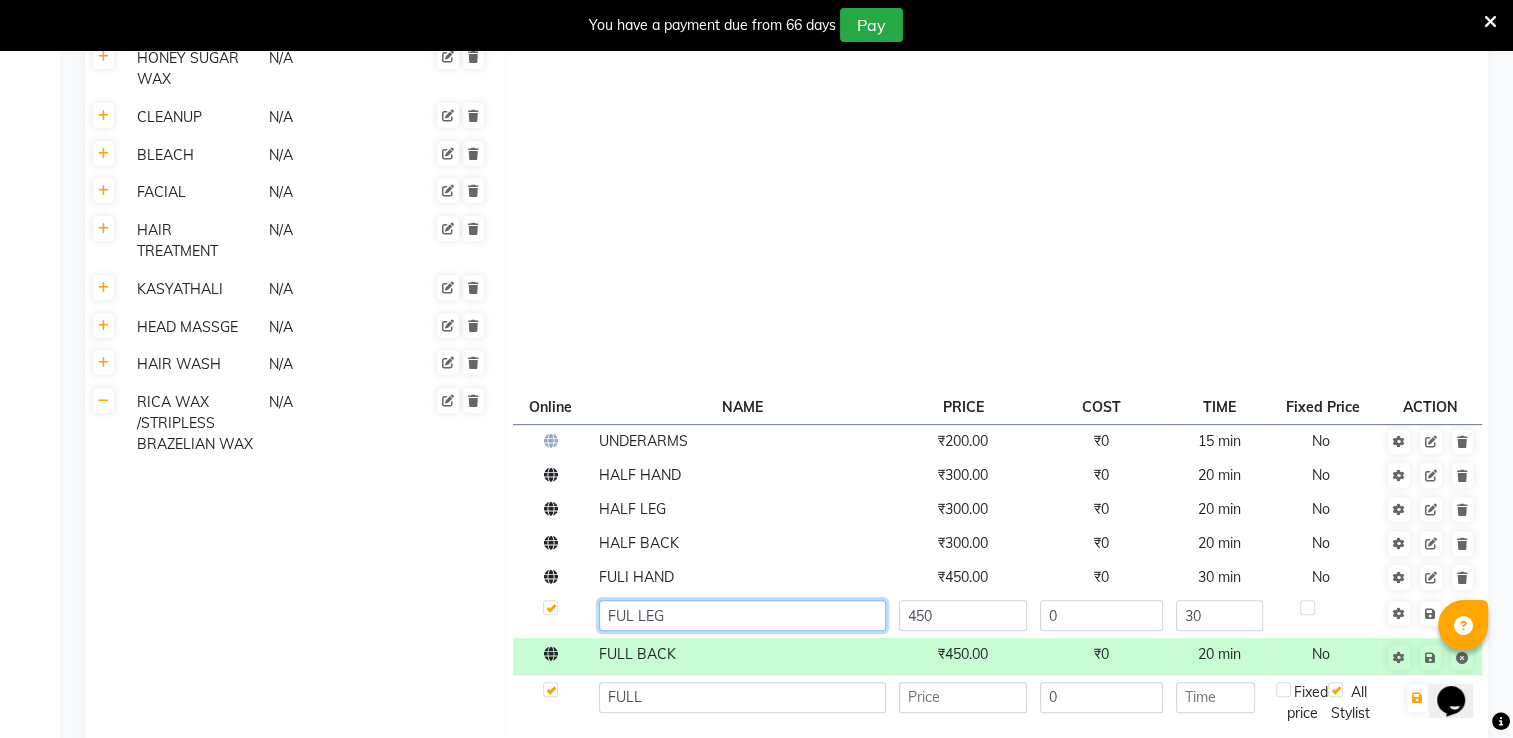 type on "FULL LEG" 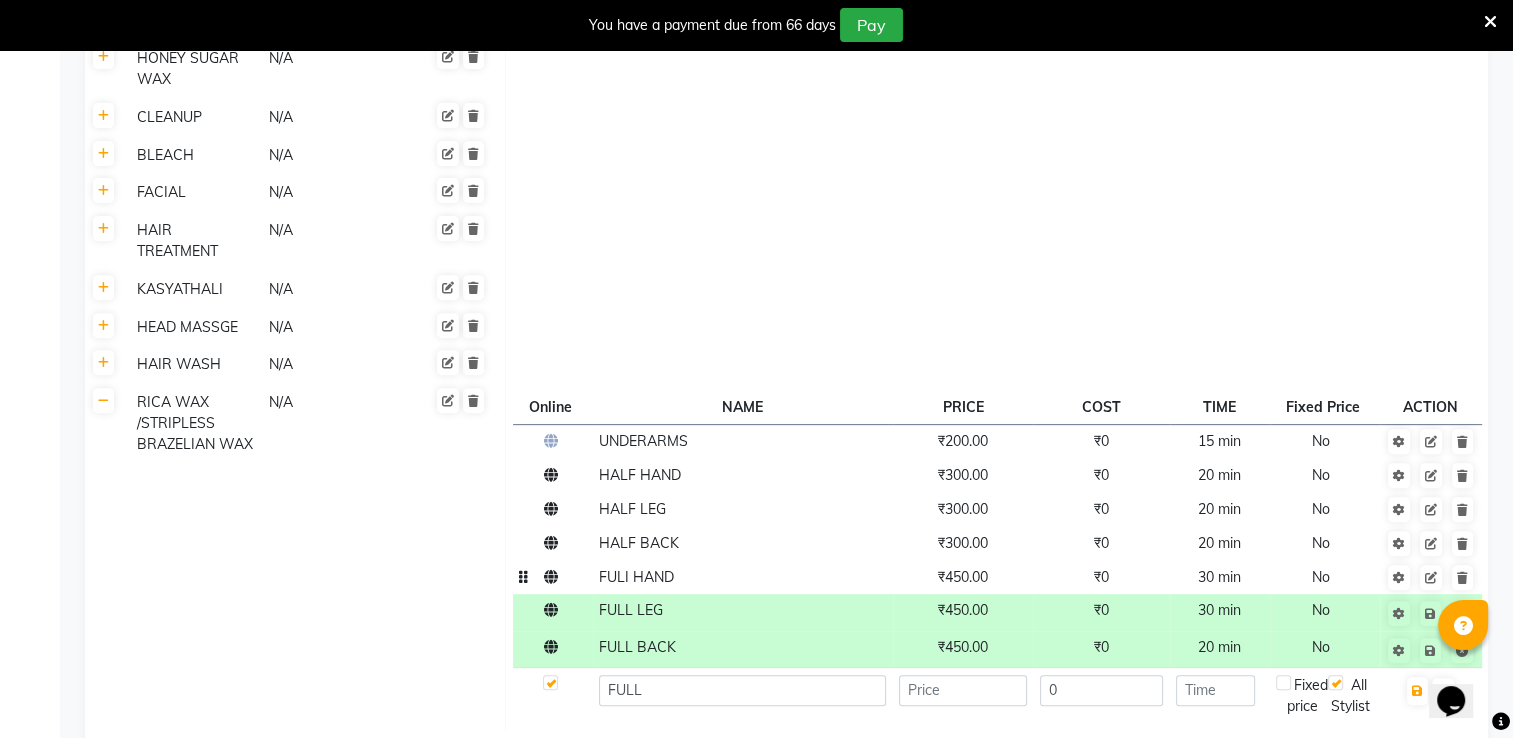 click on "FULI HAND" 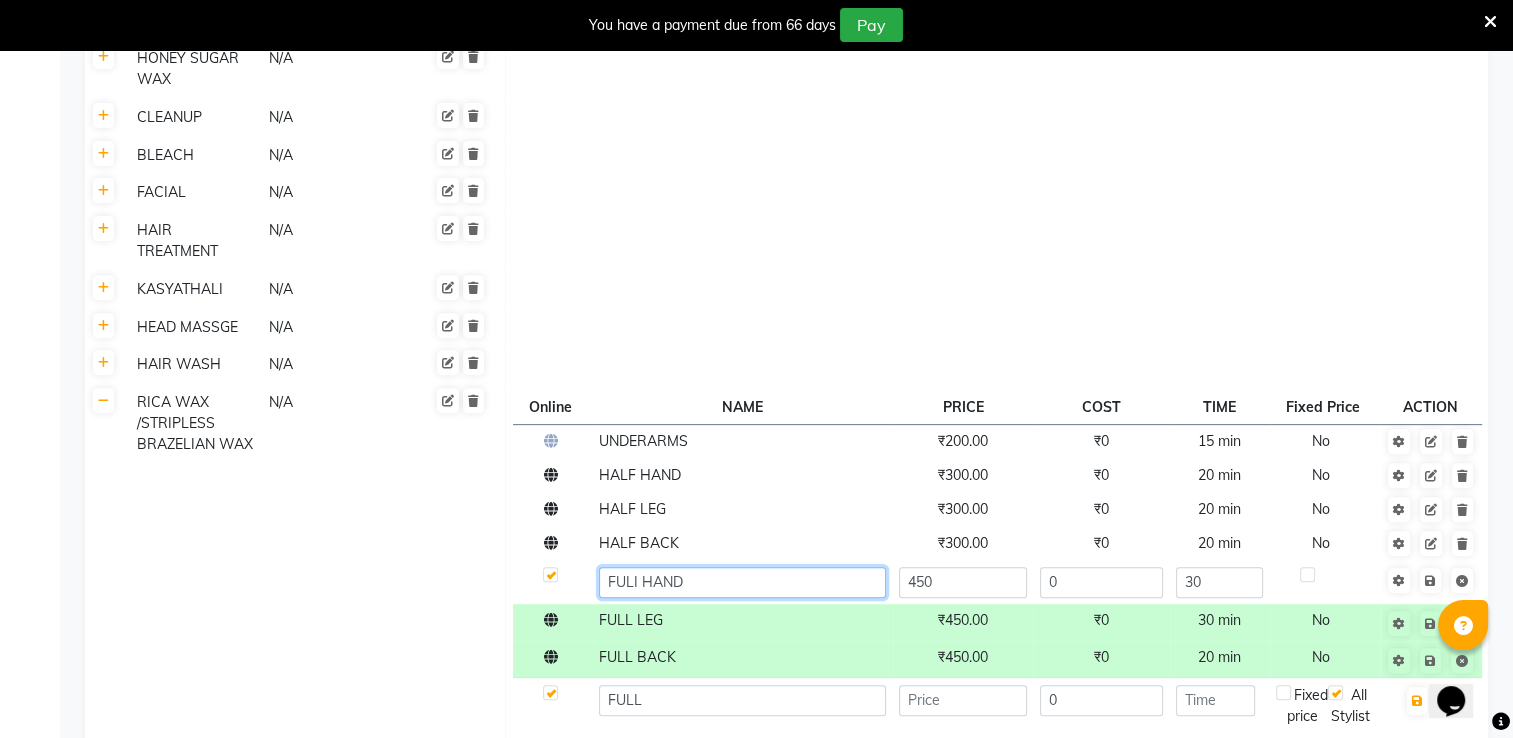 click on "FULI HAND" 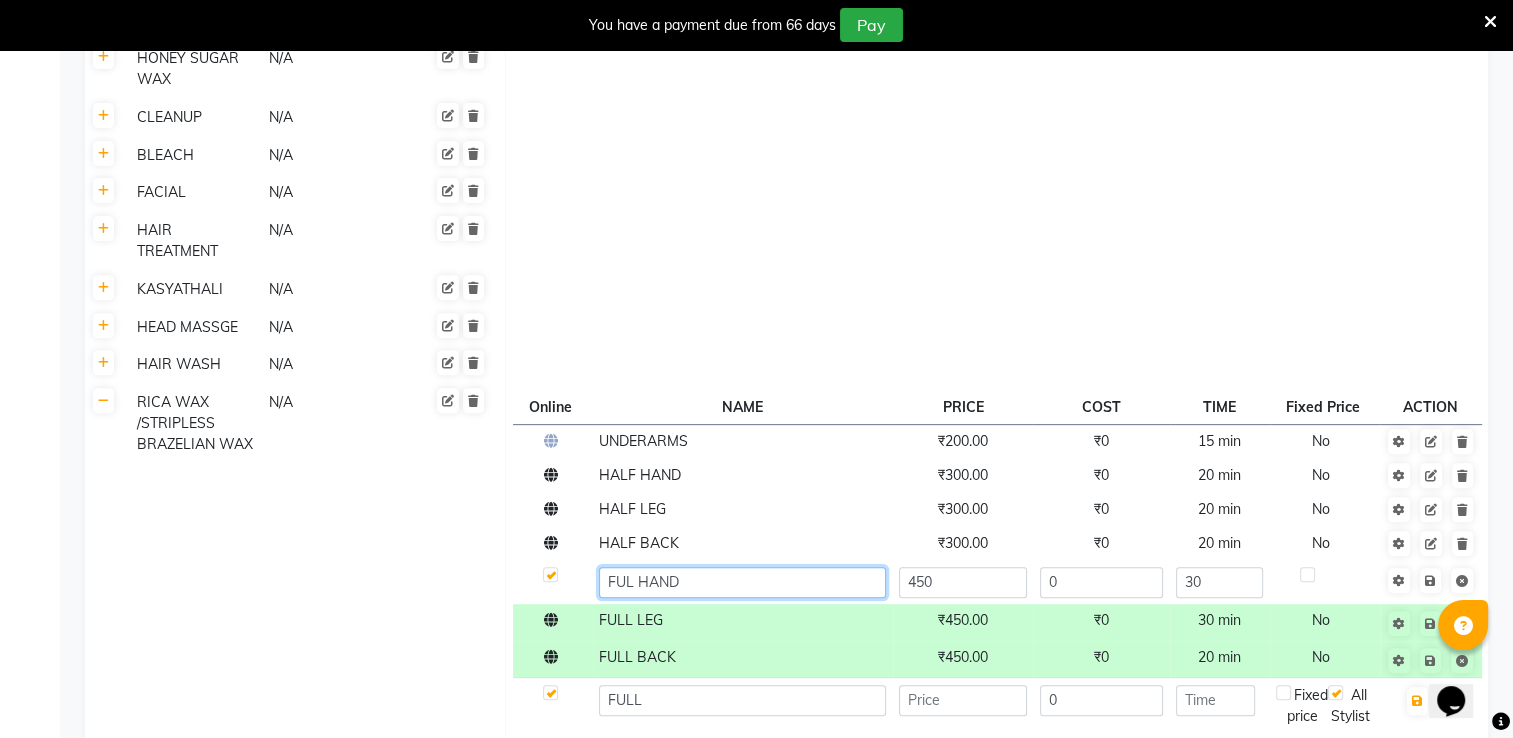 type on "FULL HAND" 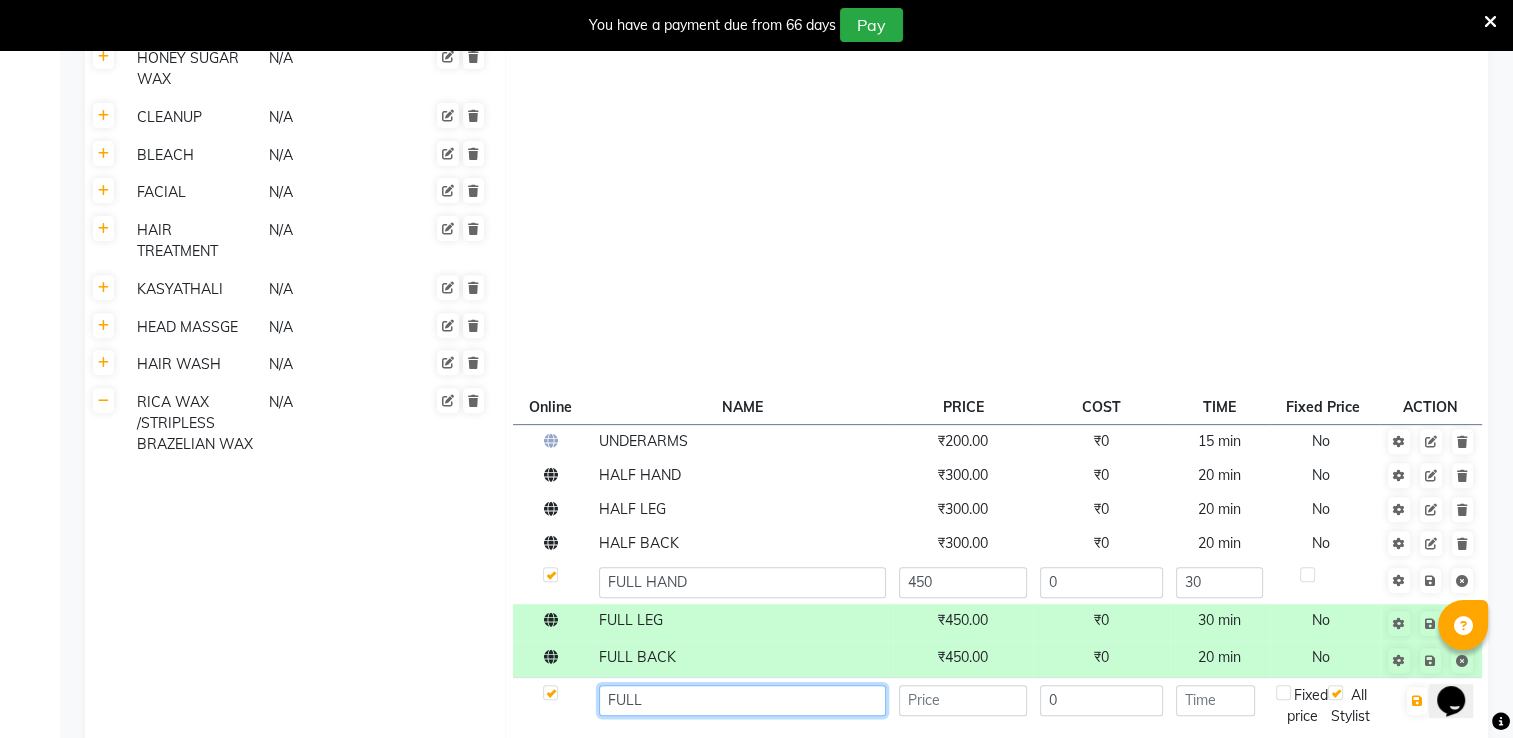 click on "FULL" 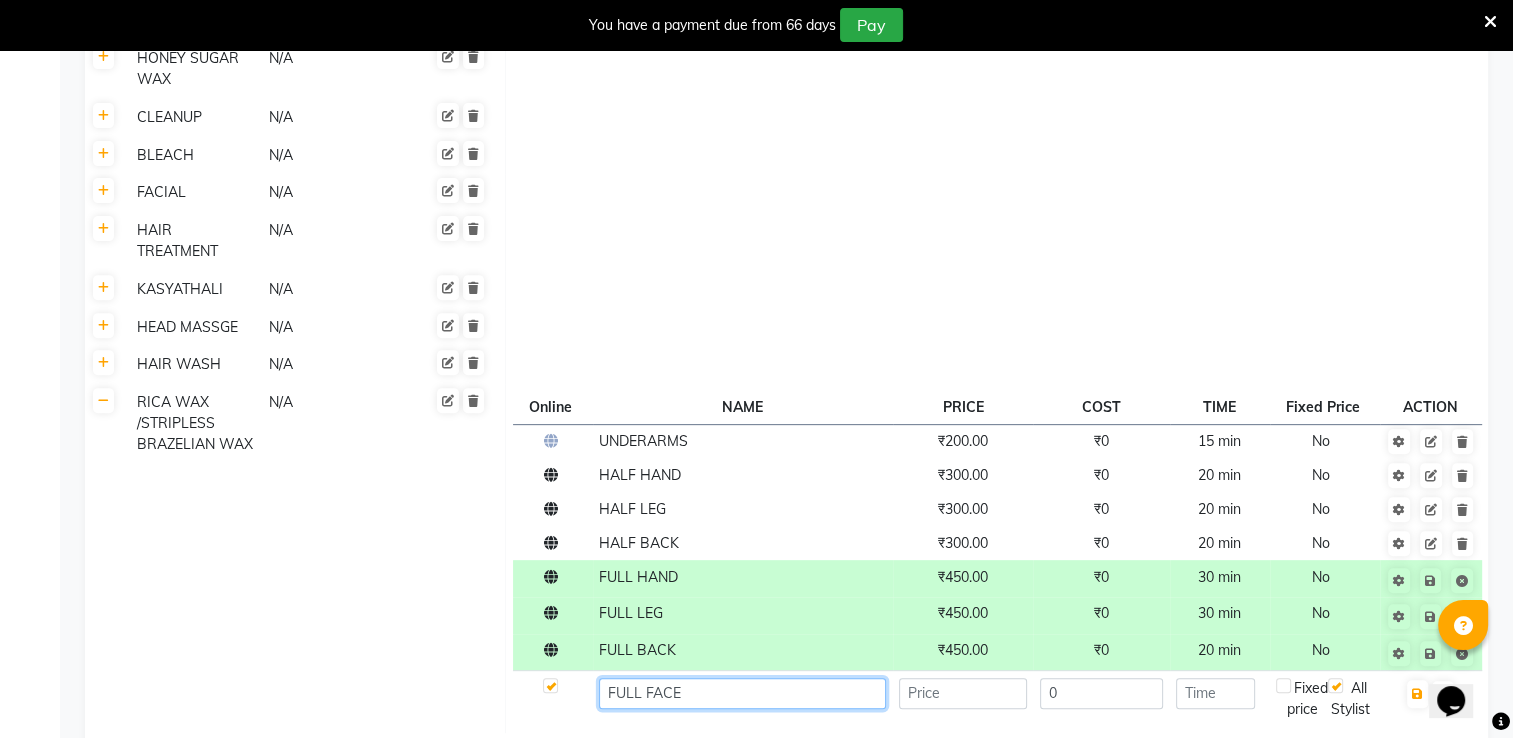 type on "FULL FACE" 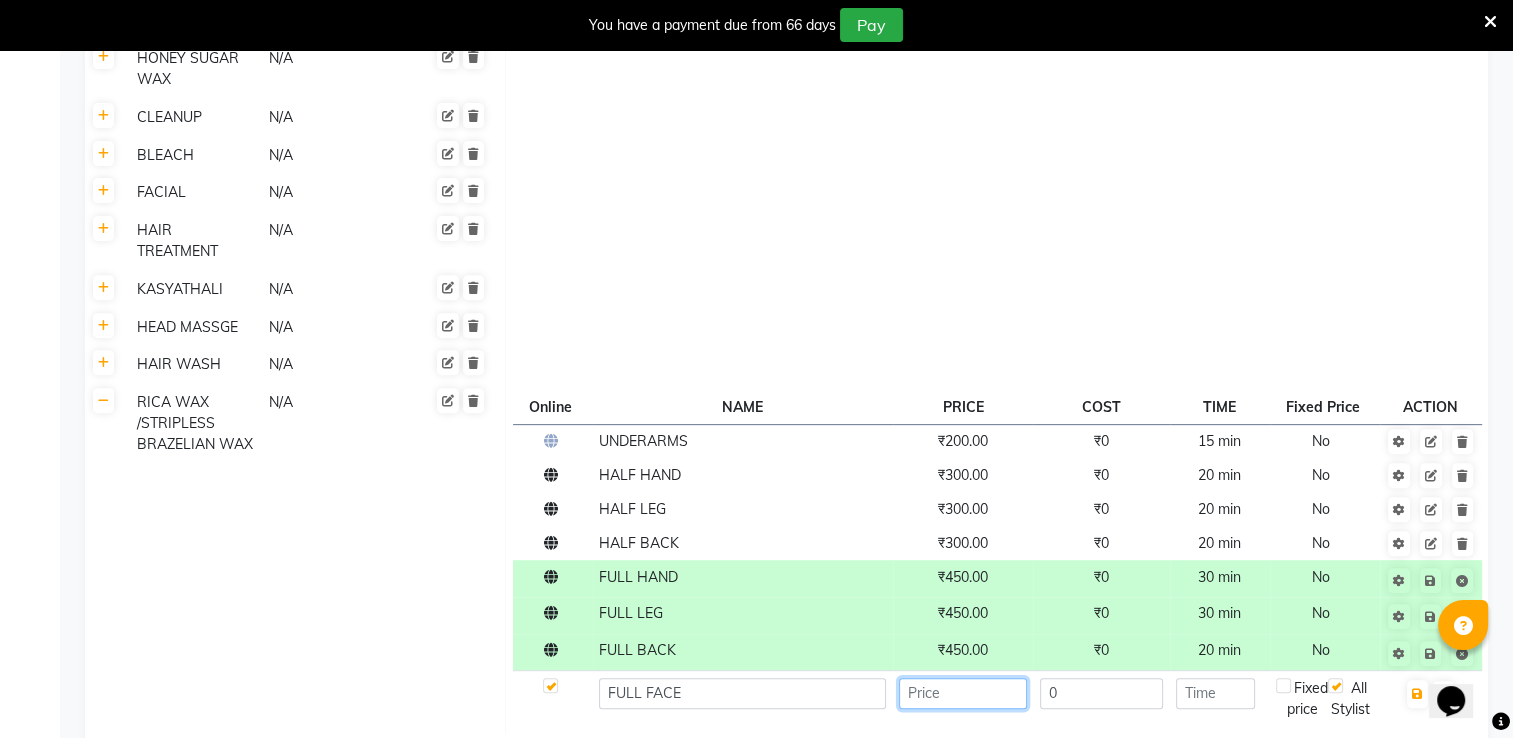 click 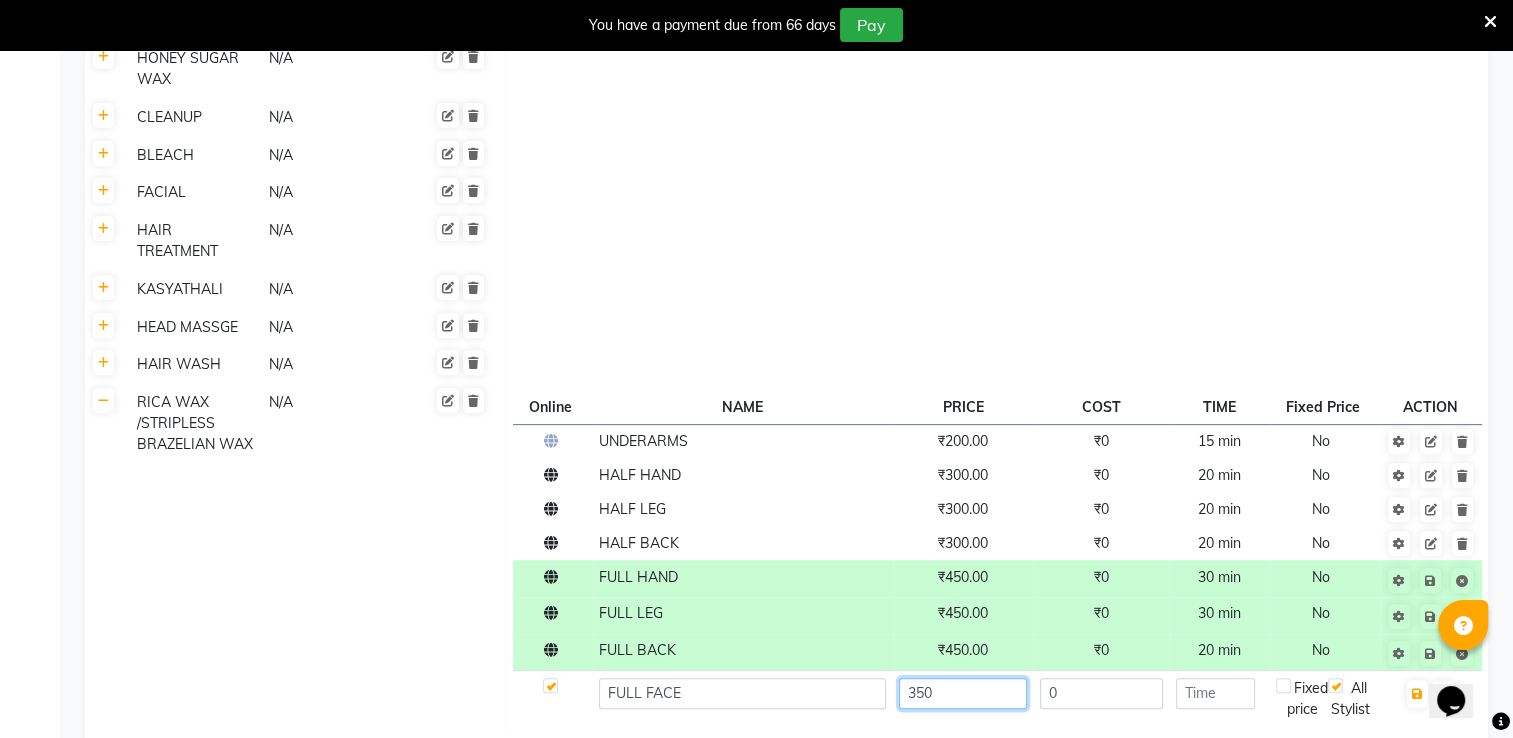 type on "350" 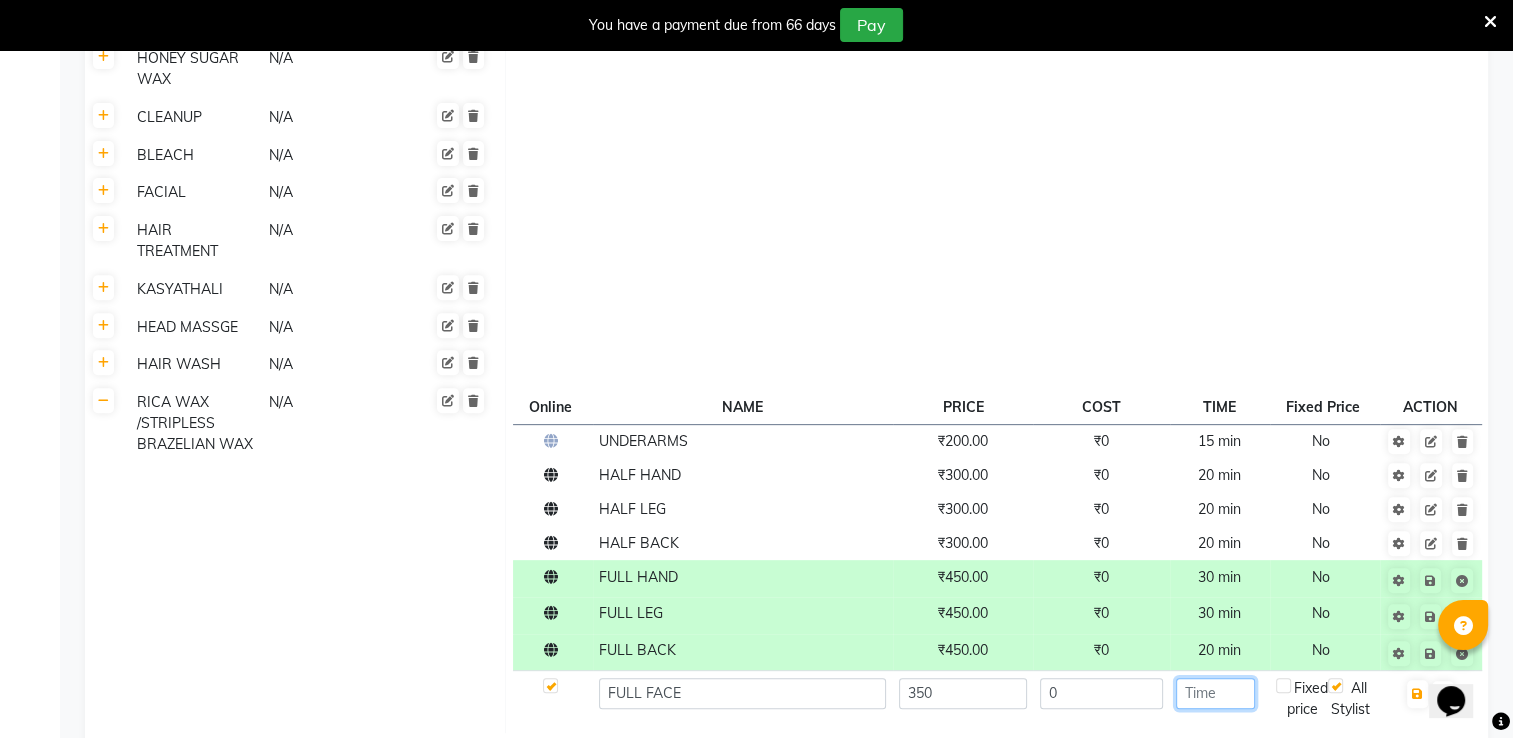 click 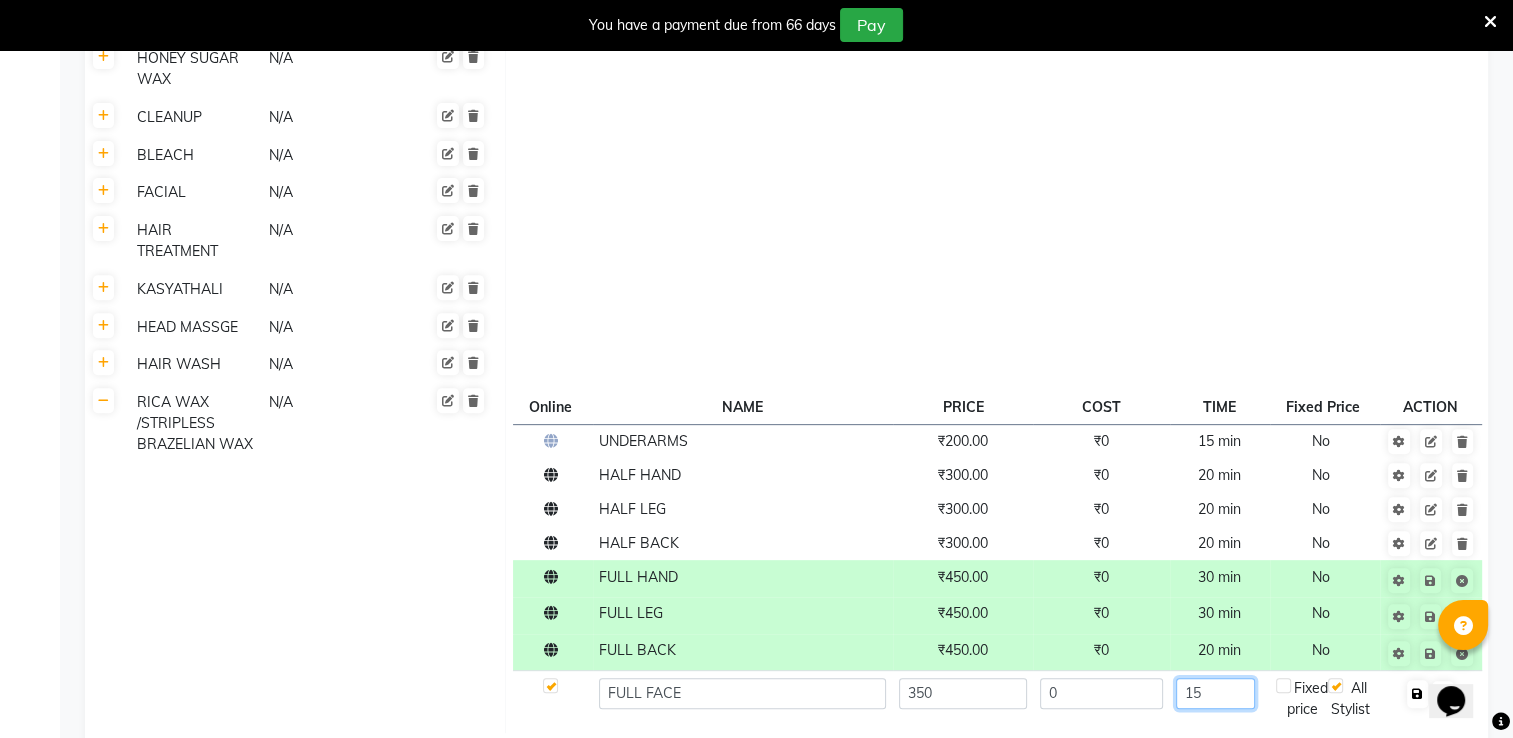 type on "15" 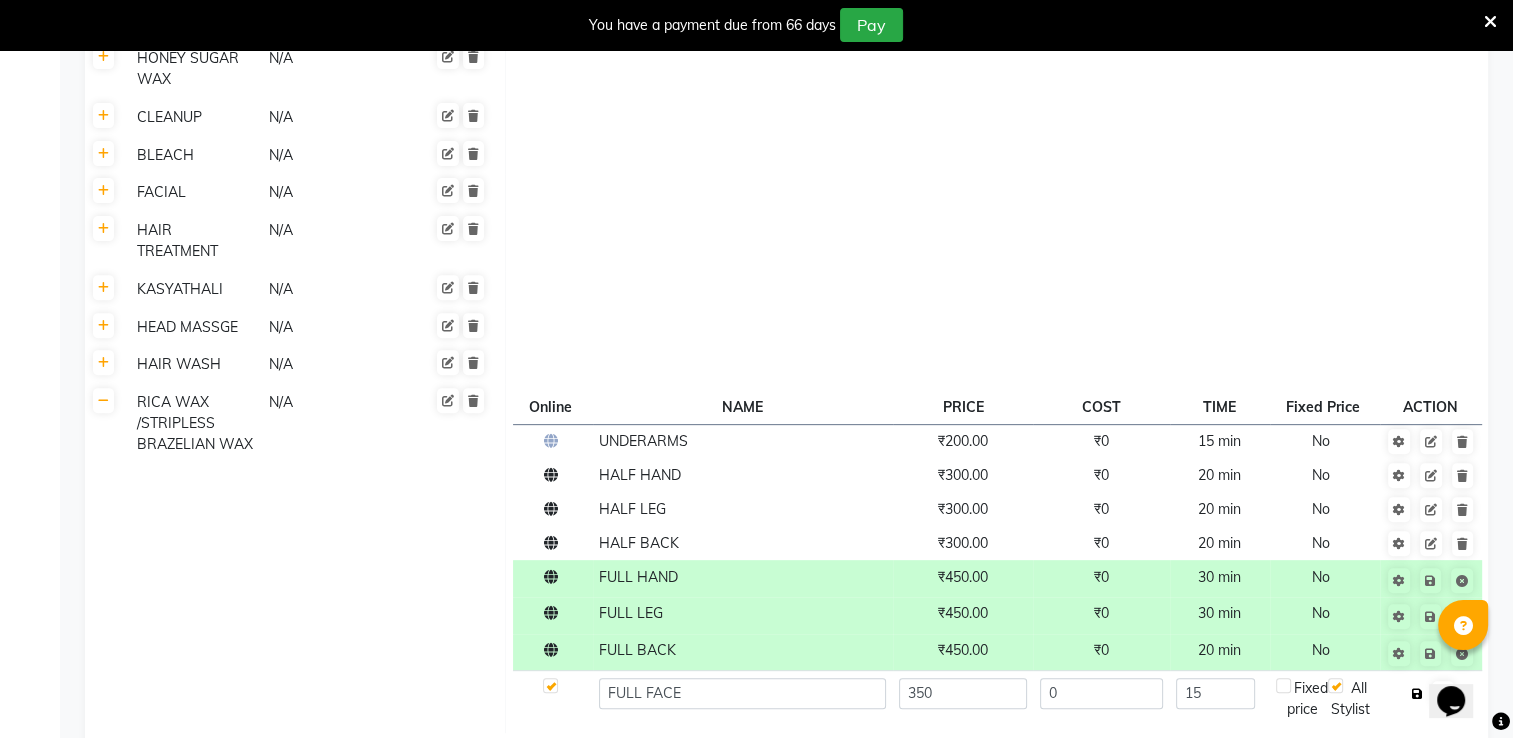 click at bounding box center [1417, 694] 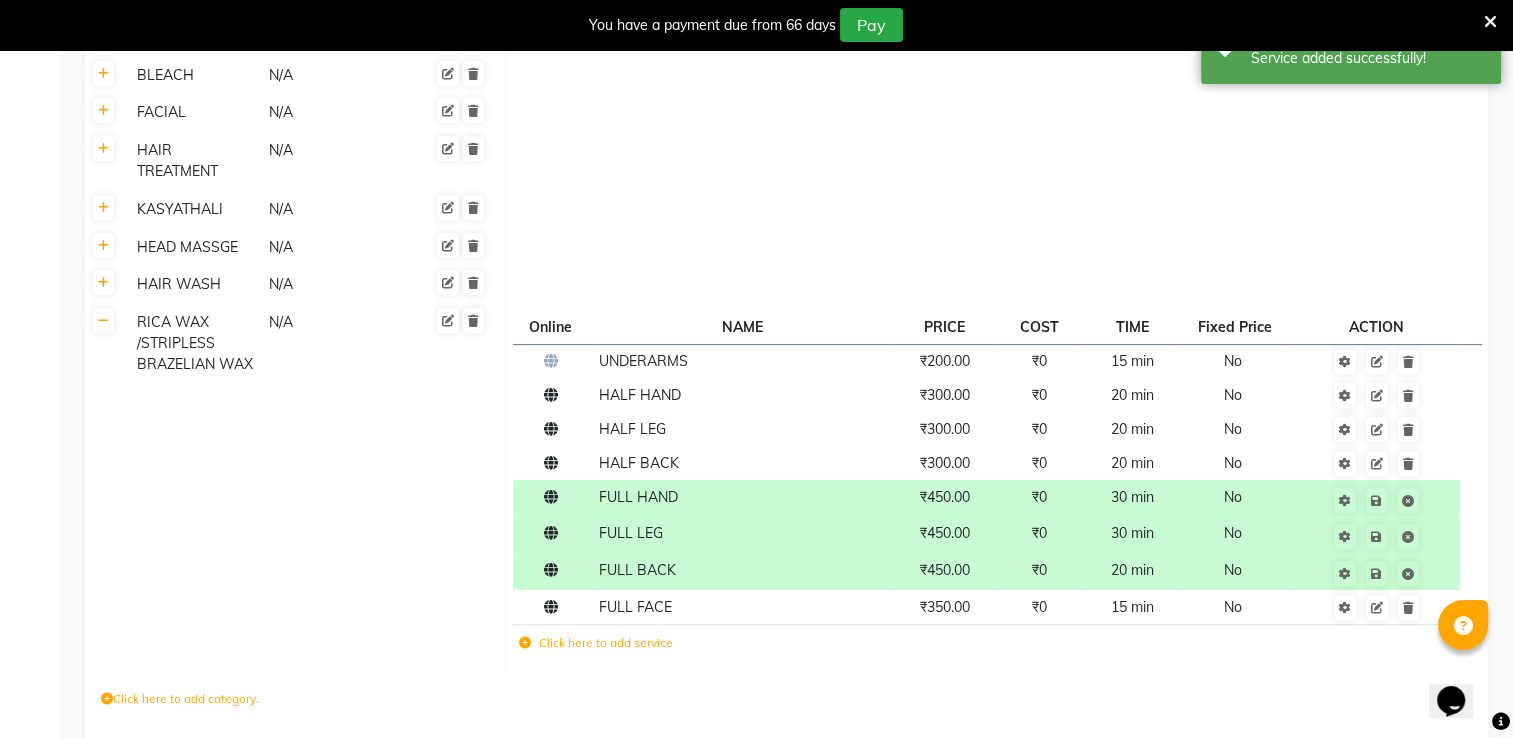 scroll, scrollTop: 801, scrollLeft: 0, axis: vertical 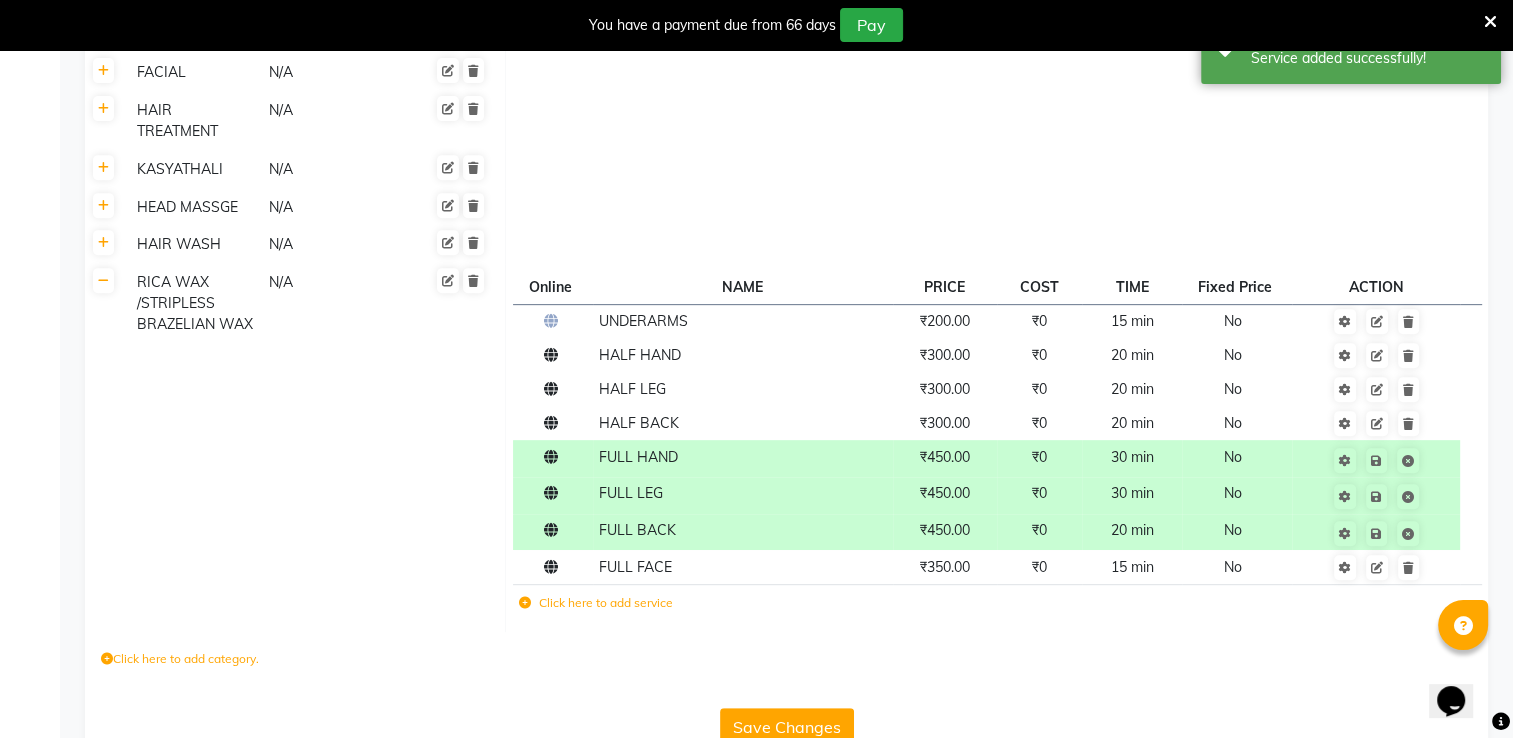 click on "Click here to add service" 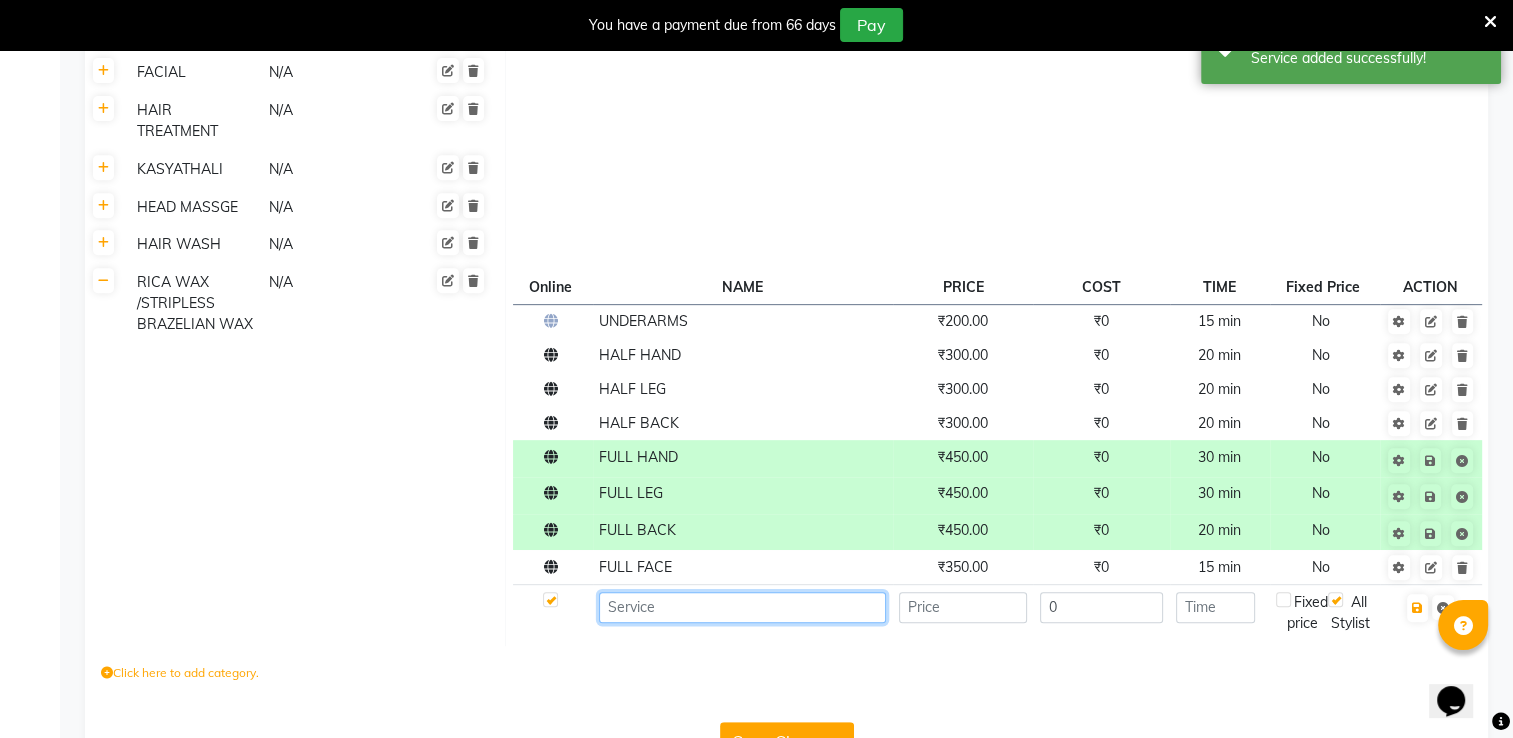 click 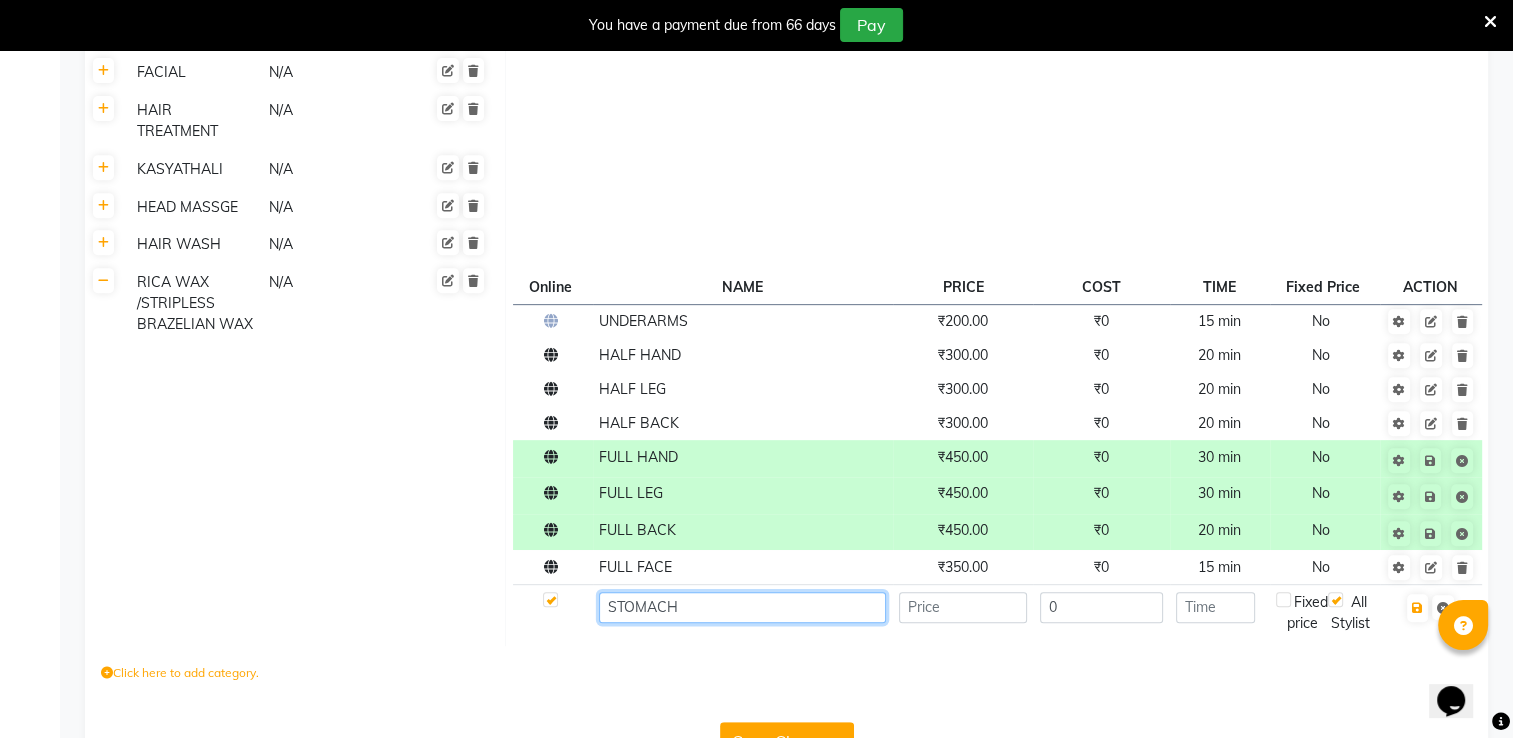 type on "STOMACH" 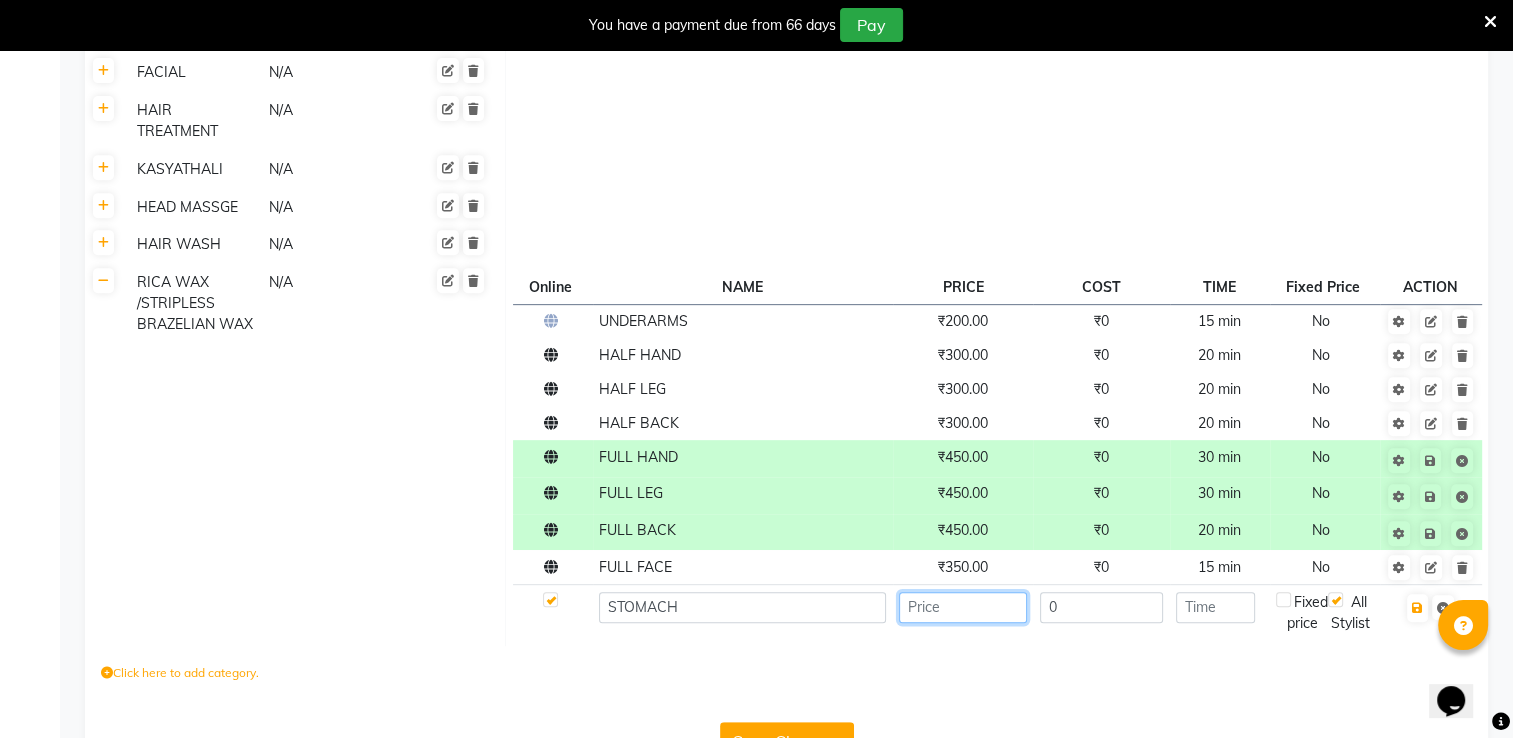 click 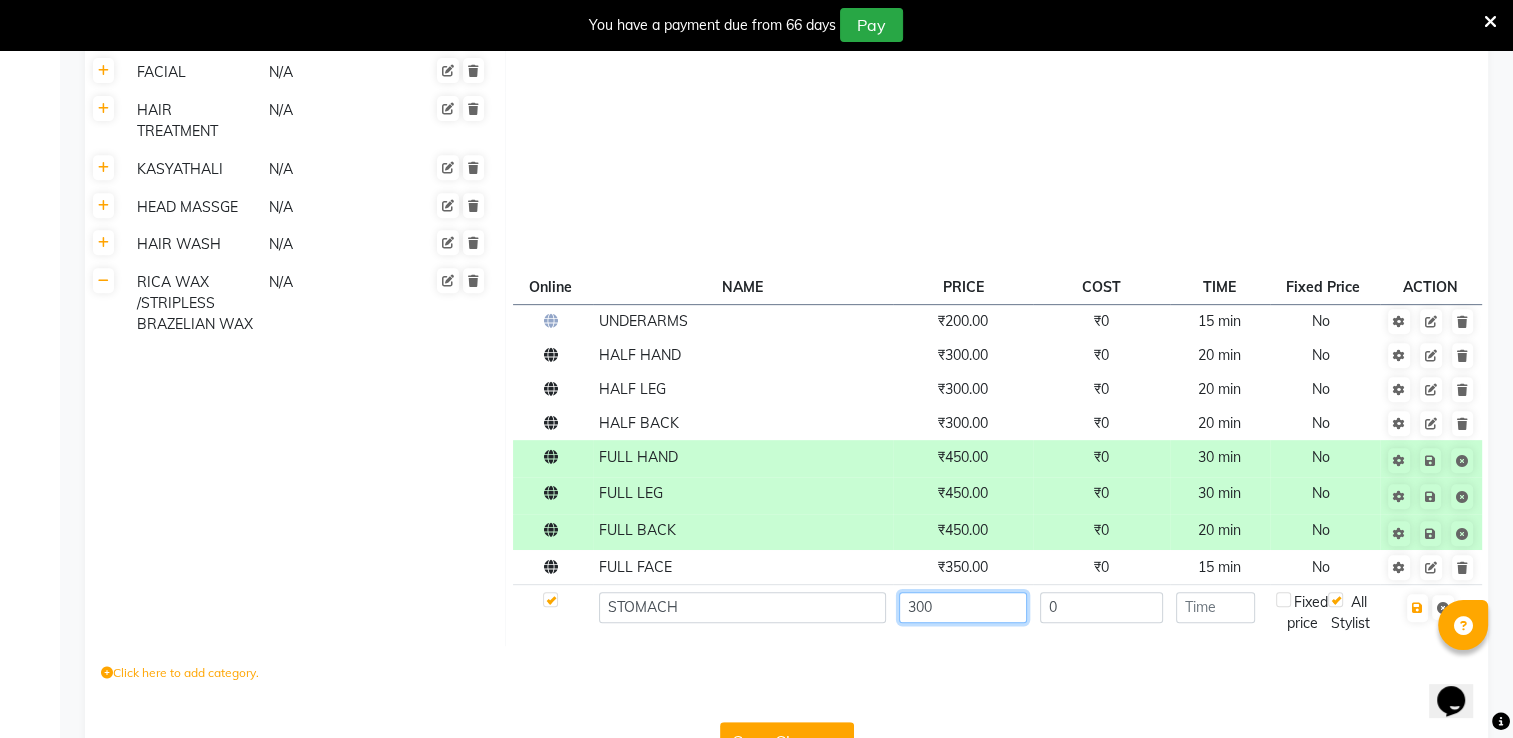 type on "300" 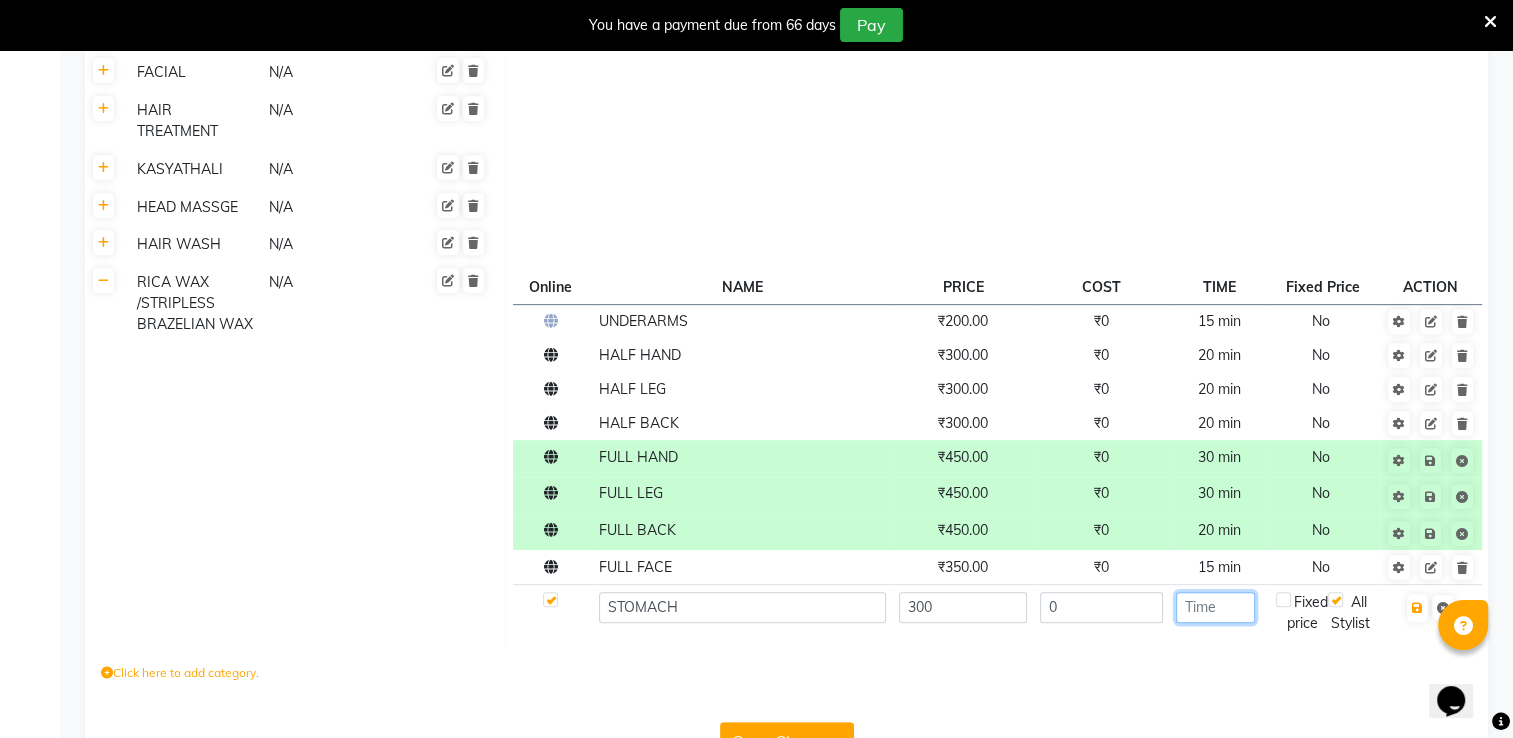 click 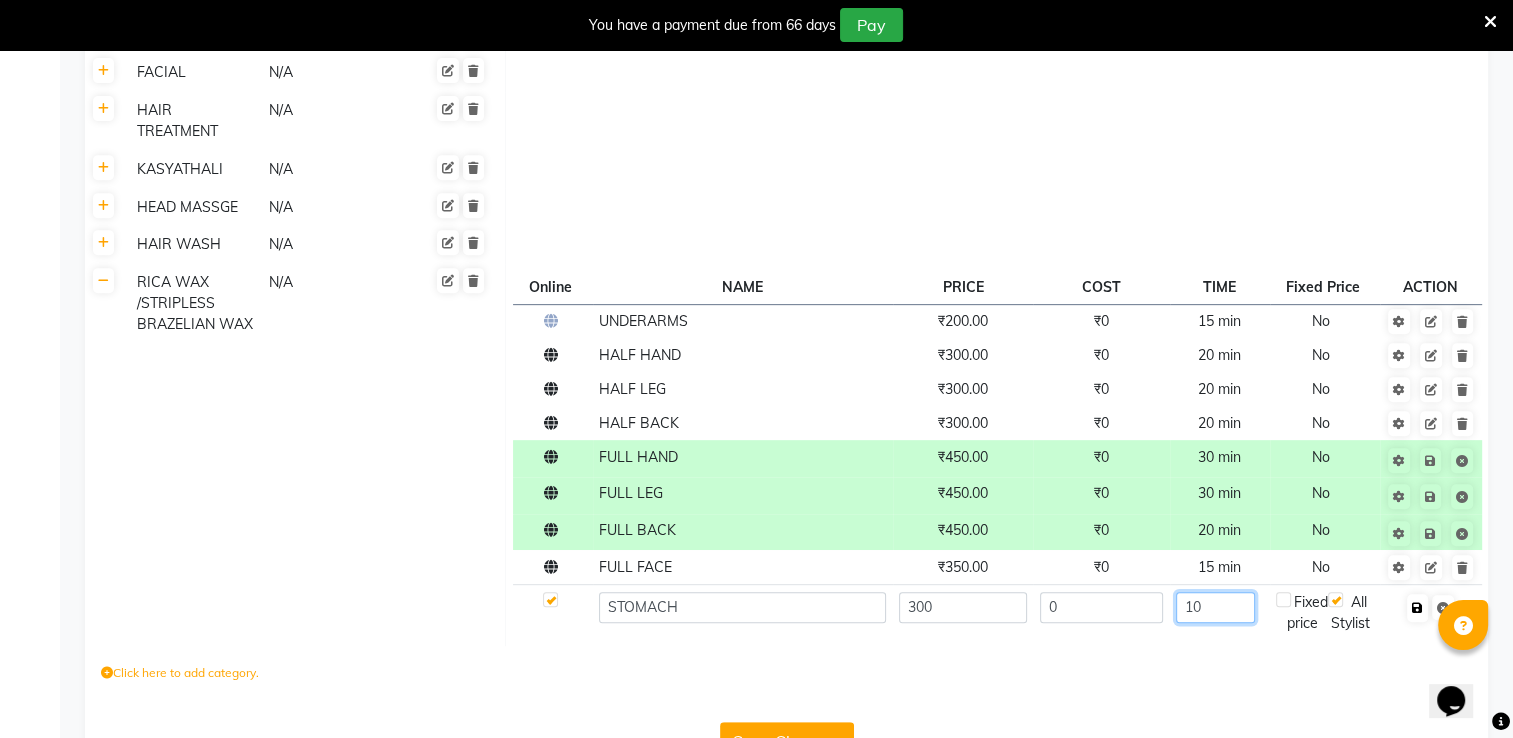 type on "10" 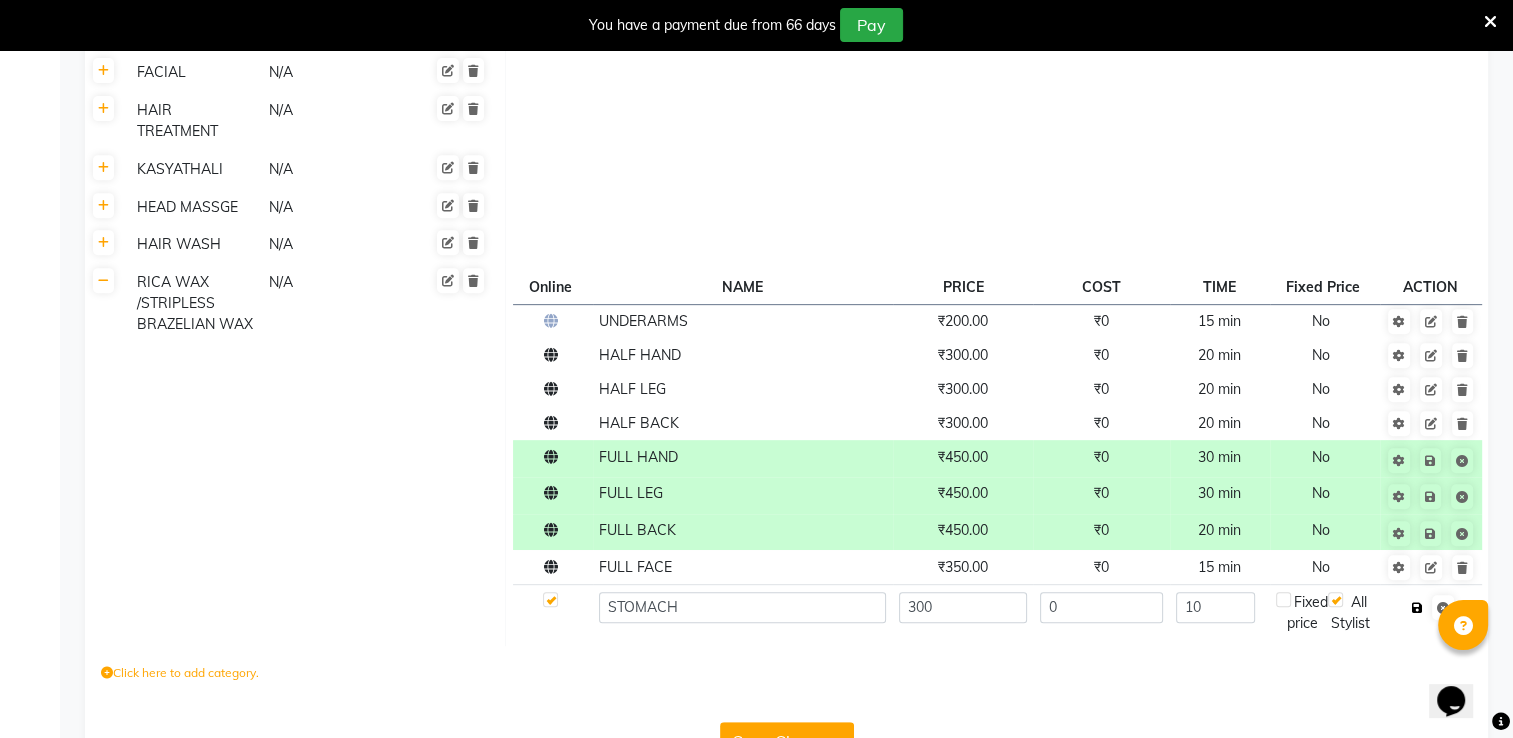 click at bounding box center (1417, 608) 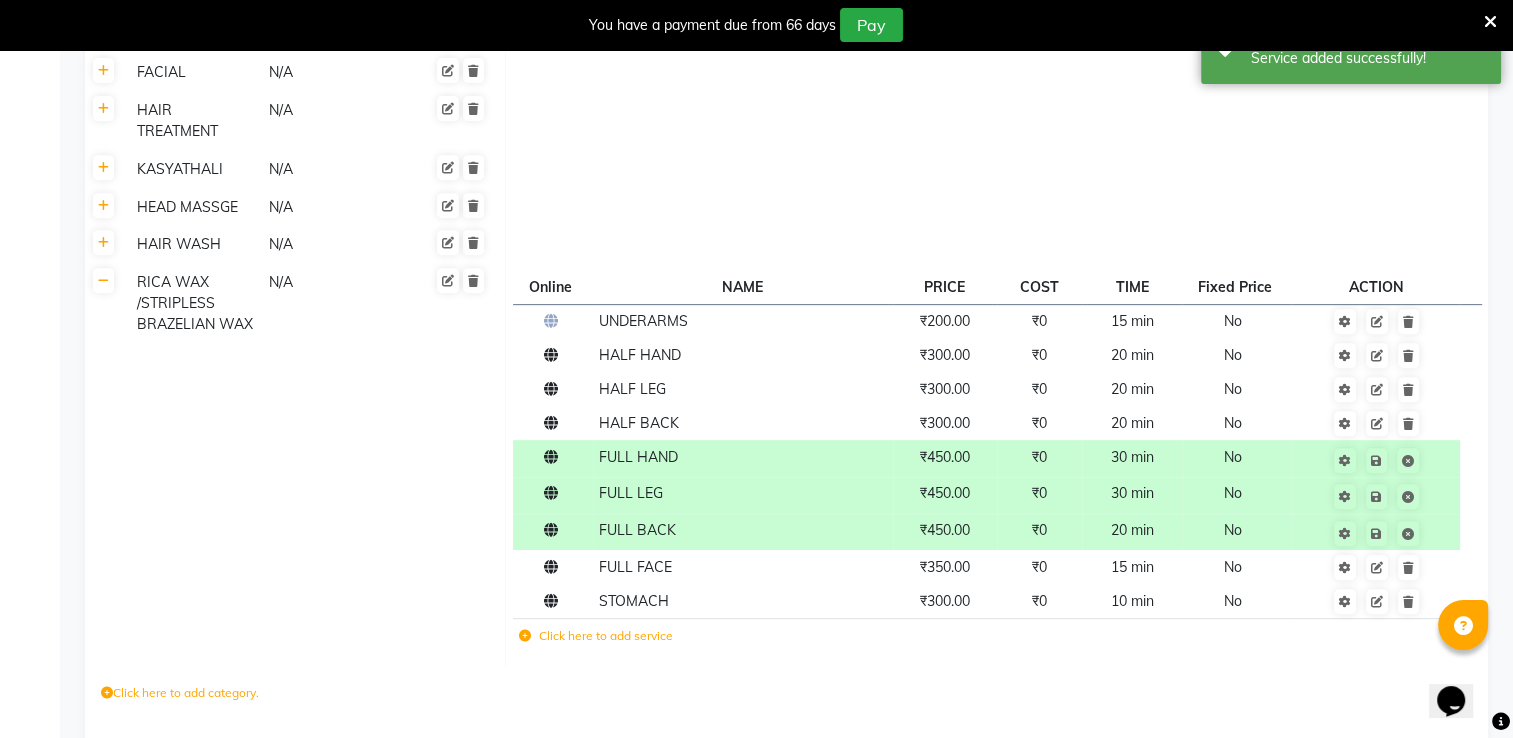 click on "Click here to add service" 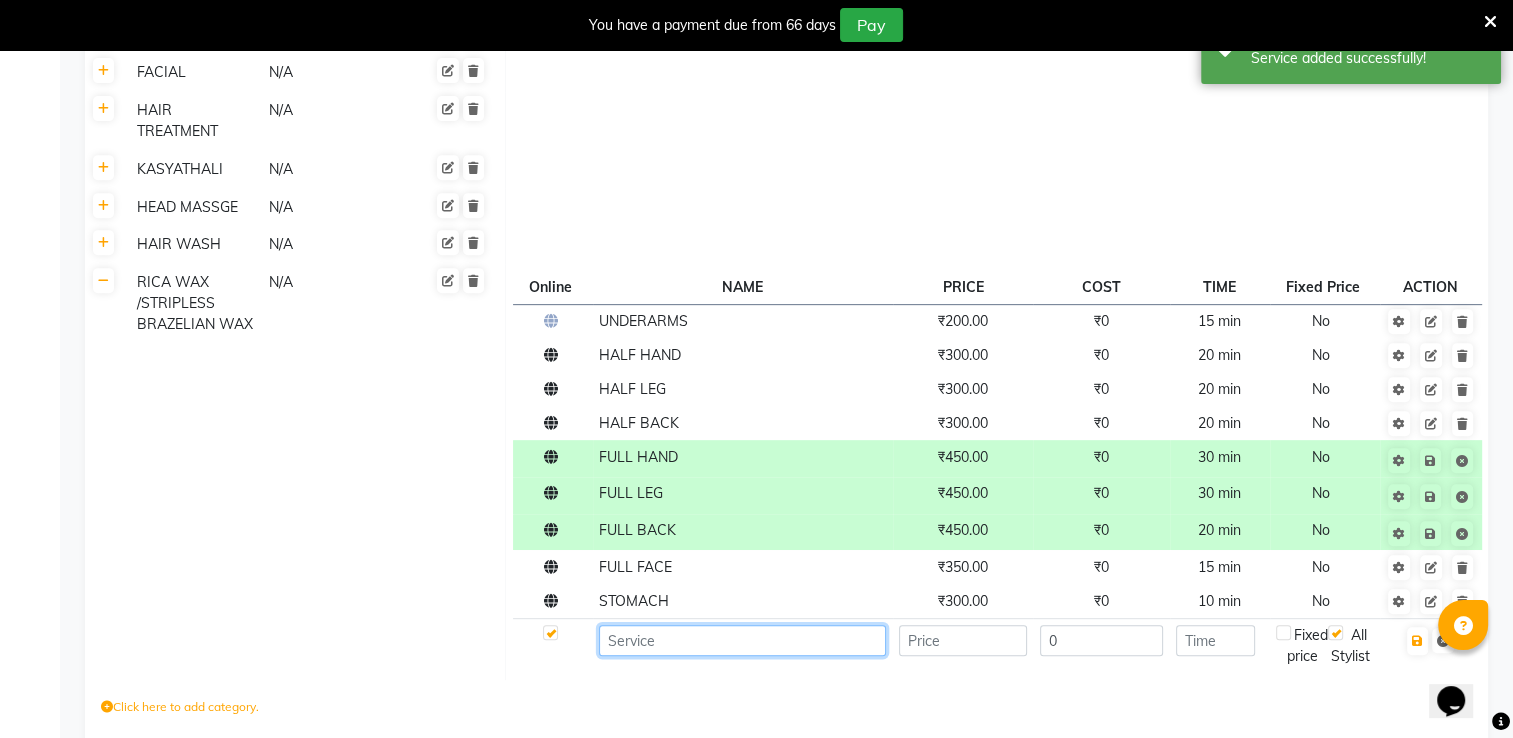 click 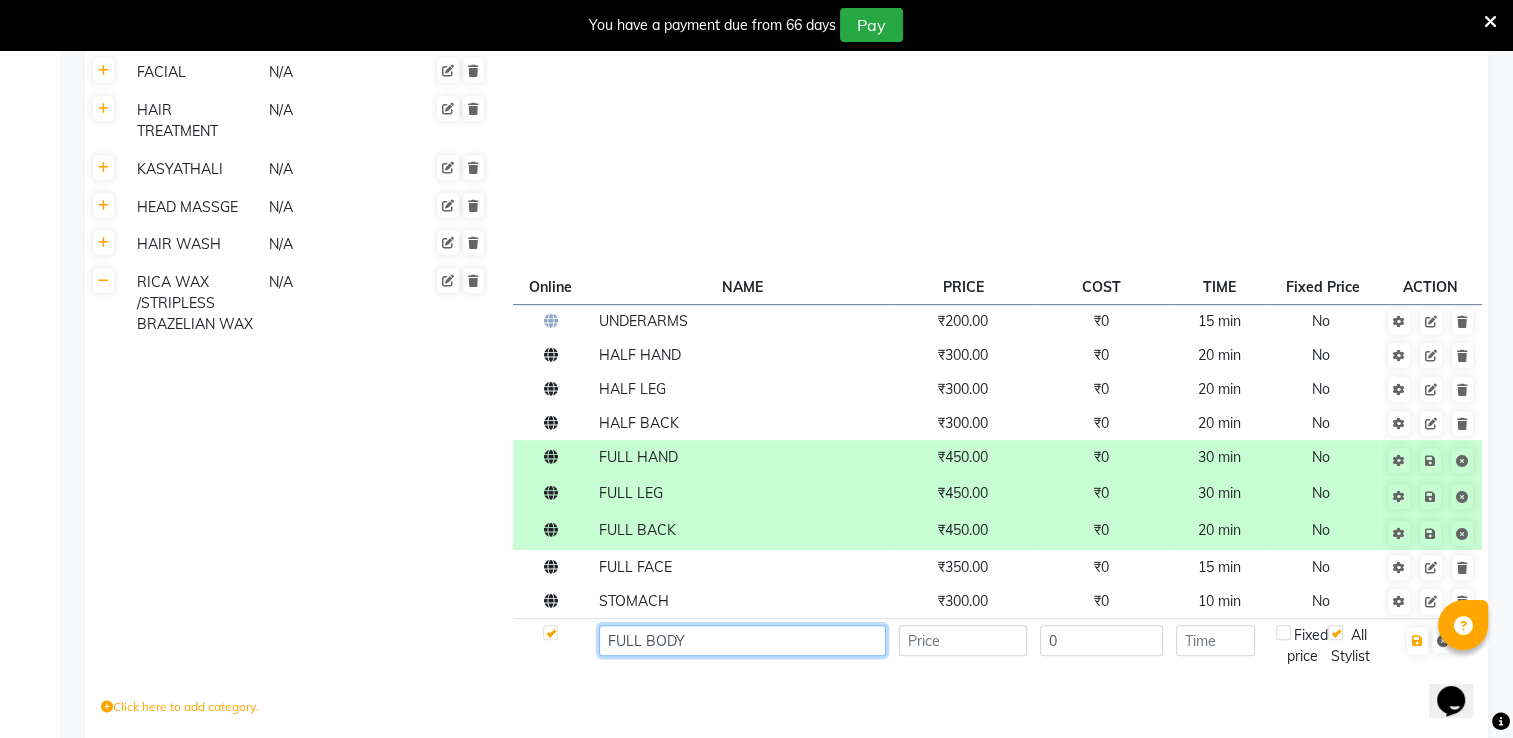 type on "FULL BODY" 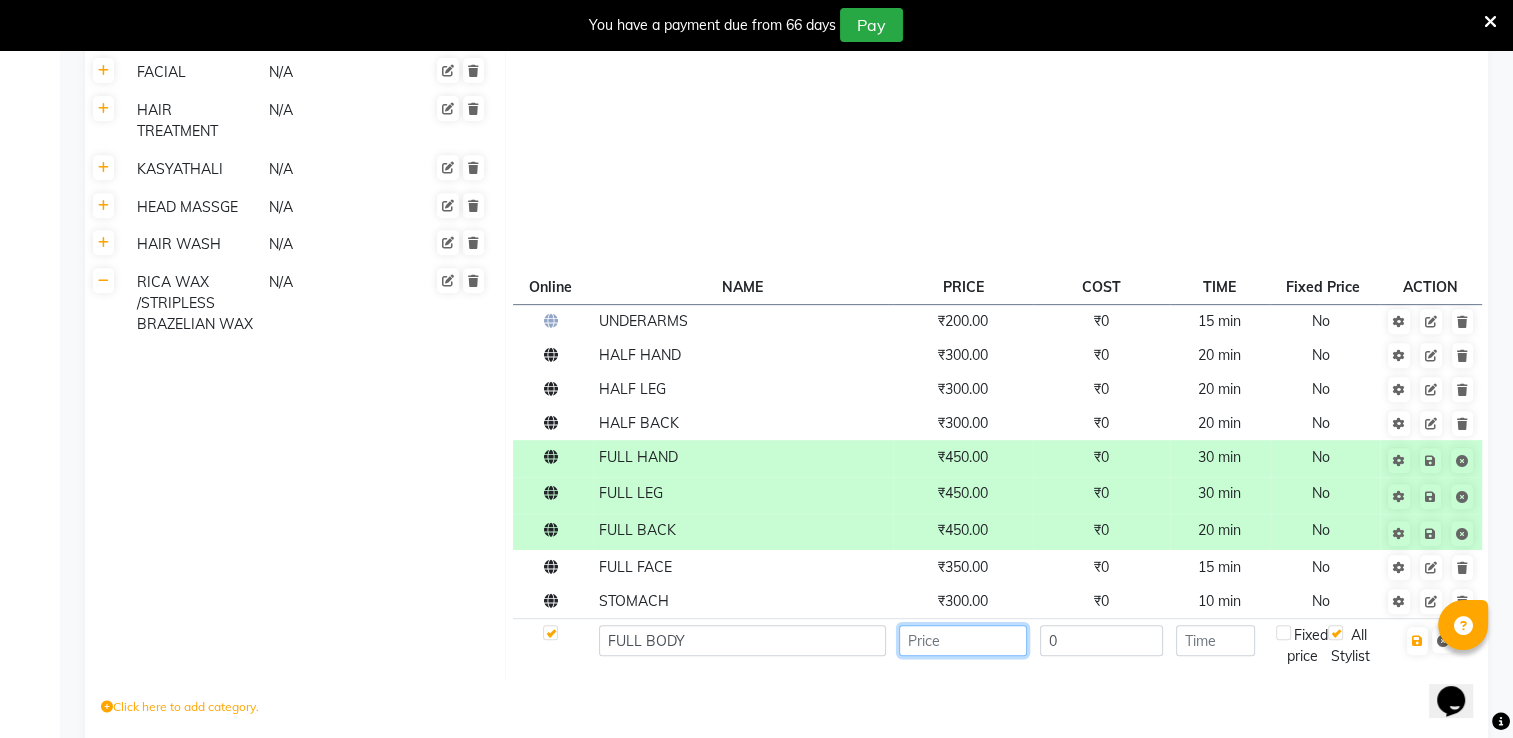 click 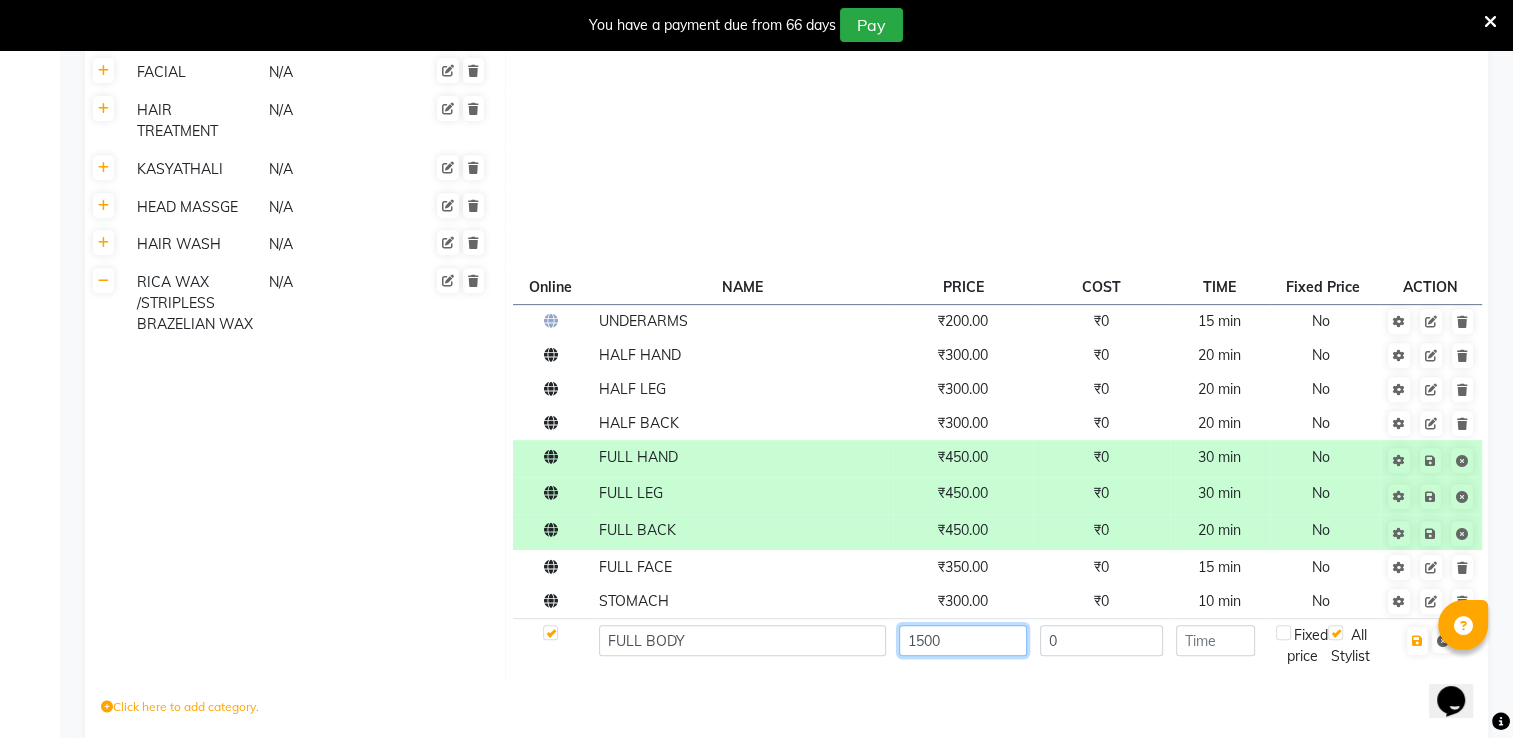 type on "1500" 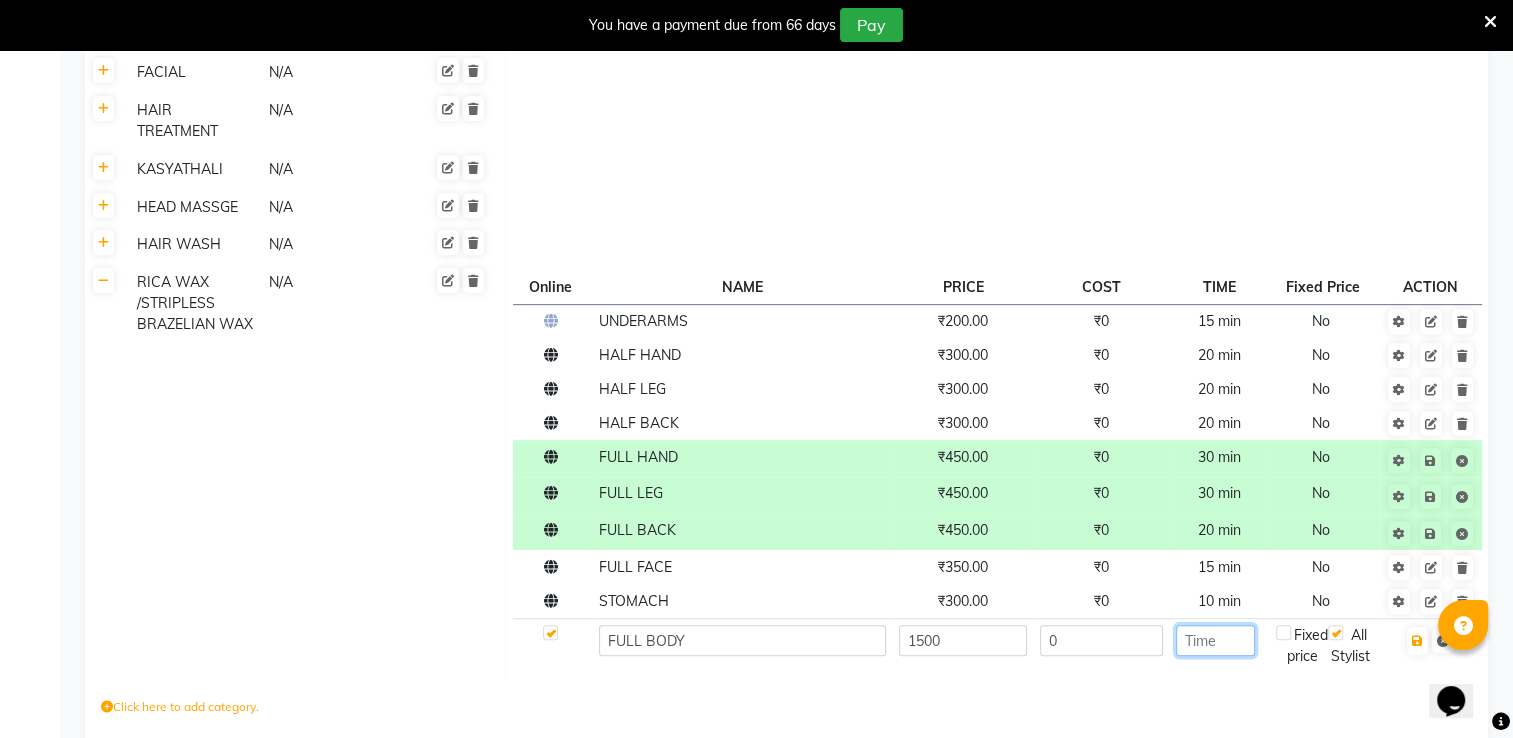 click 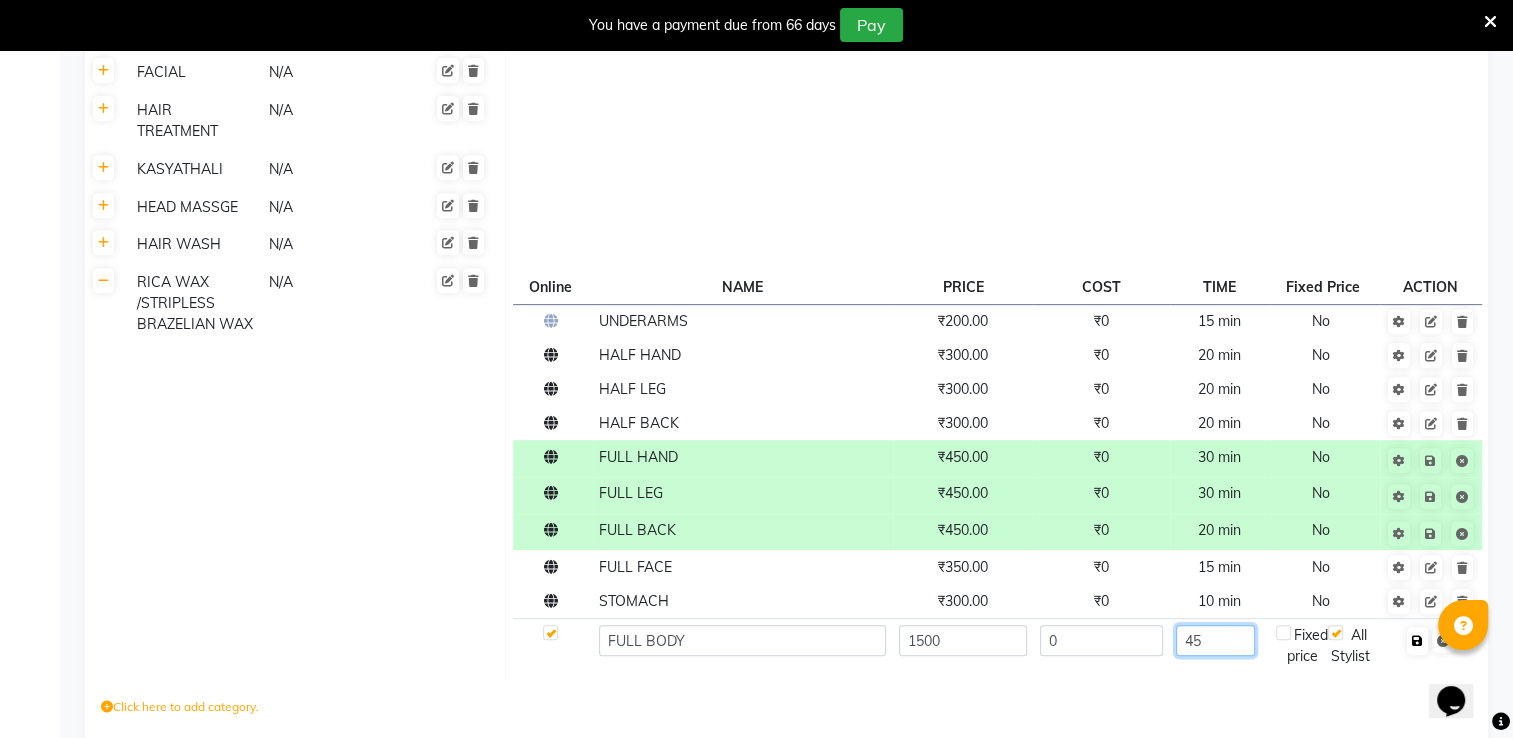 type on "45" 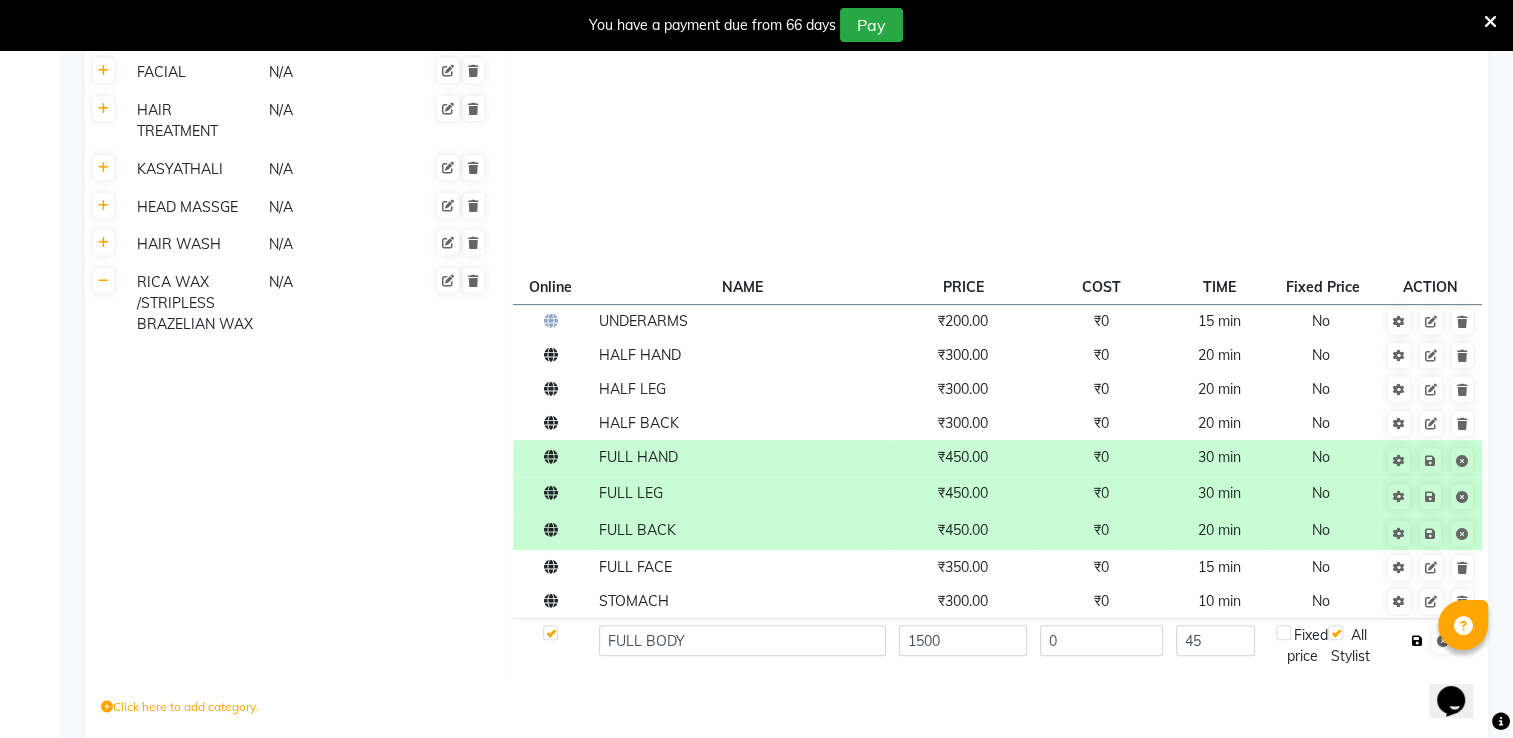 click at bounding box center [1417, 641] 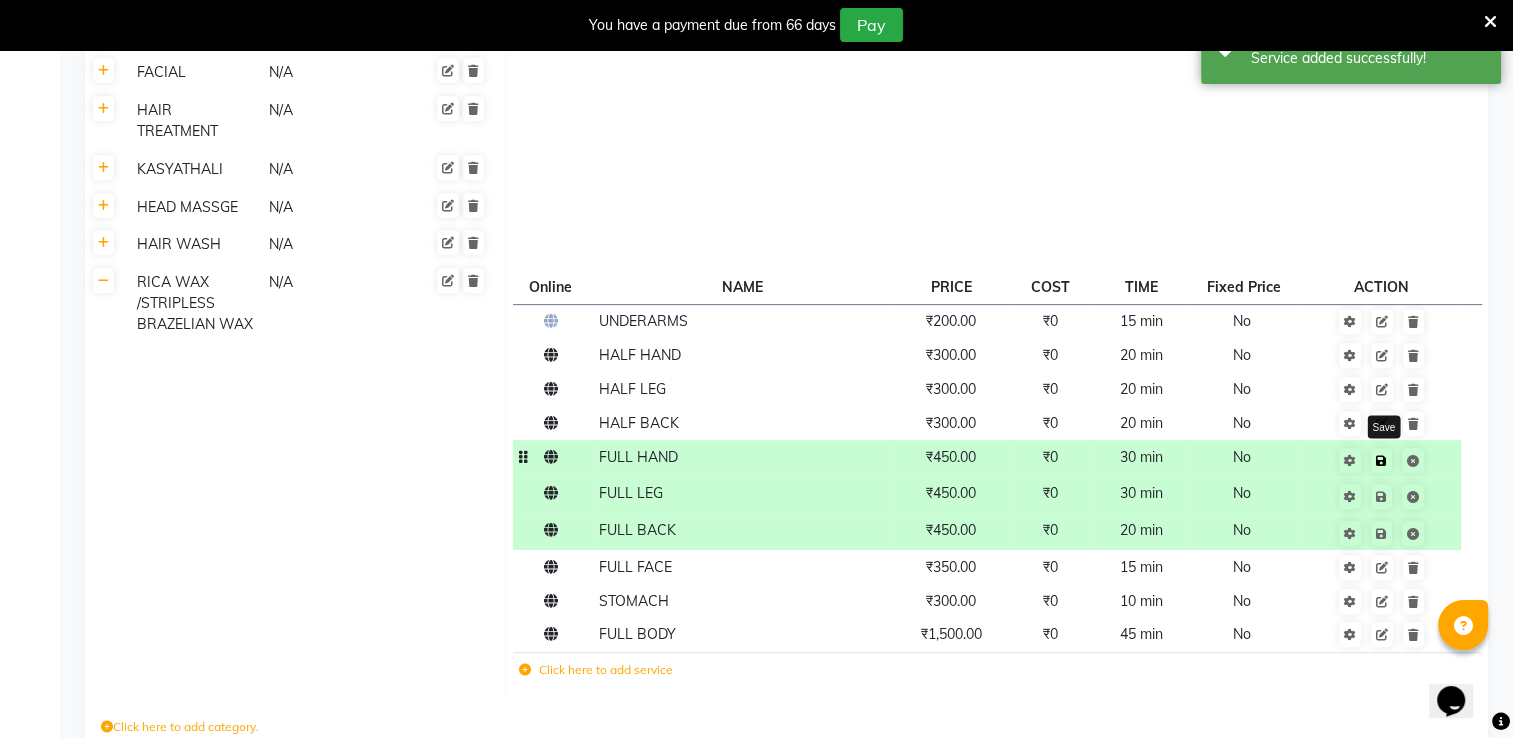 click 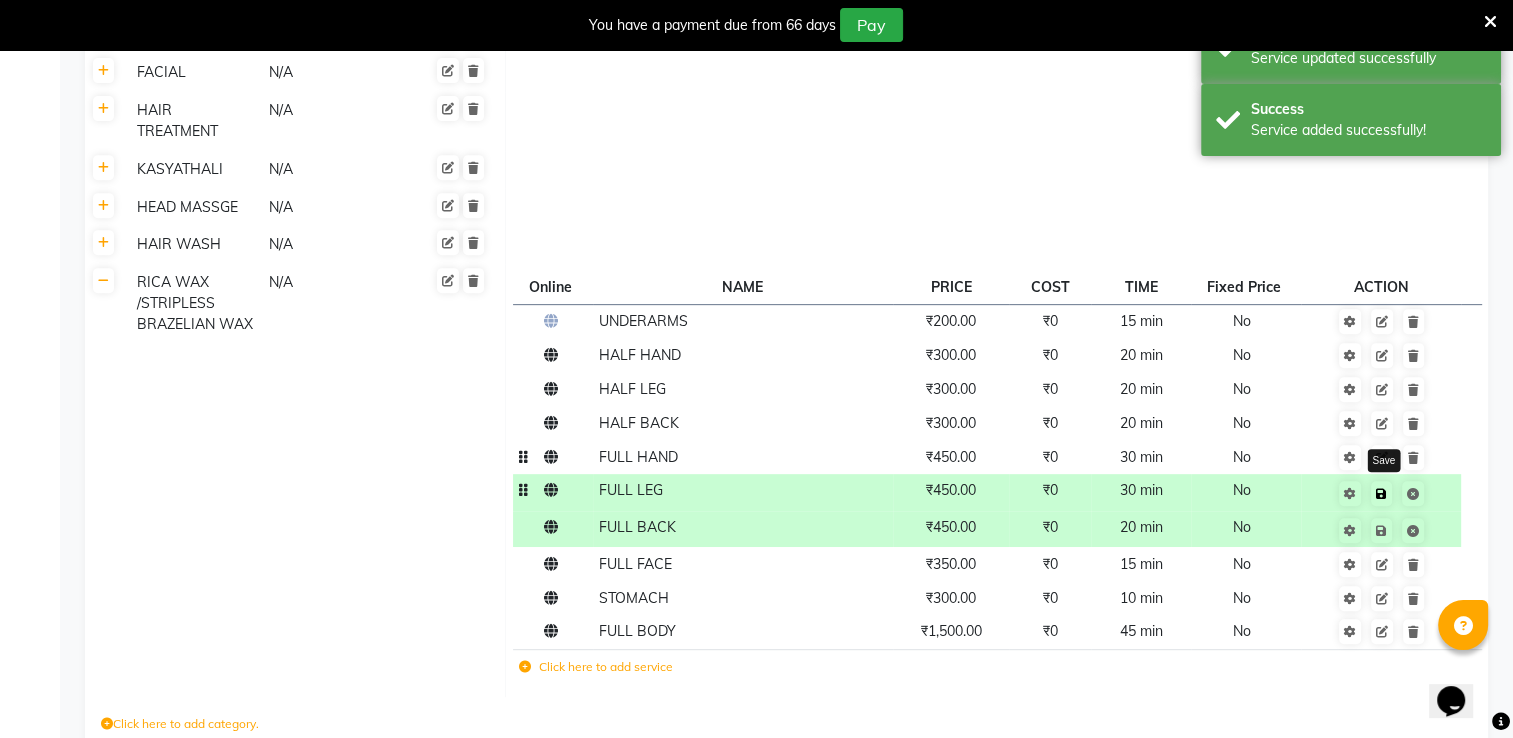 click 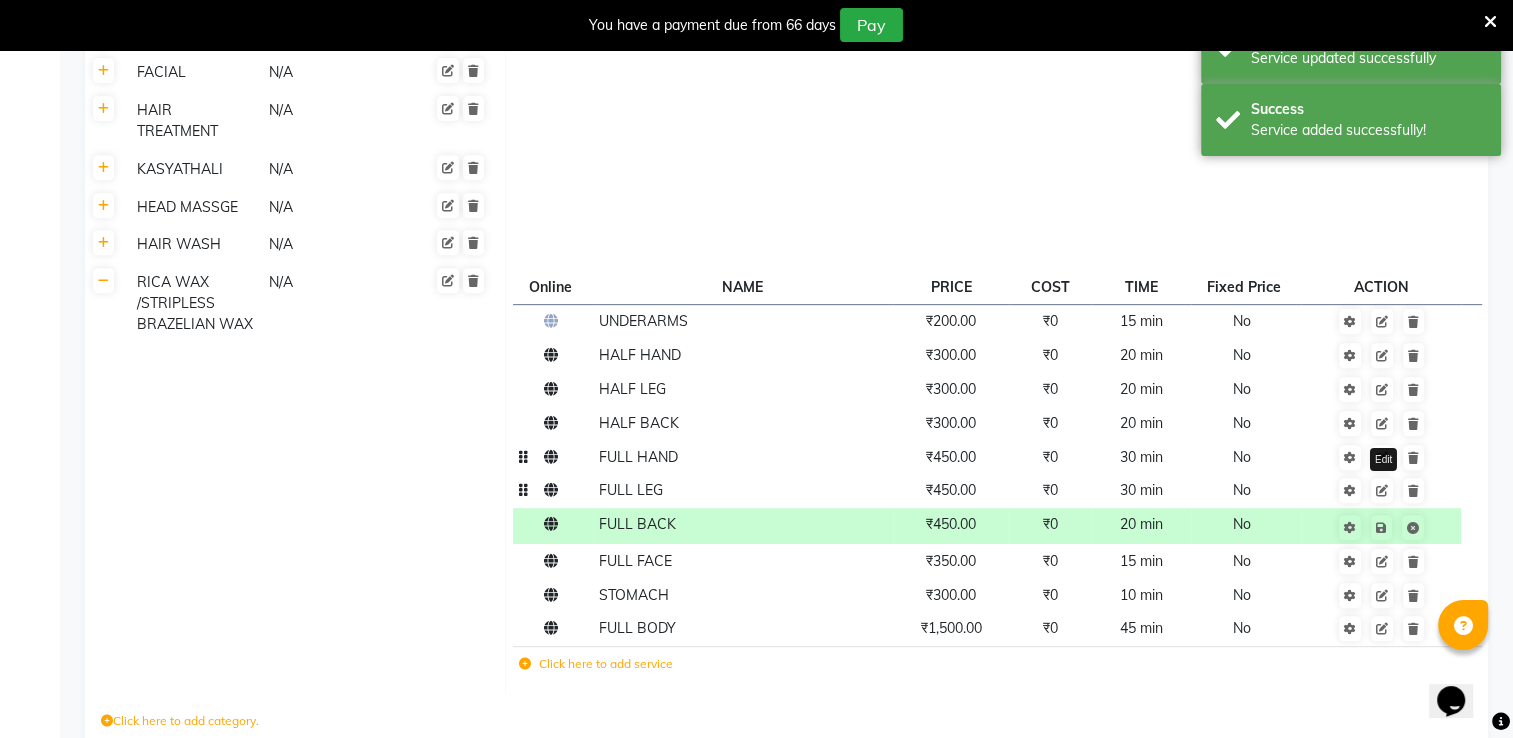 click 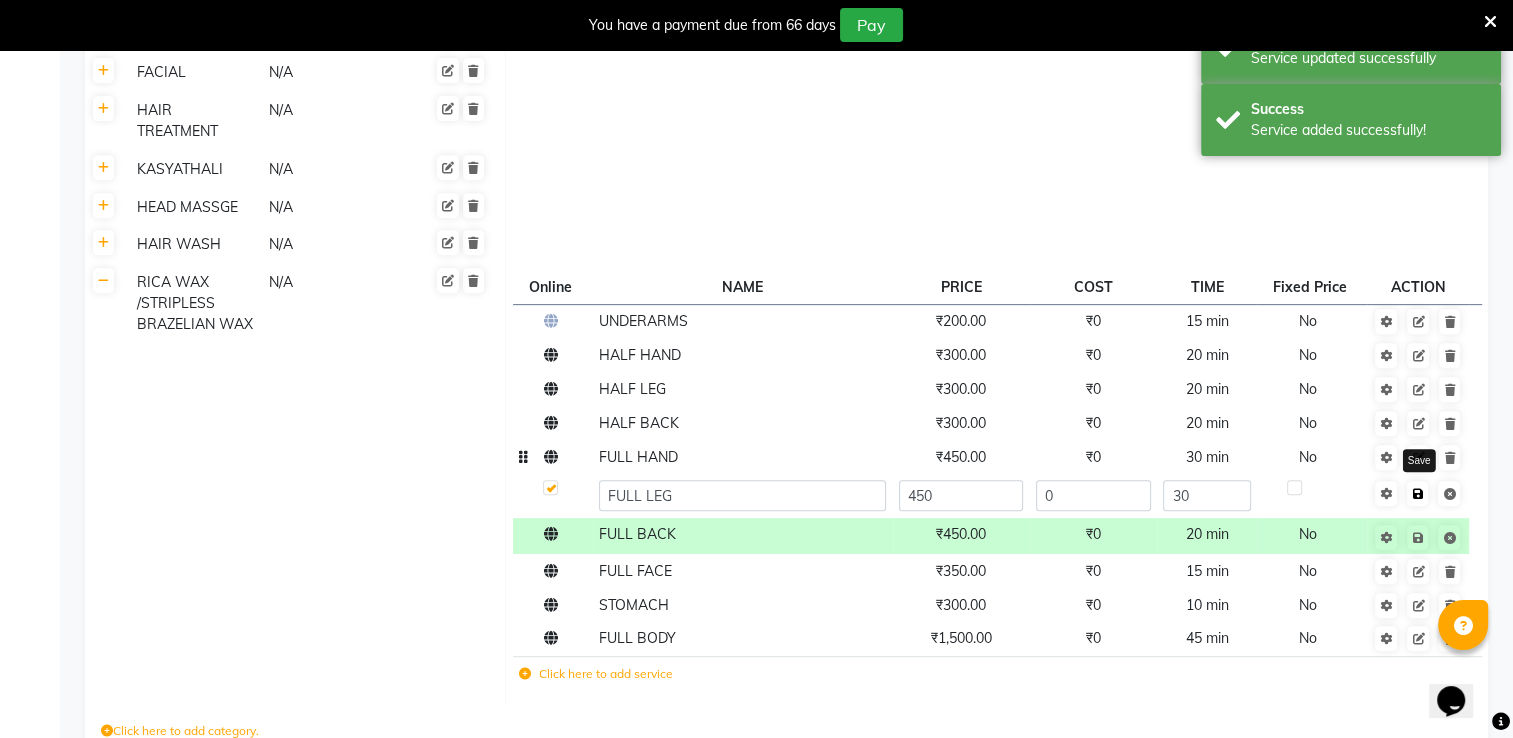 click 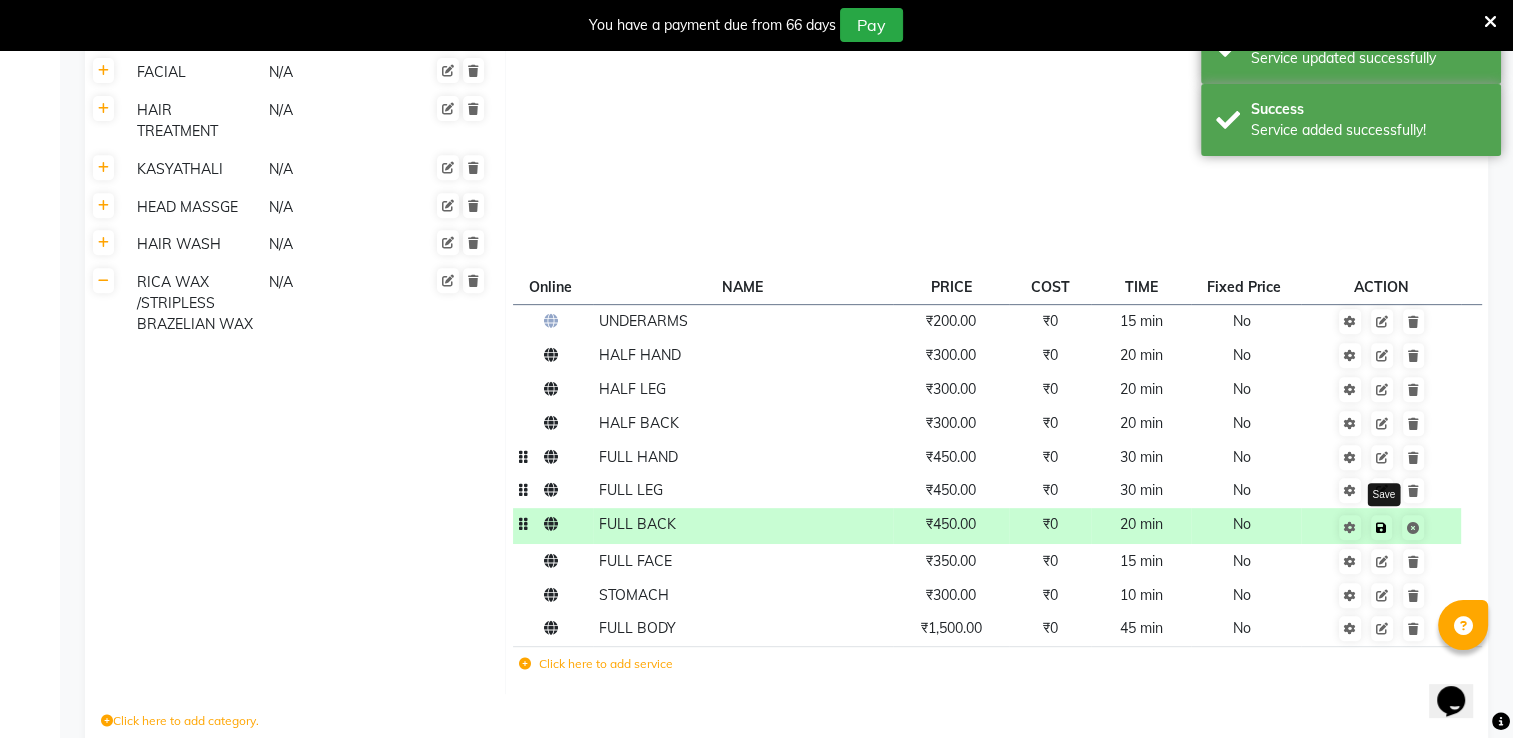 click 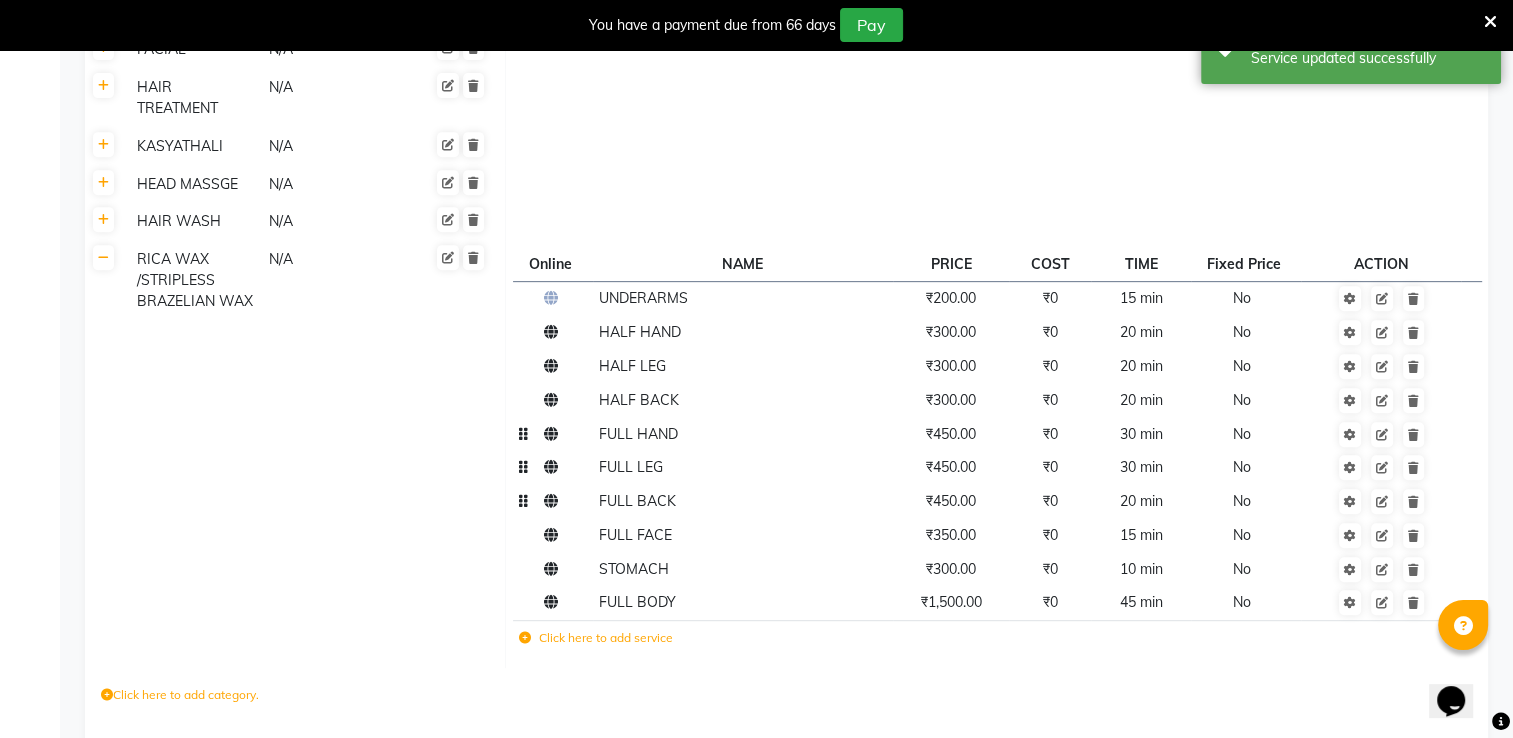 scroll, scrollTop: 841, scrollLeft: 0, axis: vertical 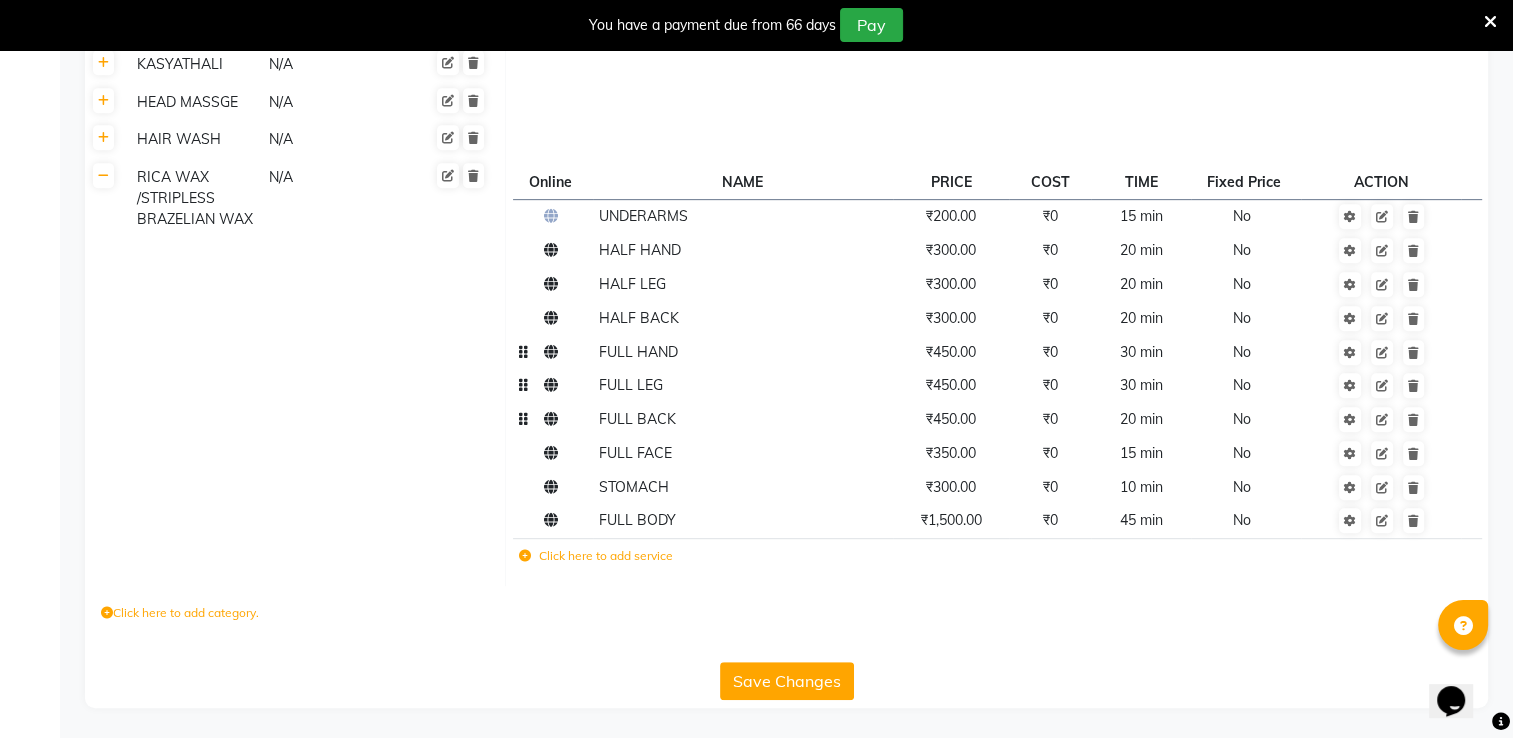 click 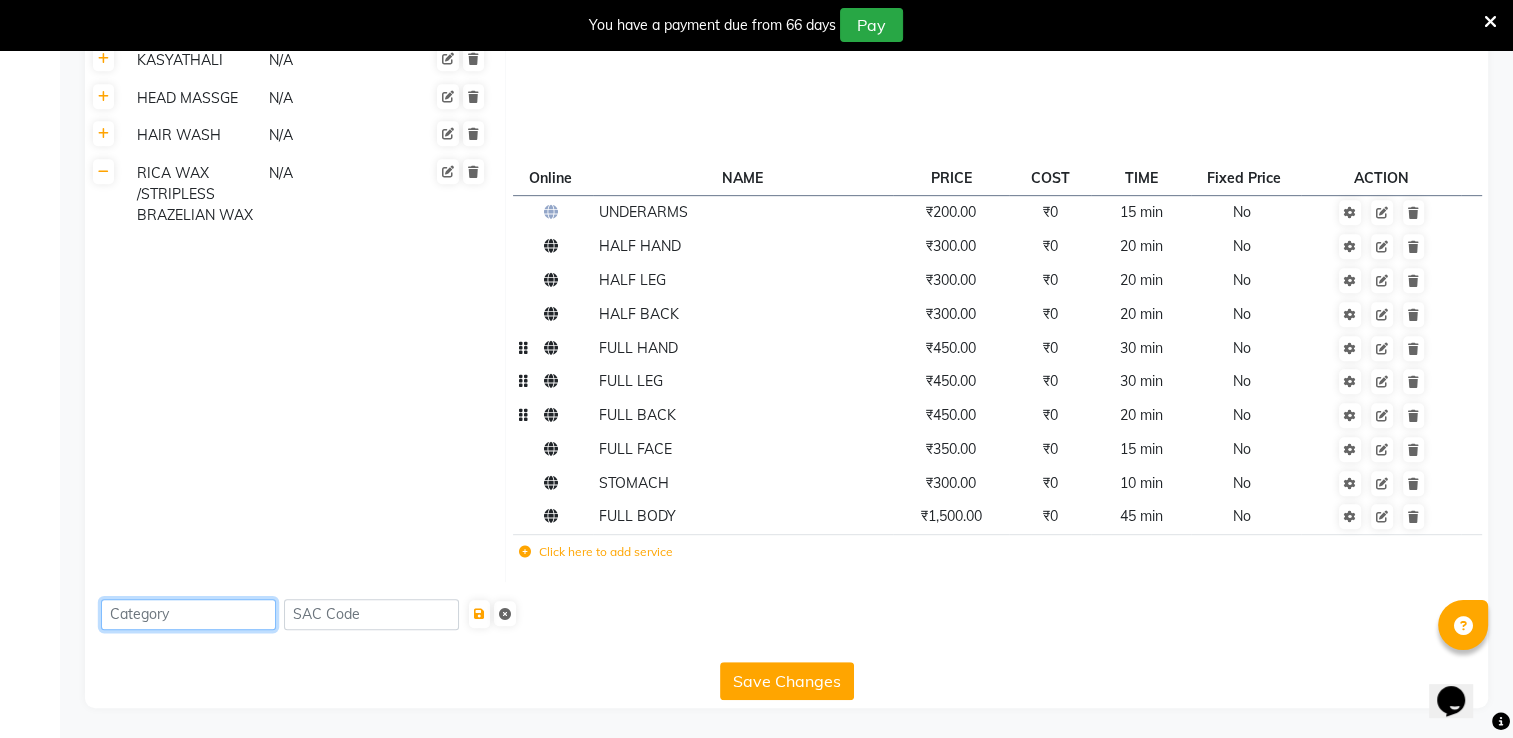 click 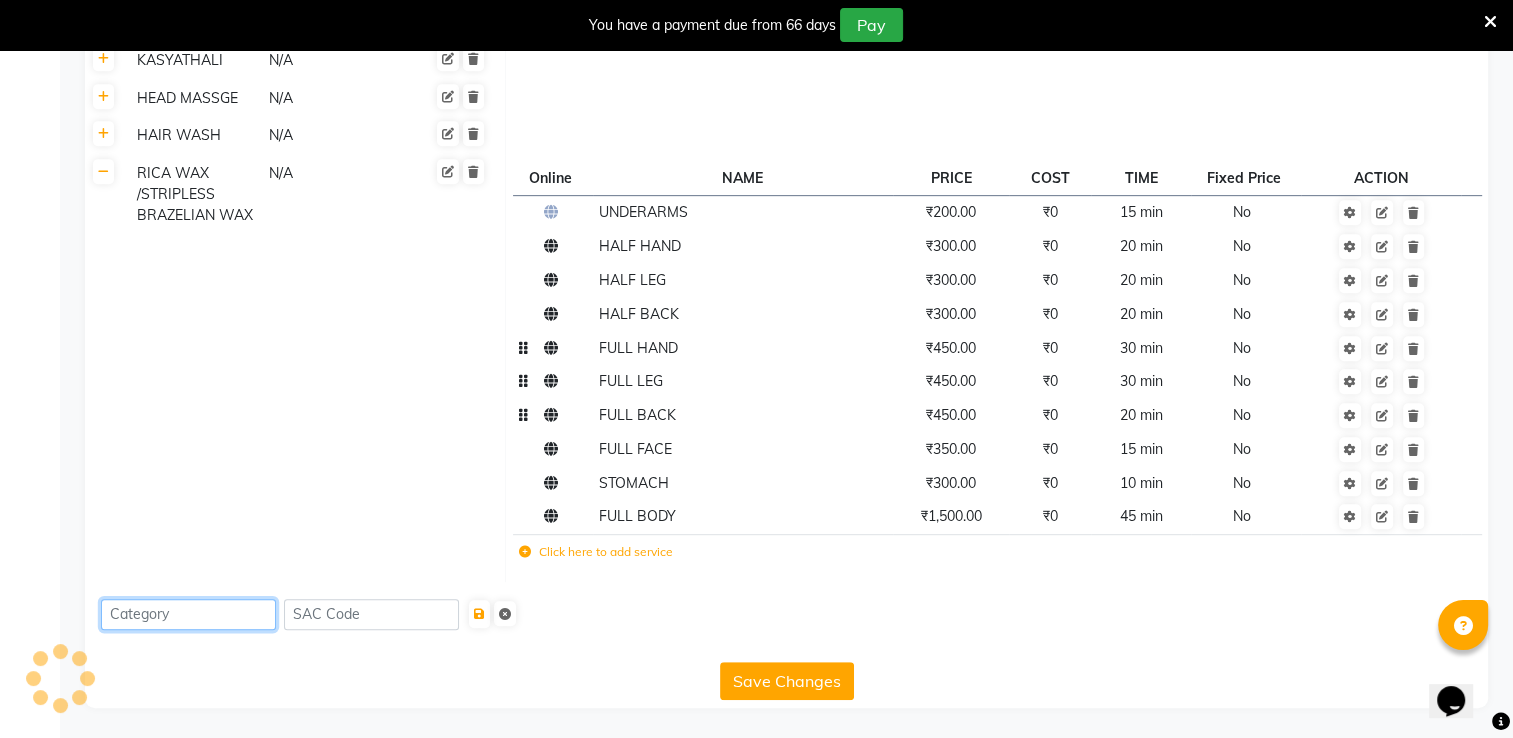 scroll, scrollTop: 266, scrollLeft: 0, axis: vertical 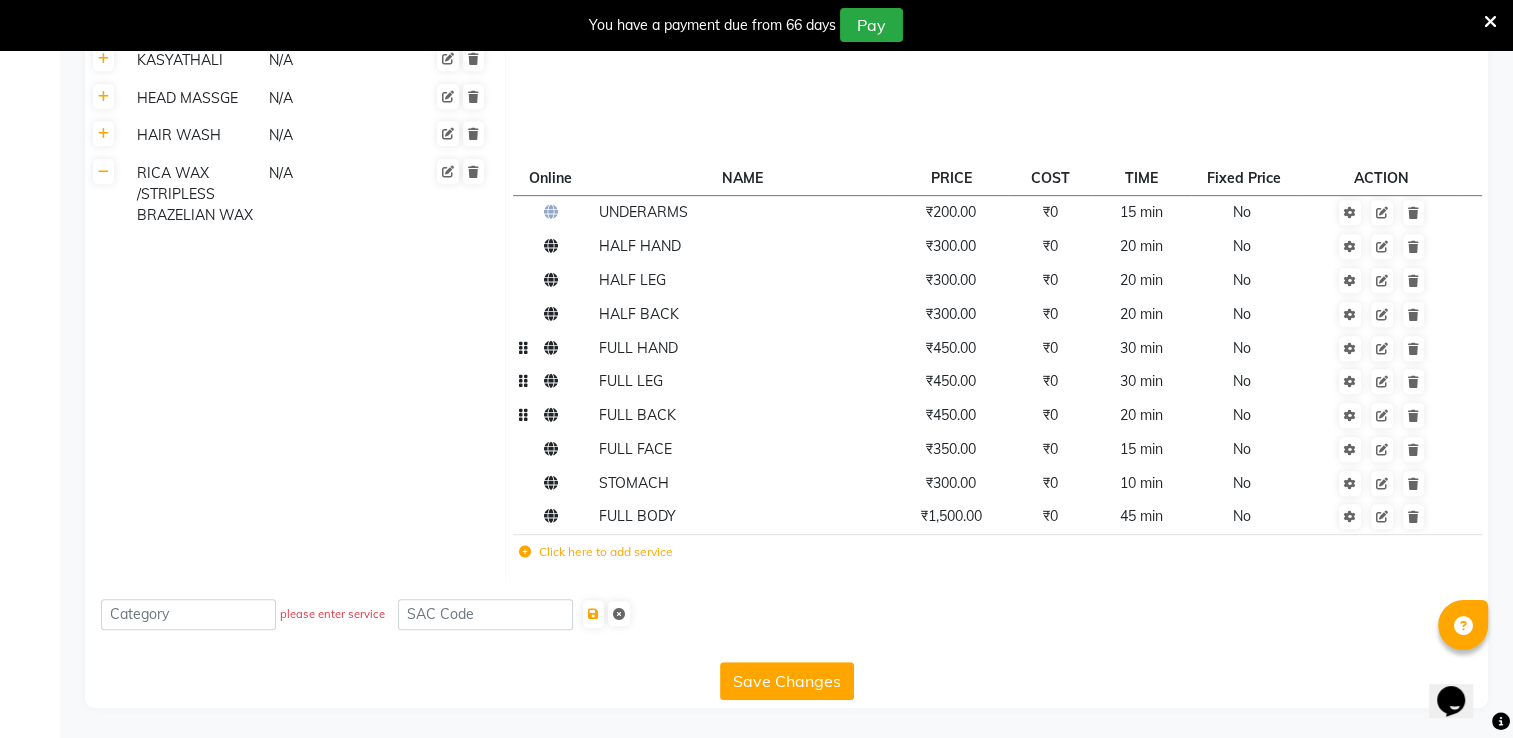 click on "Save Changes" 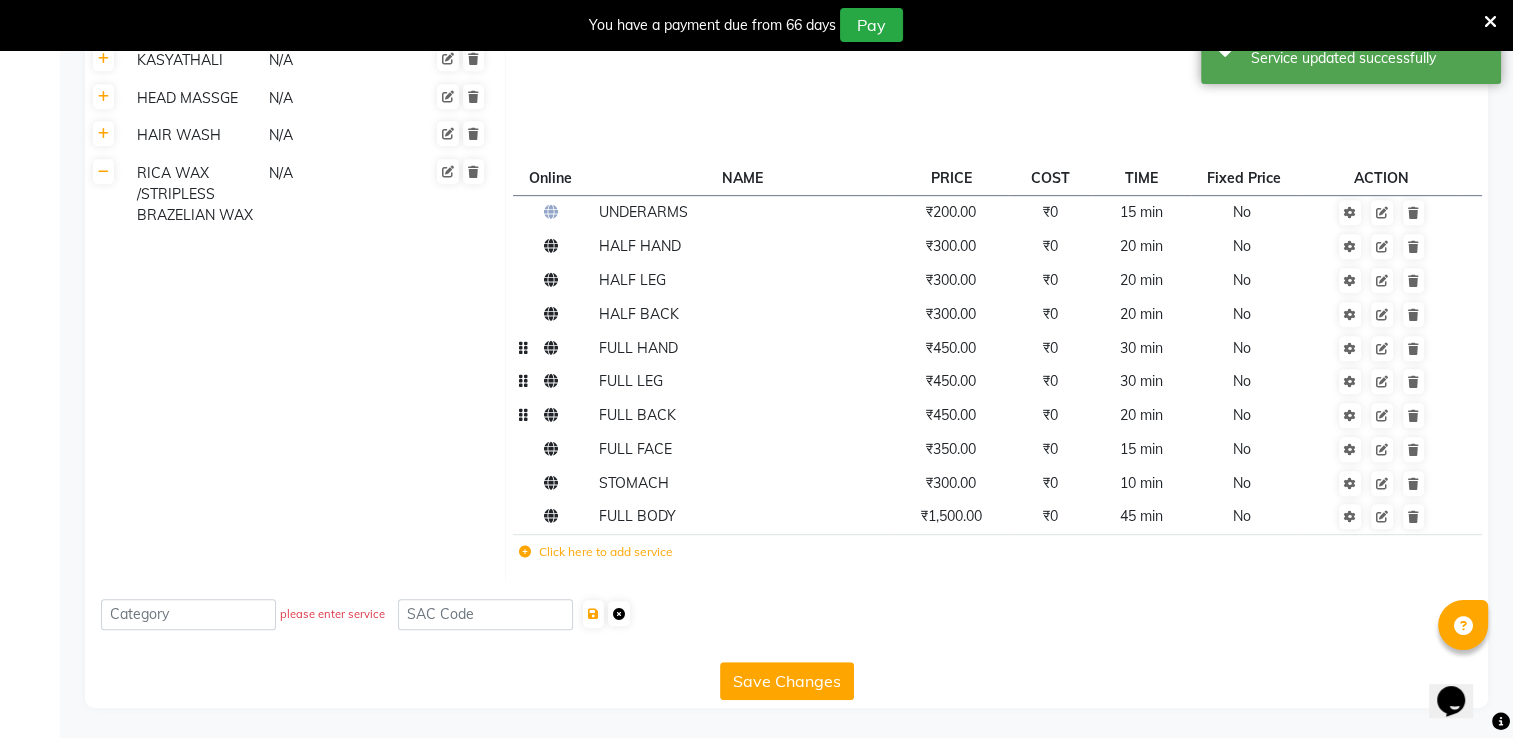 click at bounding box center [619, 614] 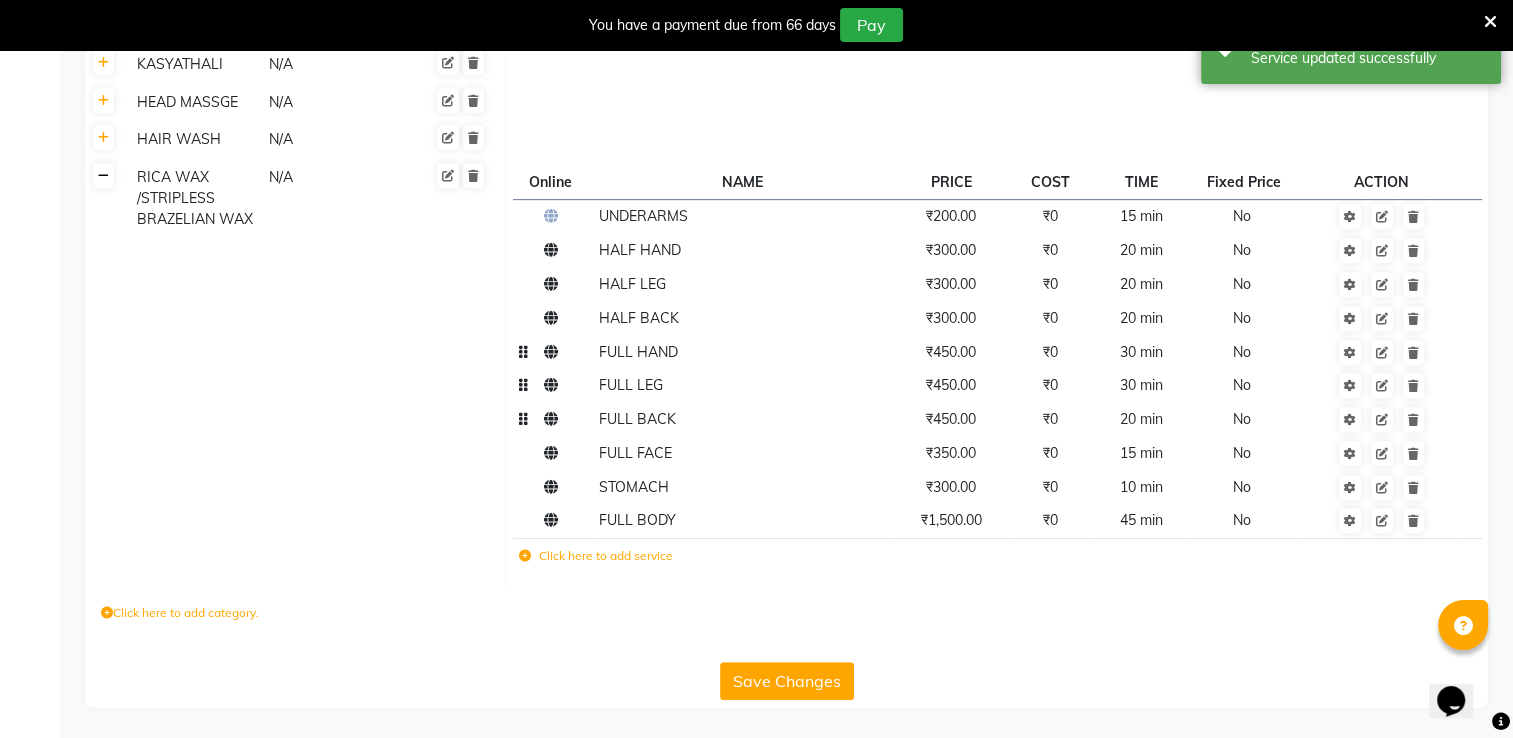 click 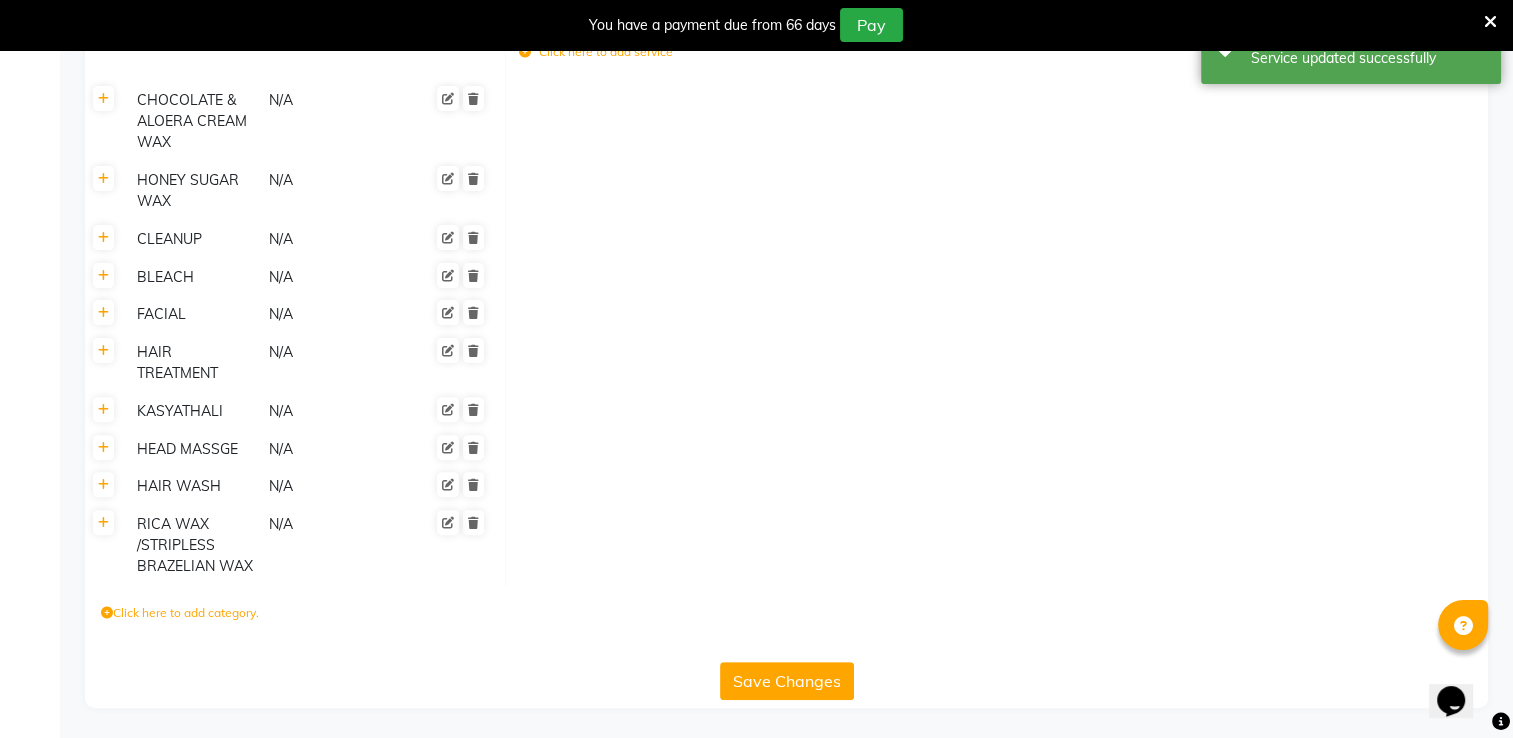 scroll, scrollTop: 561, scrollLeft: 0, axis: vertical 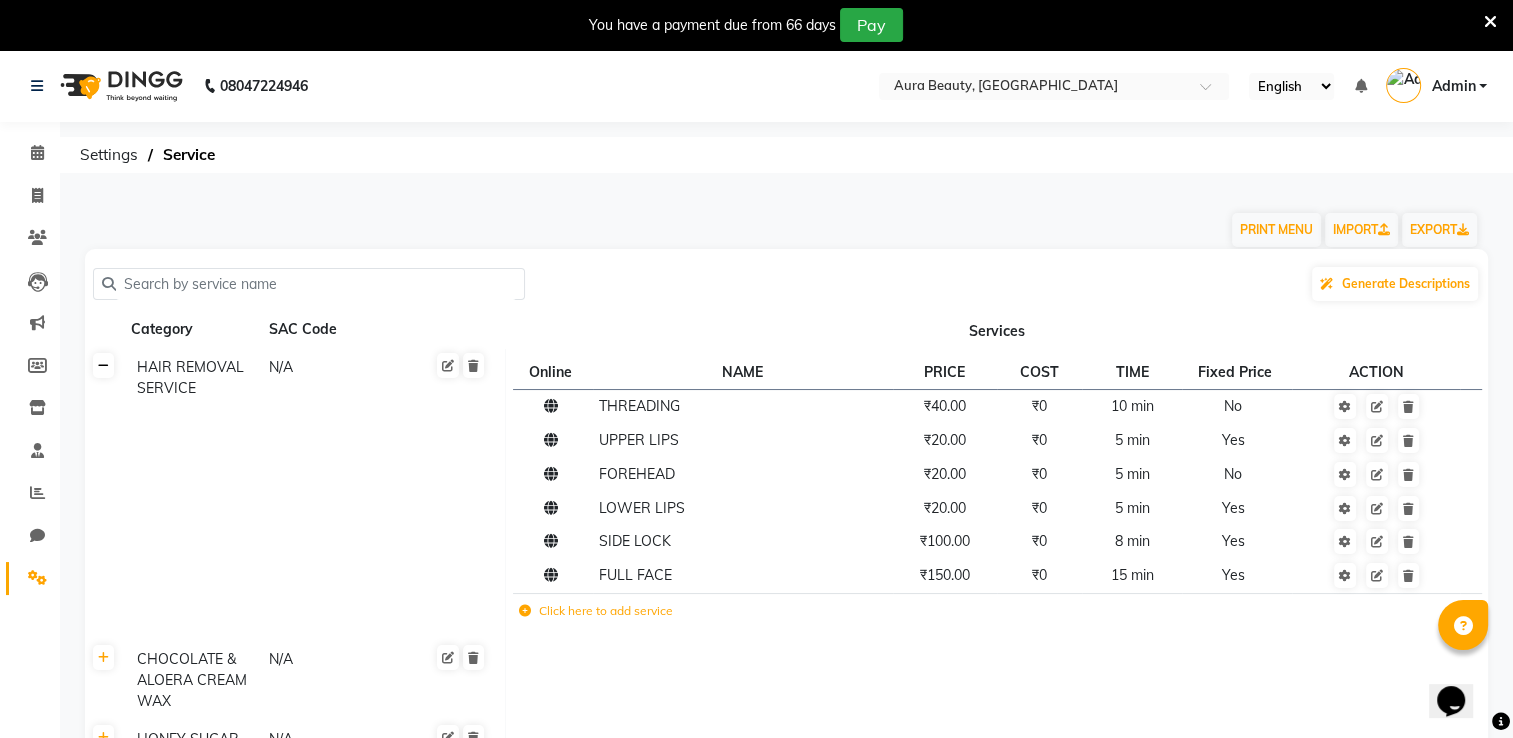 click 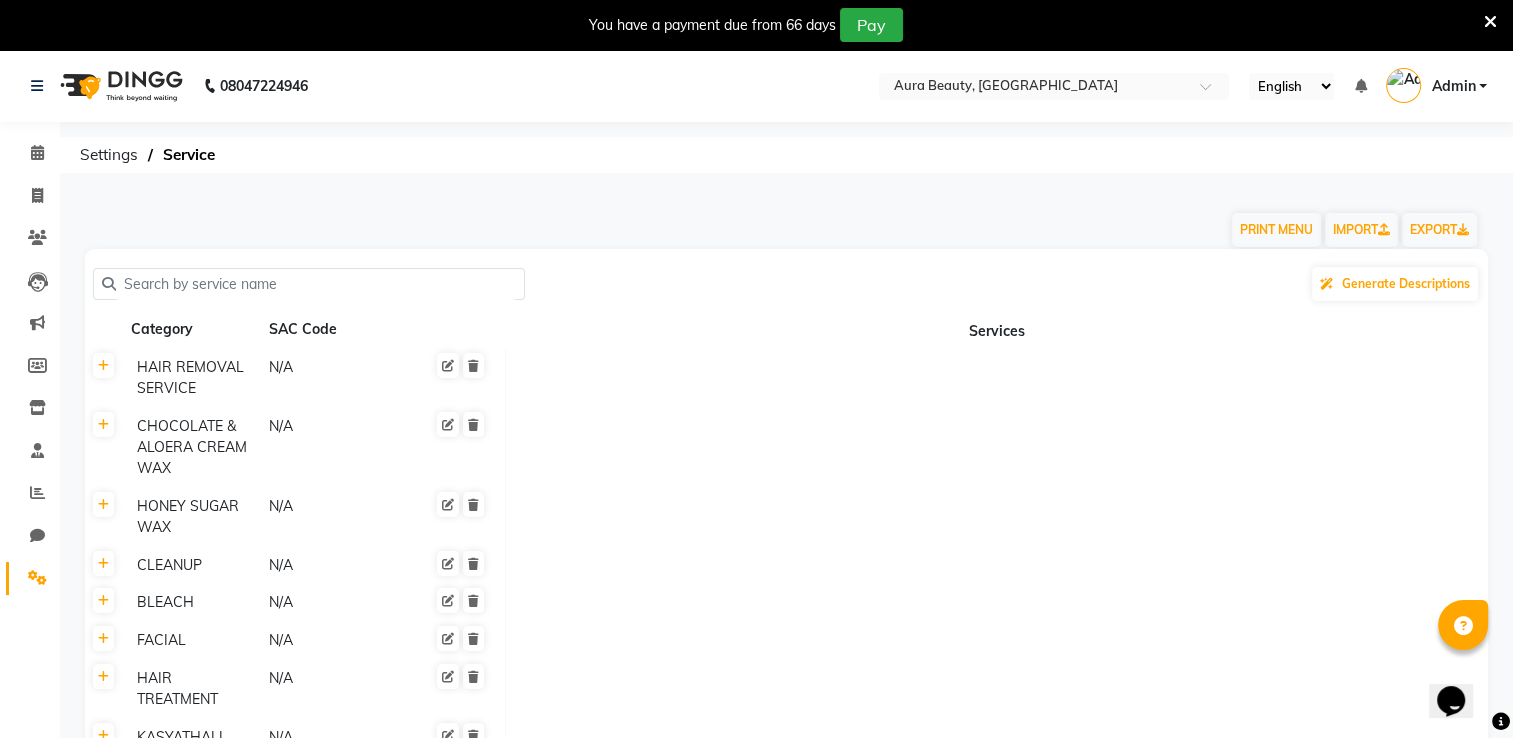 scroll, scrollTop: 326, scrollLeft: 0, axis: vertical 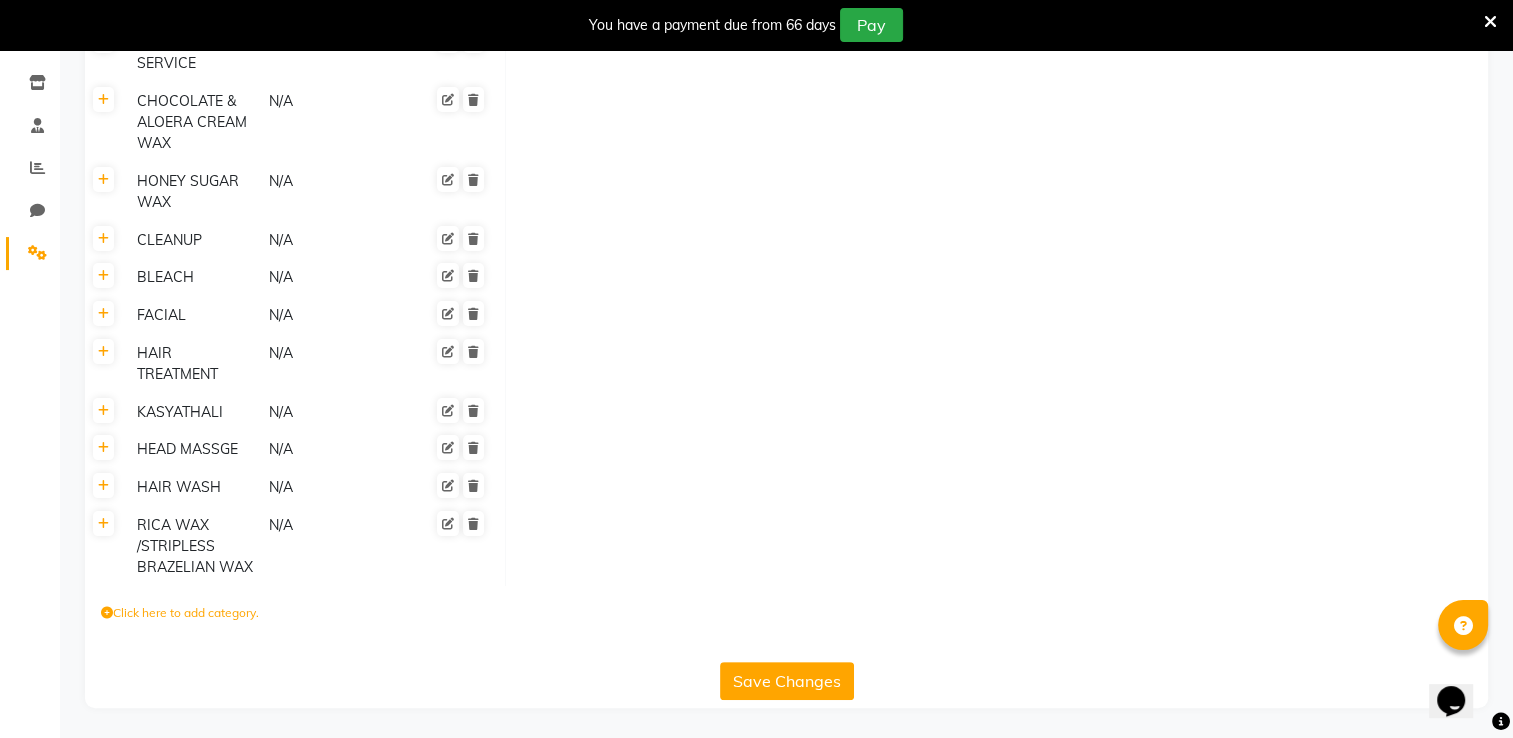 click on "RICA WAX /STRIPLESS BRAZELIAN WAX" 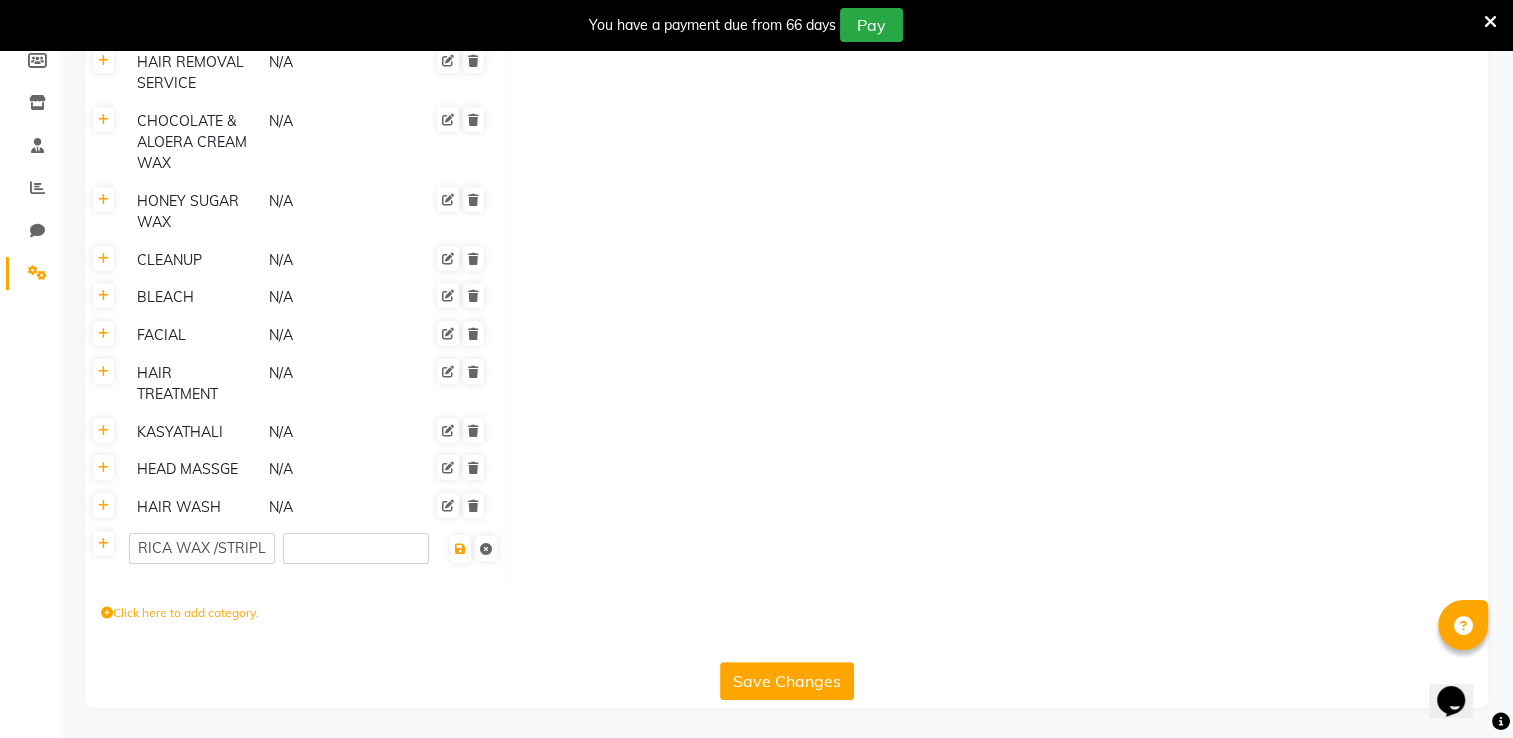 scroll, scrollTop: 306, scrollLeft: 0, axis: vertical 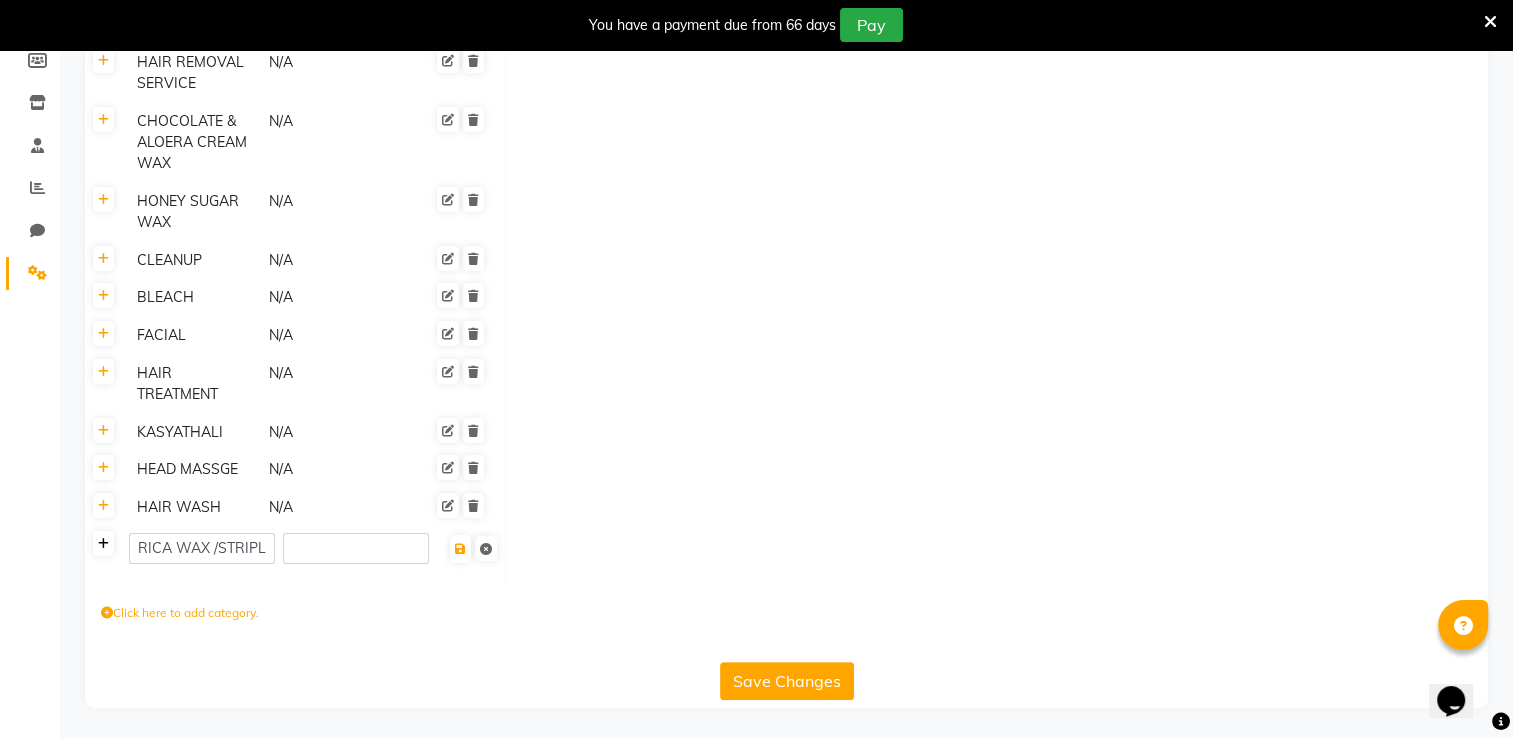 click 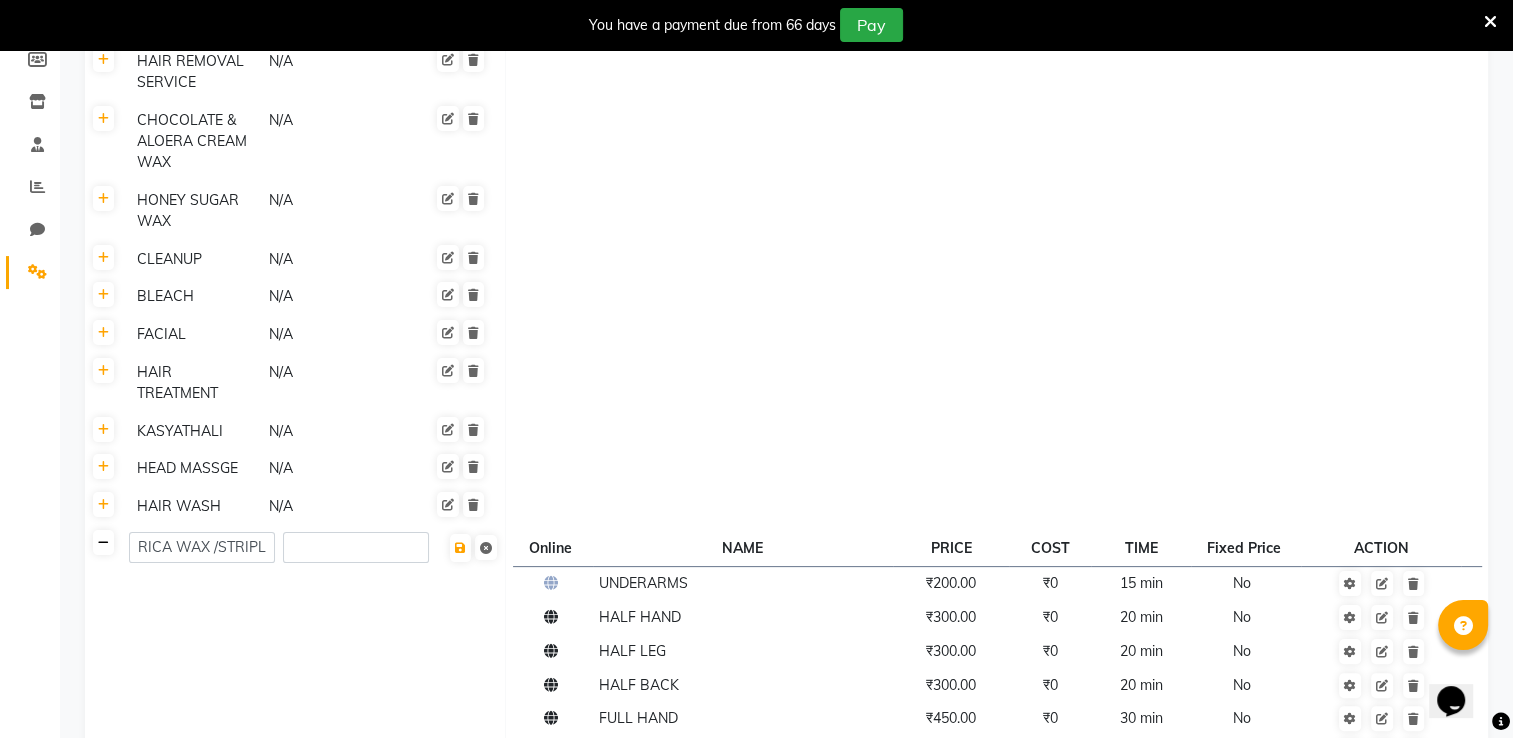 click 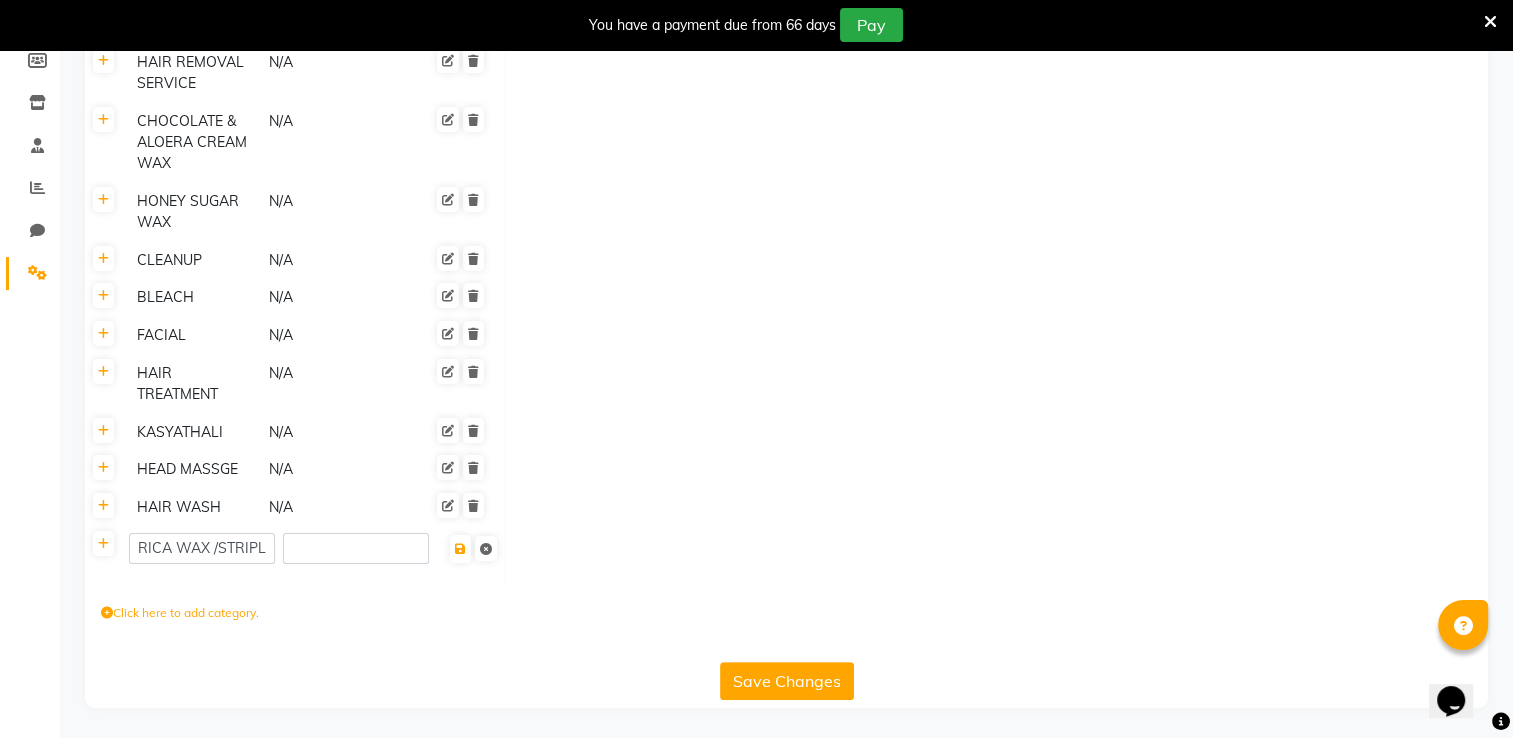 click on "Click here to add category." 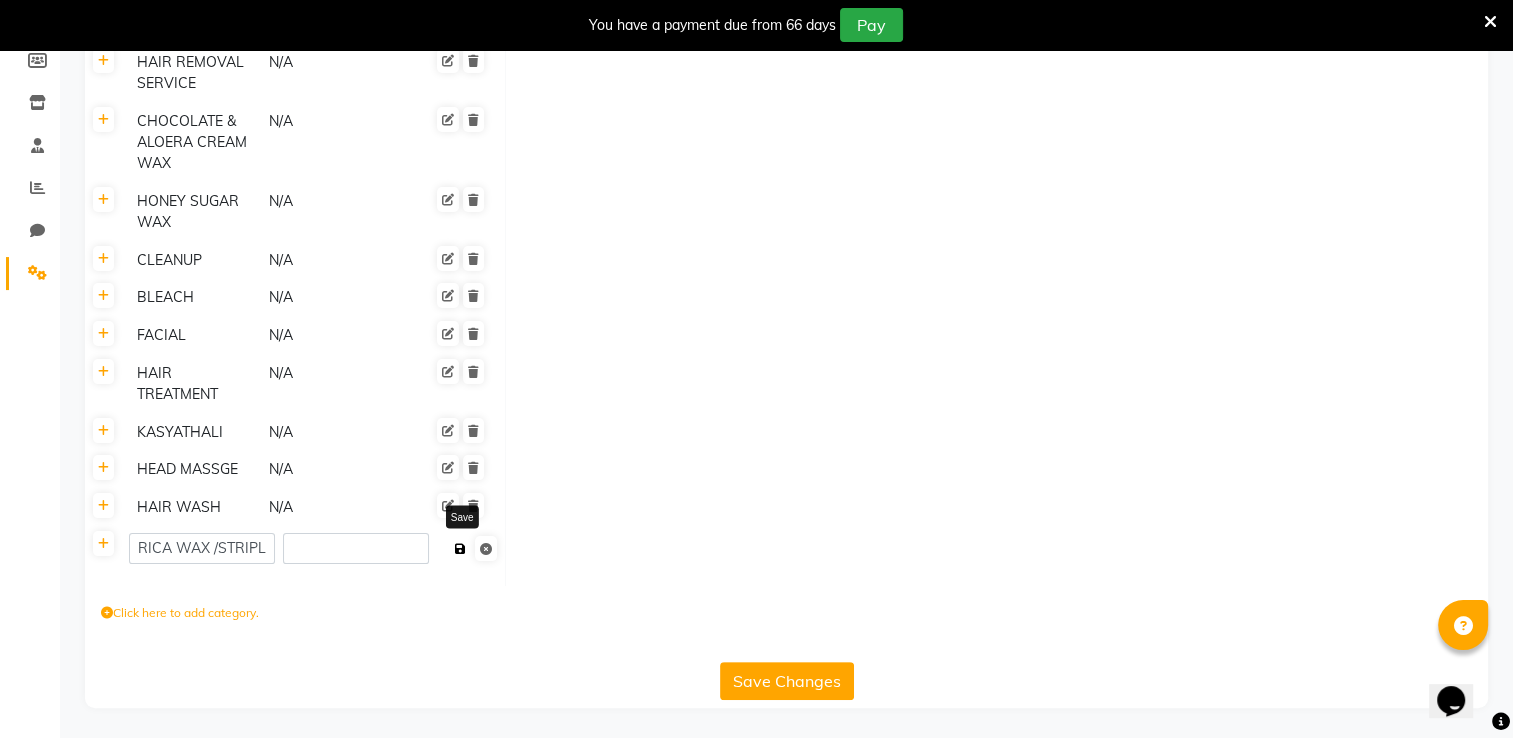 click 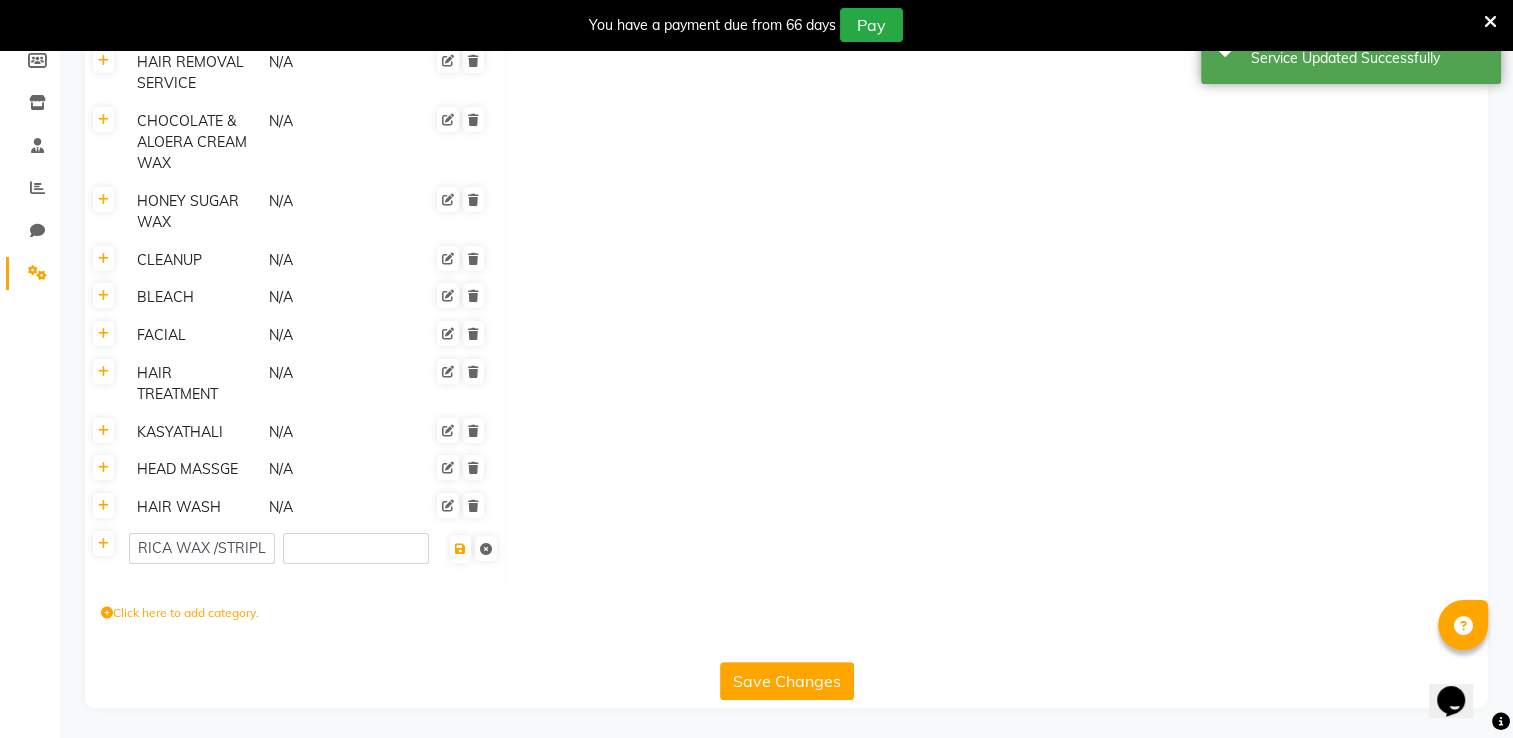 click on "Generate Descriptions Category SAC Code Services HAIR REMOVAL SERVICE N/A CHOCOLATE & ALOERA CREAM WAX N/A HONEY SUGAR WAX N/A CLEANUP N/A BLEACH N/A FACIAL N/A HAIR TREATMENT N/A KASYATHALI N/A HEAD MASSGE N/A HAIR WASH N/A RICA WAX /STRIPLESS BRAZELIAN WAX  Click here to add category.  Save Changes" 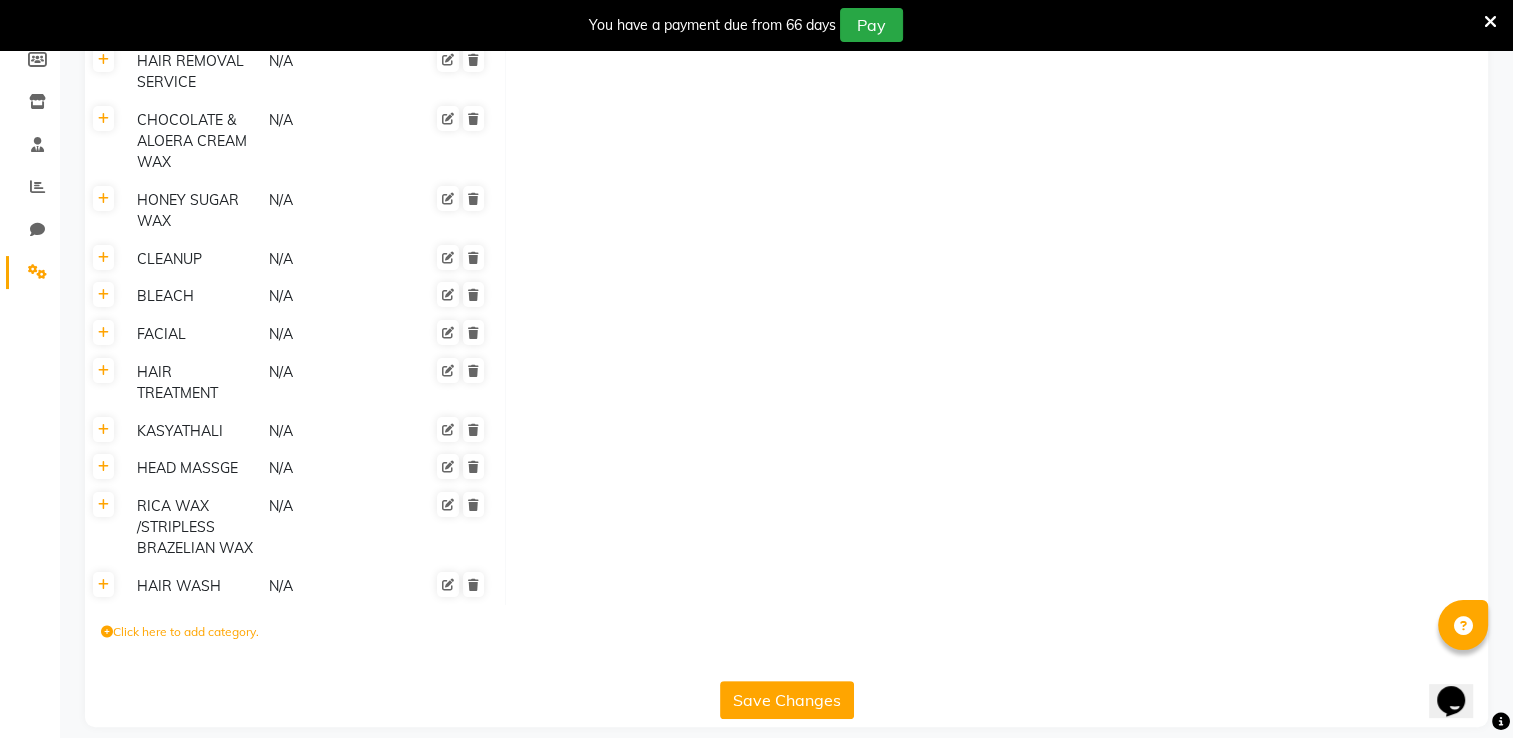 click on "N/A" 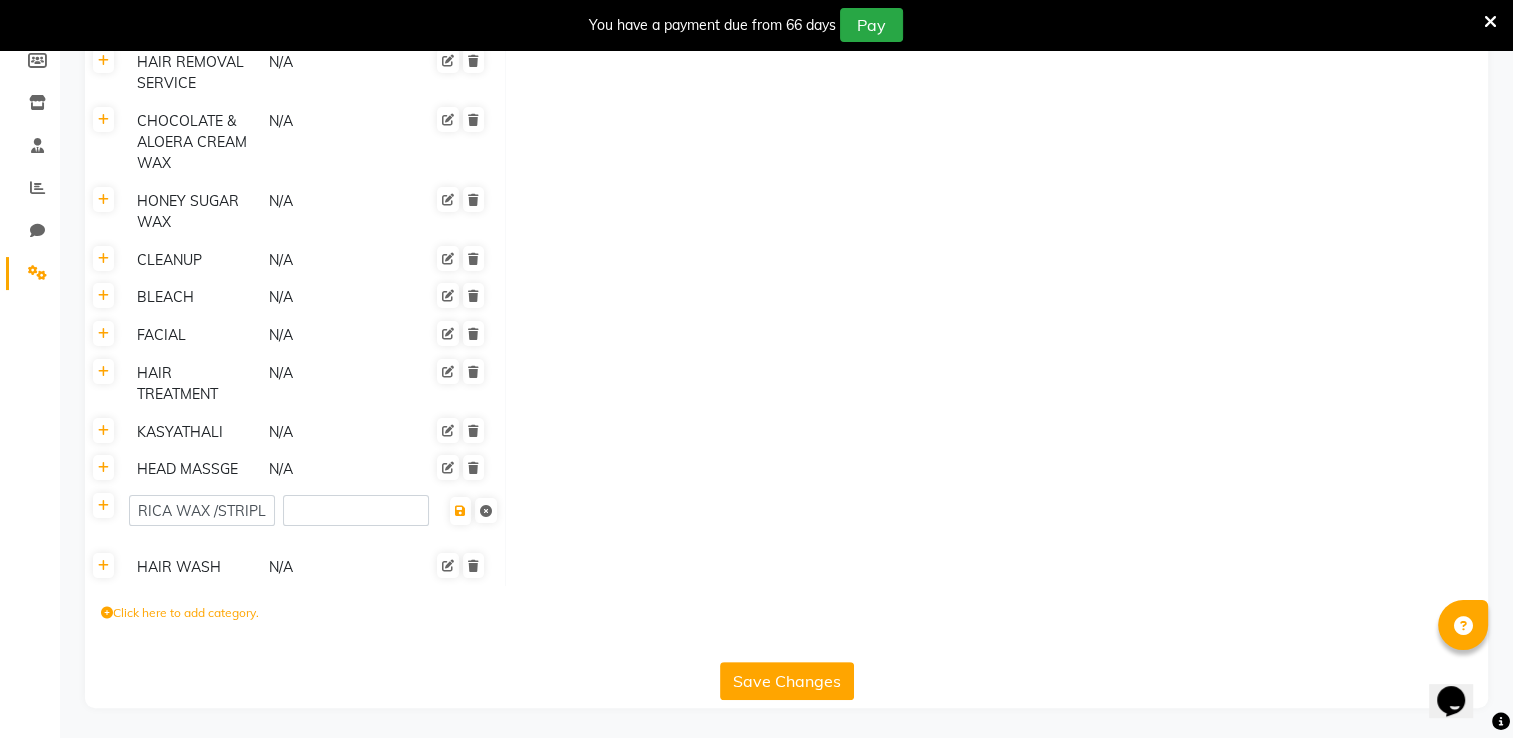 click 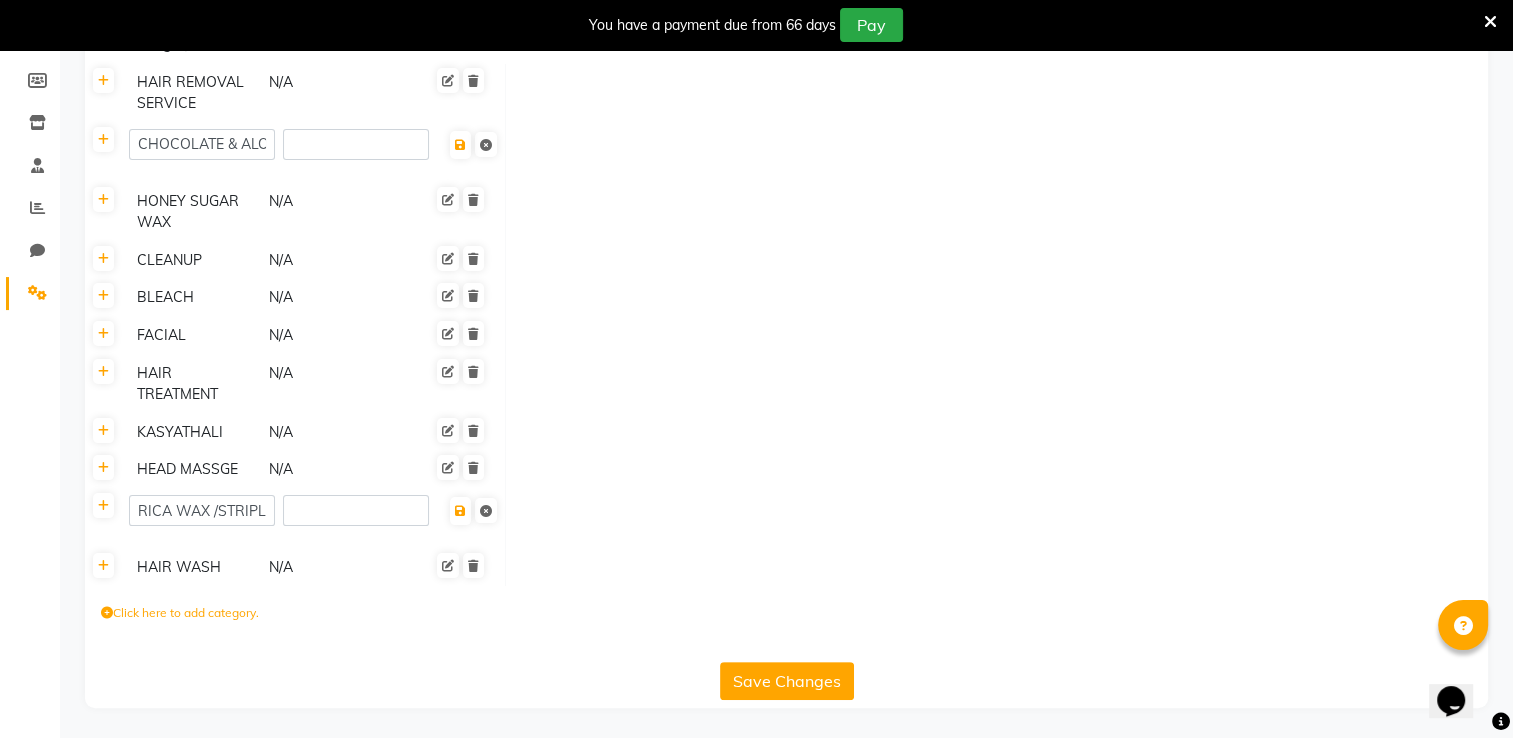 scroll, scrollTop: 286, scrollLeft: 0, axis: vertical 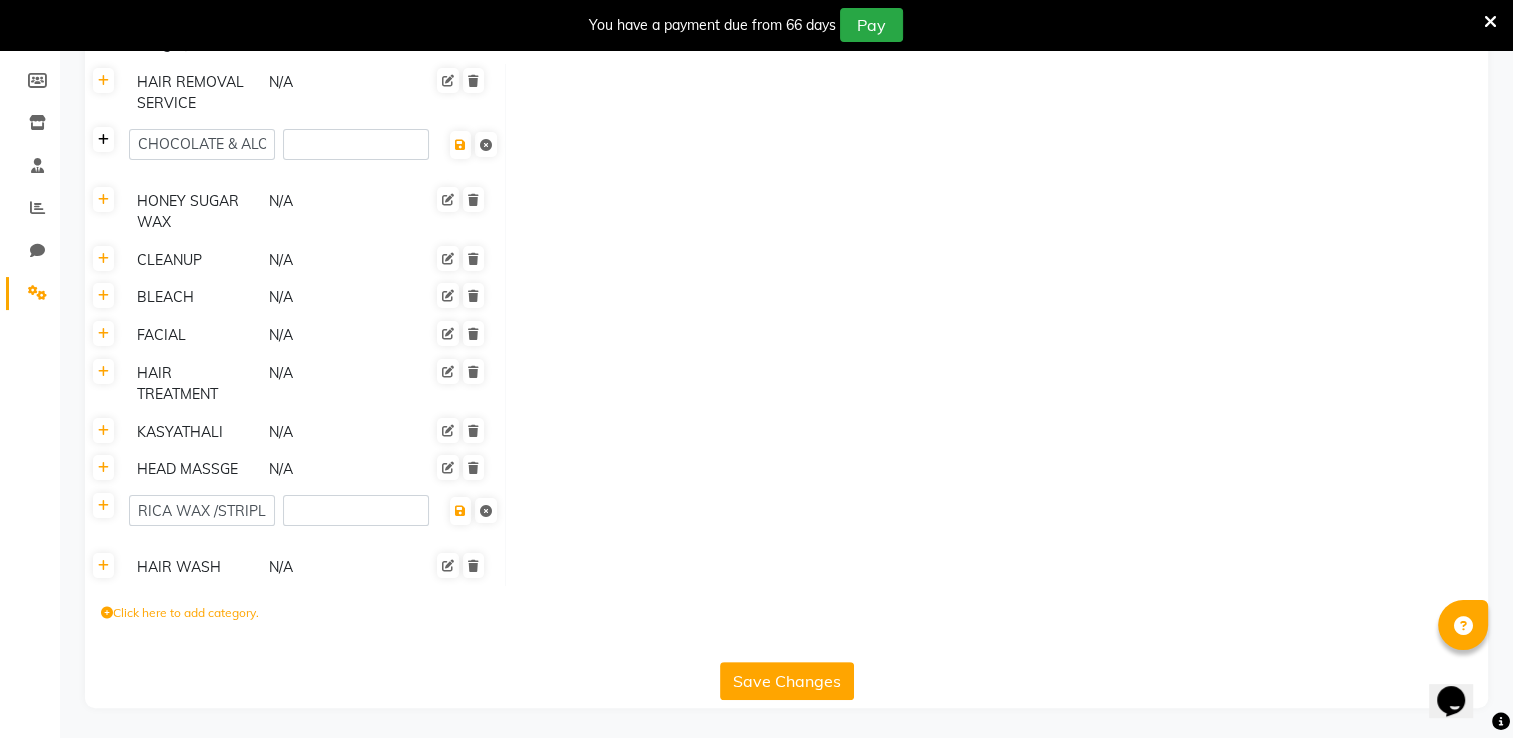 click 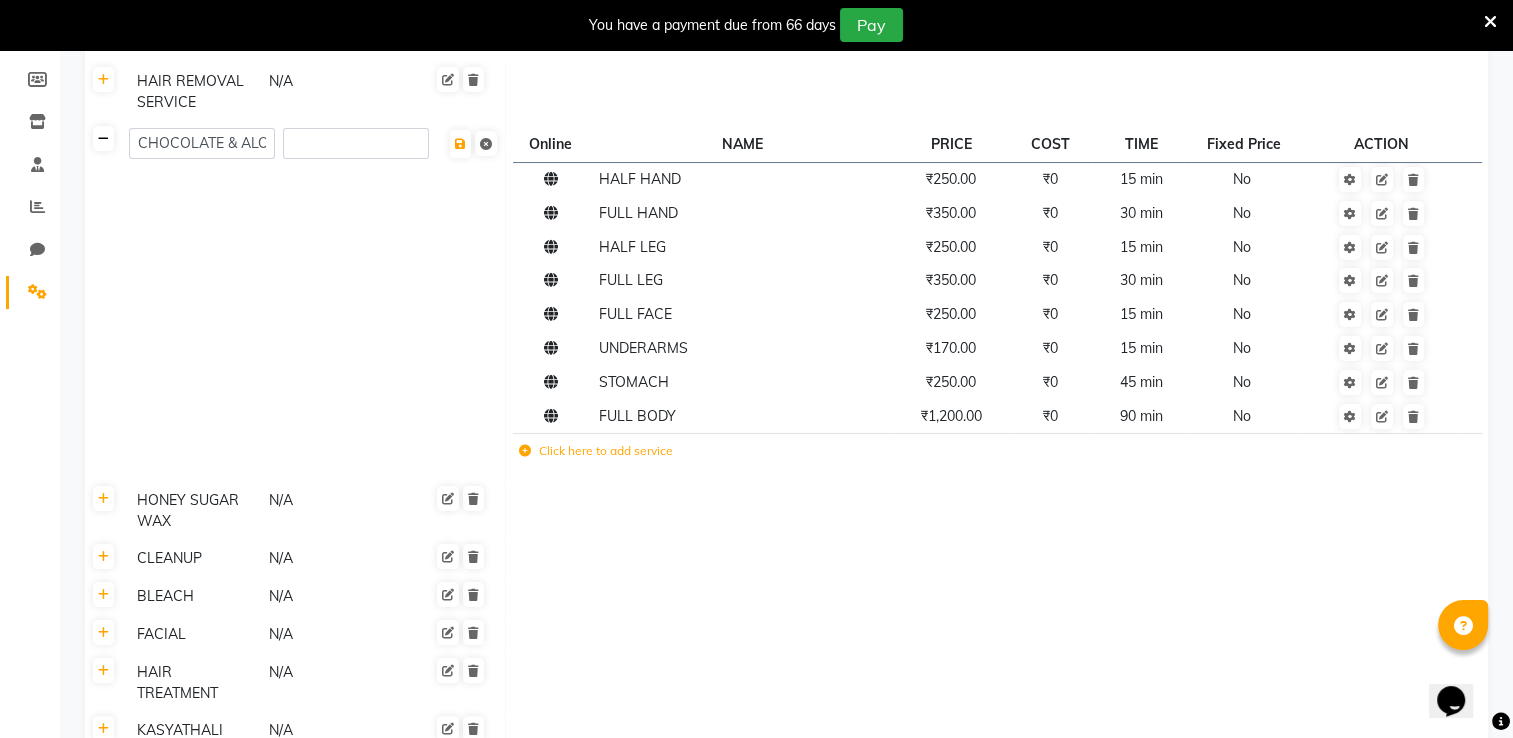 click 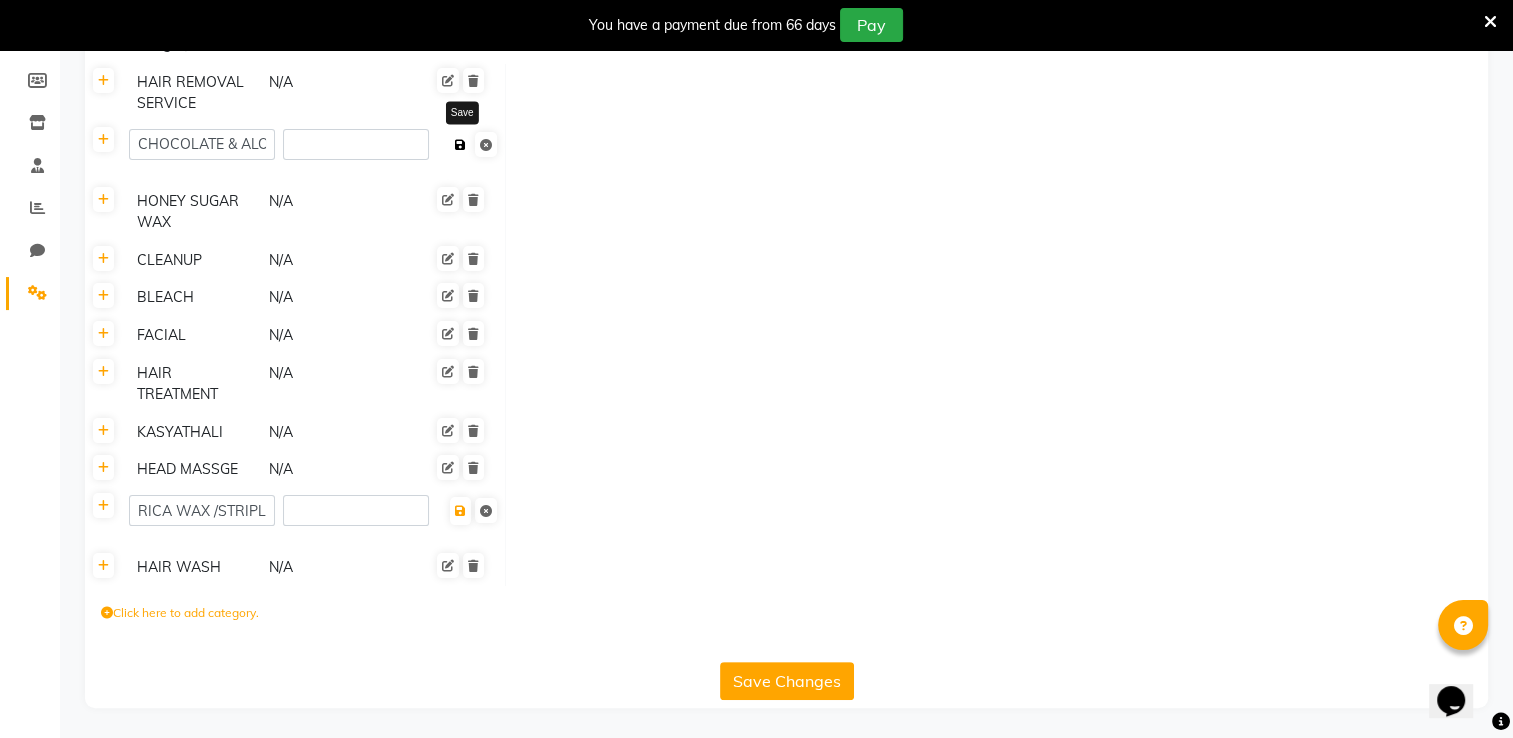 click 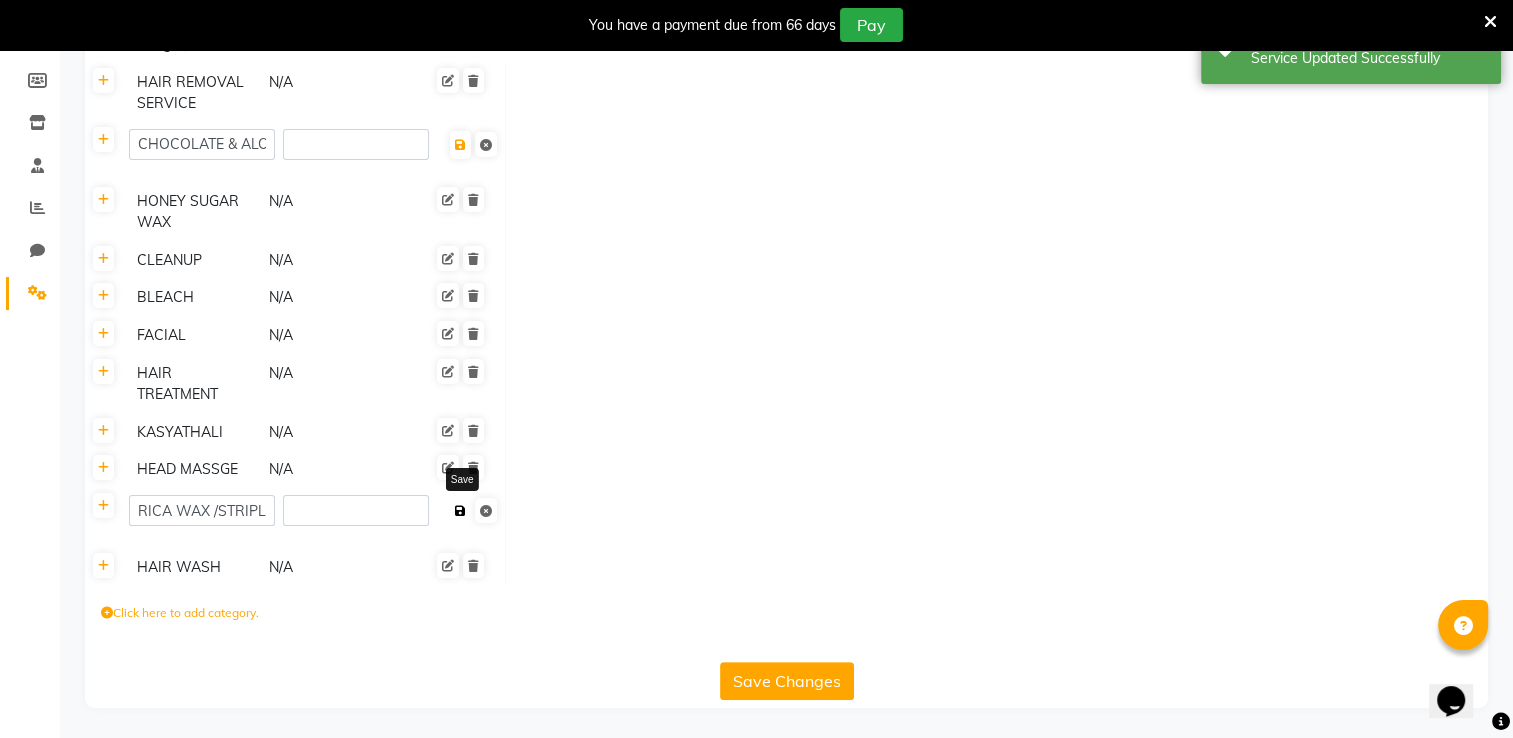 click 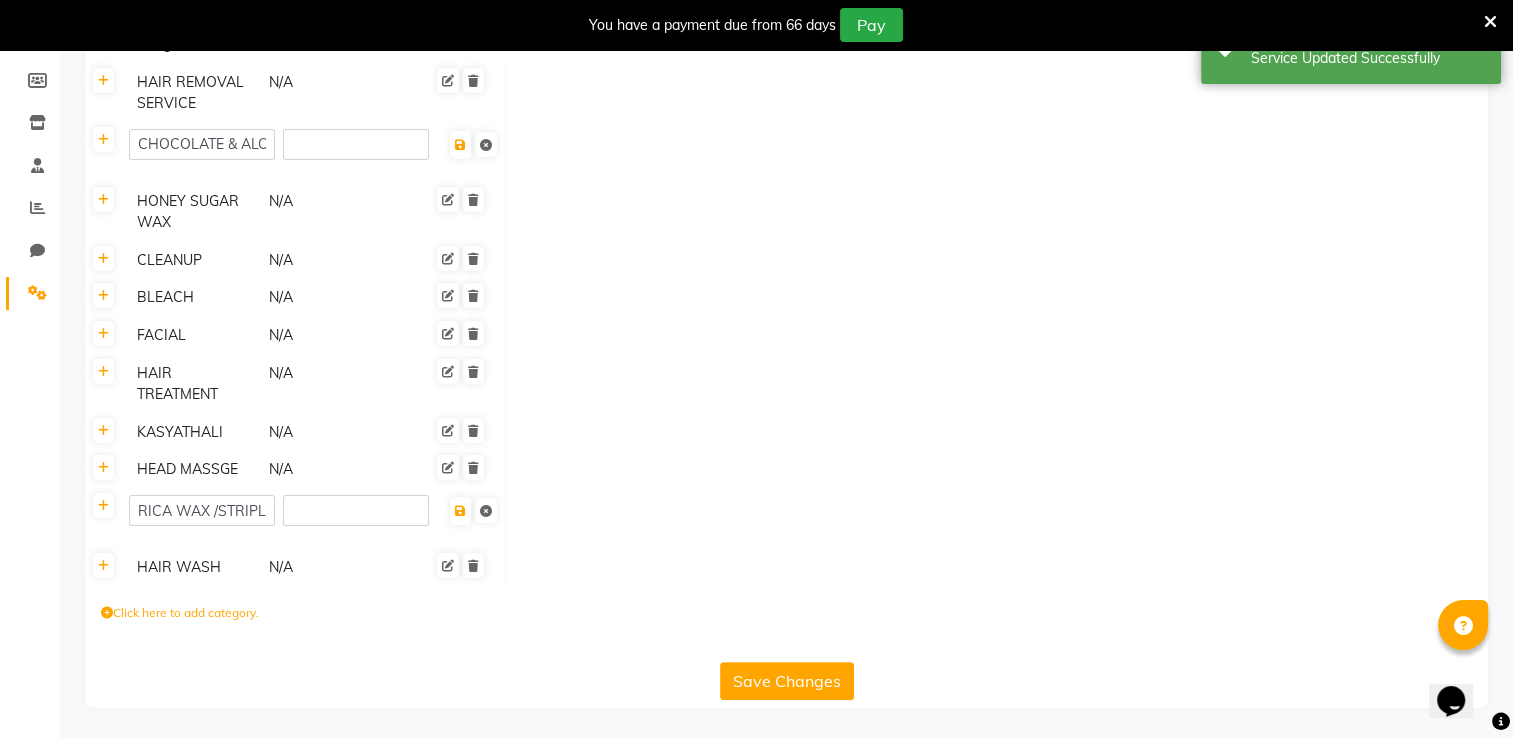 click 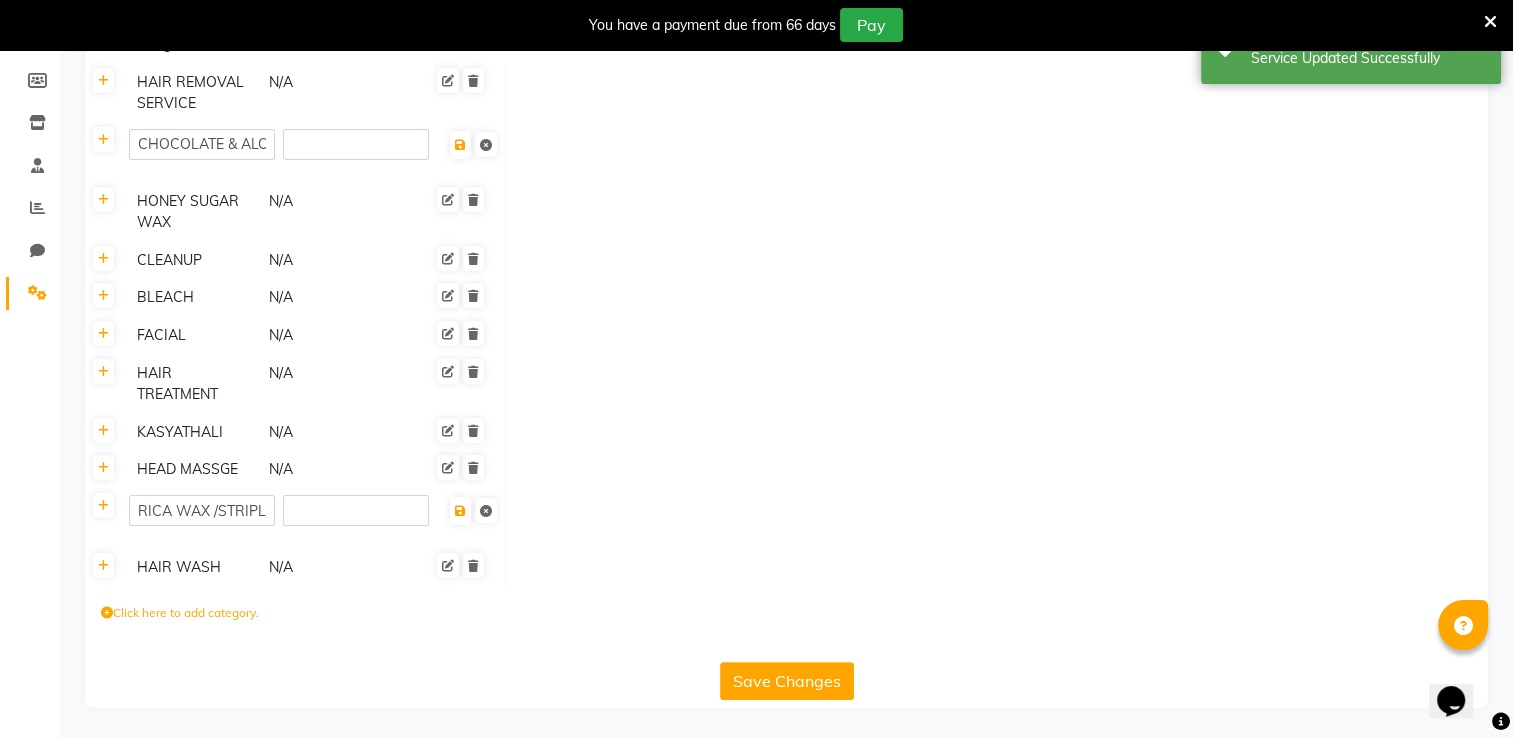 click 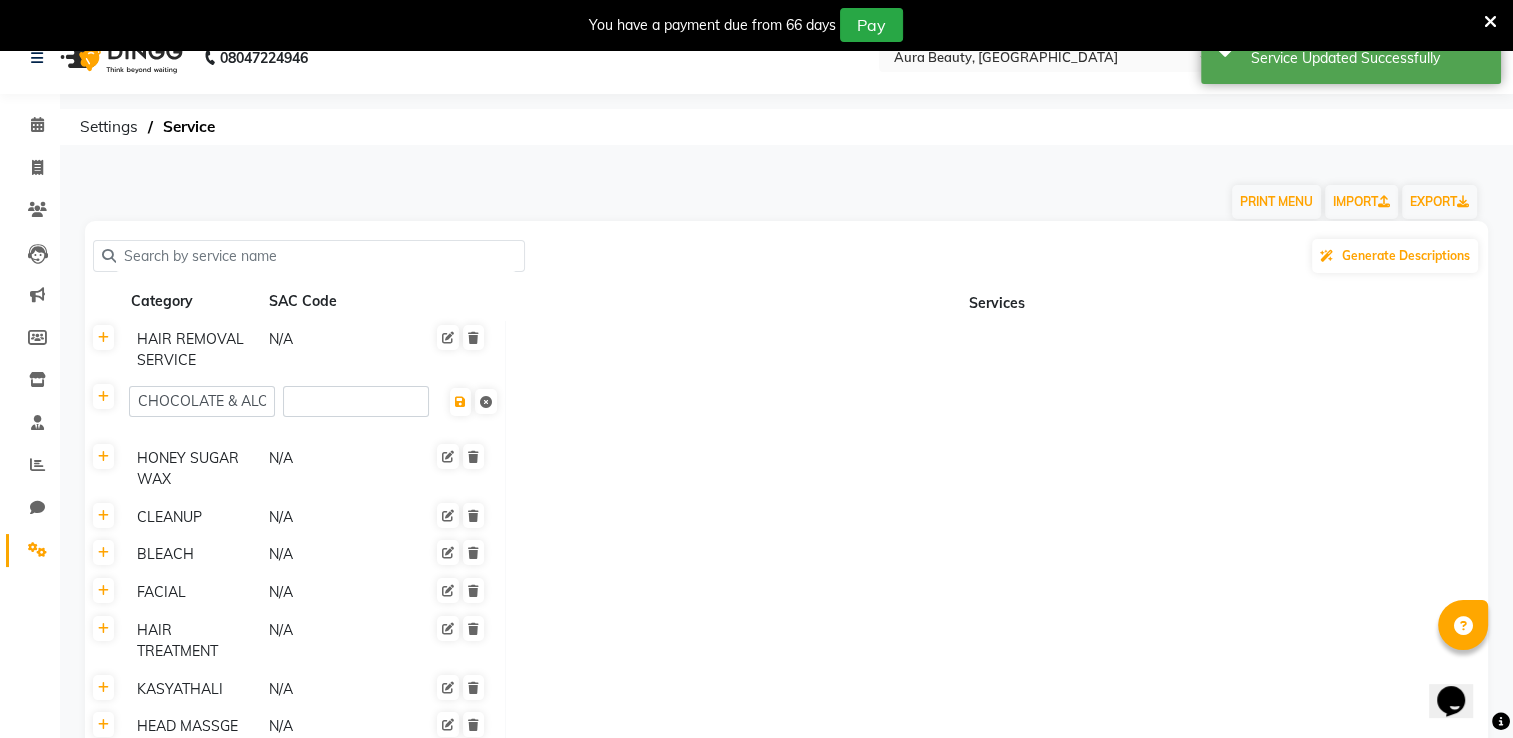 scroll, scrollTop: 0, scrollLeft: 0, axis: both 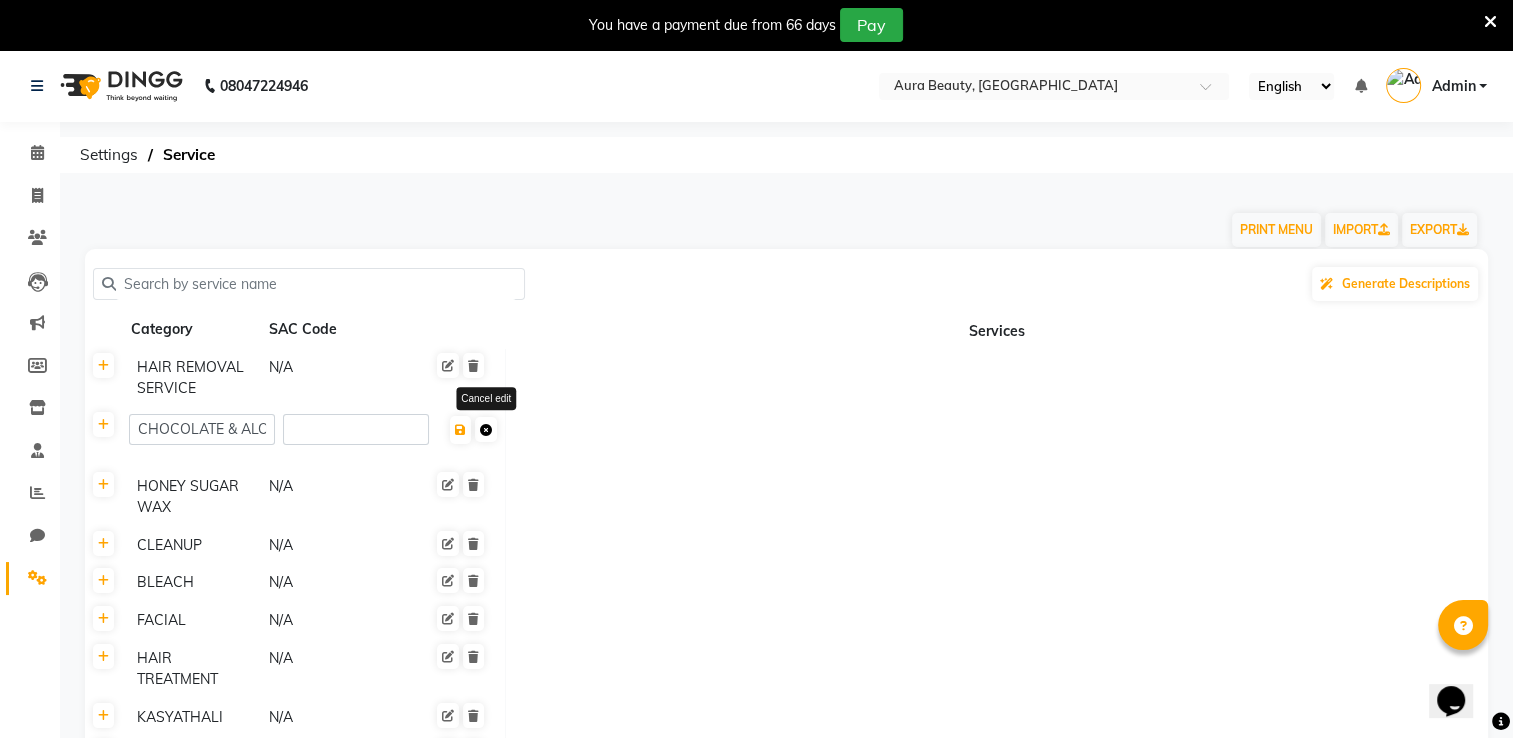click 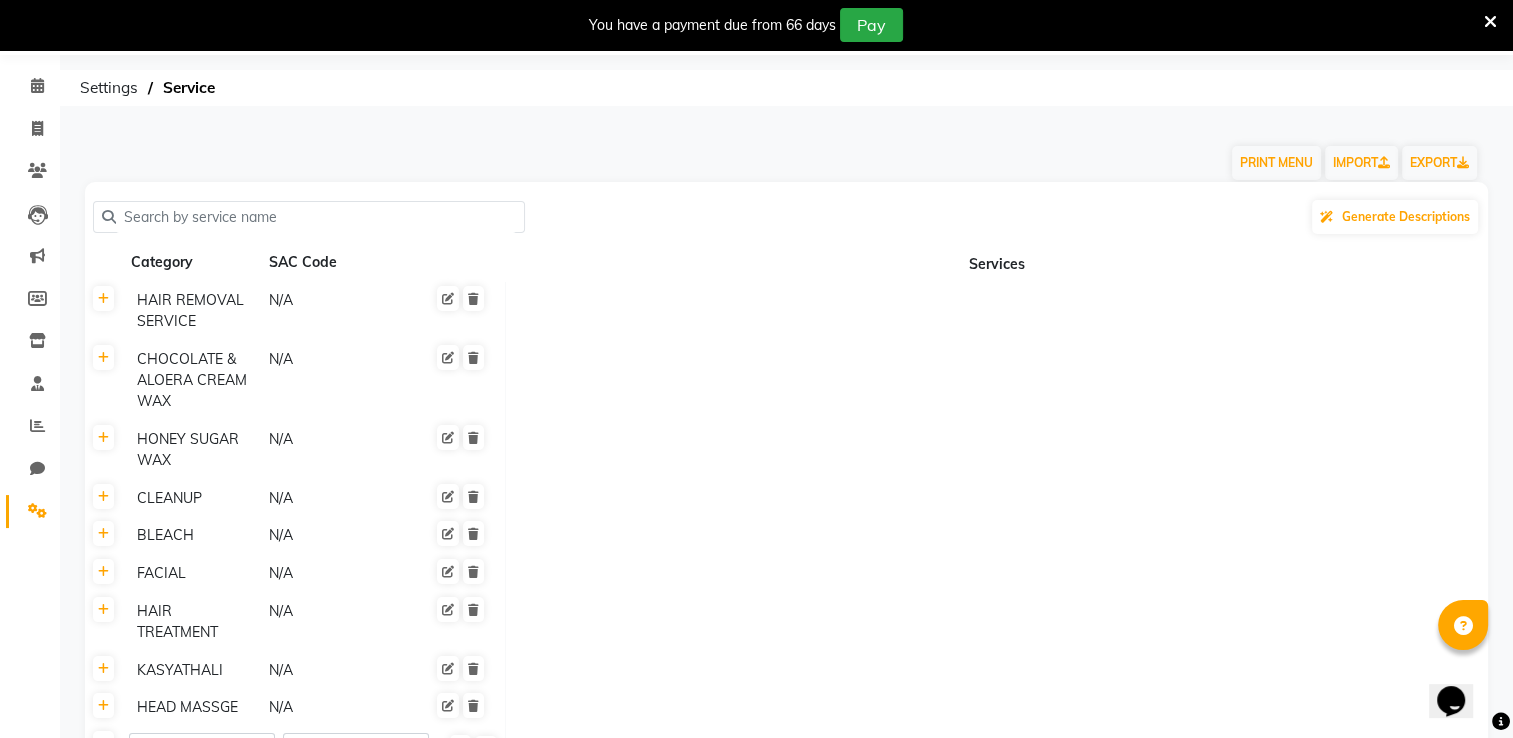 scroll, scrollTop: 80, scrollLeft: 0, axis: vertical 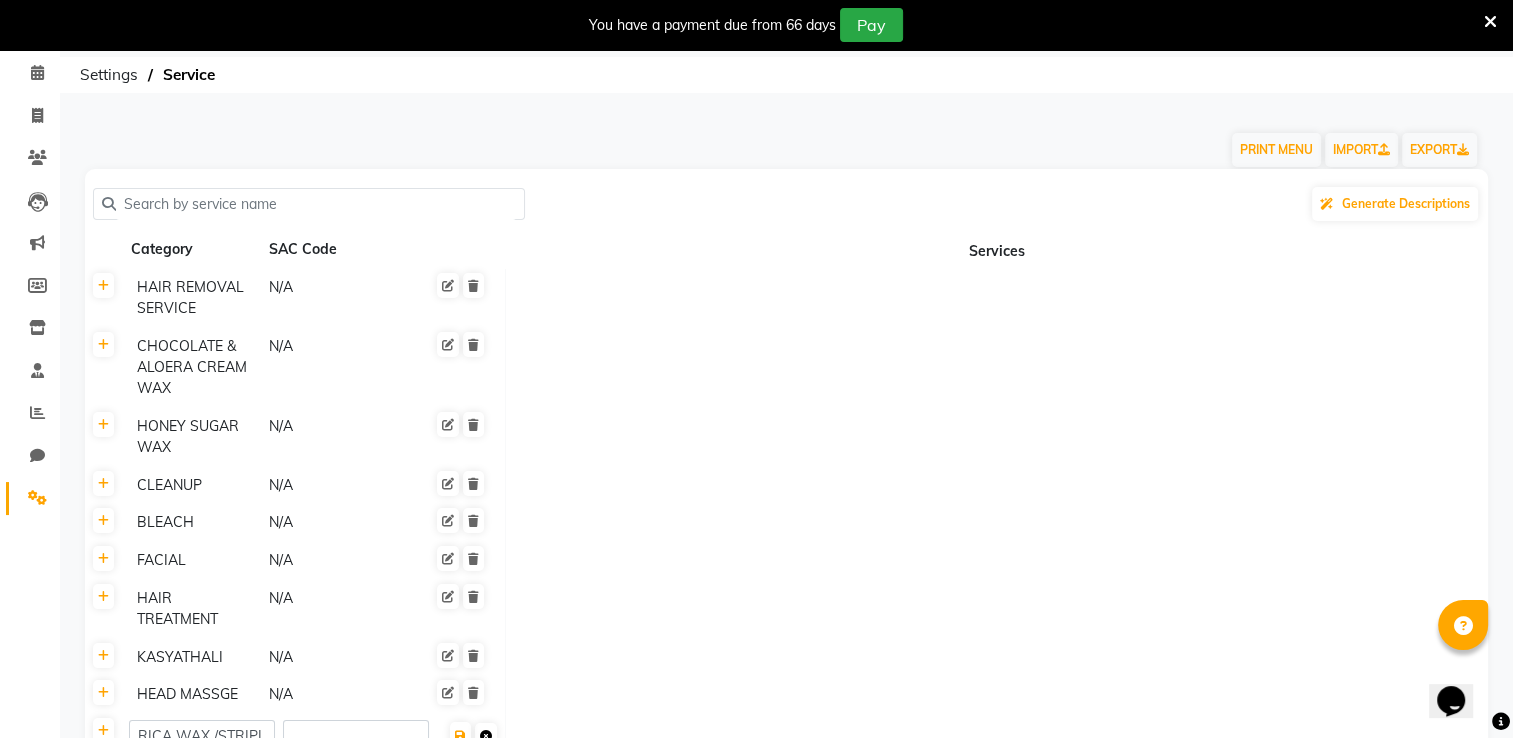 click 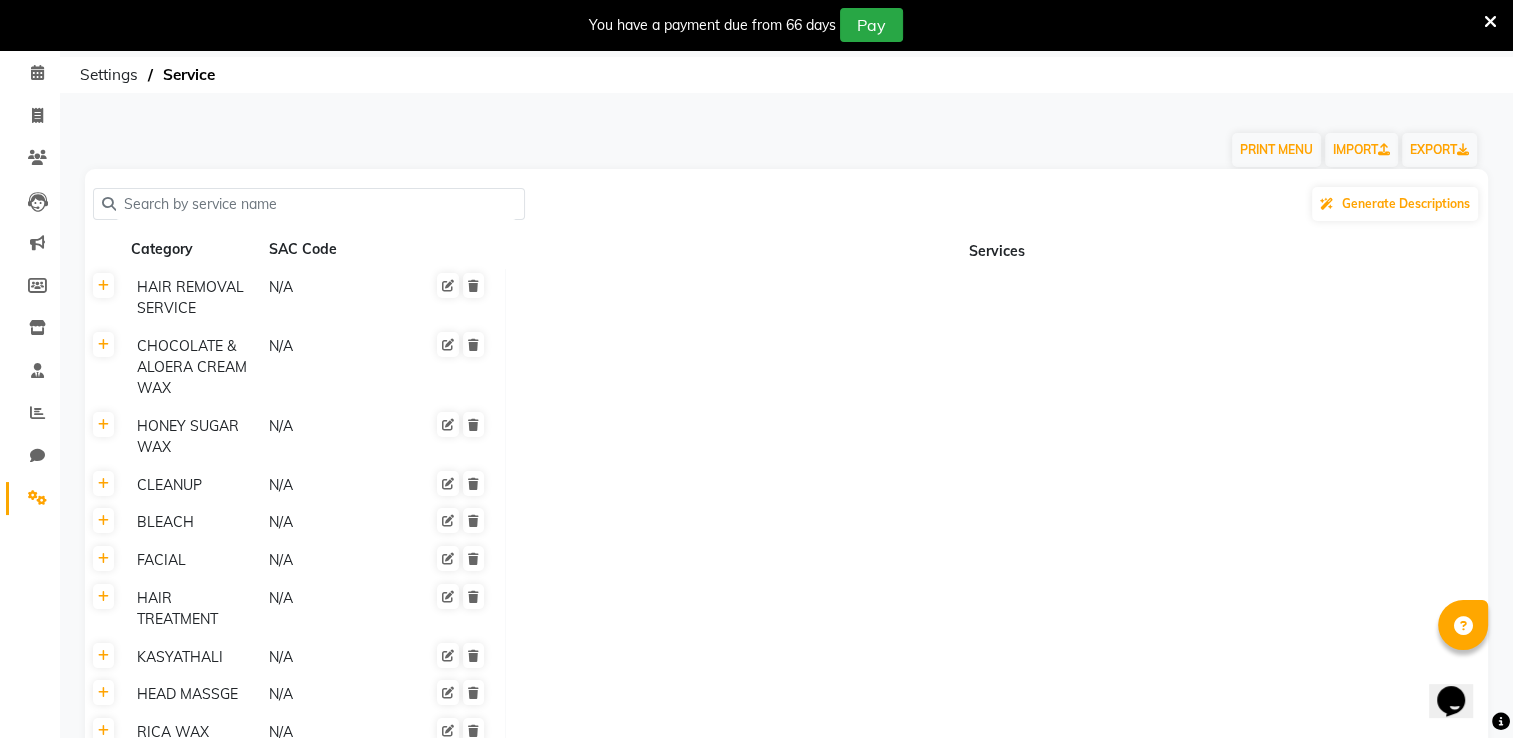 click 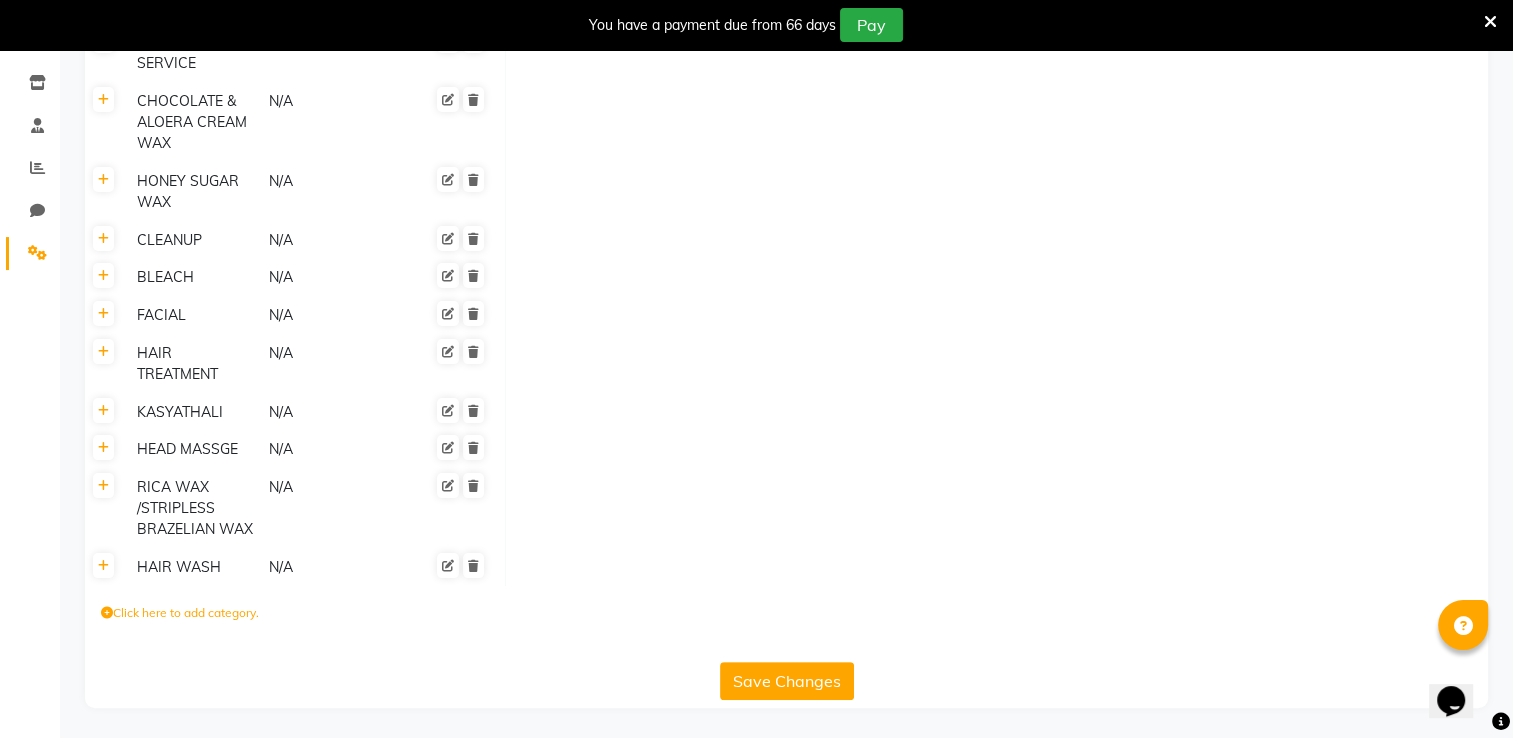 click on "N/A" 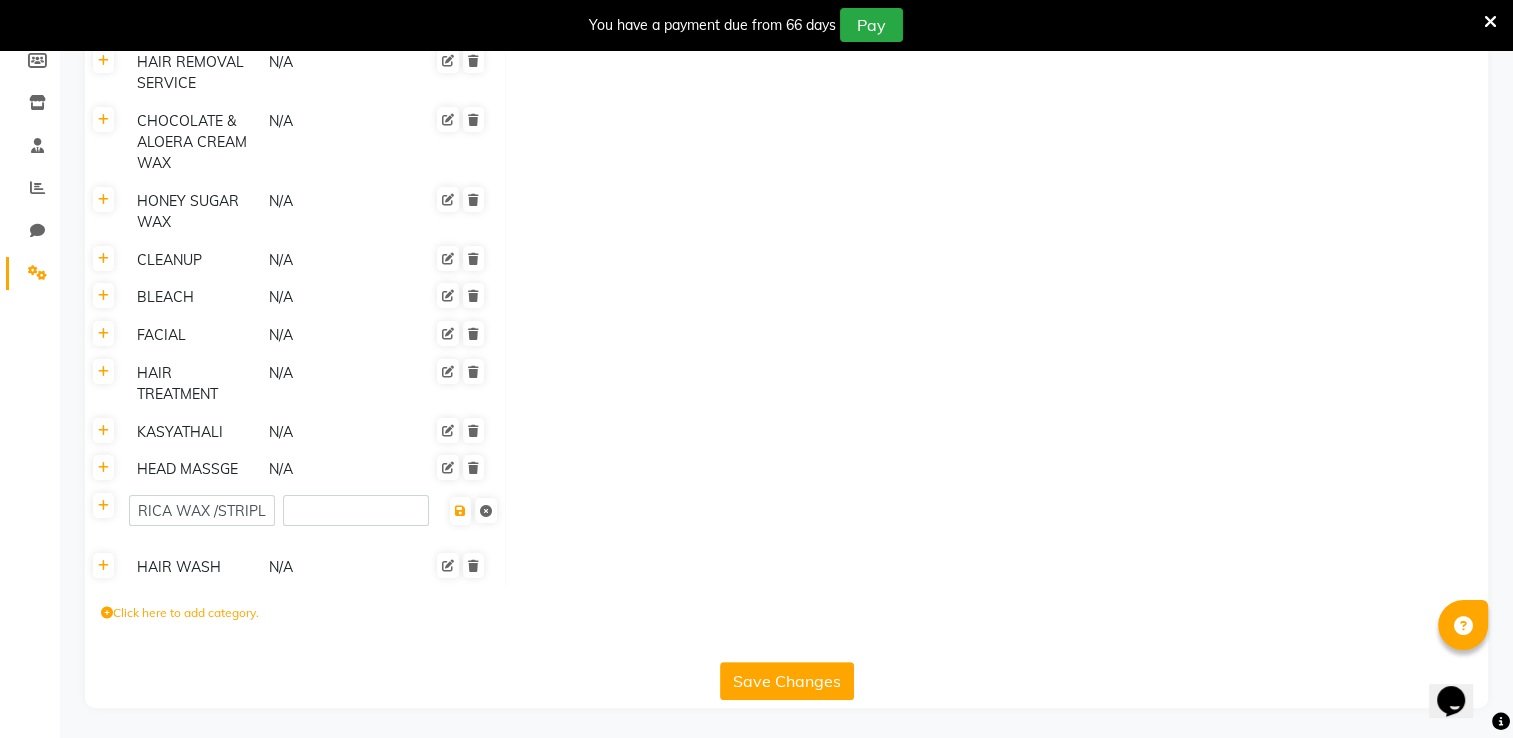 click 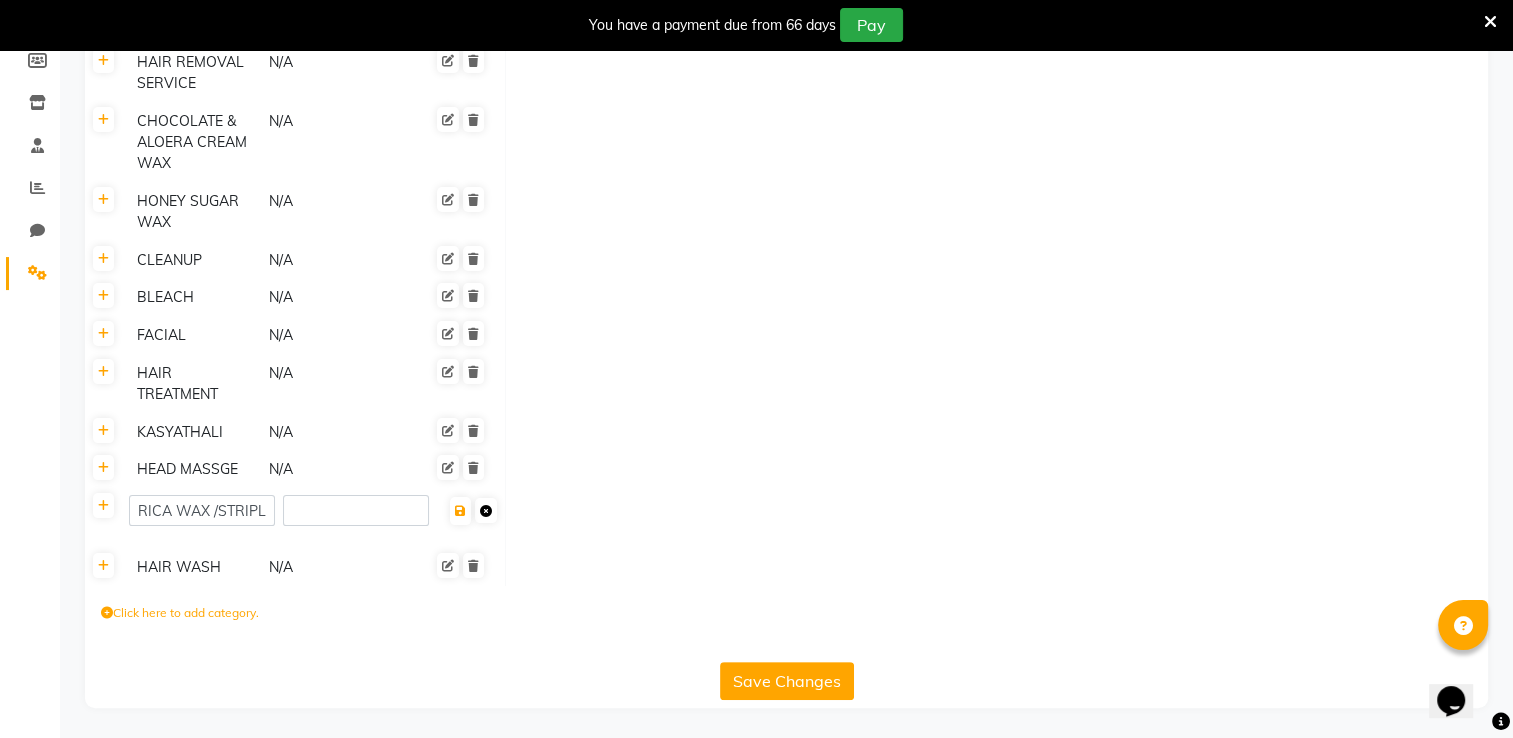 click 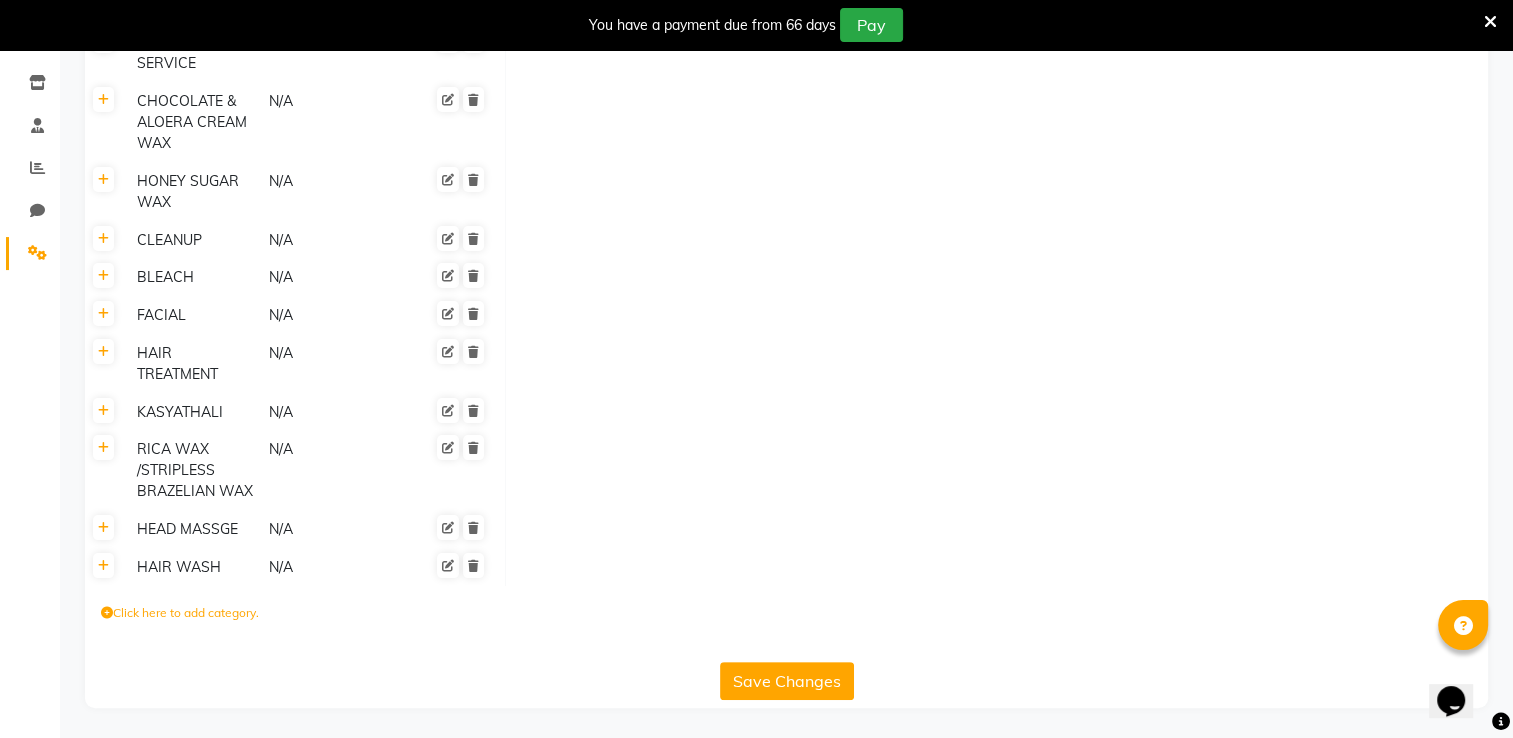click on "N/A" 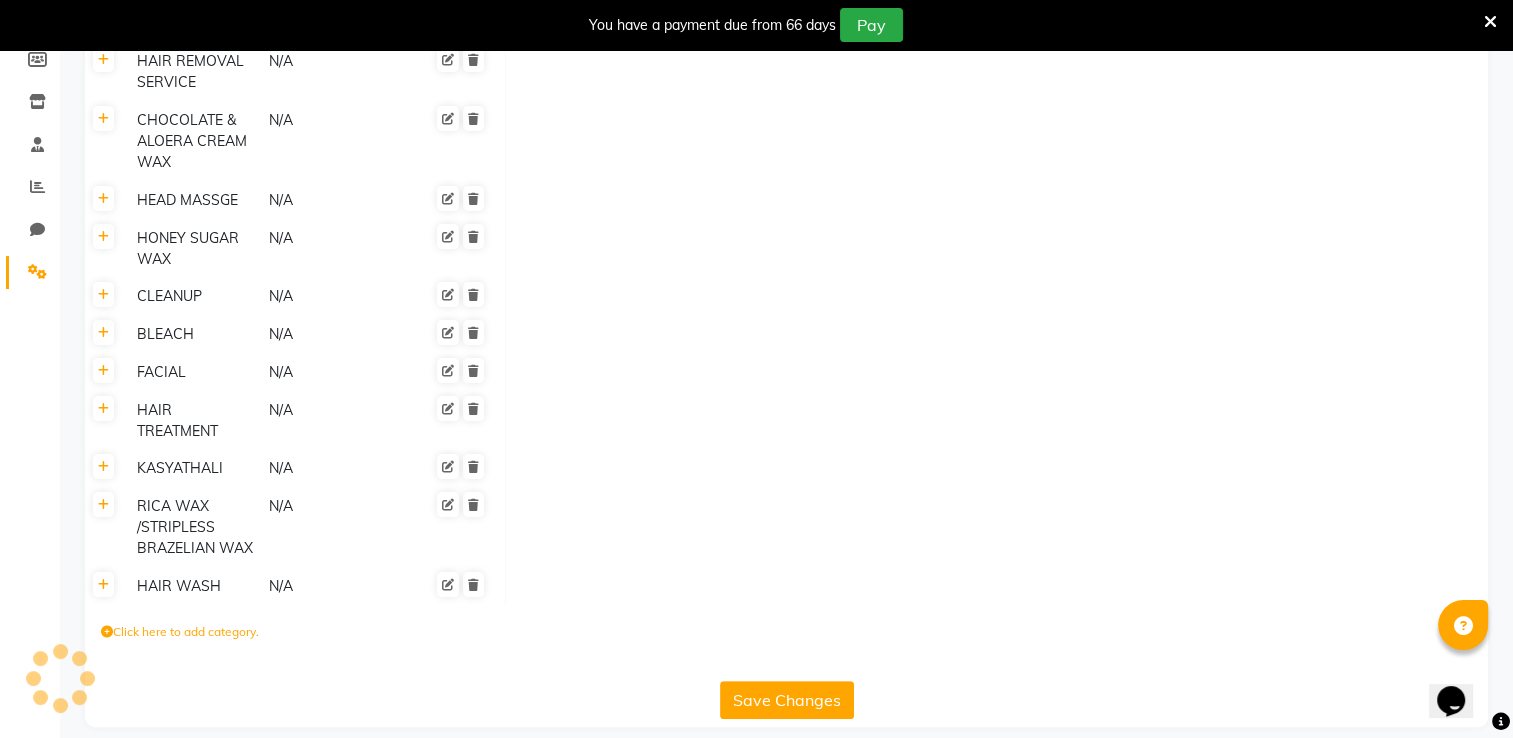 scroll, scrollTop: 326, scrollLeft: 0, axis: vertical 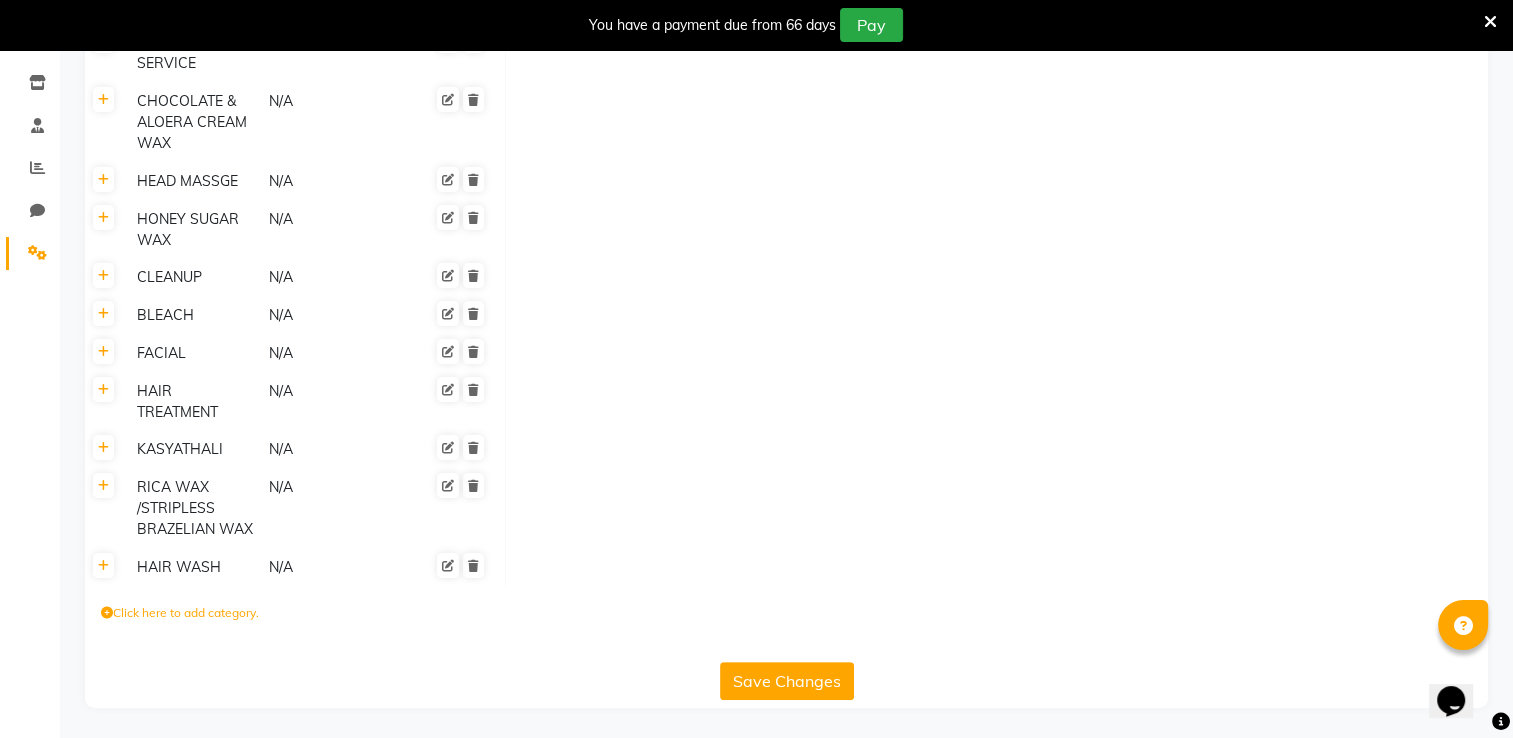 click 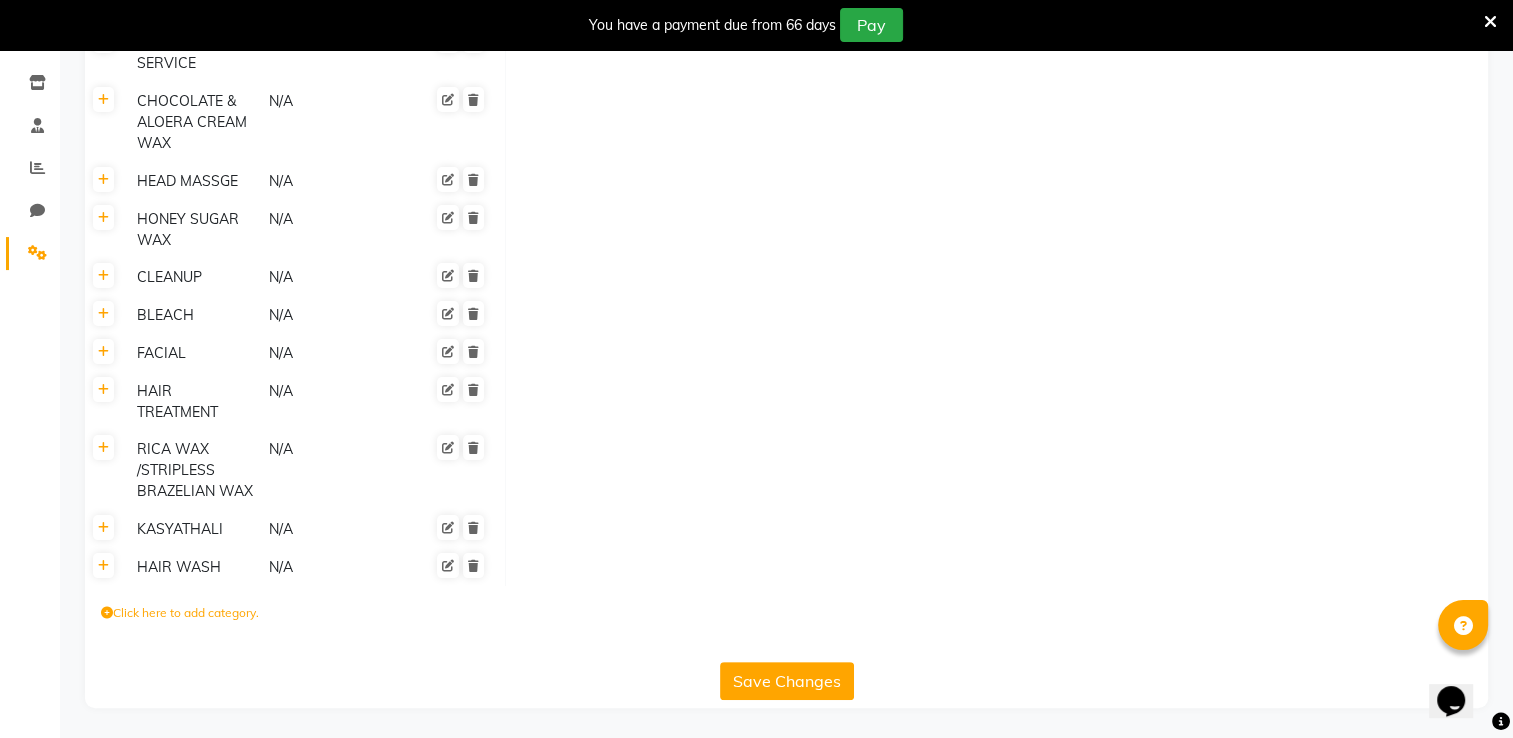 click on "N/A" 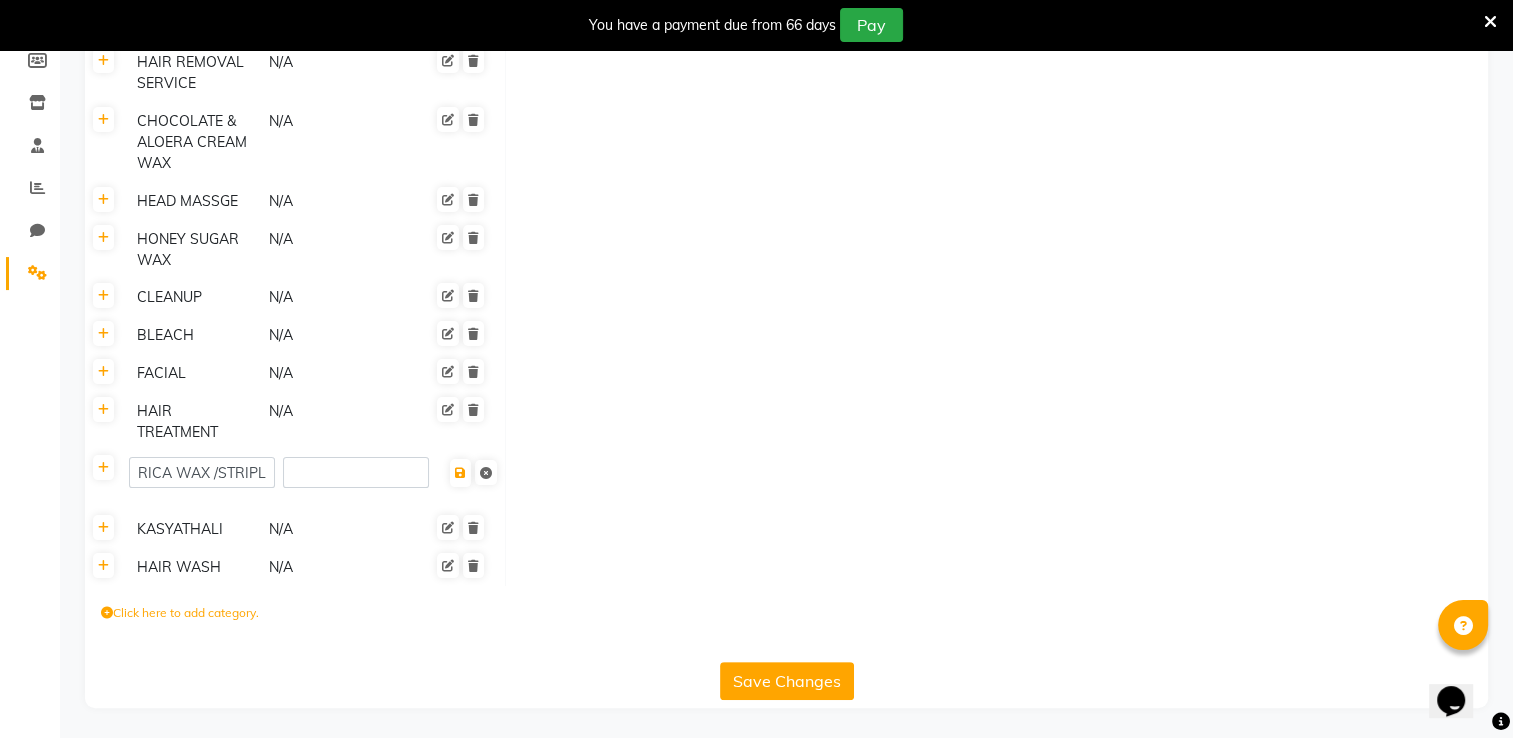 scroll, scrollTop: 306, scrollLeft: 0, axis: vertical 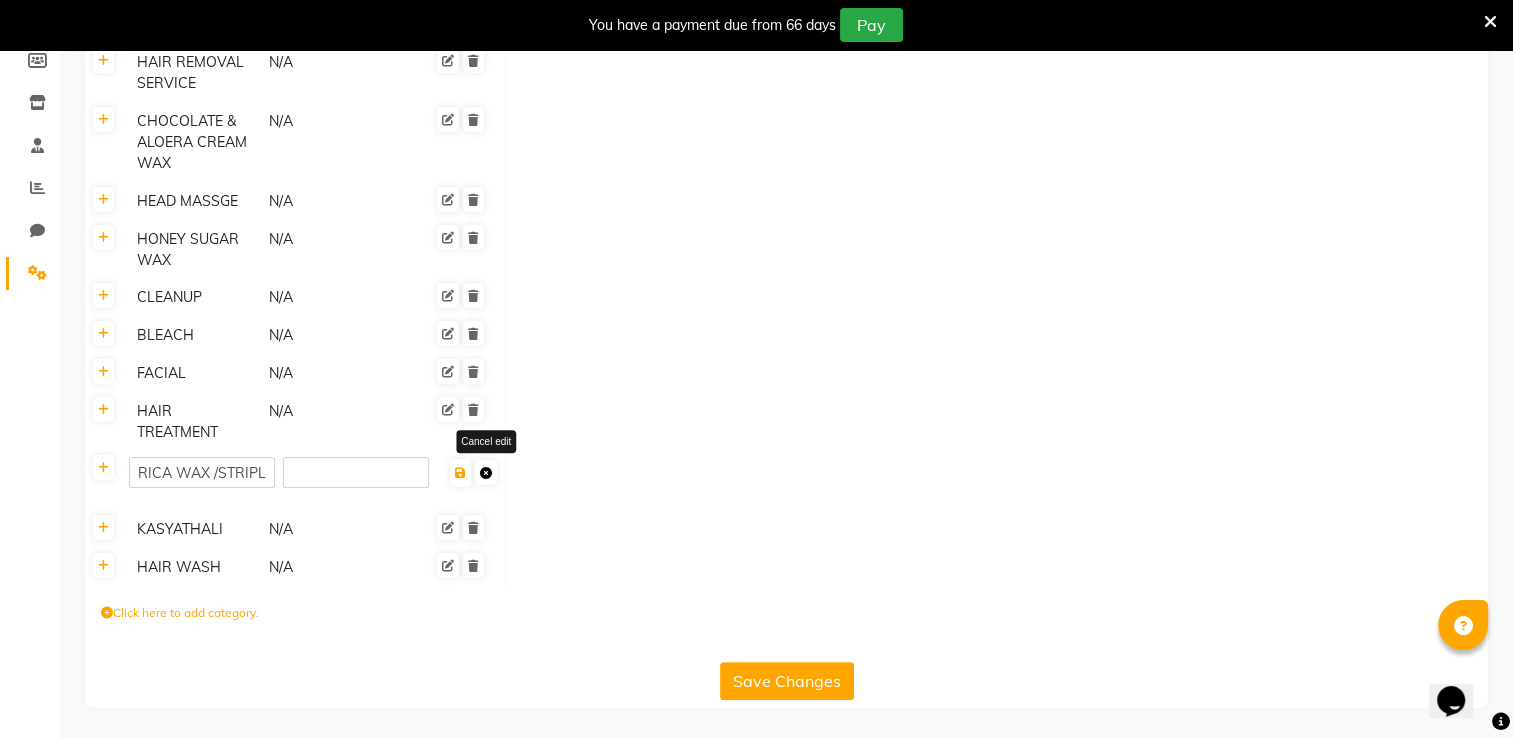 click 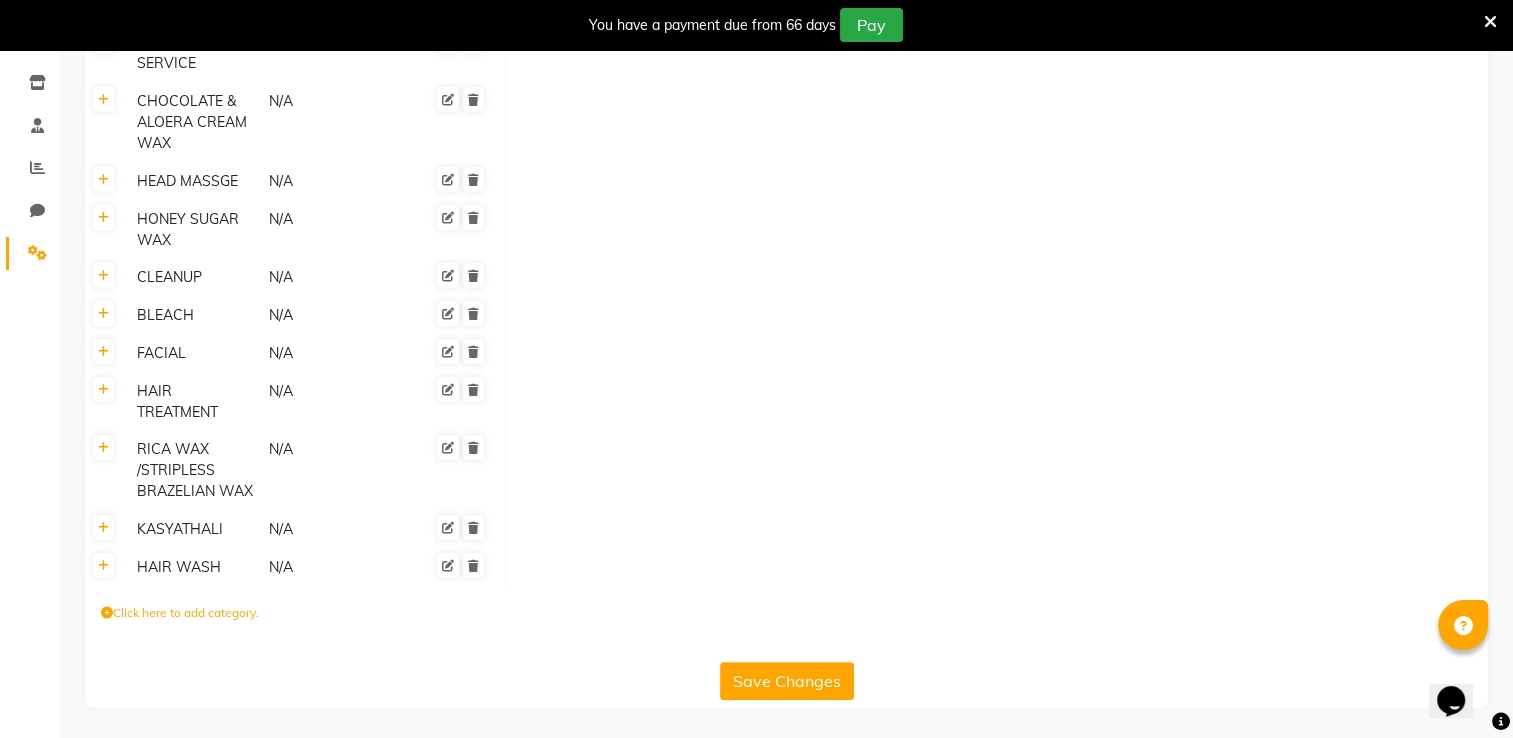 click on "N/A" 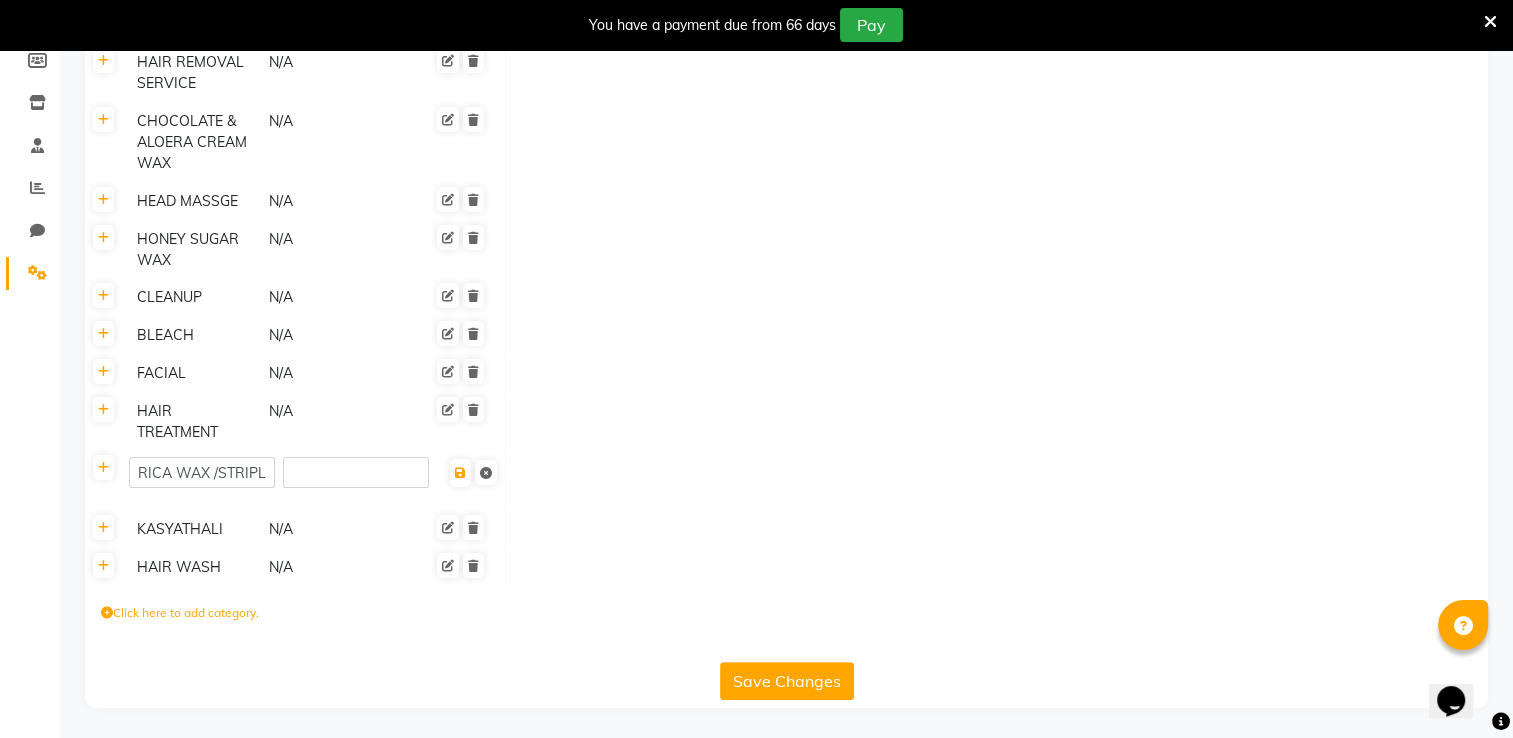 scroll, scrollTop: 308, scrollLeft: 0, axis: vertical 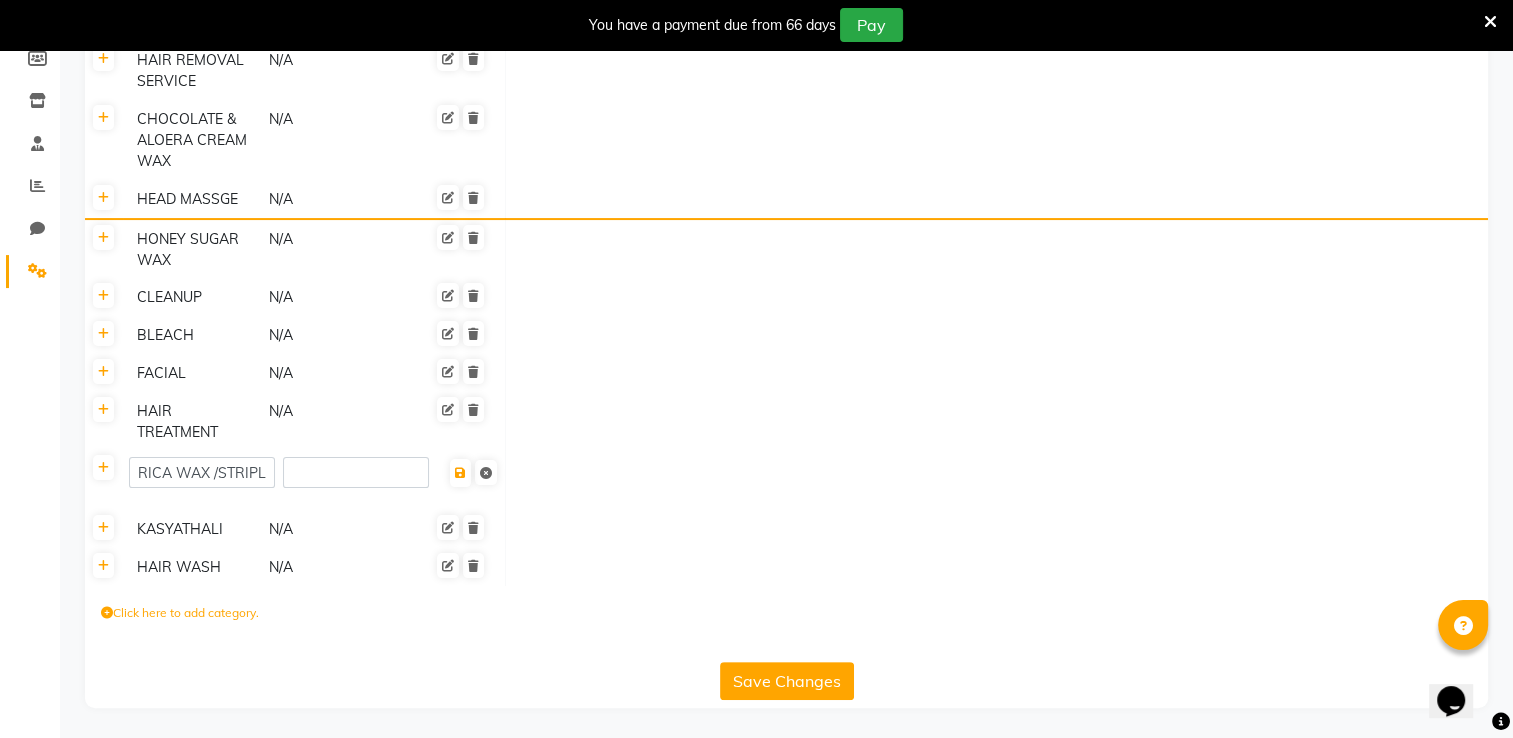 click 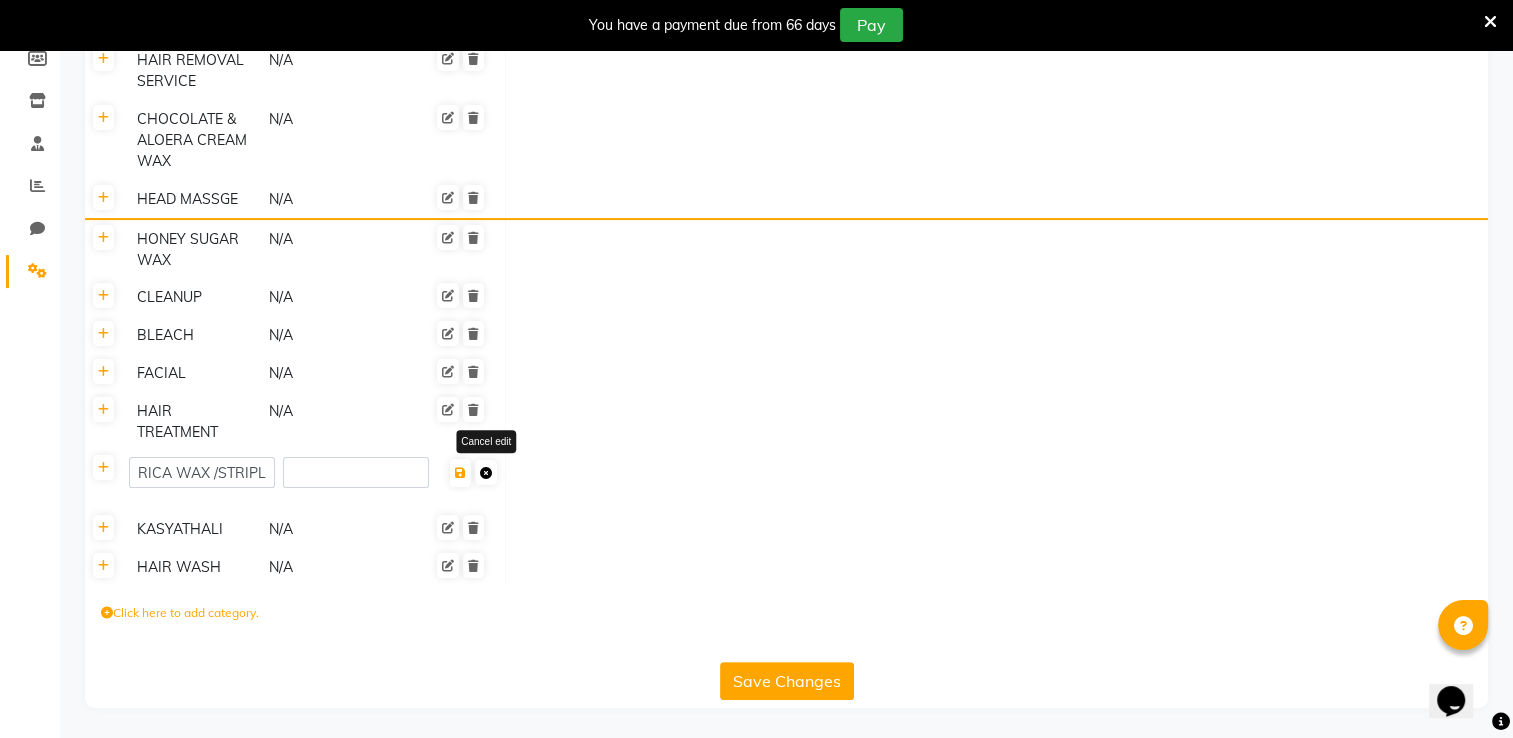 click 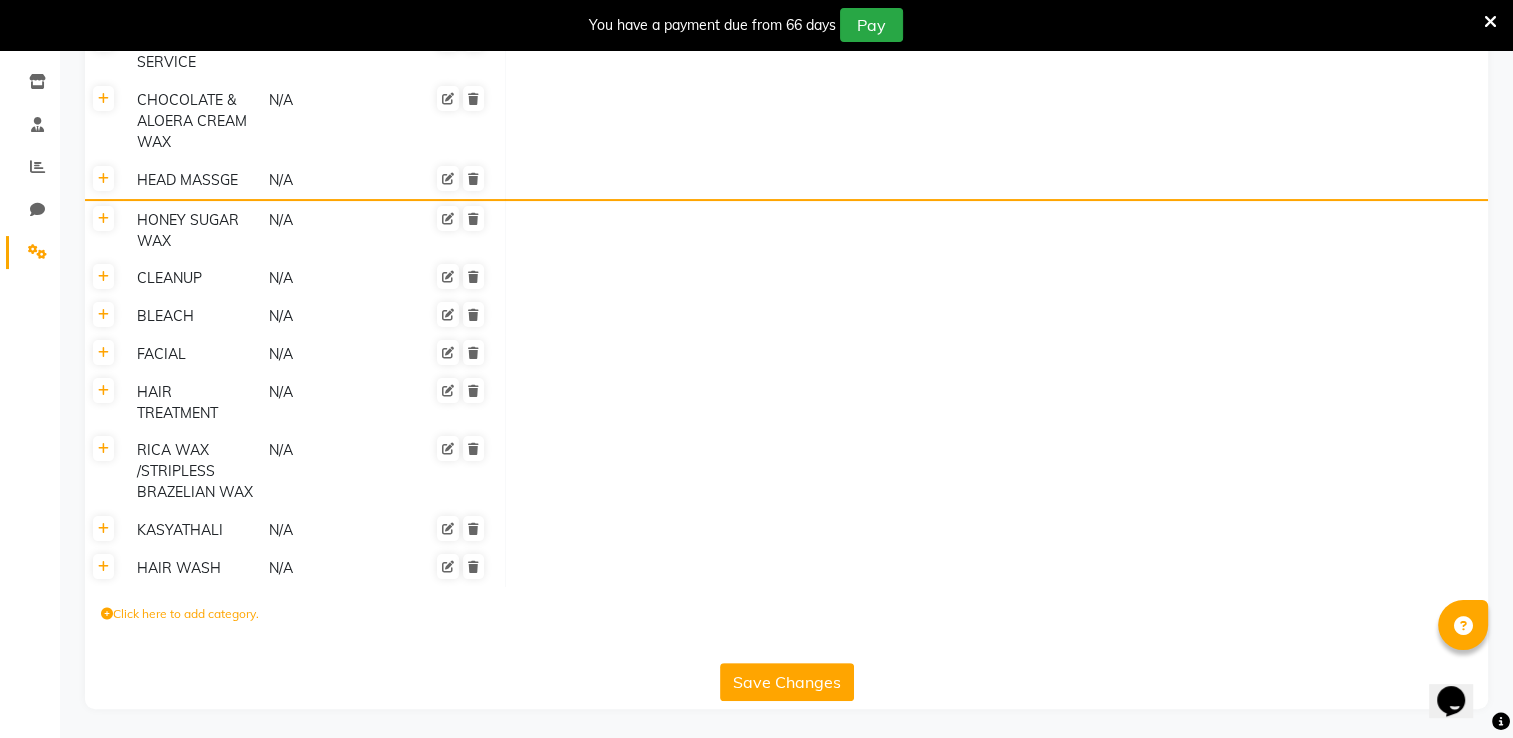 click 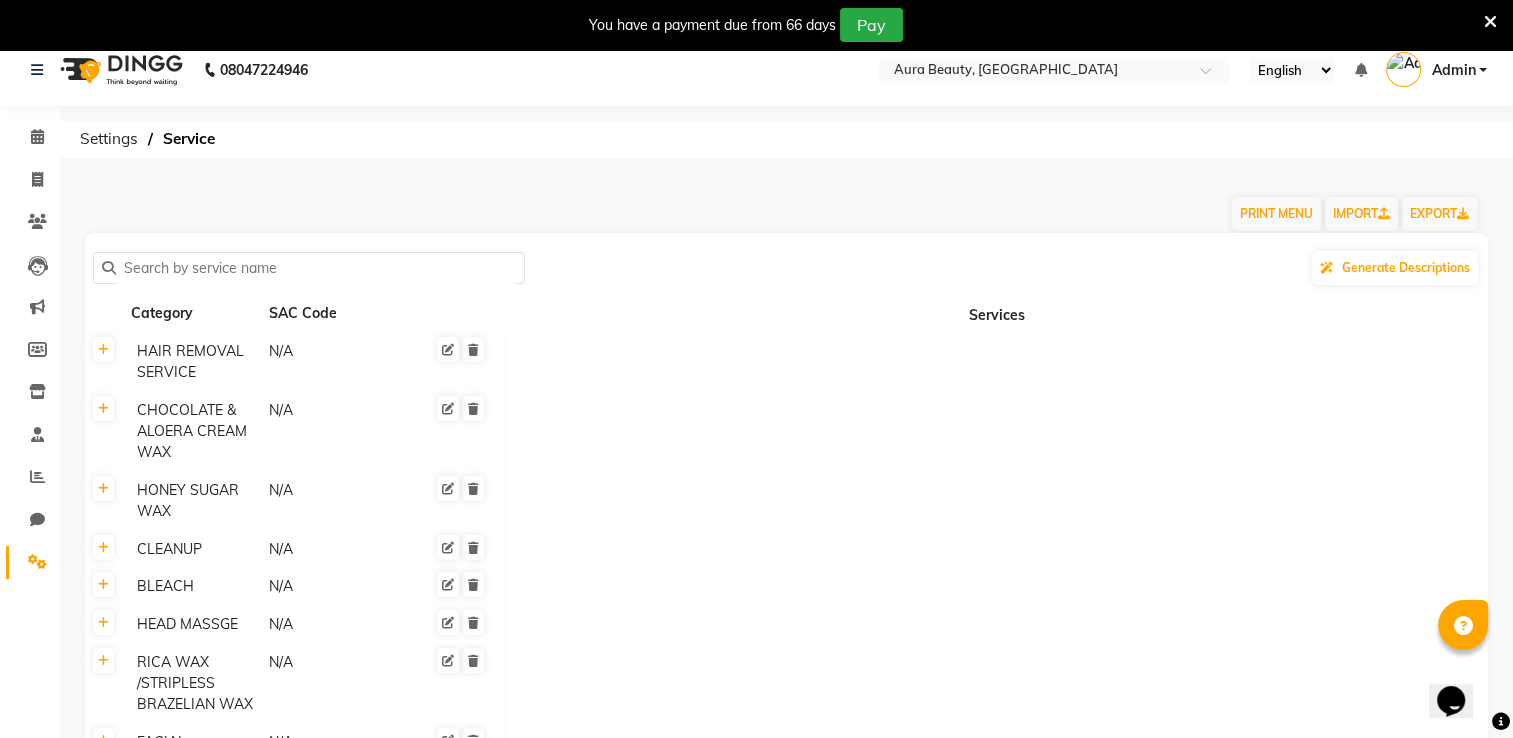 scroll, scrollTop: 0, scrollLeft: 0, axis: both 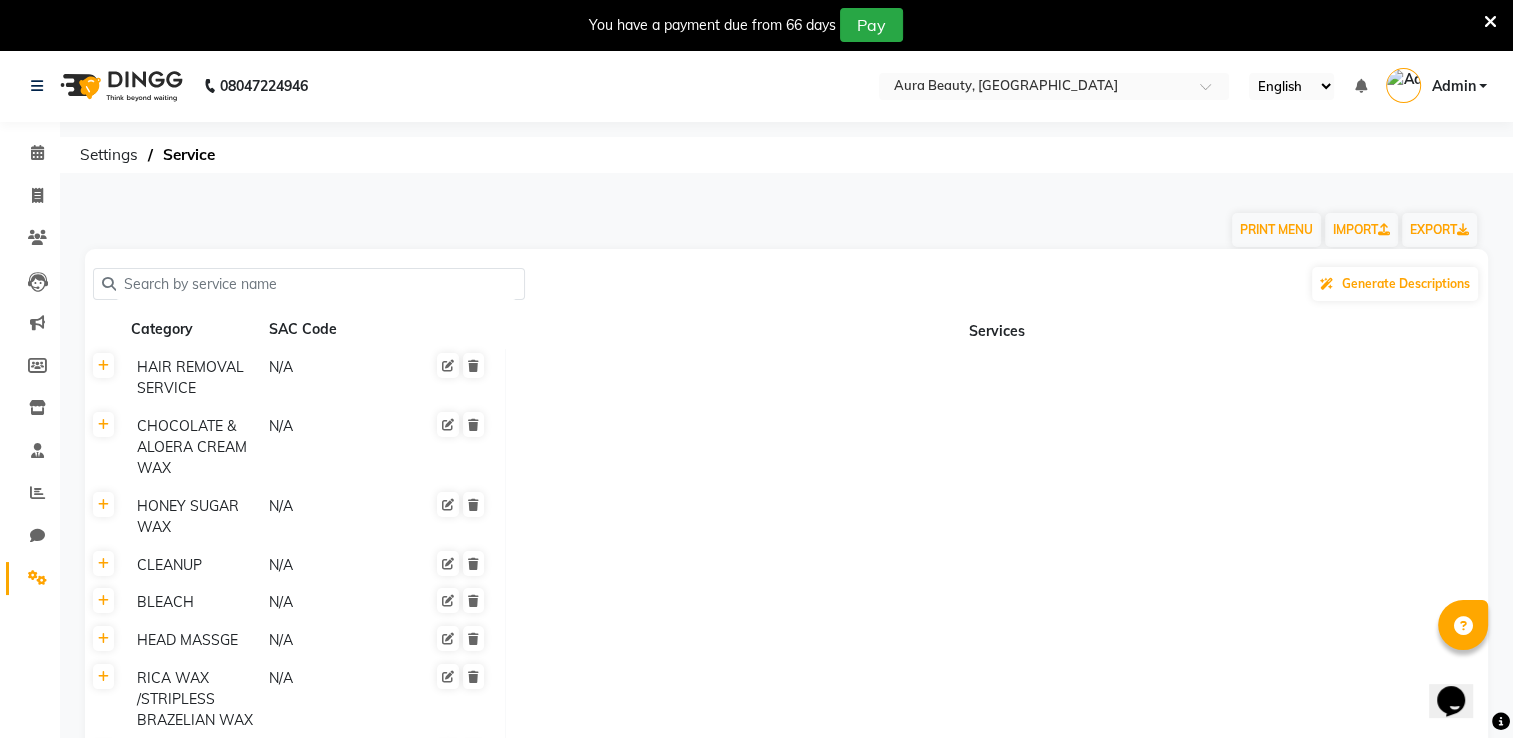 click on "BLEACH N/A" 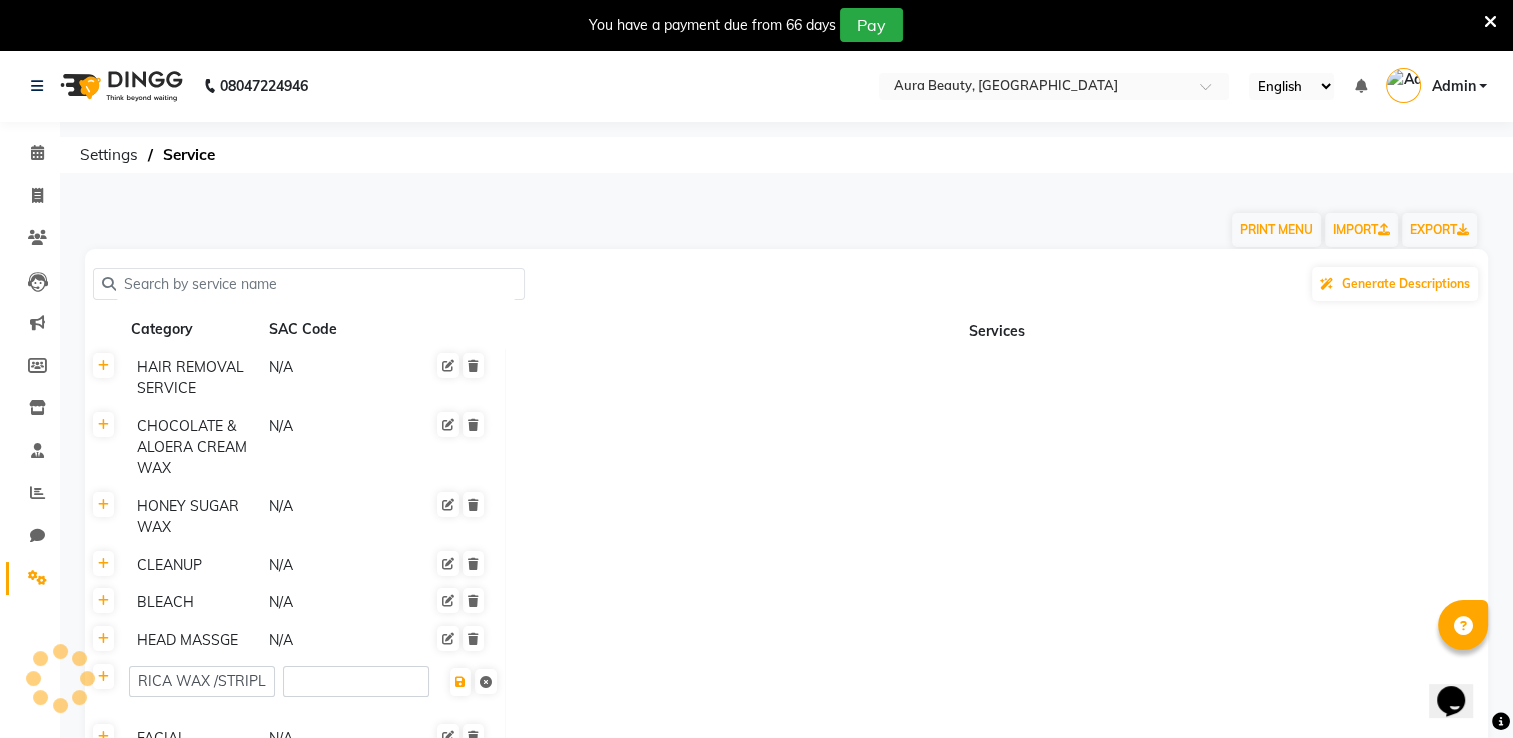 click 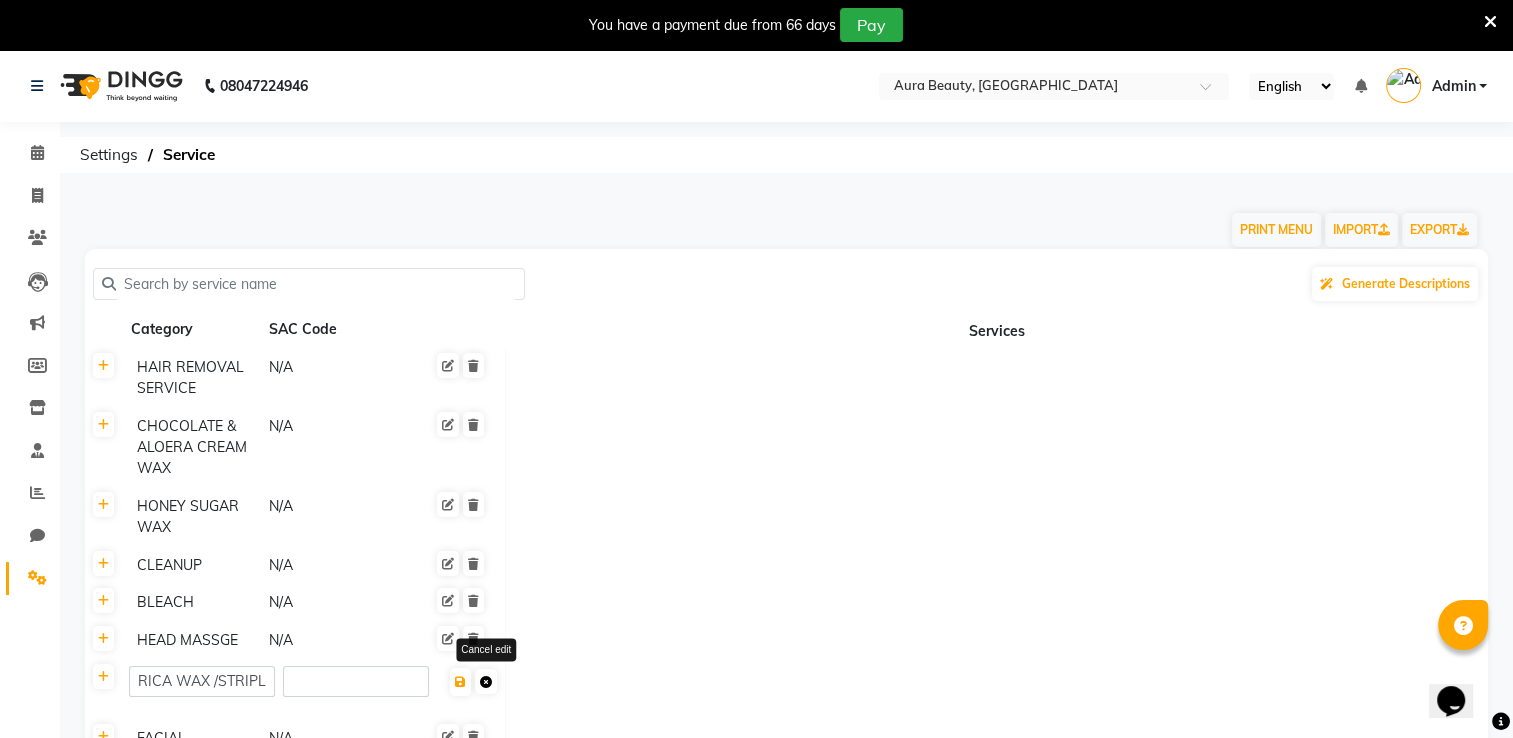 click 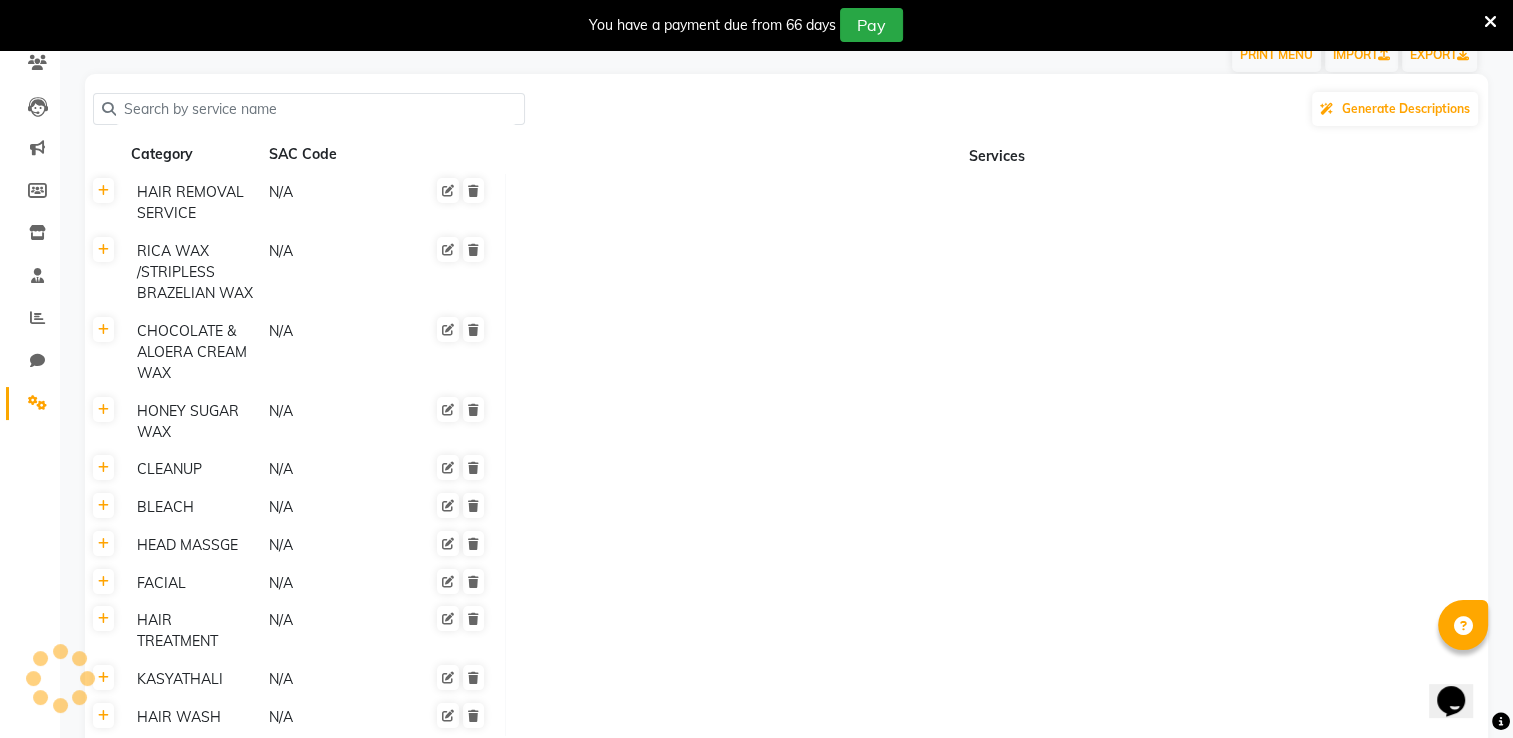 scroll, scrollTop: 200, scrollLeft: 0, axis: vertical 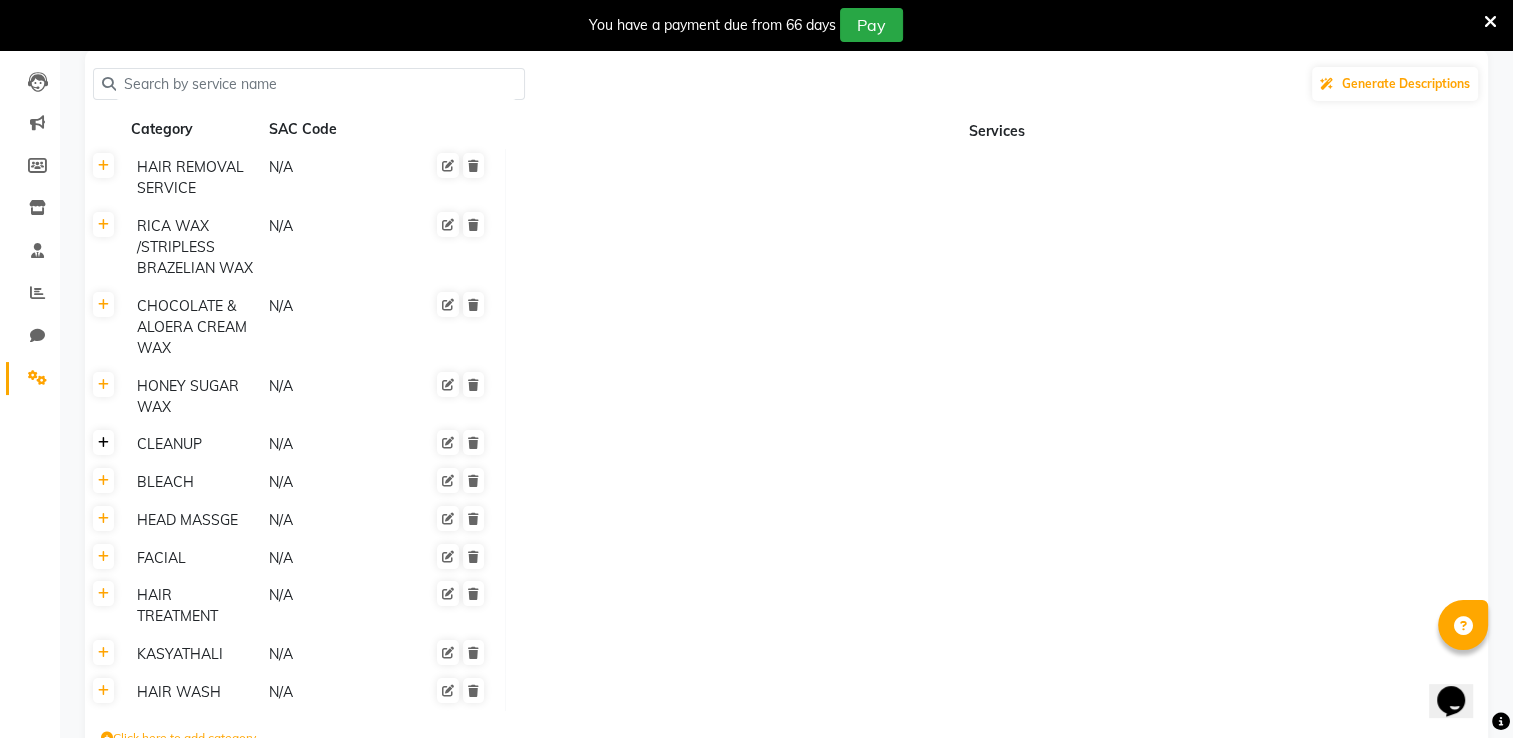 click 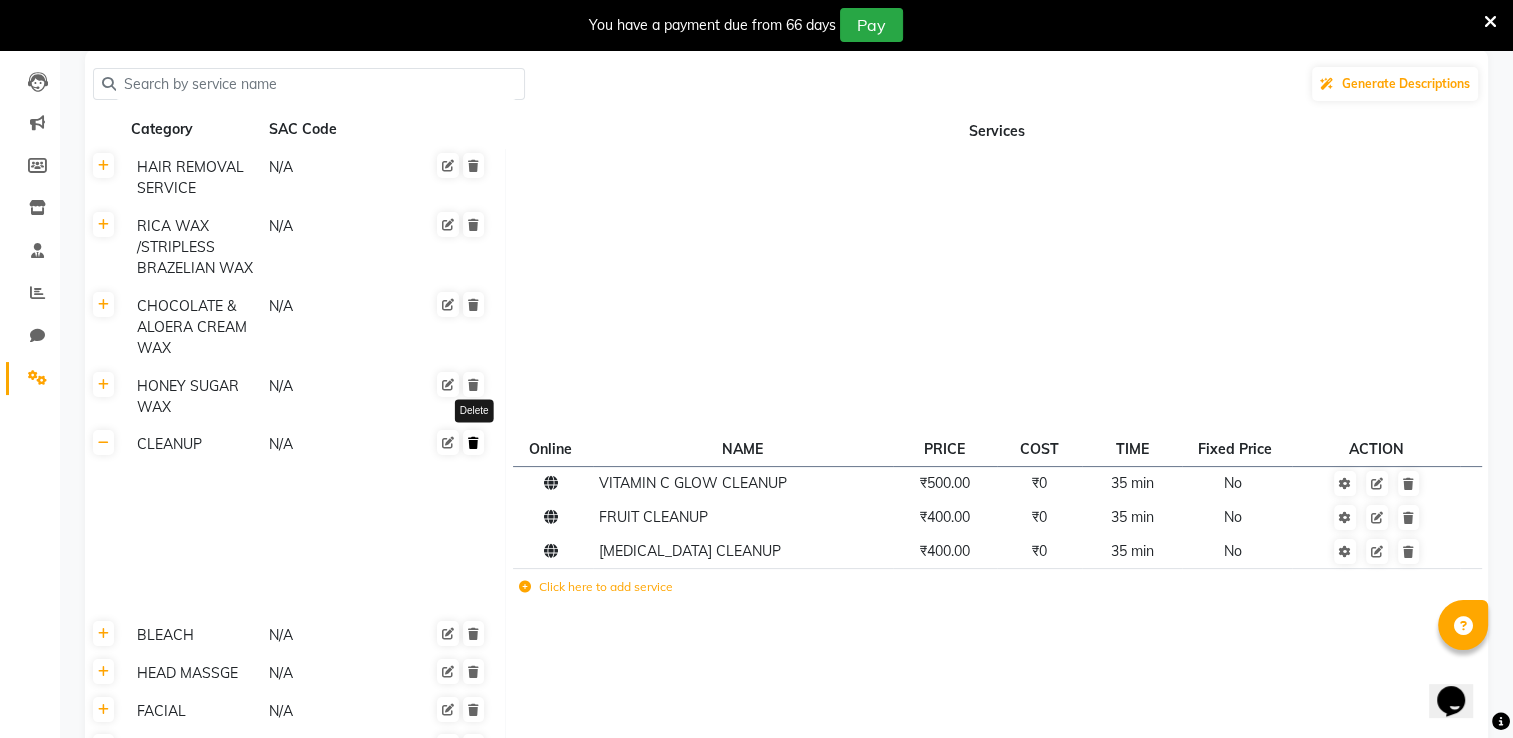 click 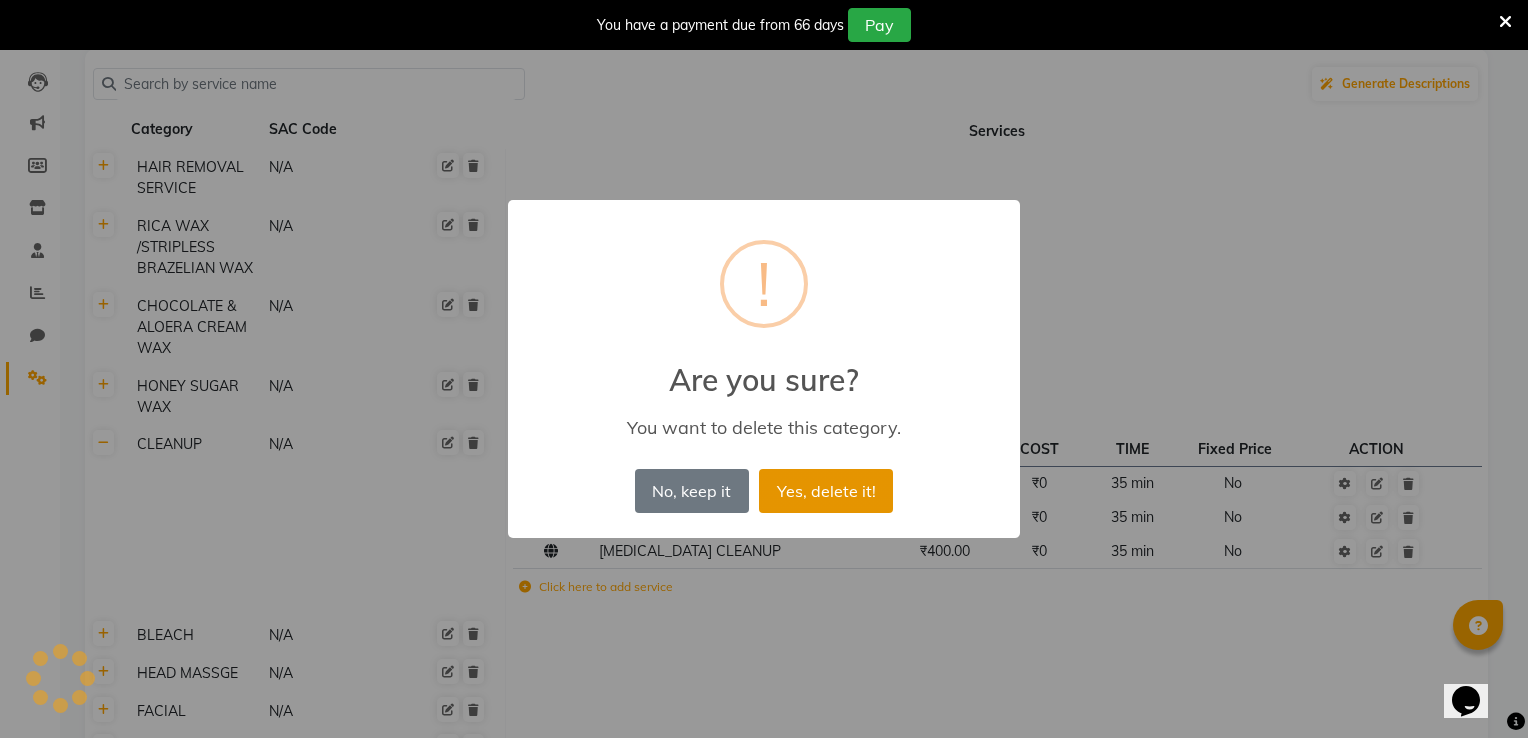 click on "Yes, delete it!" at bounding box center [826, 491] 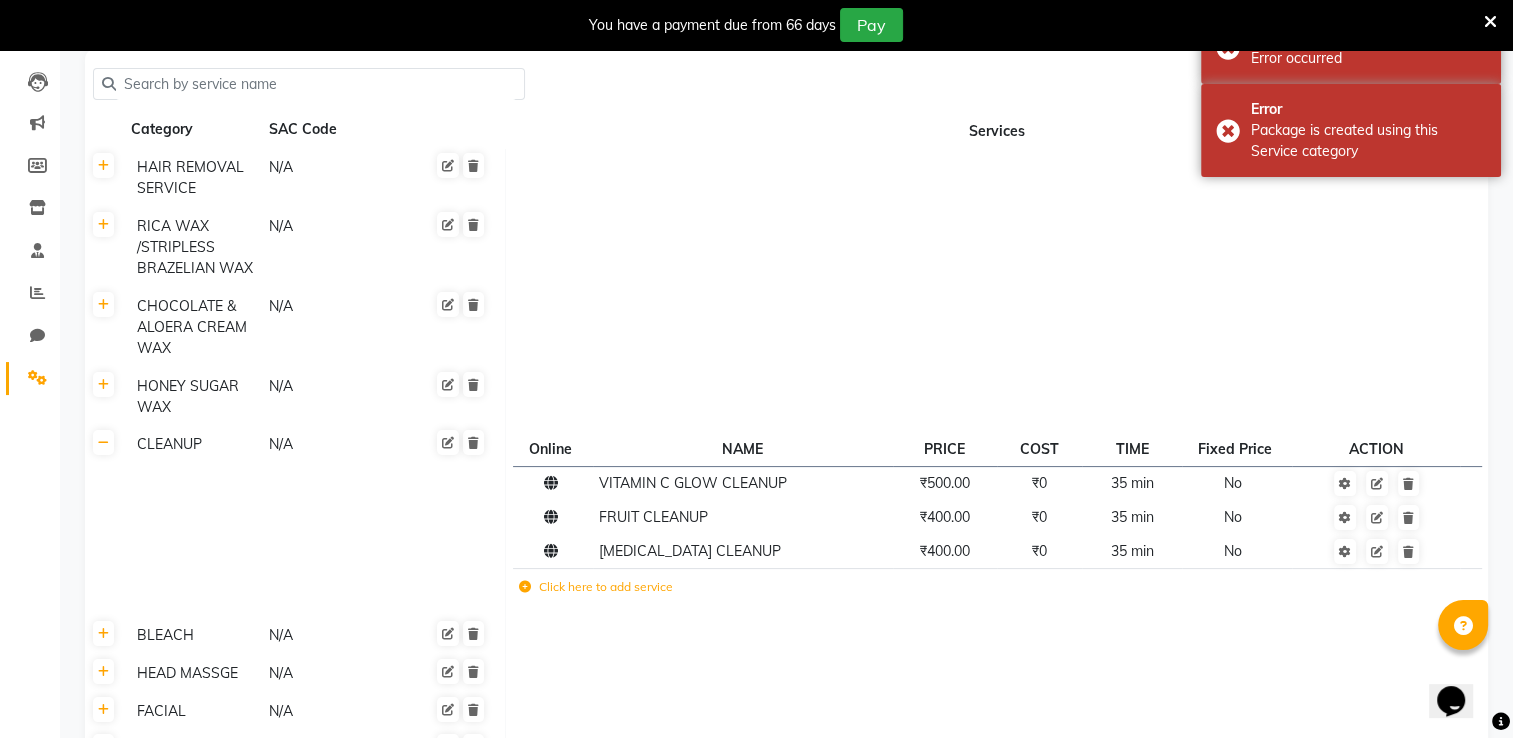 click 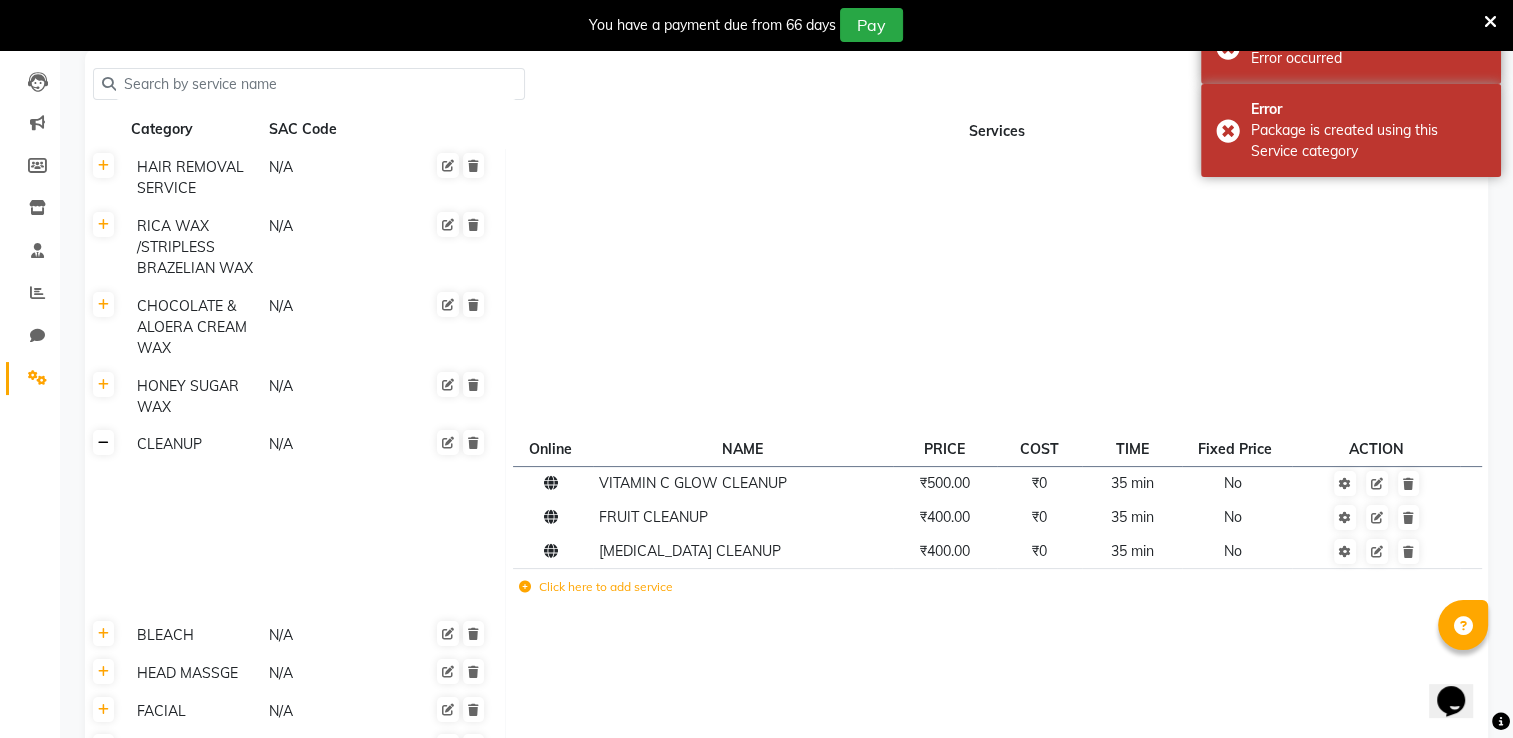 click 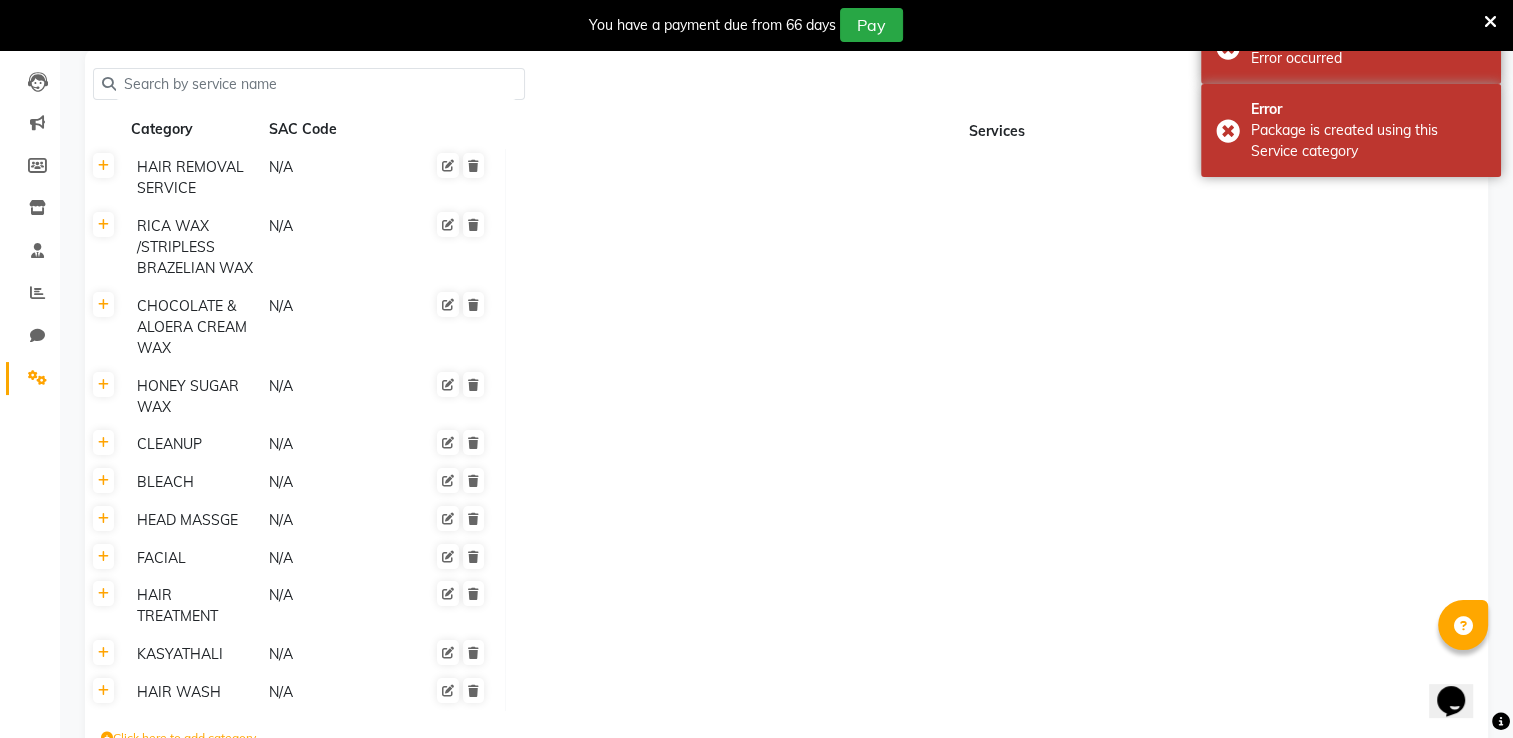 click 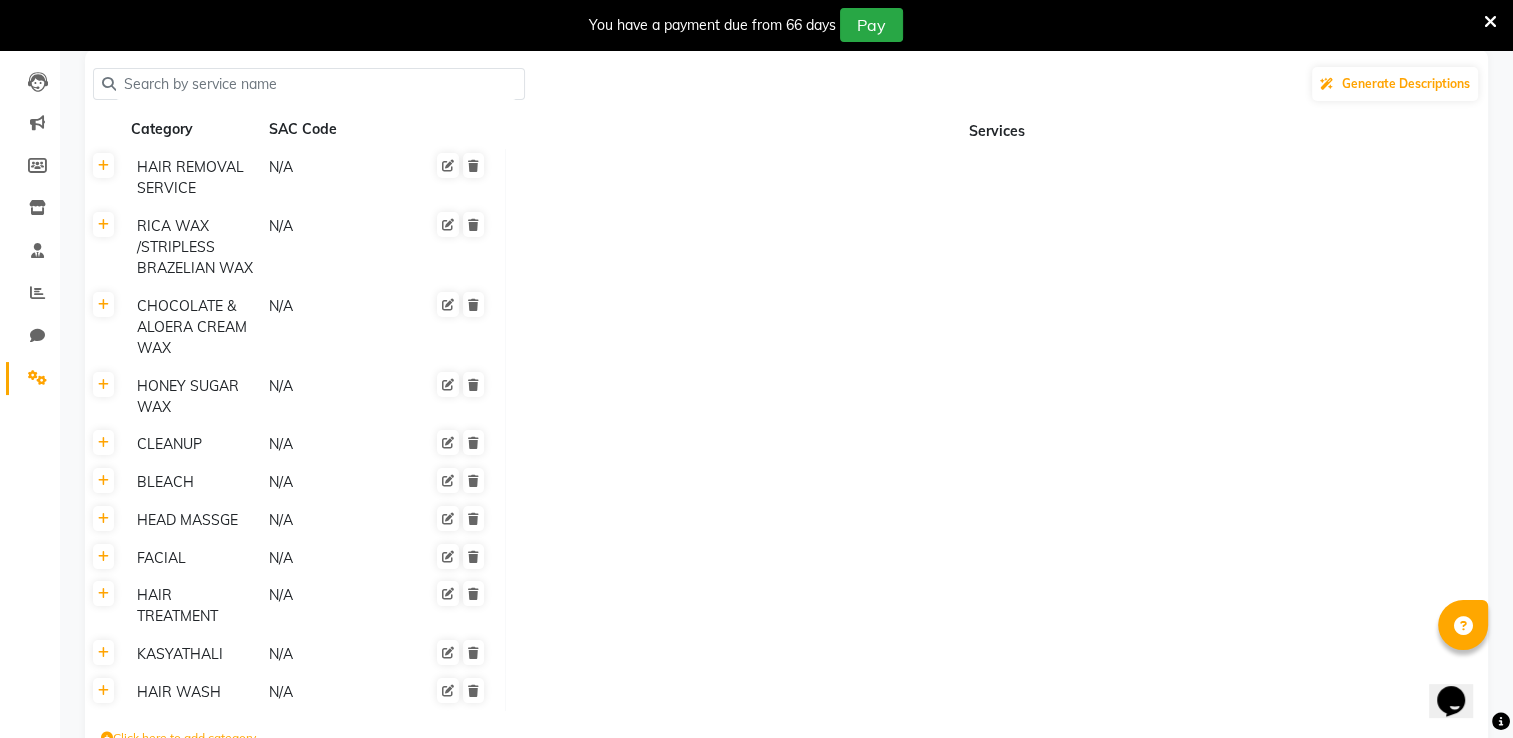 click on "CLEANUP" 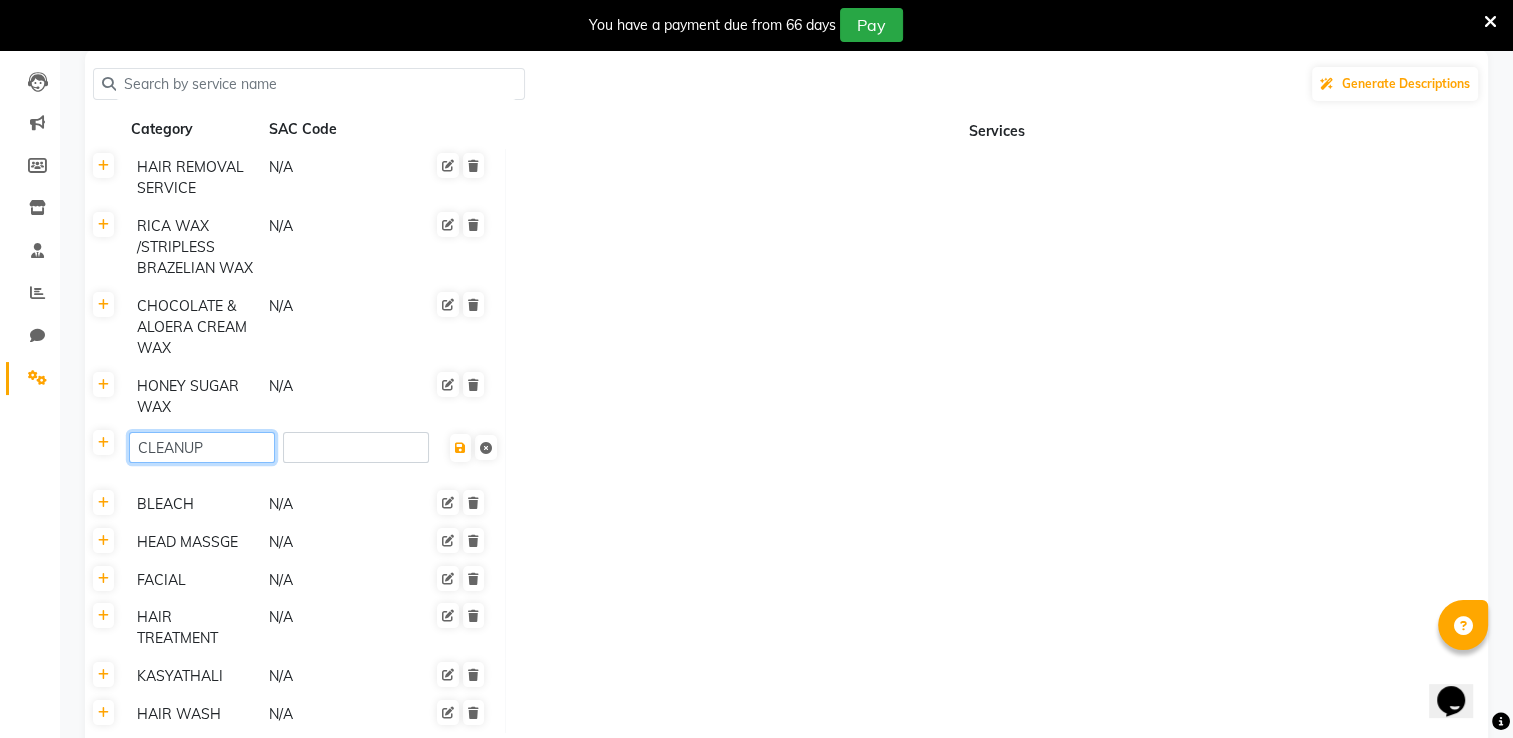 click on "CLEANUP" 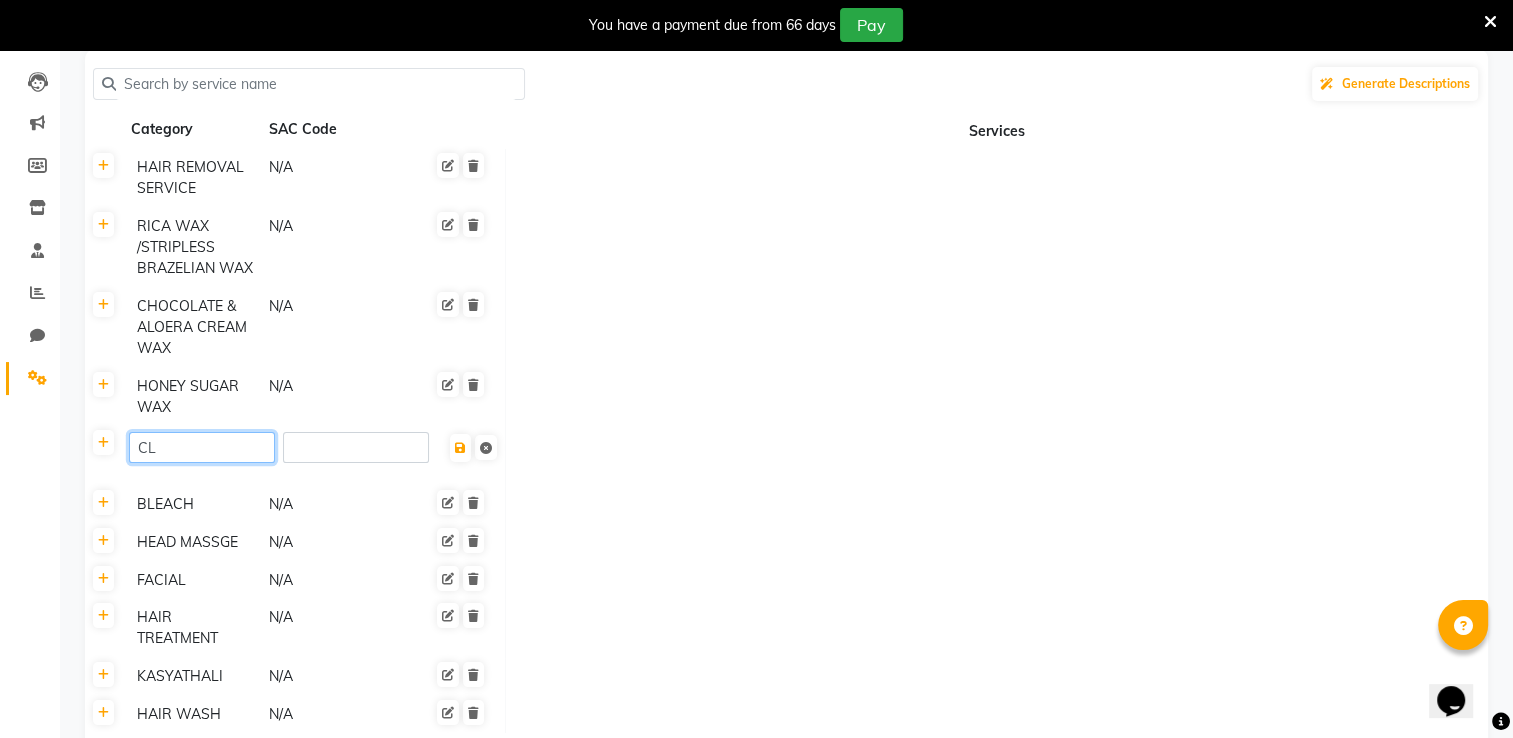 type on "C" 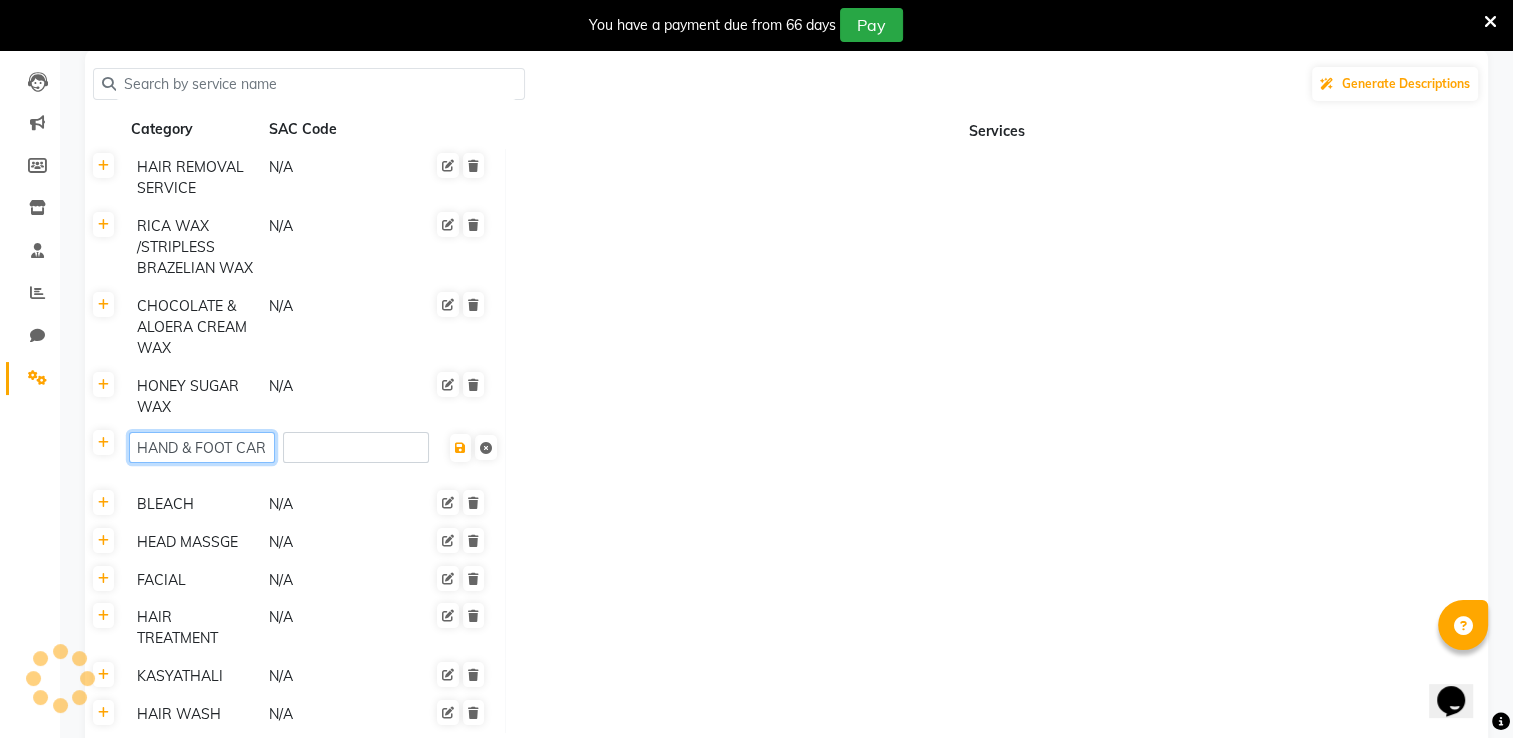 scroll, scrollTop: 0, scrollLeft: 0, axis: both 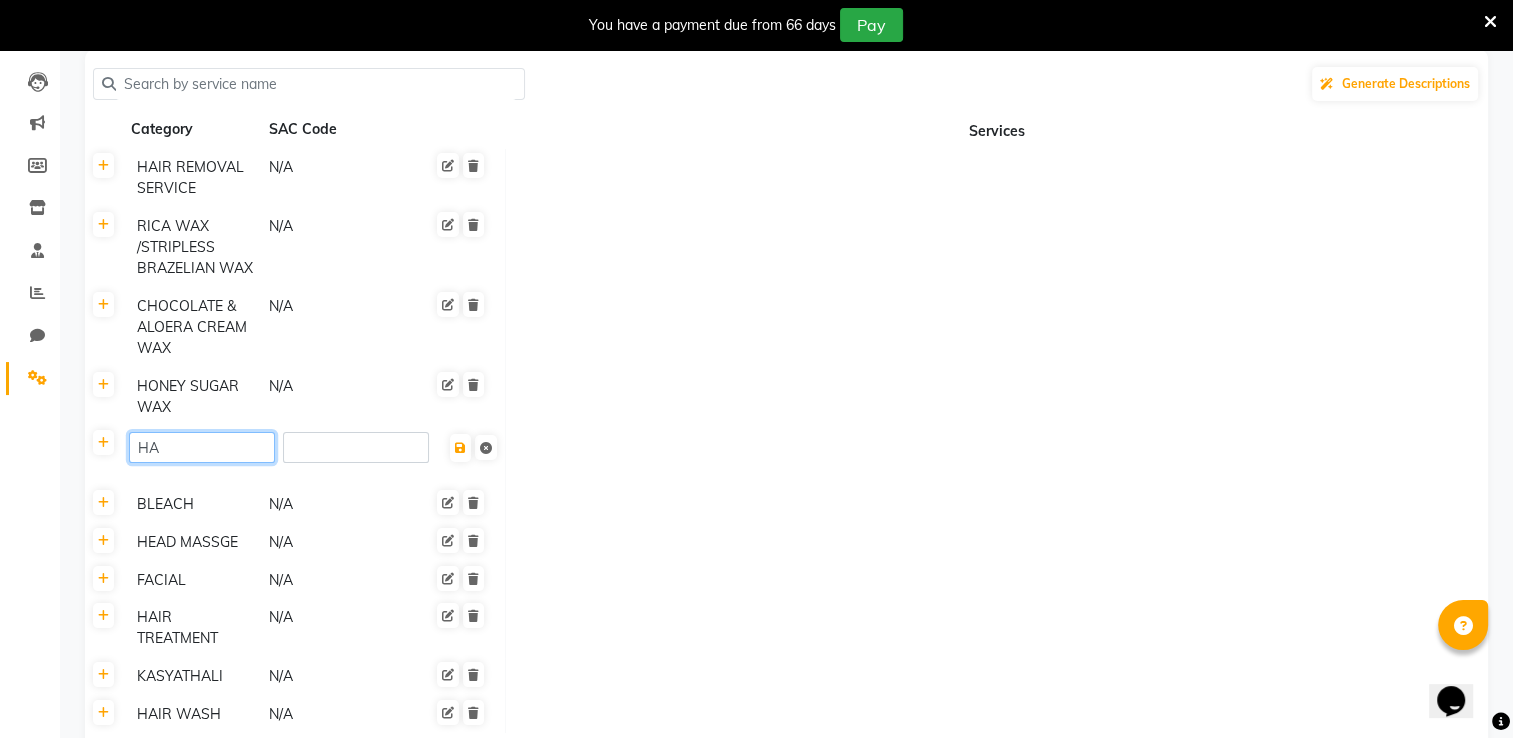 type on "H" 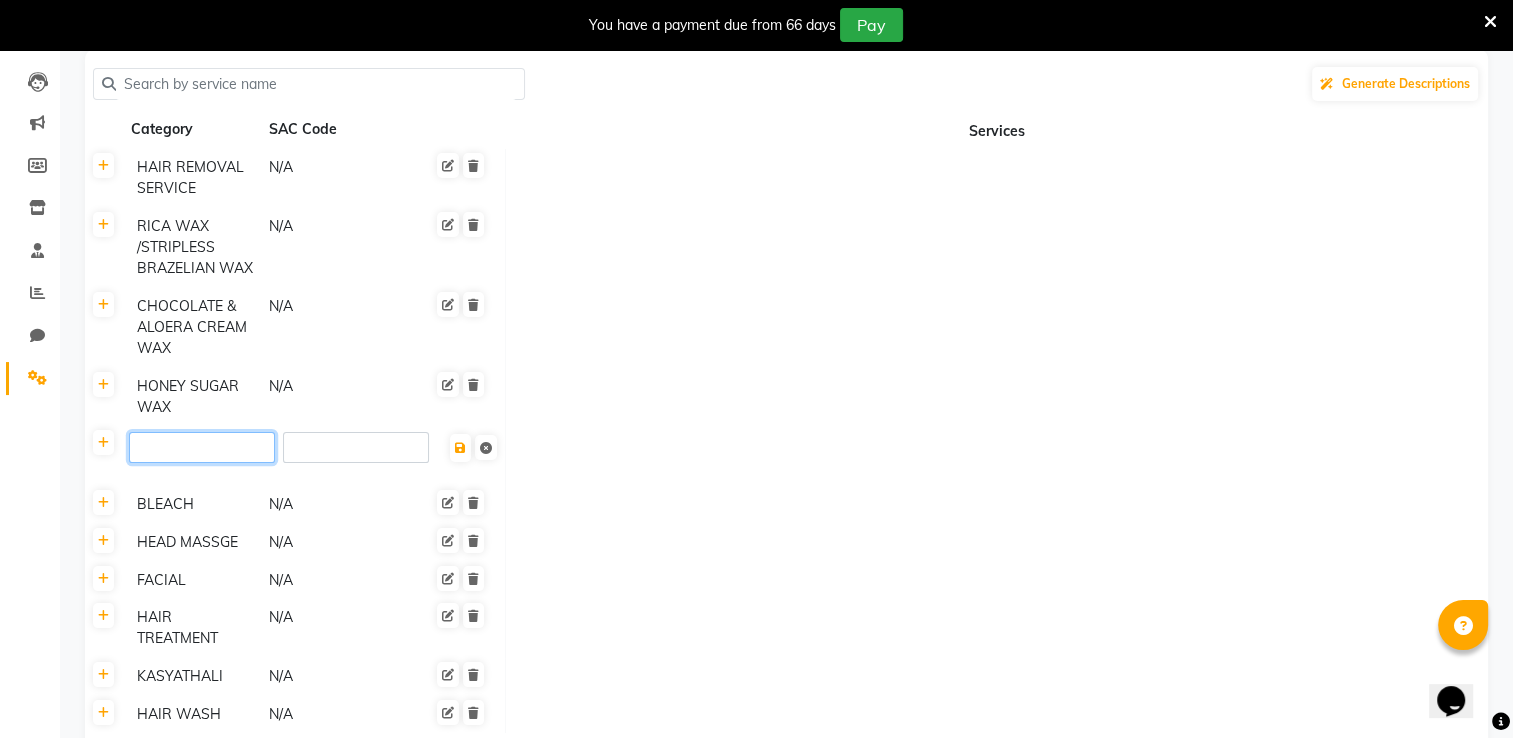 click 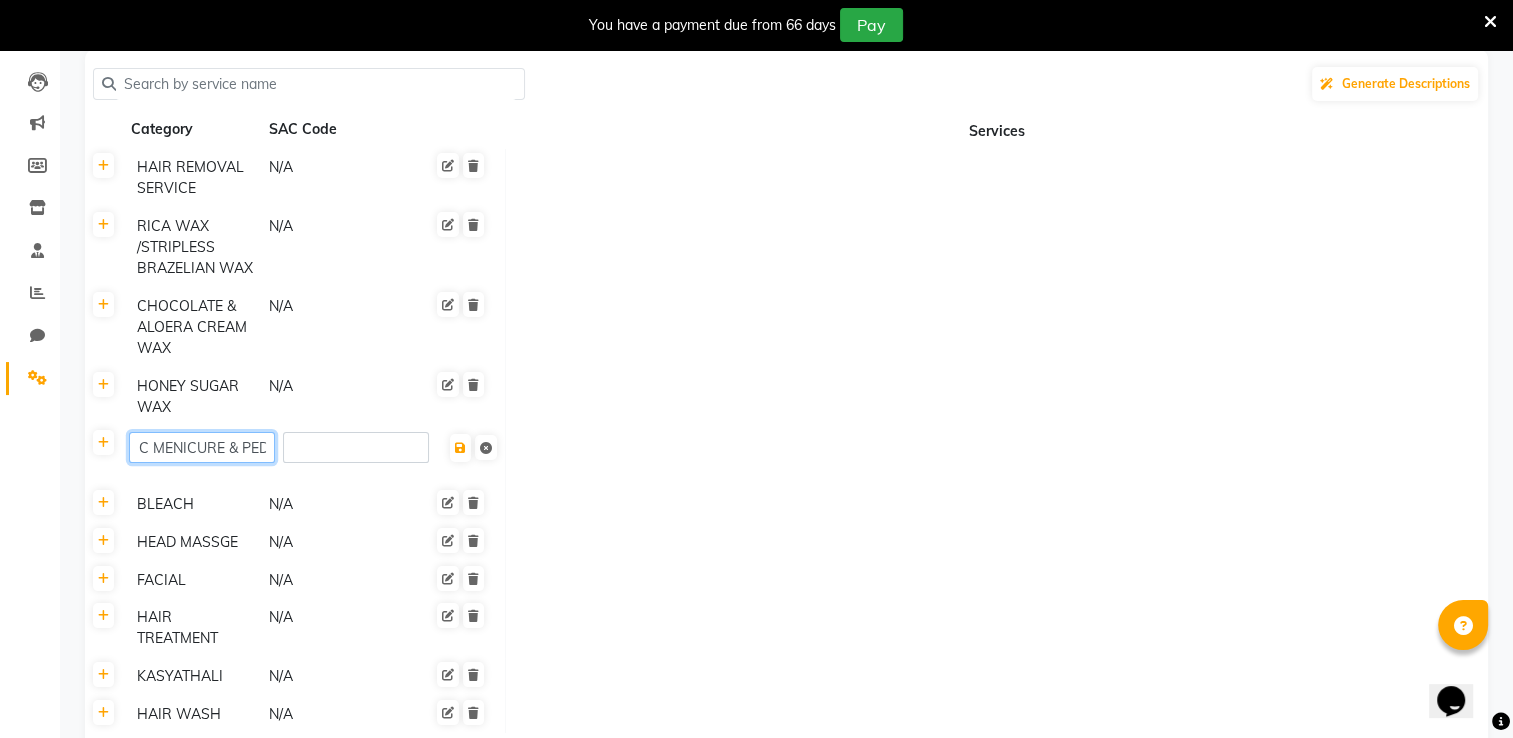 scroll, scrollTop: 0, scrollLeft: 36, axis: horizontal 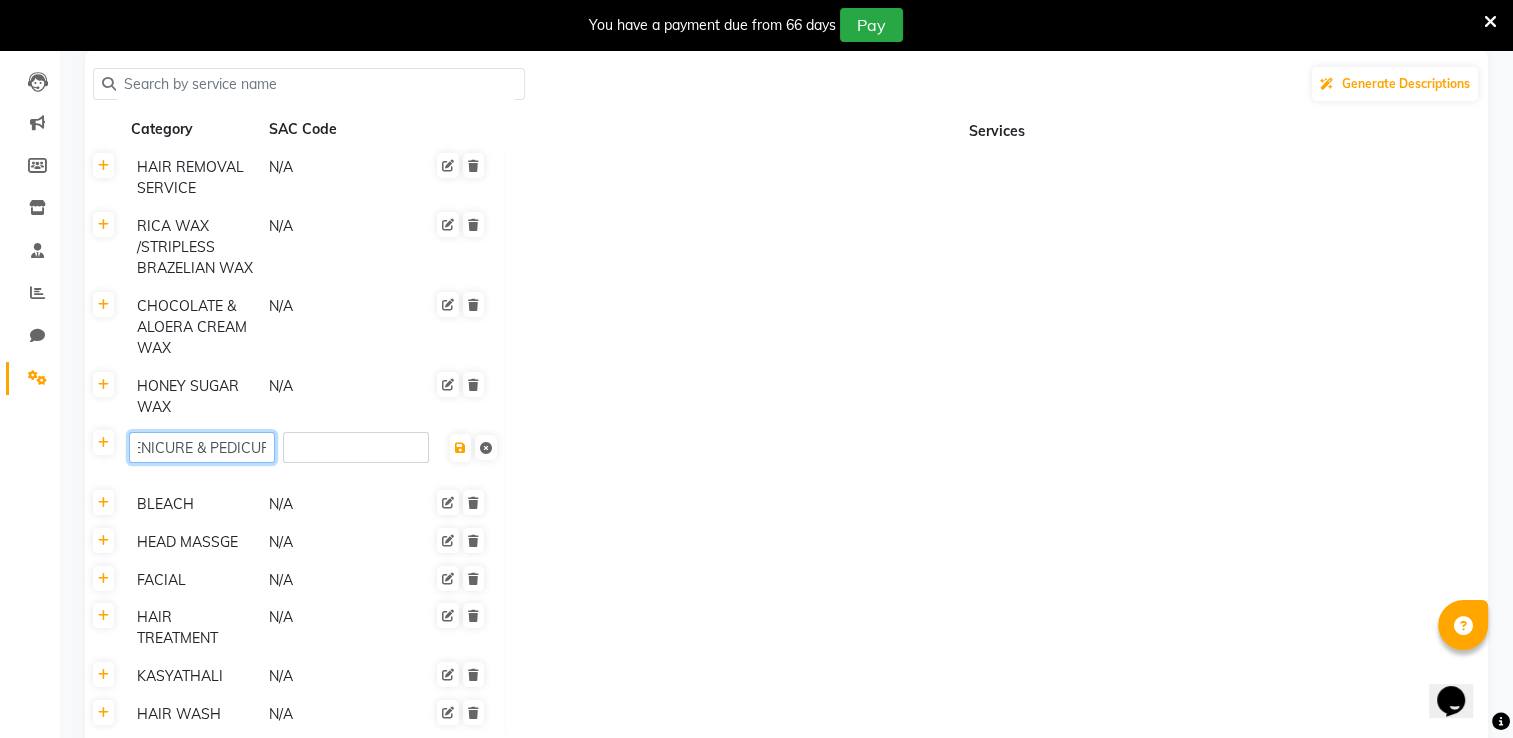 type on "BASIC MENICURE & PEDICURE" 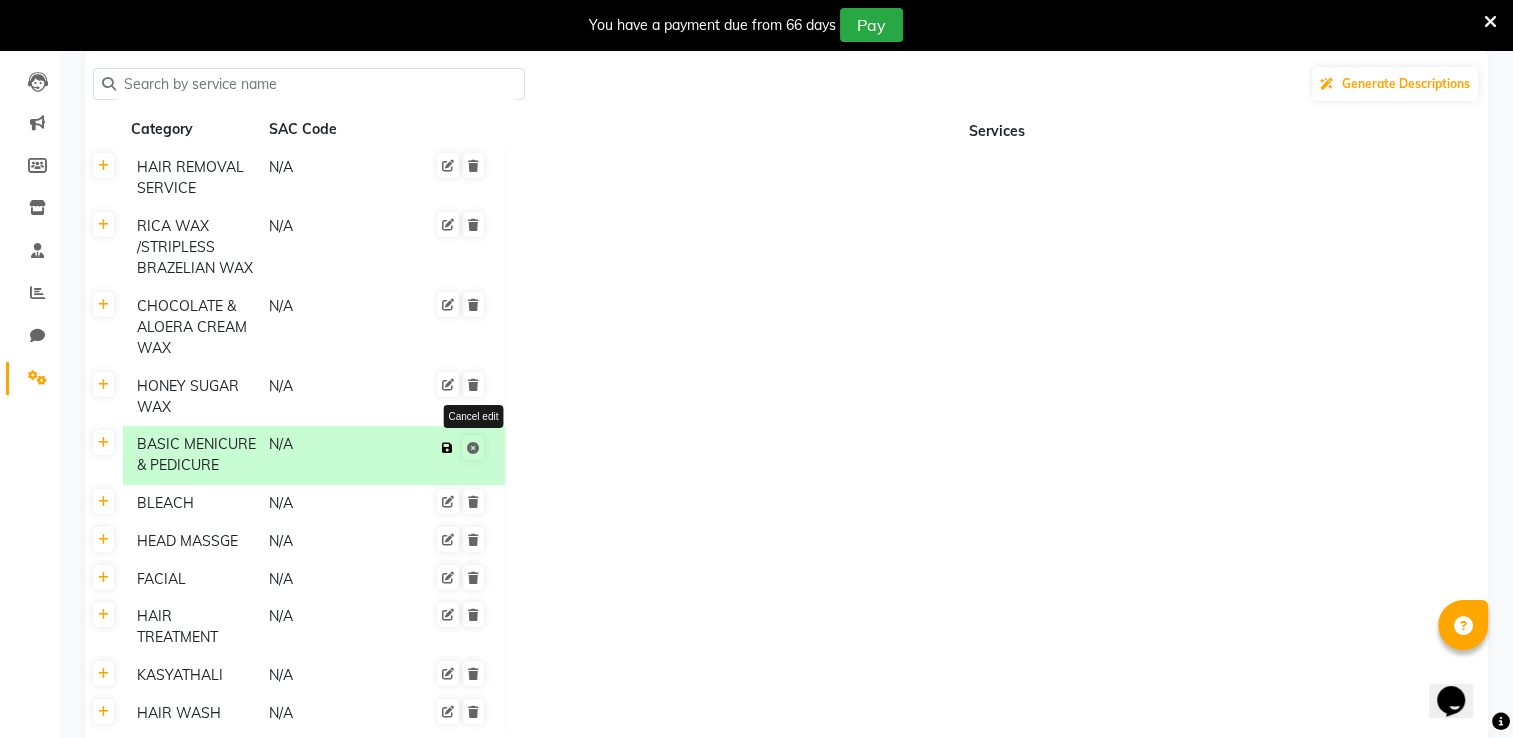 click on "Save Cancel edit" 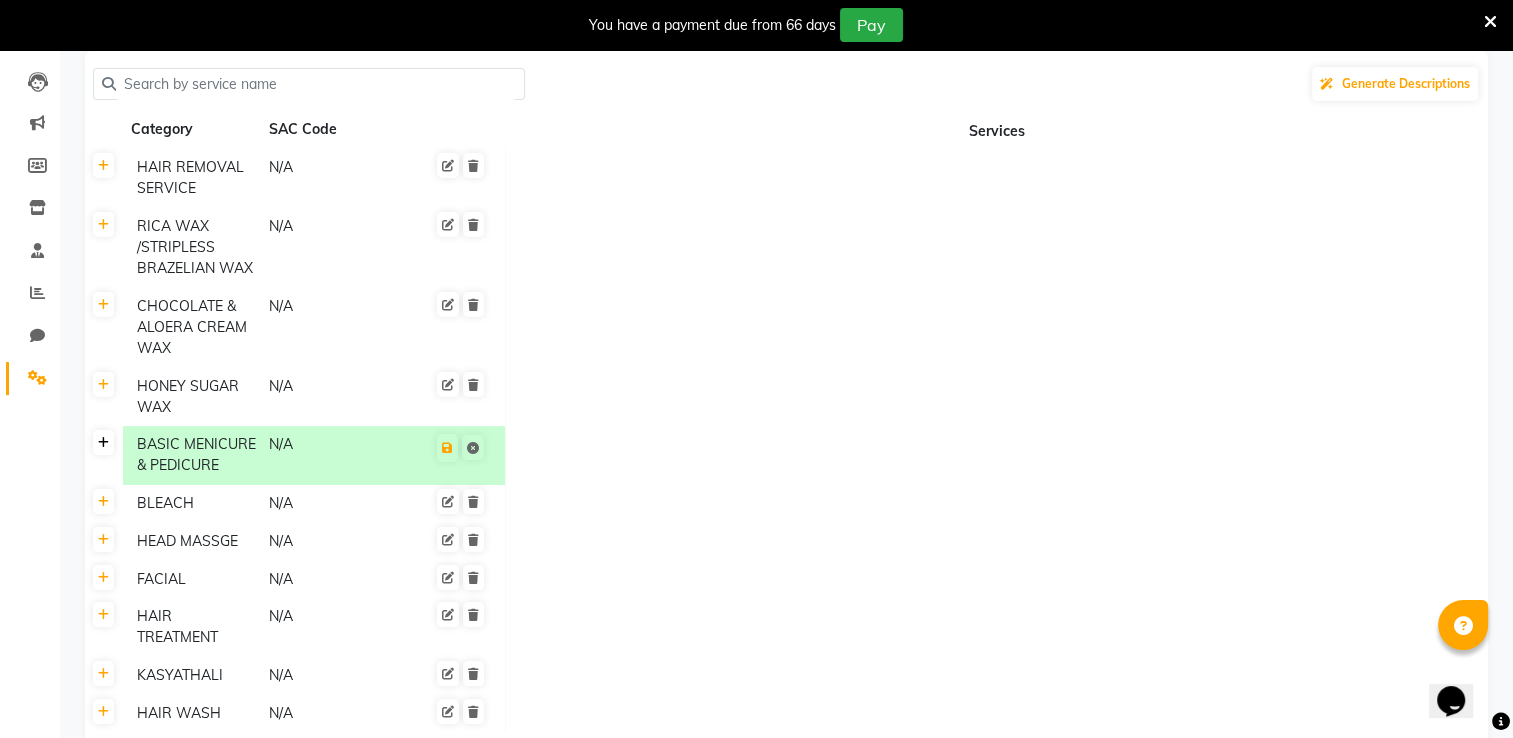 click 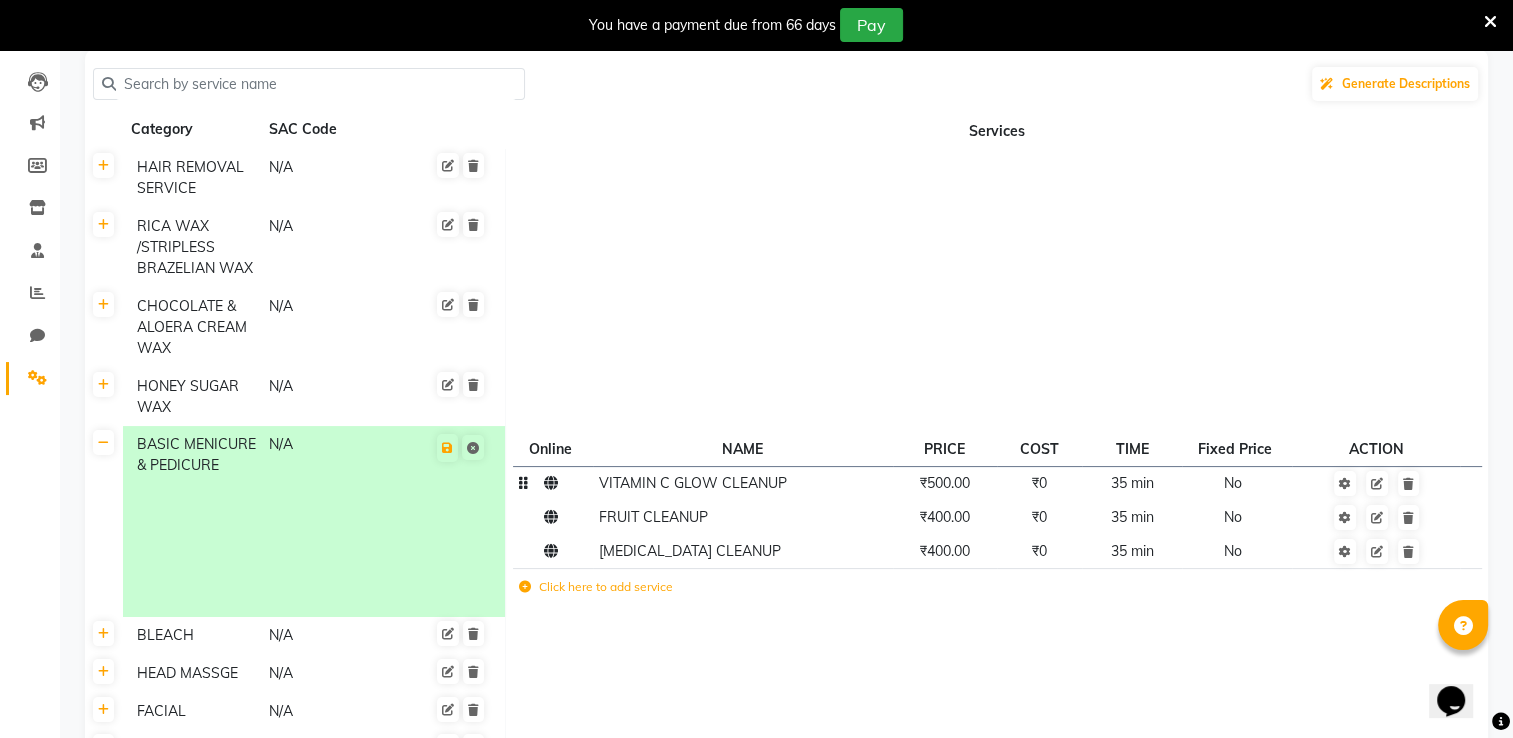 click on "VITAMIN C GLOW CLEANUP" 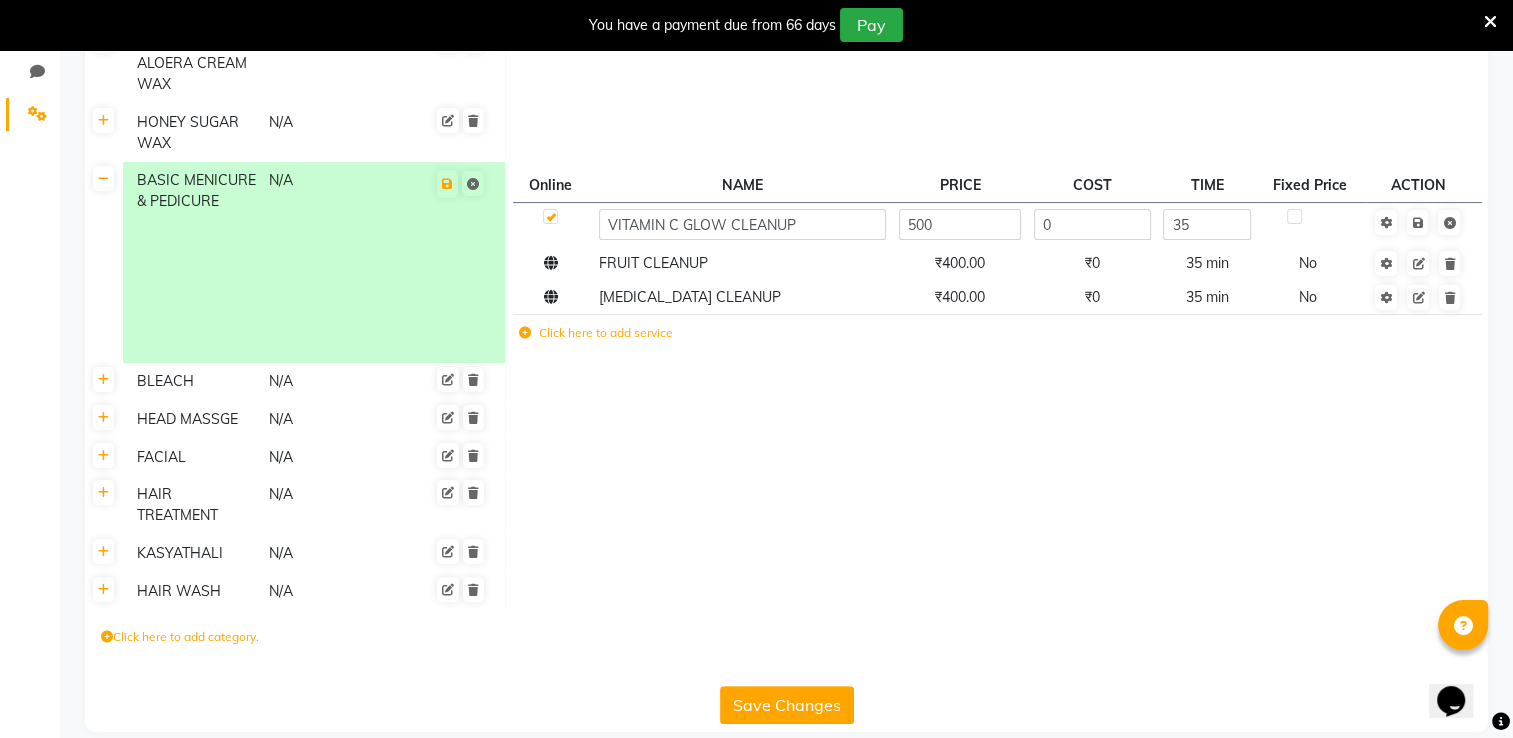 scroll, scrollTop: 490, scrollLeft: 0, axis: vertical 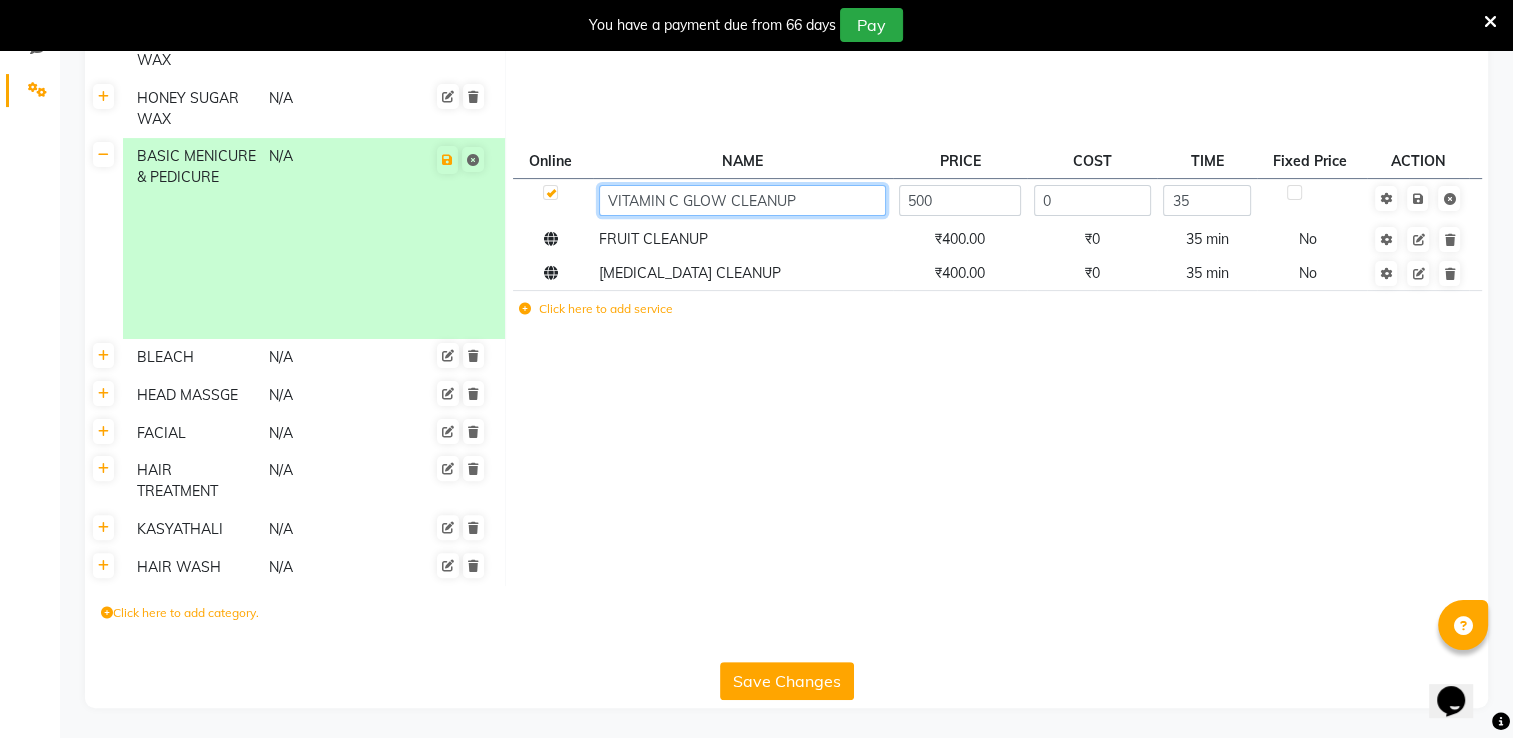click on "VITAMIN C GLOW CLEANUP" 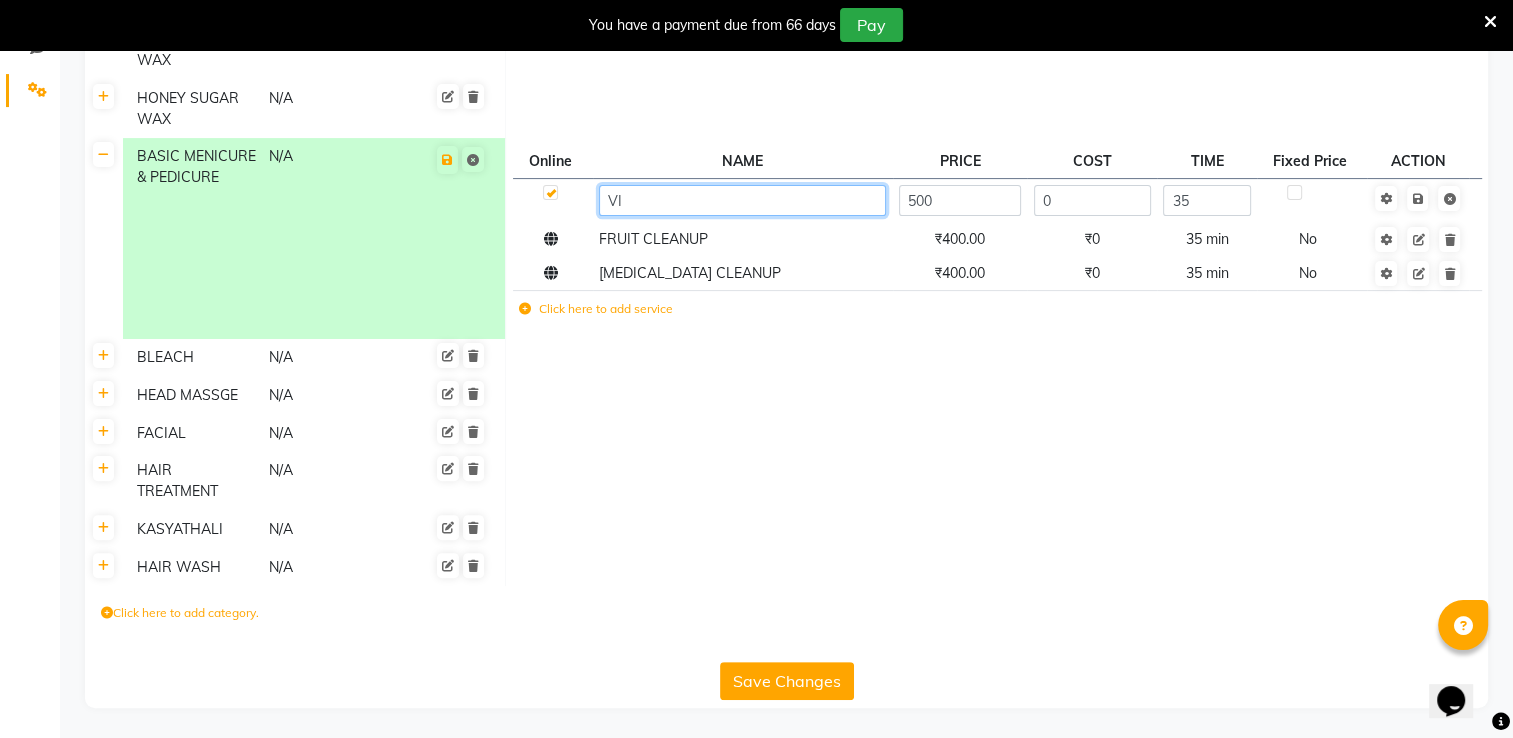 type on "V" 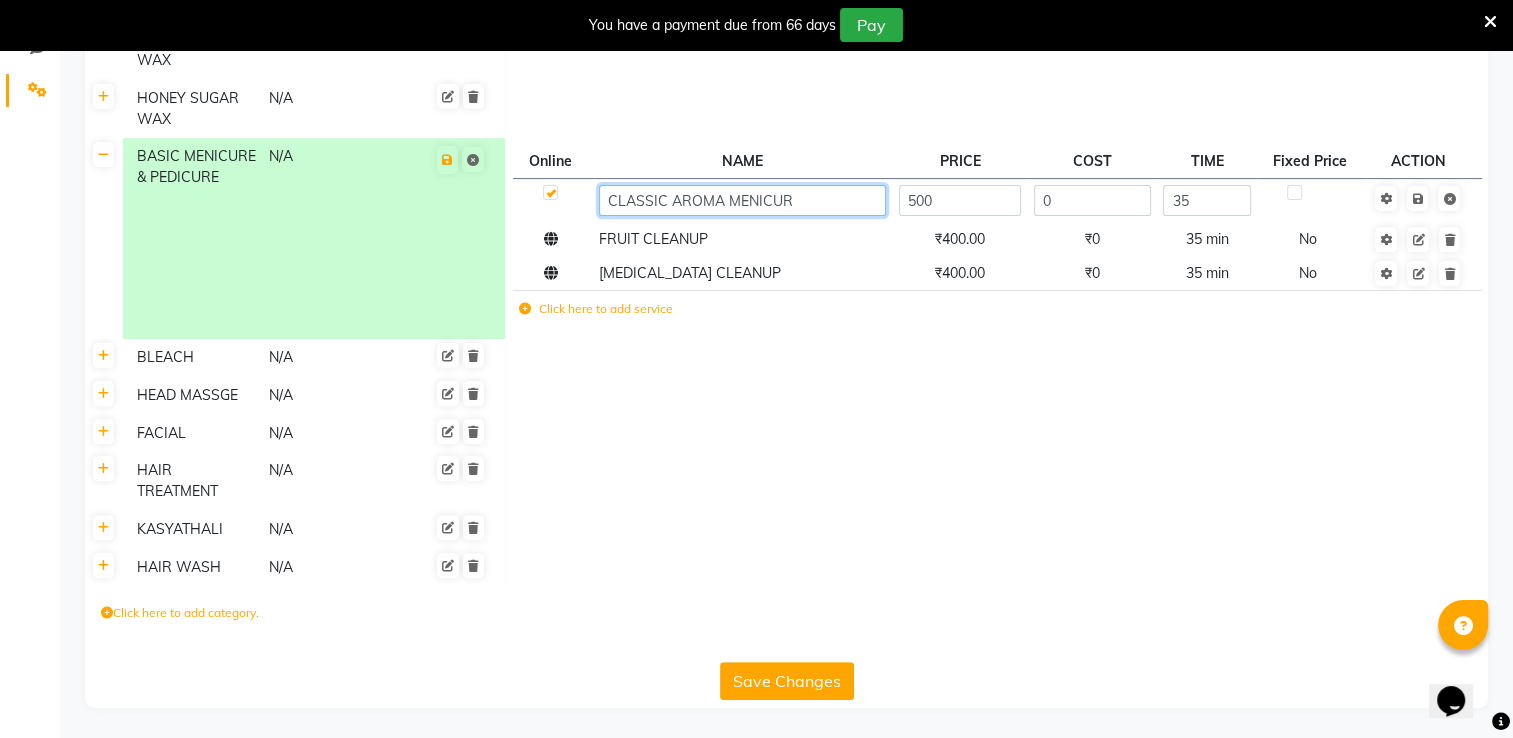 type on "CLASSIC AROMA MENICURE" 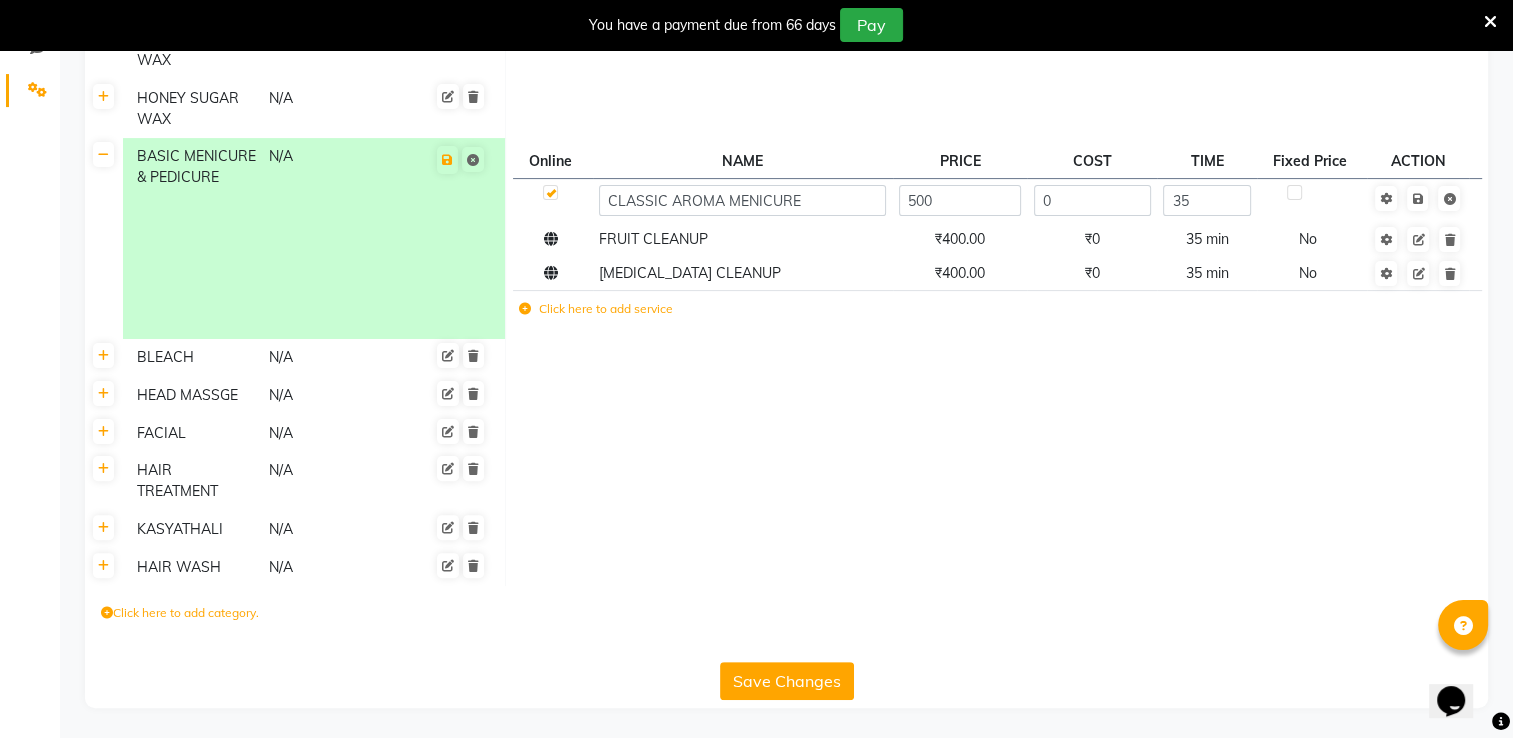 scroll, scrollTop: 483, scrollLeft: 0, axis: vertical 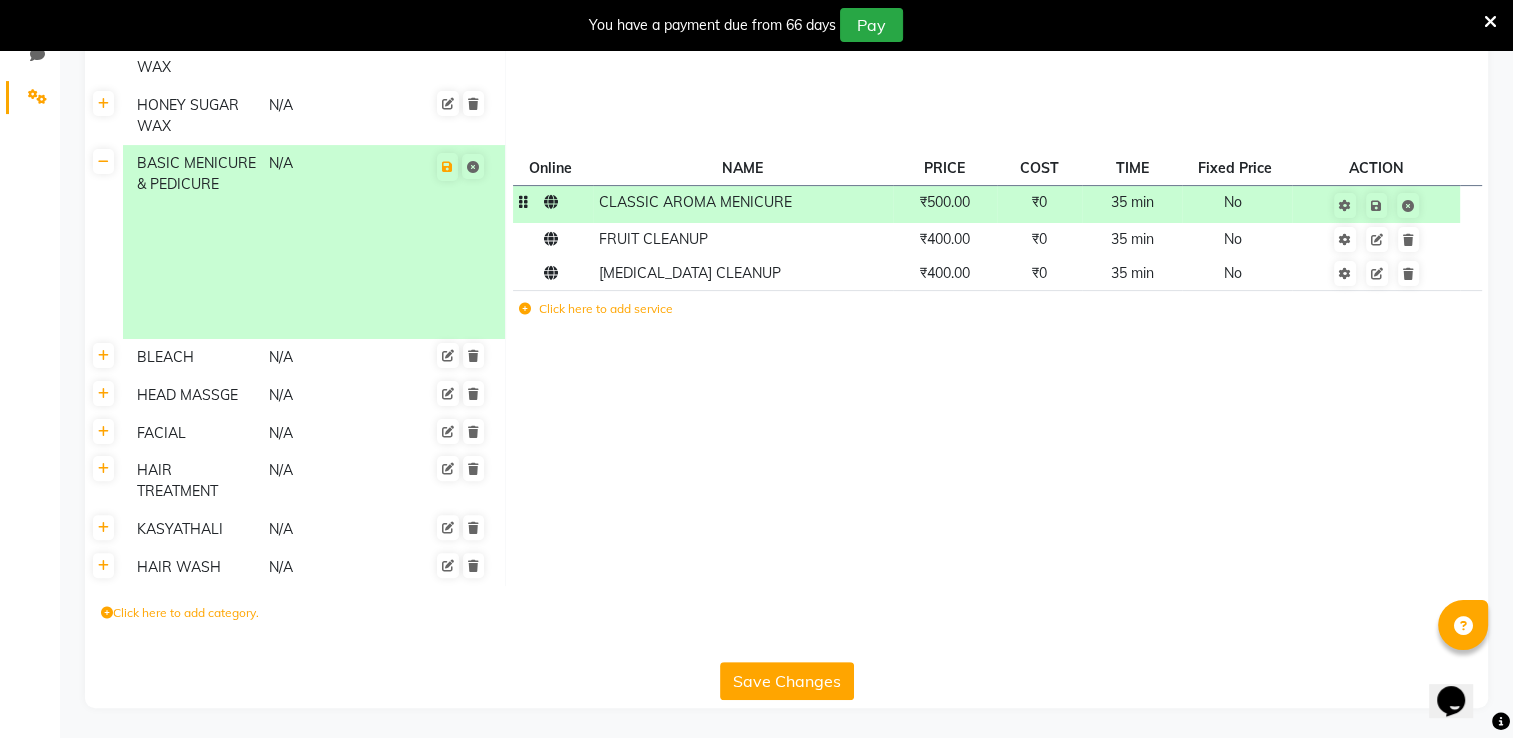 click on "₹500.00" 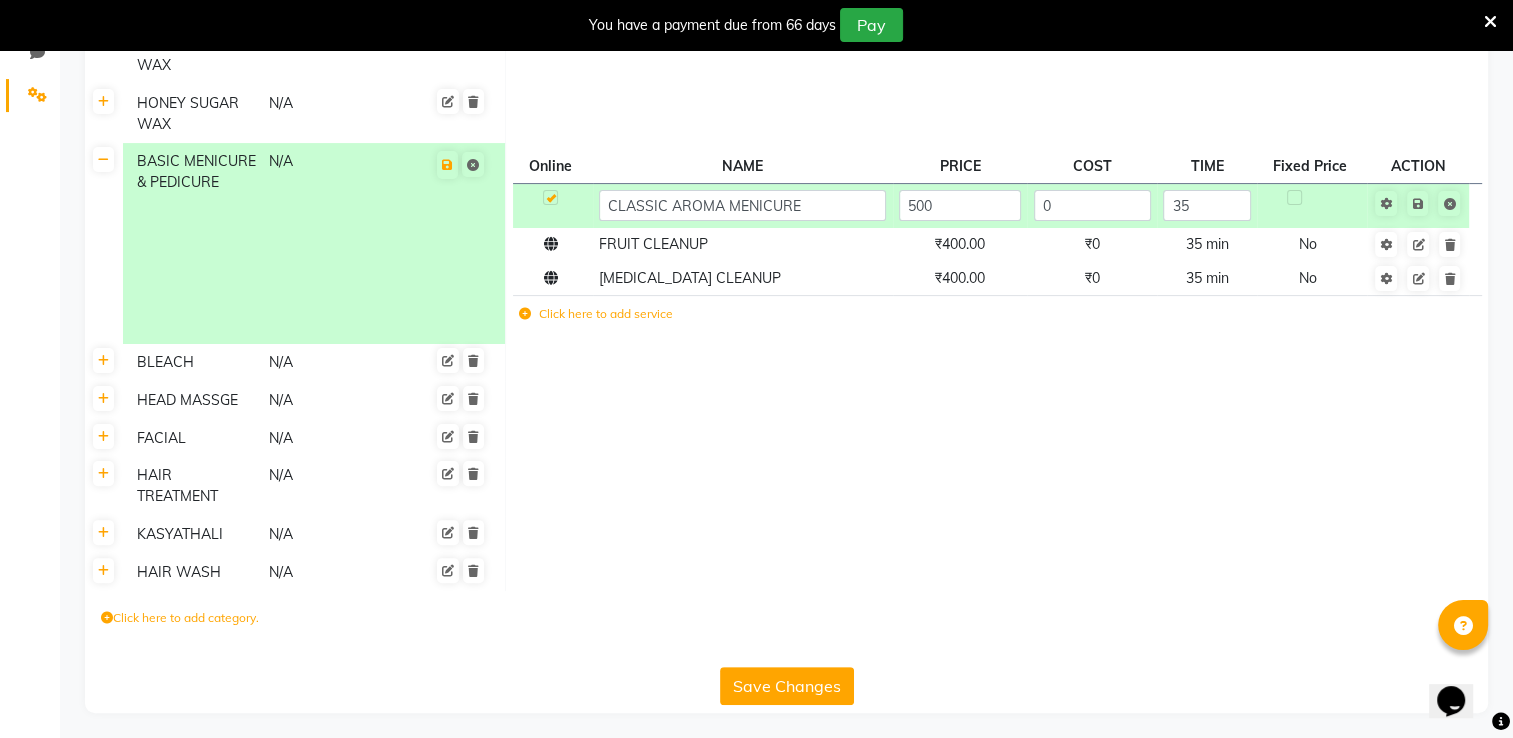 scroll, scrollTop: 490, scrollLeft: 0, axis: vertical 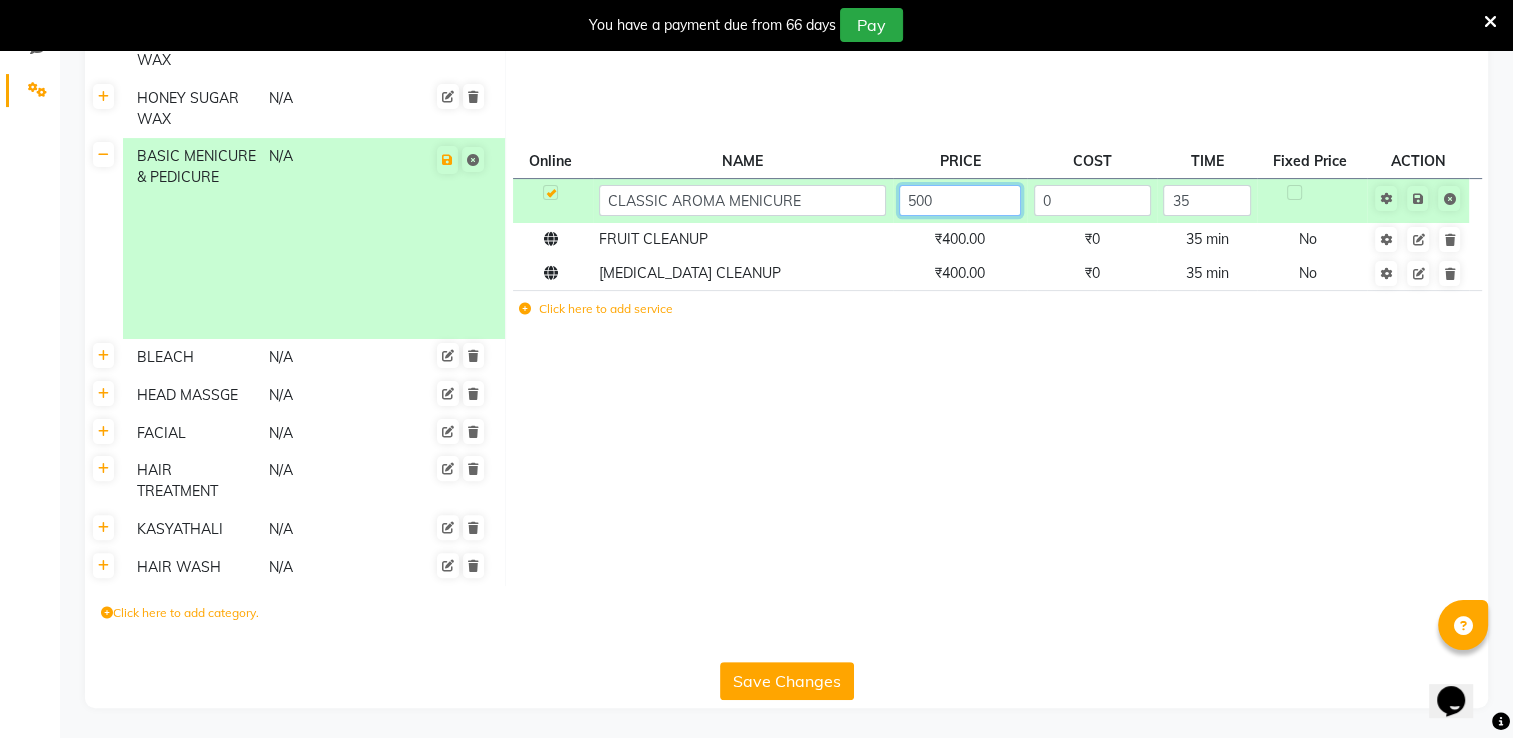 click on "500" 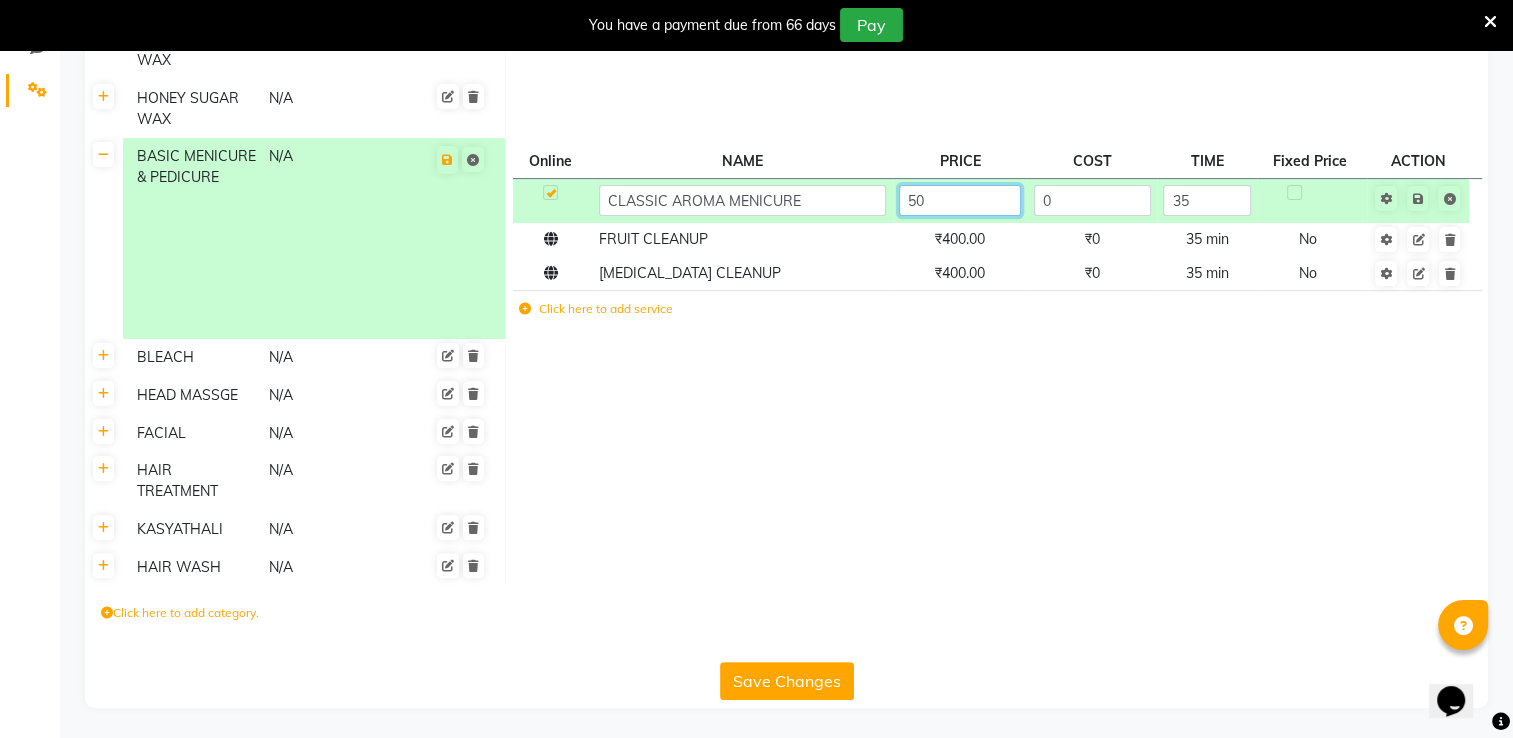 type on "5" 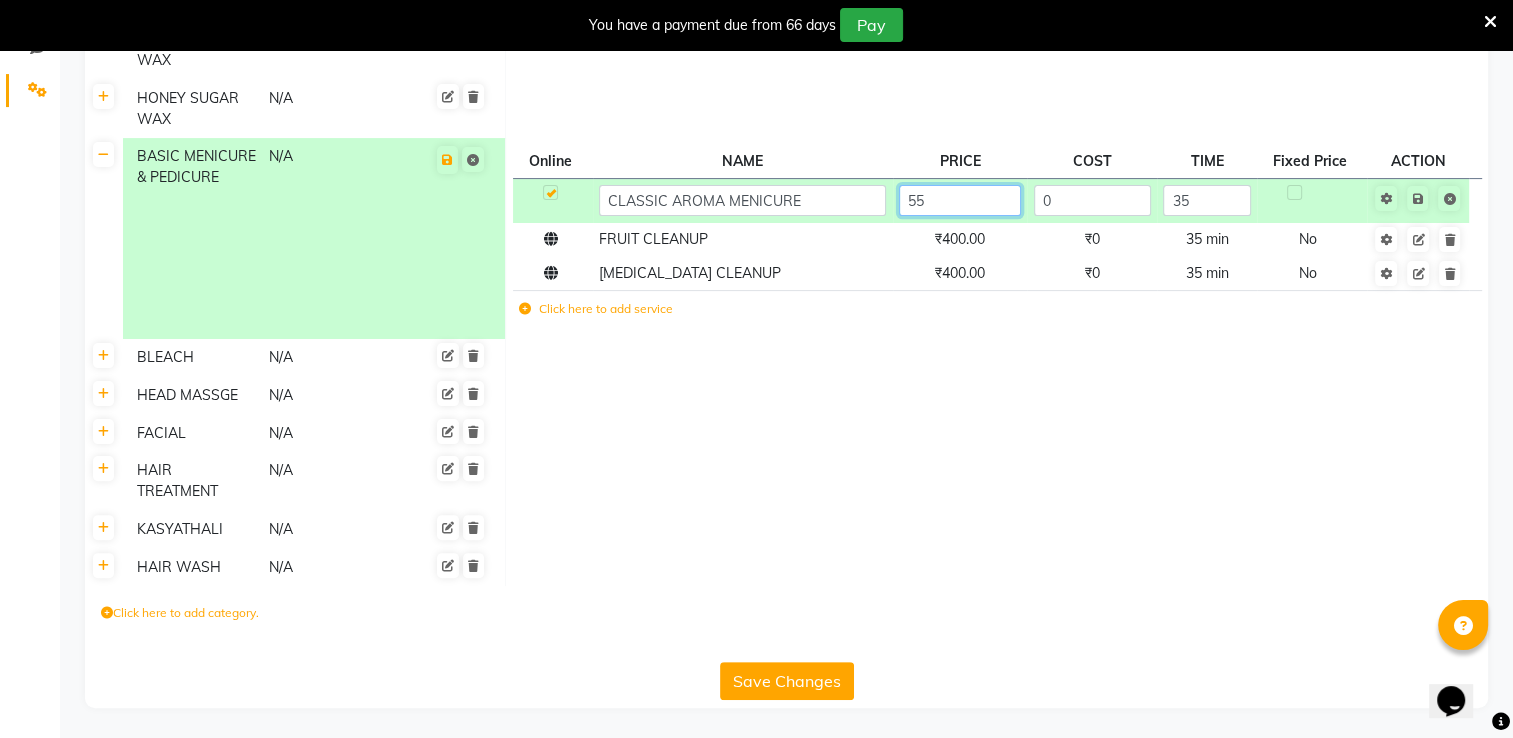 type on "550" 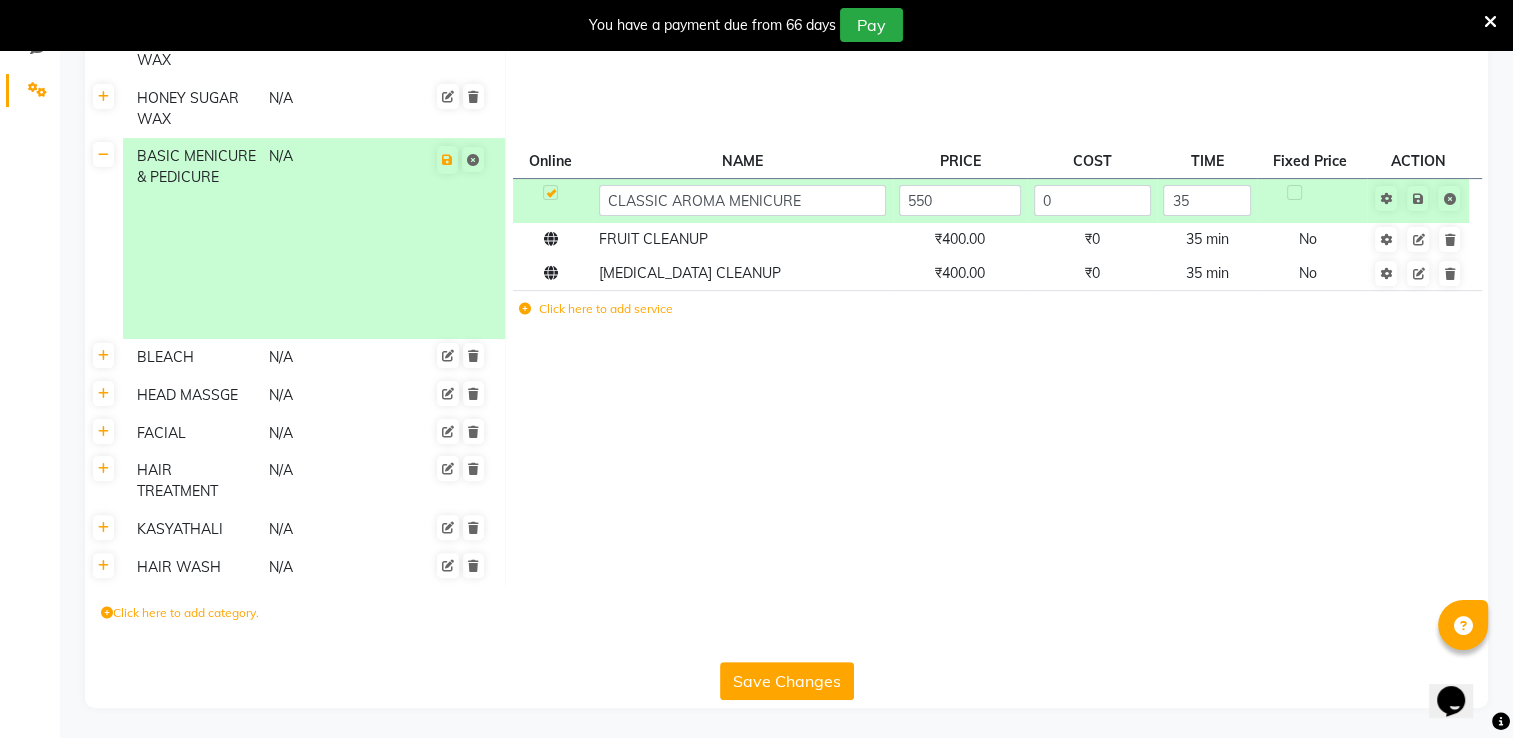 scroll, scrollTop: 483, scrollLeft: 0, axis: vertical 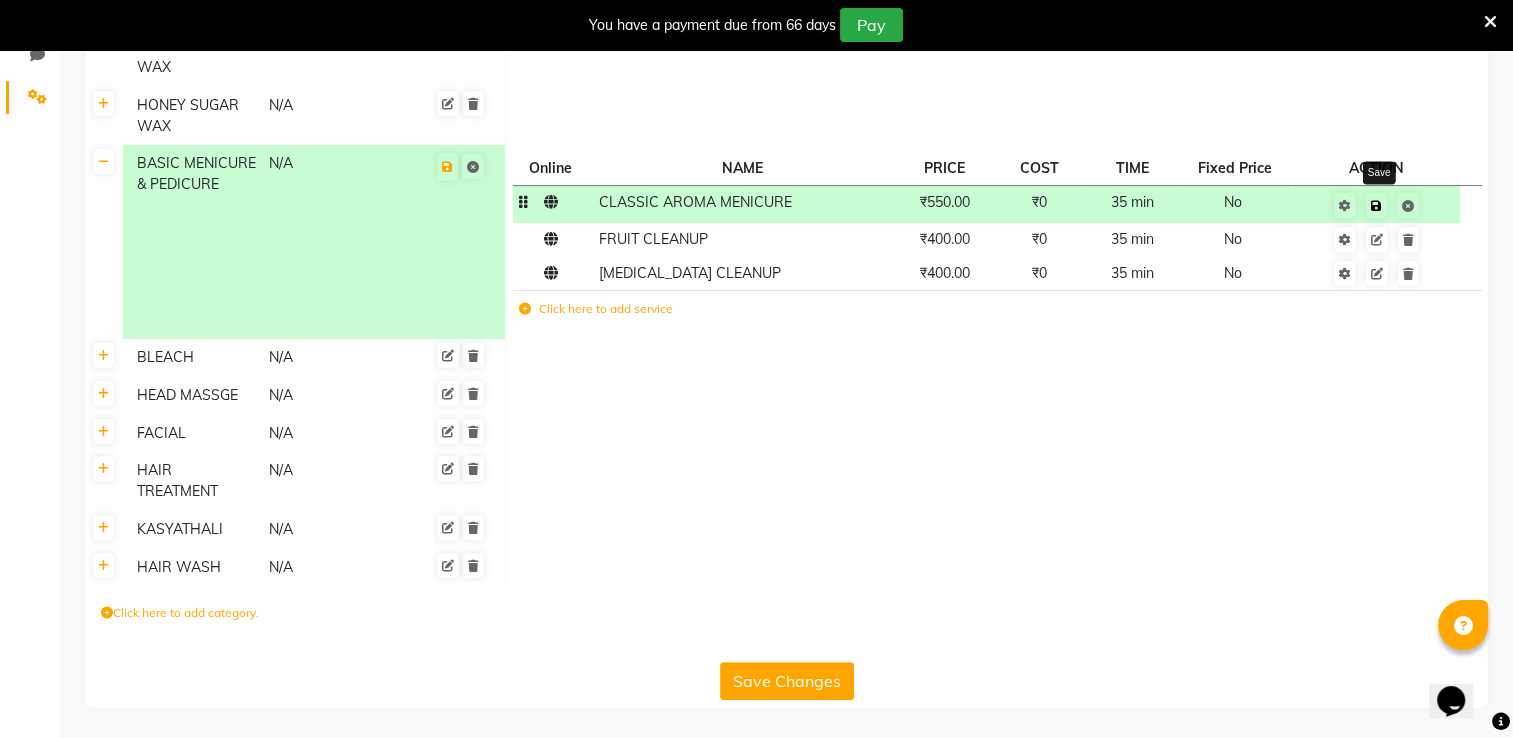 click 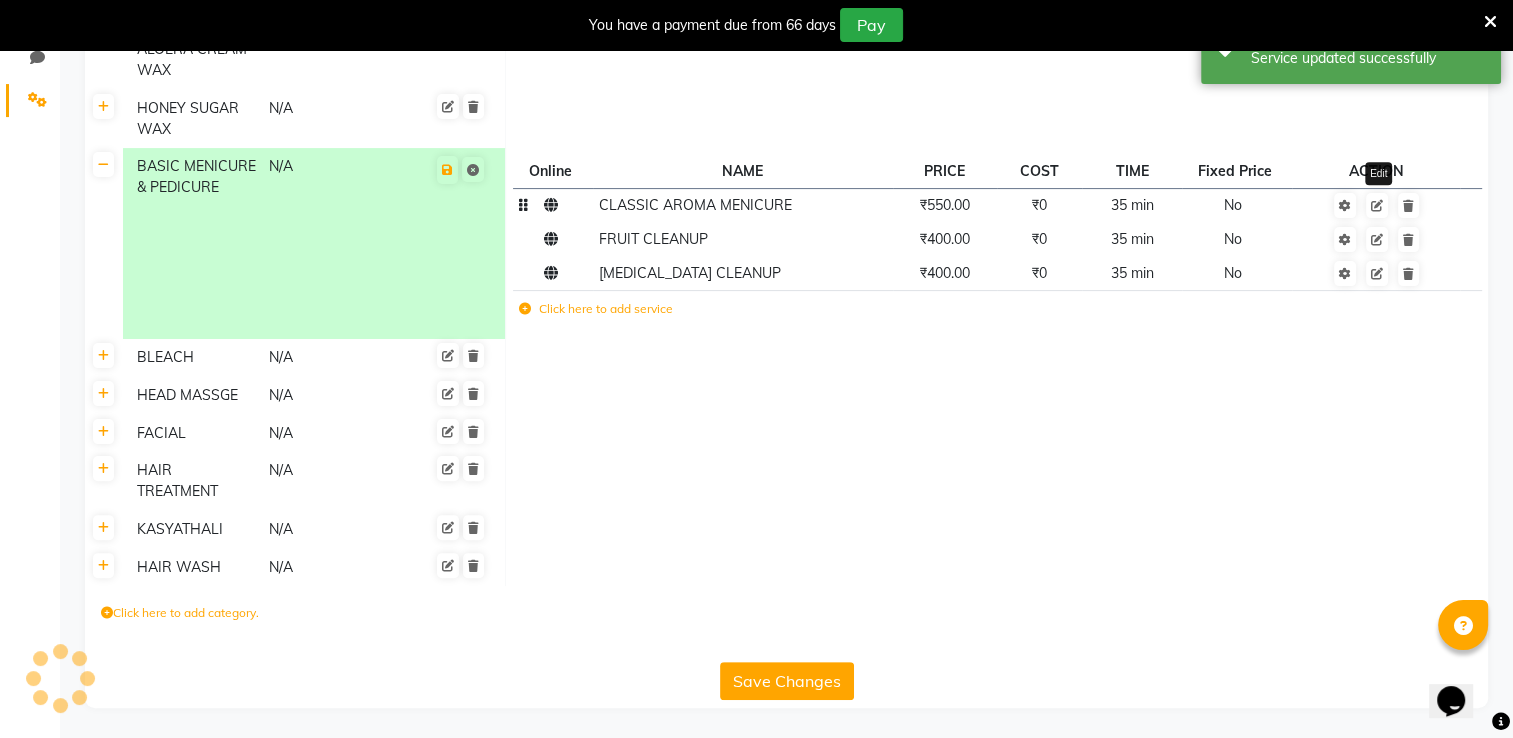 scroll, scrollTop: 480, scrollLeft: 0, axis: vertical 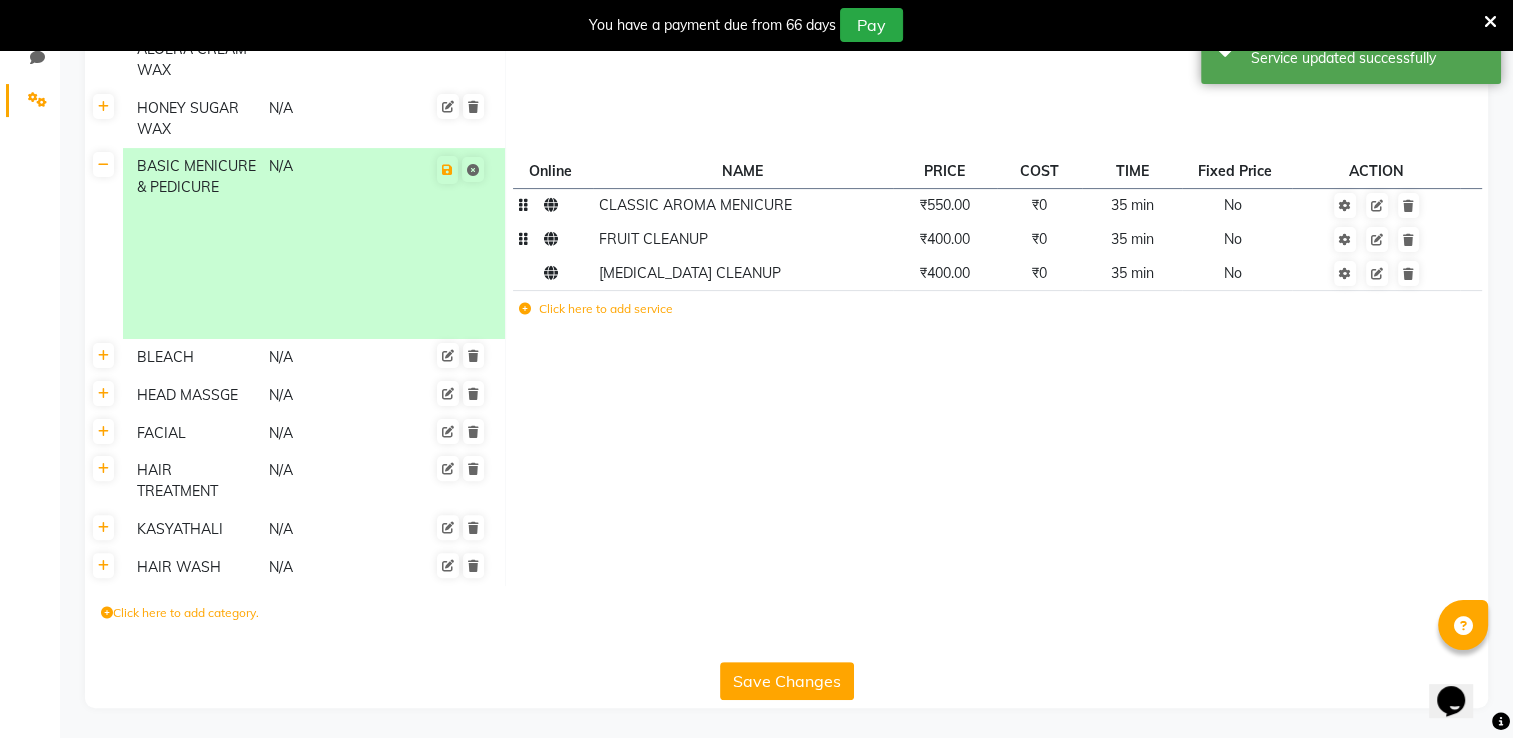 click on "FRUIT CLEANUP" 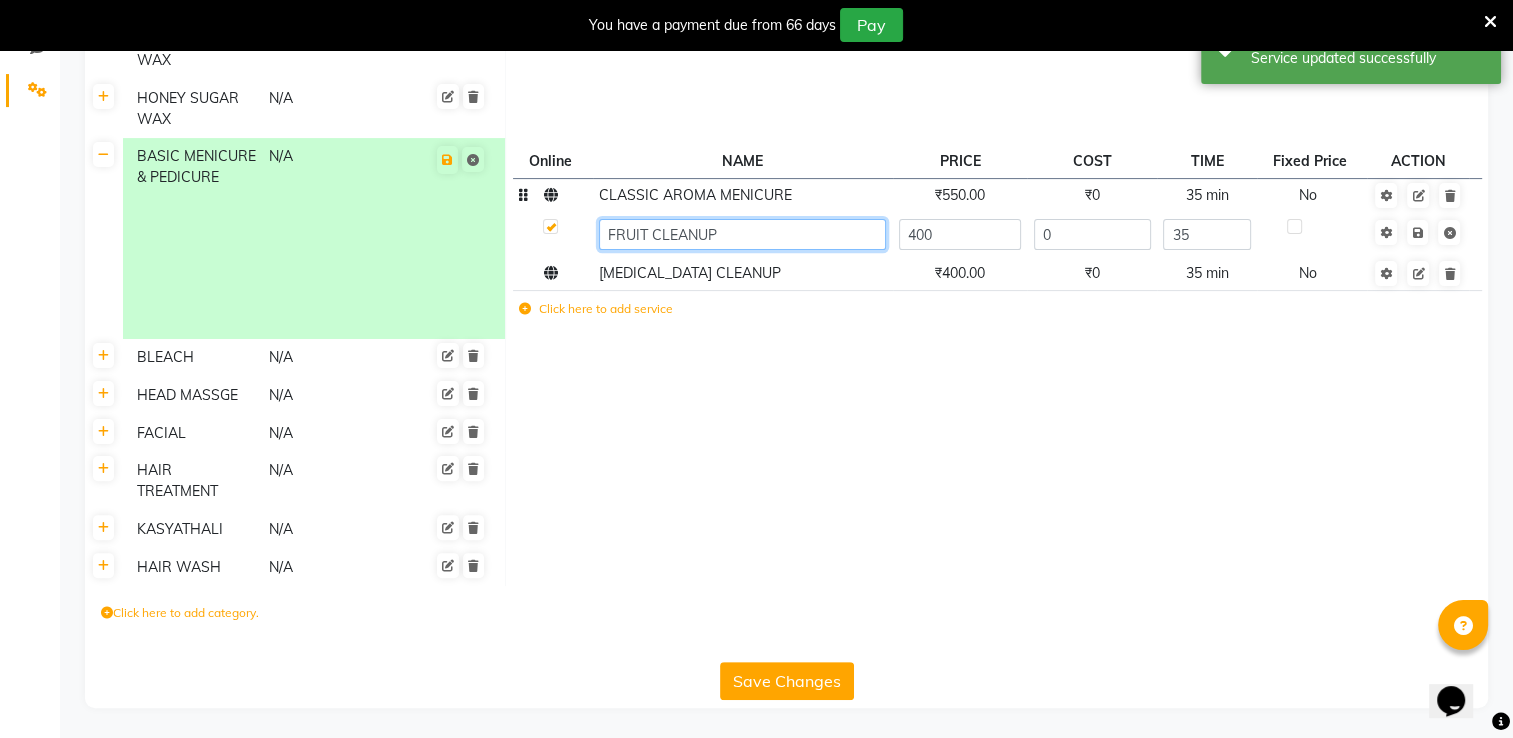 click on "FRUIT CLEANUP" 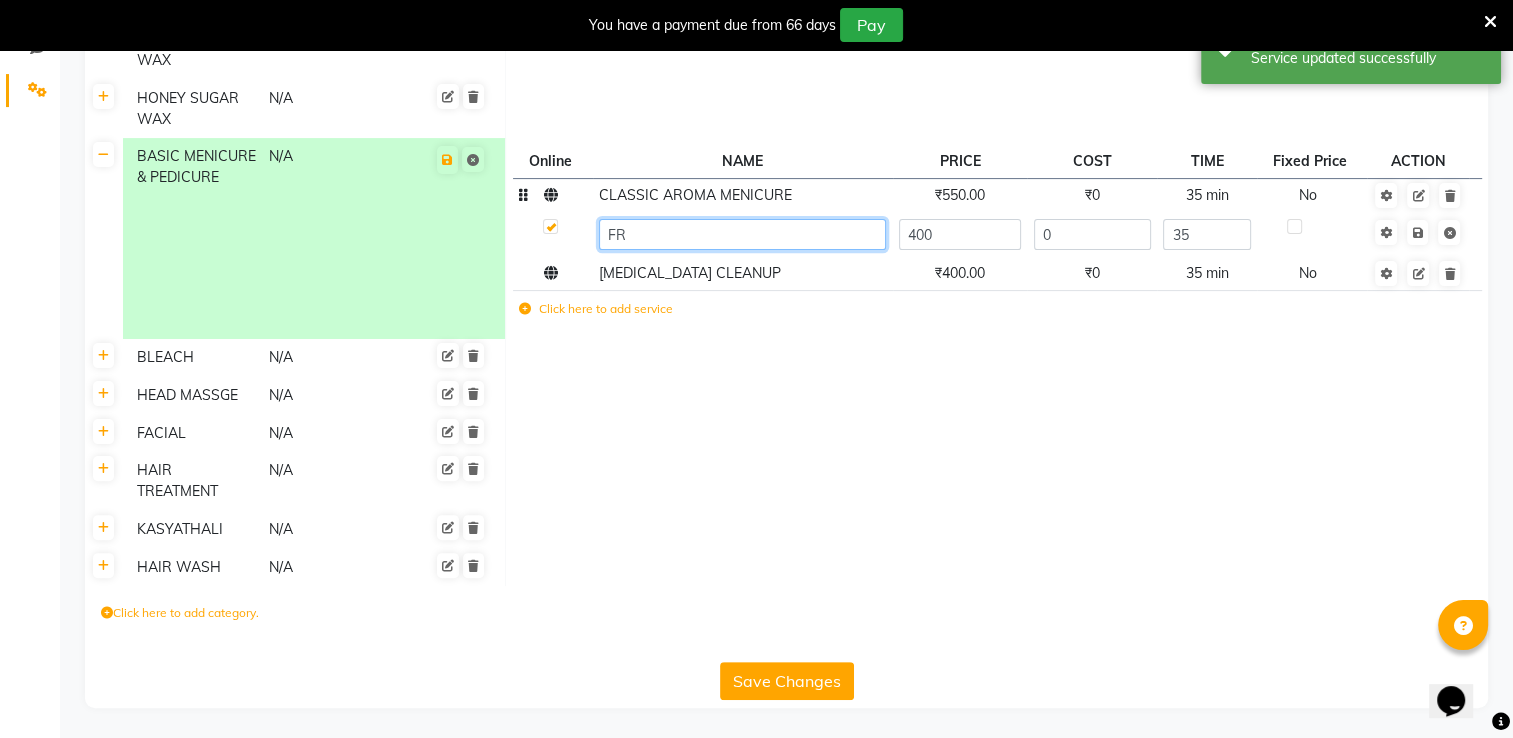type on "F" 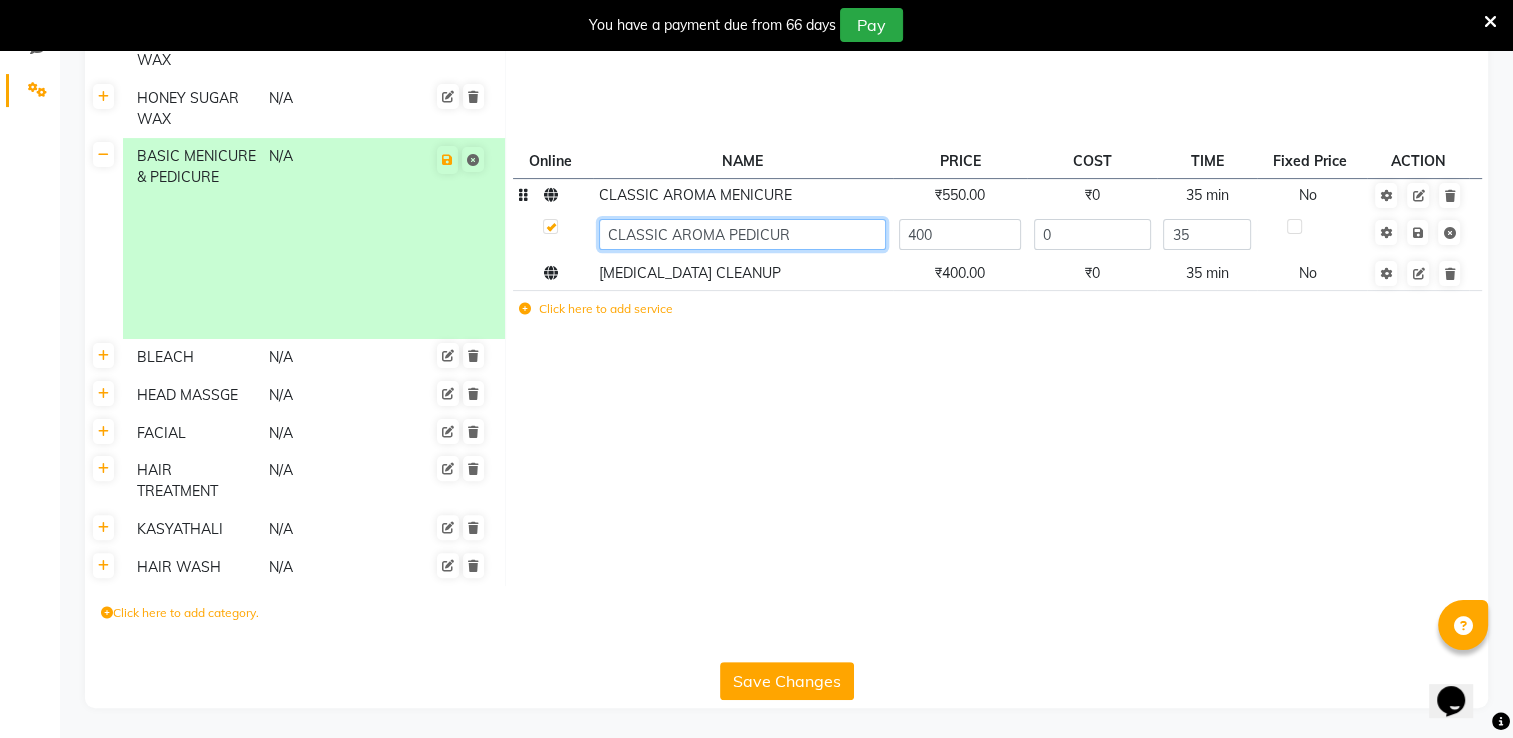 type on "CLASSIC AROMA PEDICURE" 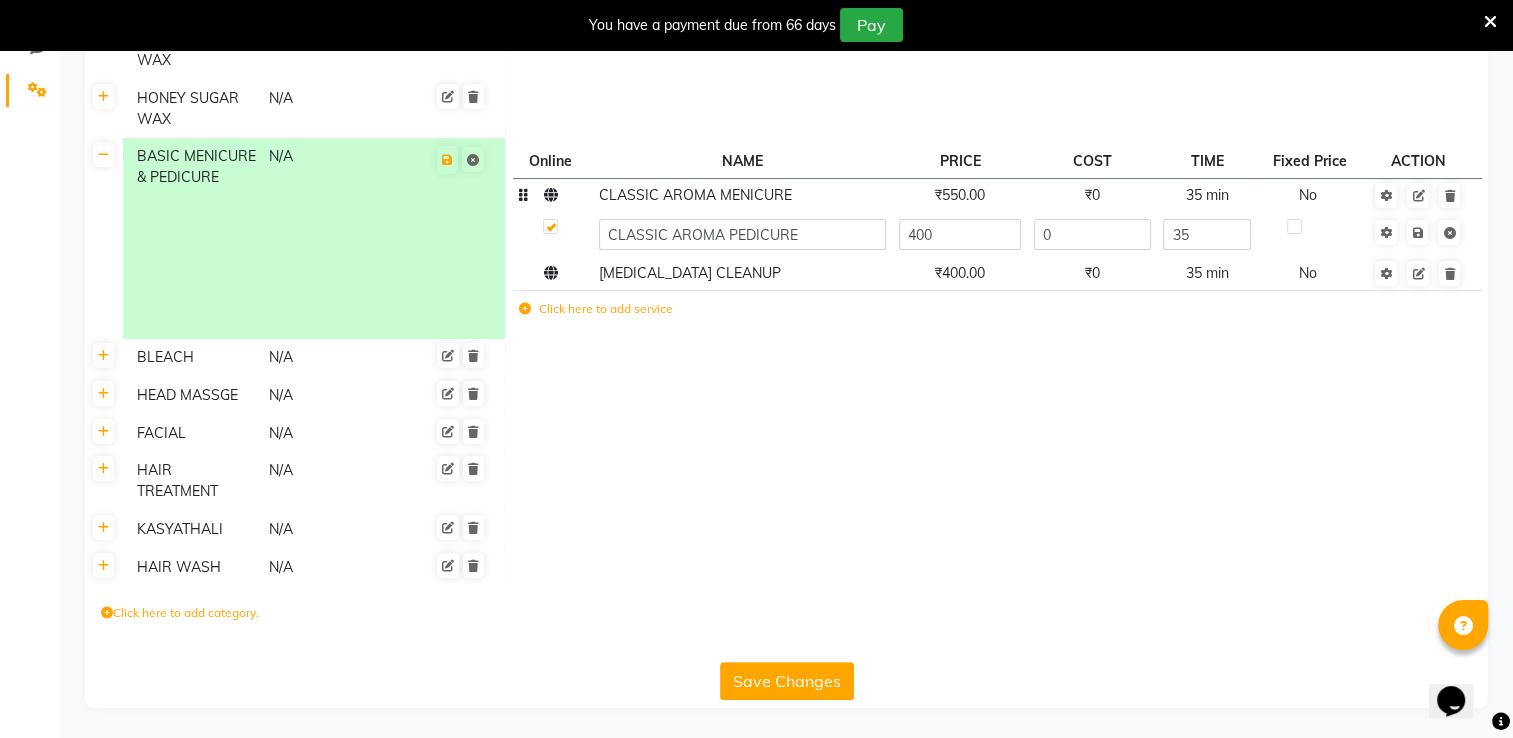scroll, scrollTop: 483, scrollLeft: 0, axis: vertical 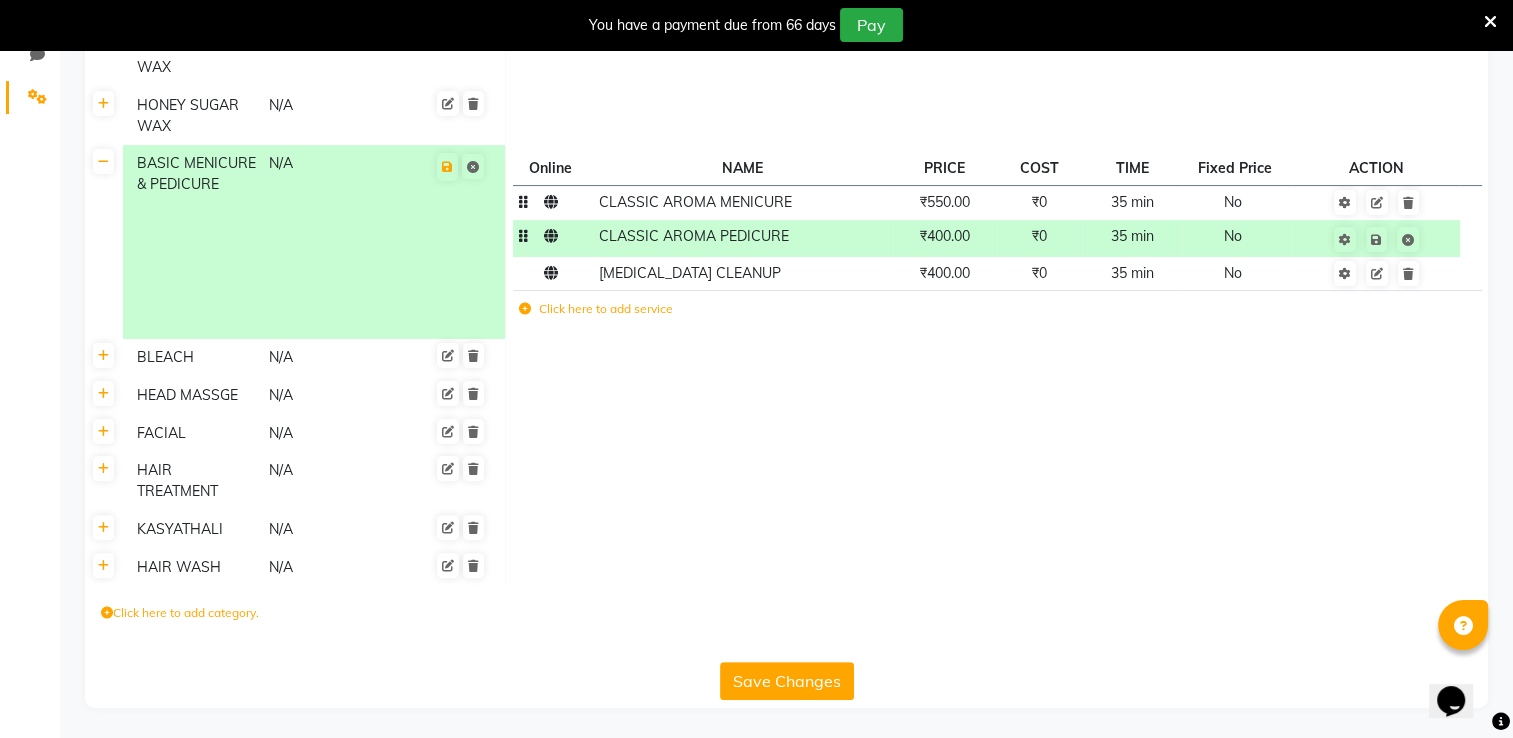 click on "₹400.00" 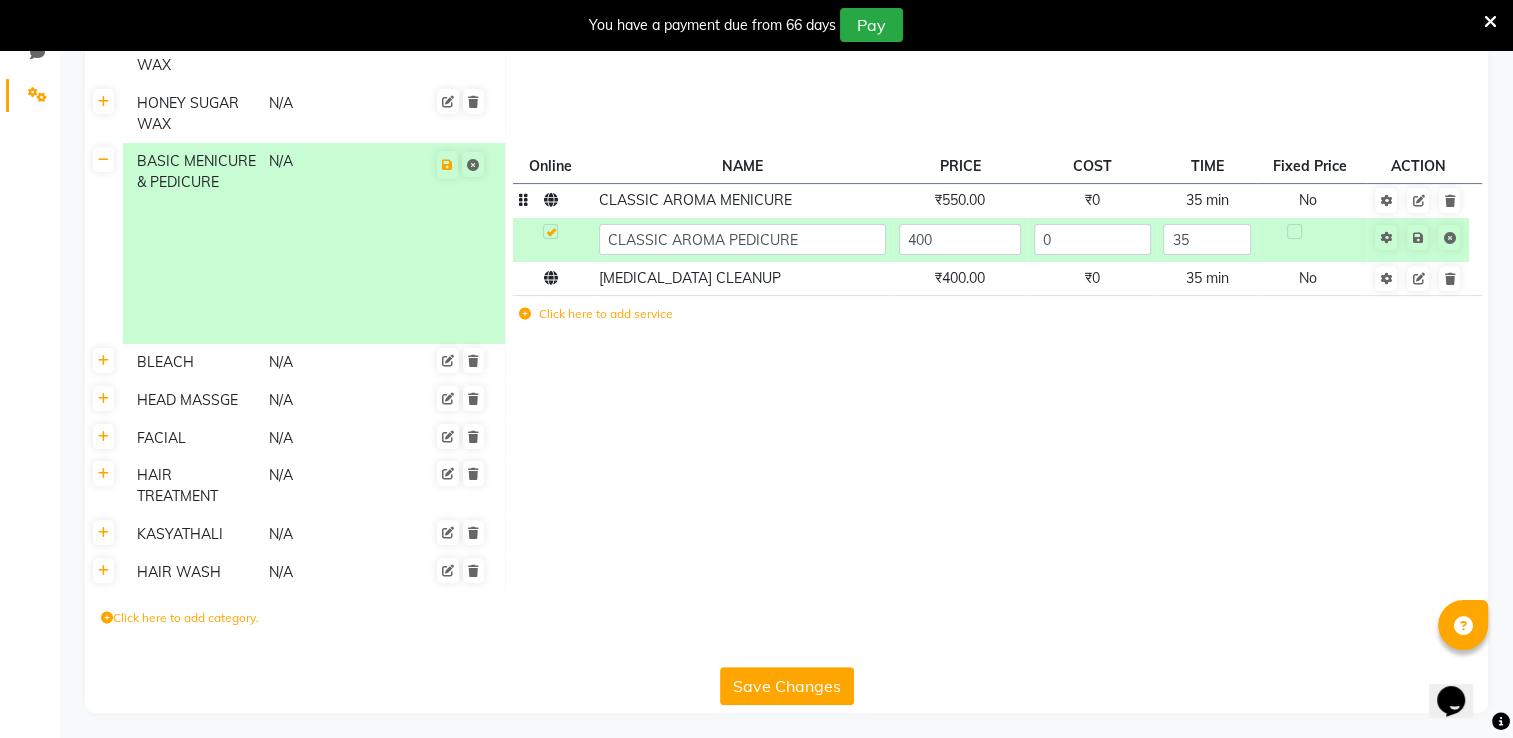 scroll, scrollTop: 490, scrollLeft: 0, axis: vertical 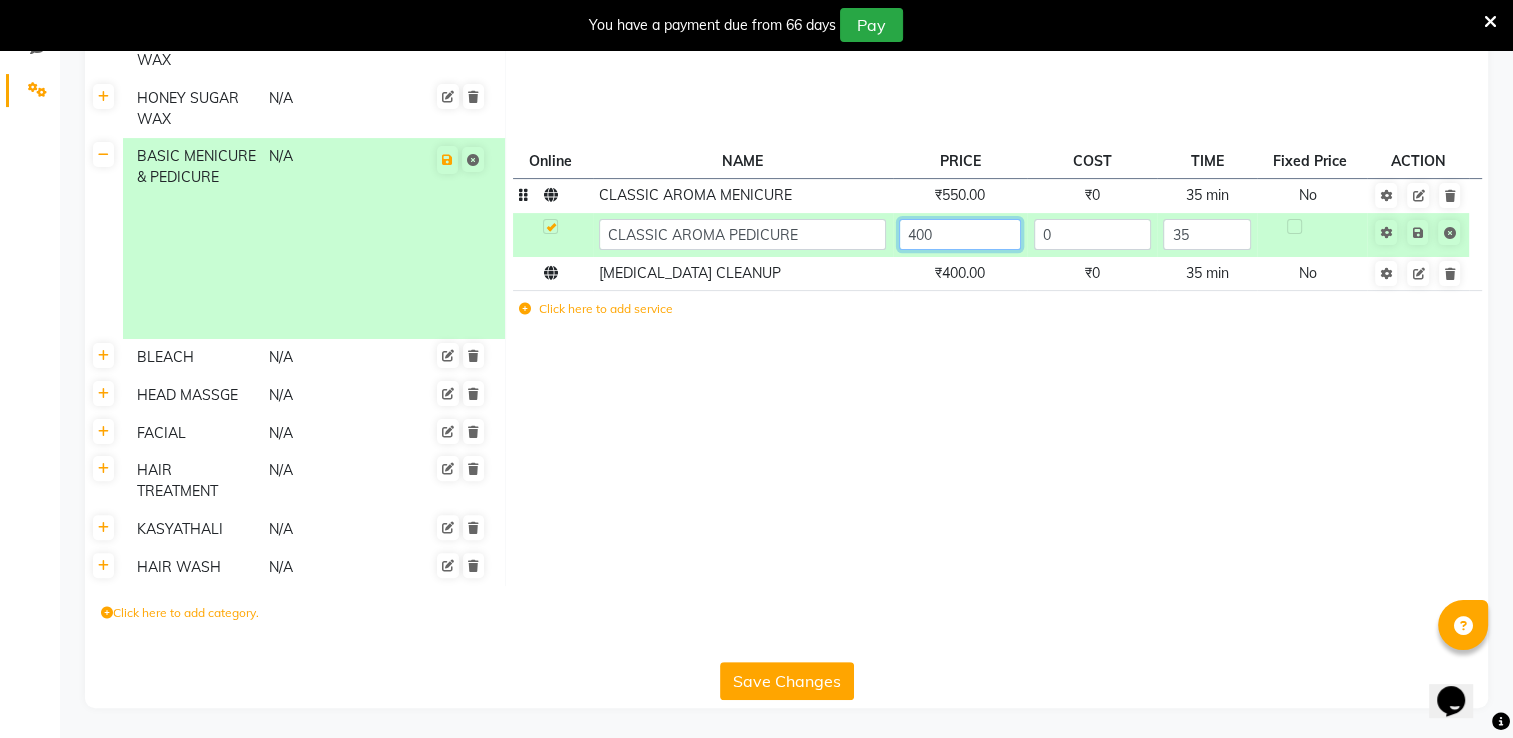 click on "400" 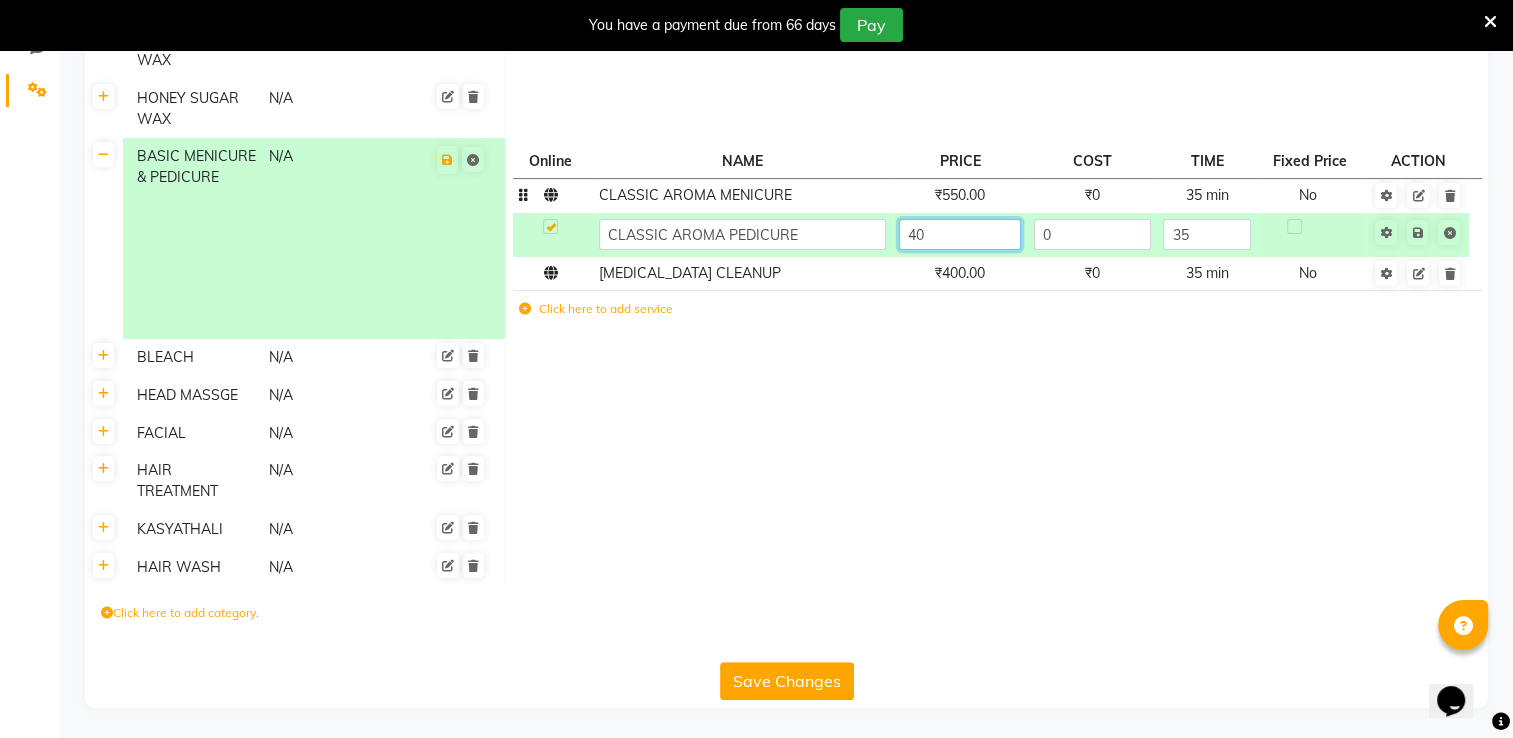 type on "4" 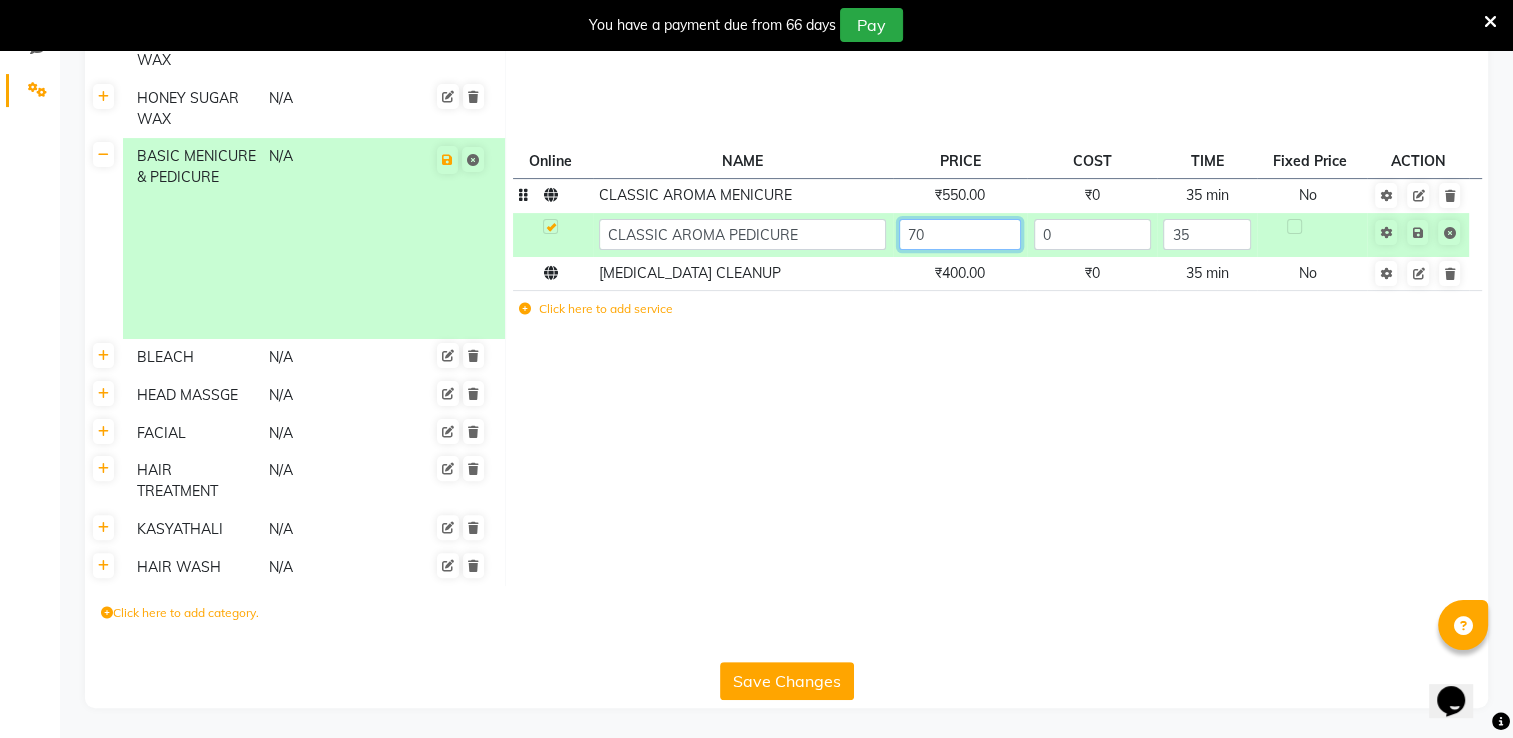type on "700" 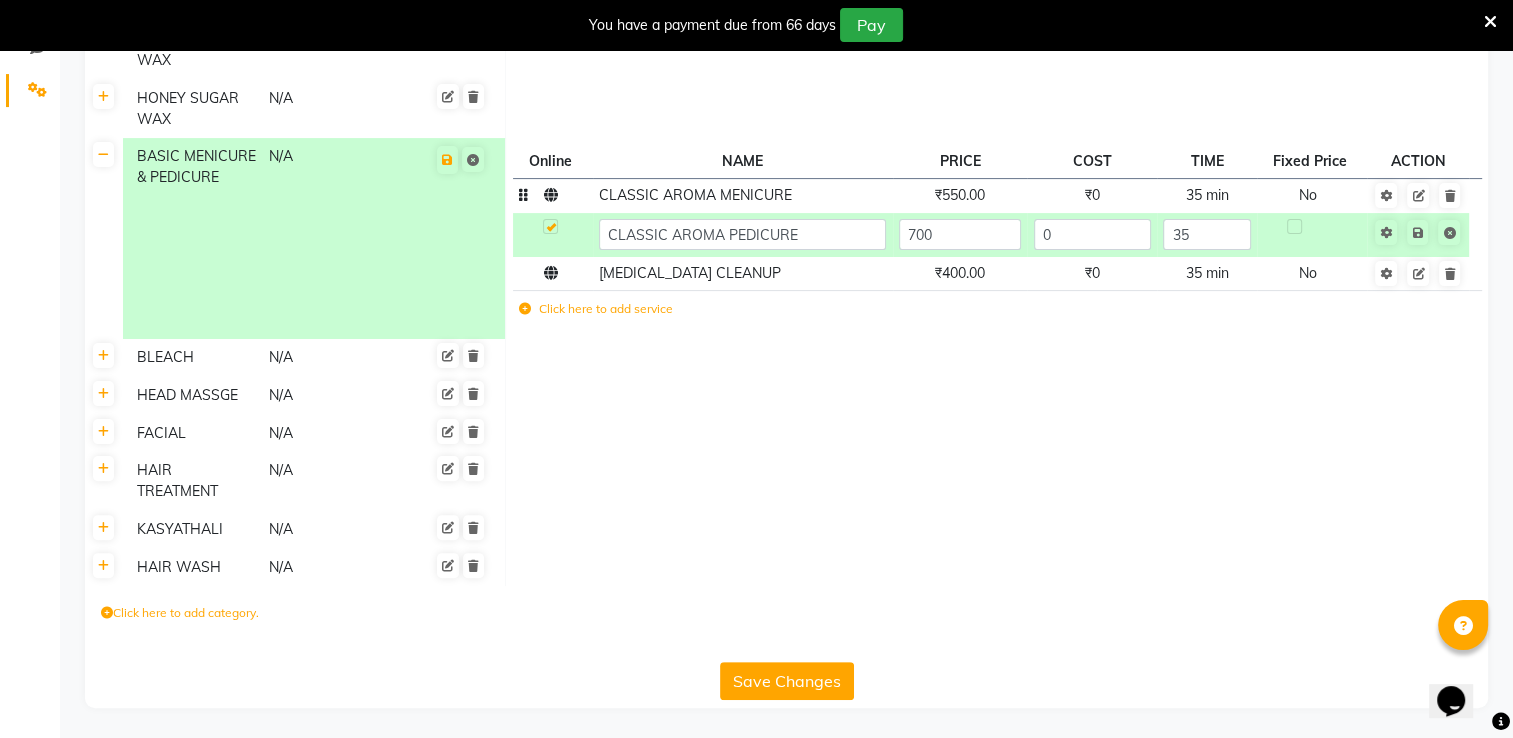 scroll, scrollTop: 483, scrollLeft: 0, axis: vertical 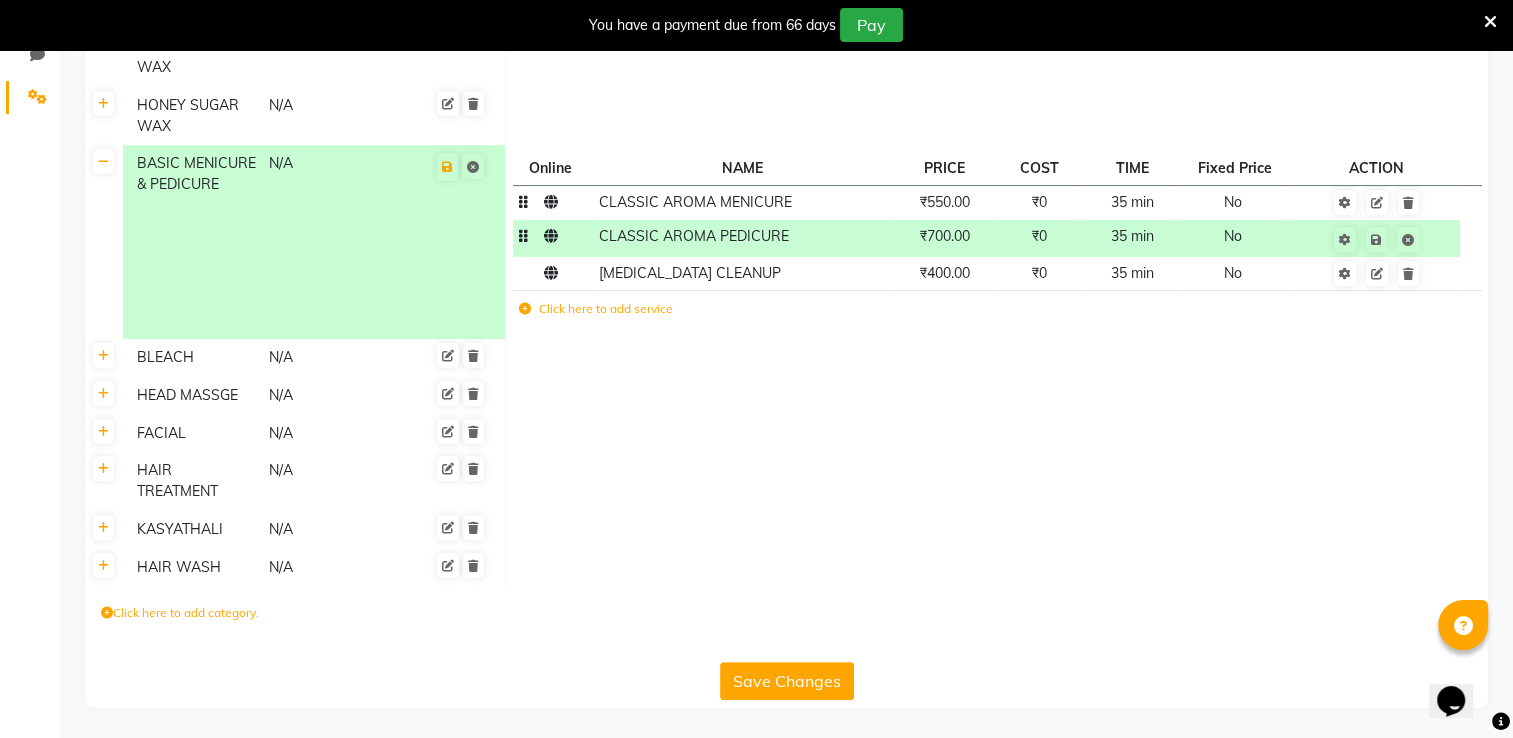 click on "35 min" 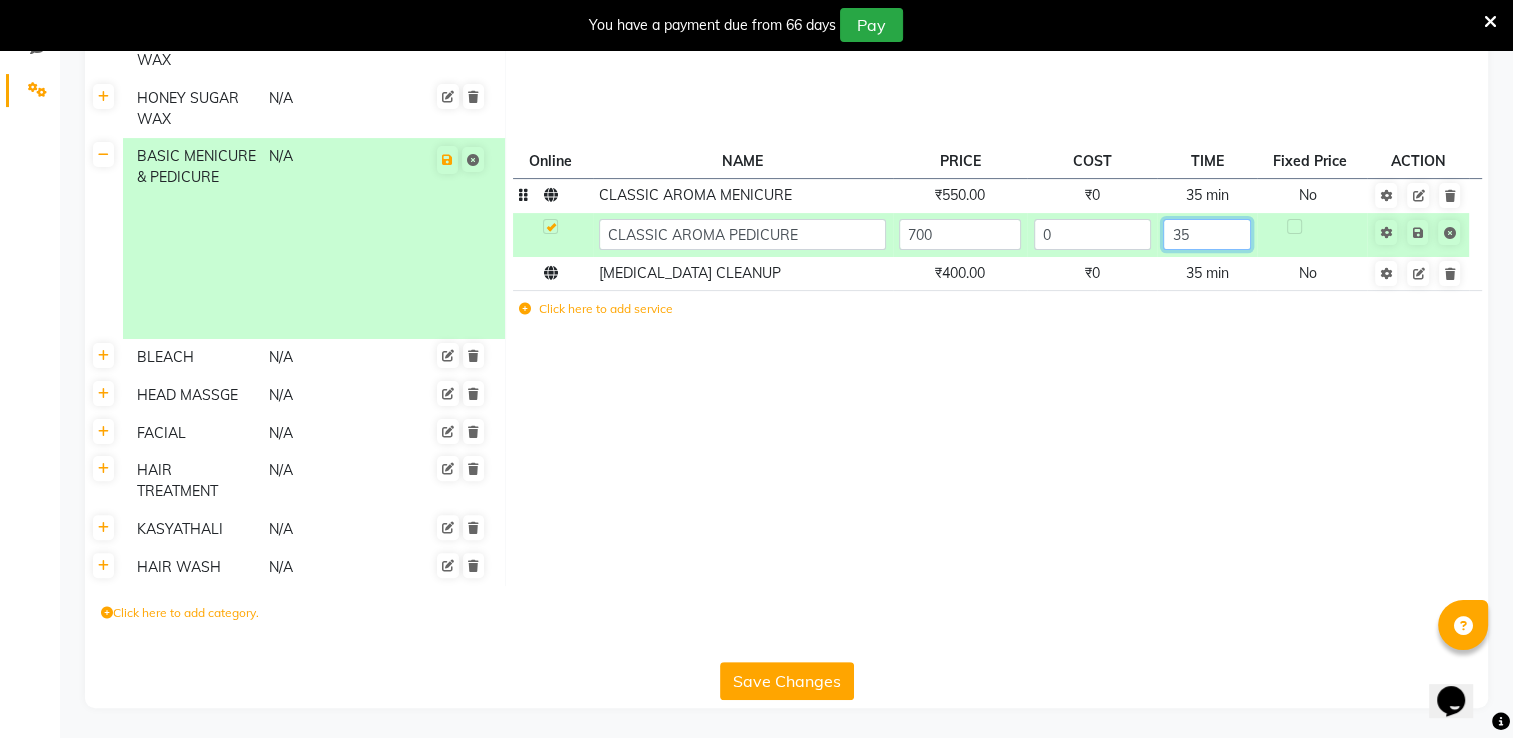 click on "35" 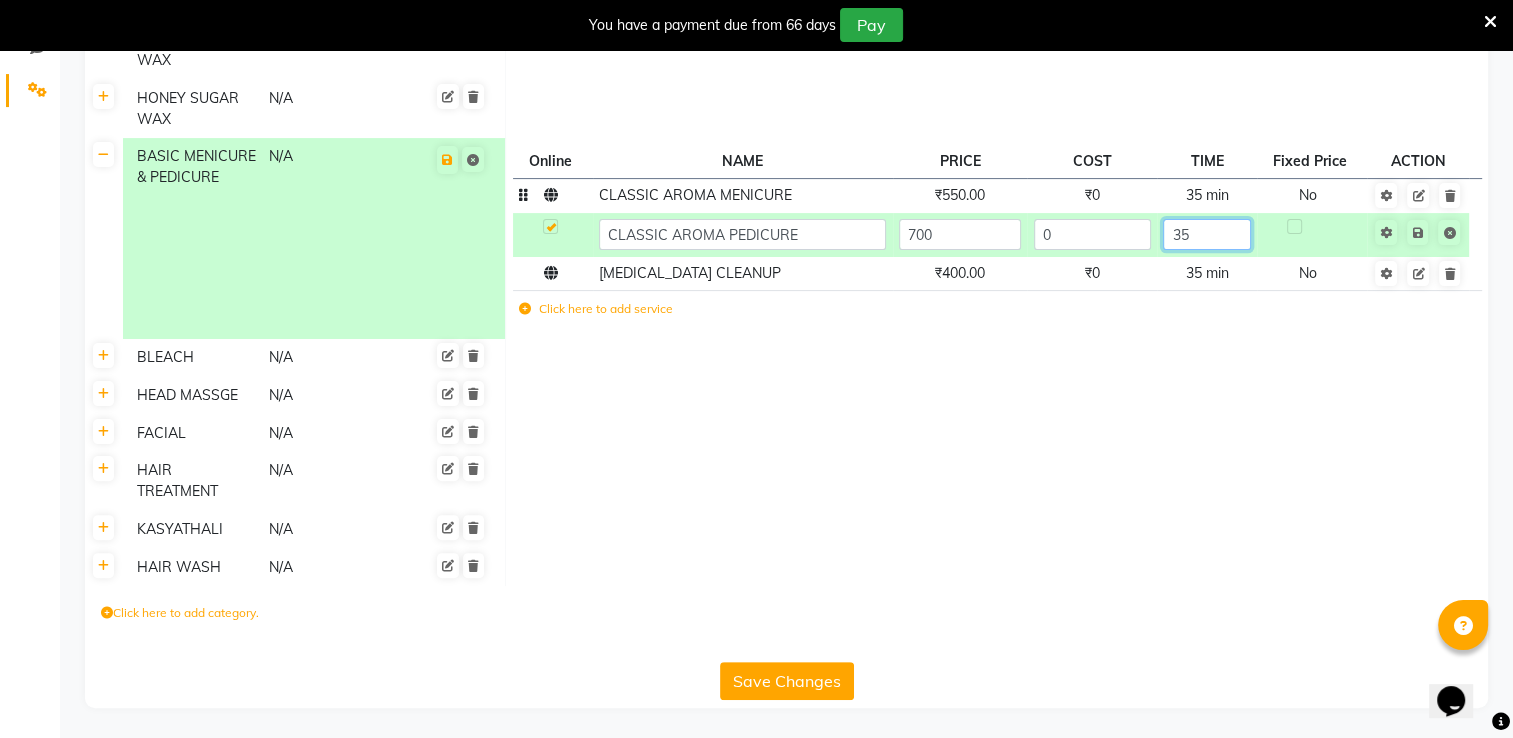 type on "3" 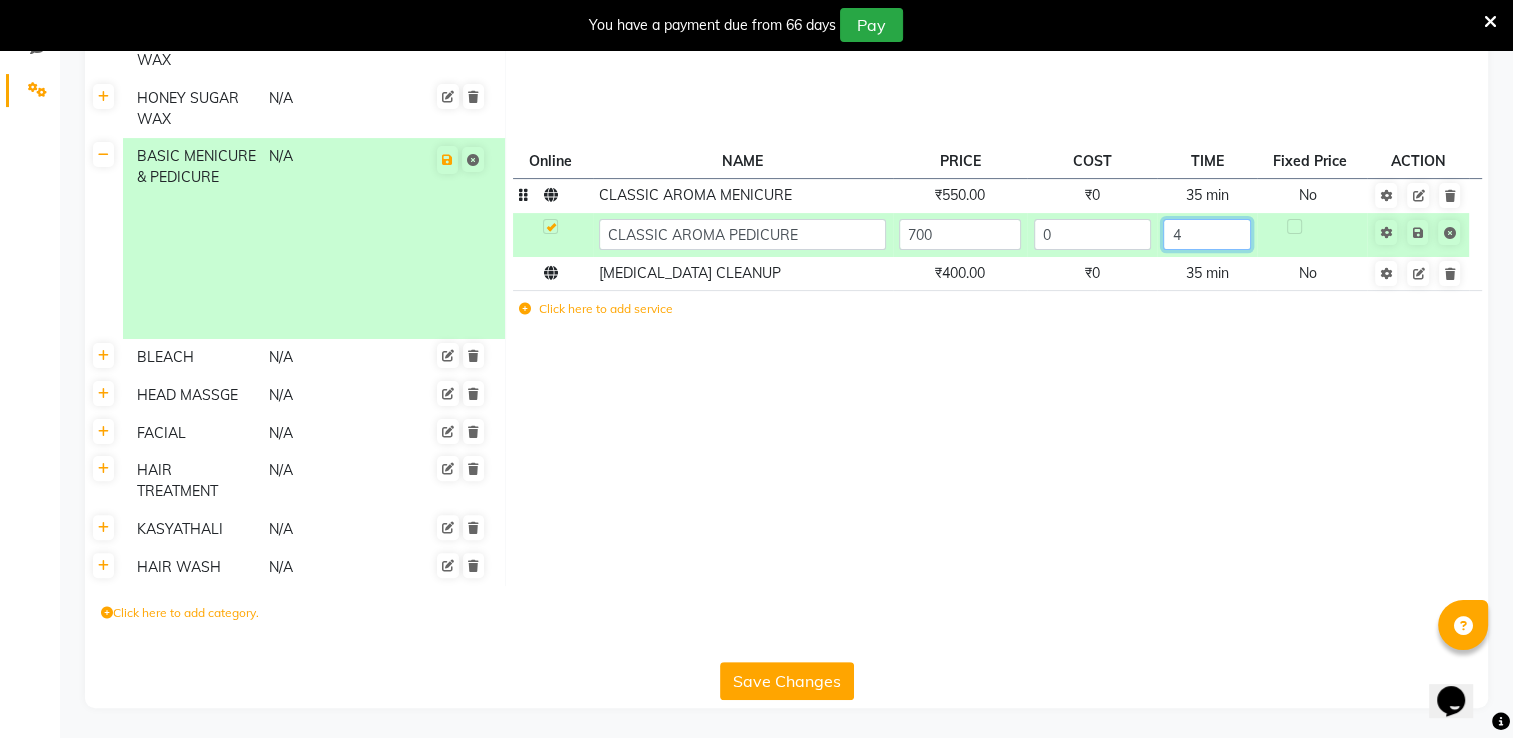 type on "40" 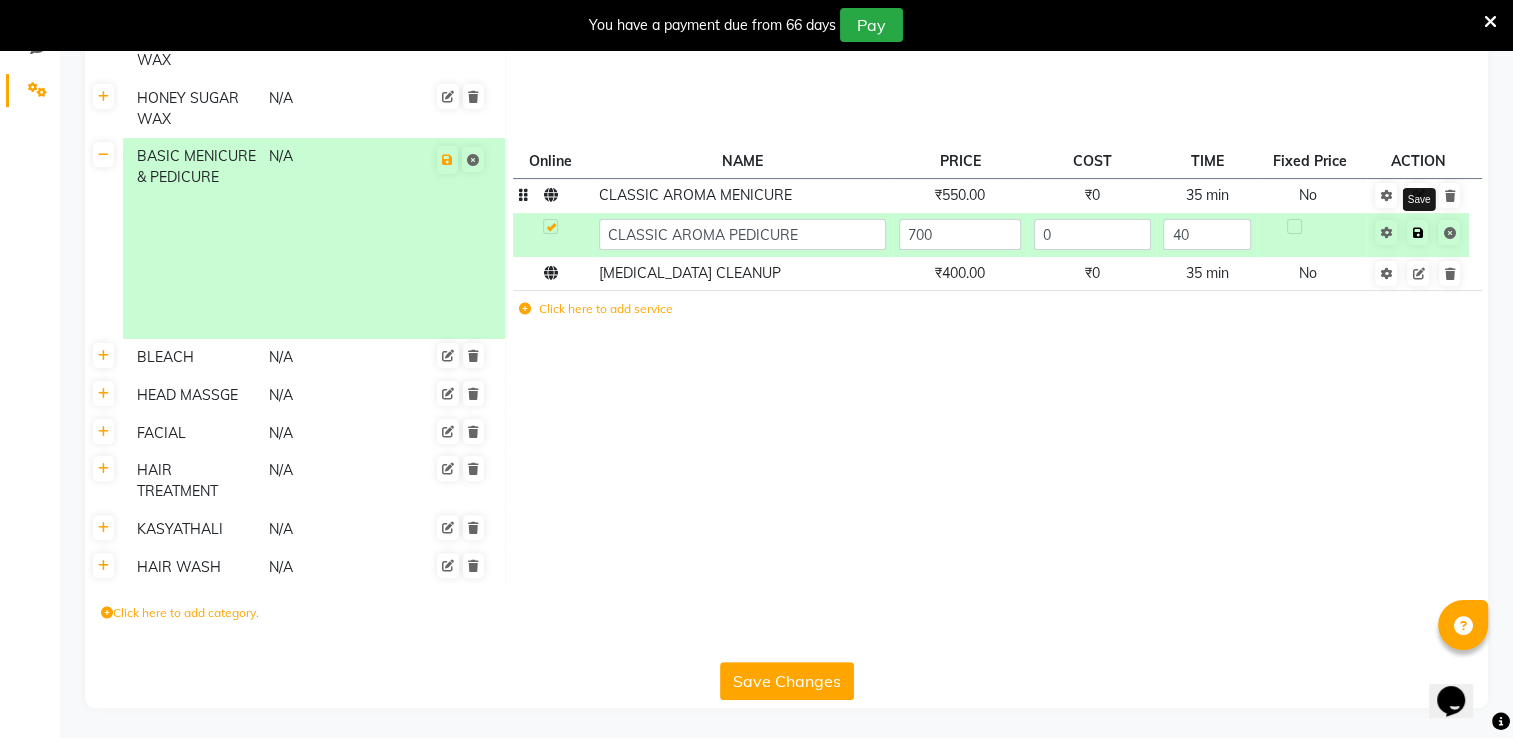 scroll, scrollTop: 483, scrollLeft: 0, axis: vertical 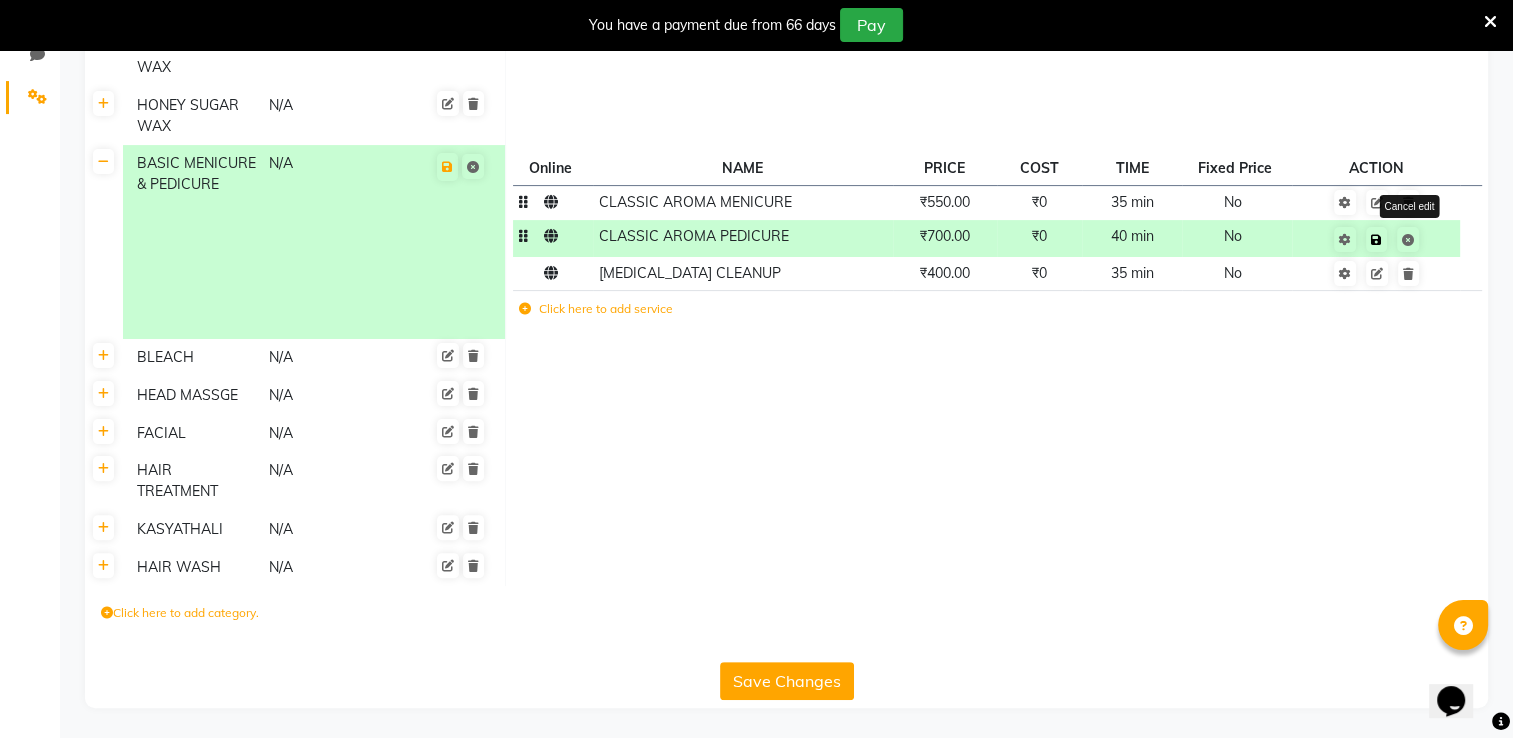 click on "Cancel edit" 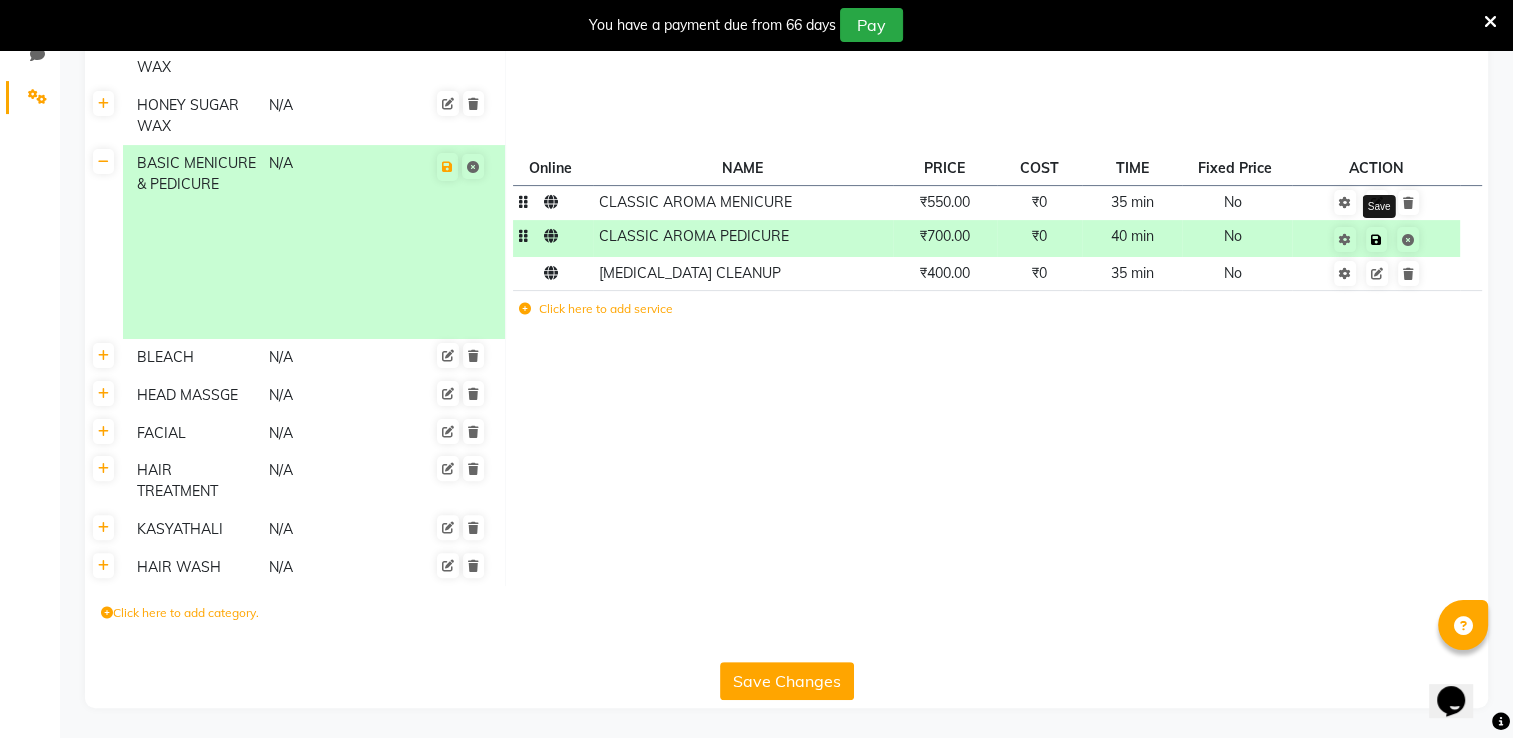 click 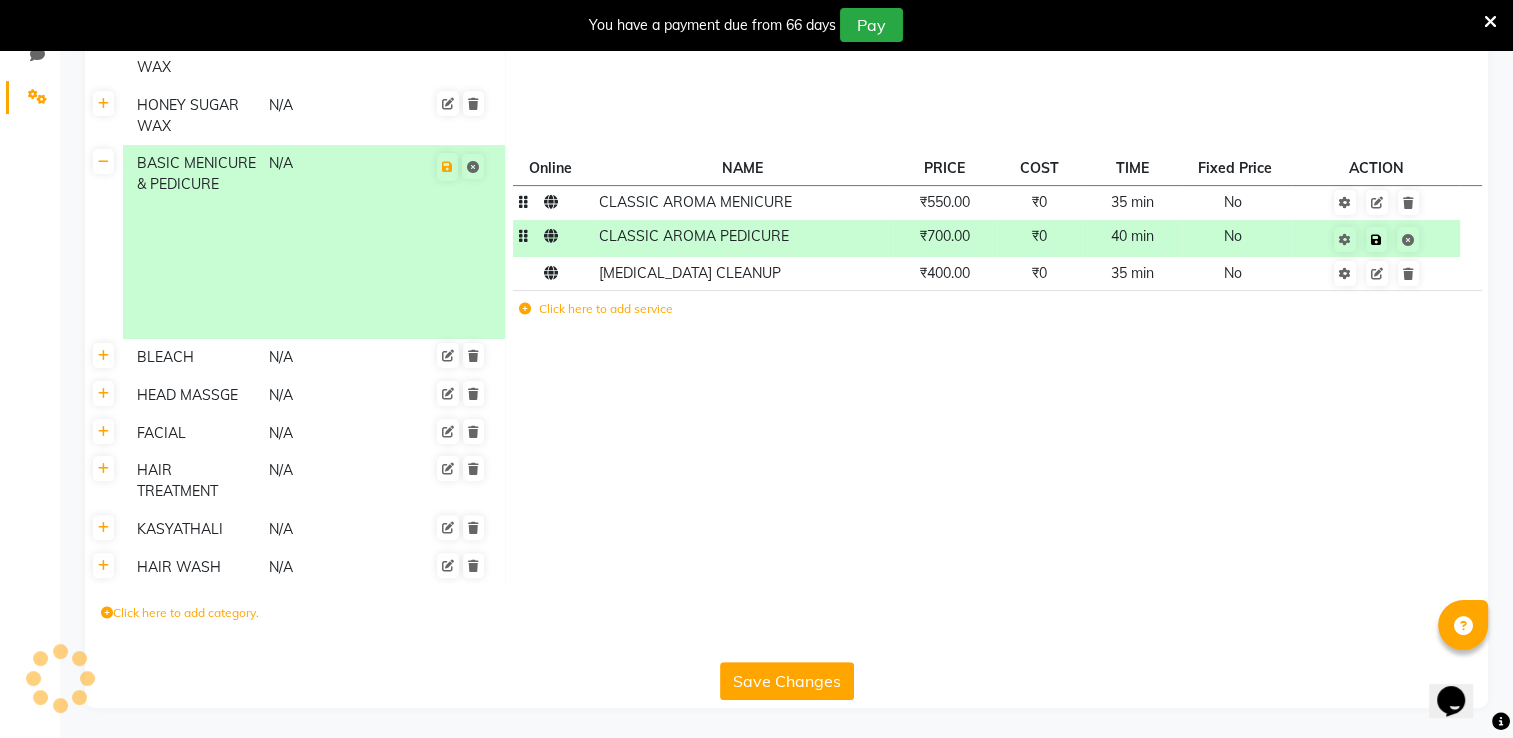 scroll, scrollTop: 480, scrollLeft: 0, axis: vertical 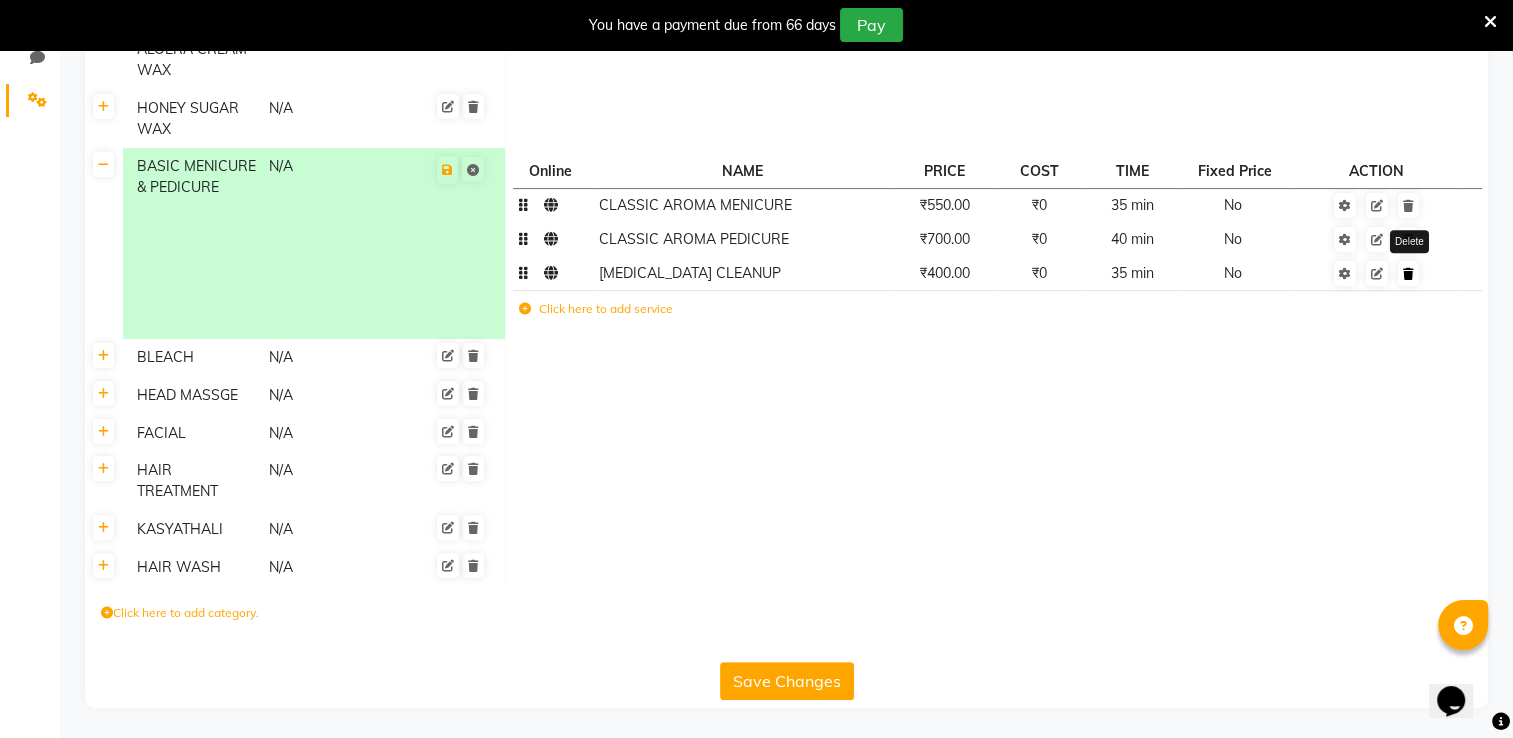click 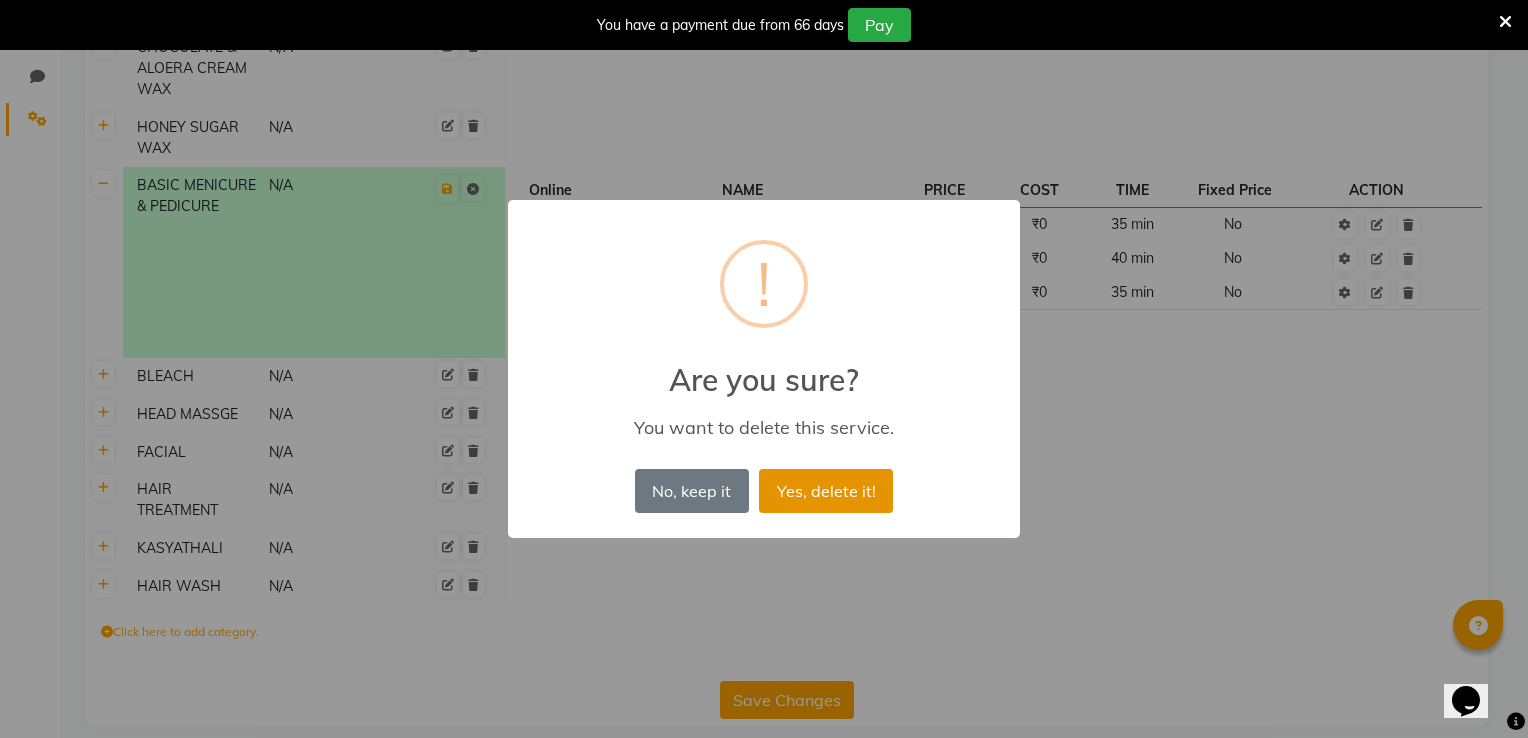 click on "Yes, delete it!" at bounding box center [826, 491] 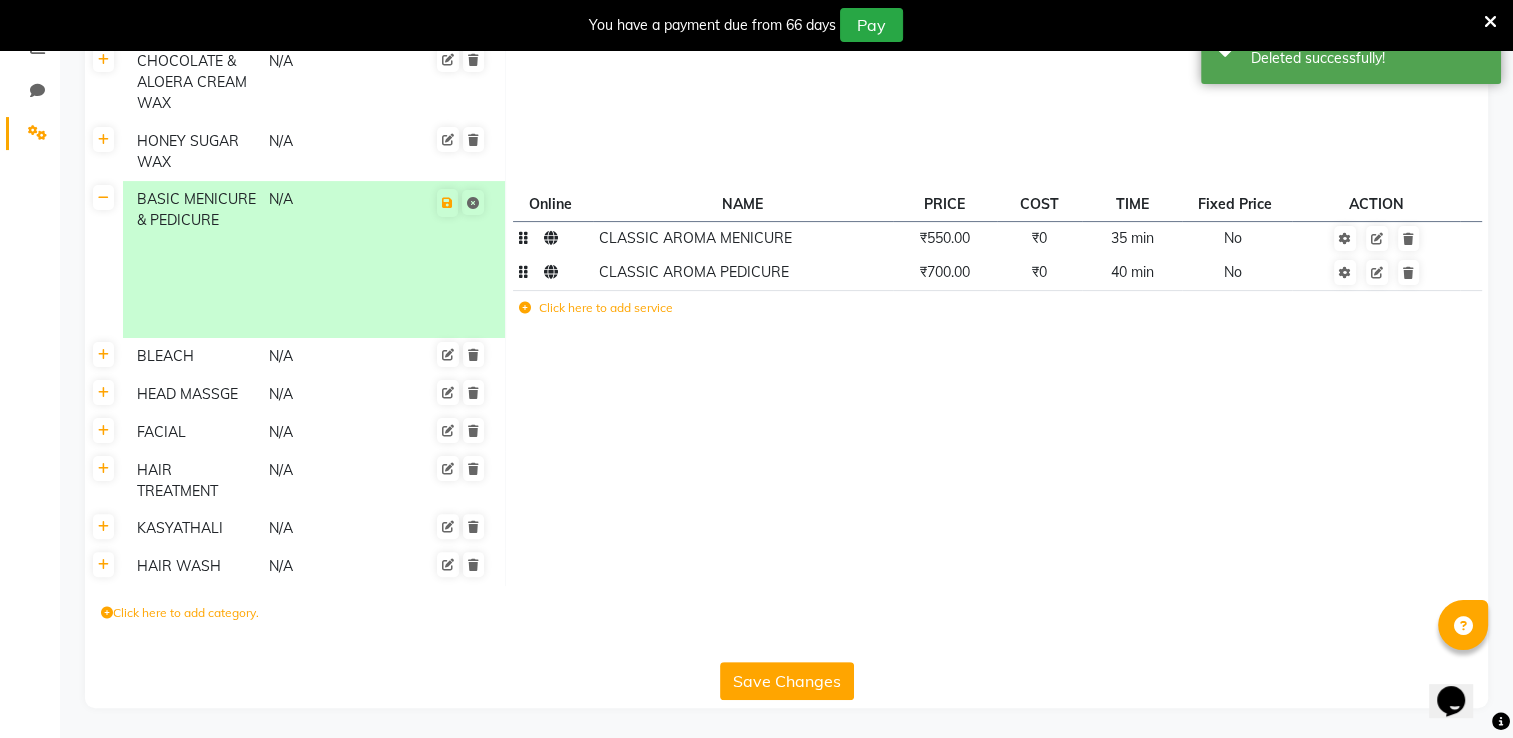 scroll, scrollTop: 446, scrollLeft: 0, axis: vertical 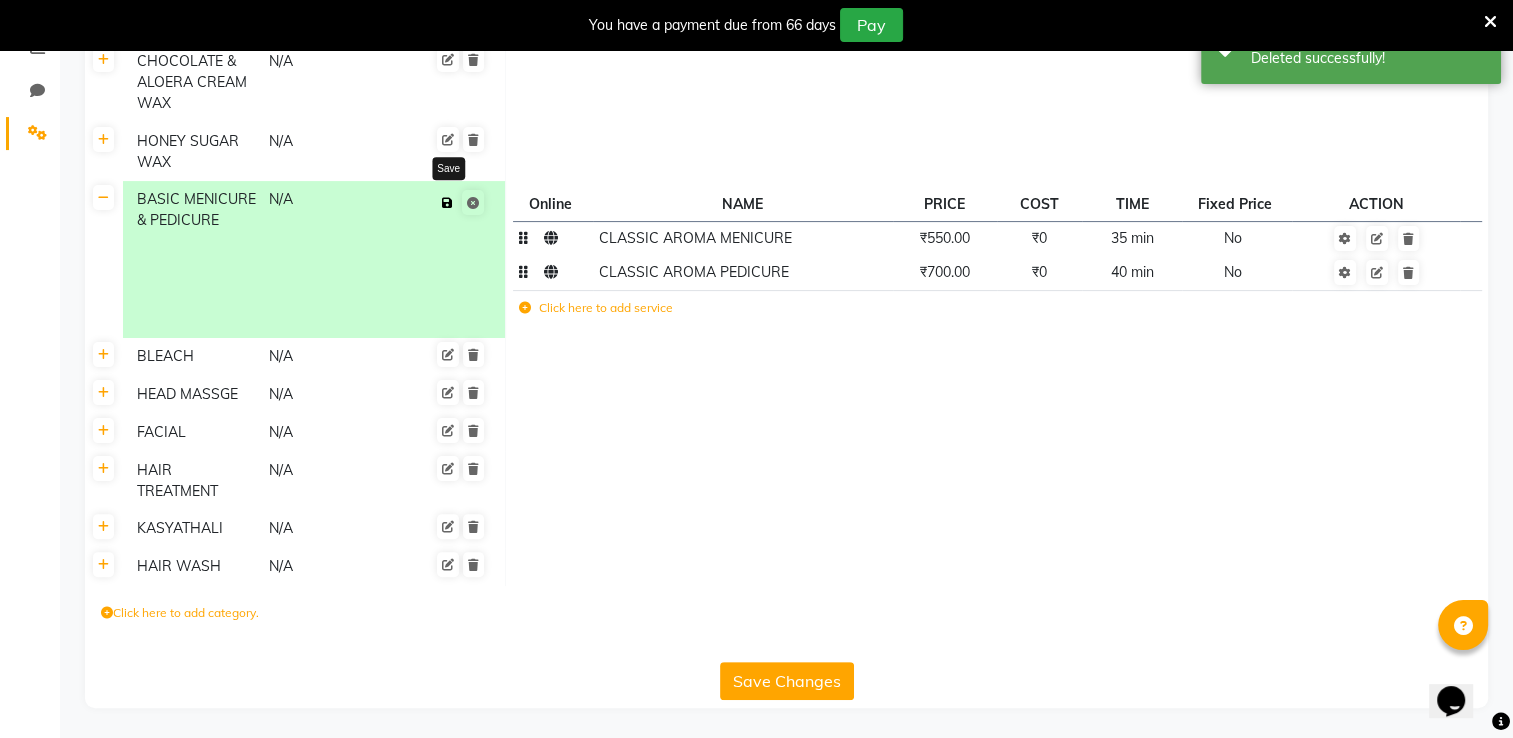 click 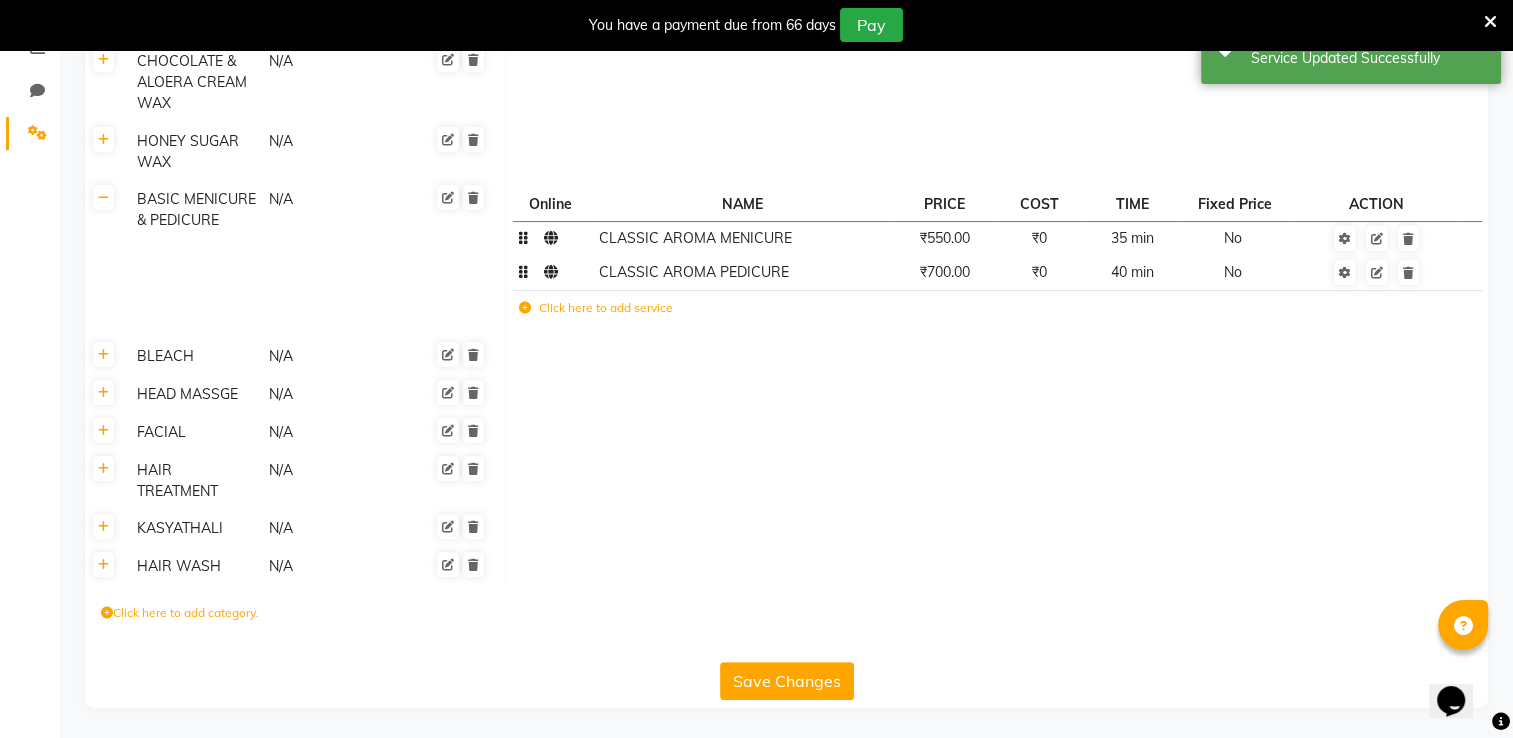 click 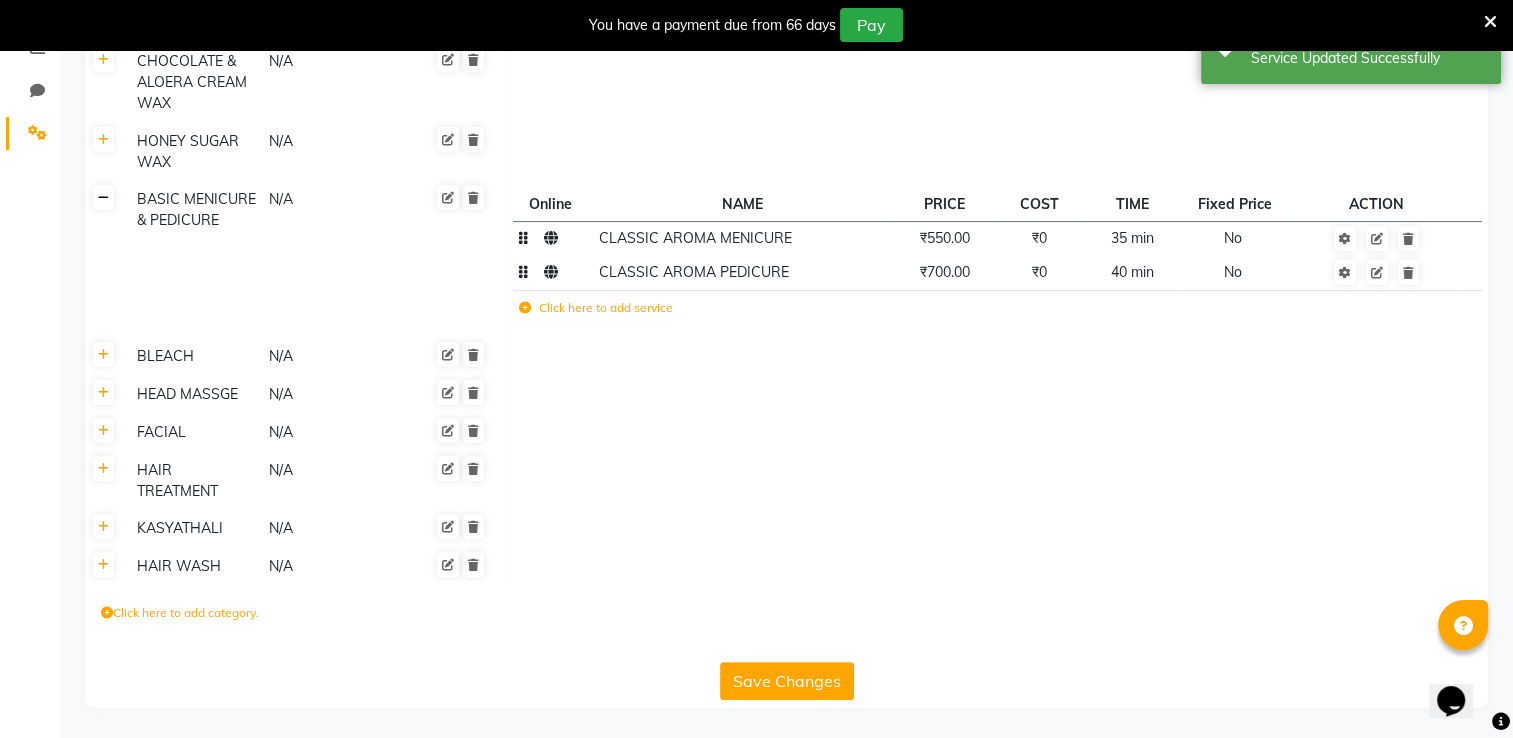 click 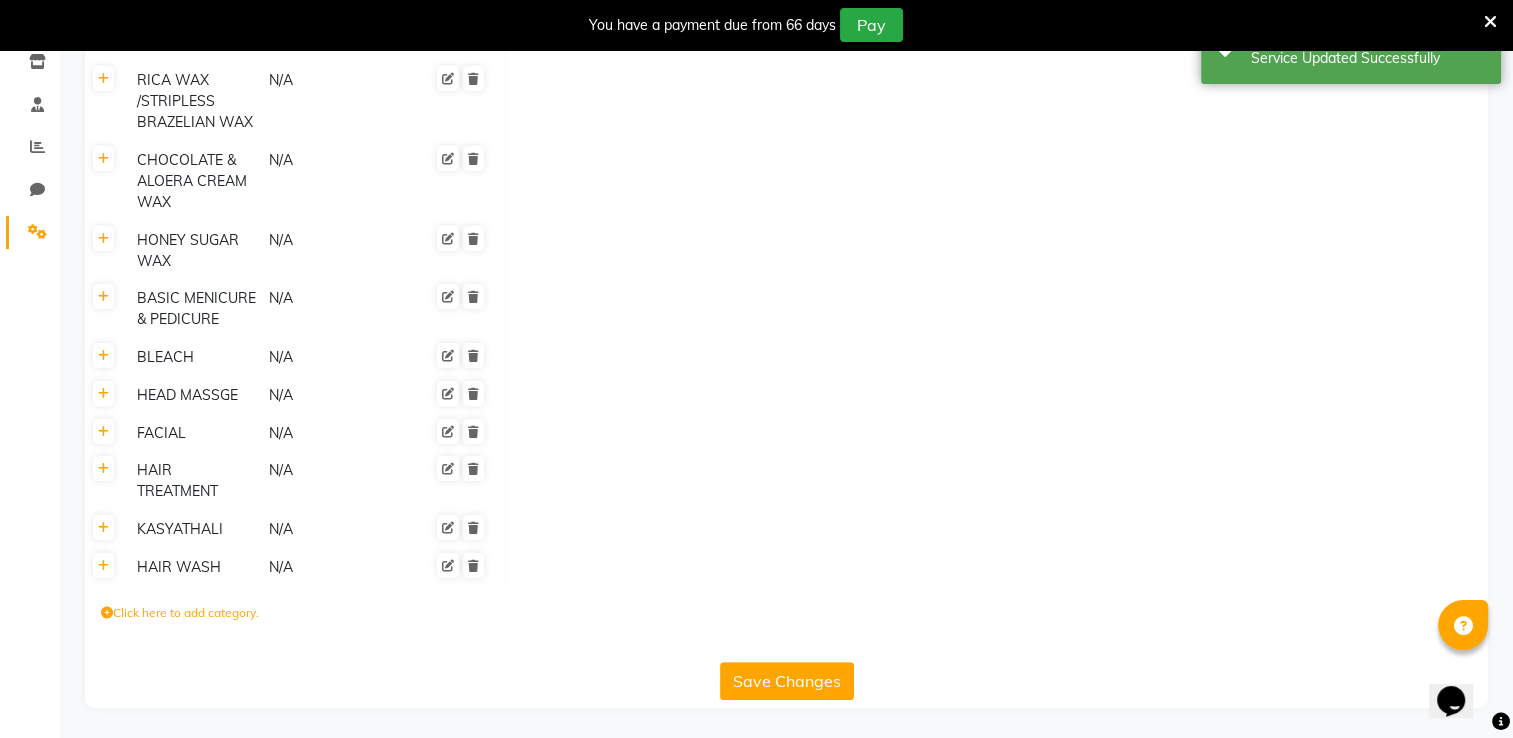 scroll, scrollTop: 347, scrollLeft: 0, axis: vertical 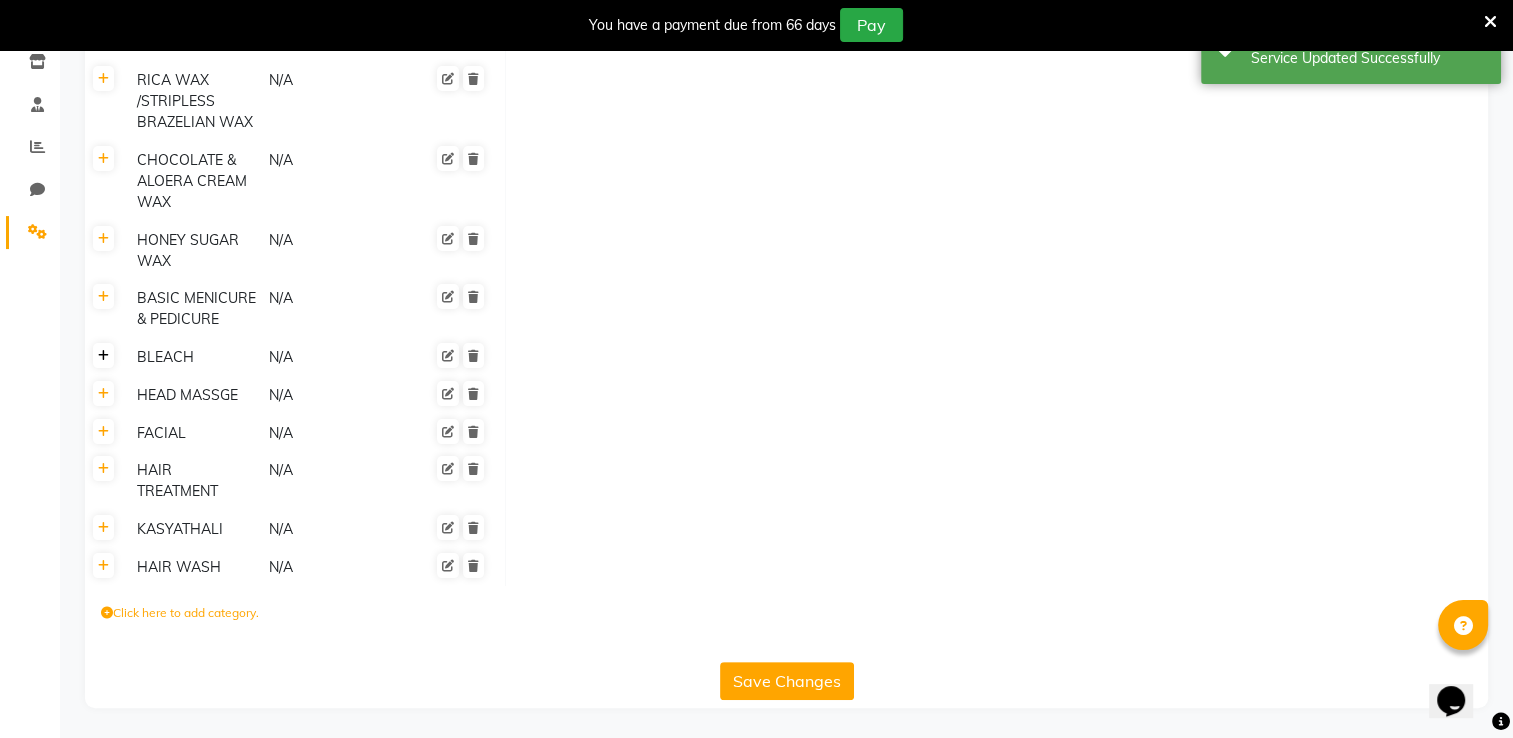 click 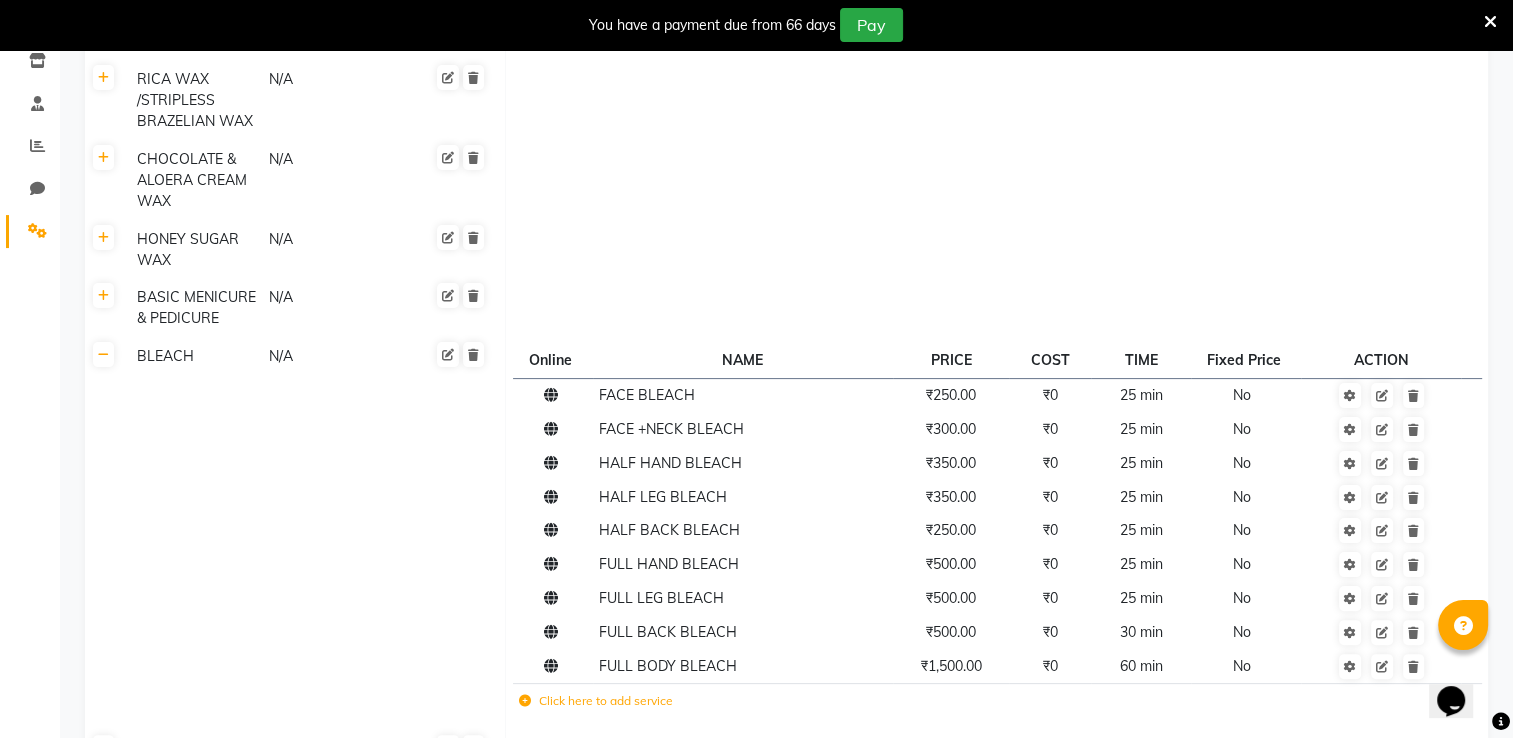 click on "BLEACH" 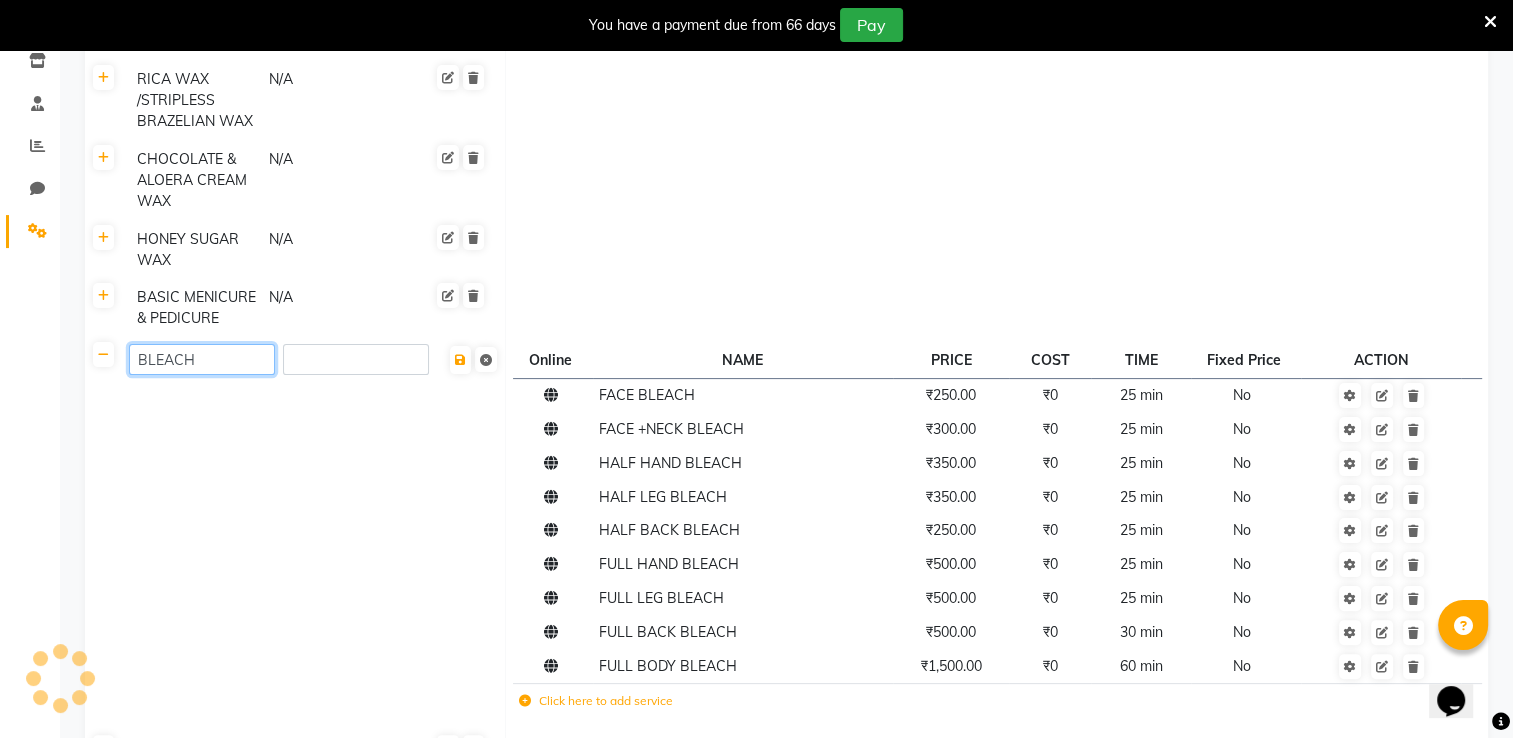 click on "BLEACH" 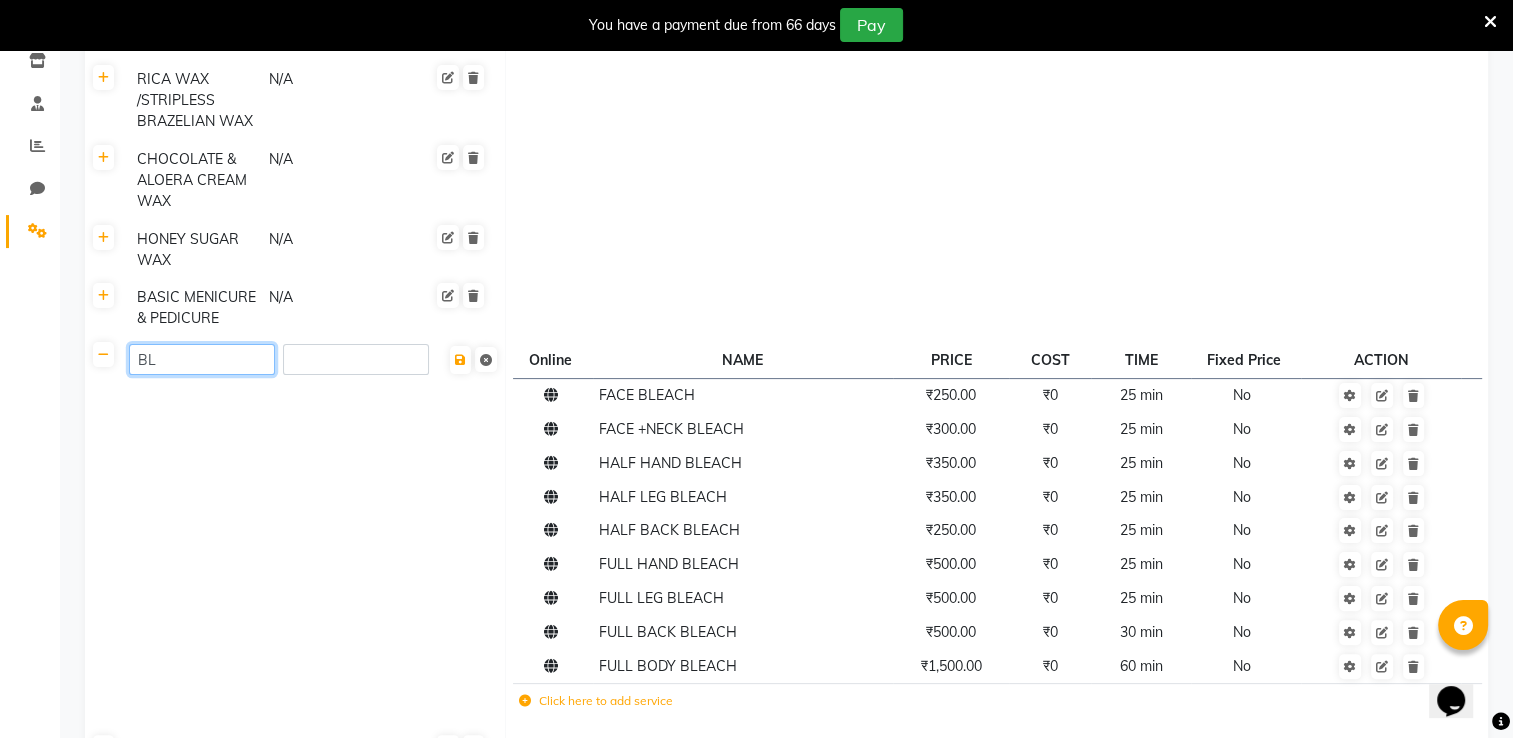 type on "B" 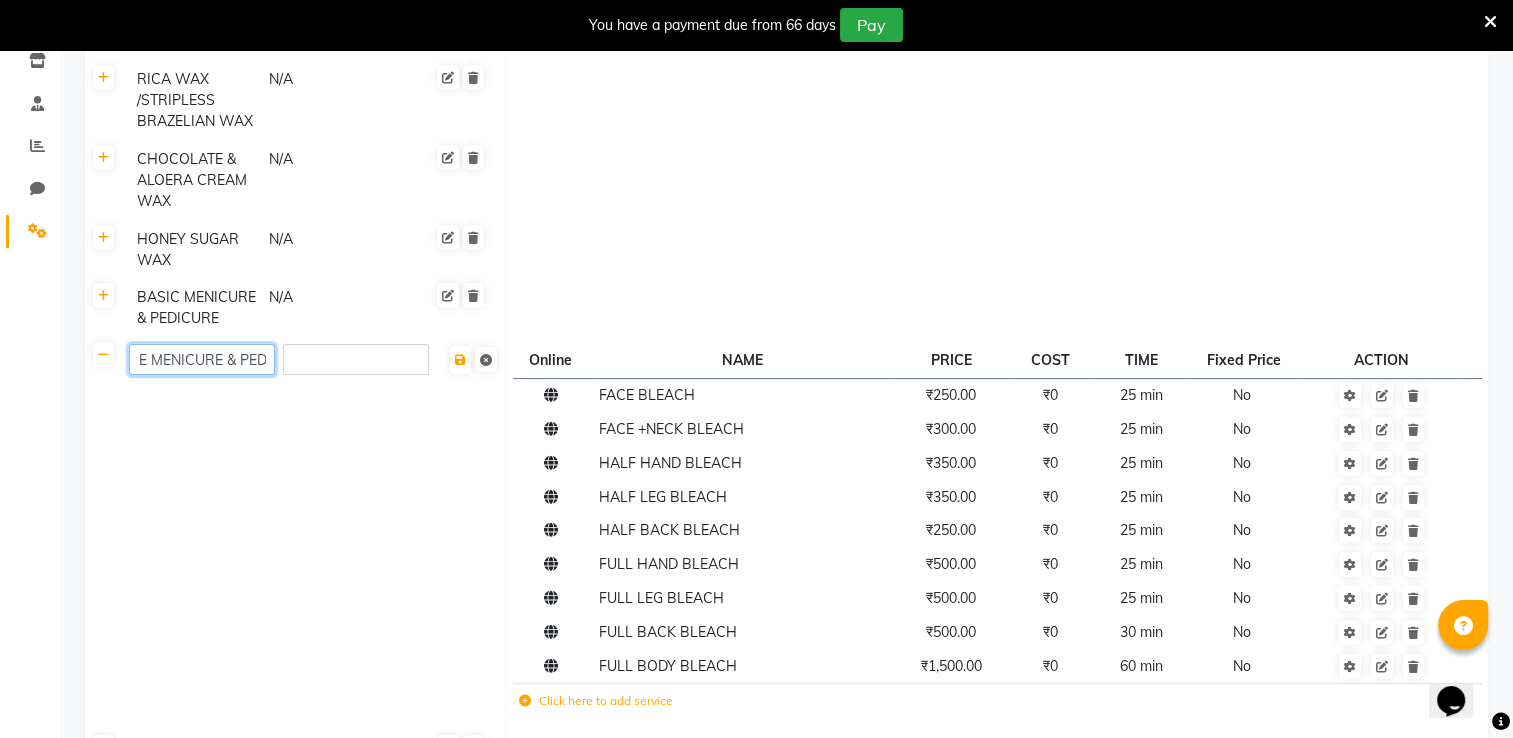 scroll, scrollTop: 0, scrollLeft: 61, axis: horizontal 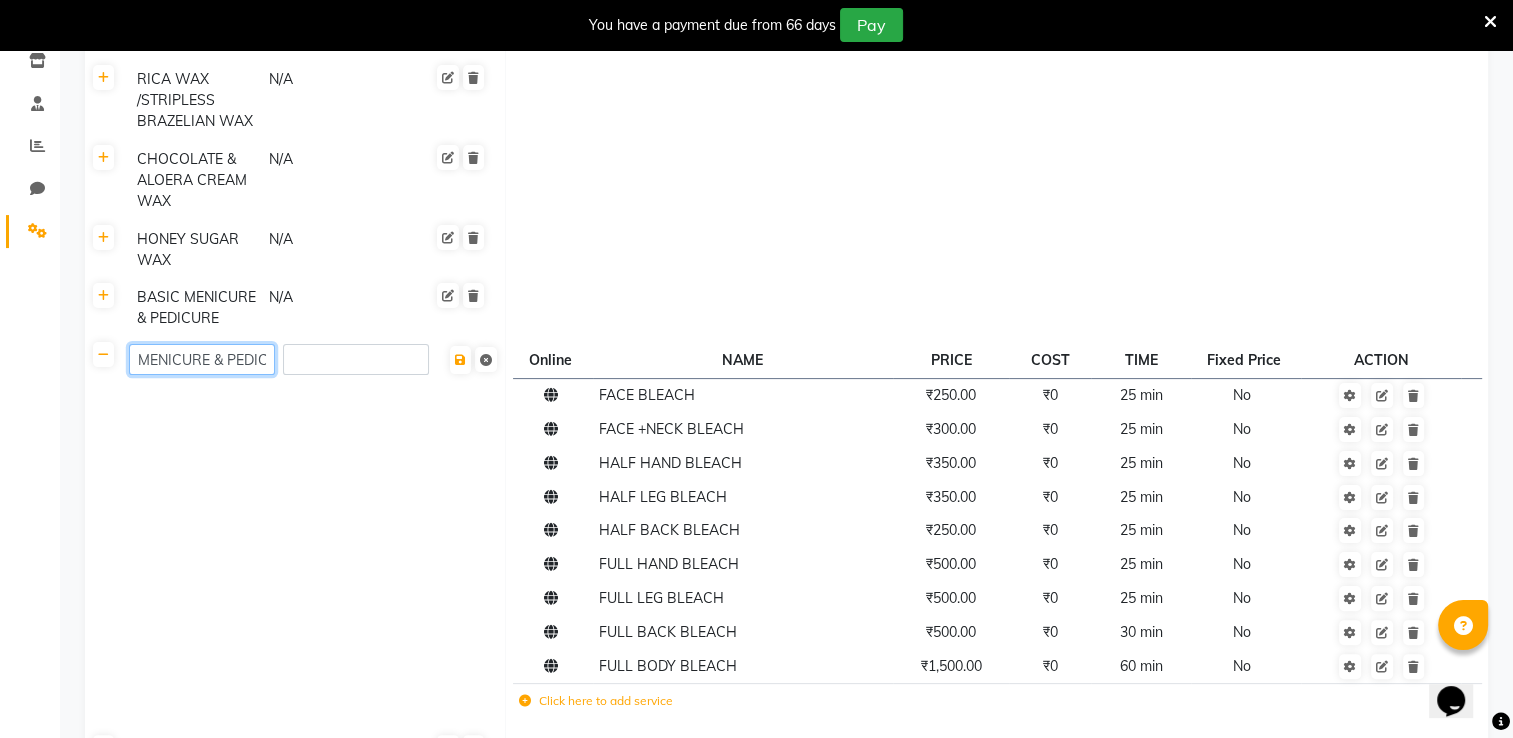 type on "ADVANCE MENICURE & PEDICU" 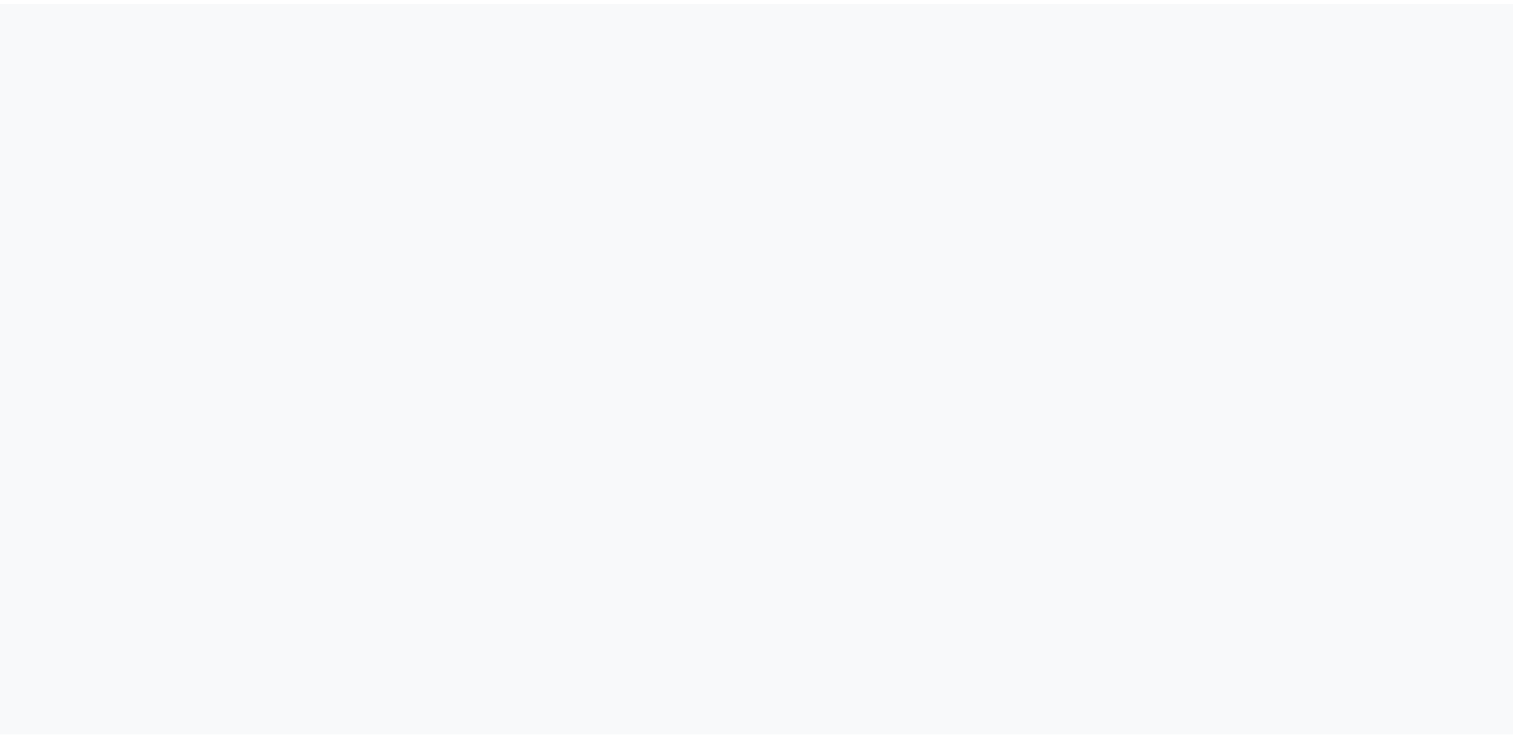 scroll, scrollTop: 0, scrollLeft: 0, axis: both 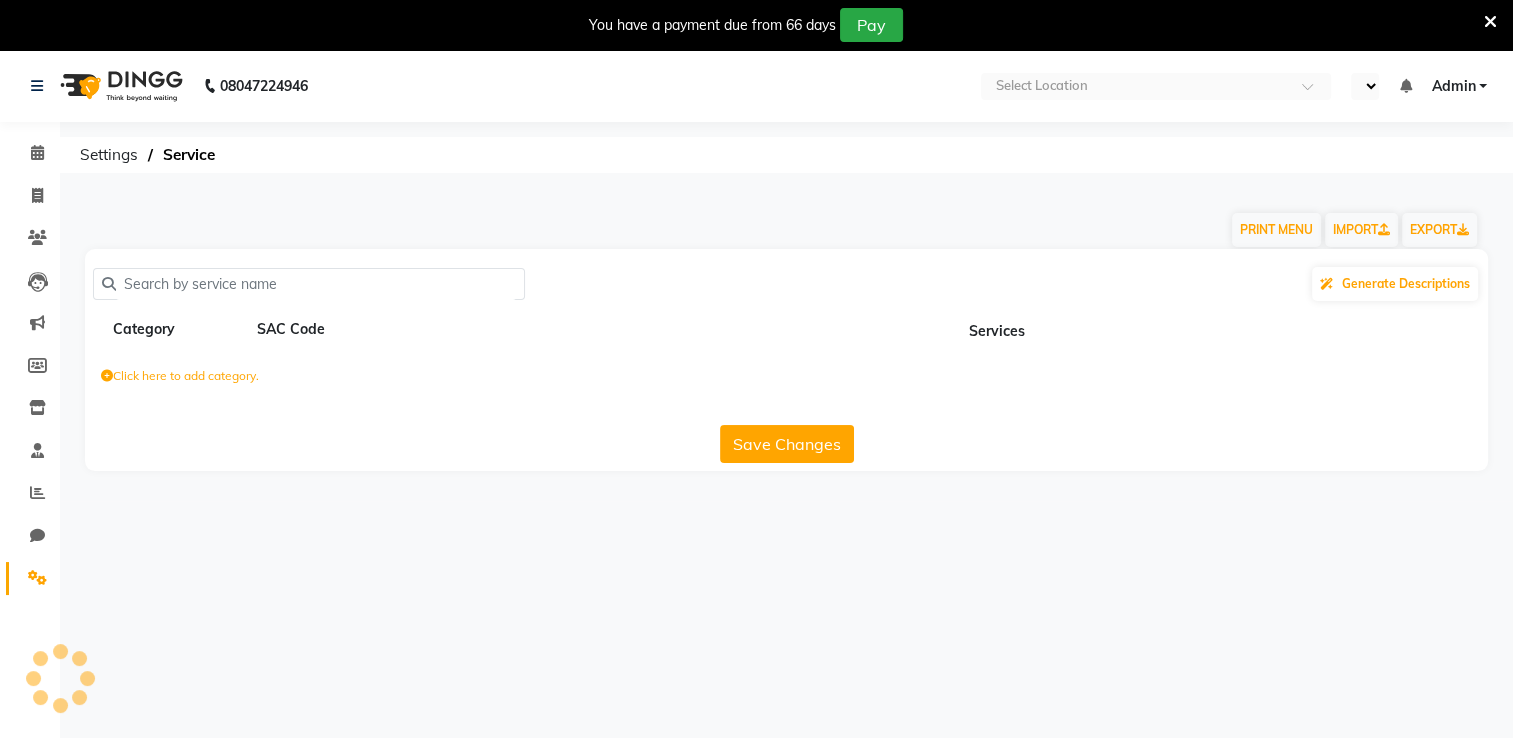 select on "en" 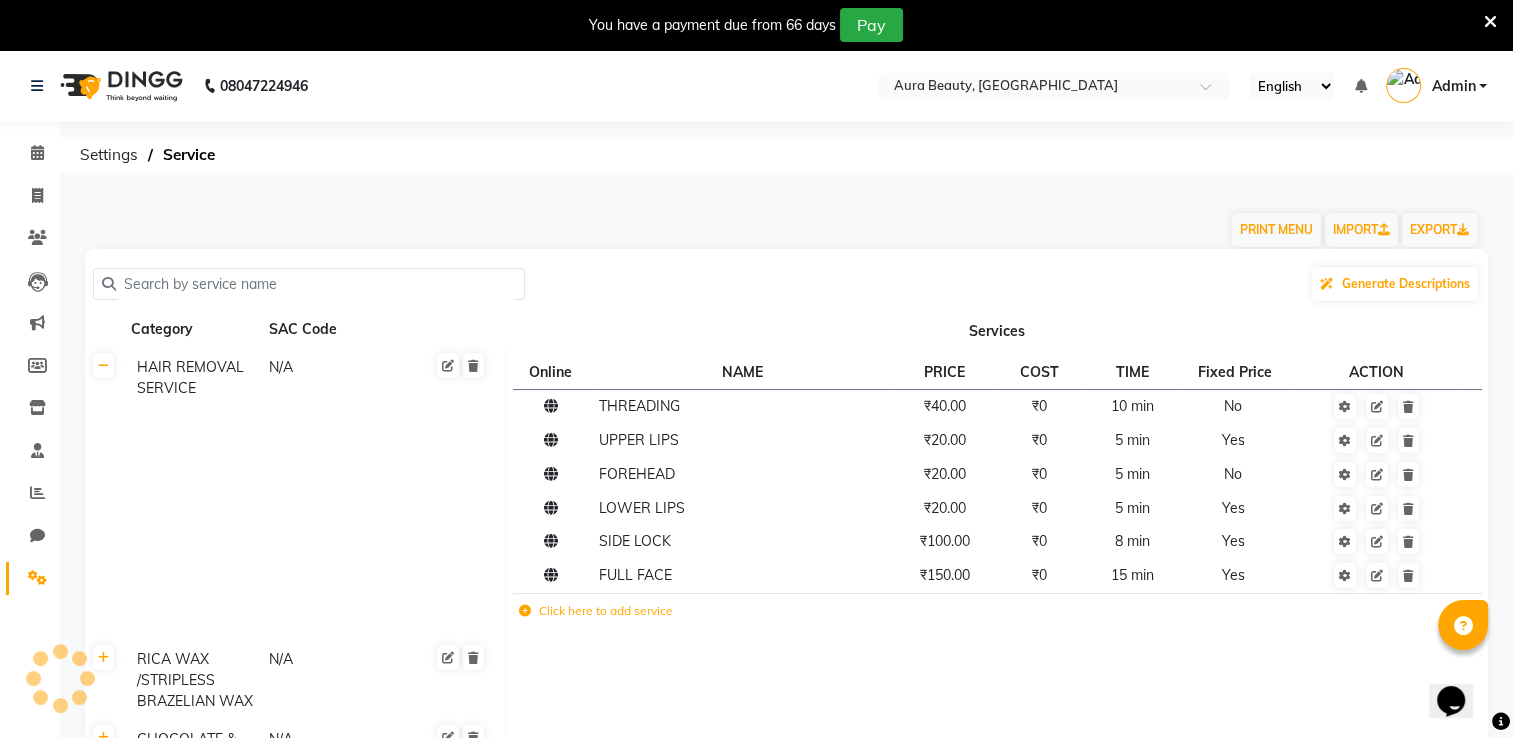 scroll, scrollTop: 0, scrollLeft: 0, axis: both 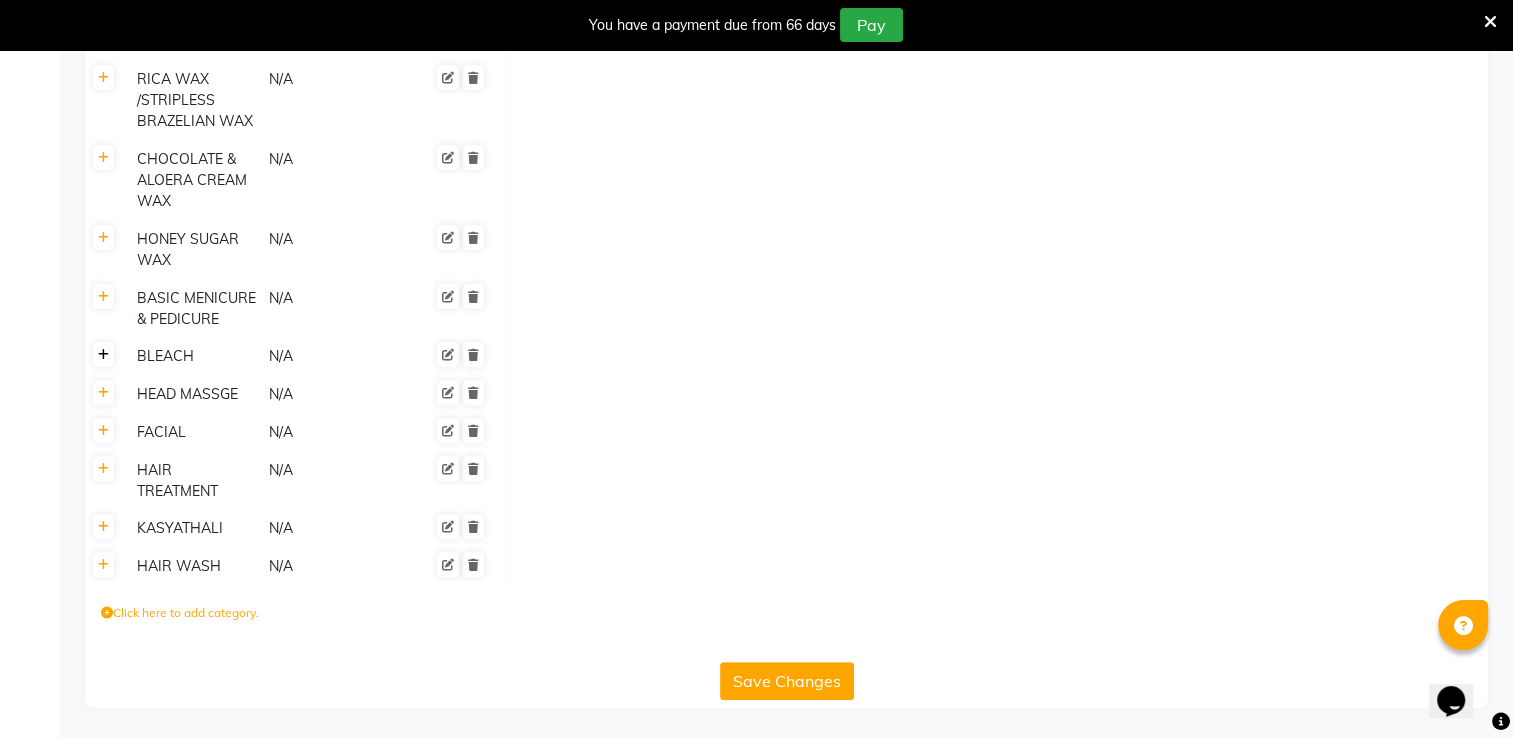 click 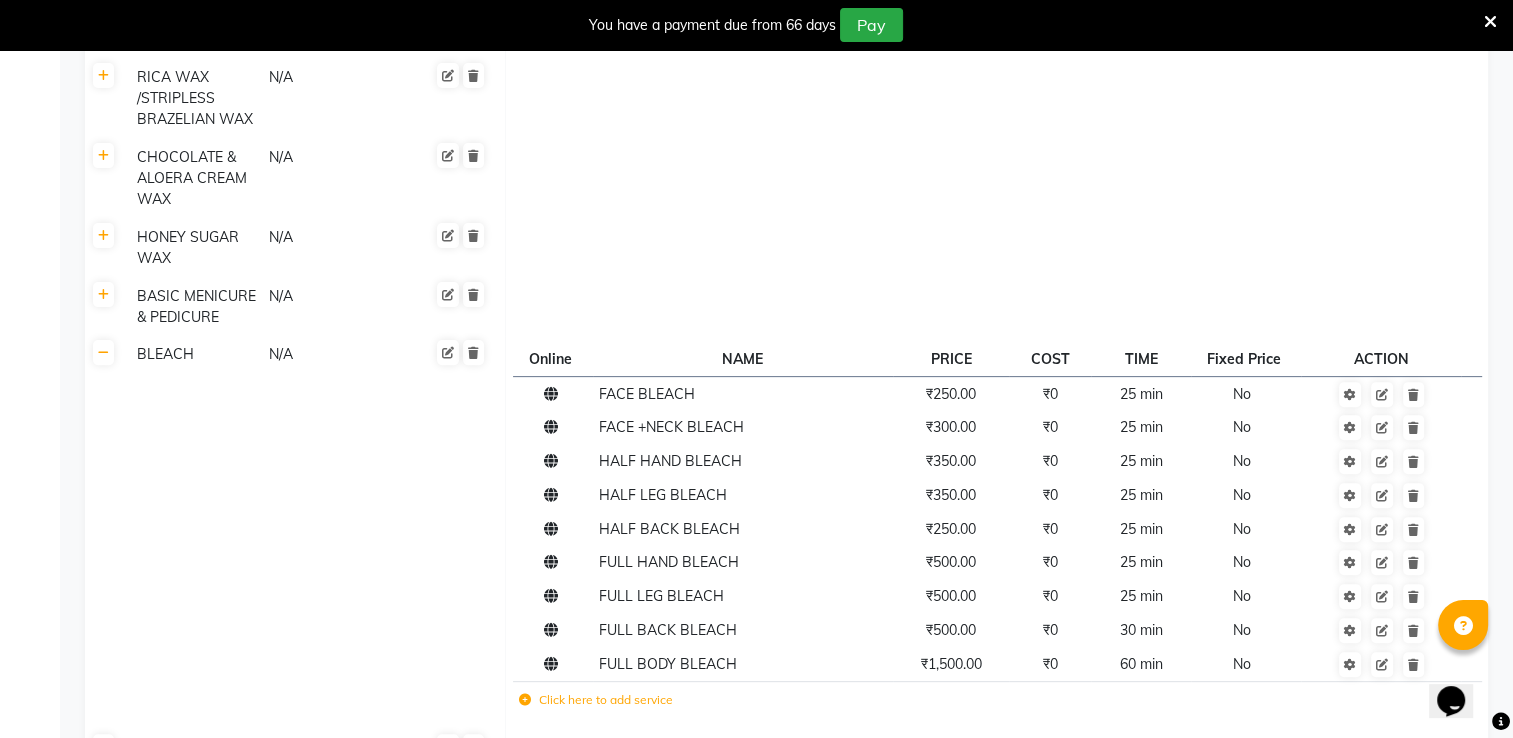 click on "BLEACH" 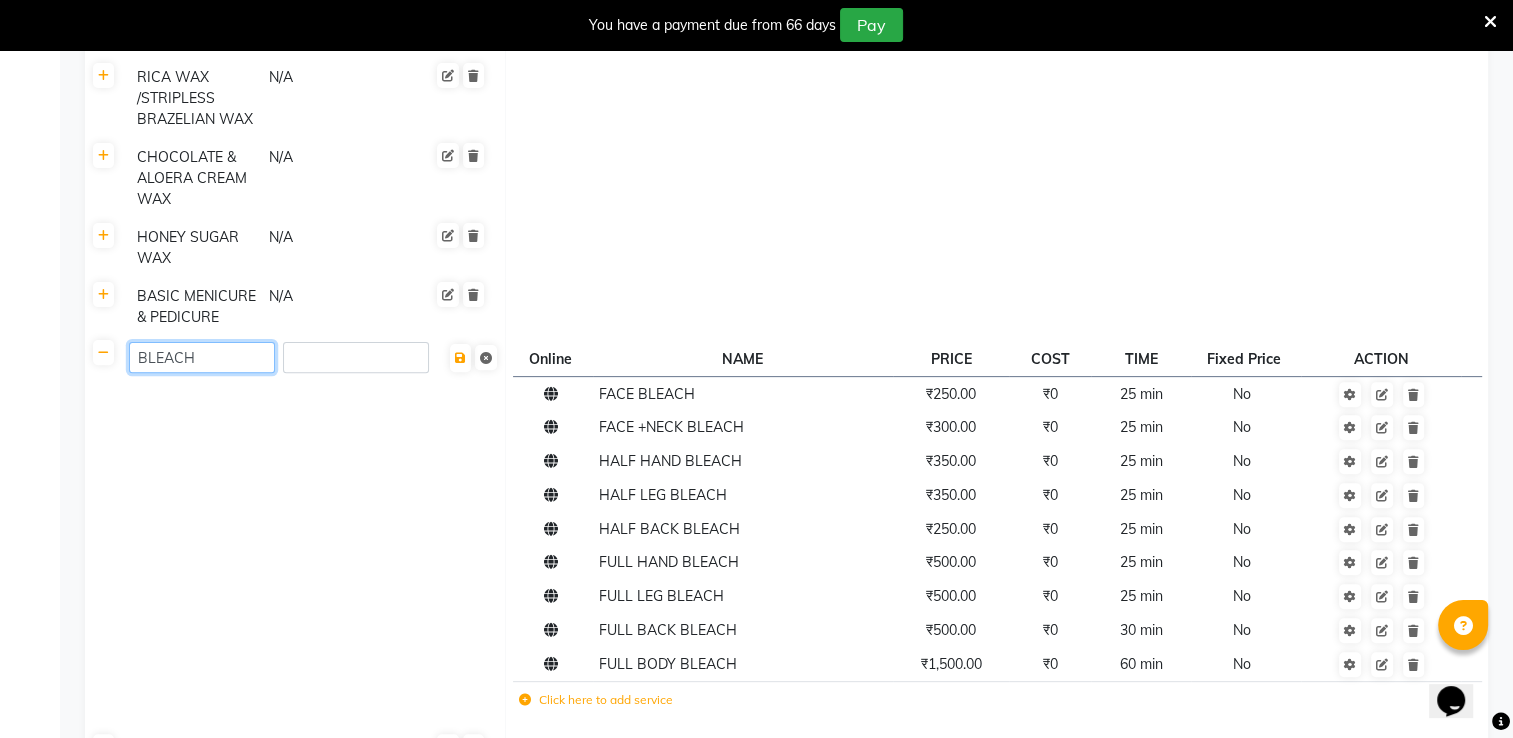 click on "BLEACH" 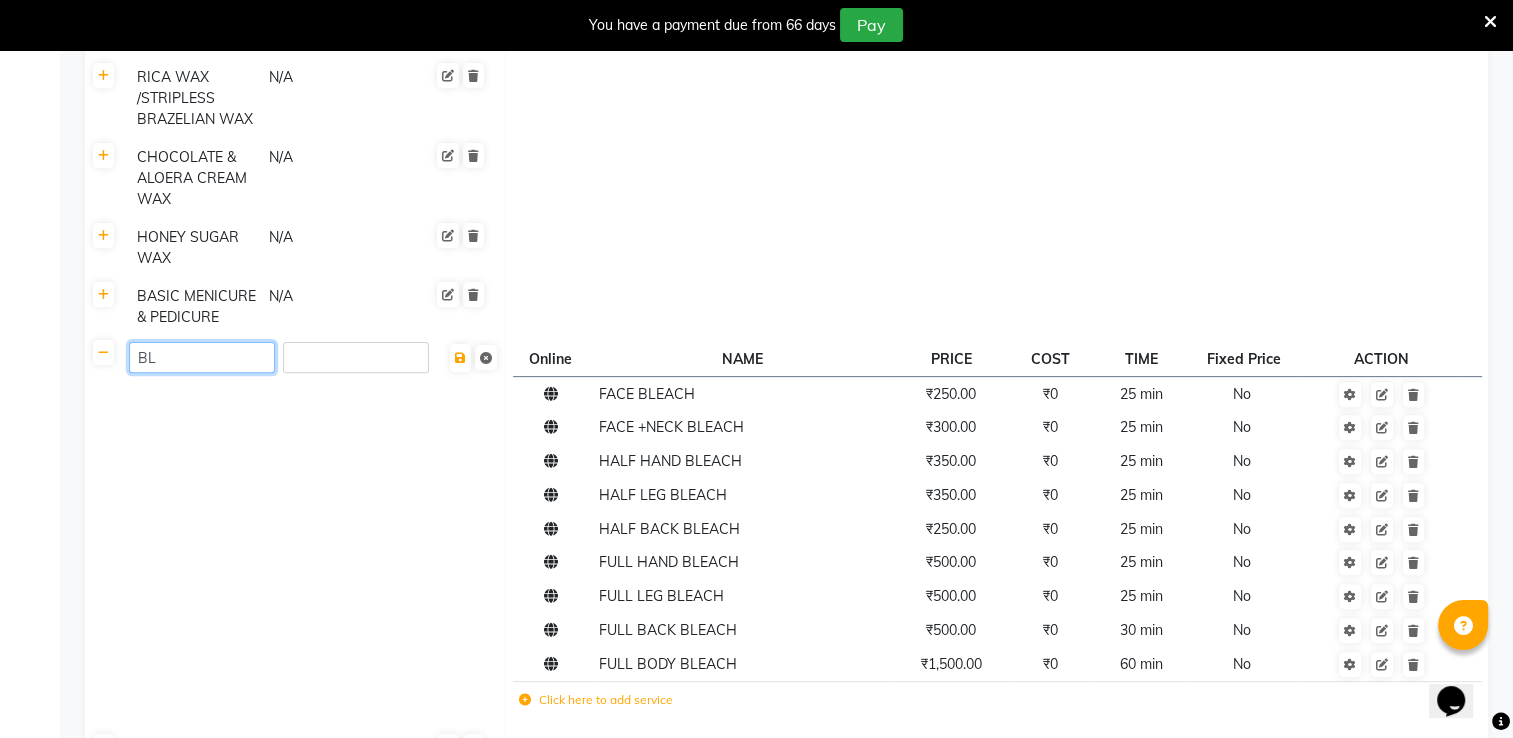 type on "B" 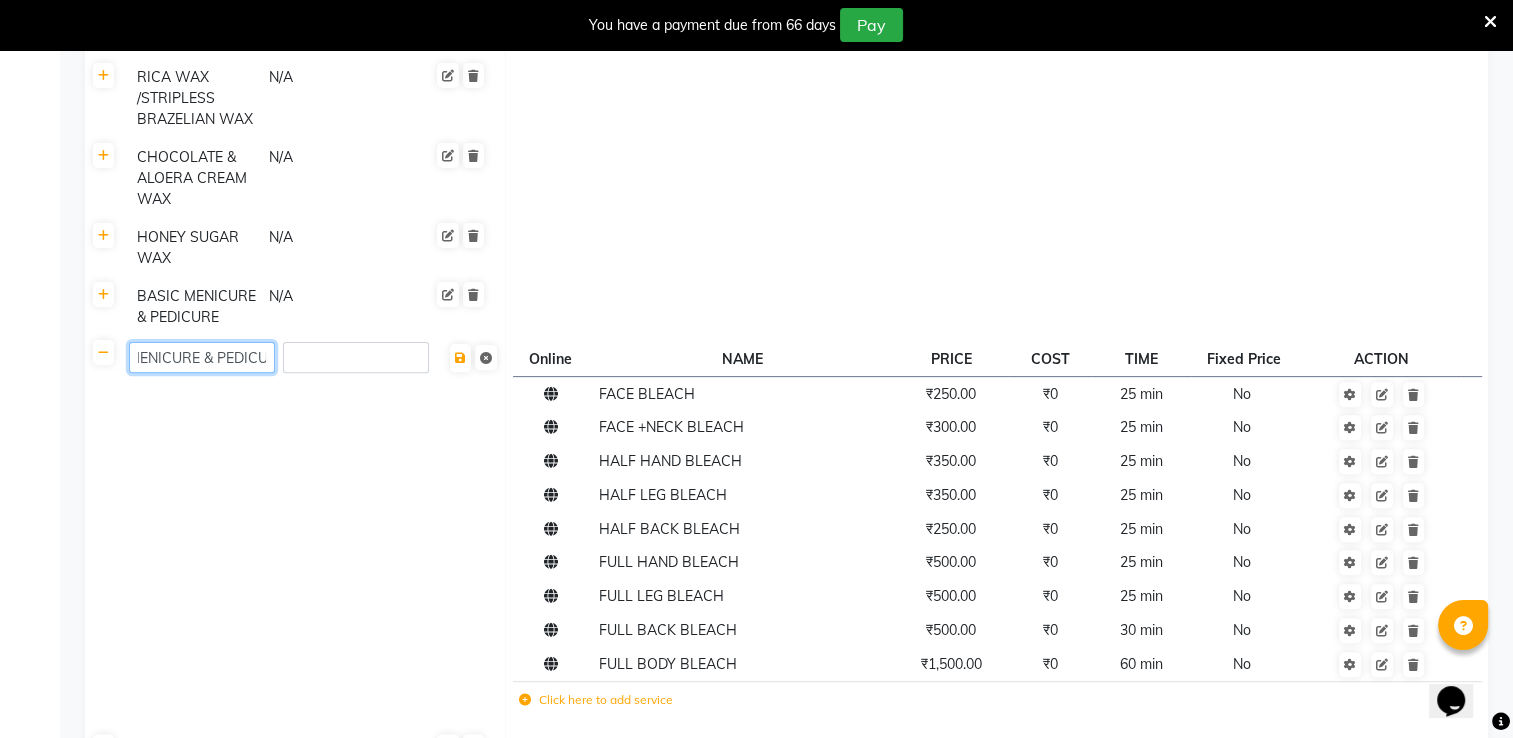 scroll, scrollTop: 0, scrollLeft: 91, axis: horizontal 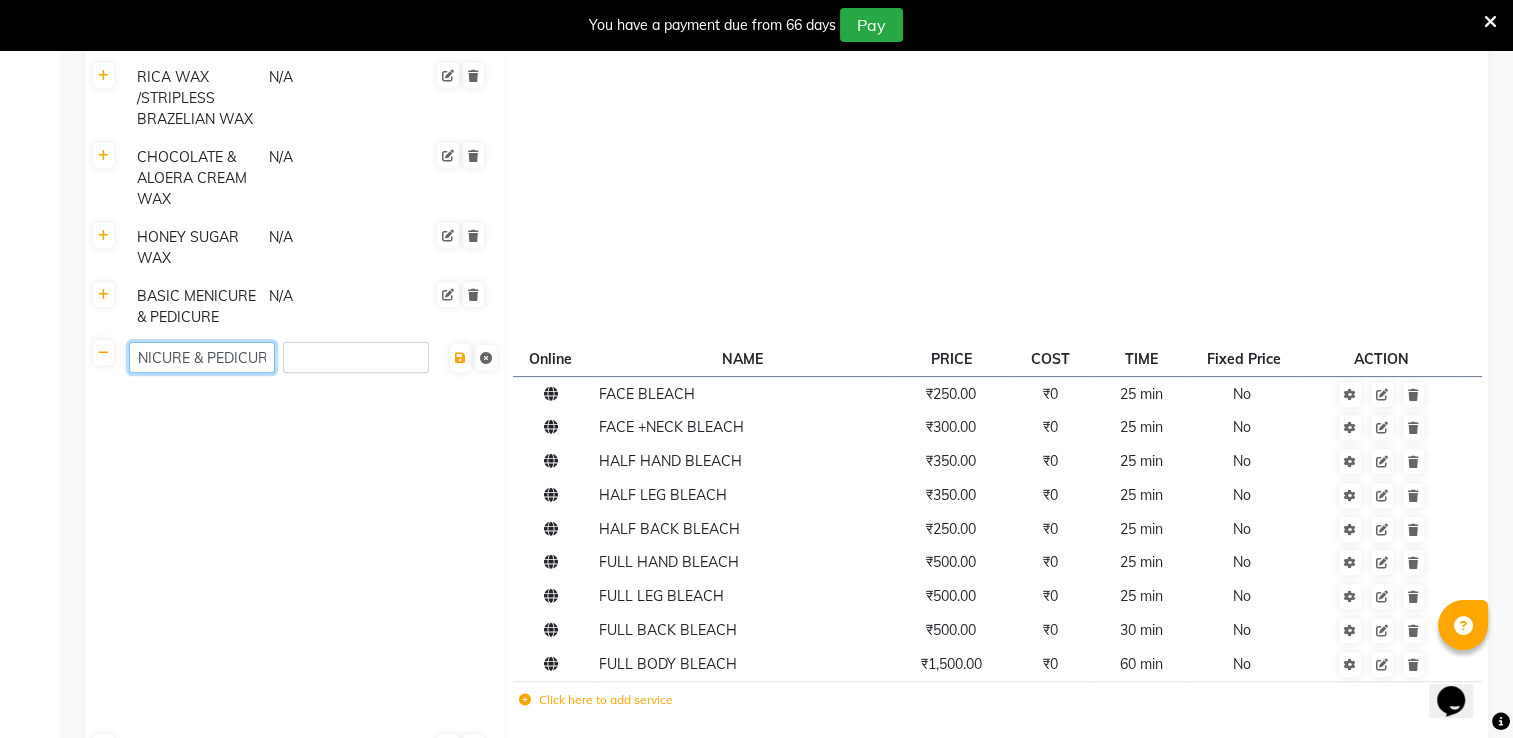 type on "ADVANCE MENICURE & PEDICURE" 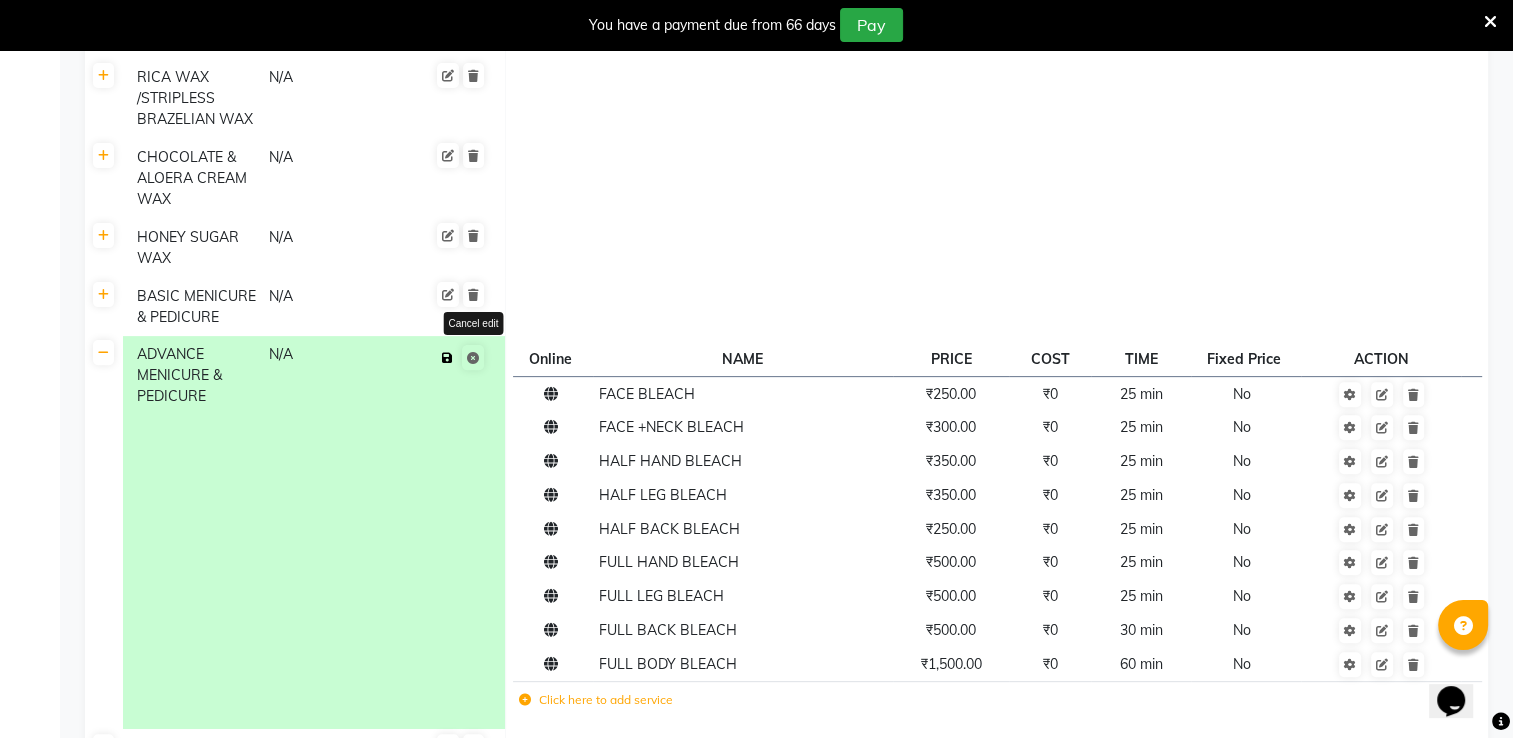 click on "Cancel edit" 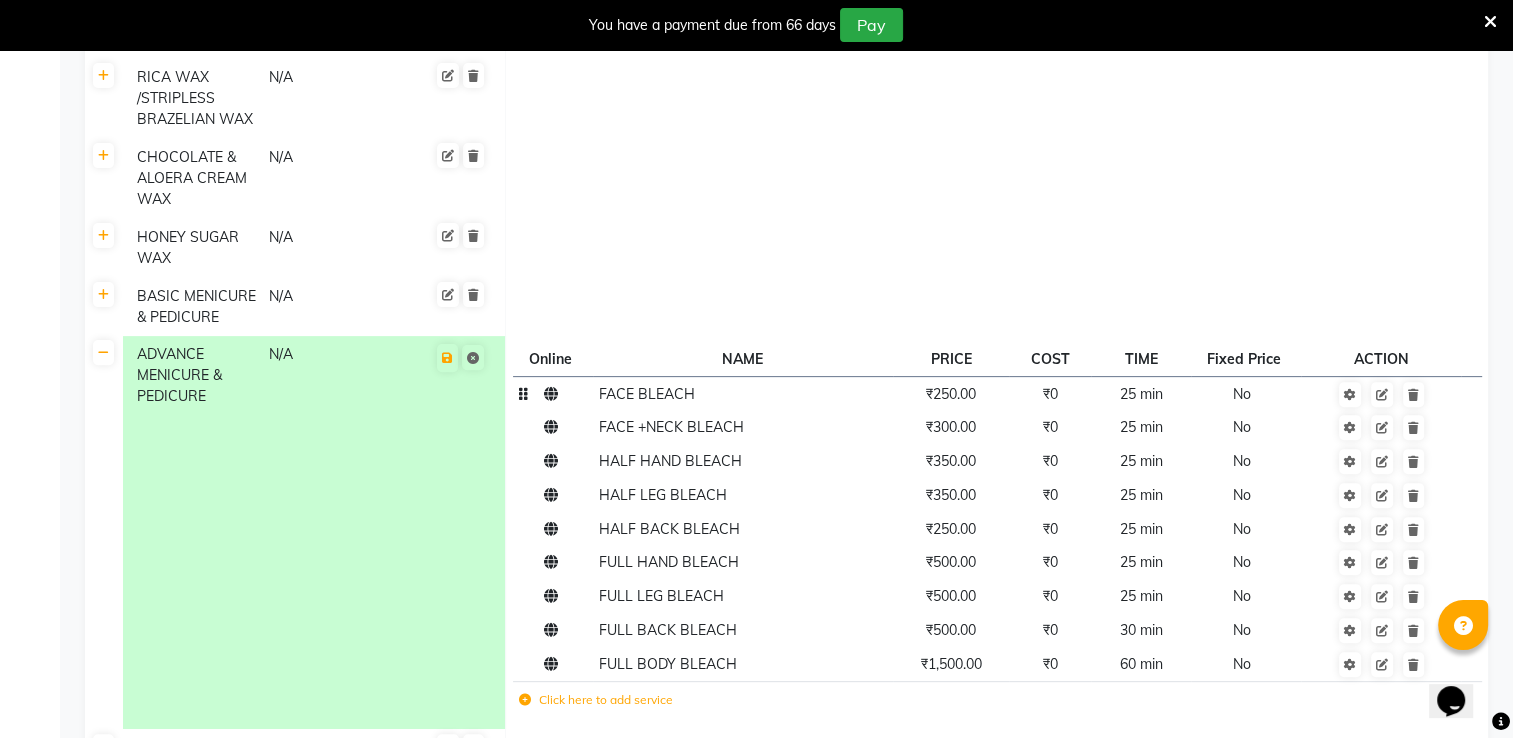 click on "FACE BLEACH" 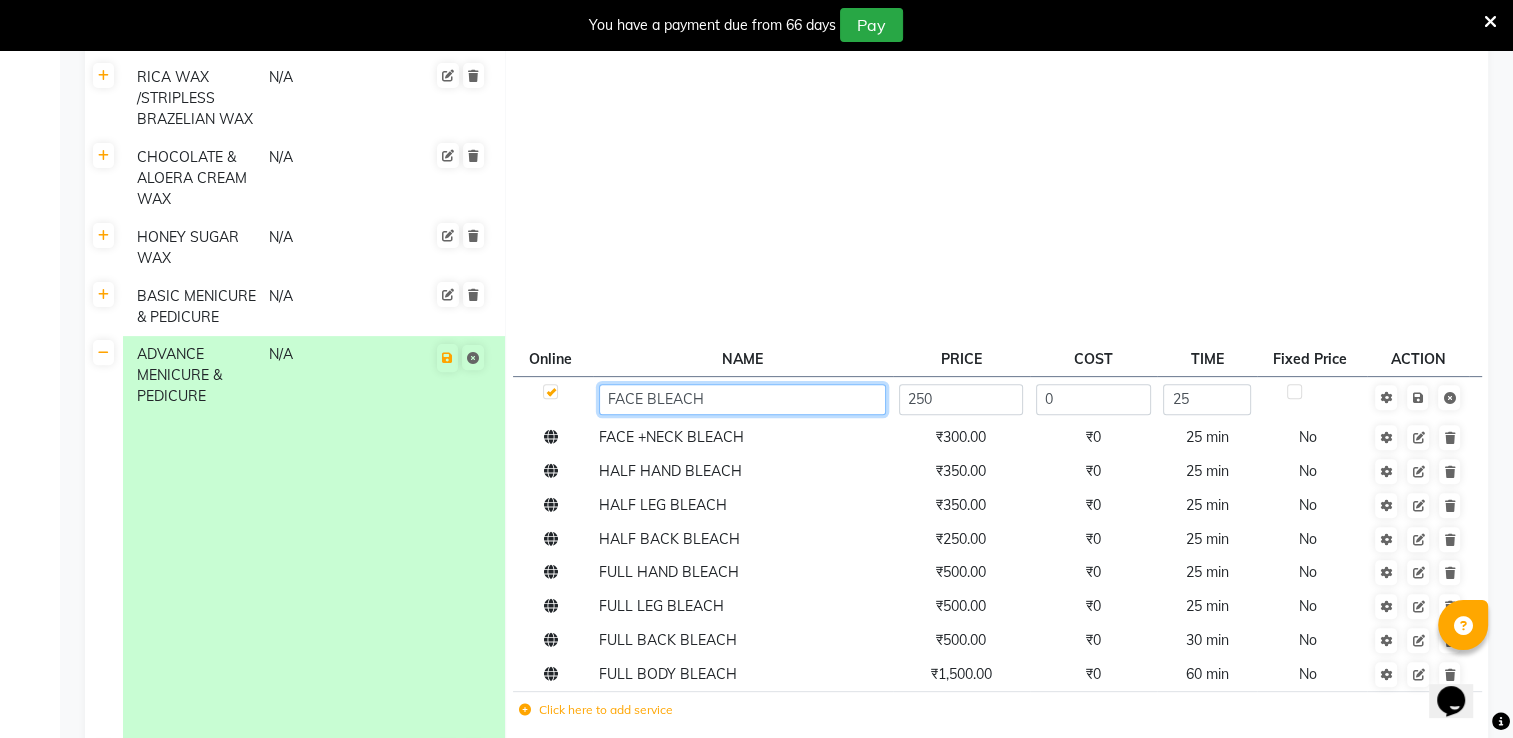 click on "FACE BLEACH" 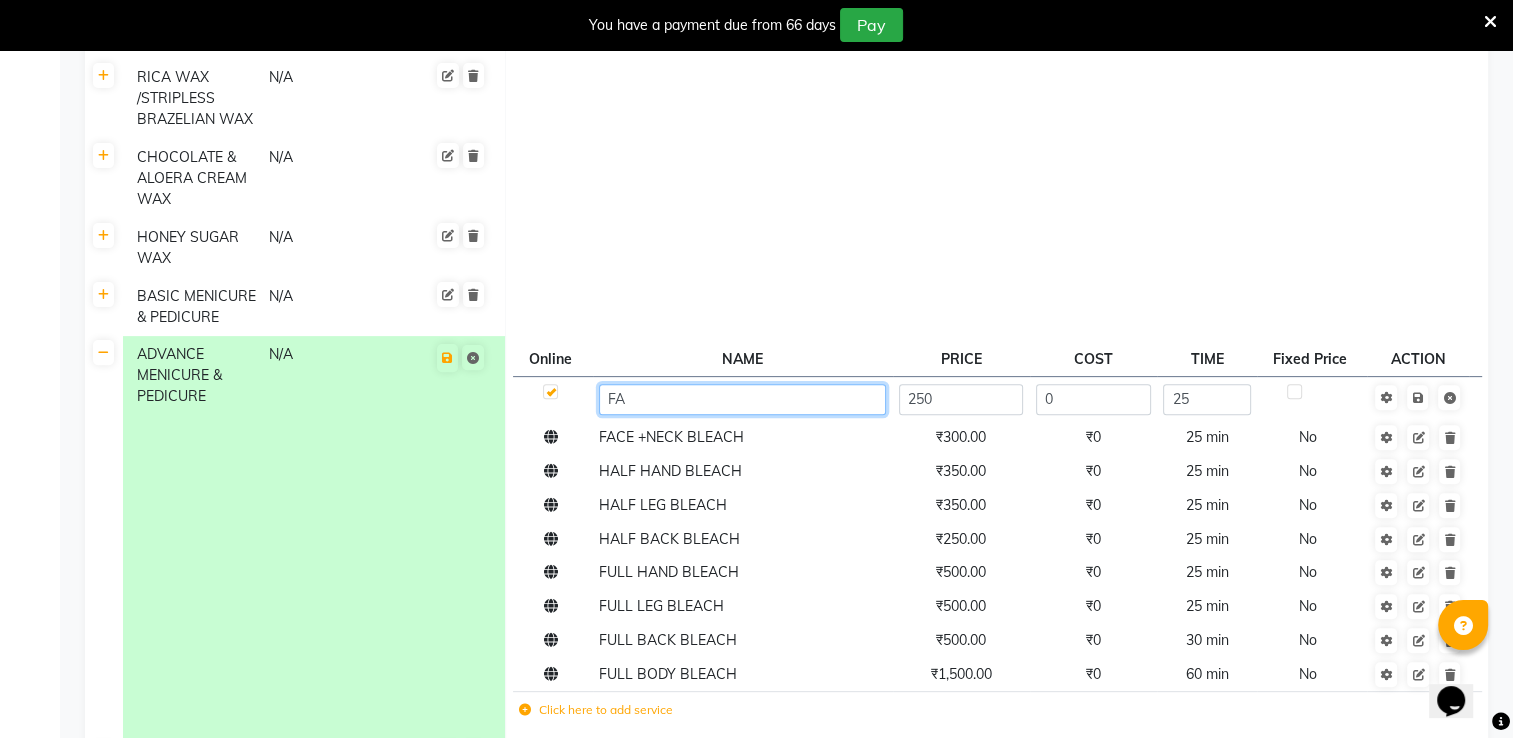type on "F" 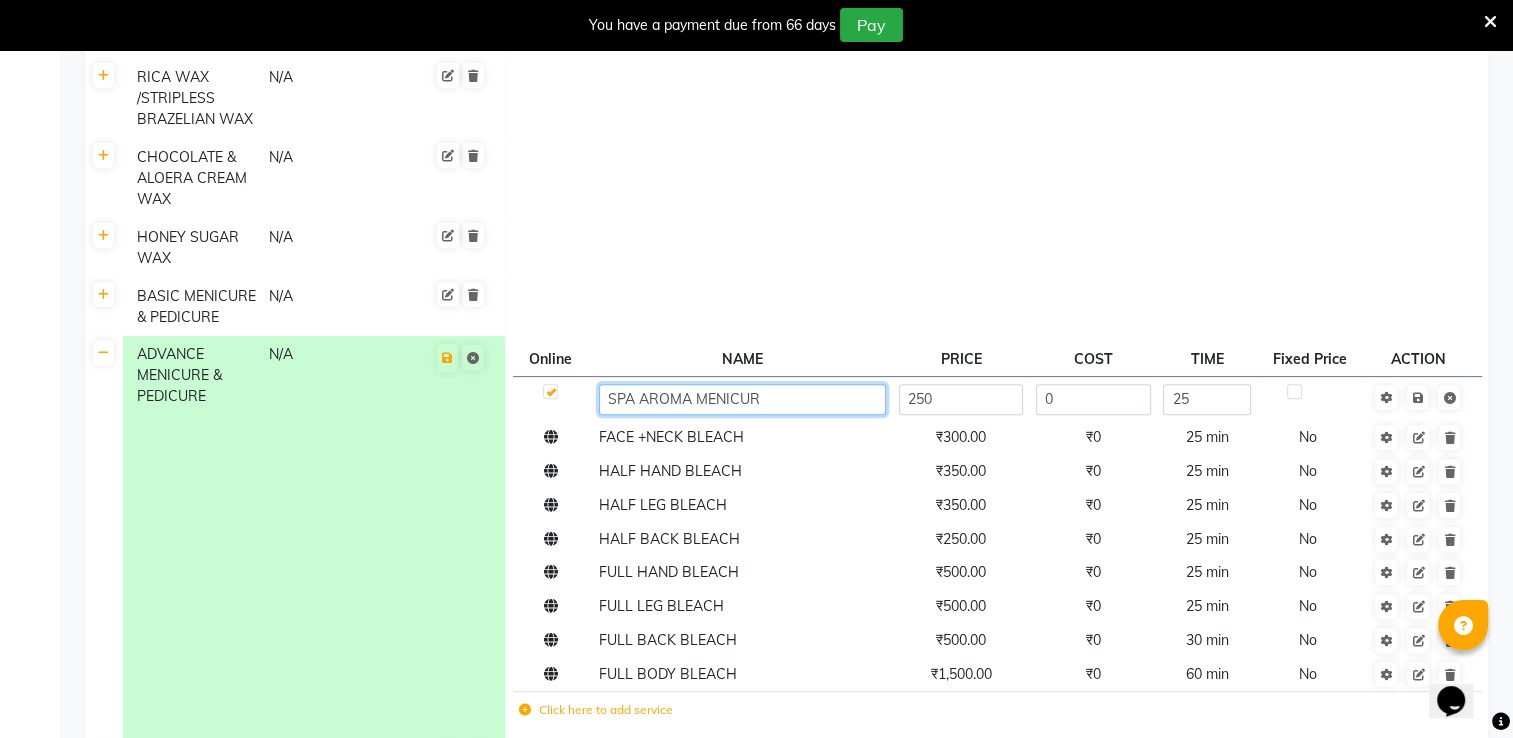 type on "SPA AROMA MENICURE" 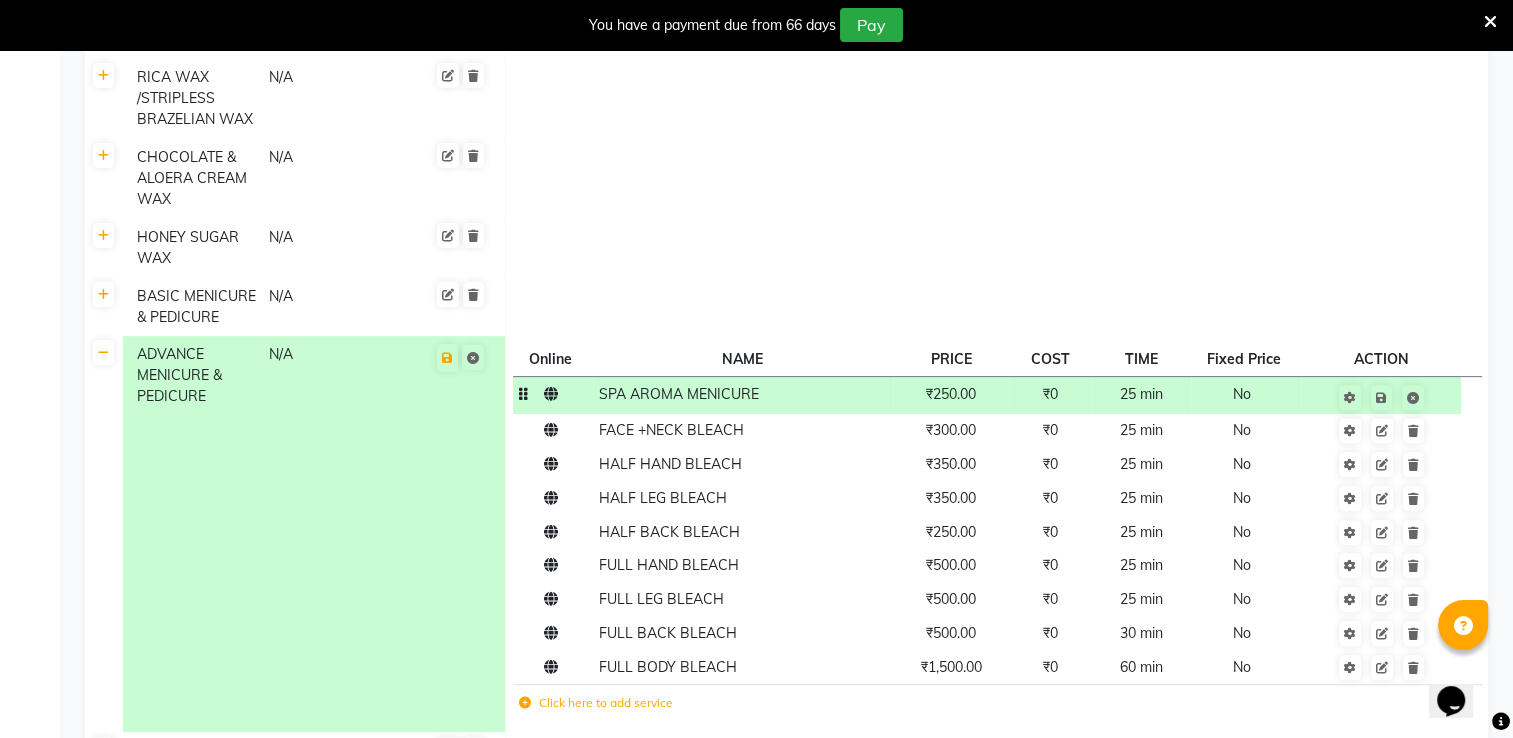 click on "₹250.00" 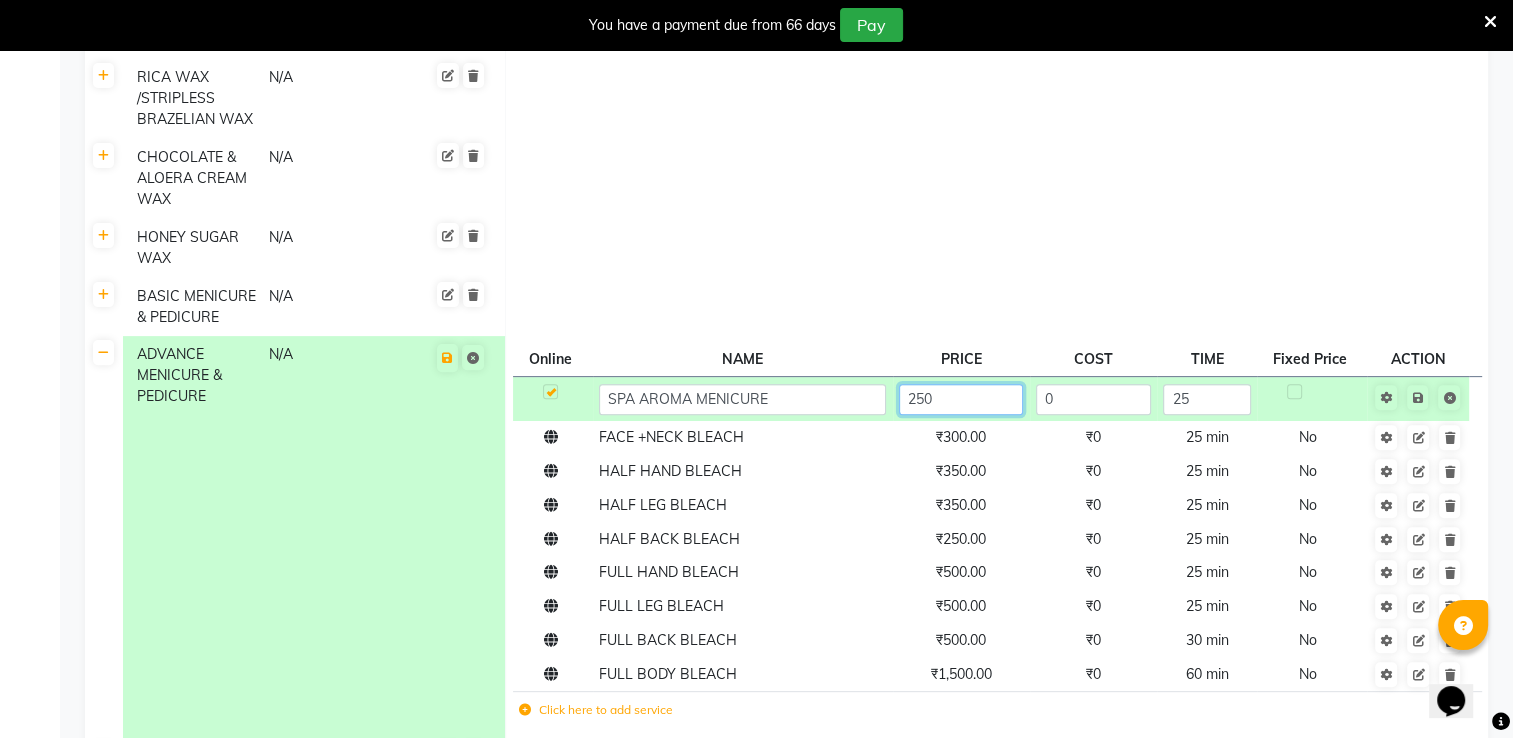 click on "250" 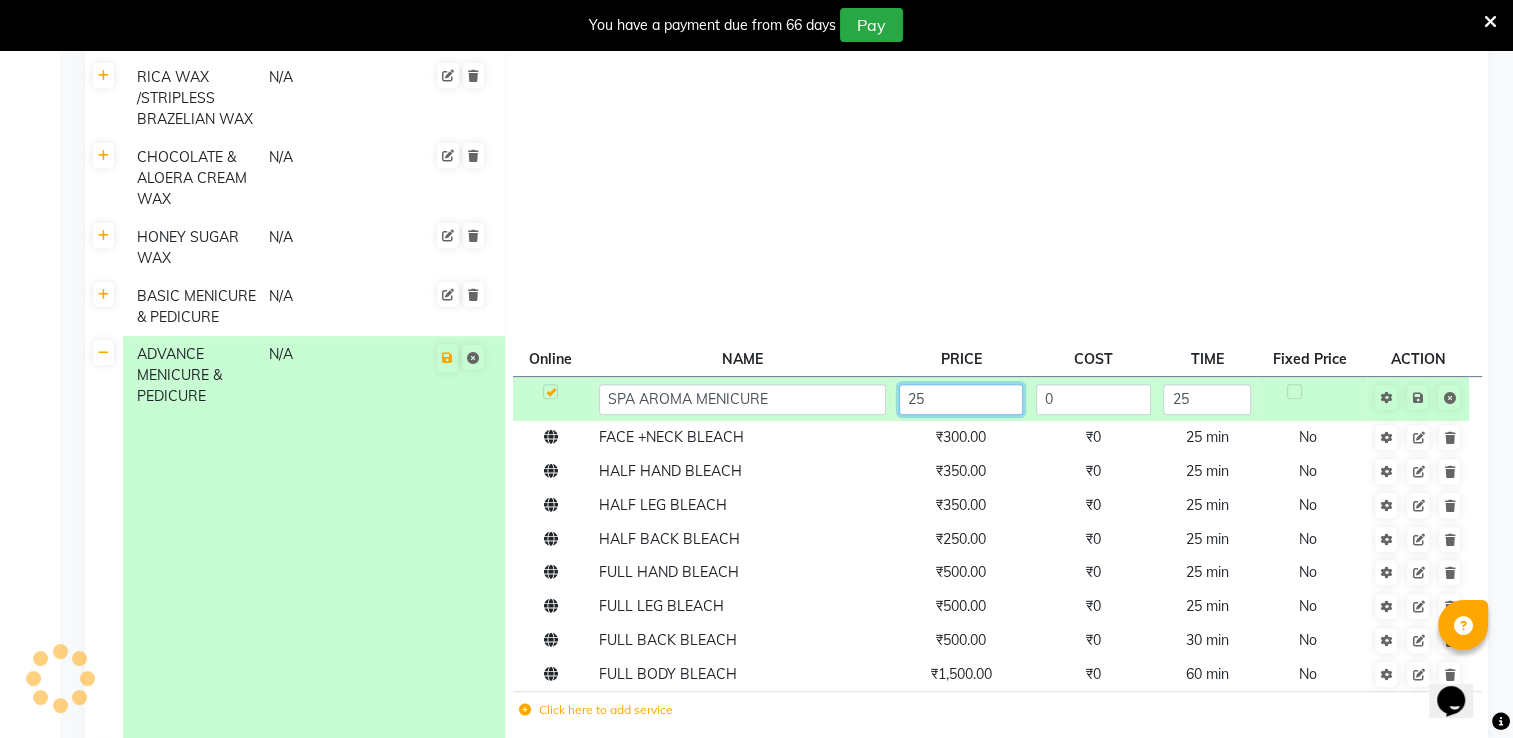 type on "2" 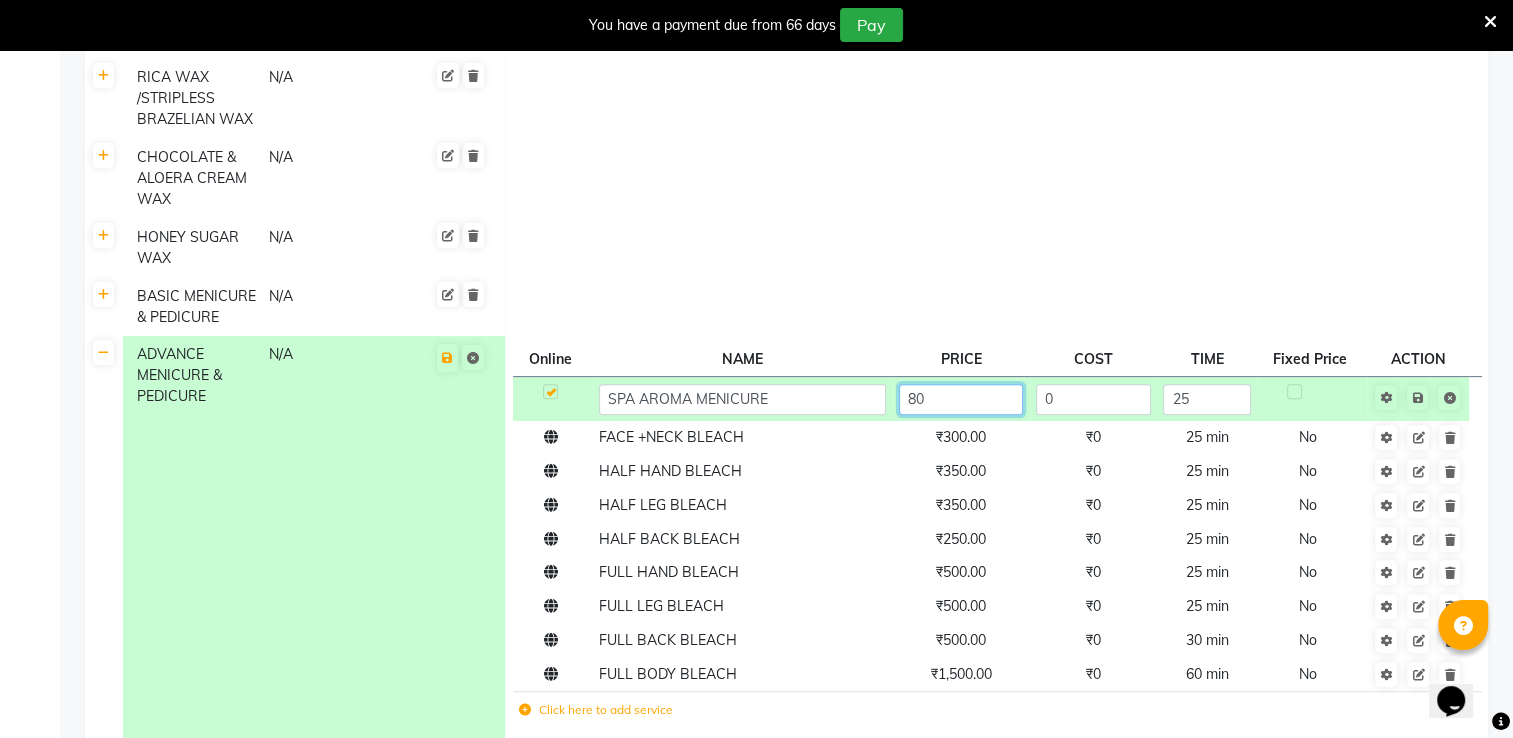 type on "800" 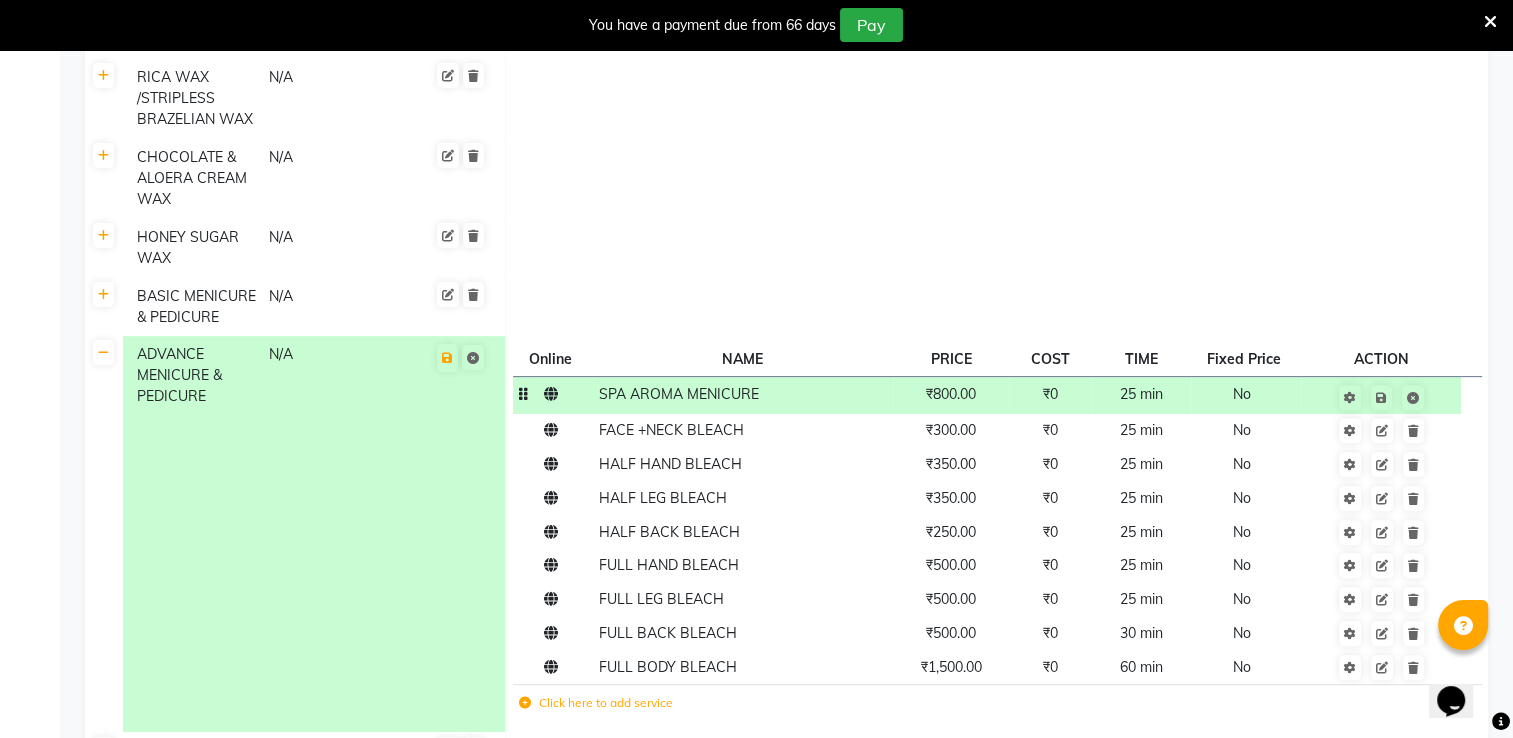 click on "No" 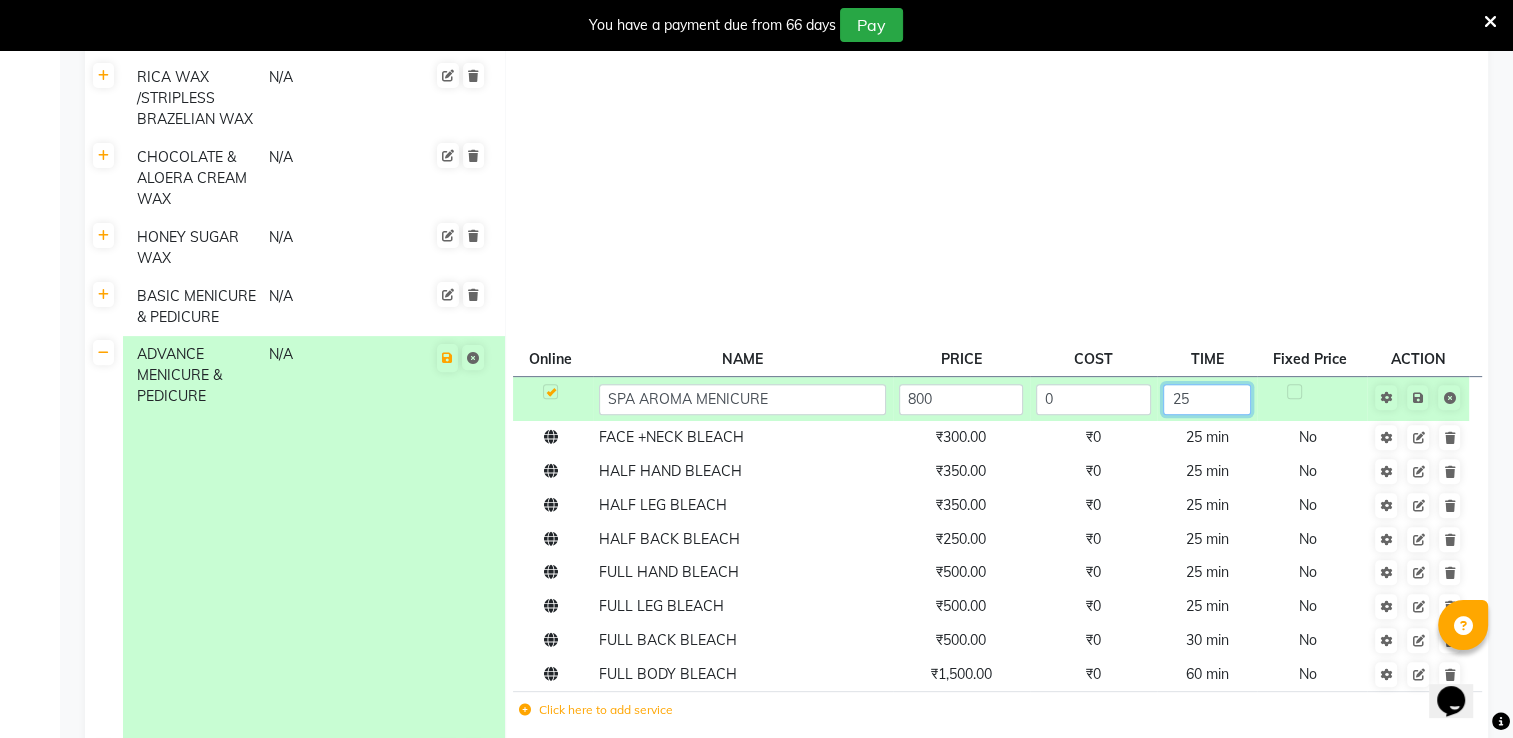click on "25" 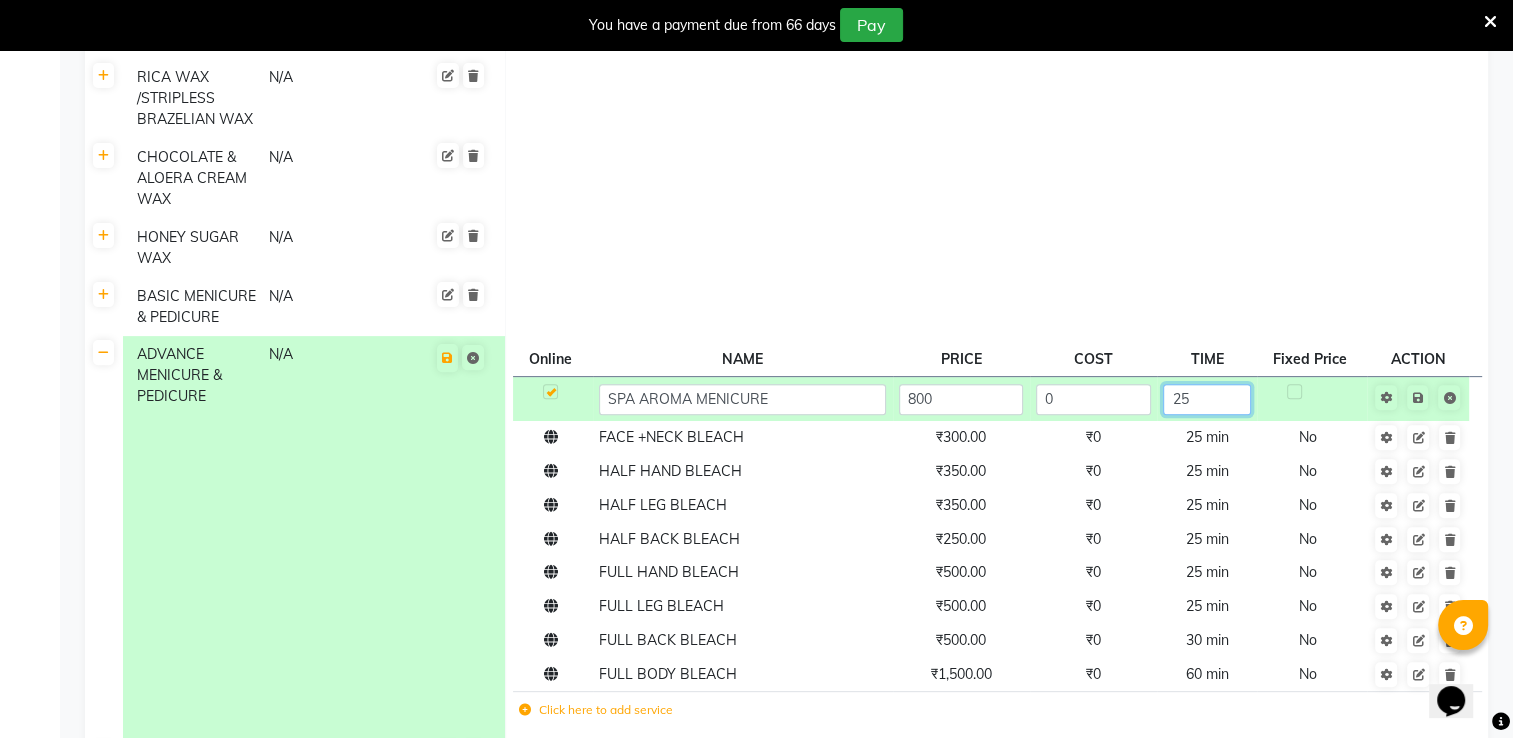 type on "2" 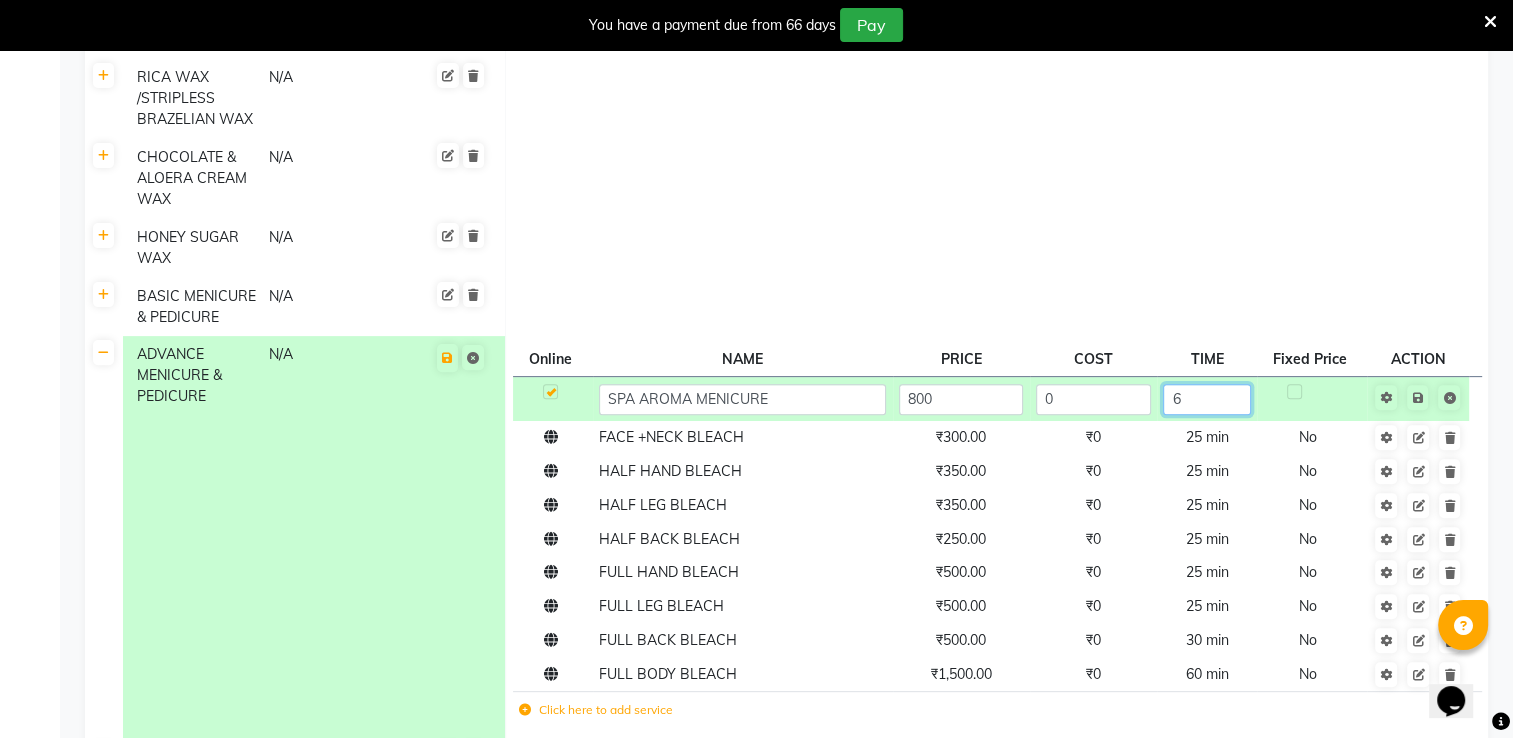 type on "60" 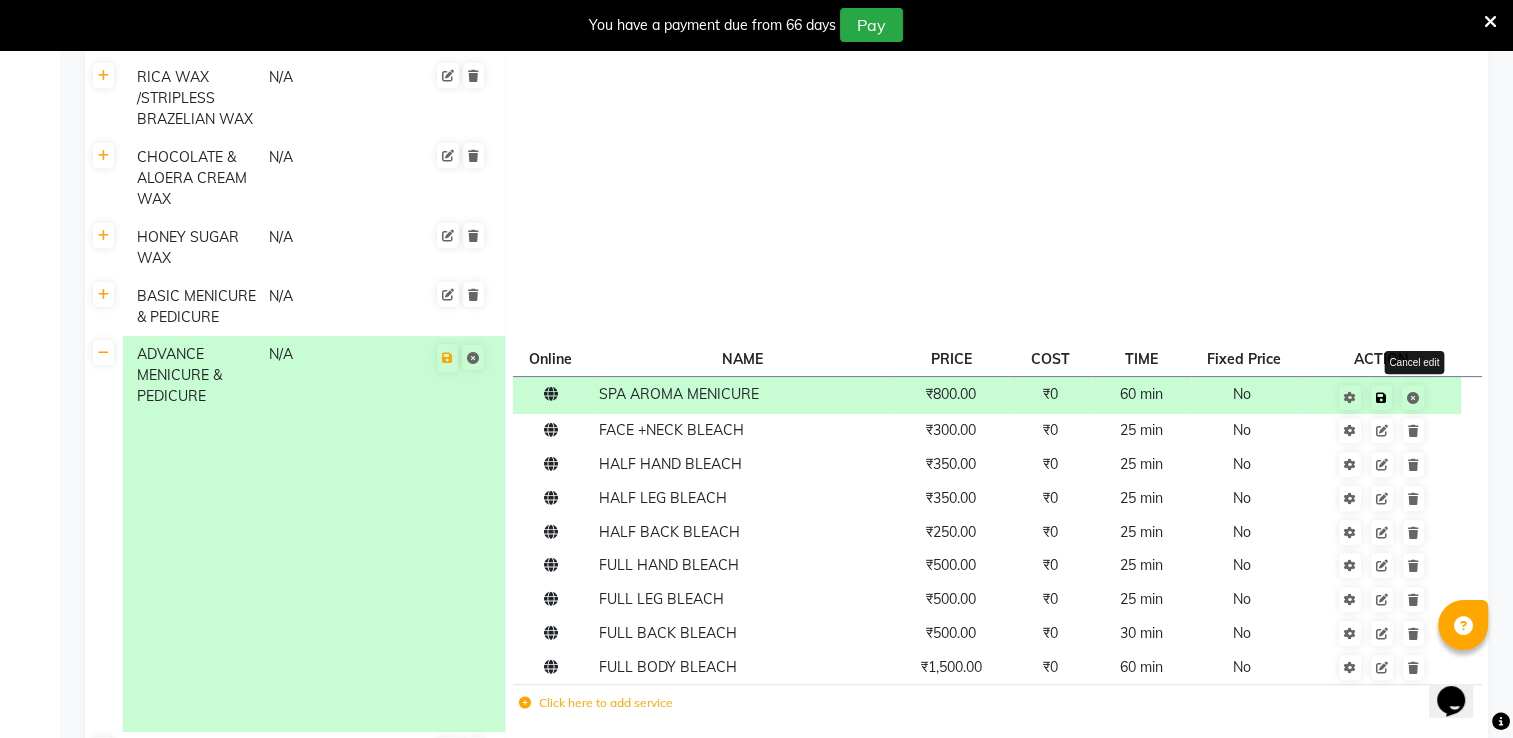 click on "Cancel edit" 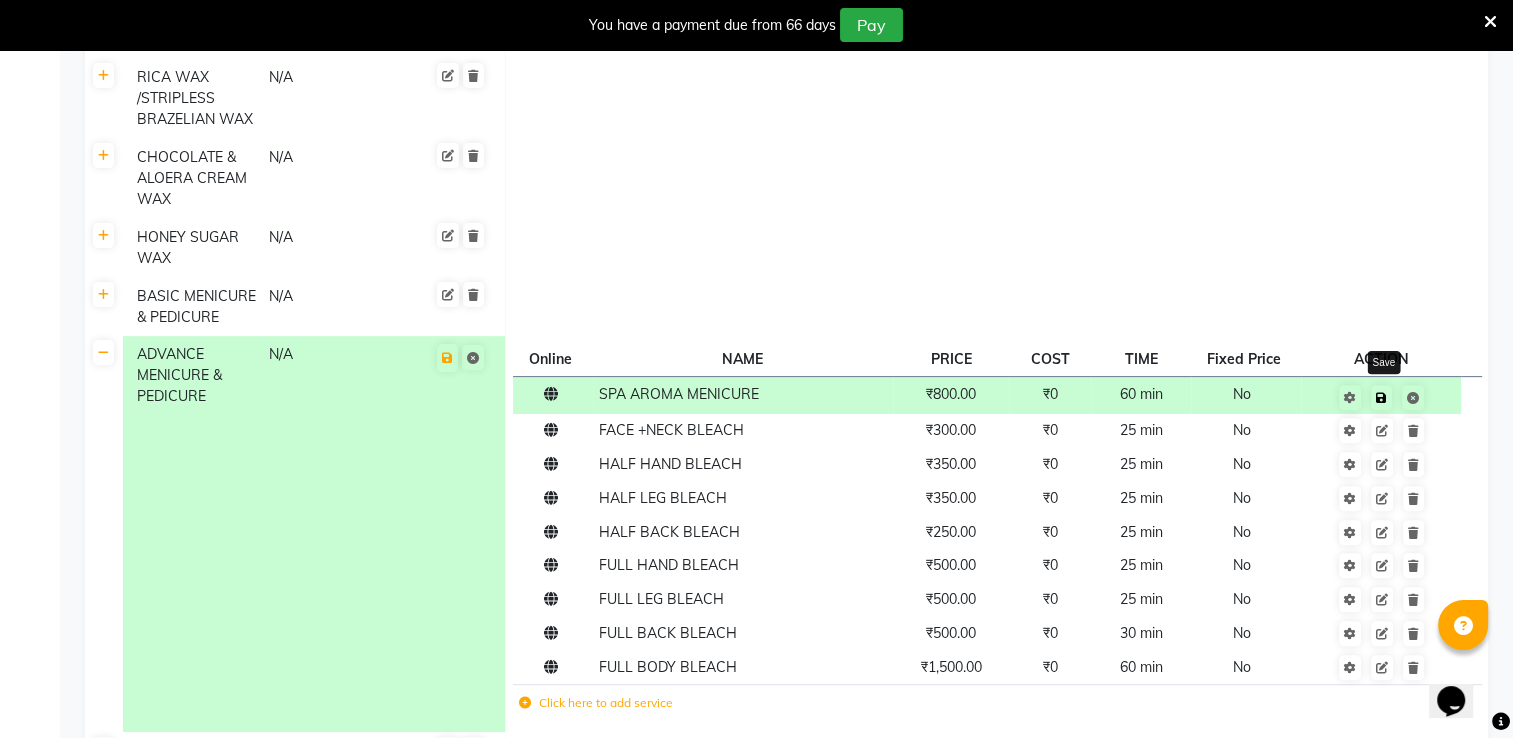 click 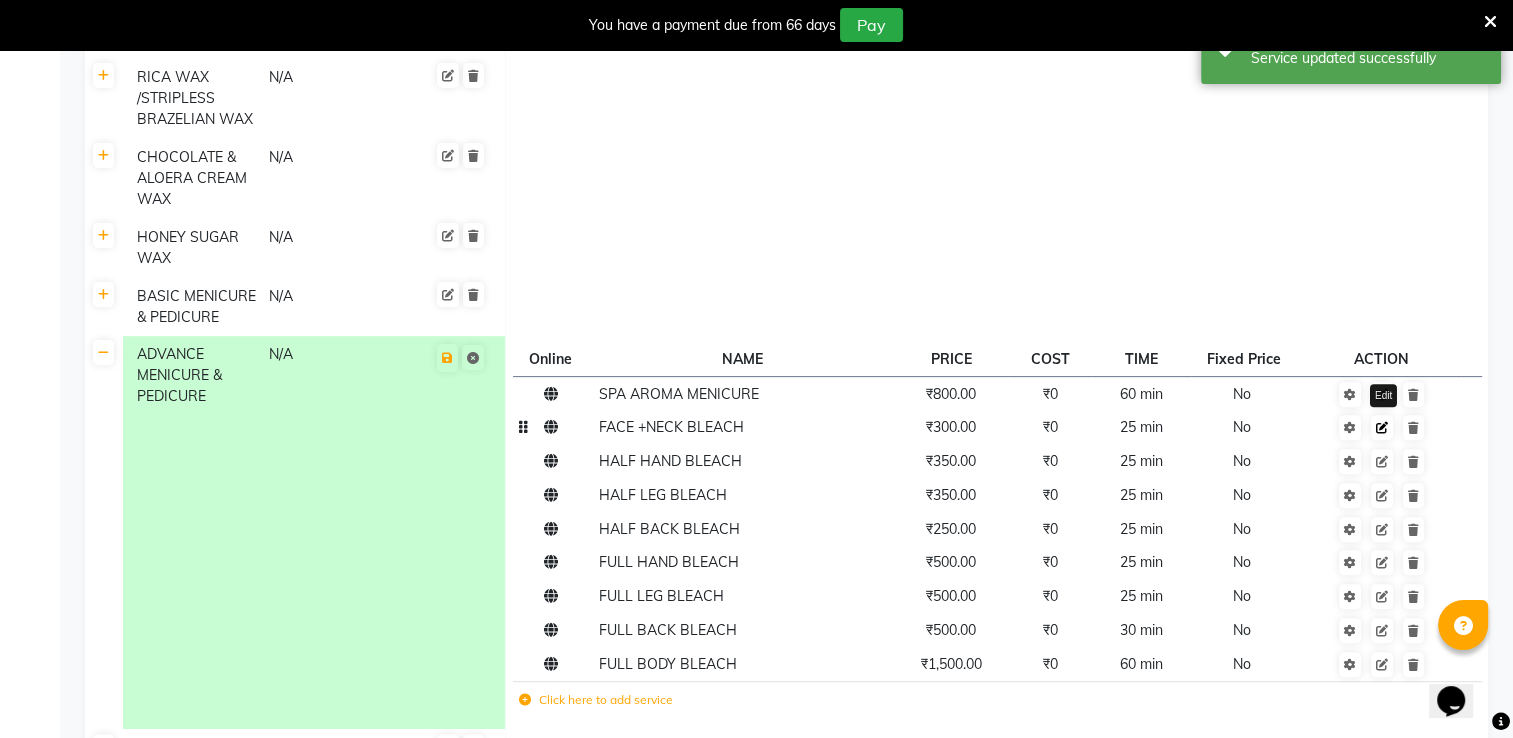 click 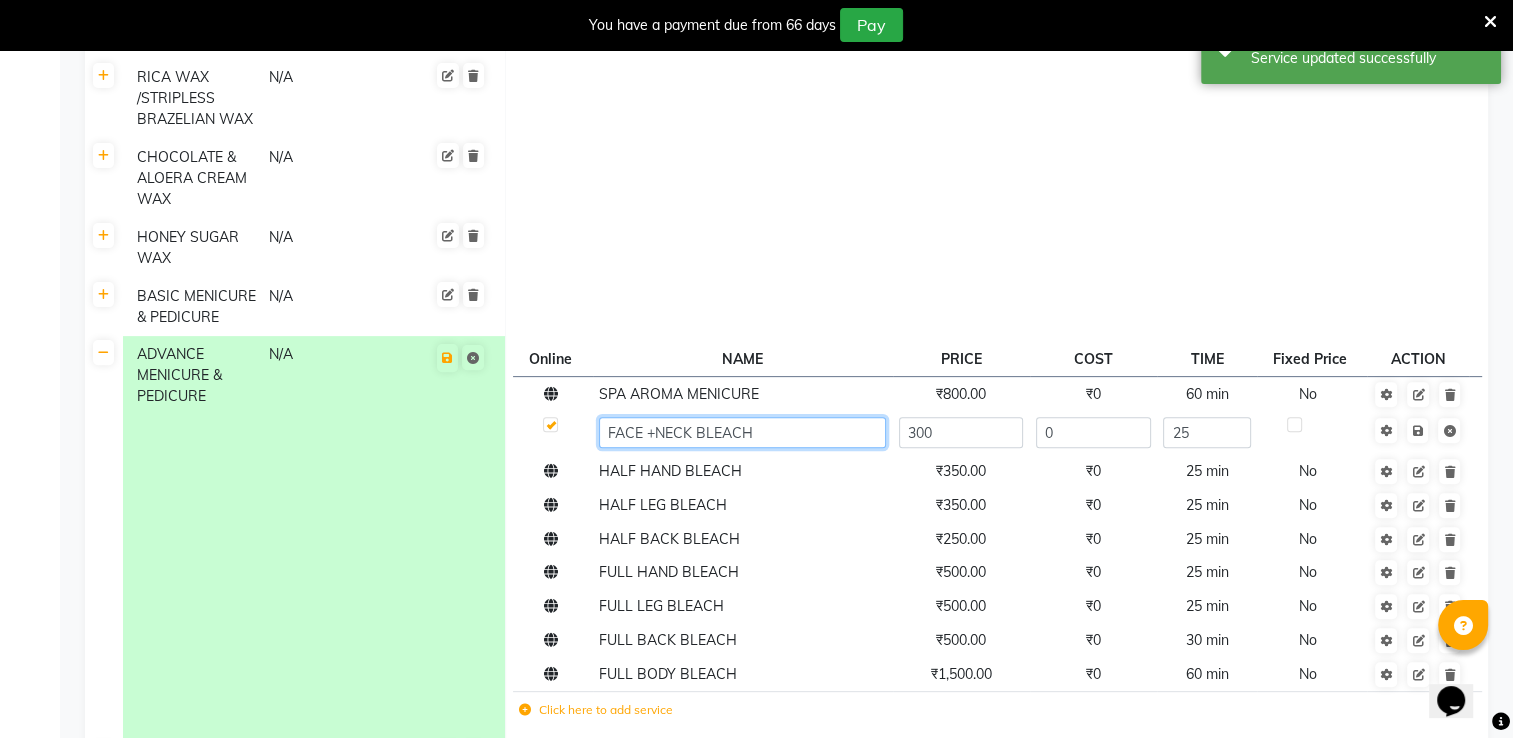 click on "FACE +NECK BLEACH" 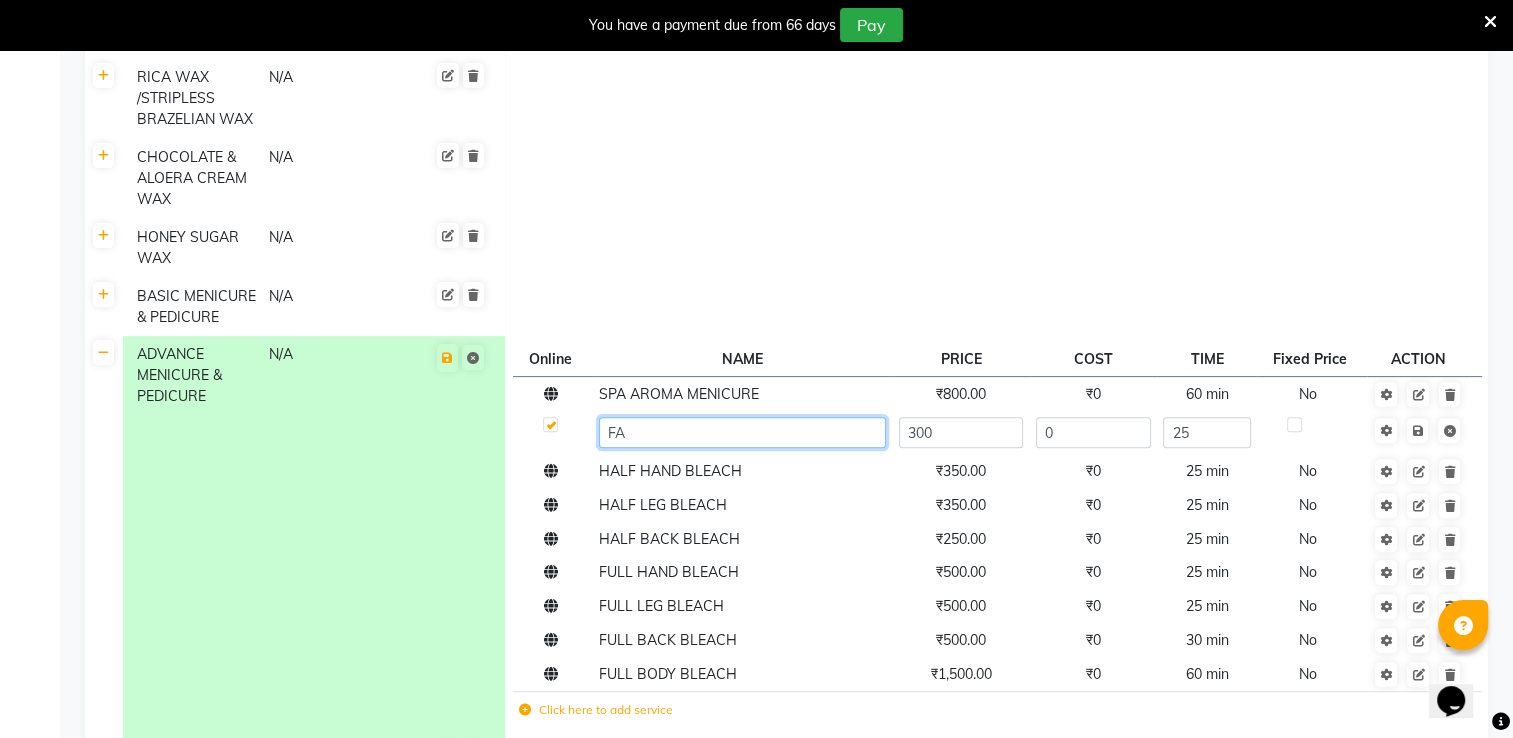 type on "F" 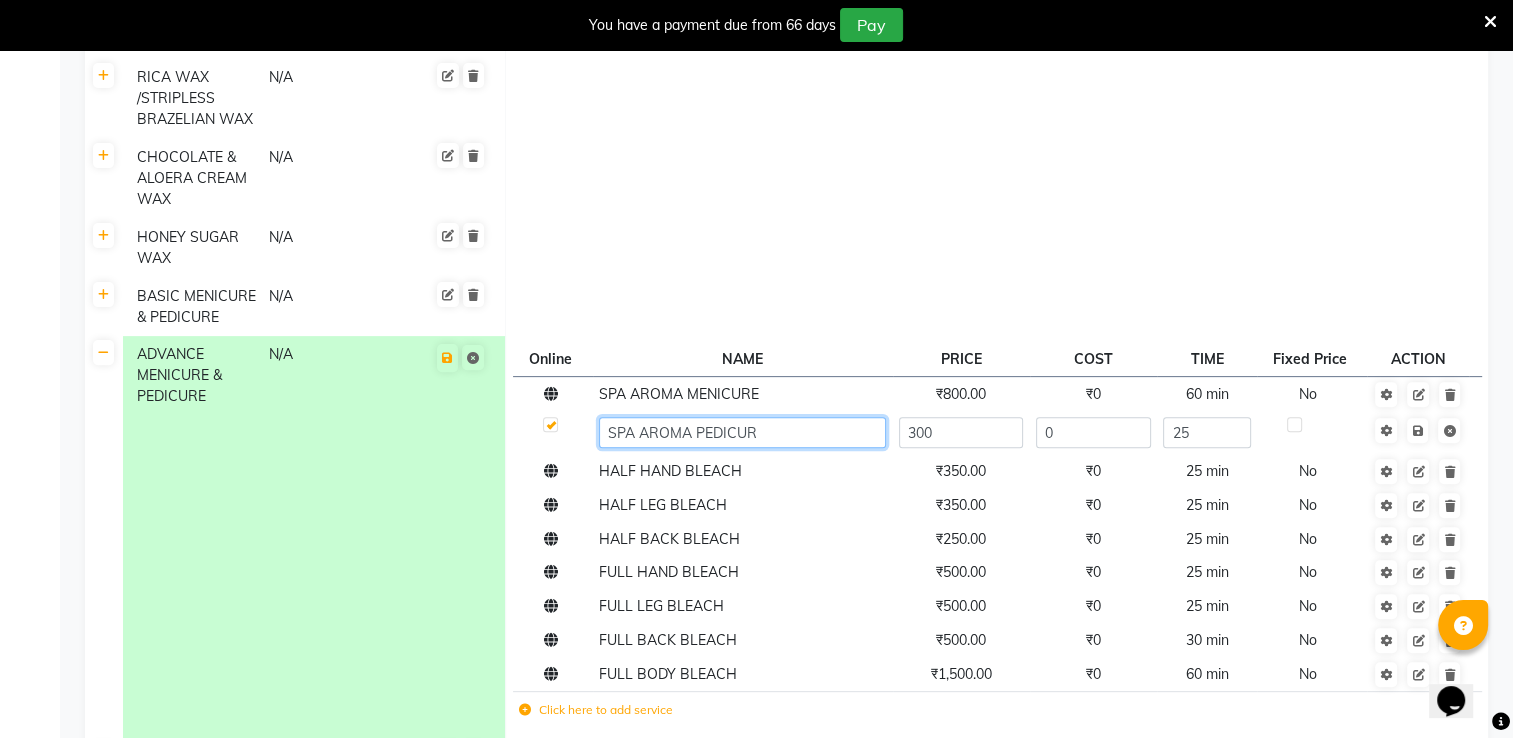 type on "SPA AROMA PEDICURE" 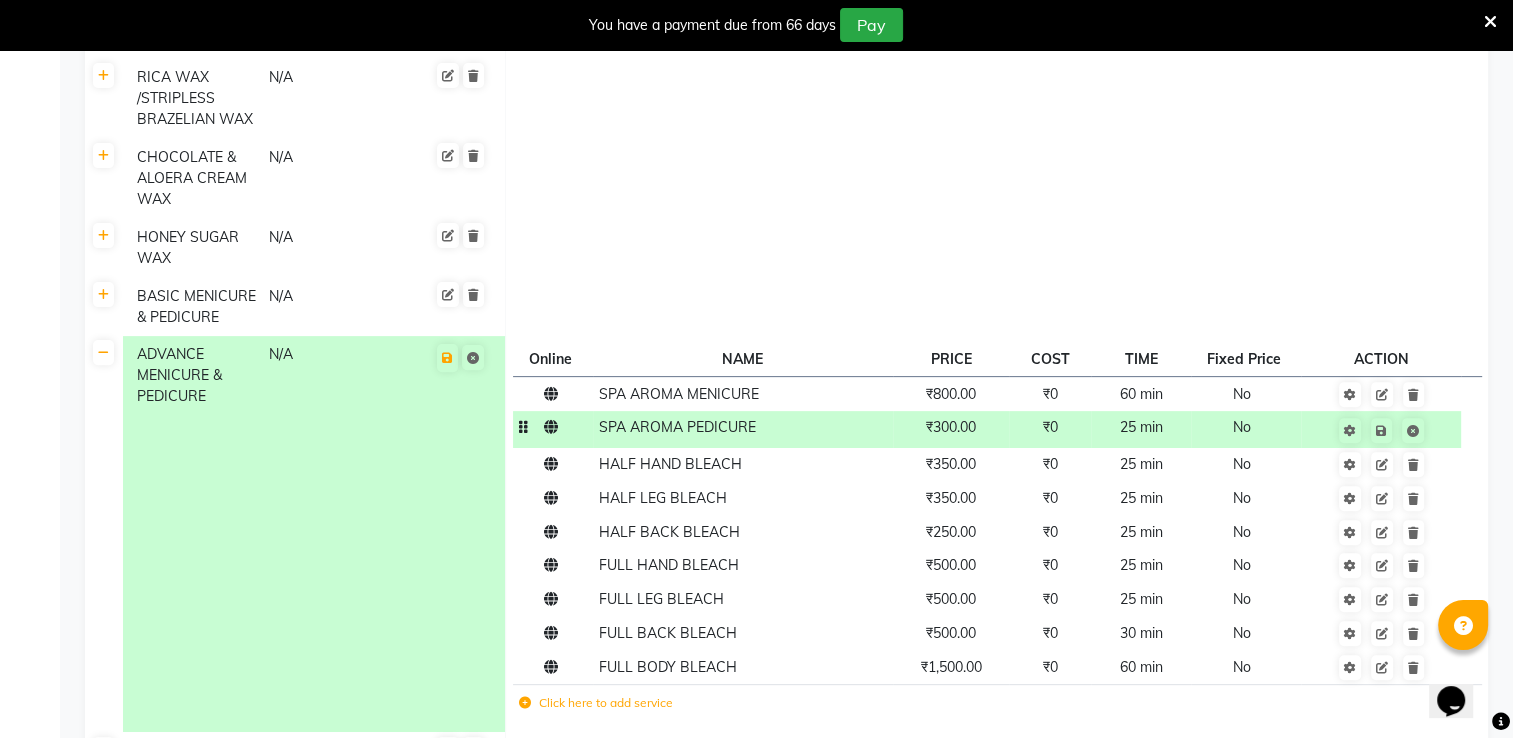 click on "₹300.00" 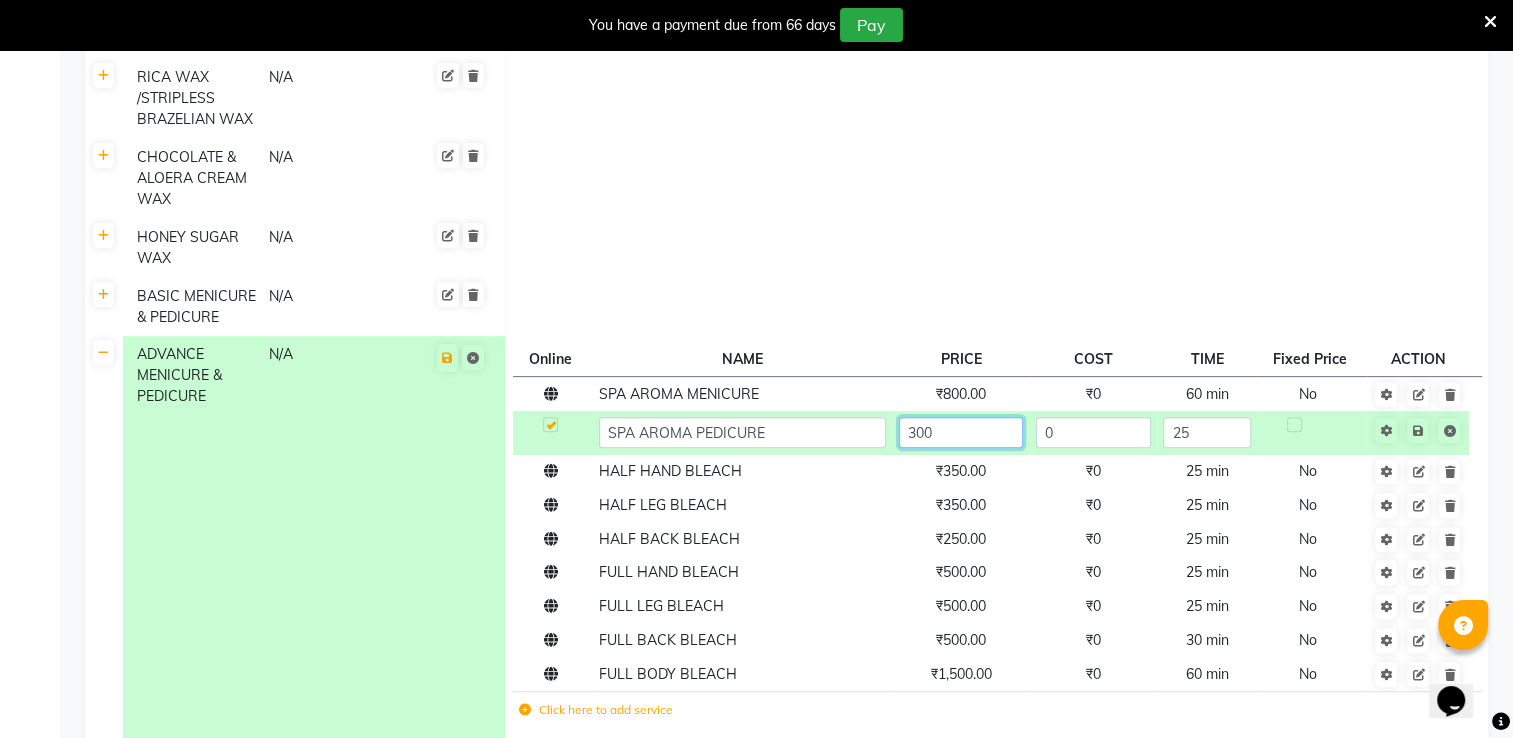 click on "300" 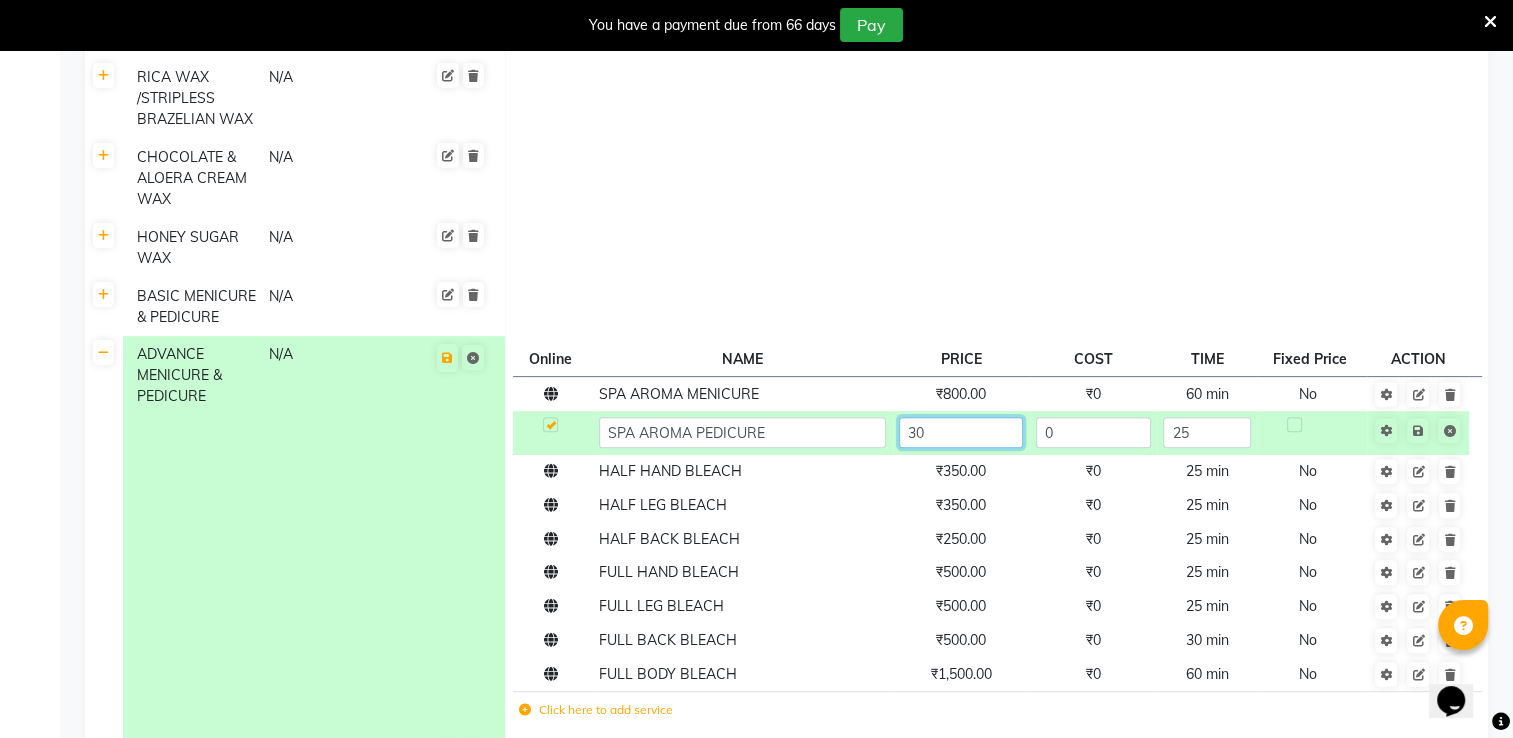 type on "3" 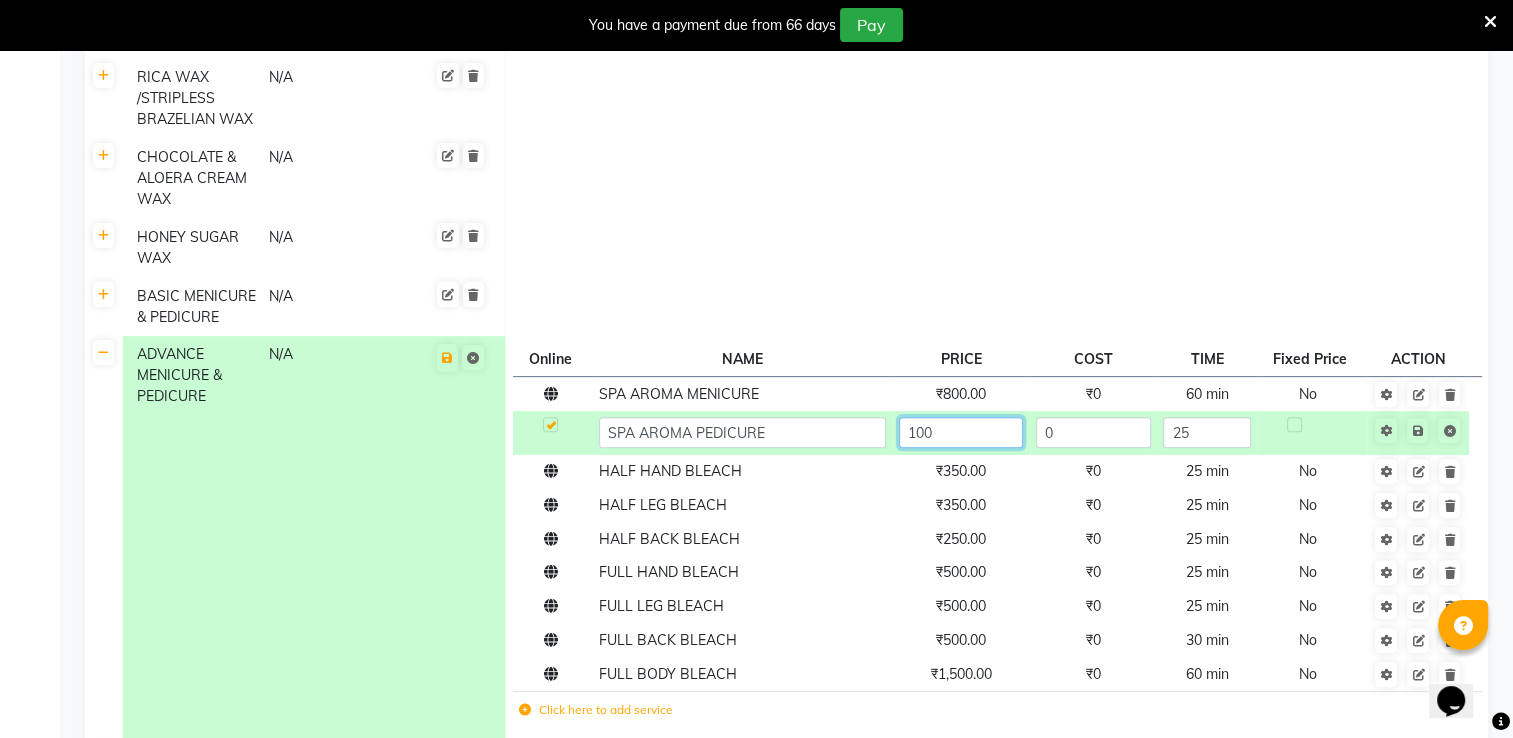 type on "1000" 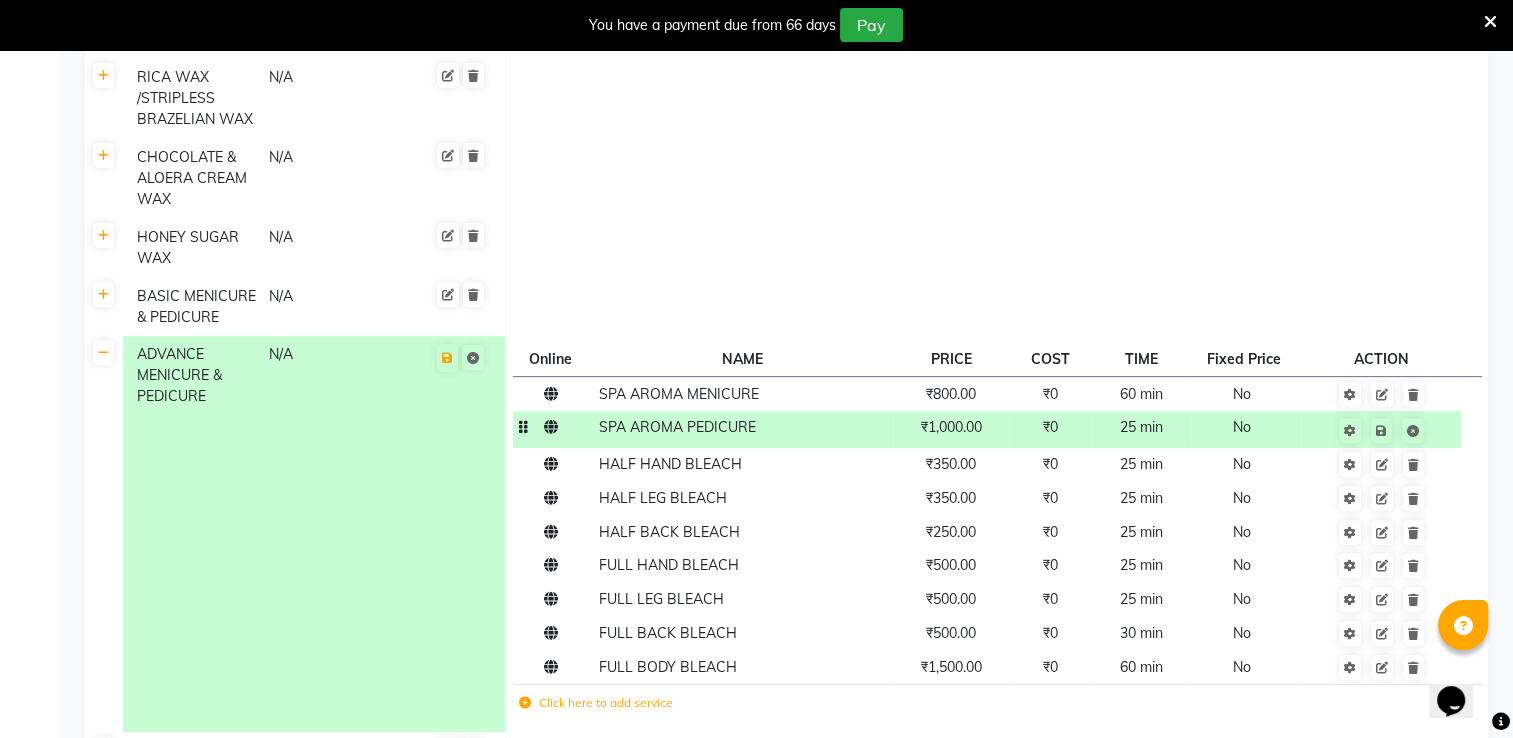 click on "25 min" 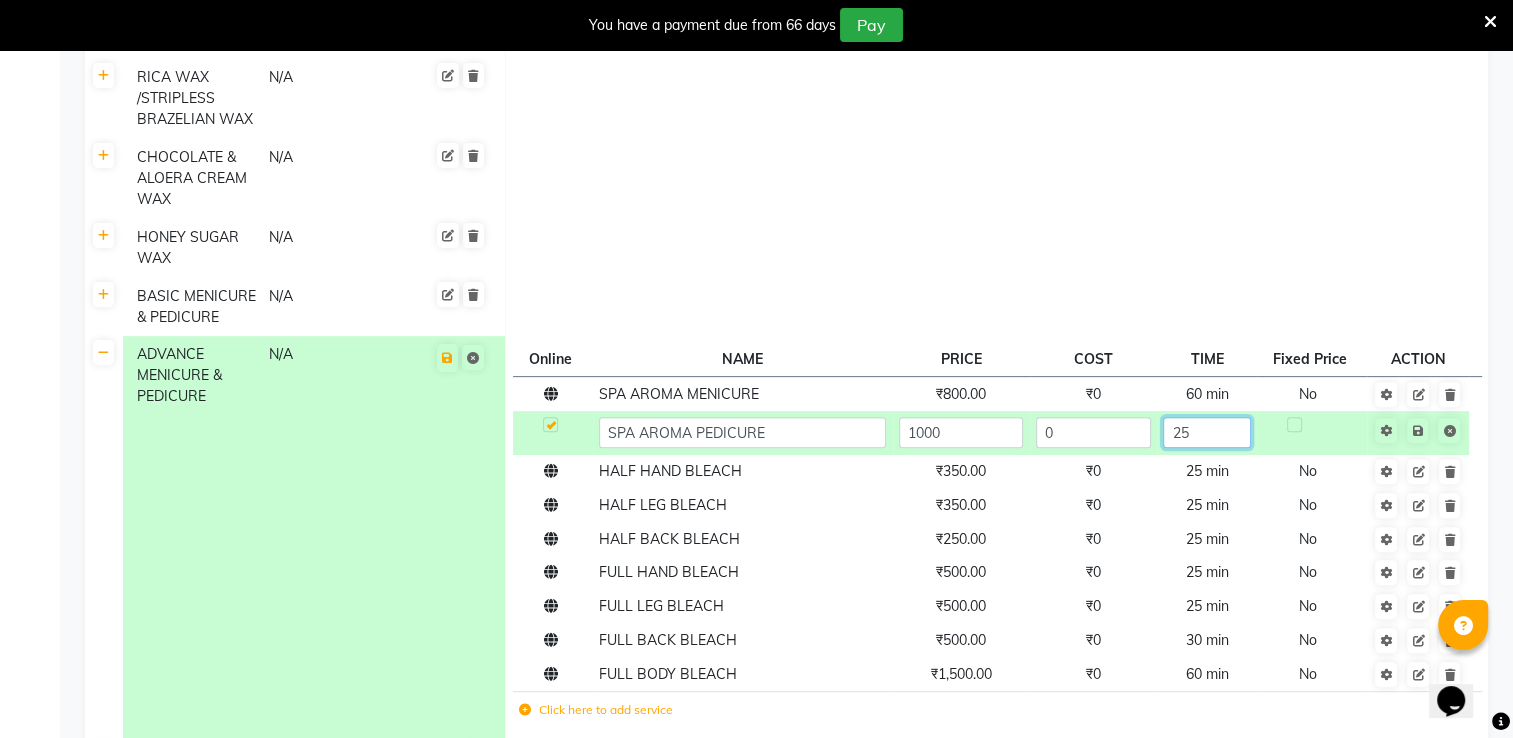 click on "25" 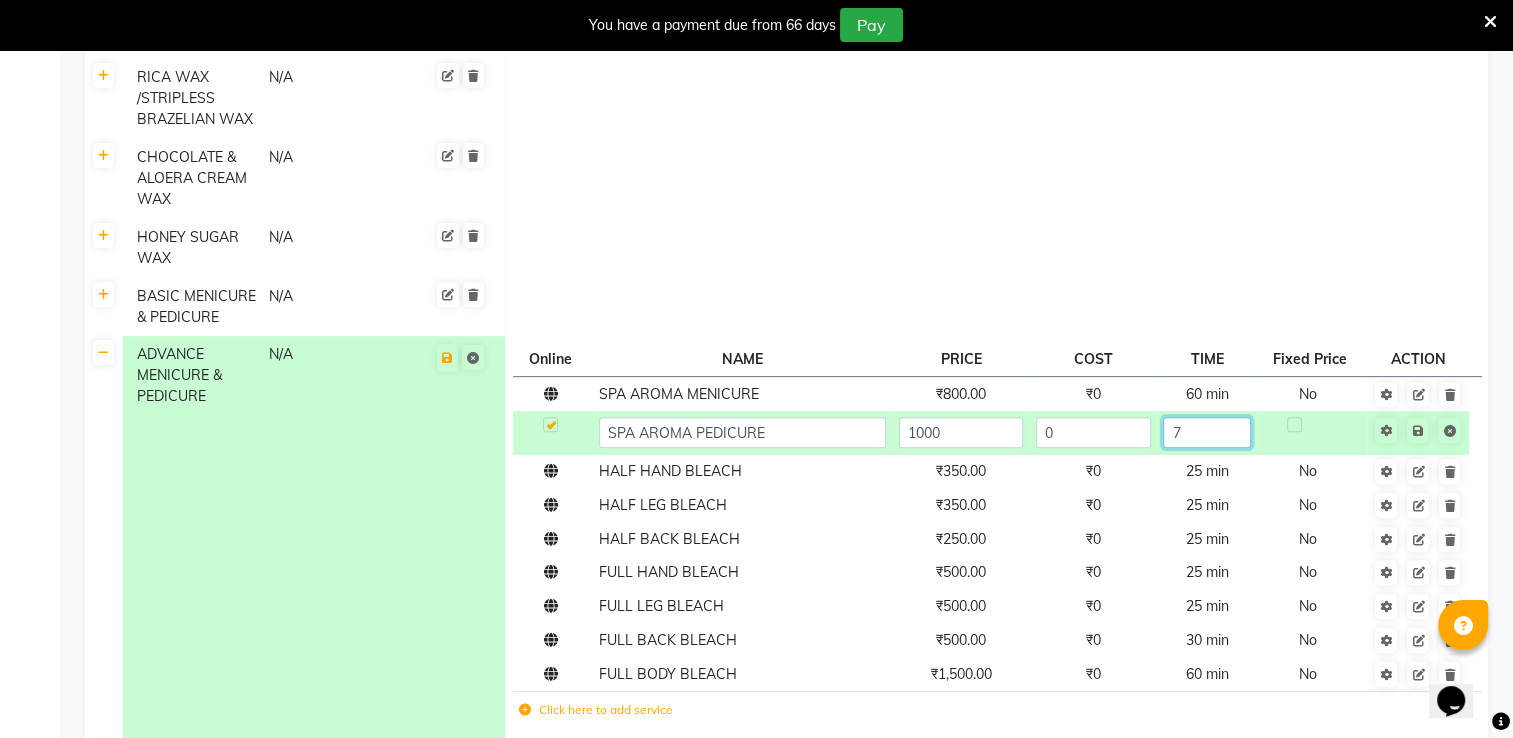 type on "75" 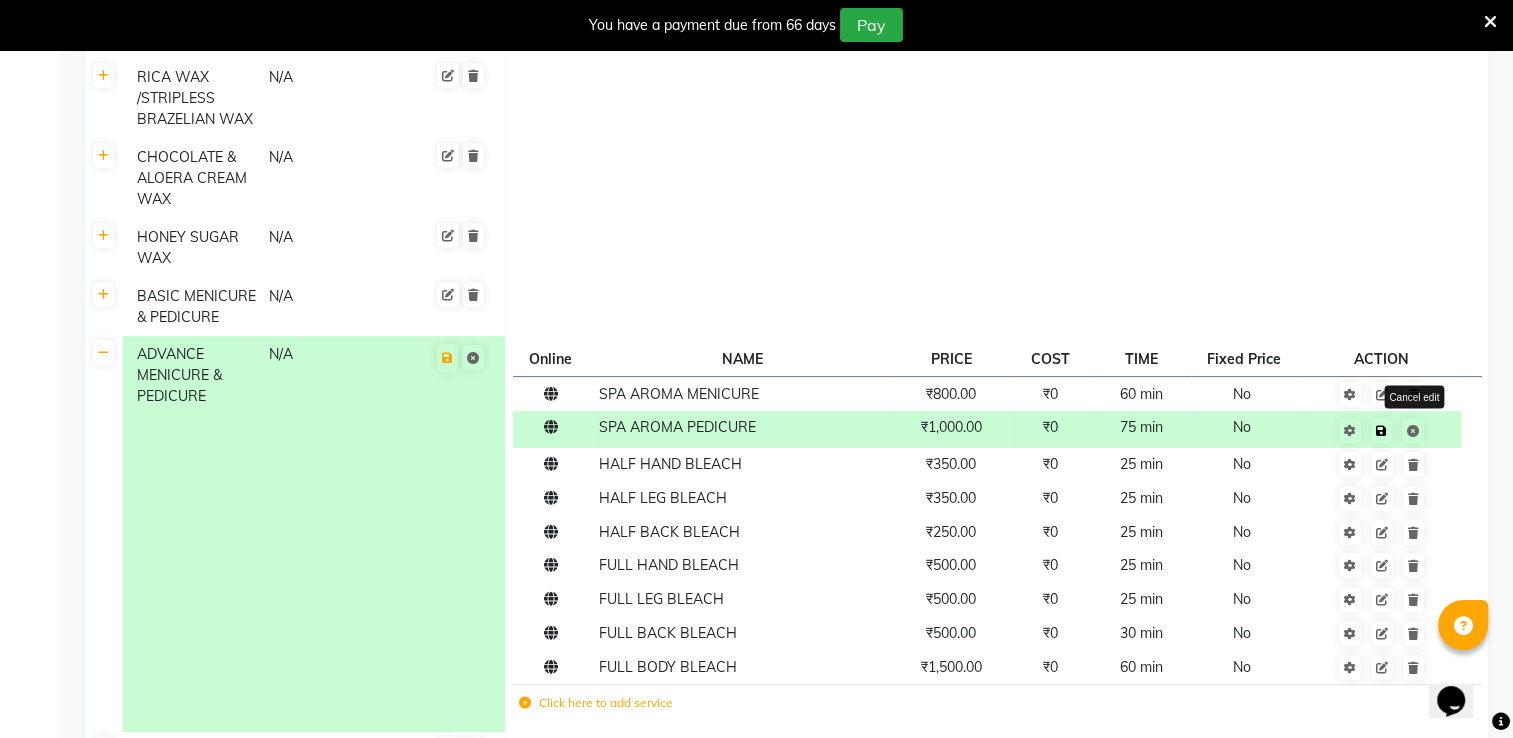 click on "Save Cancel edit" 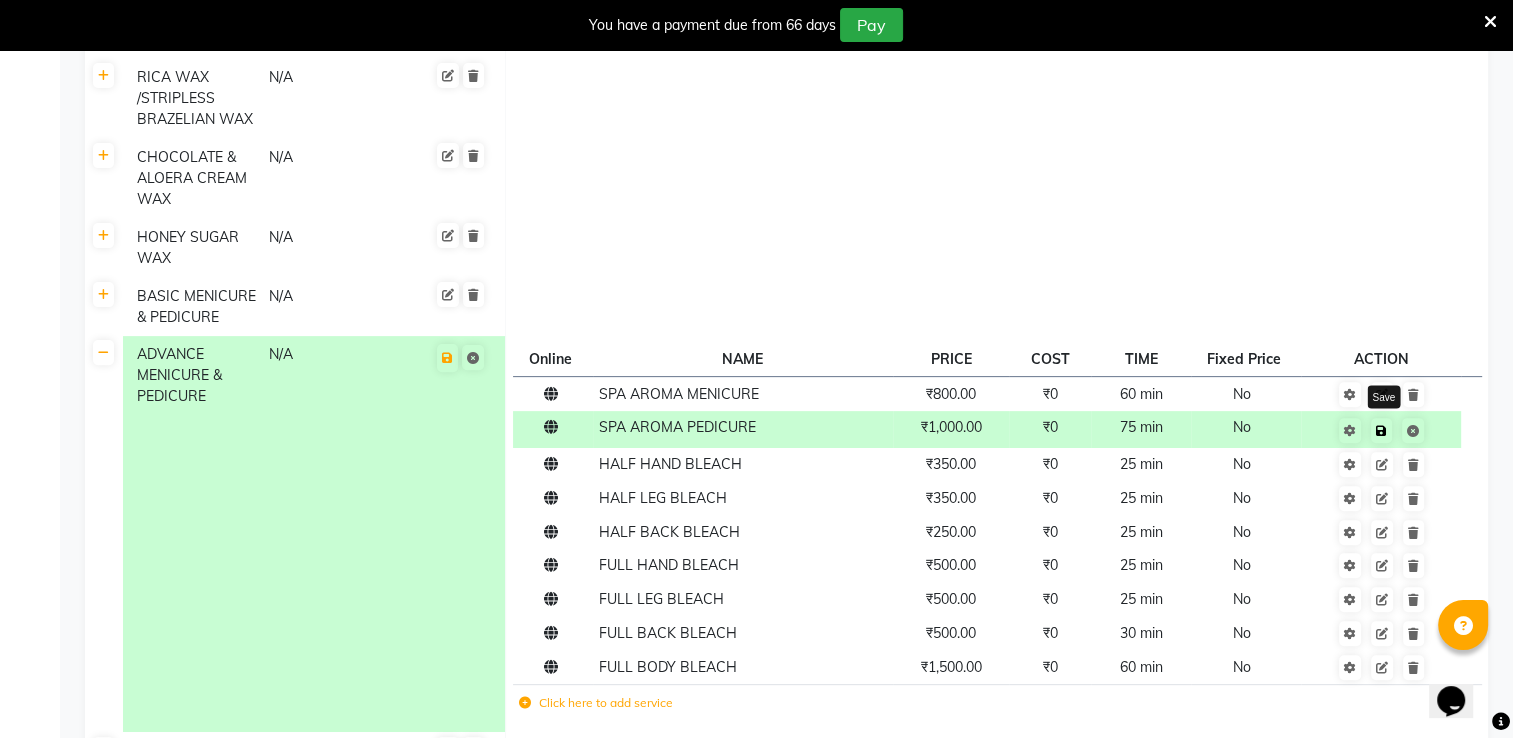 click 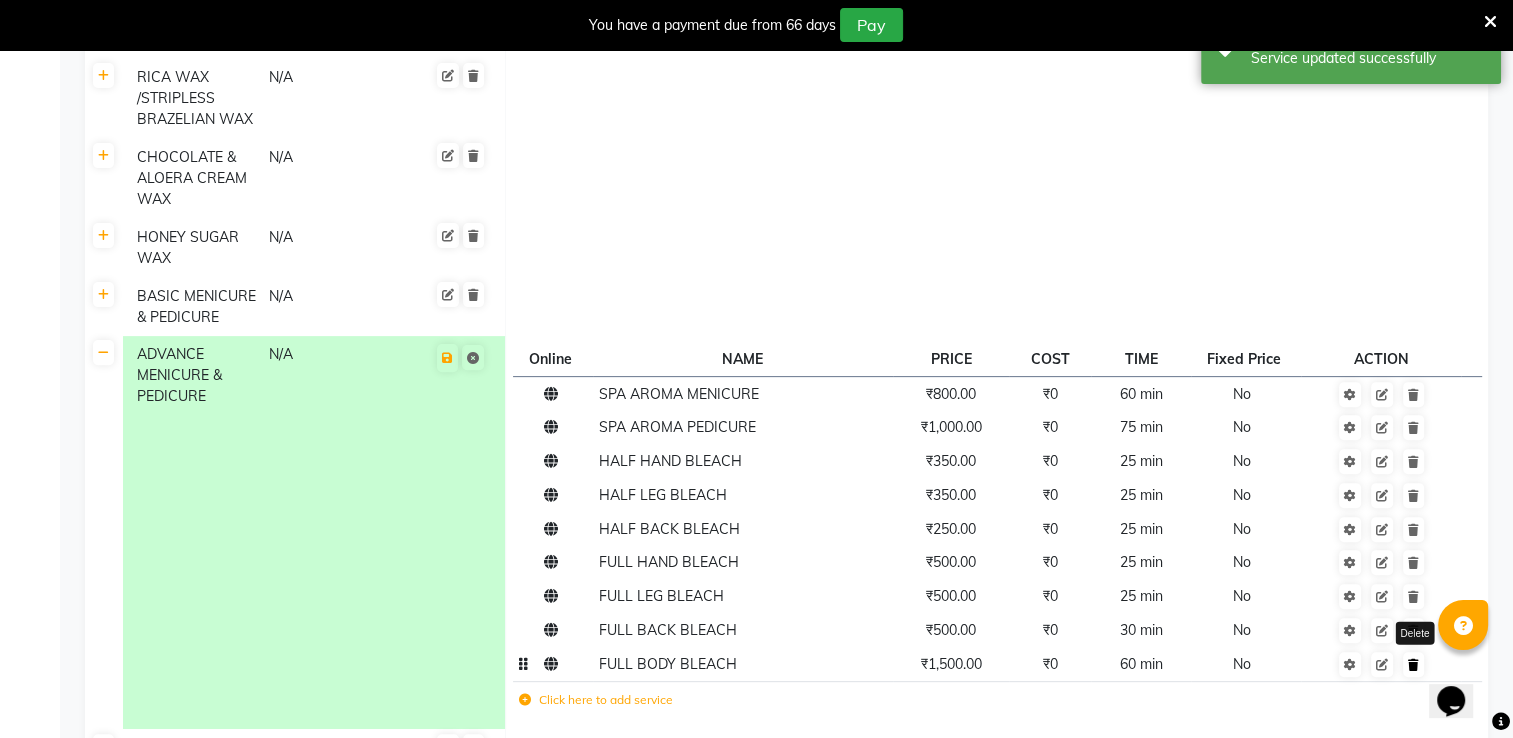 click 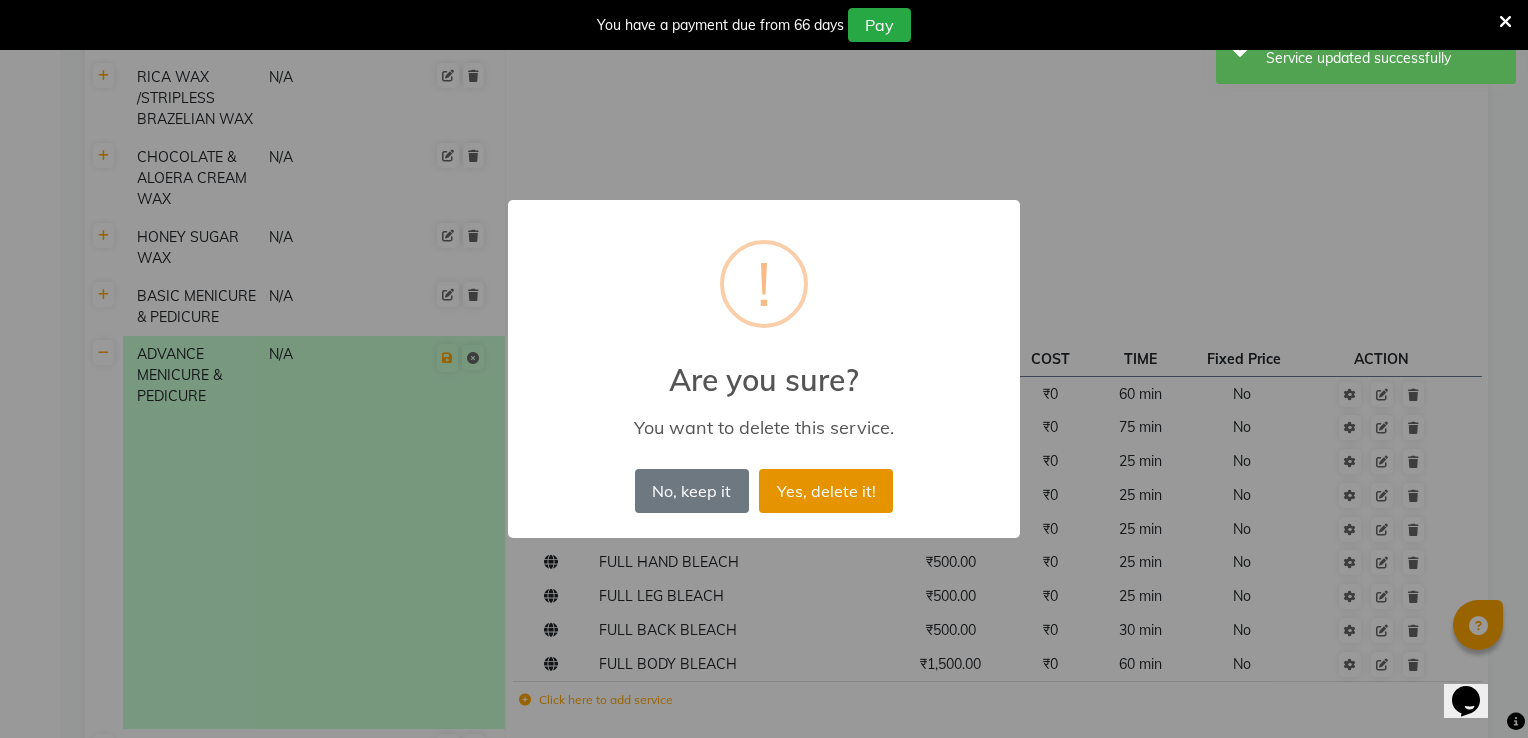click on "Yes, delete it!" at bounding box center (826, 491) 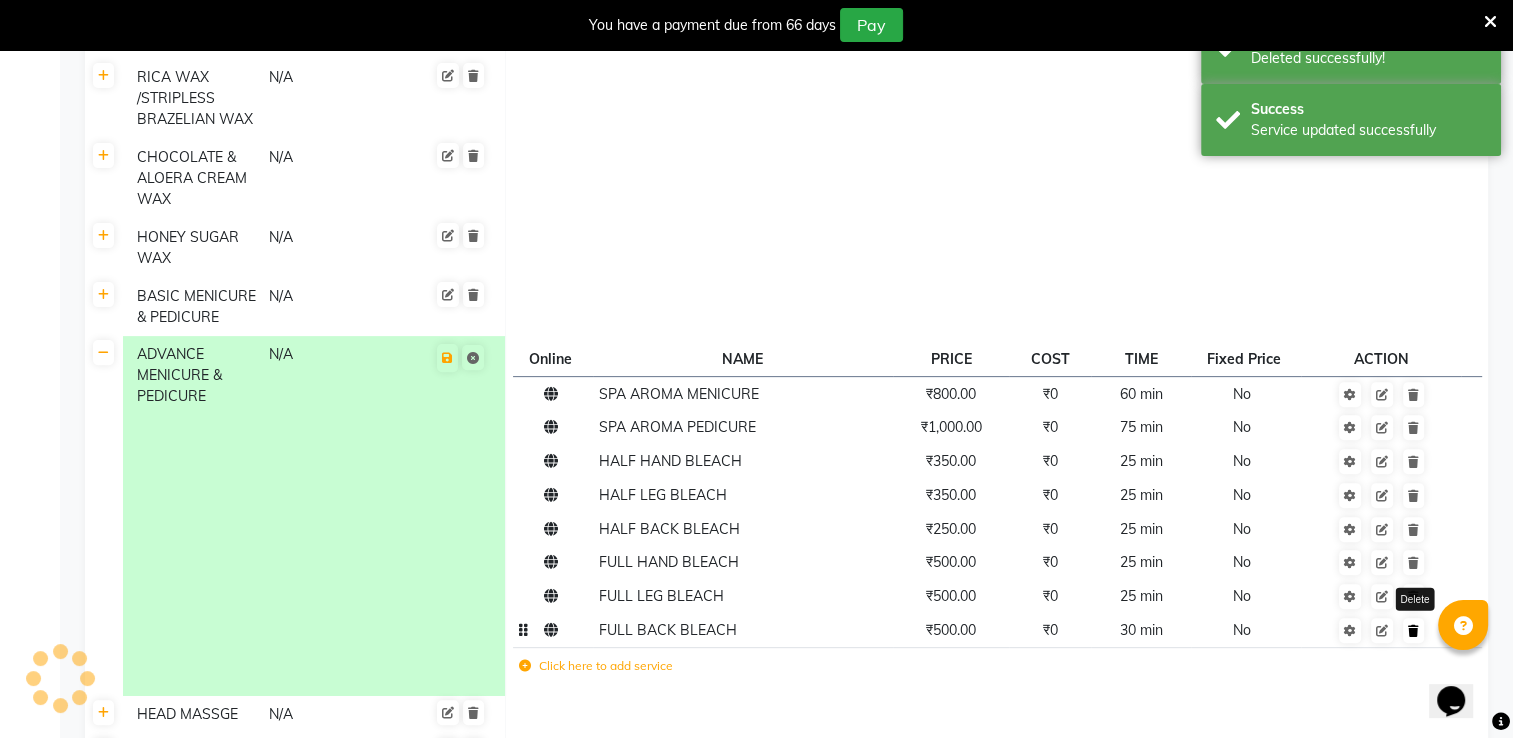 click 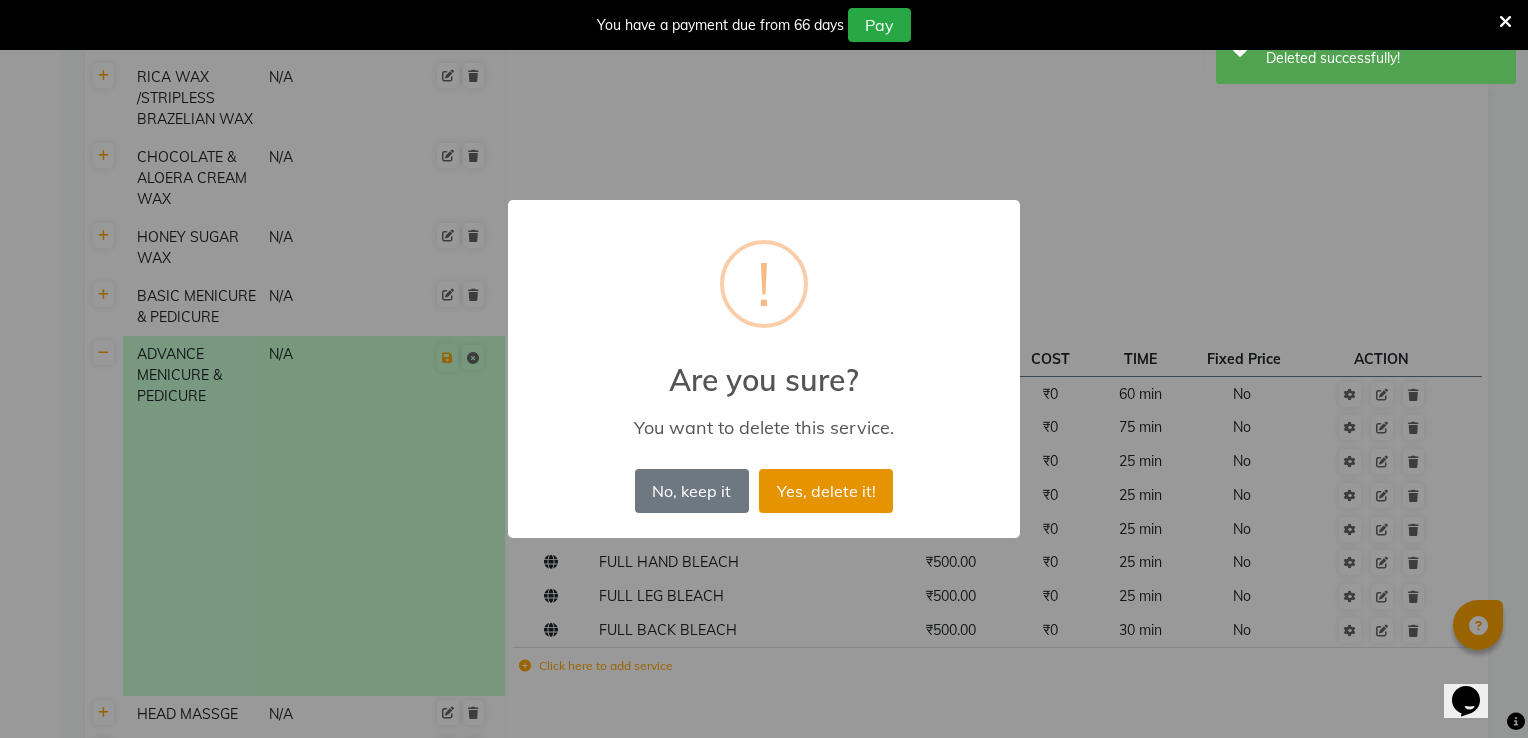 click on "Yes, delete it!" at bounding box center (826, 491) 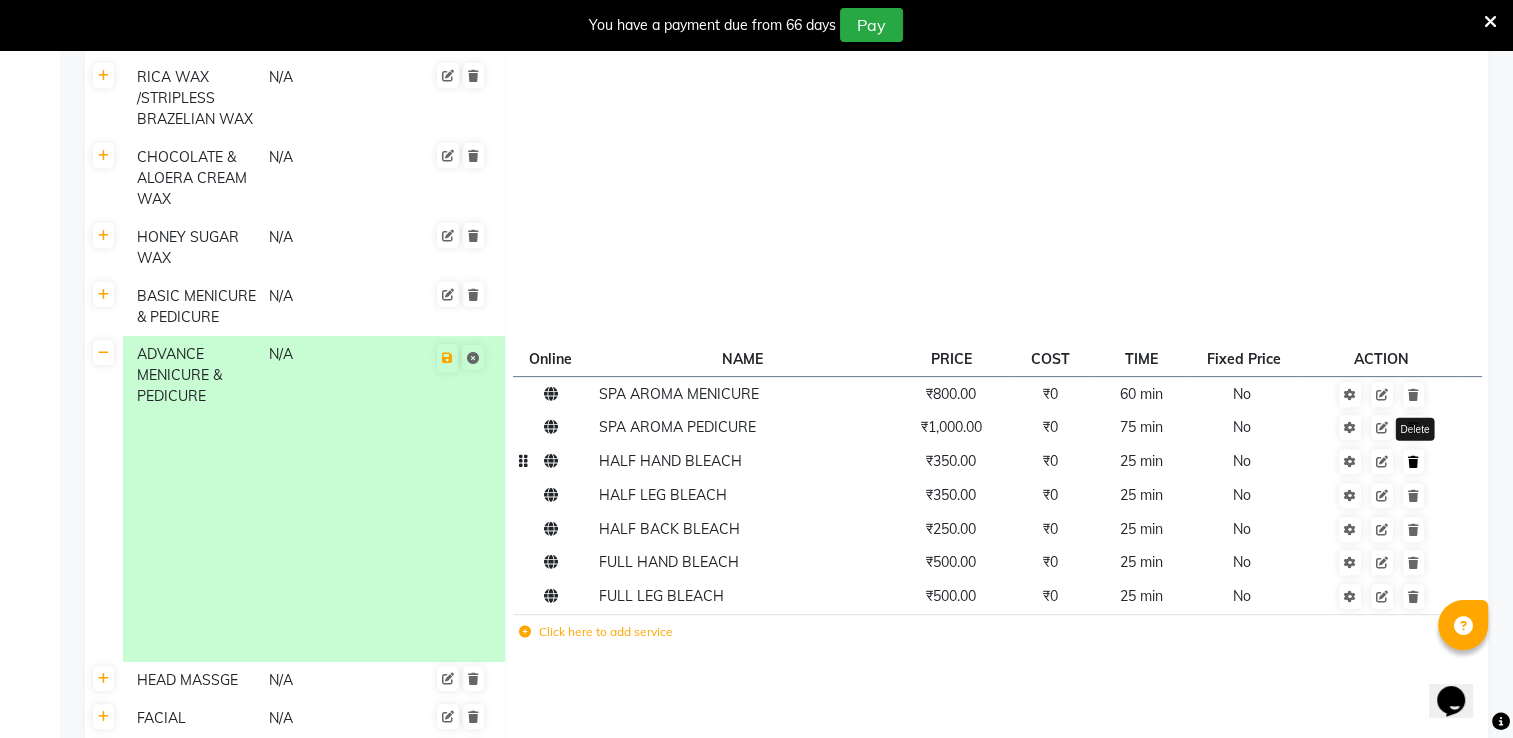 click 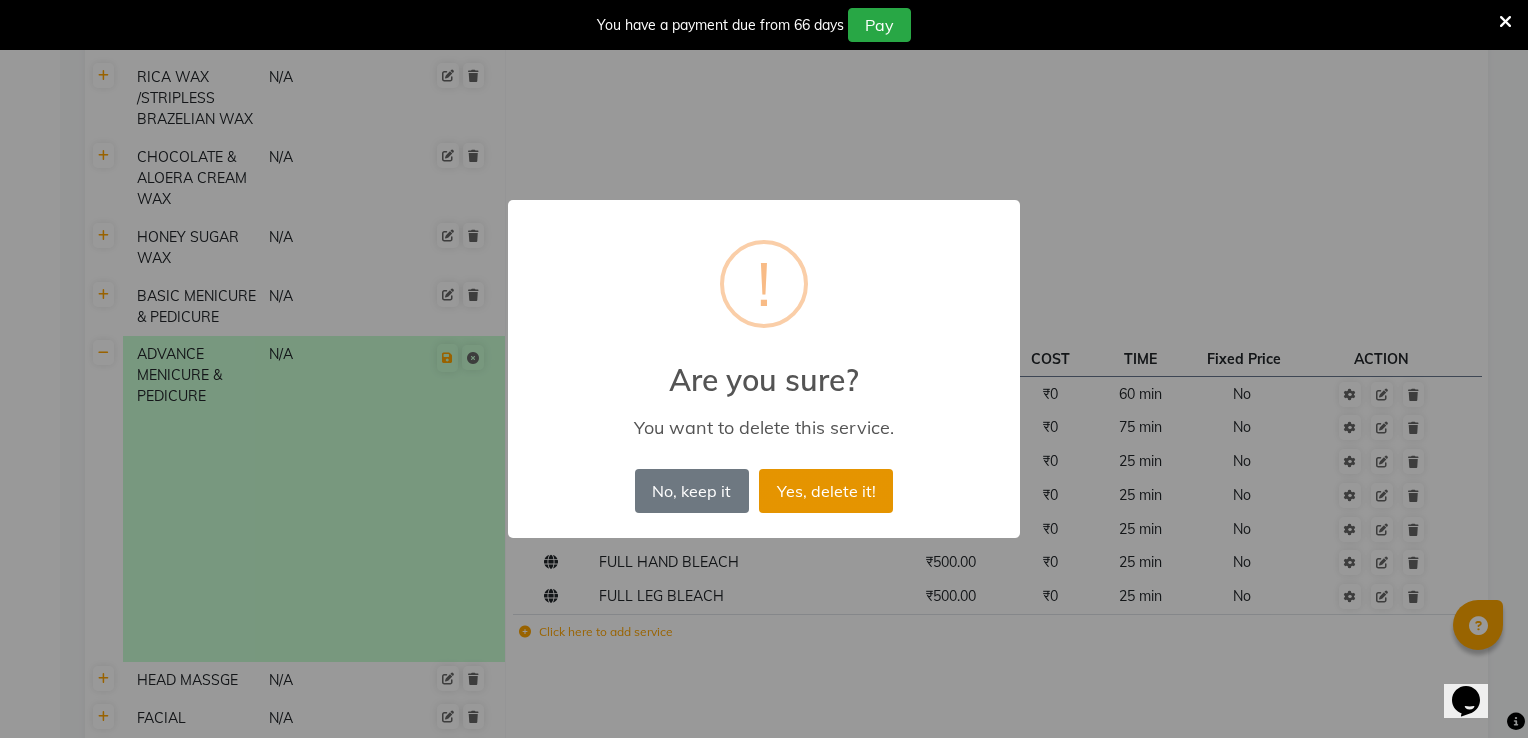 click on "Yes, delete it!" at bounding box center (826, 491) 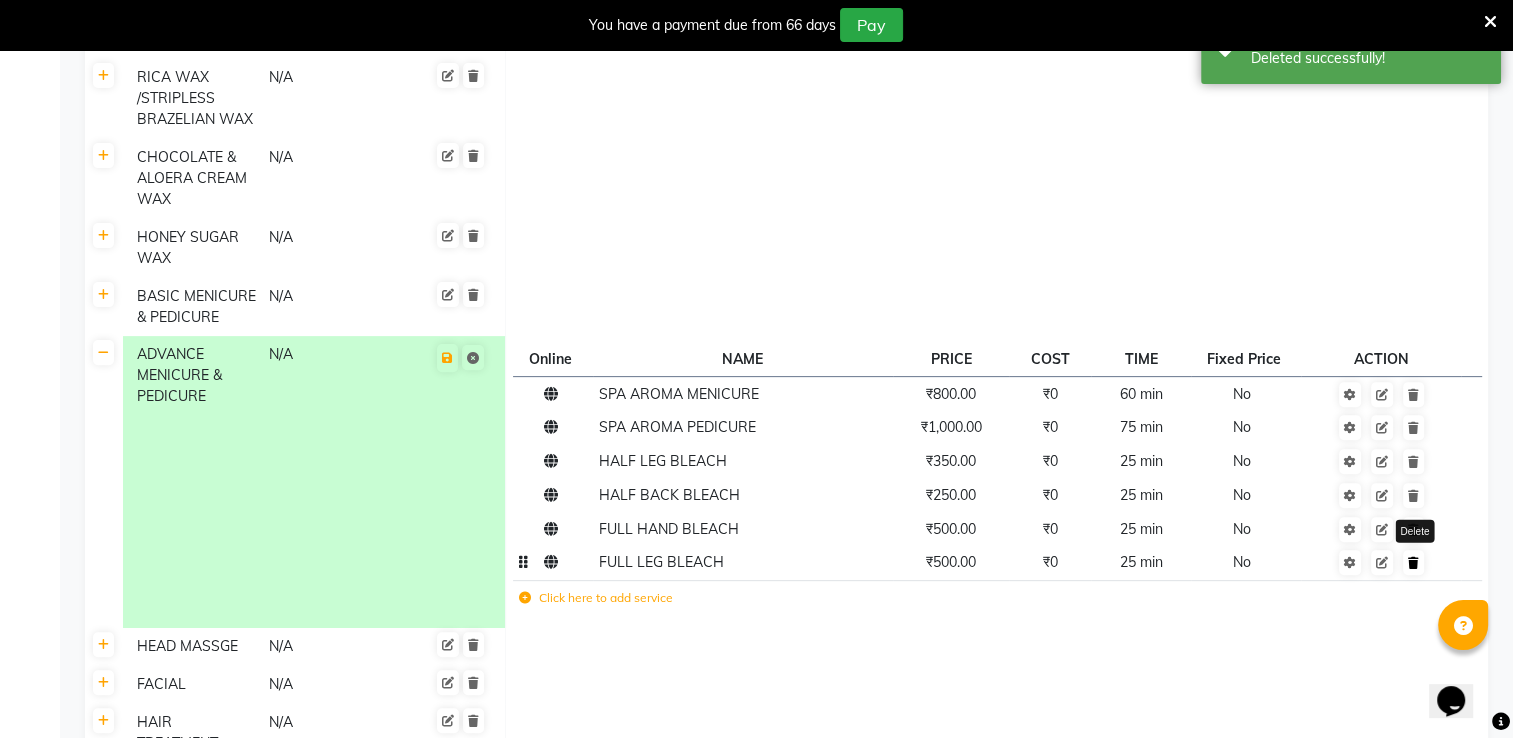 click 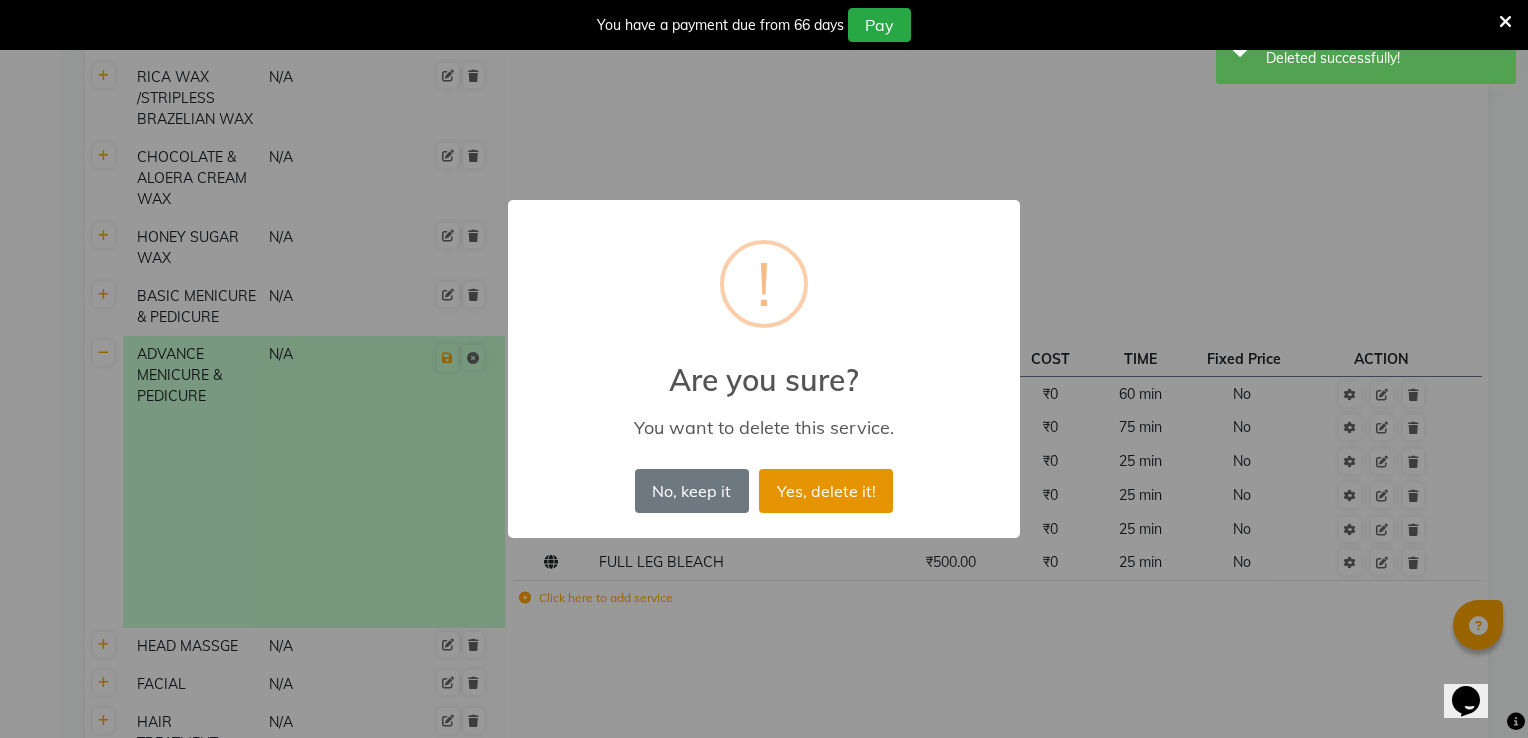 click on "Yes, delete it!" at bounding box center (826, 491) 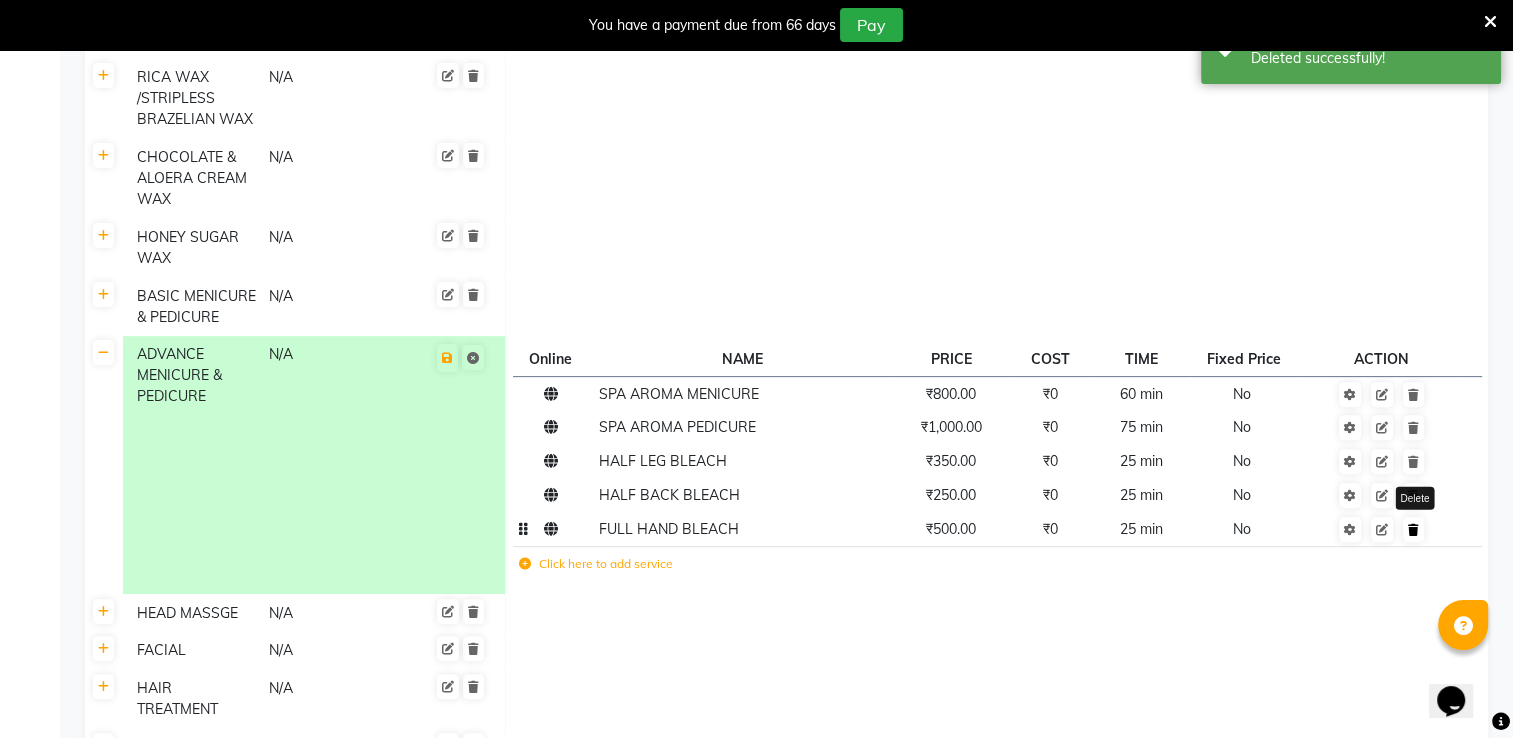 click 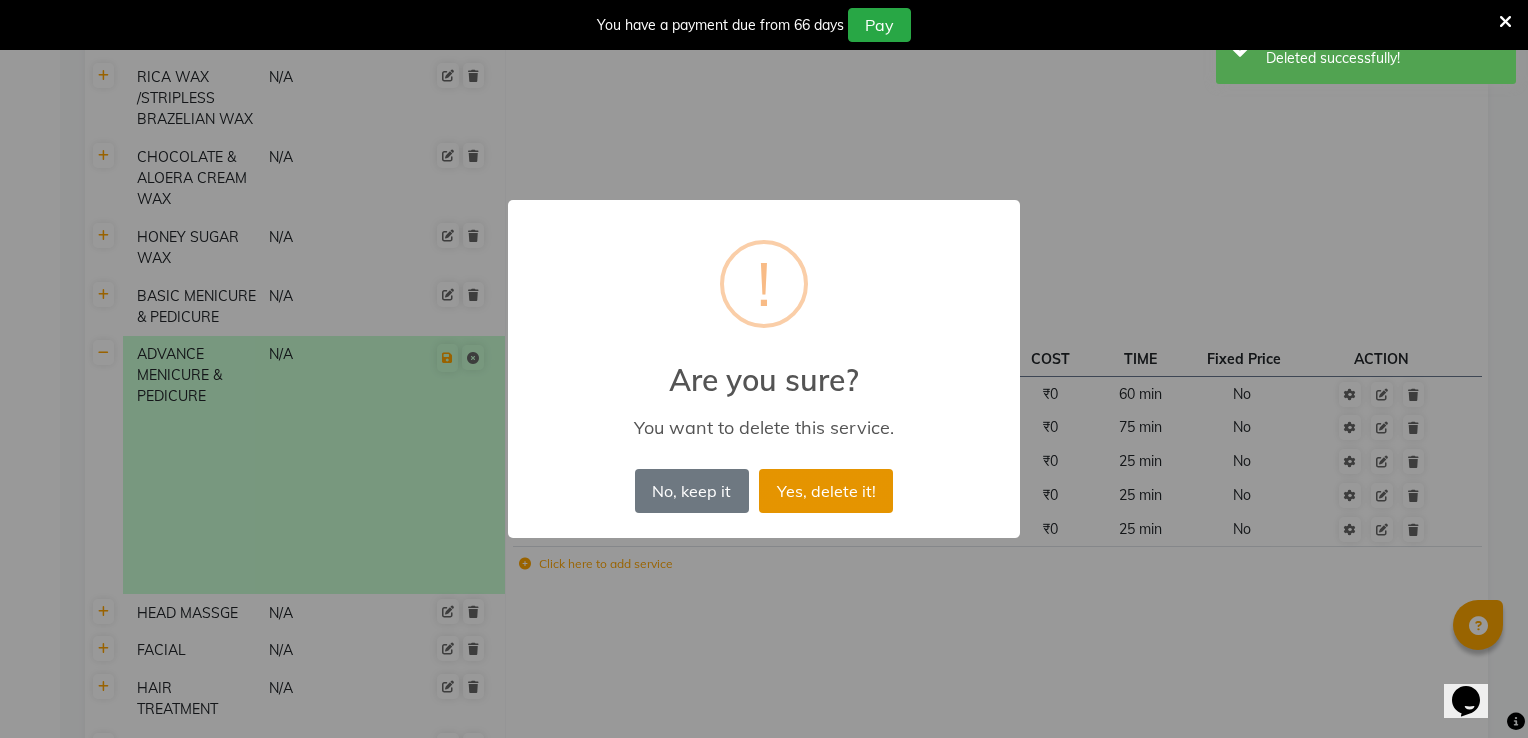 click on "Yes, delete it!" at bounding box center [826, 491] 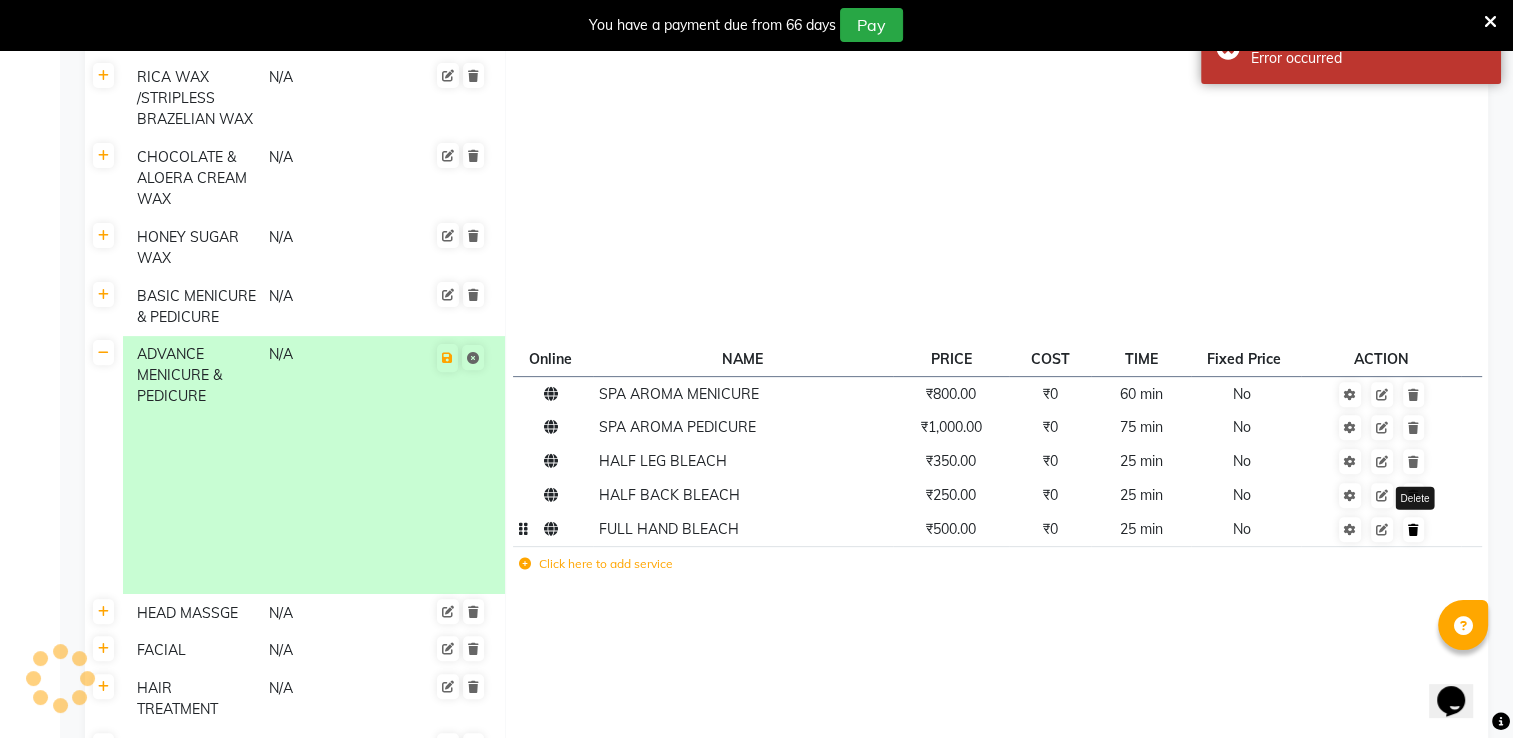 click 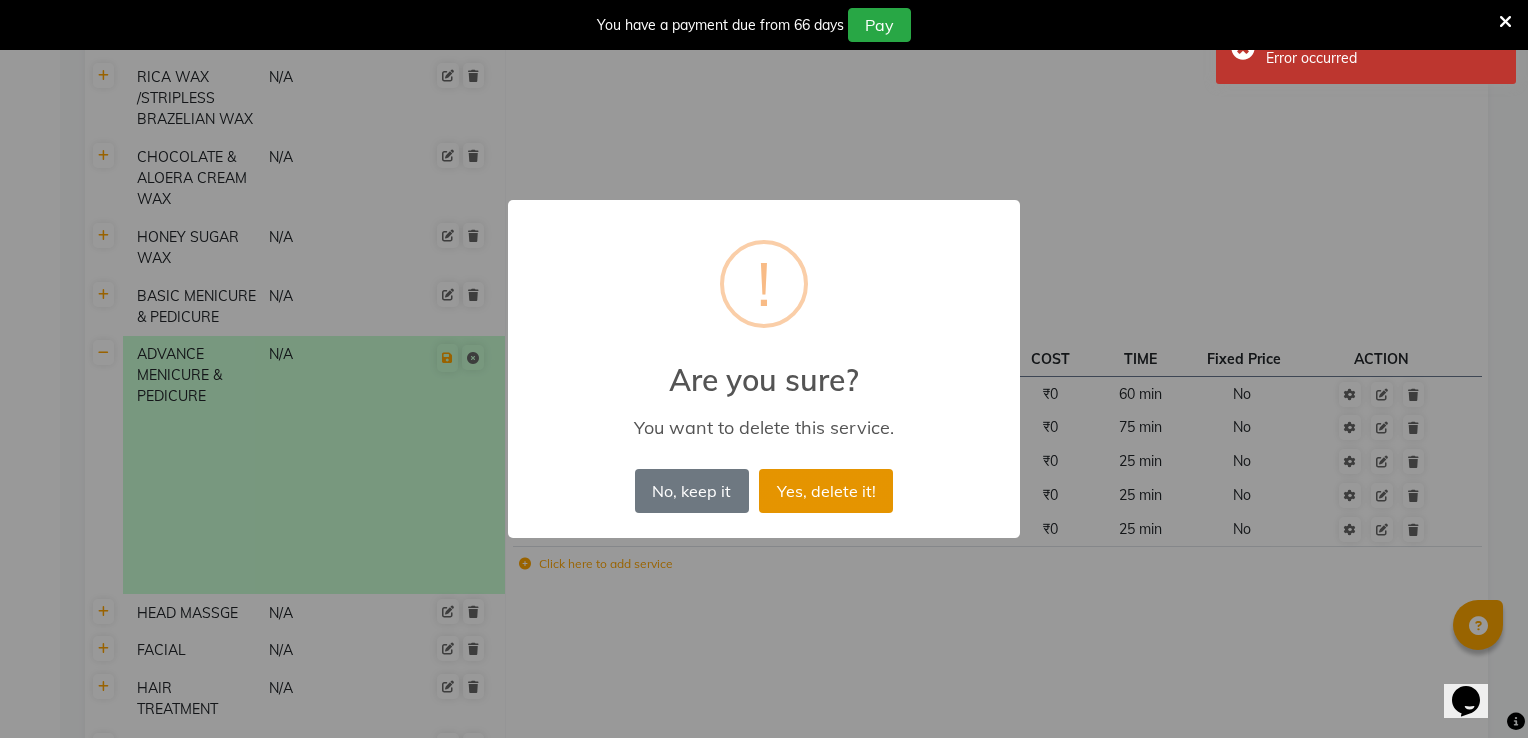 click on "Yes, delete it!" at bounding box center (826, 491) 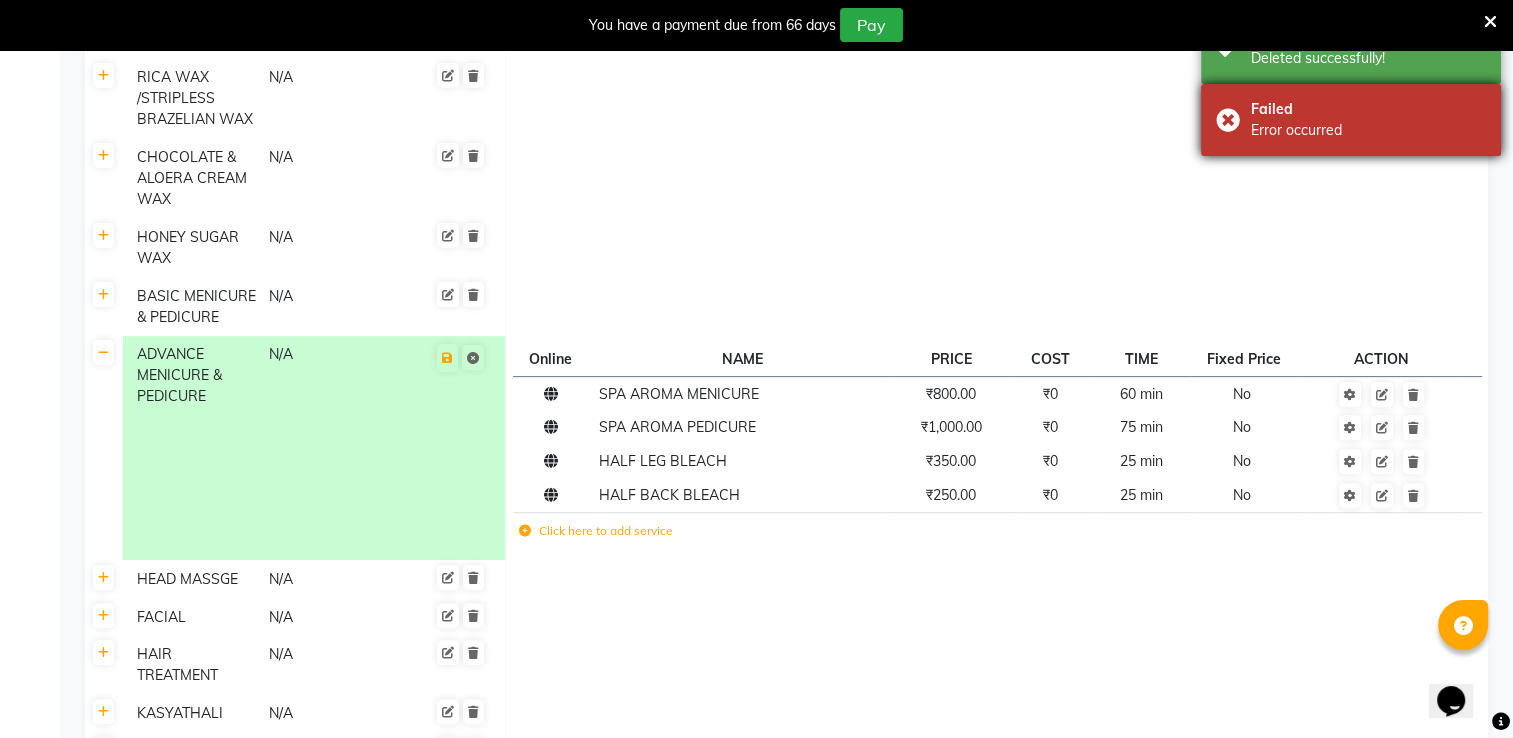 click on "Failed   Error occurred" at bounding box center [1351, 120] 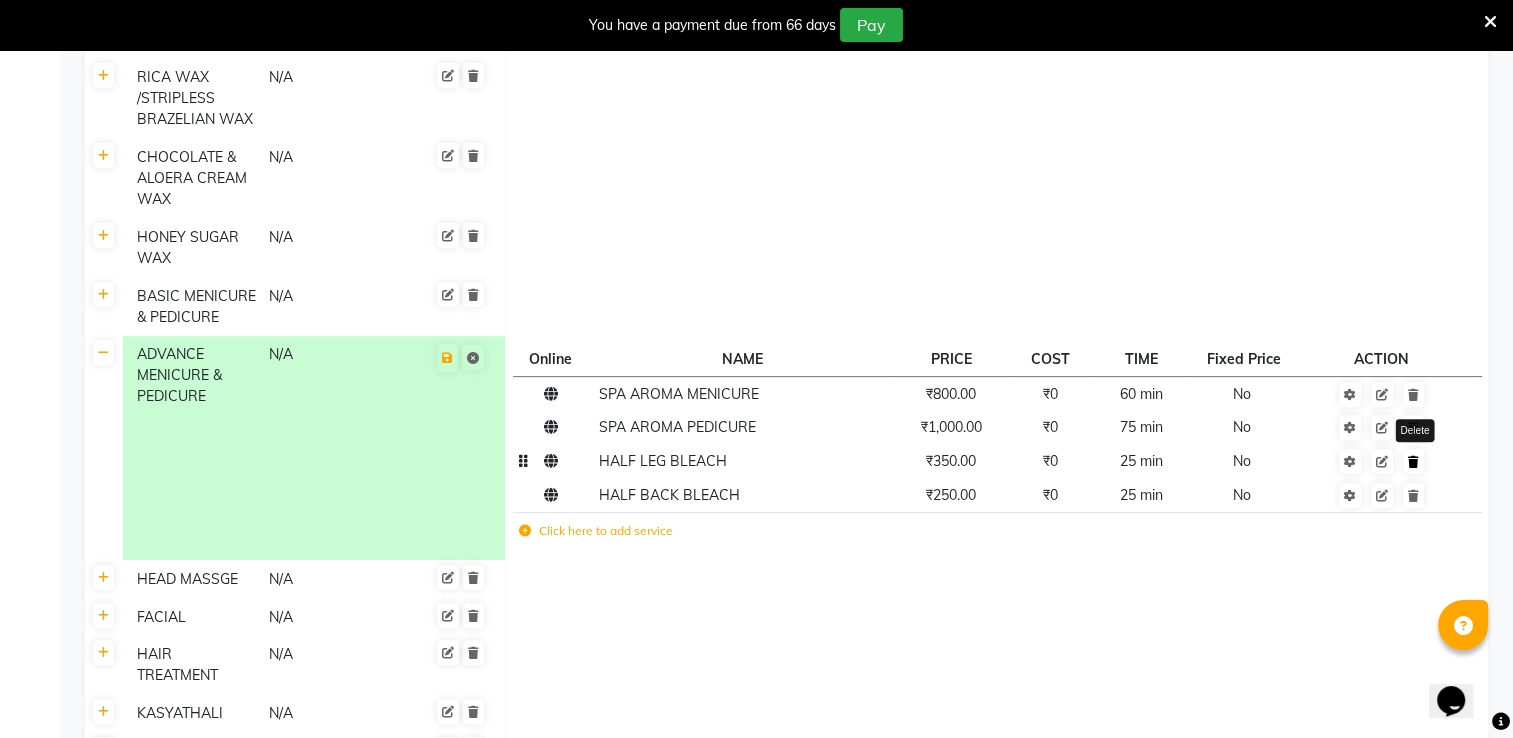 click 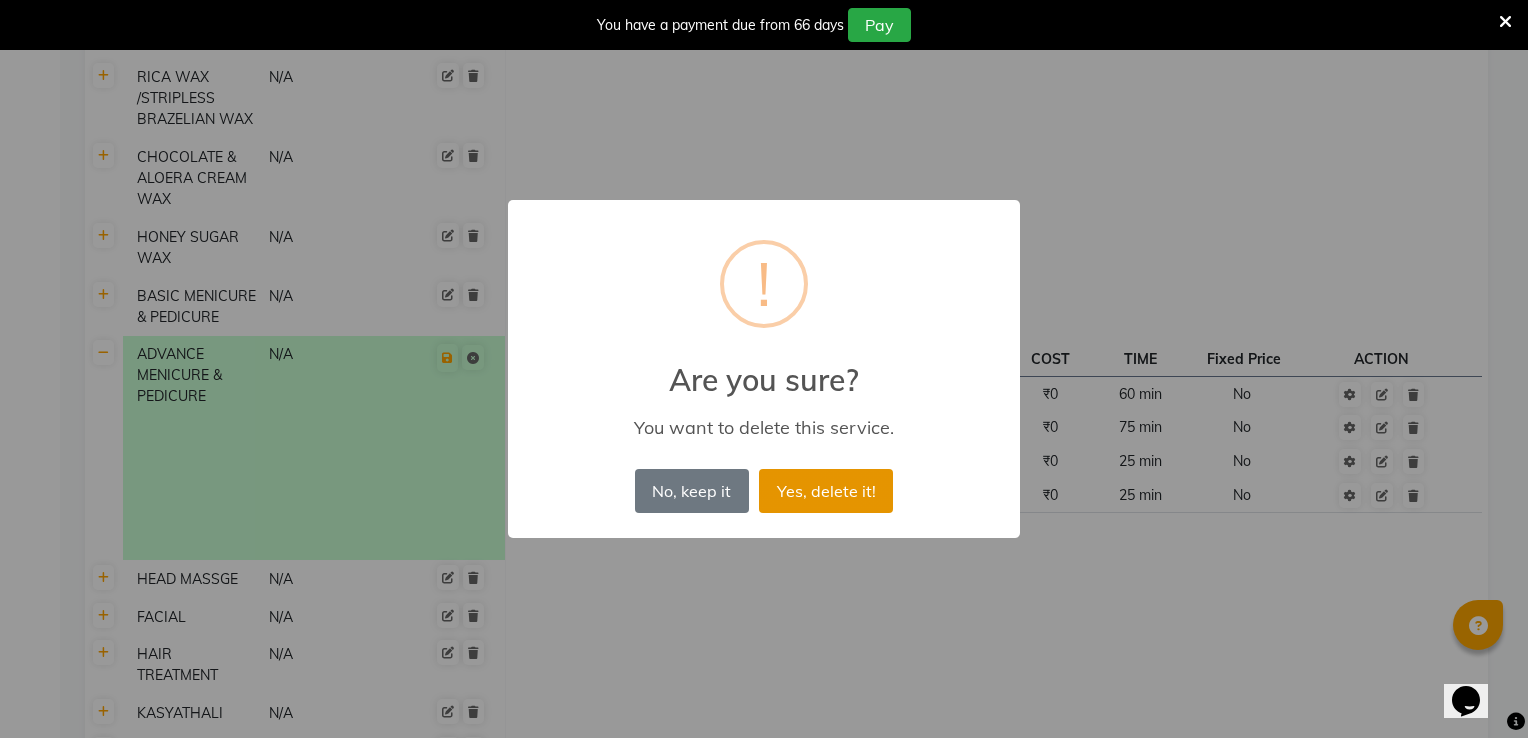 click on "Yes, delete it!" at bounding box center (826, 491) 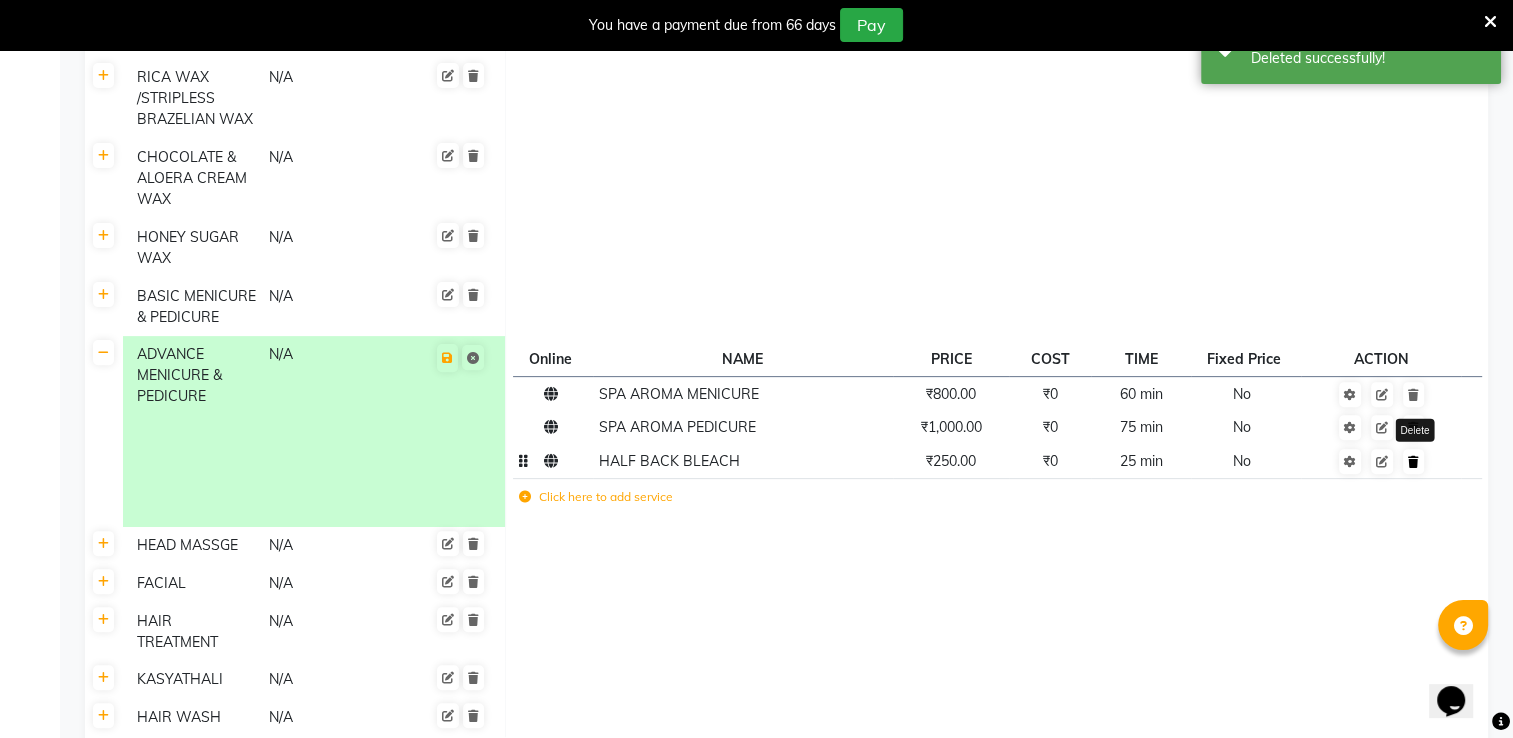 click 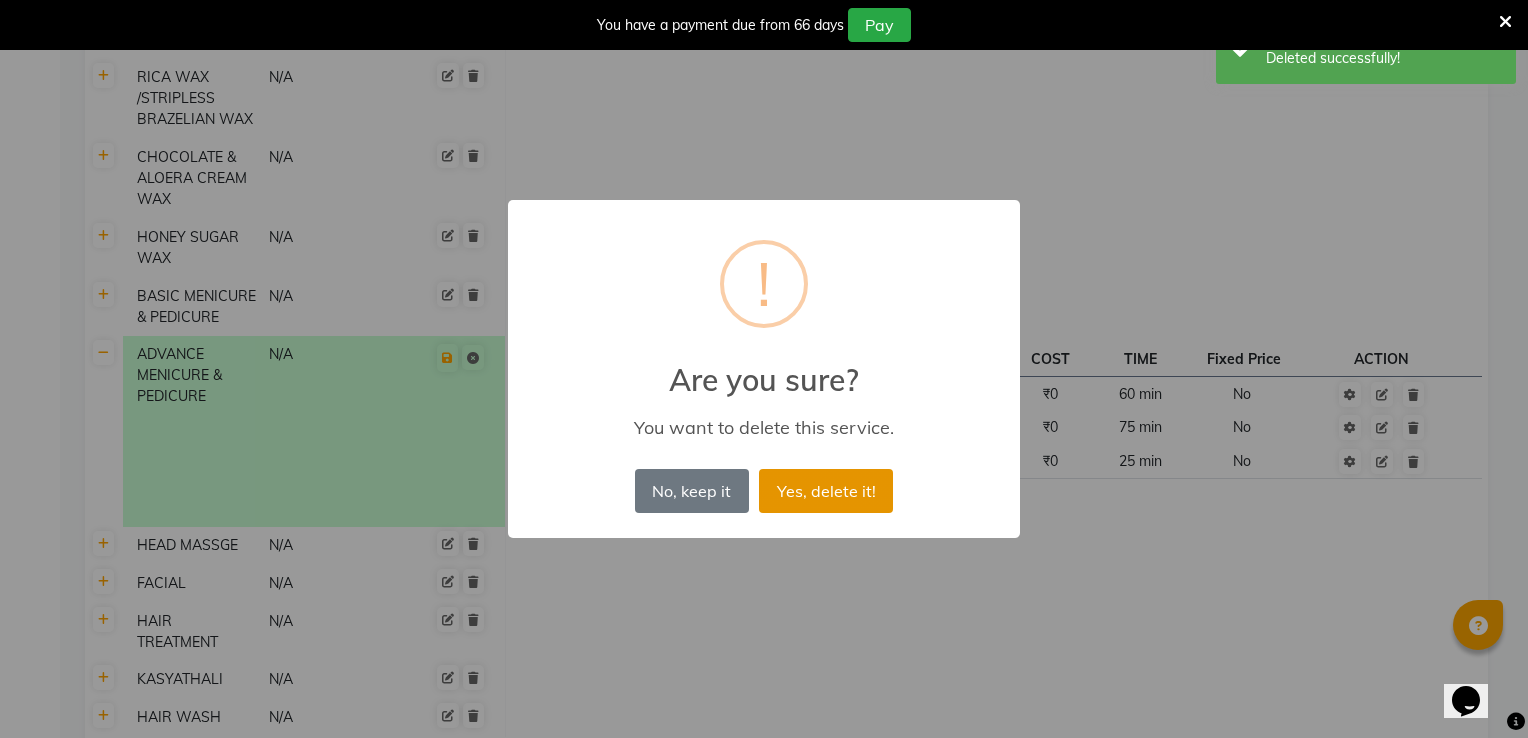 click on "Yes, delete it!" at bounding box center (826, 491) 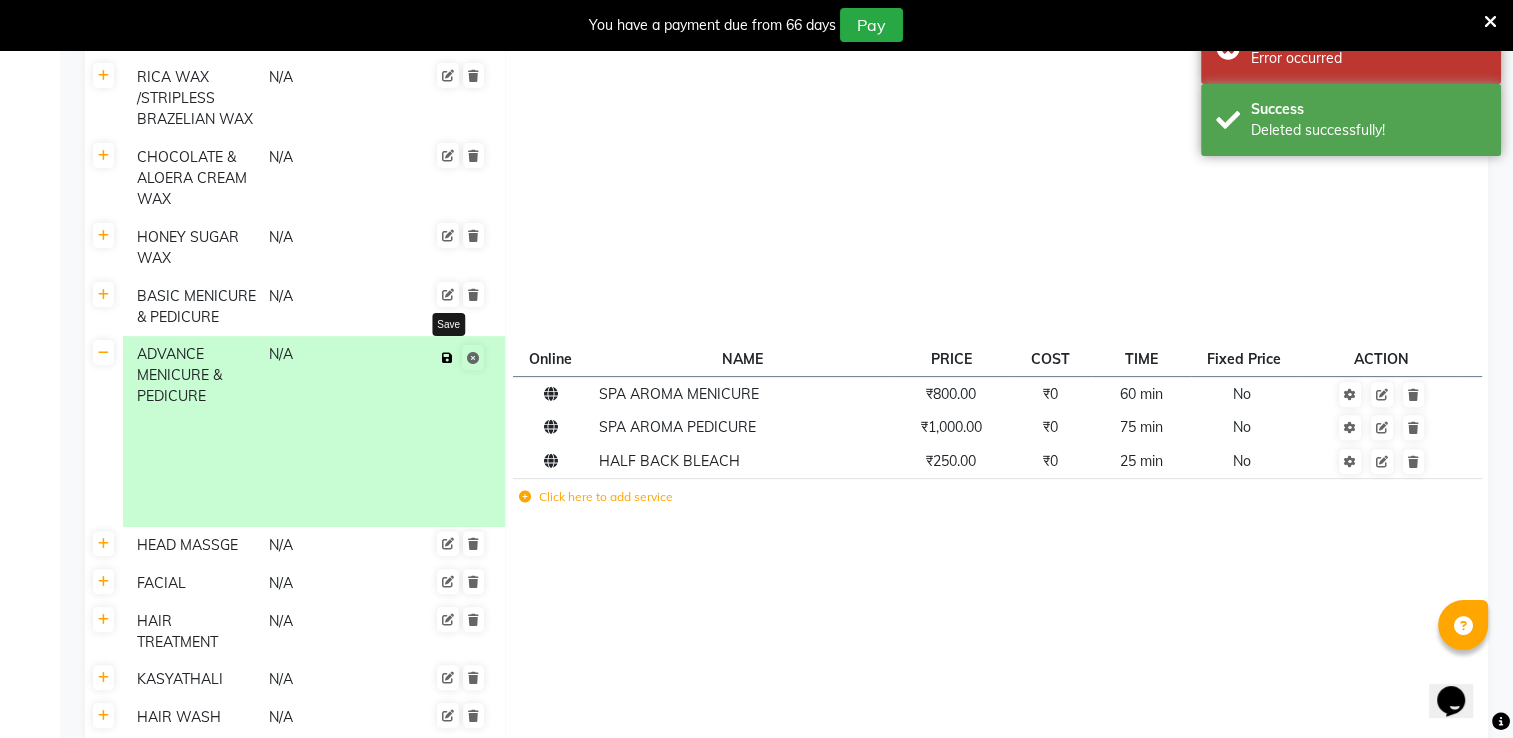 click 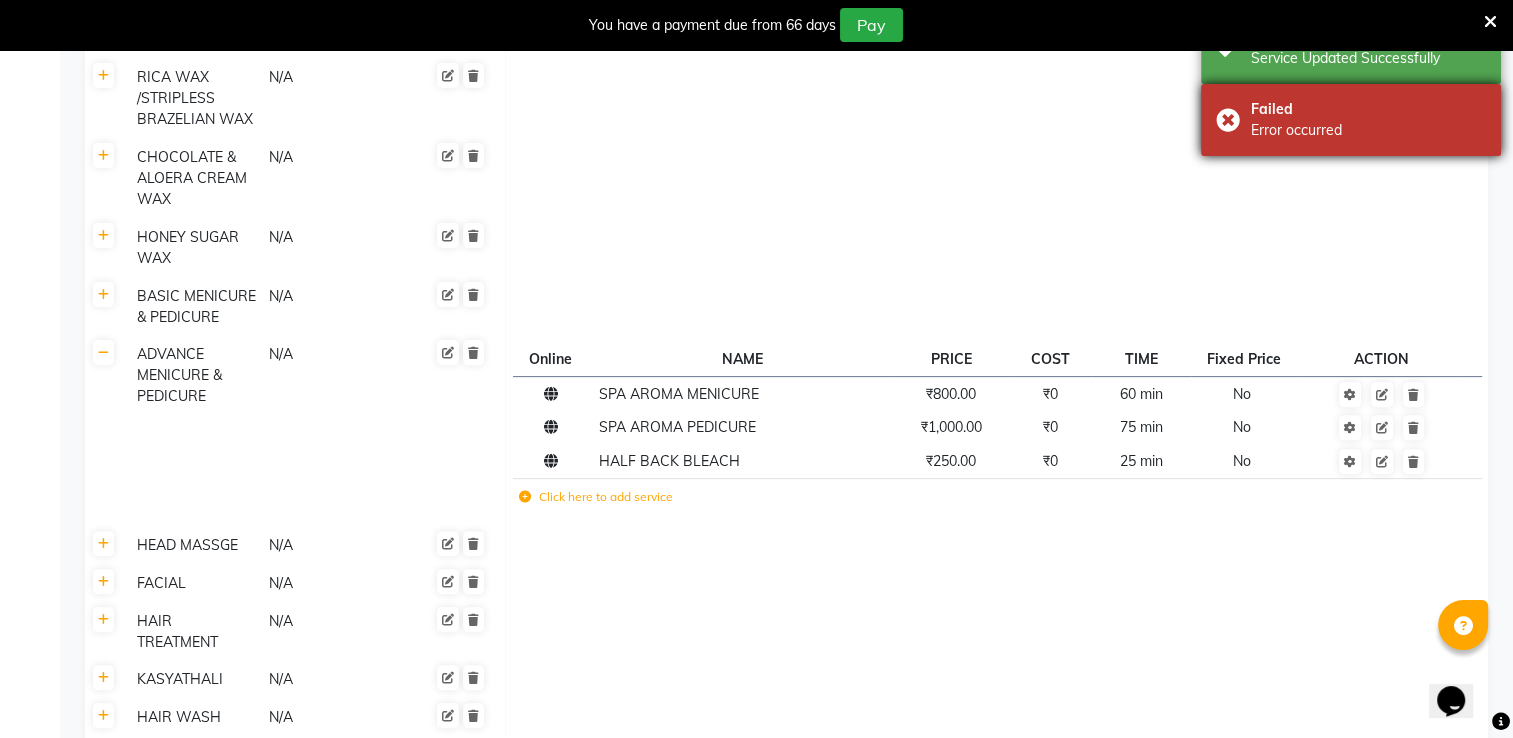 click on "Failed   Error occurred" at bounding box center [1351, 120] 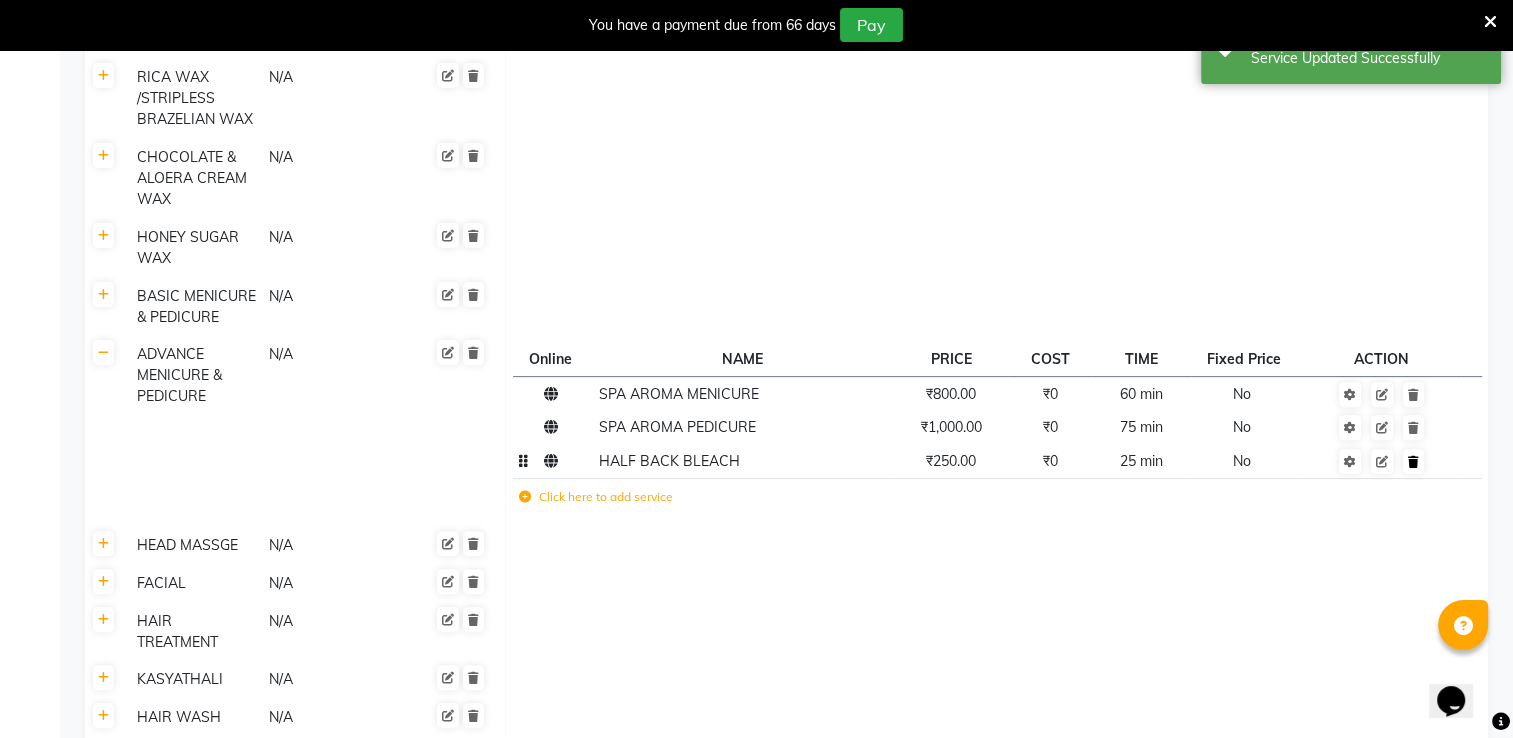click 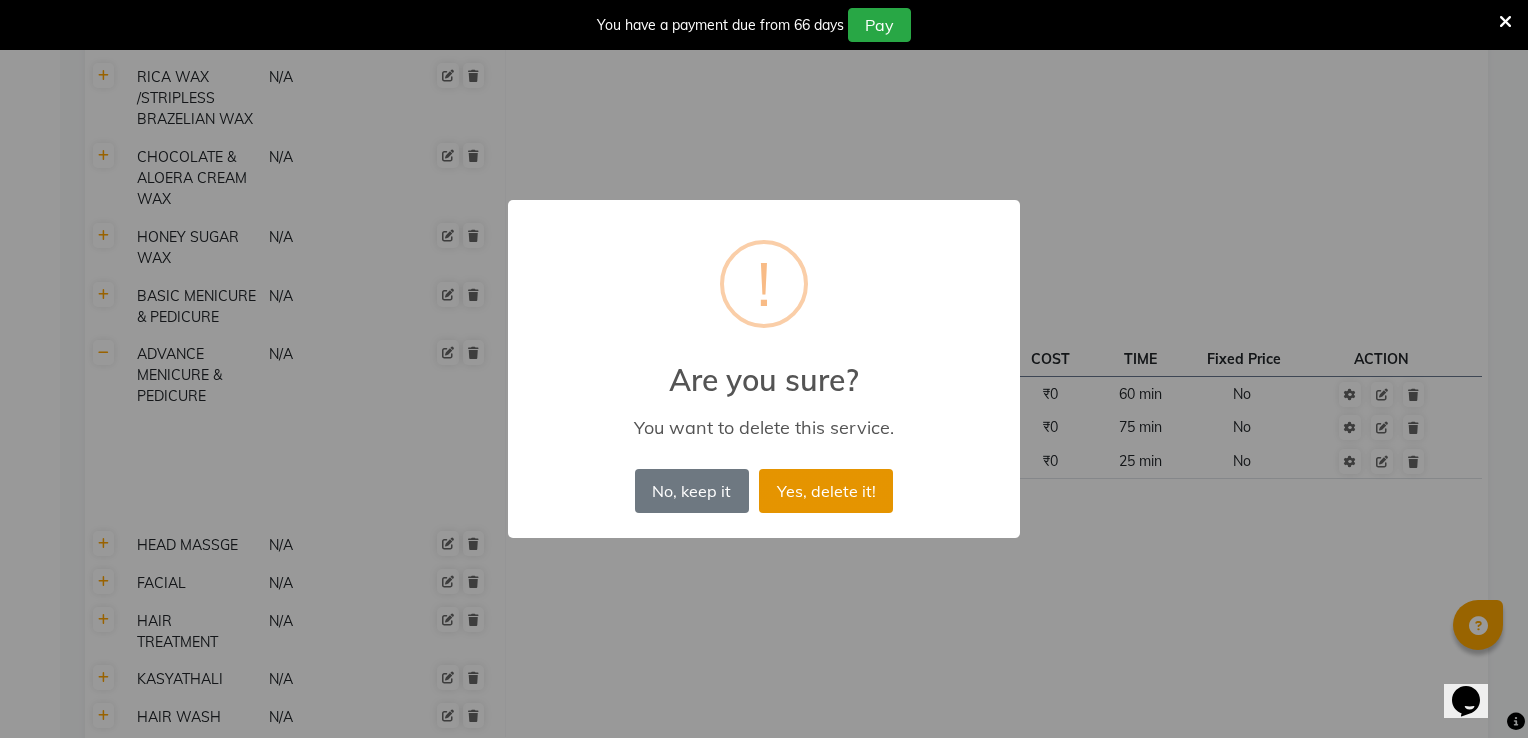 click on "Yes, delete it!" at bounding box center [826, 491] 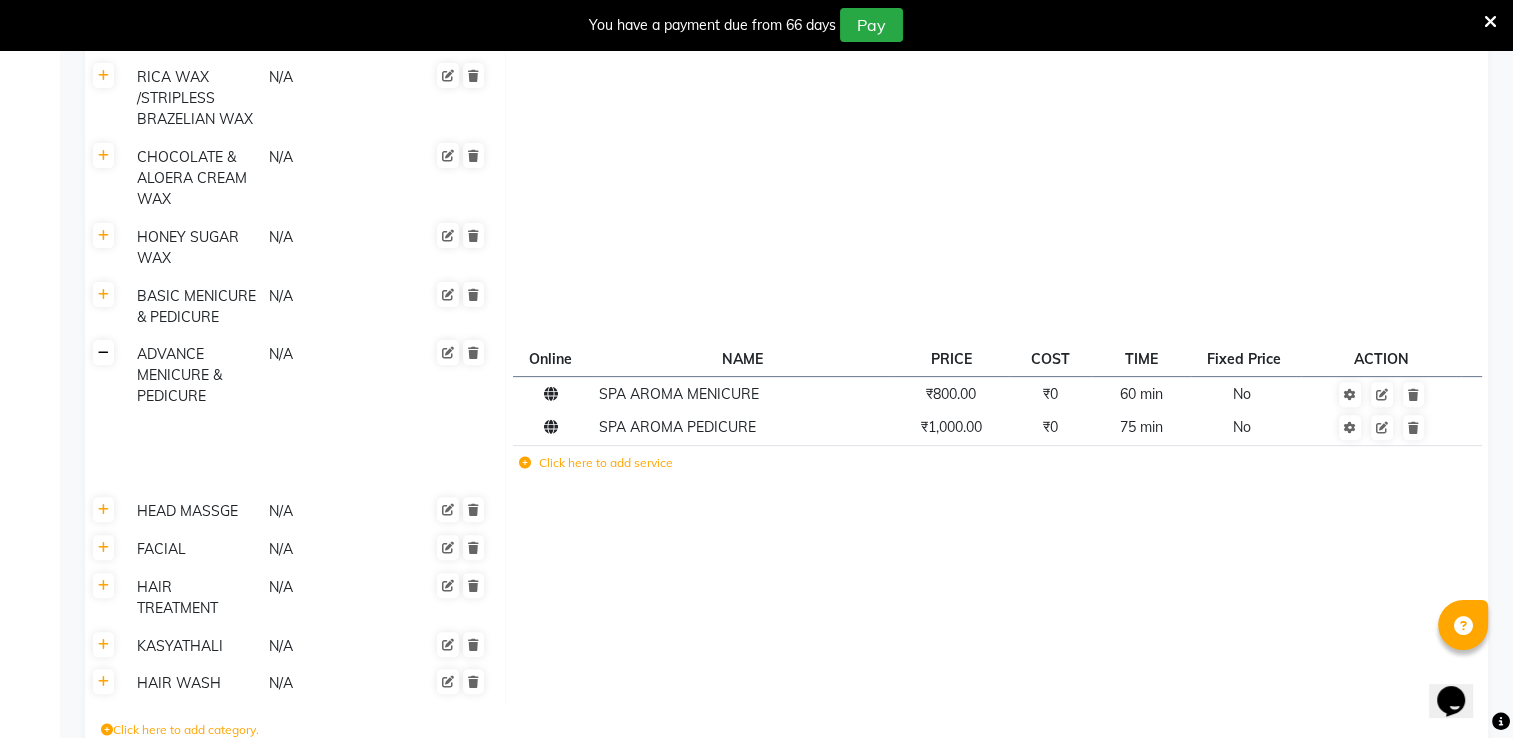 click 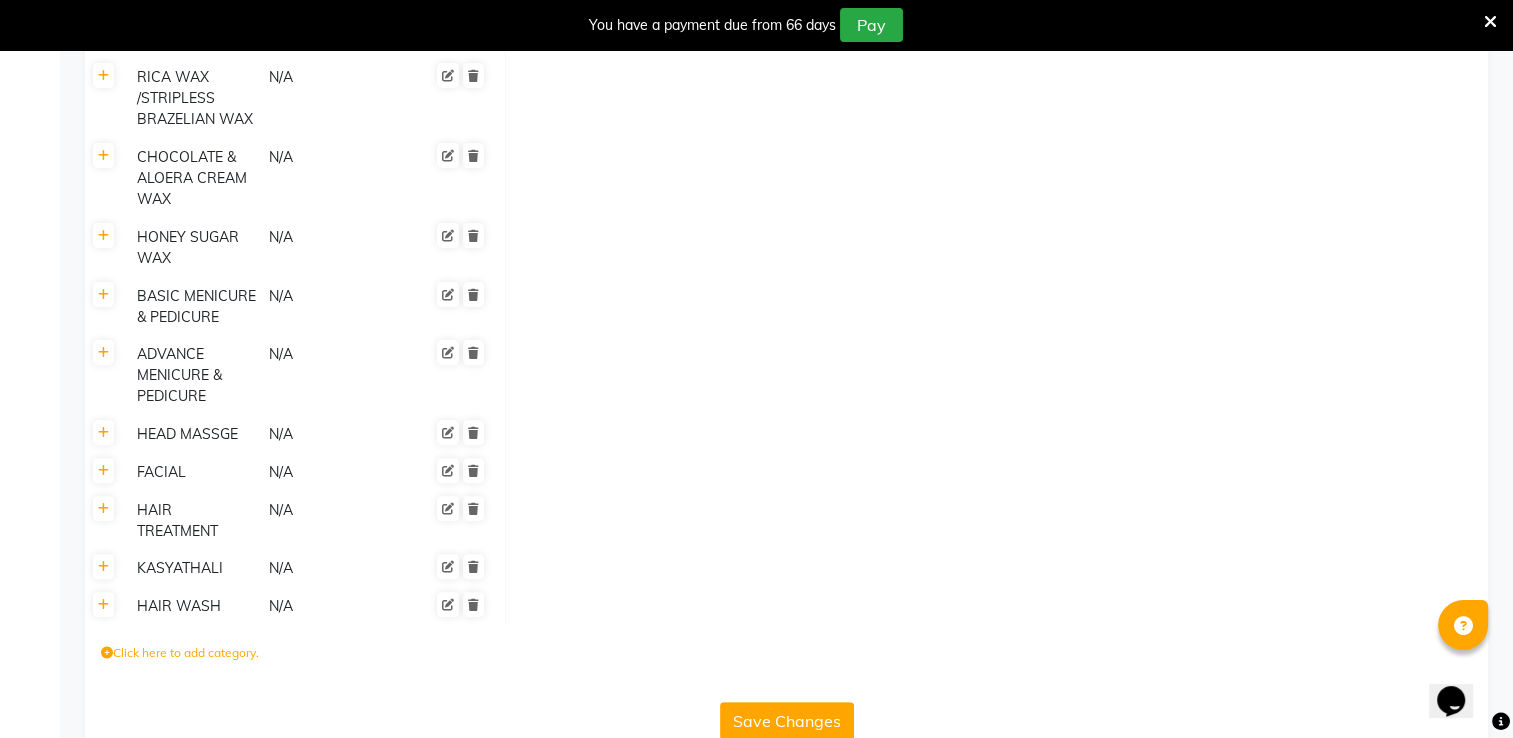 click on "HEAD MASSGE" 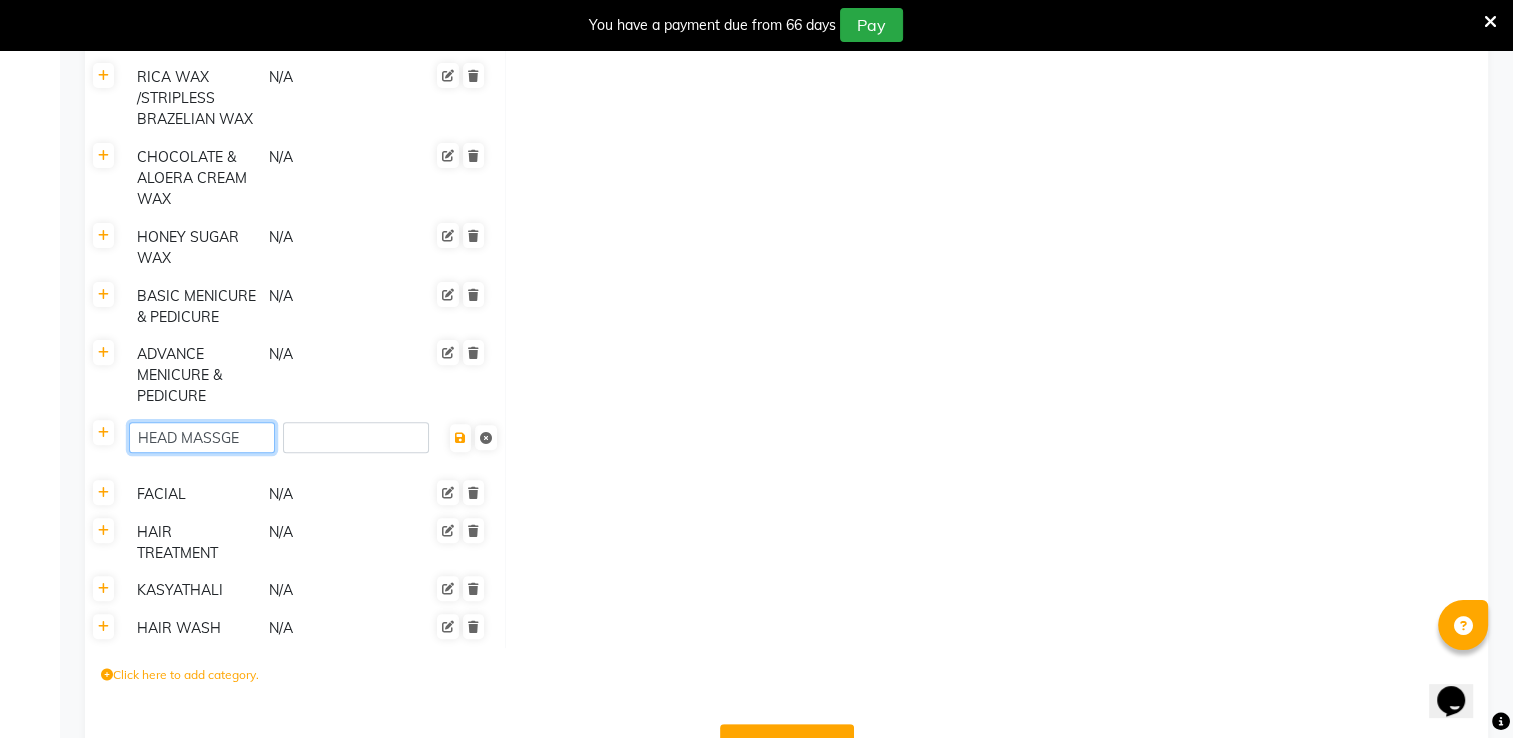 click on "HEAD MASSGE" 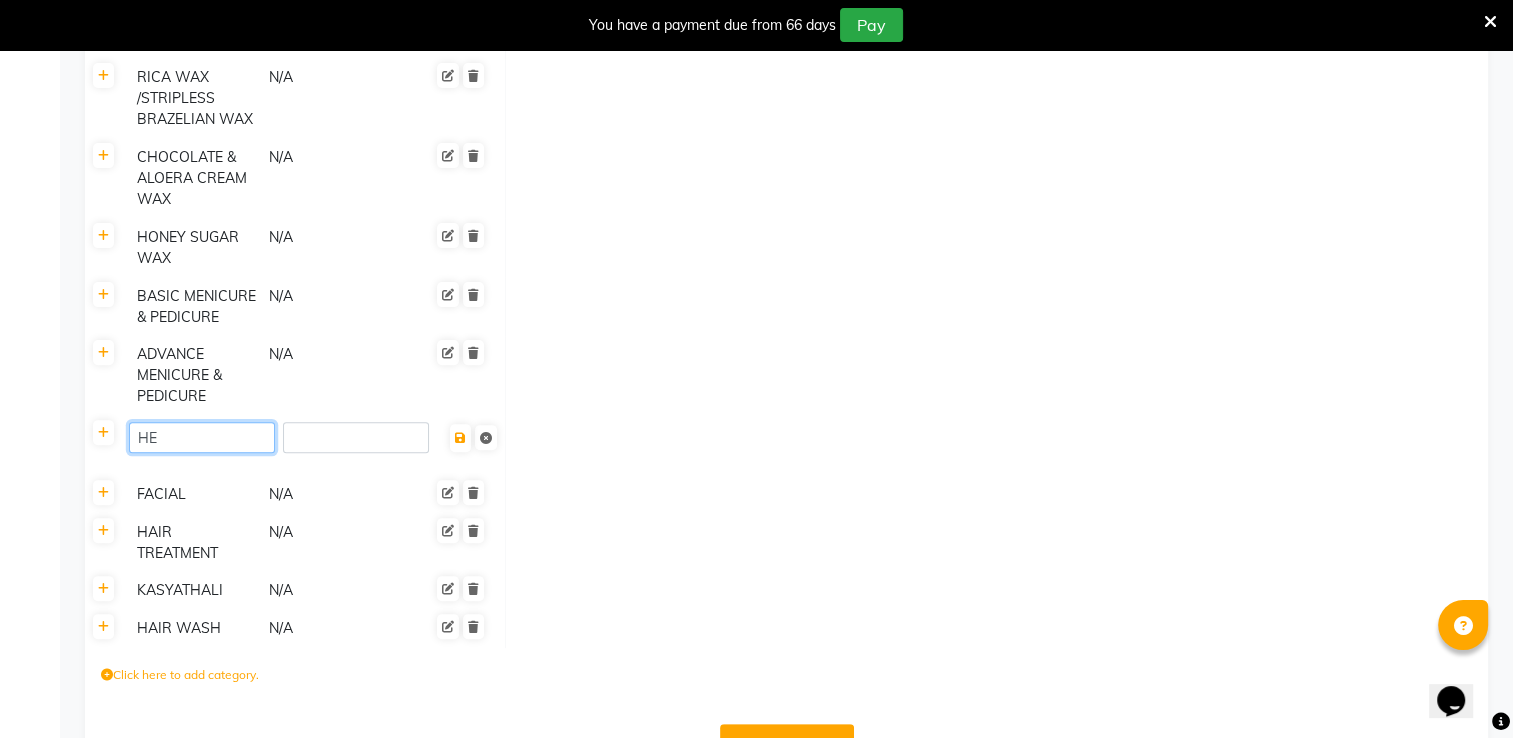 type on "H" 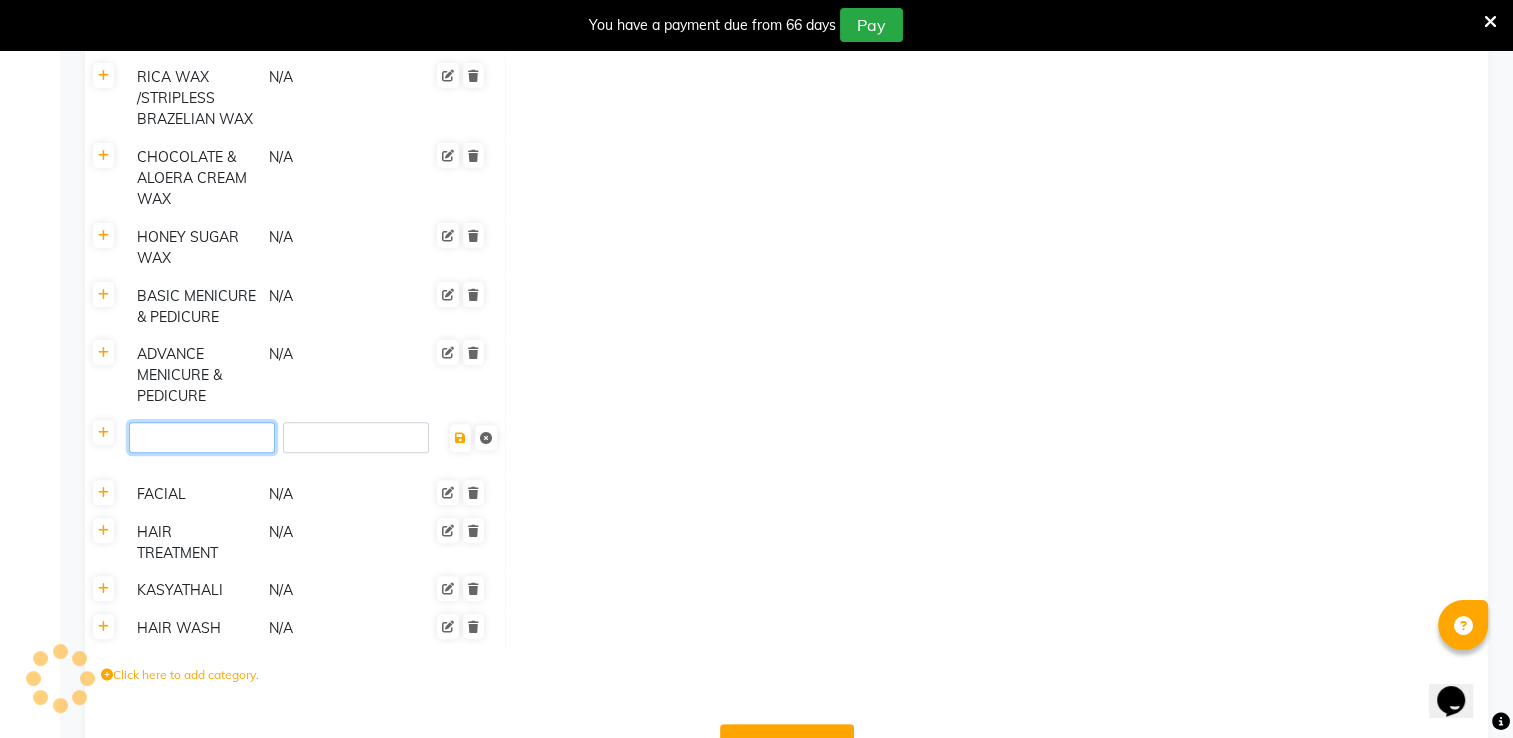 click 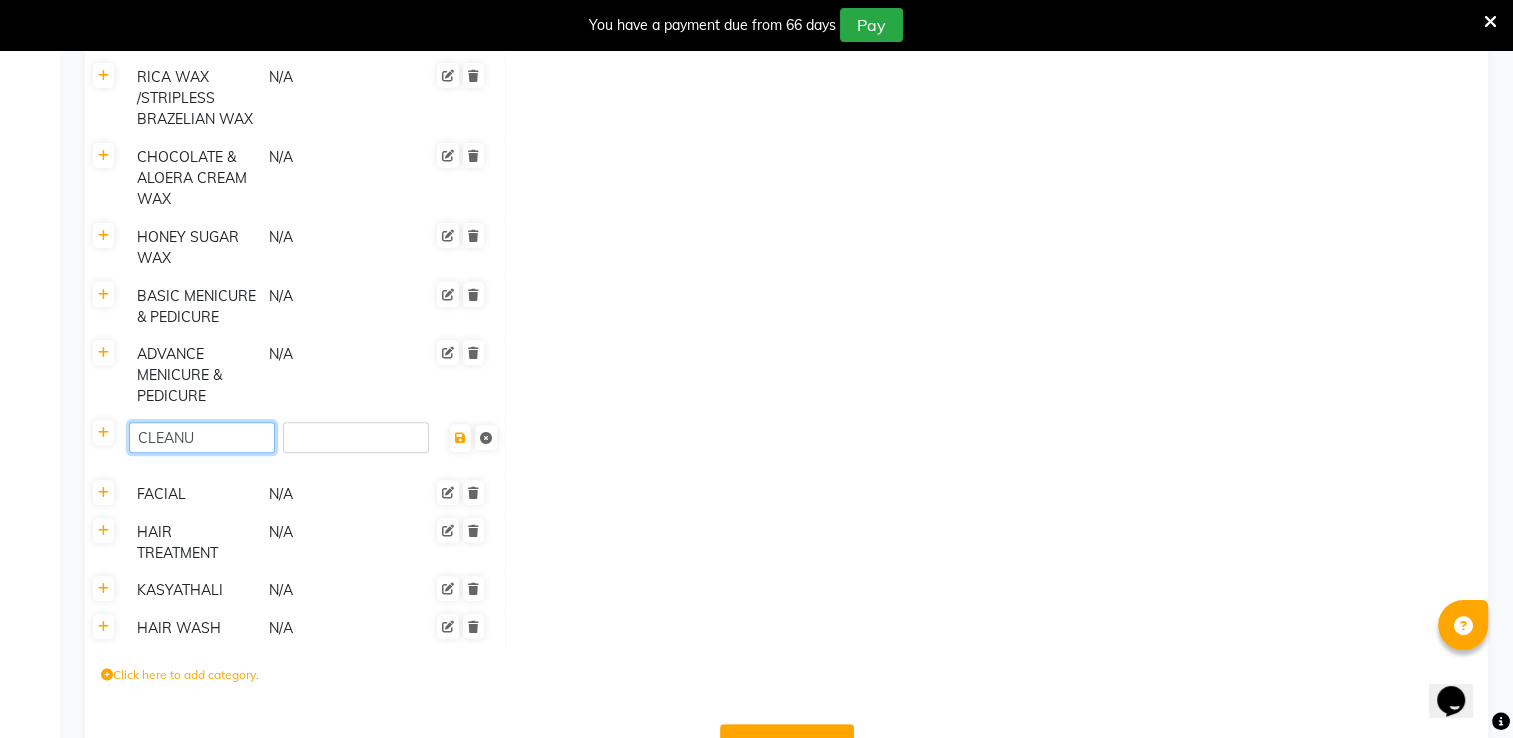 type on "CLEANUP" 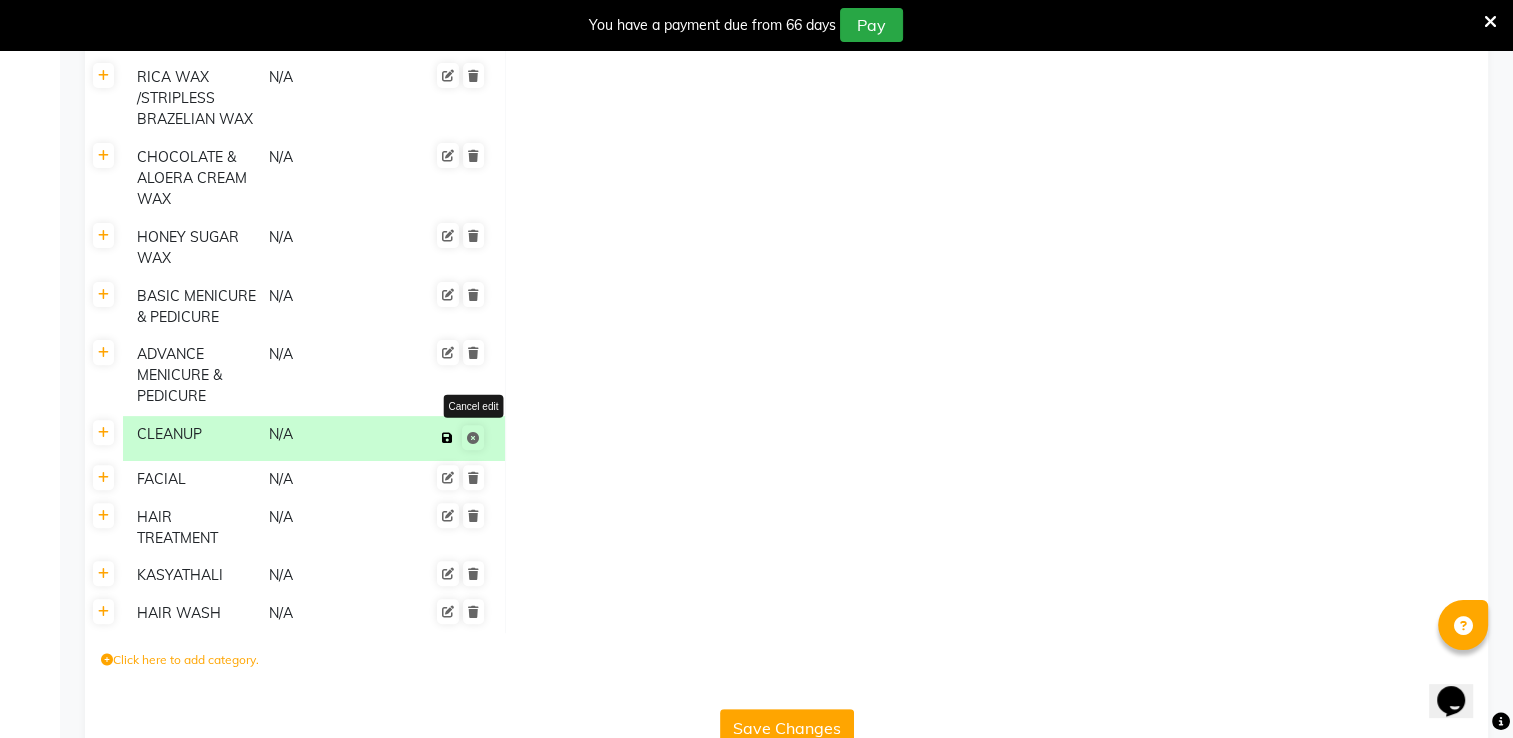 click on "Save Cancel edit" 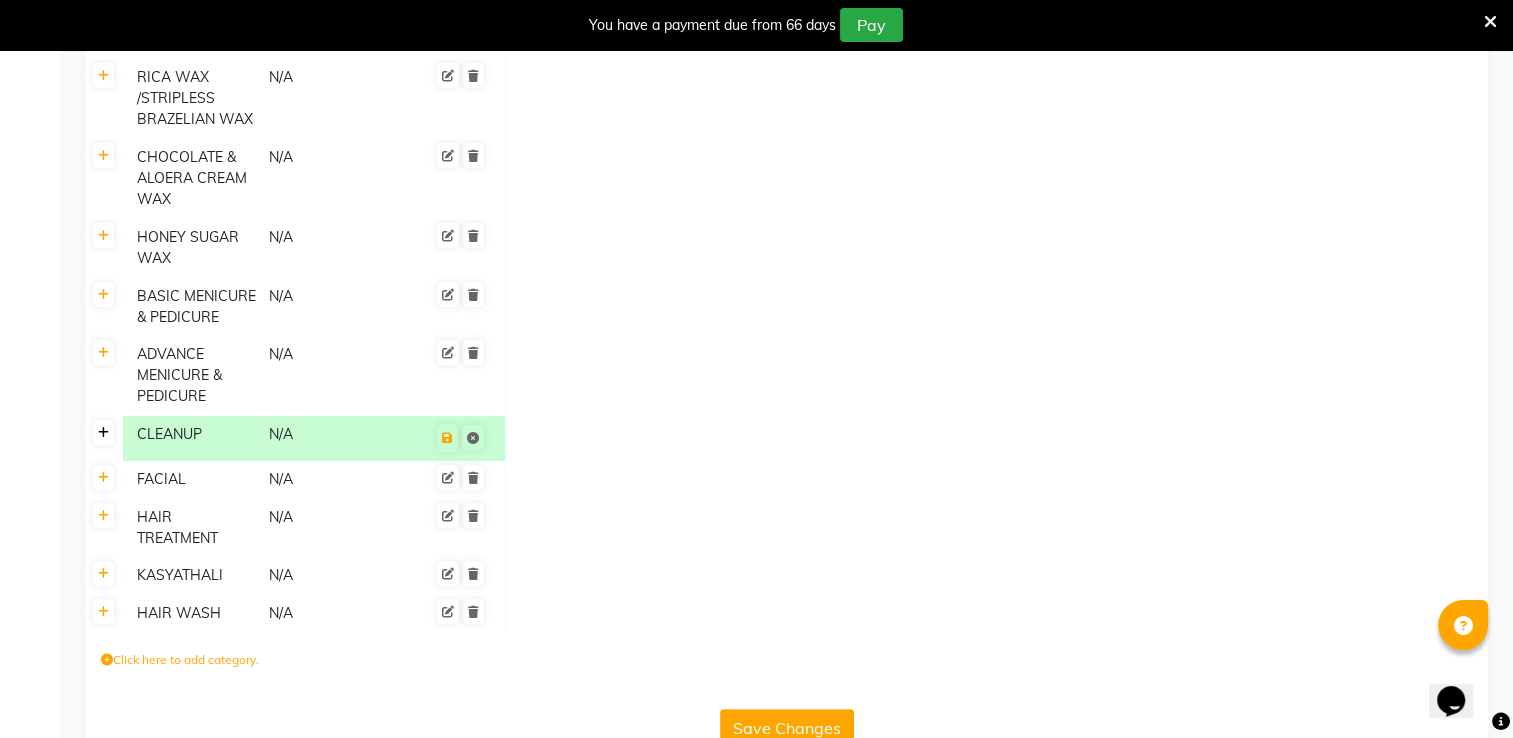 click 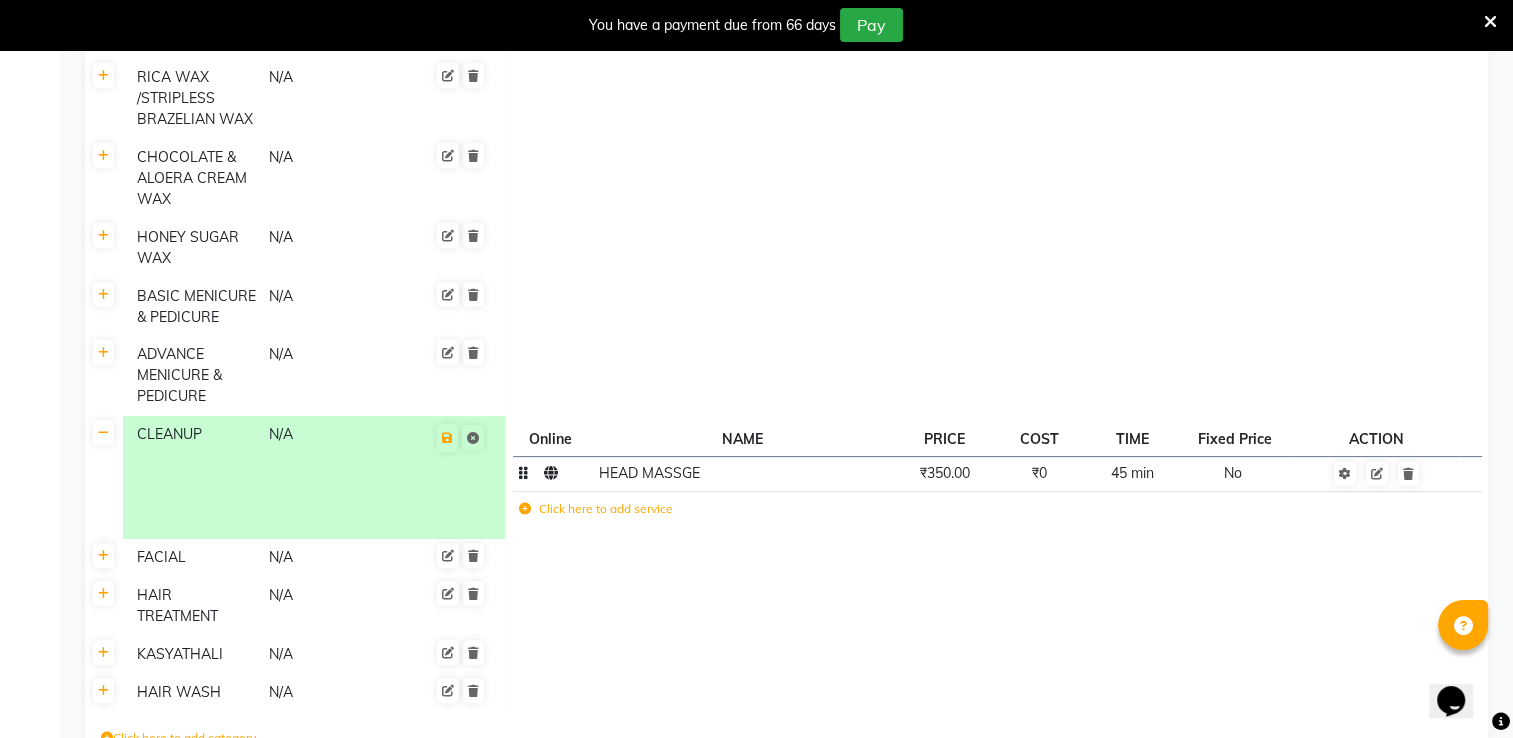 click on "HEAD MASSGE" 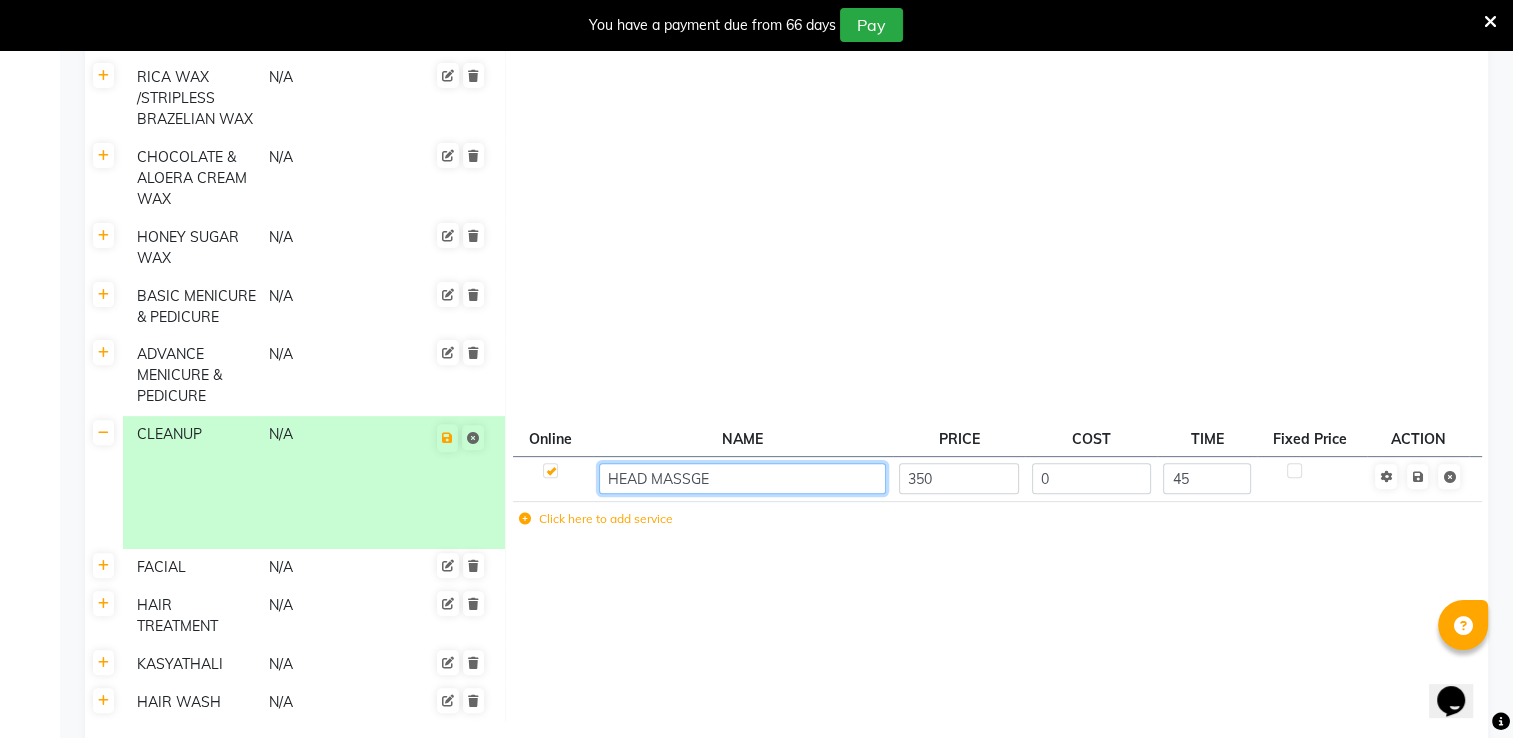 click on "HEAD MASSGE" 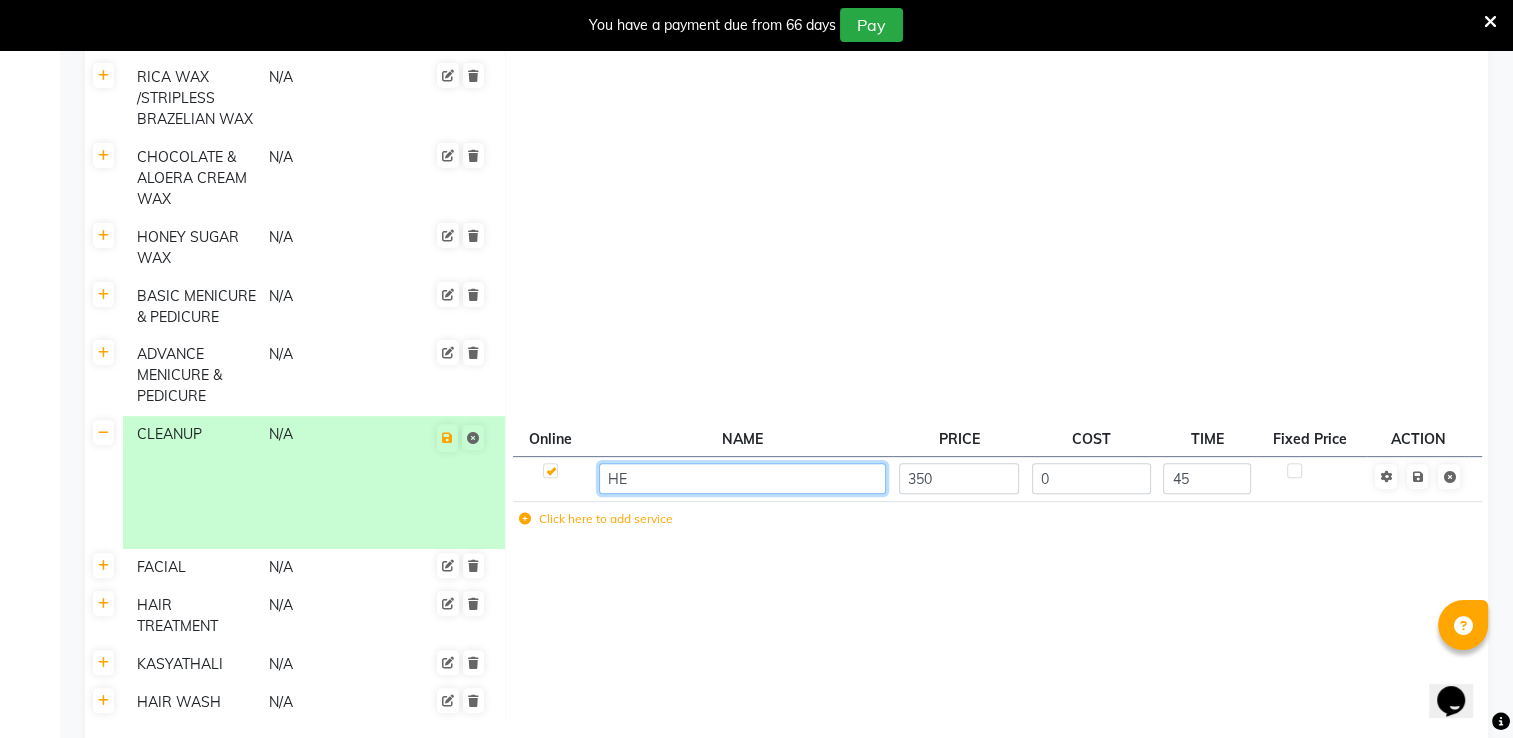 type on "H" 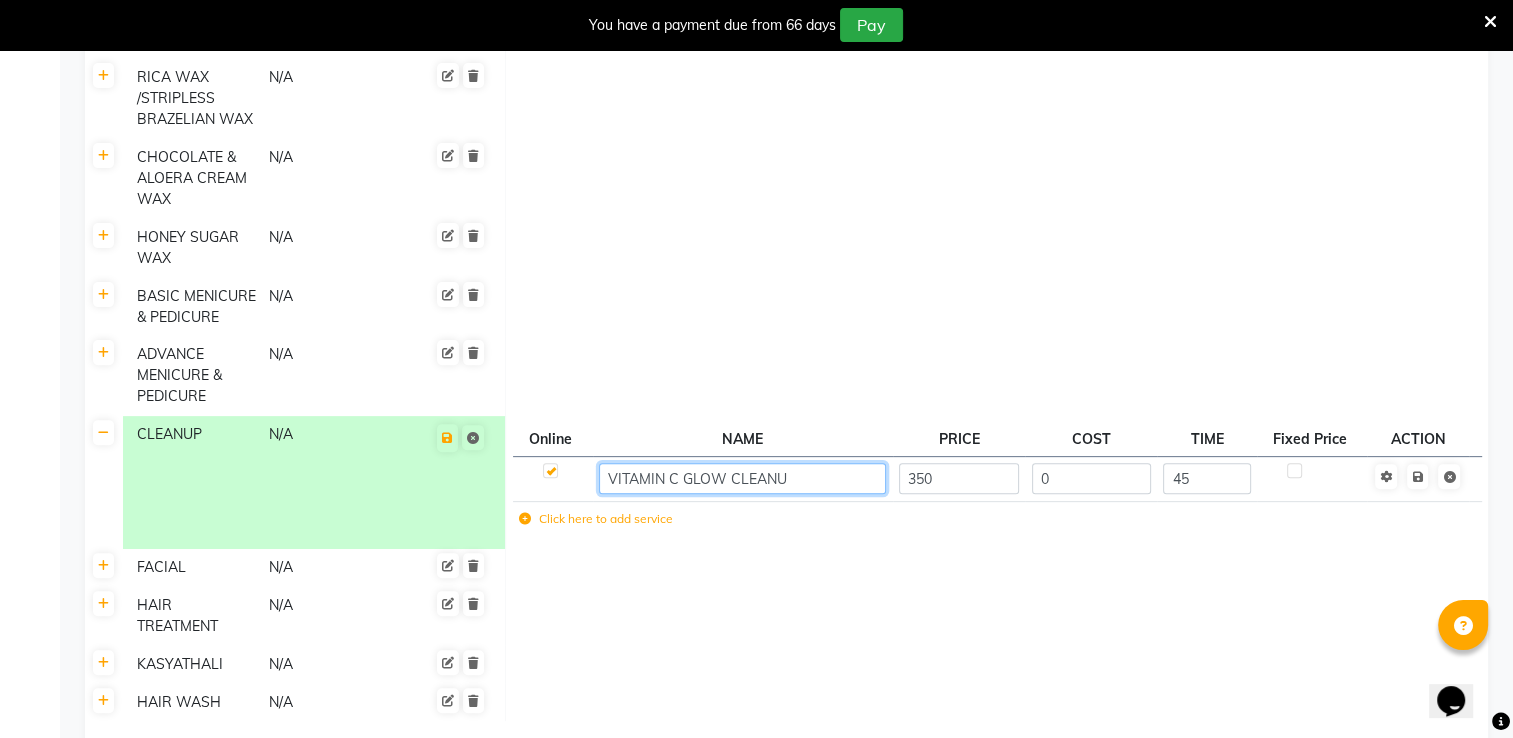 type on "VITAMIN C GLOW CLEANUP" 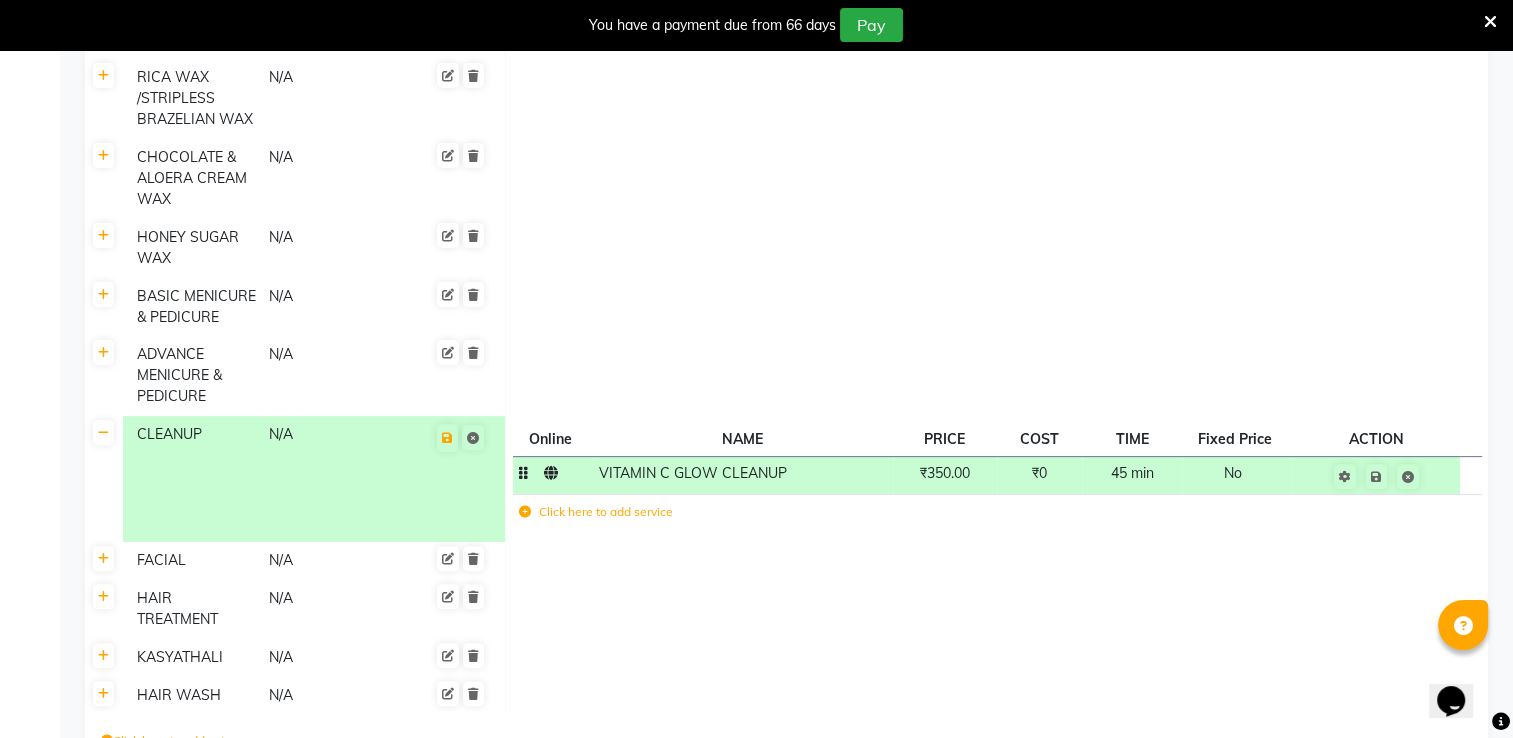 click on "₹350.00" 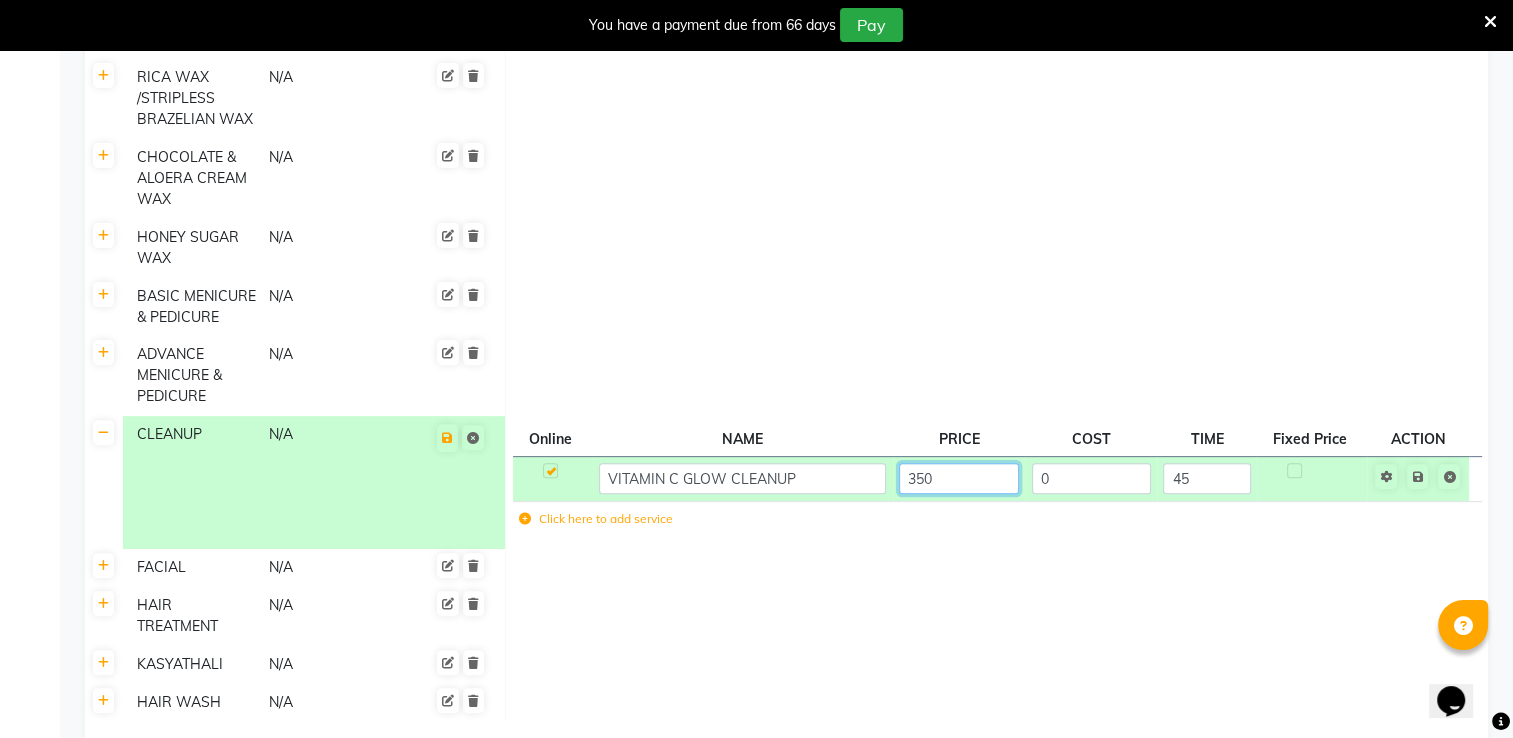 click on "350" 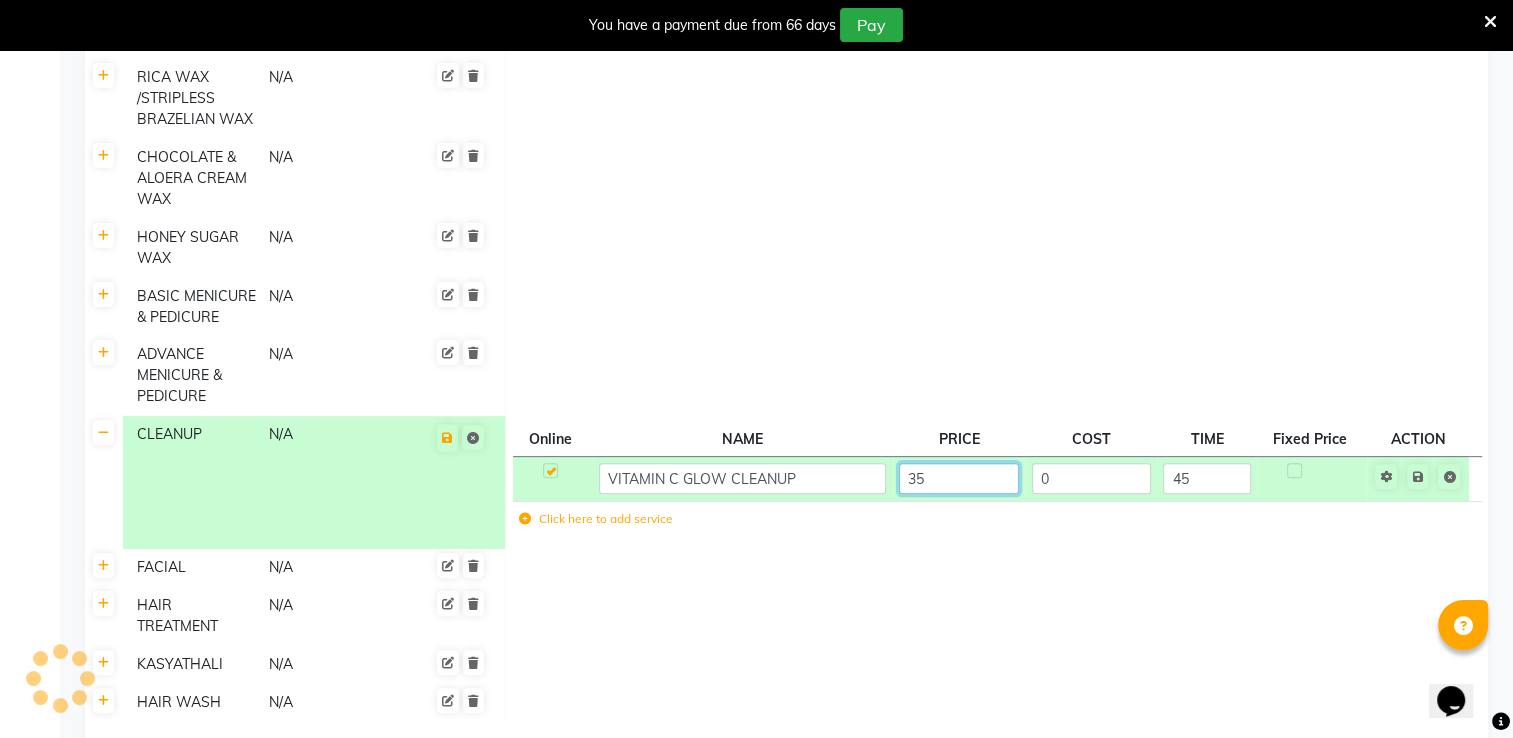 type on "3" 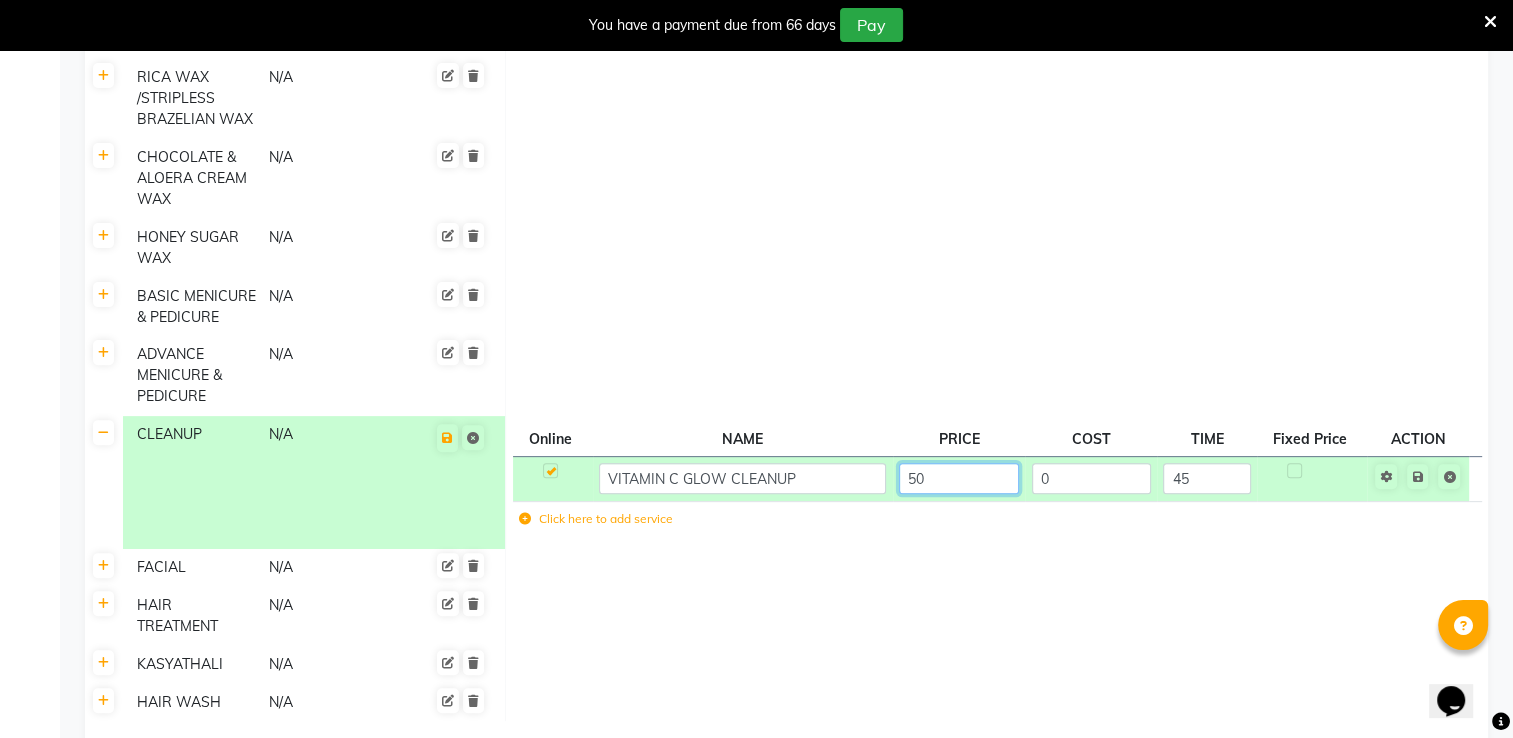 type on "500" 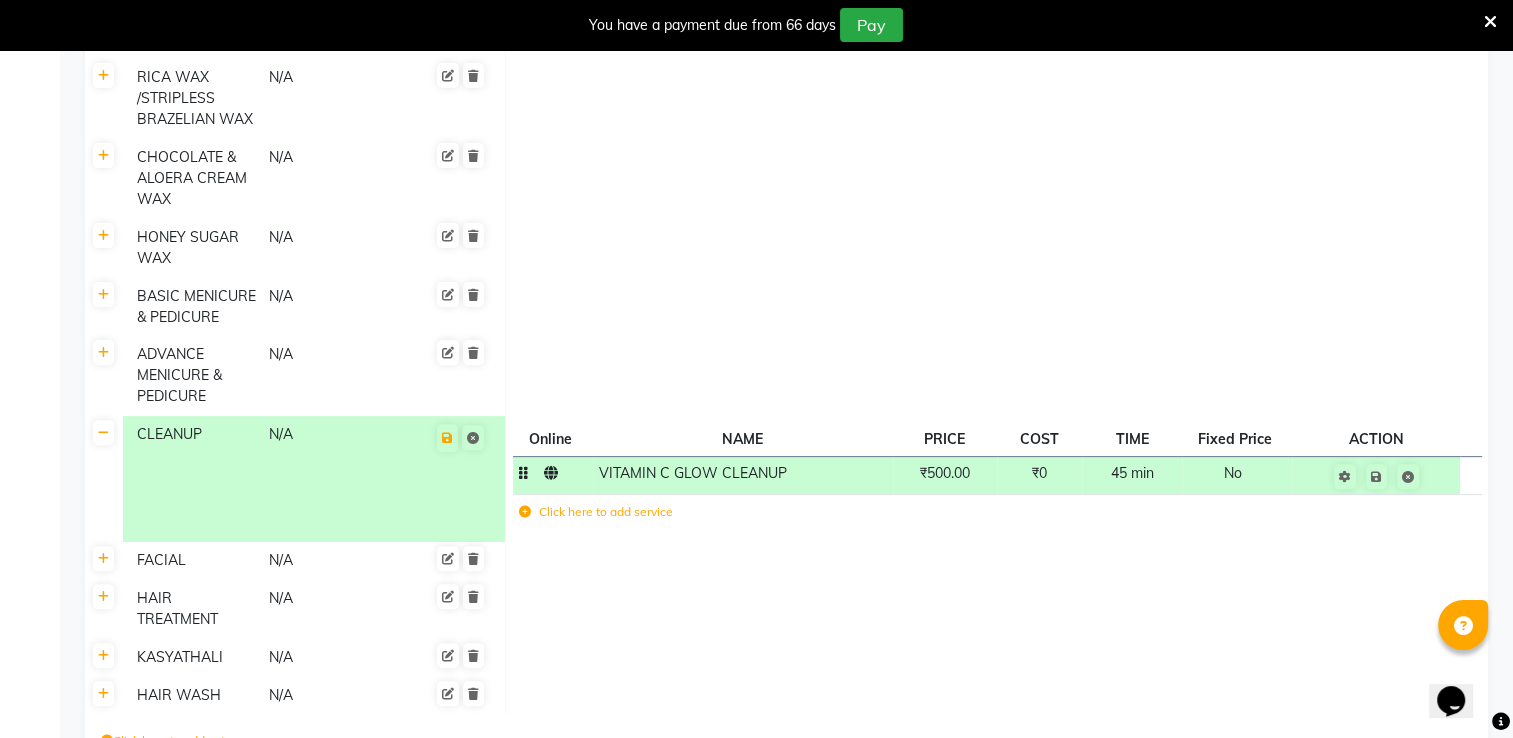 click on "No" 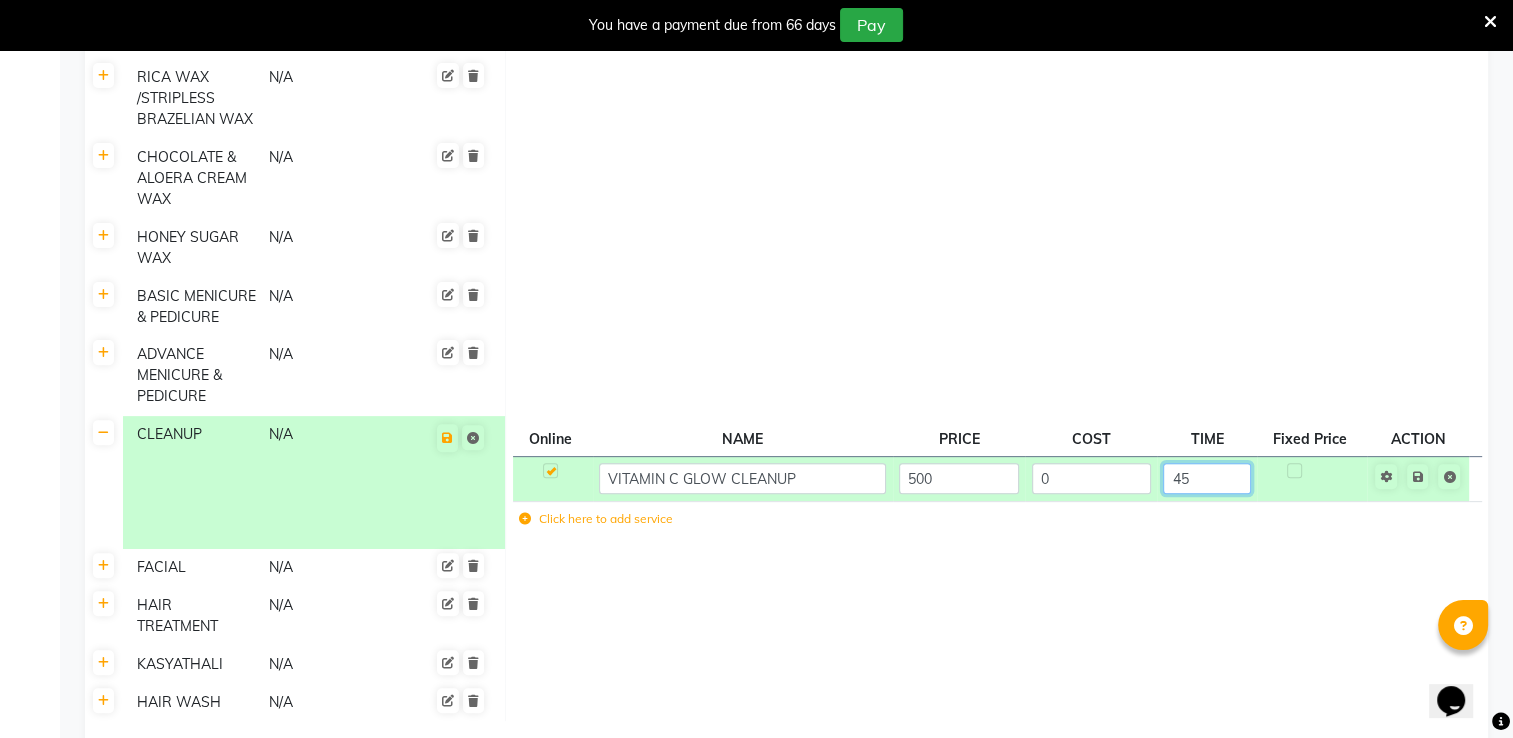 click on "45" 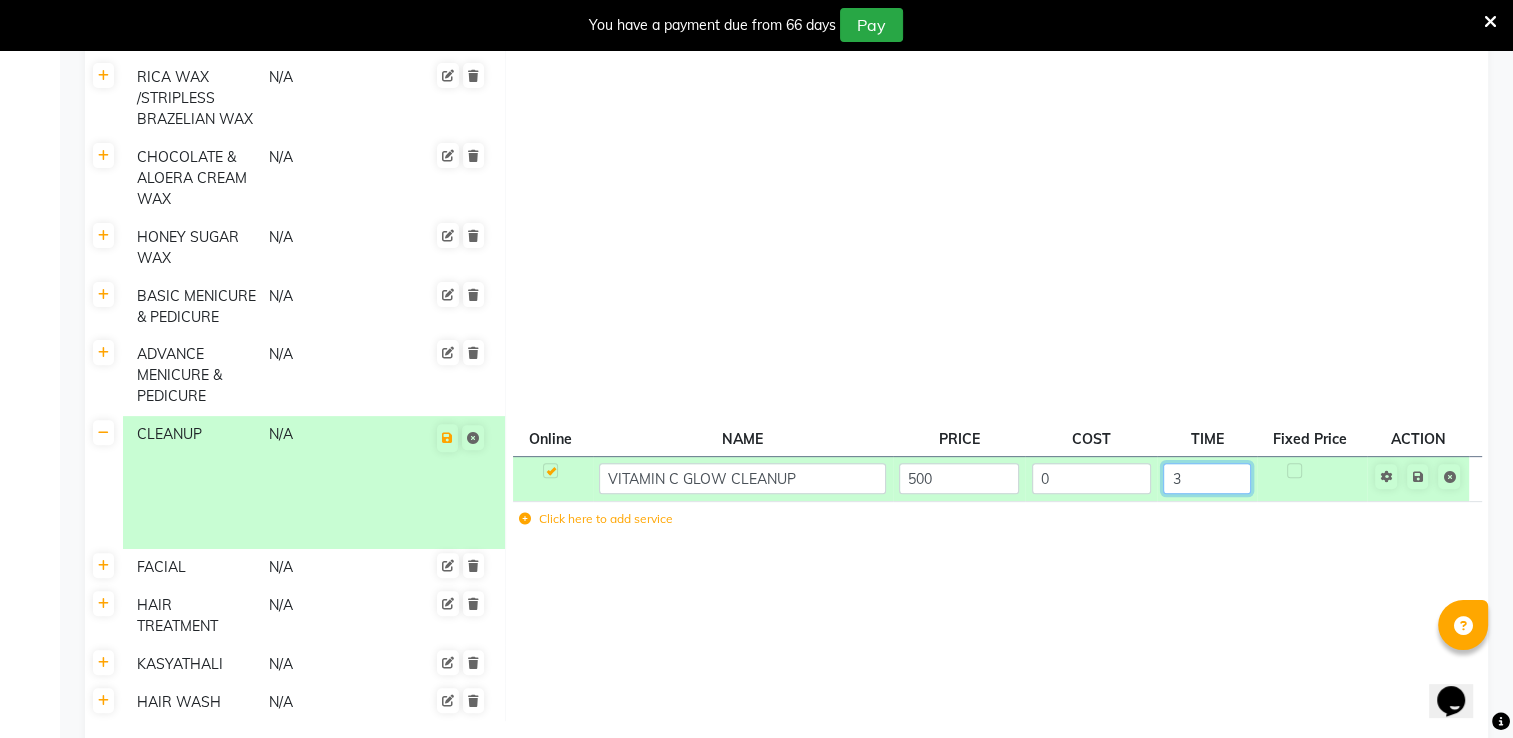 type on "35" 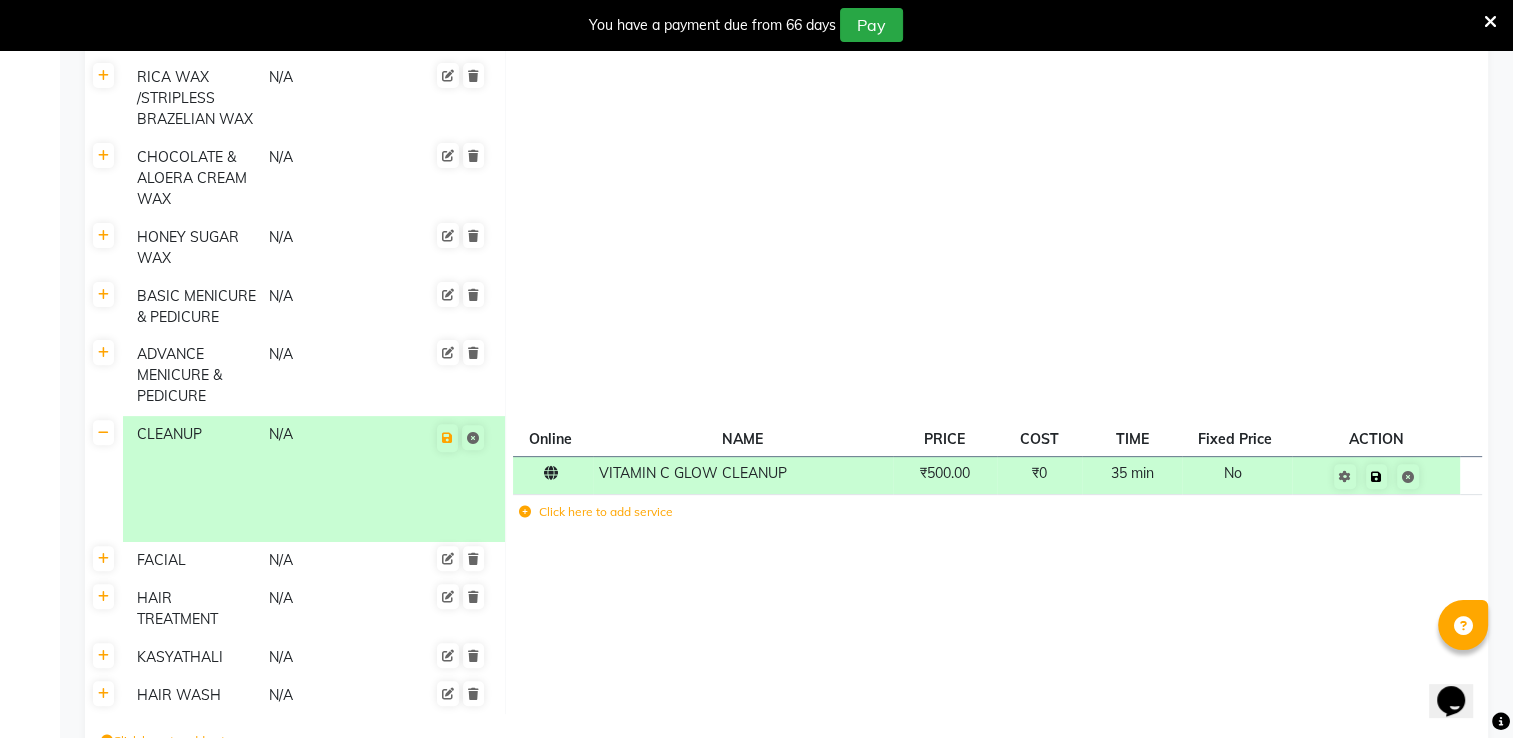 click on "Save" 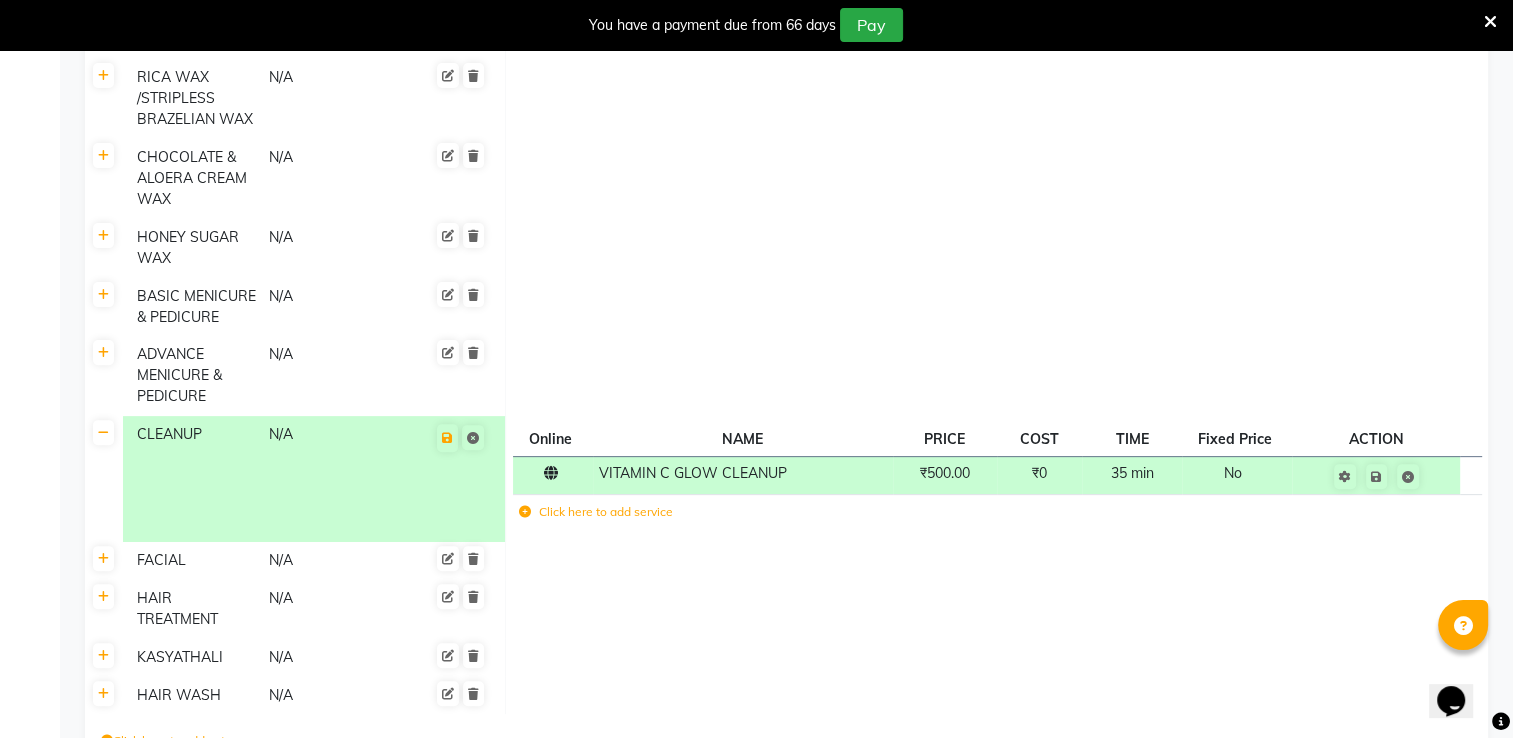 click on "Click here to add service" 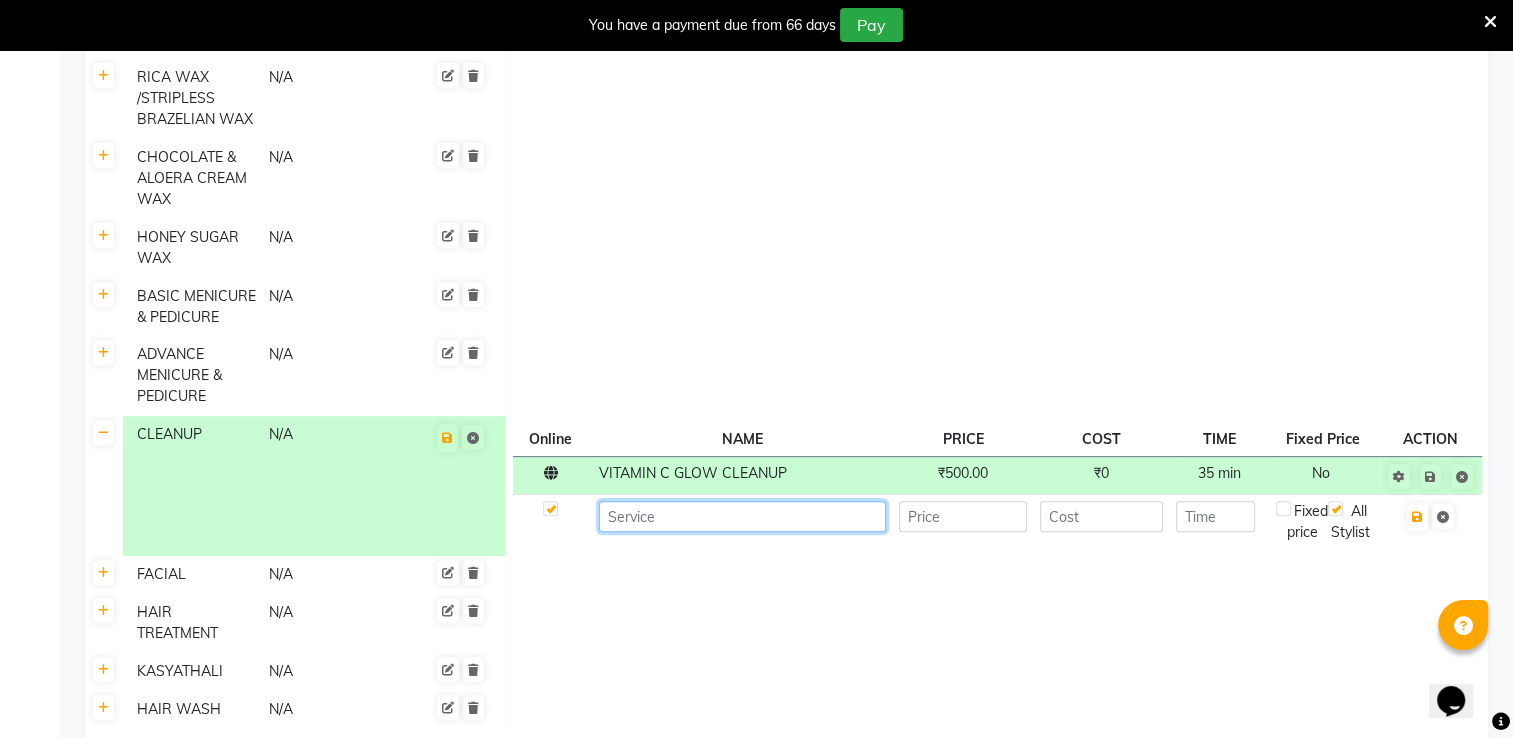 click 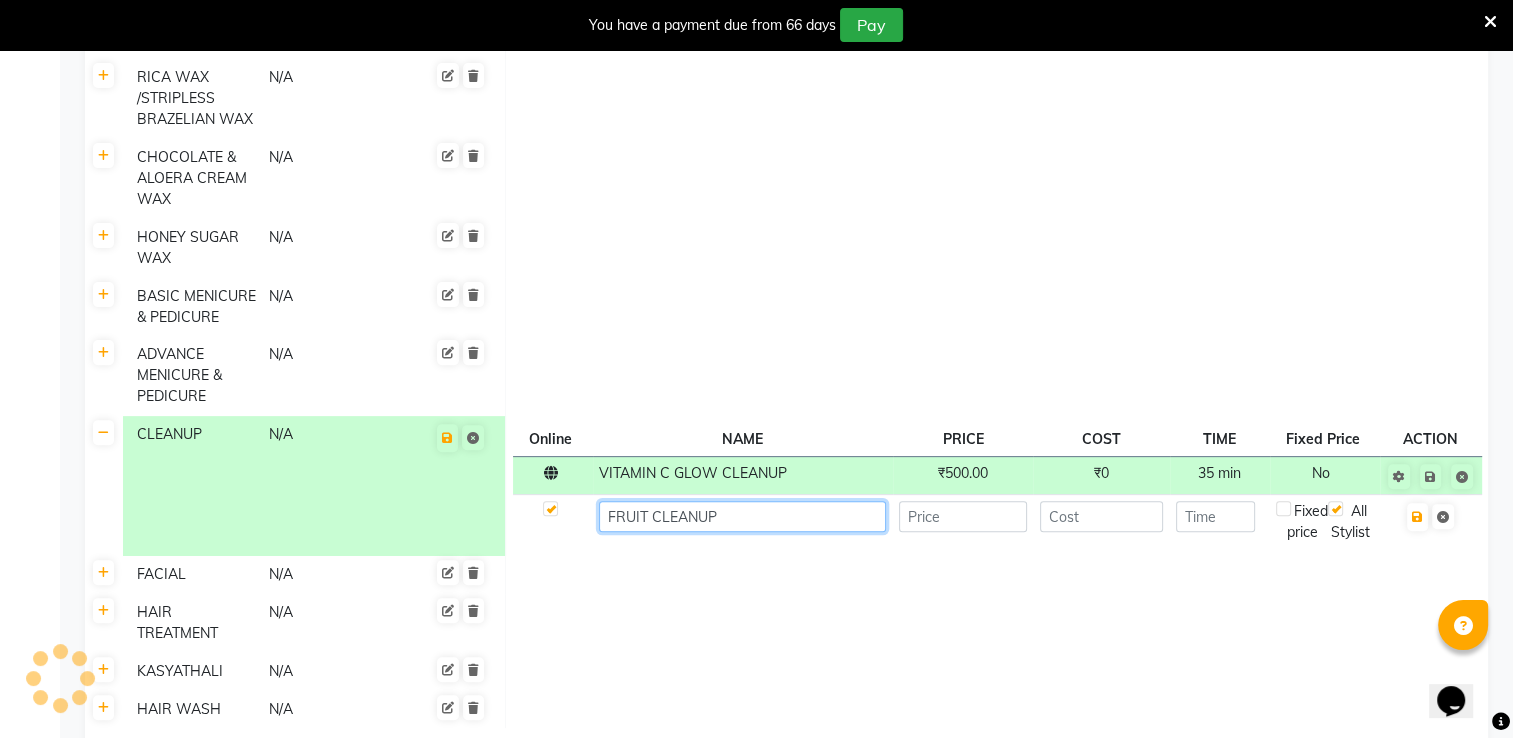 type on "FRUIT CLEANUP" 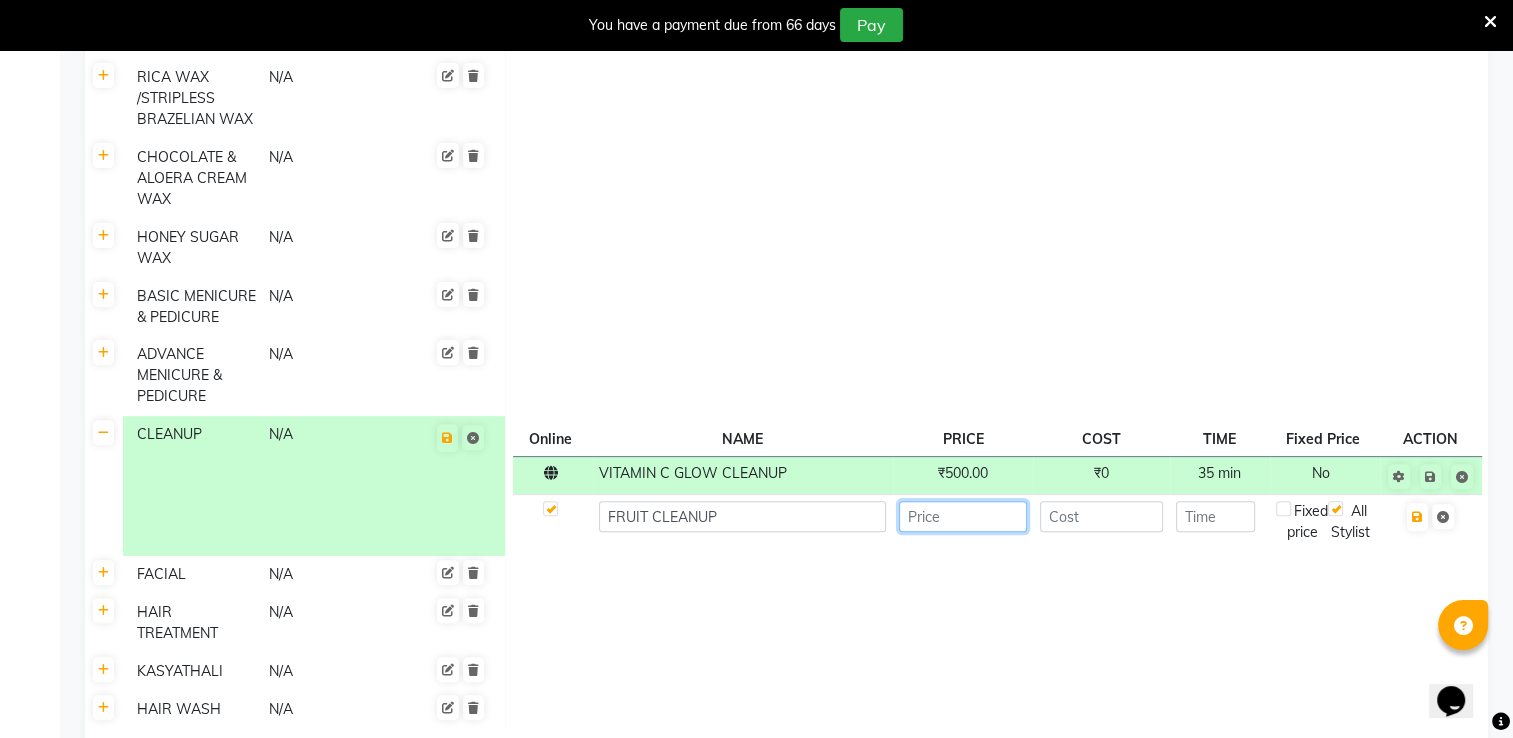 click 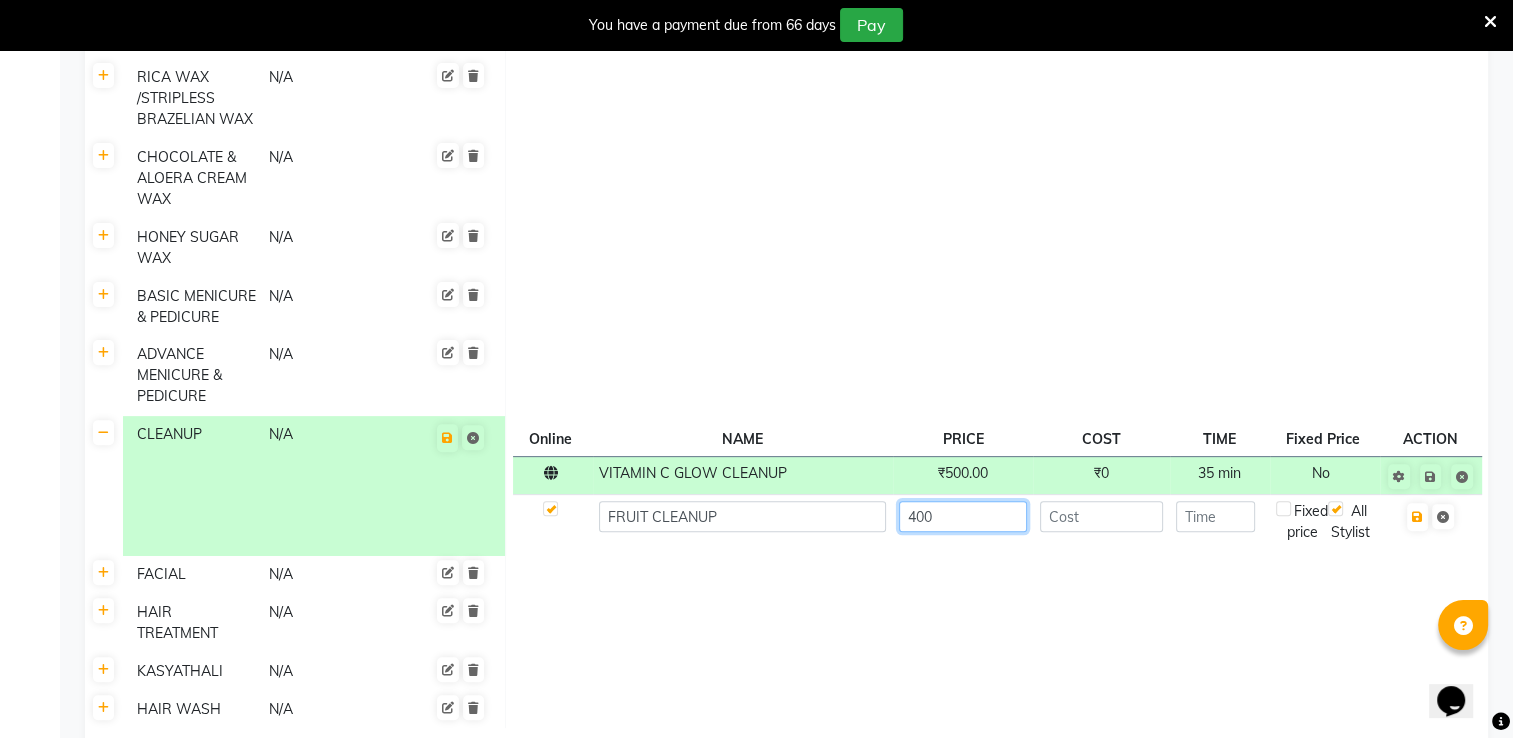 type on "400" 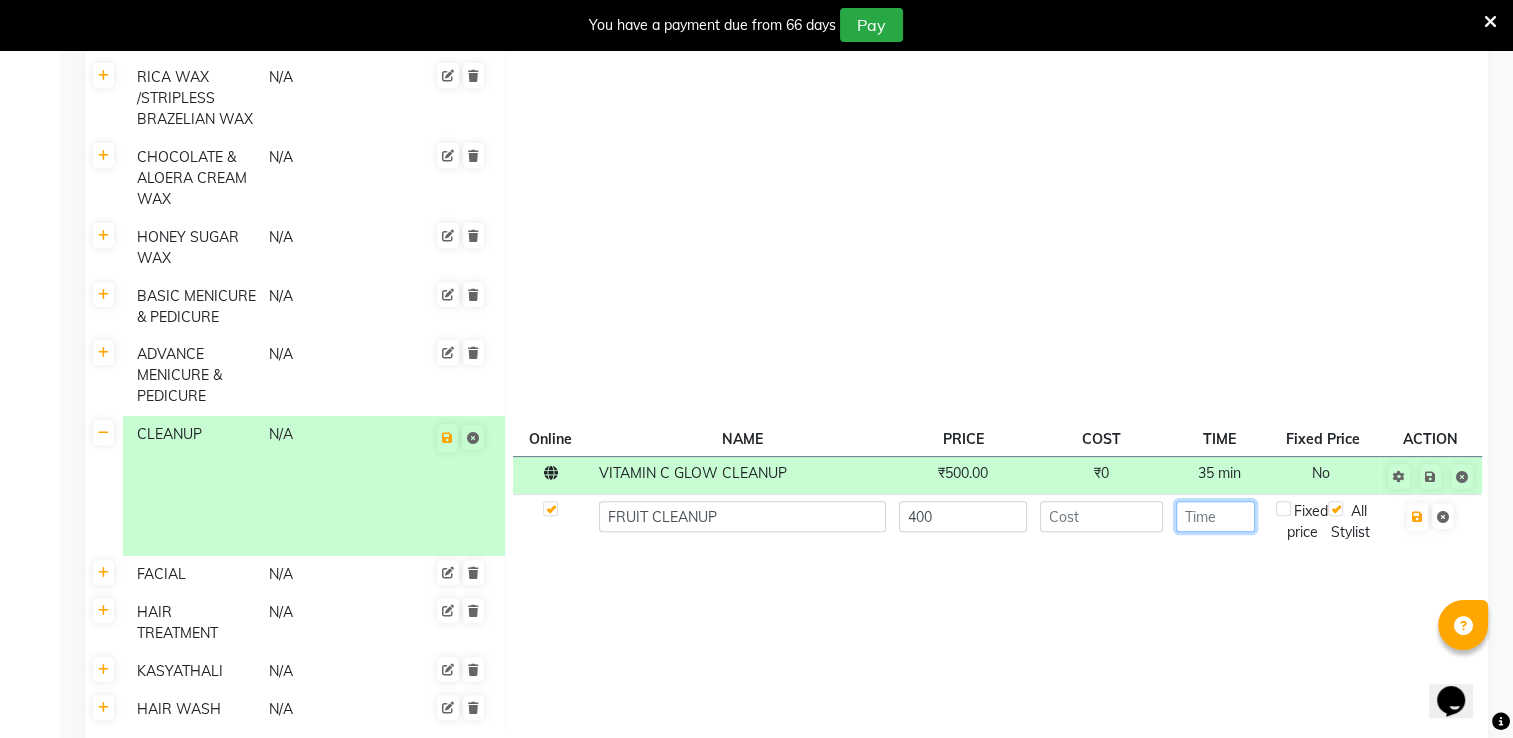 click 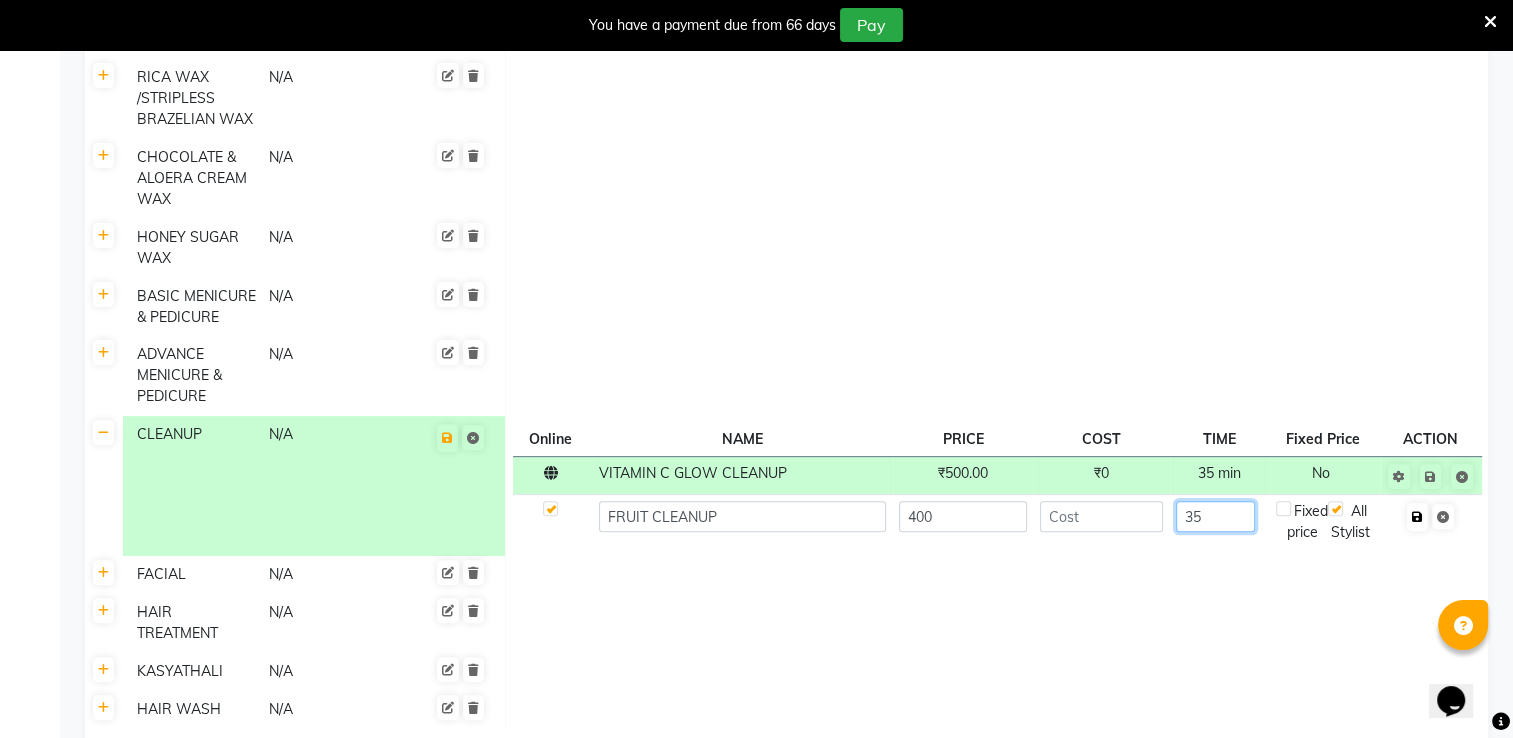 type on "35" 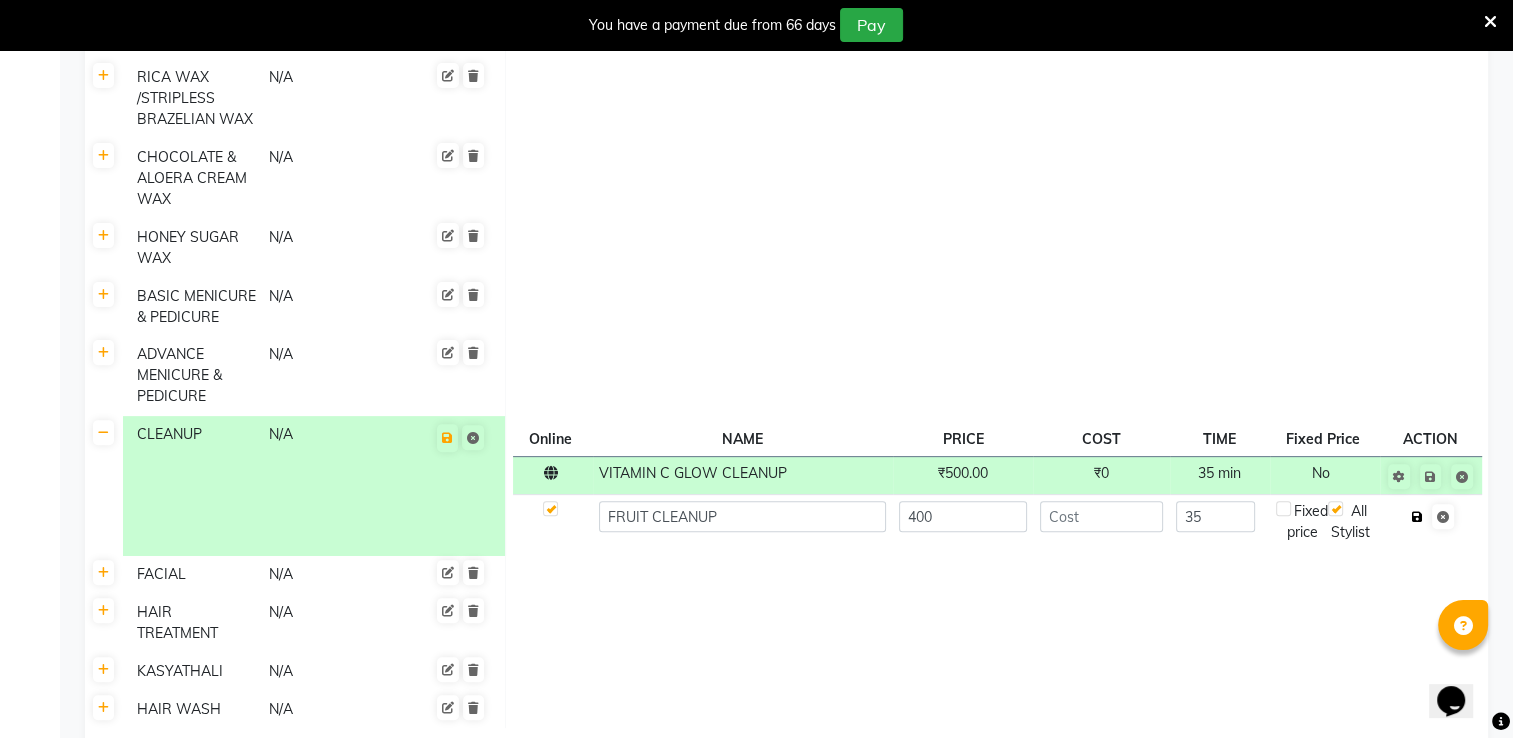 click at bounding box center (1417, 517) 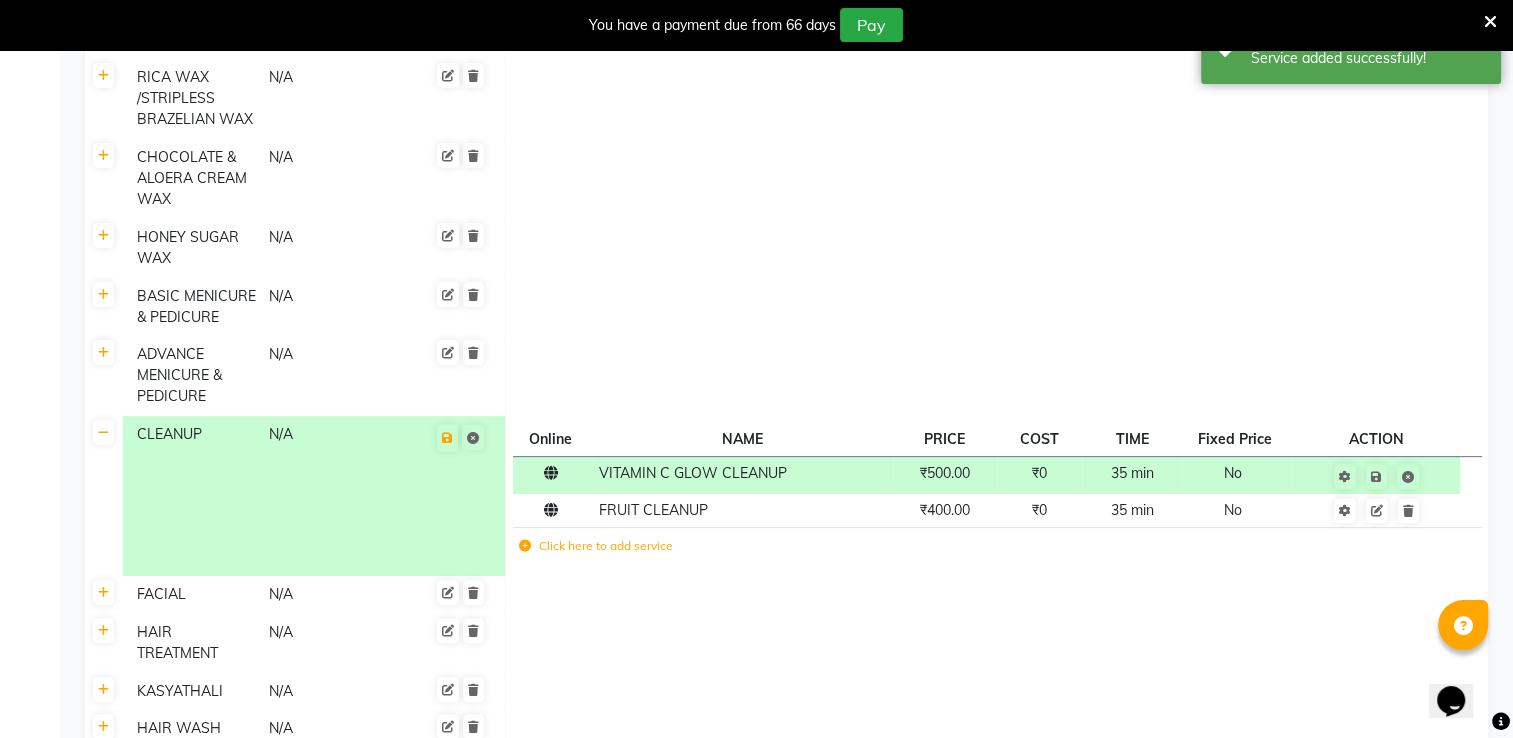 click on "Click here to add service" 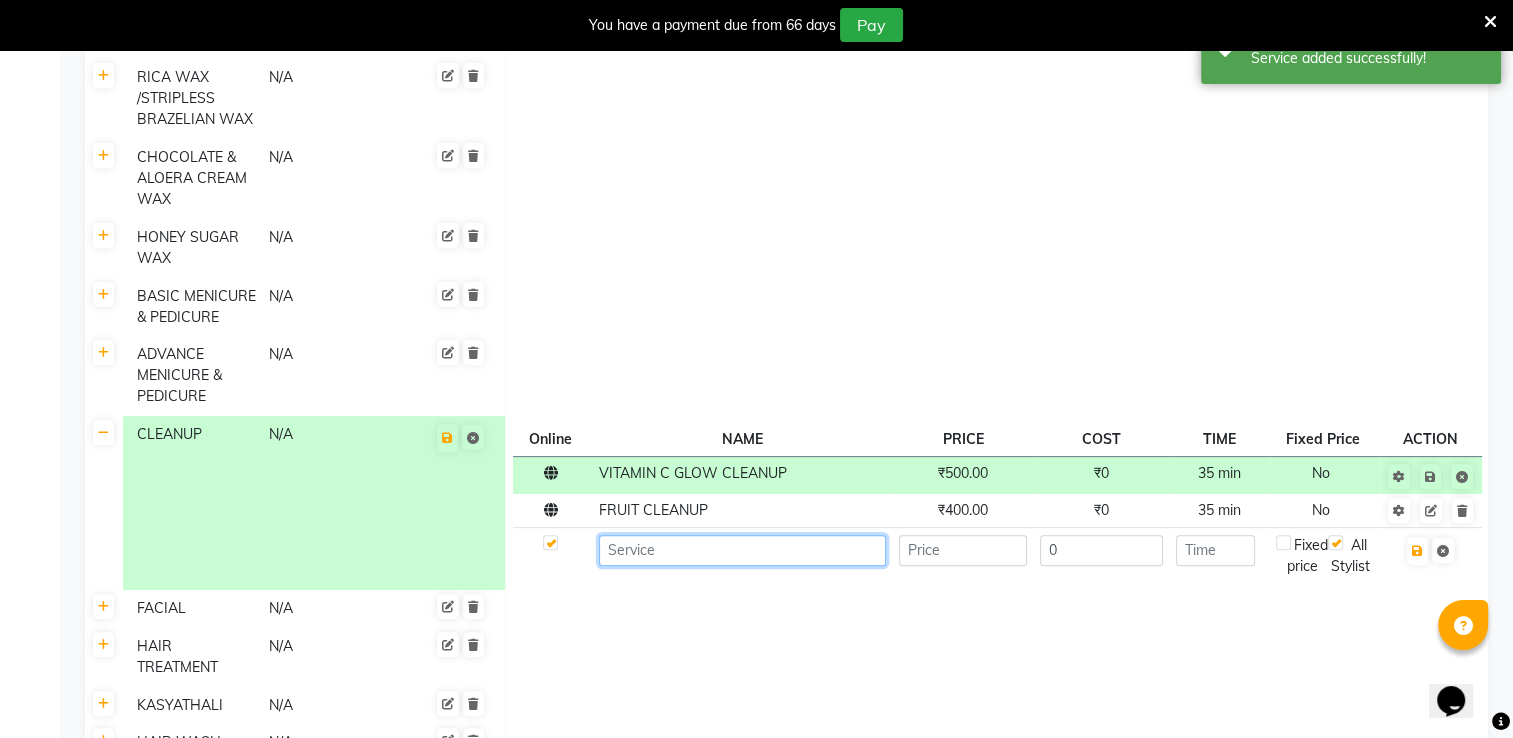 click 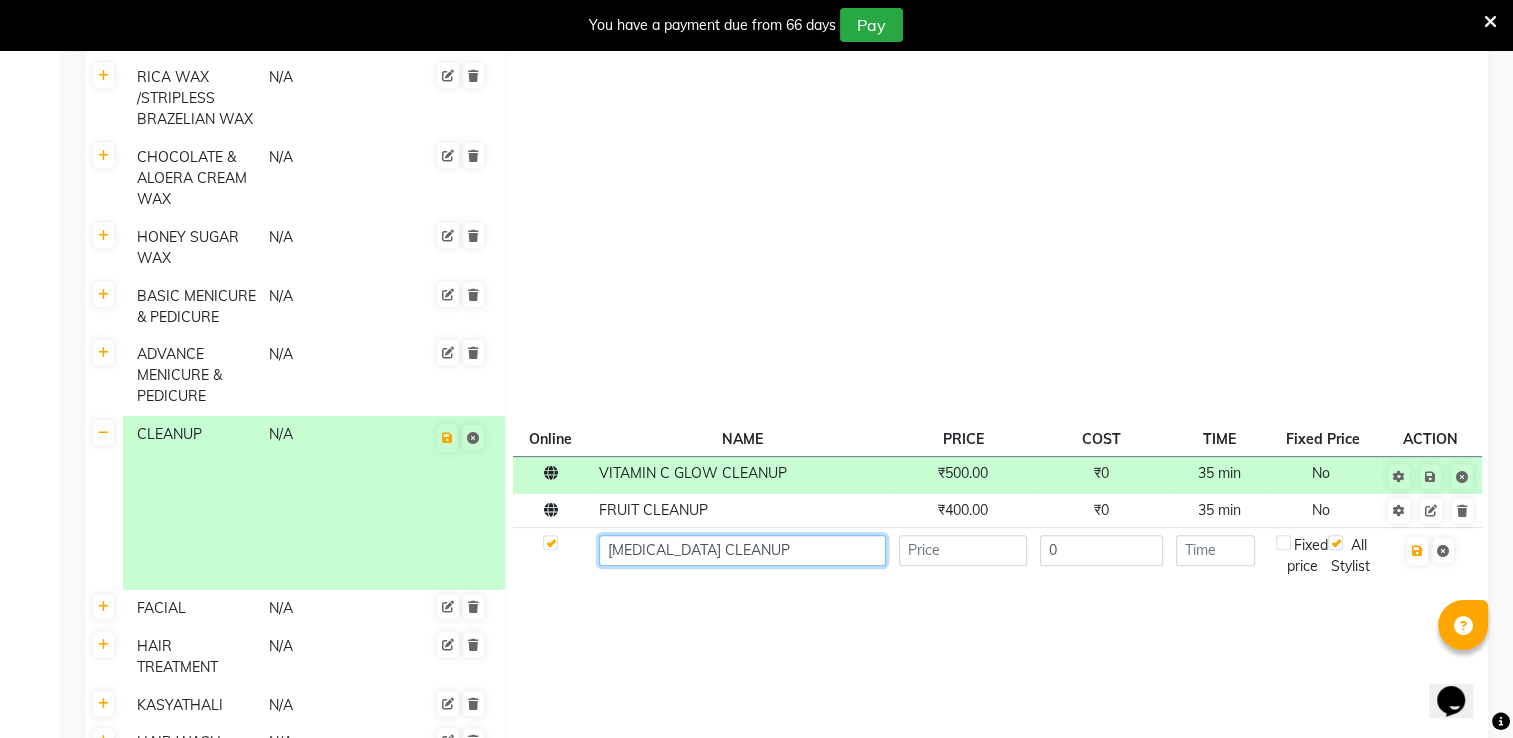 type on "[MEDICAL_DATA] CLEANUP" 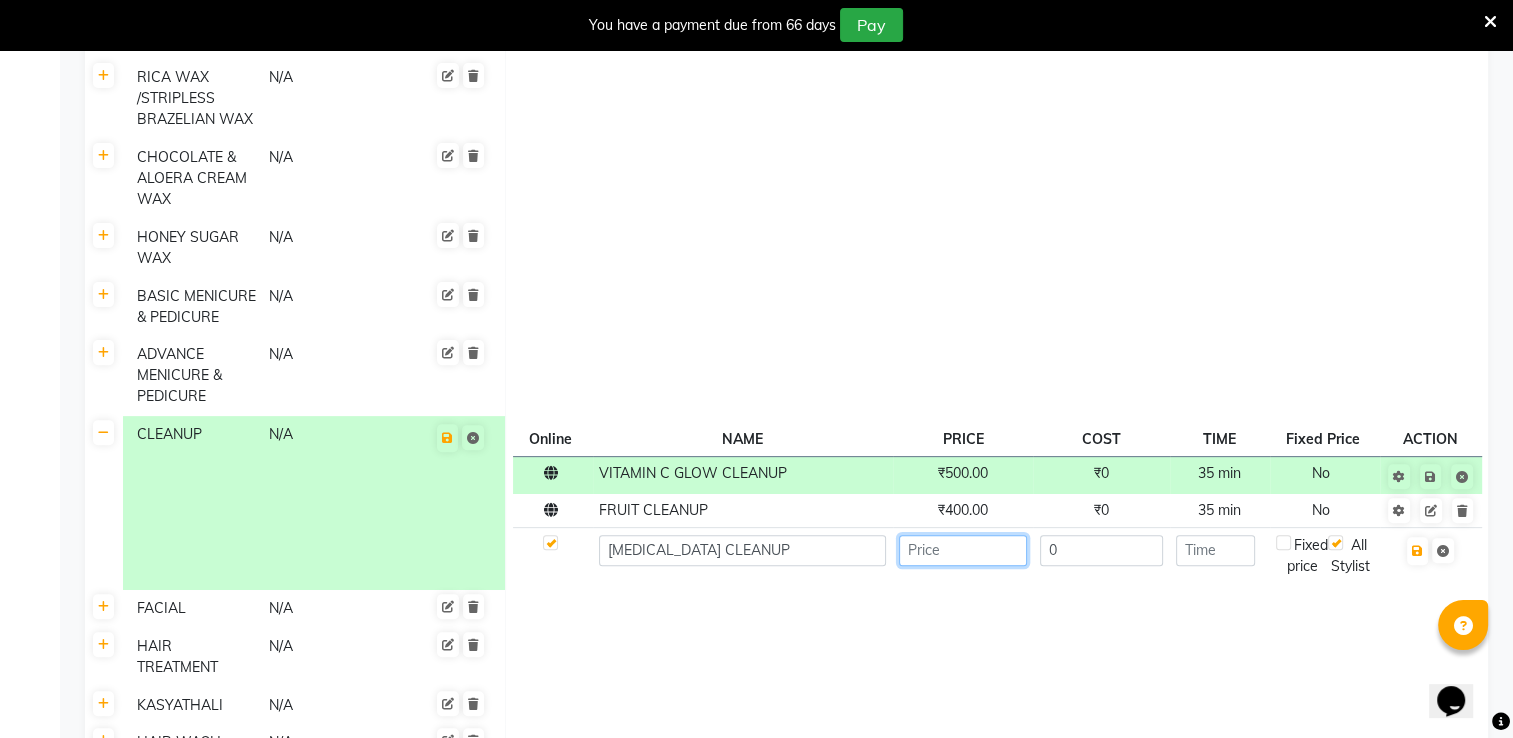 click 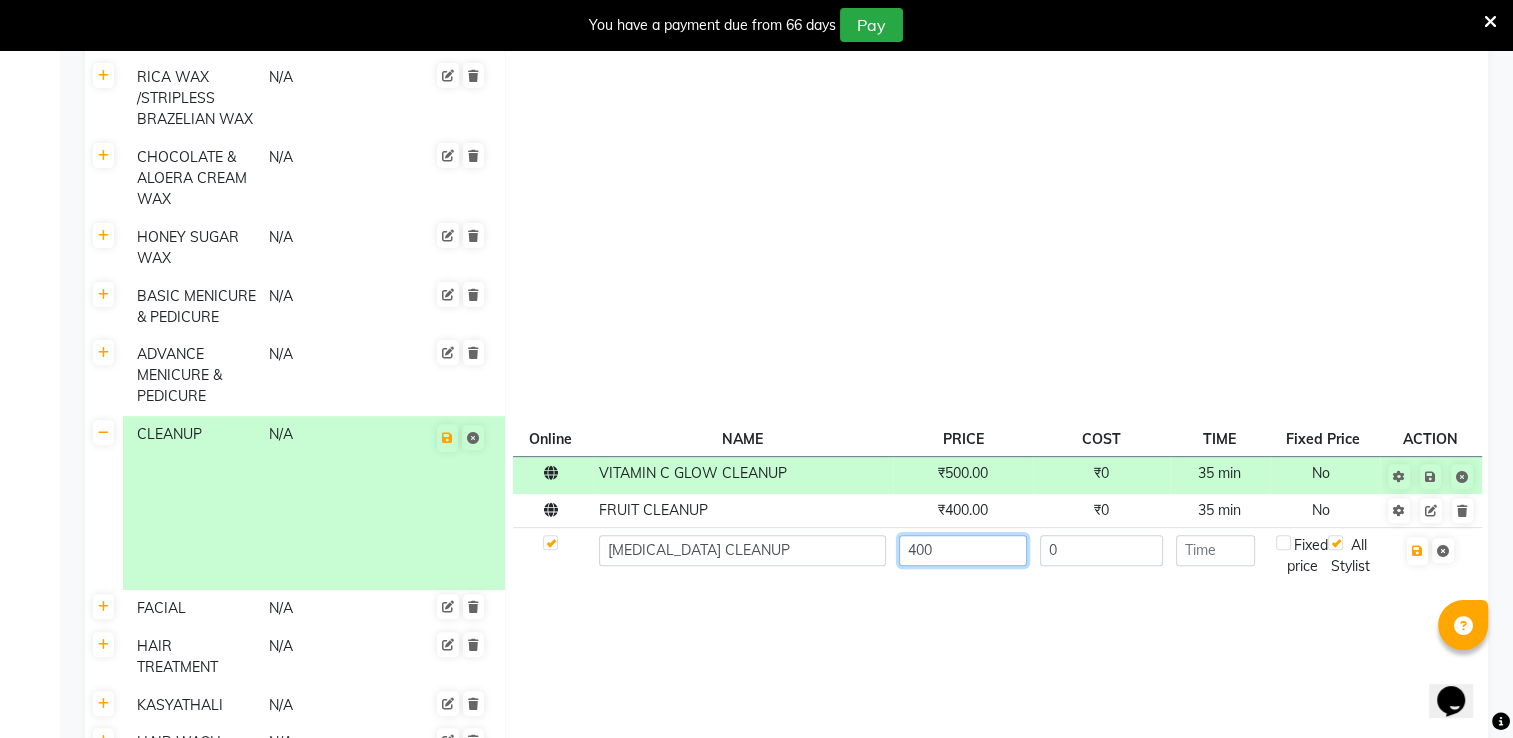 type on "400" 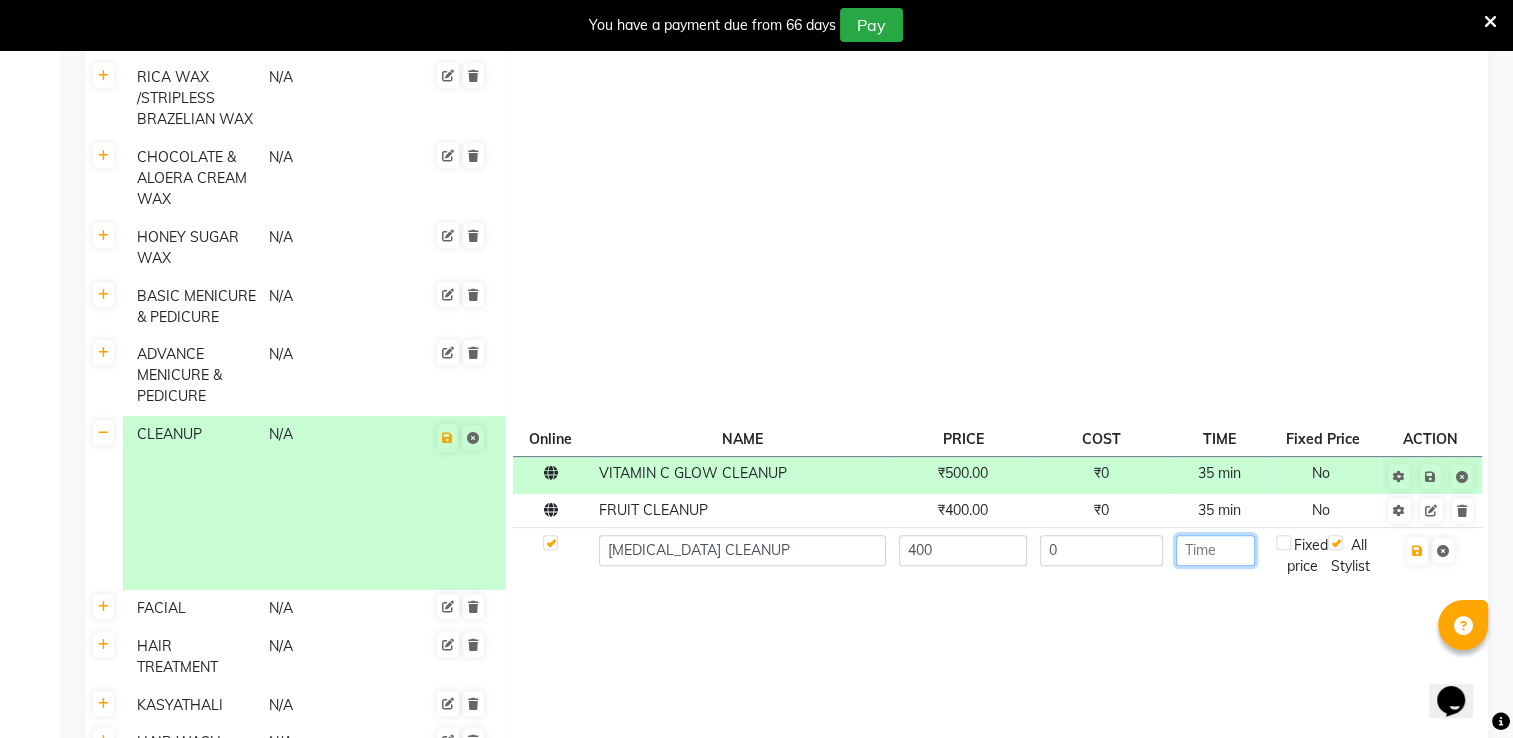 click 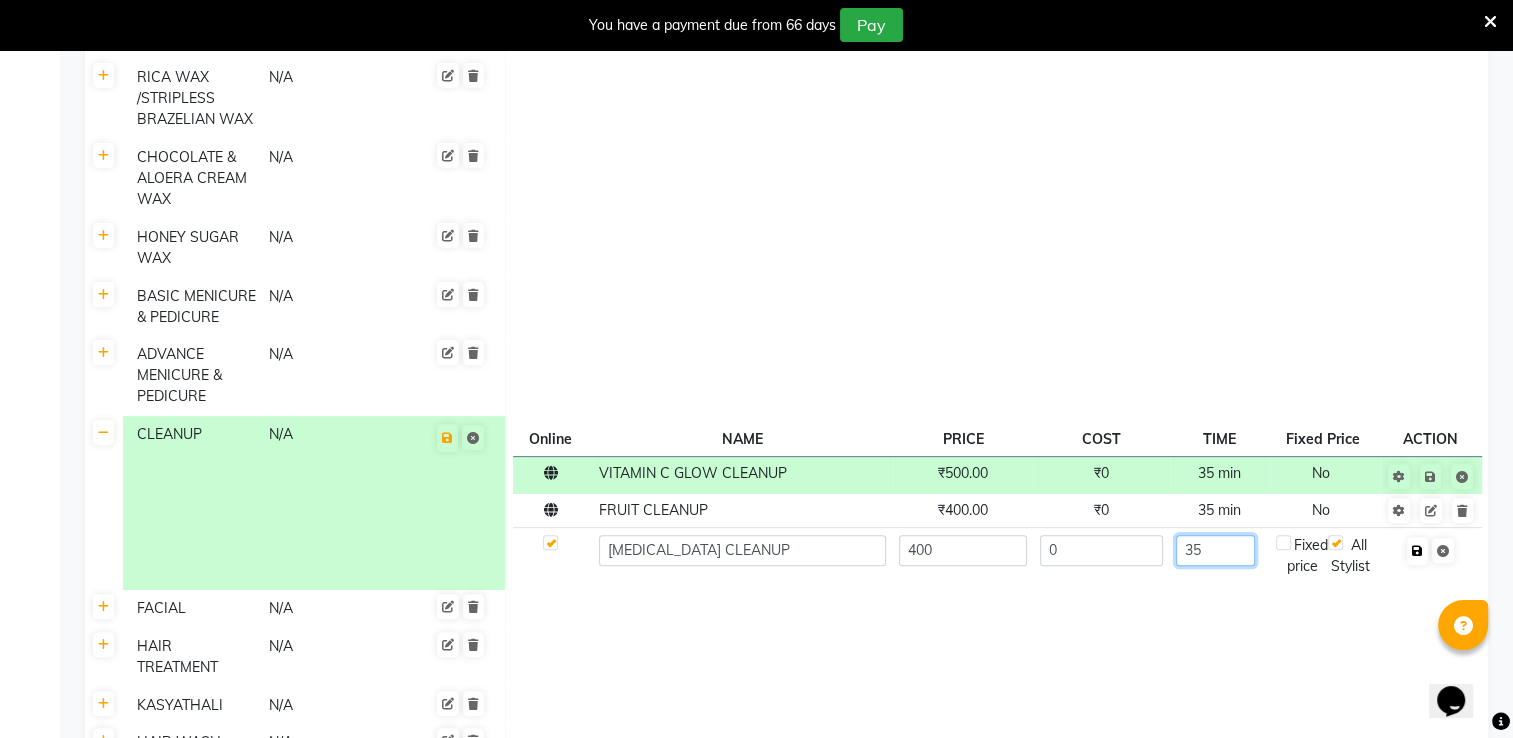 type on "35" 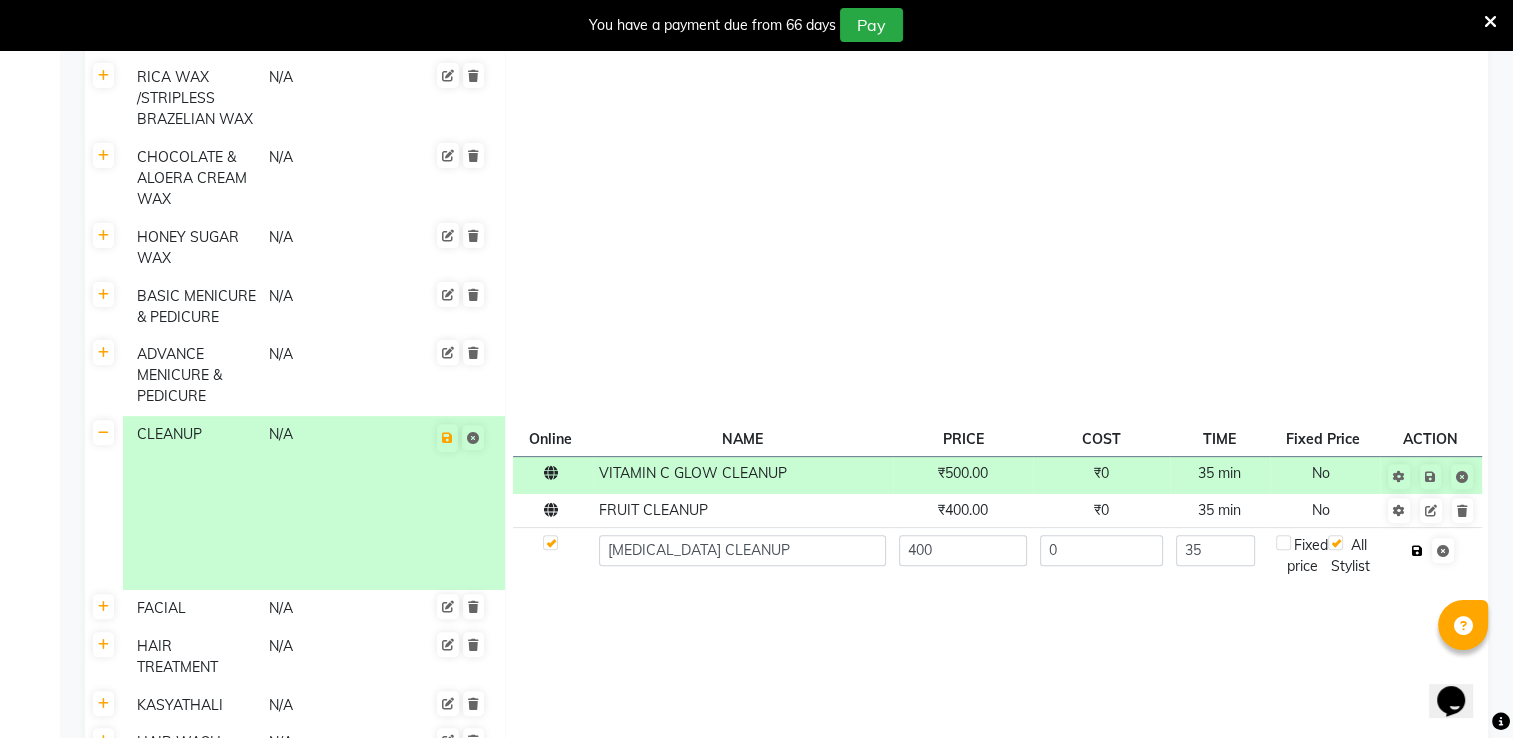 click at bounding box center [1417, 551] 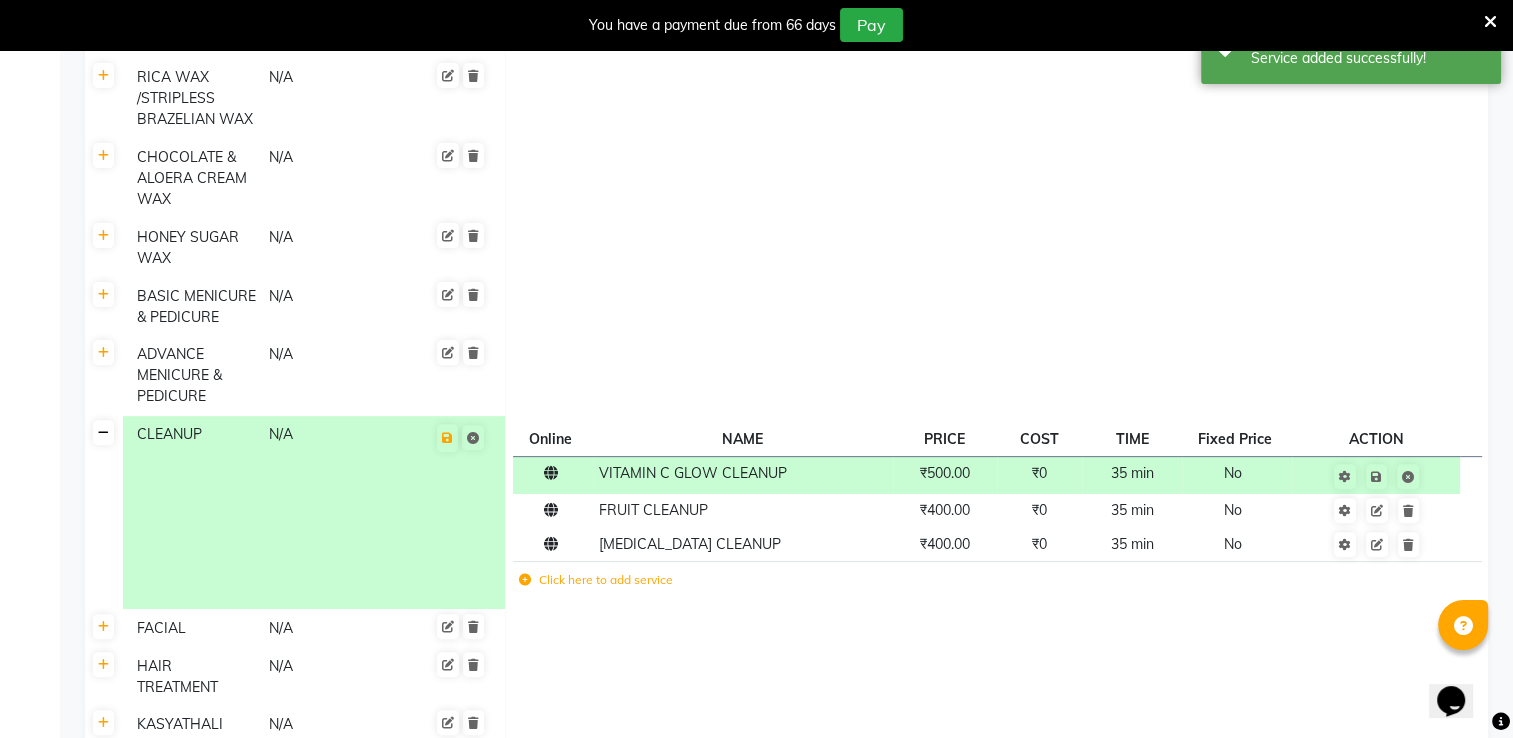 click 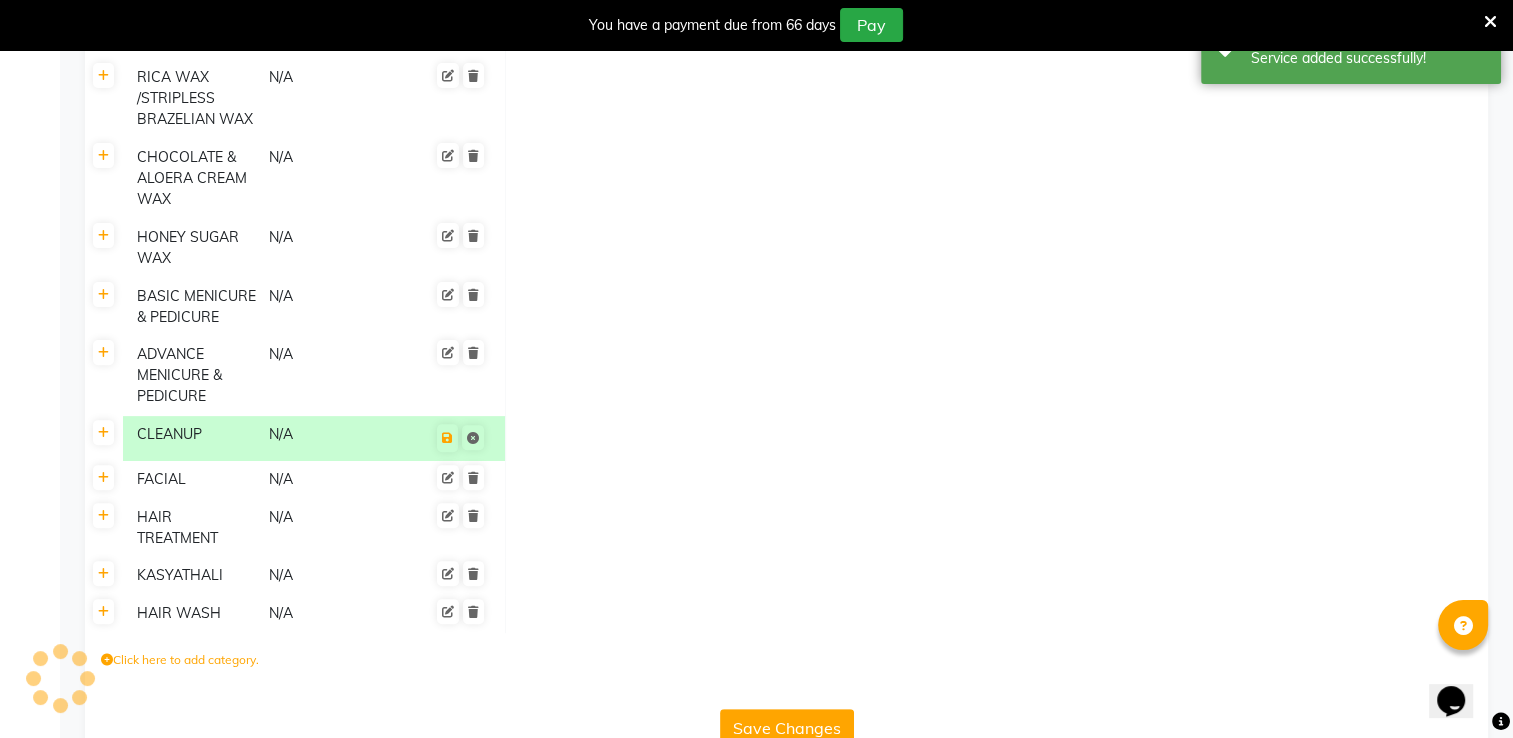 click 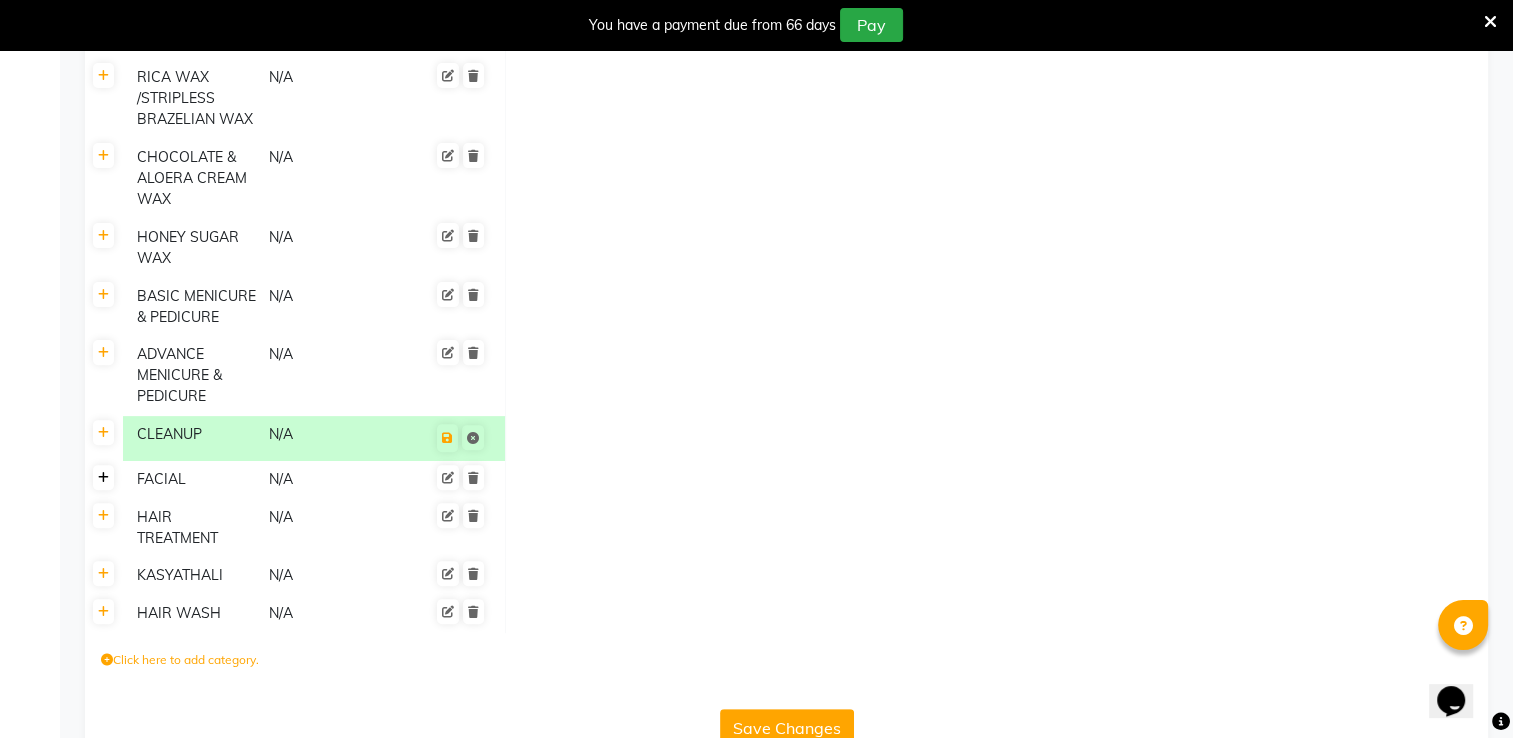 click 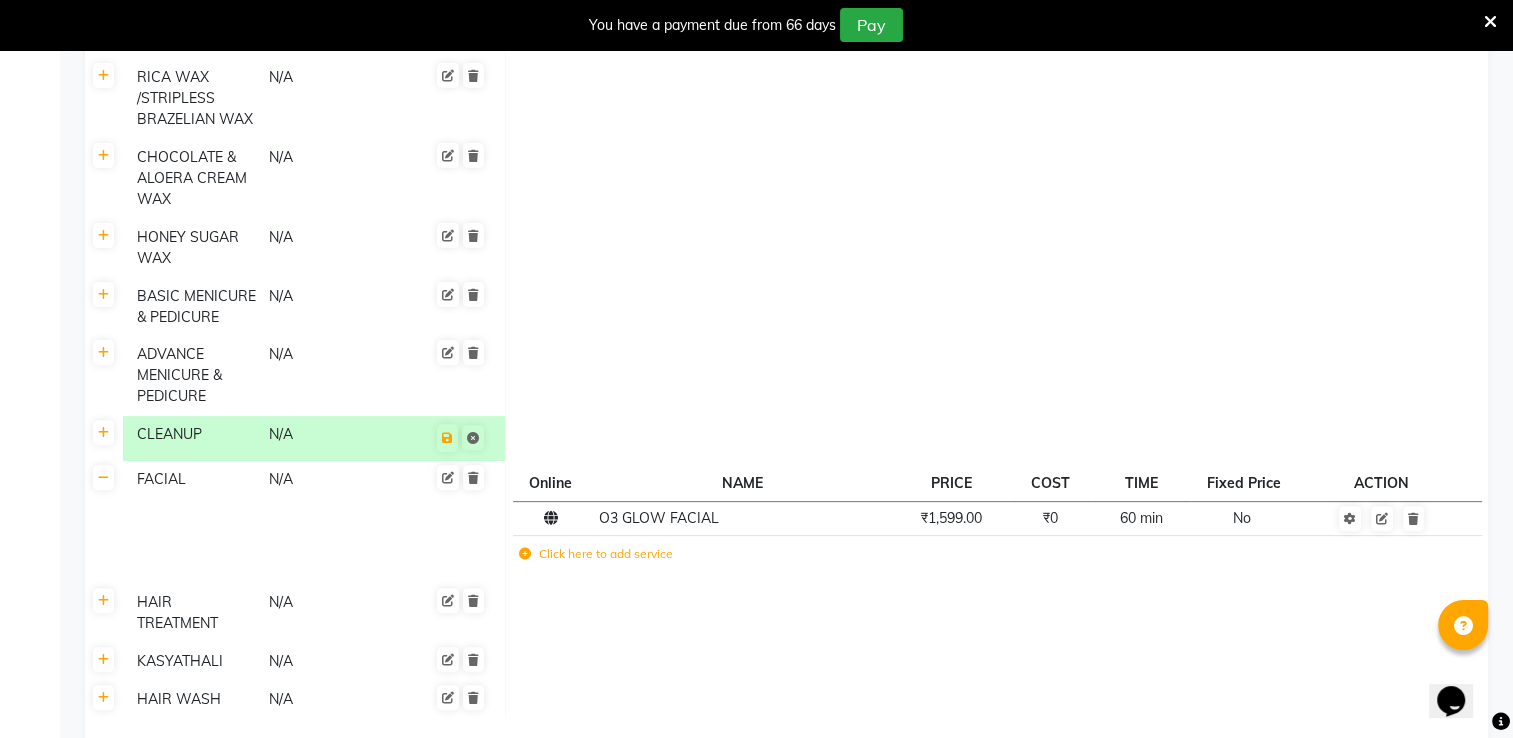 click on "FACIAL" 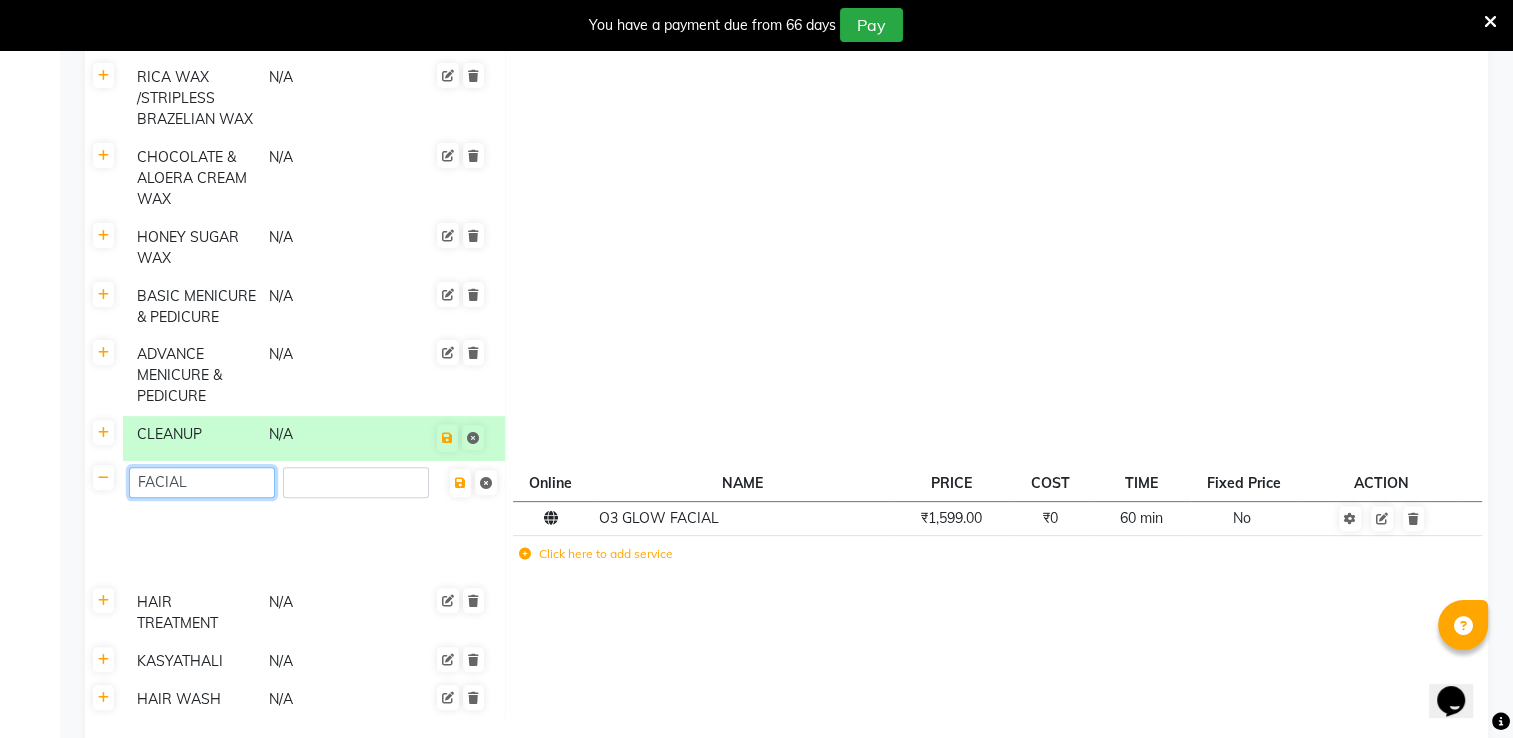 click on "FACIAL" 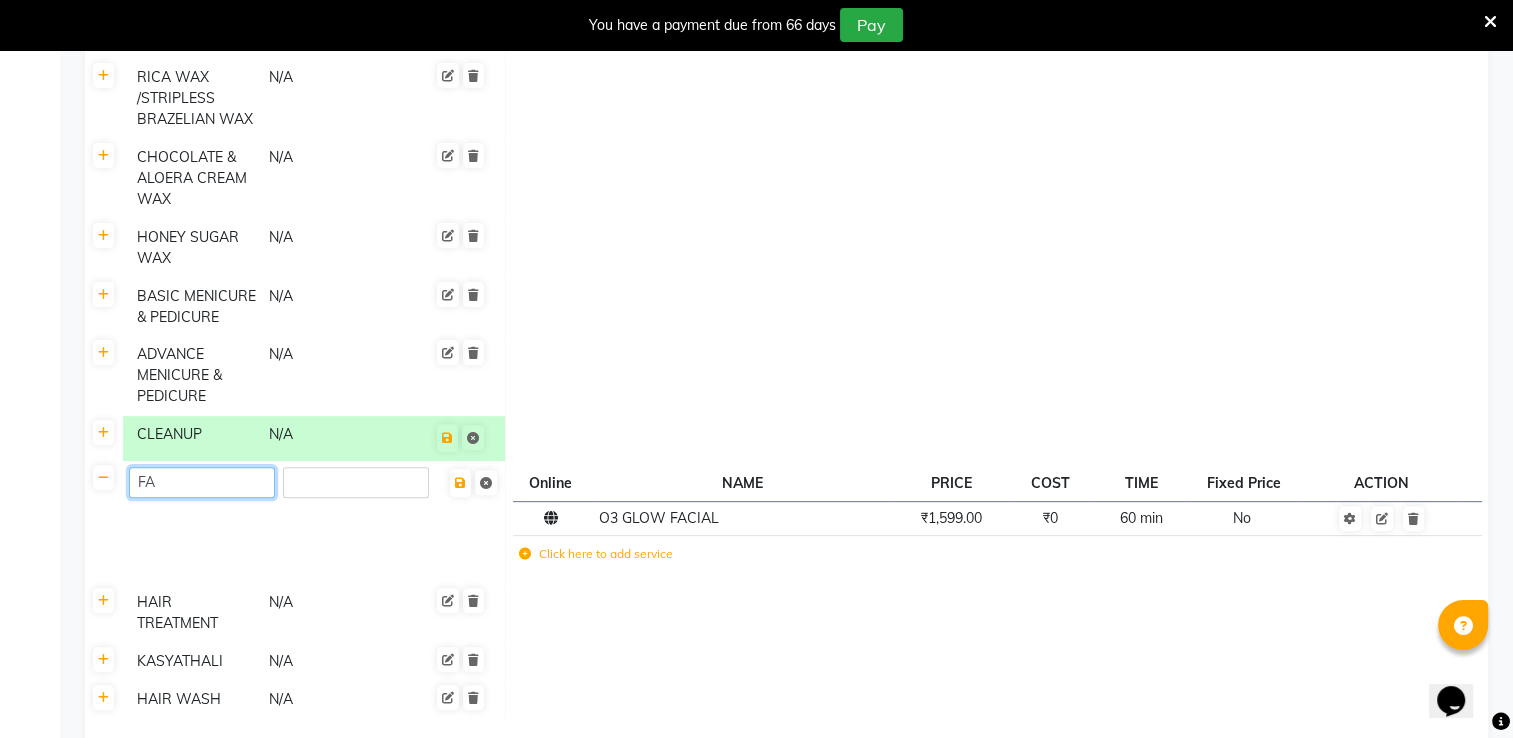 type on "F" 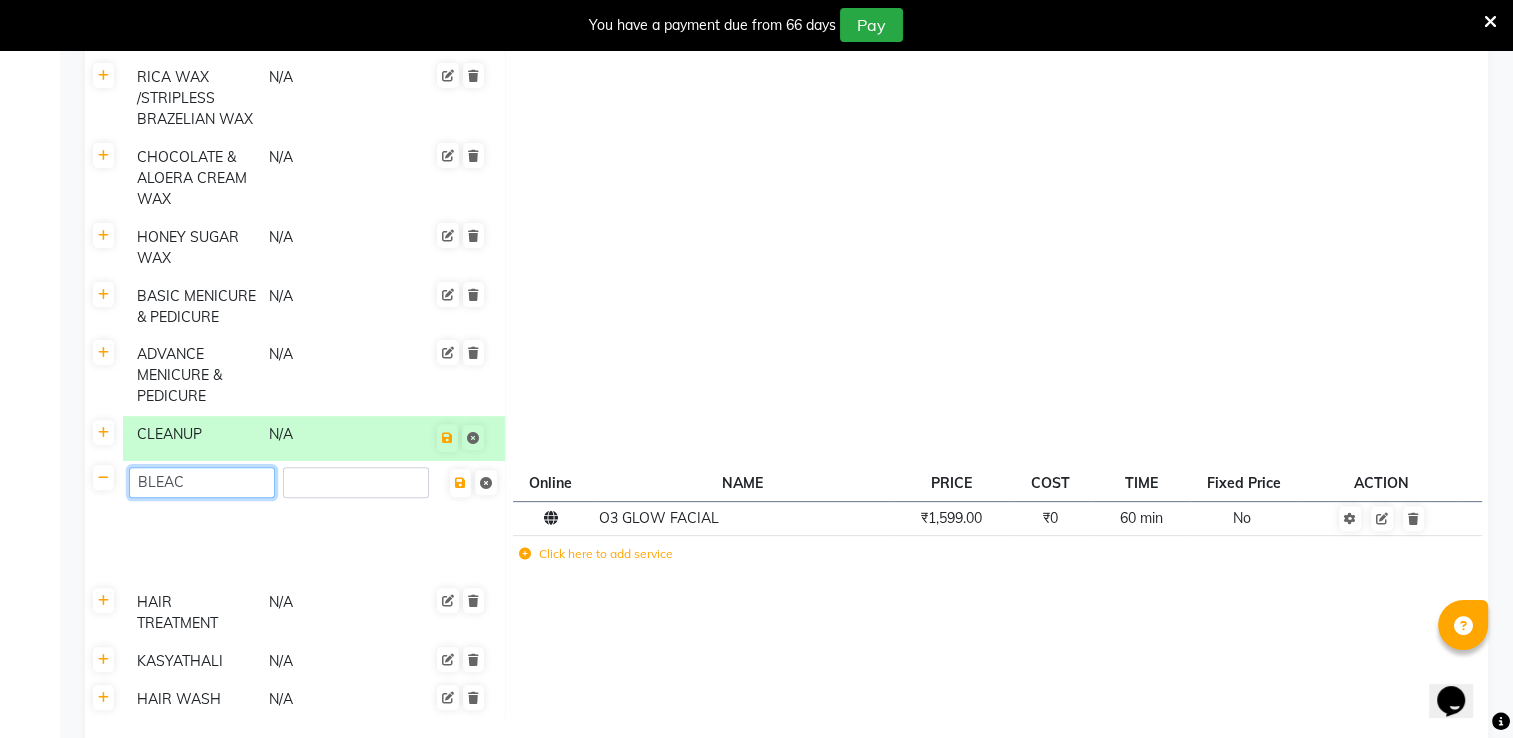 type on "BLEACH" 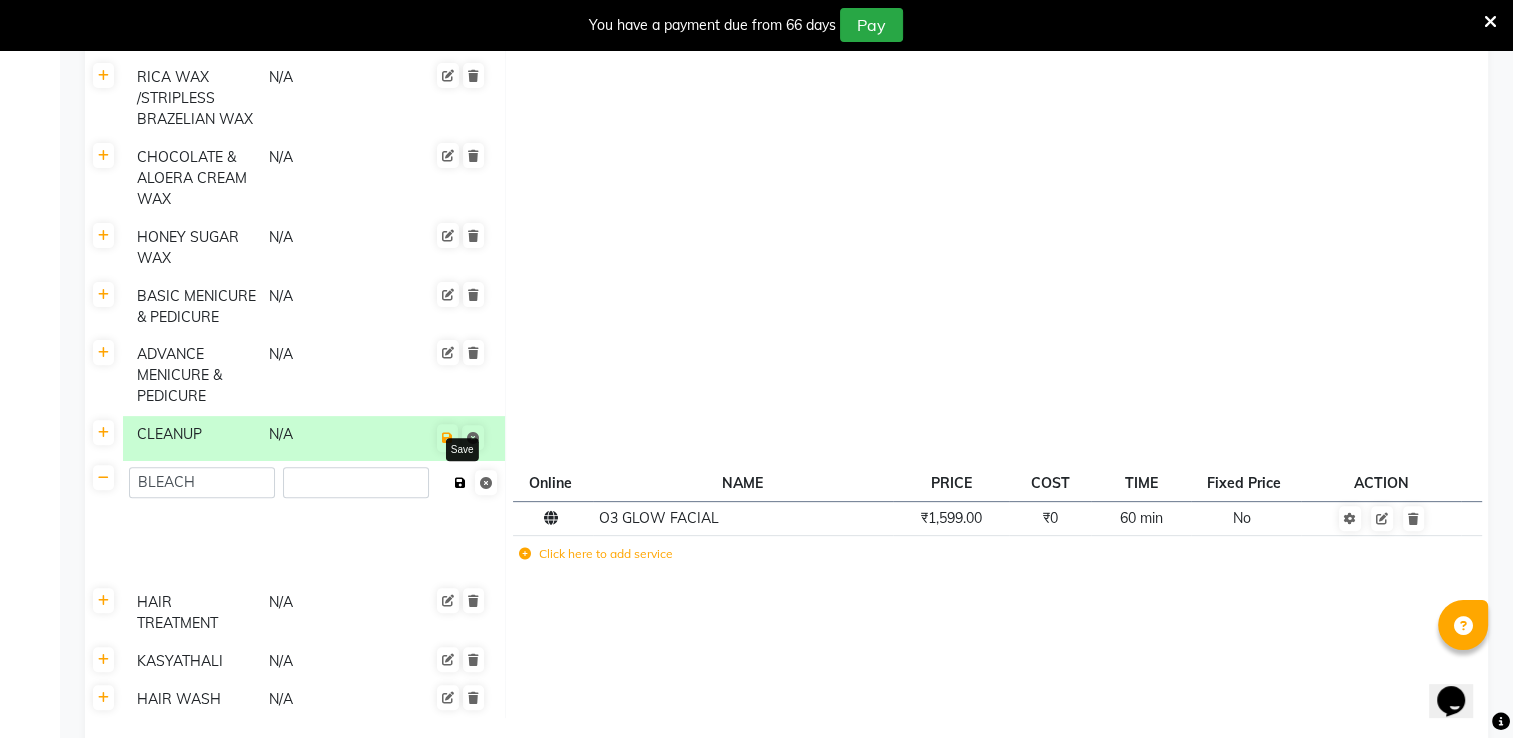 click on "Save" 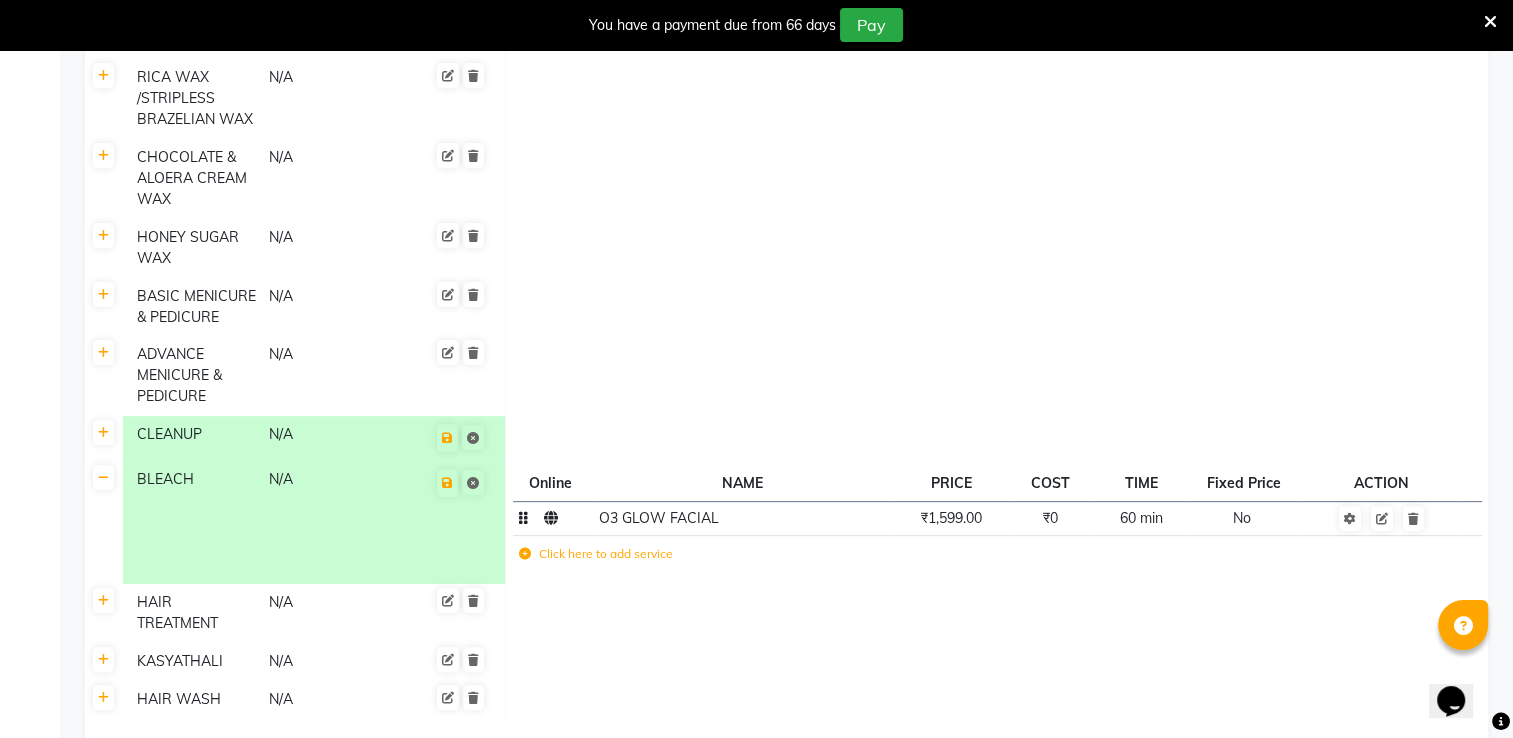 click on "O3 GLOW FACIAL" 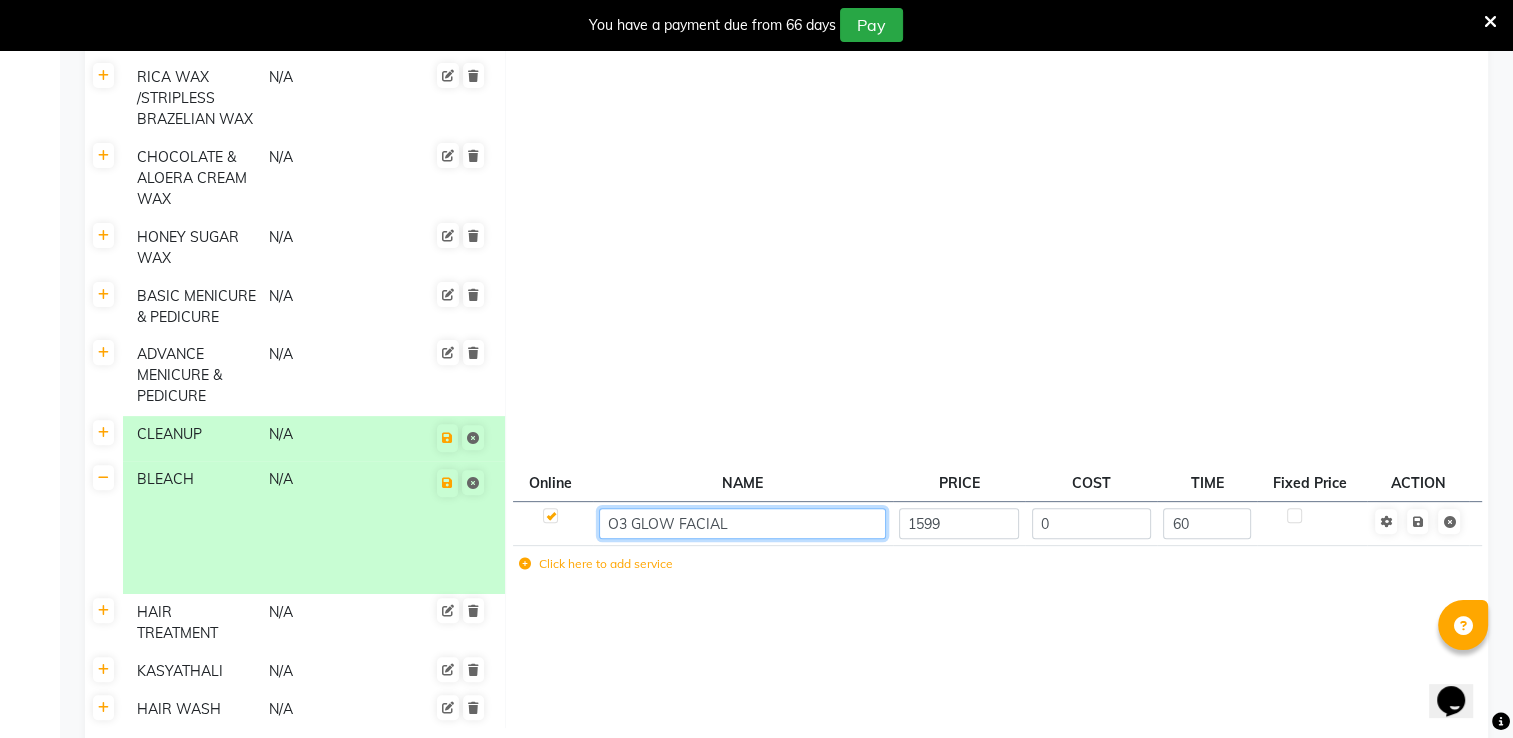 click on "O3 GLOW FACIAL" 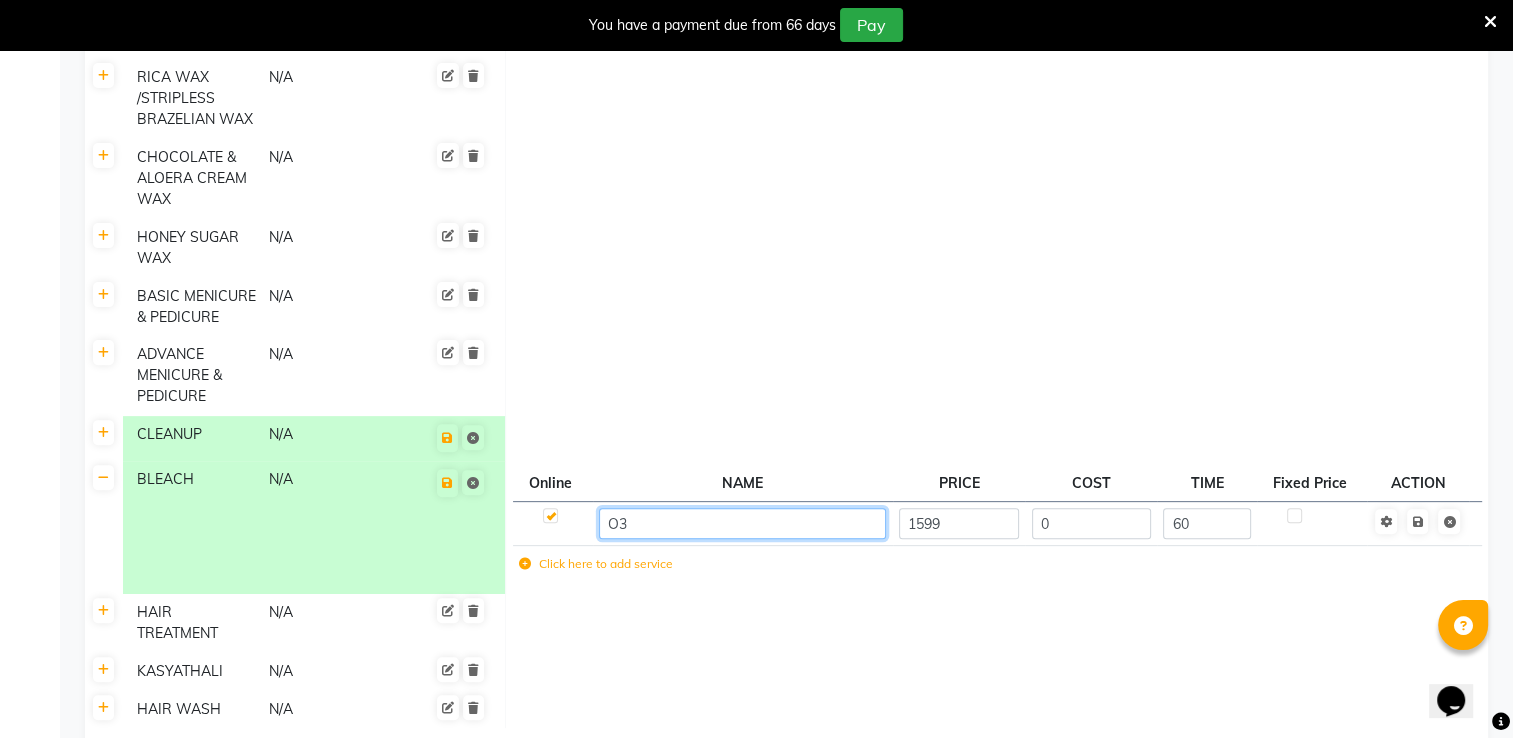 type on "O" 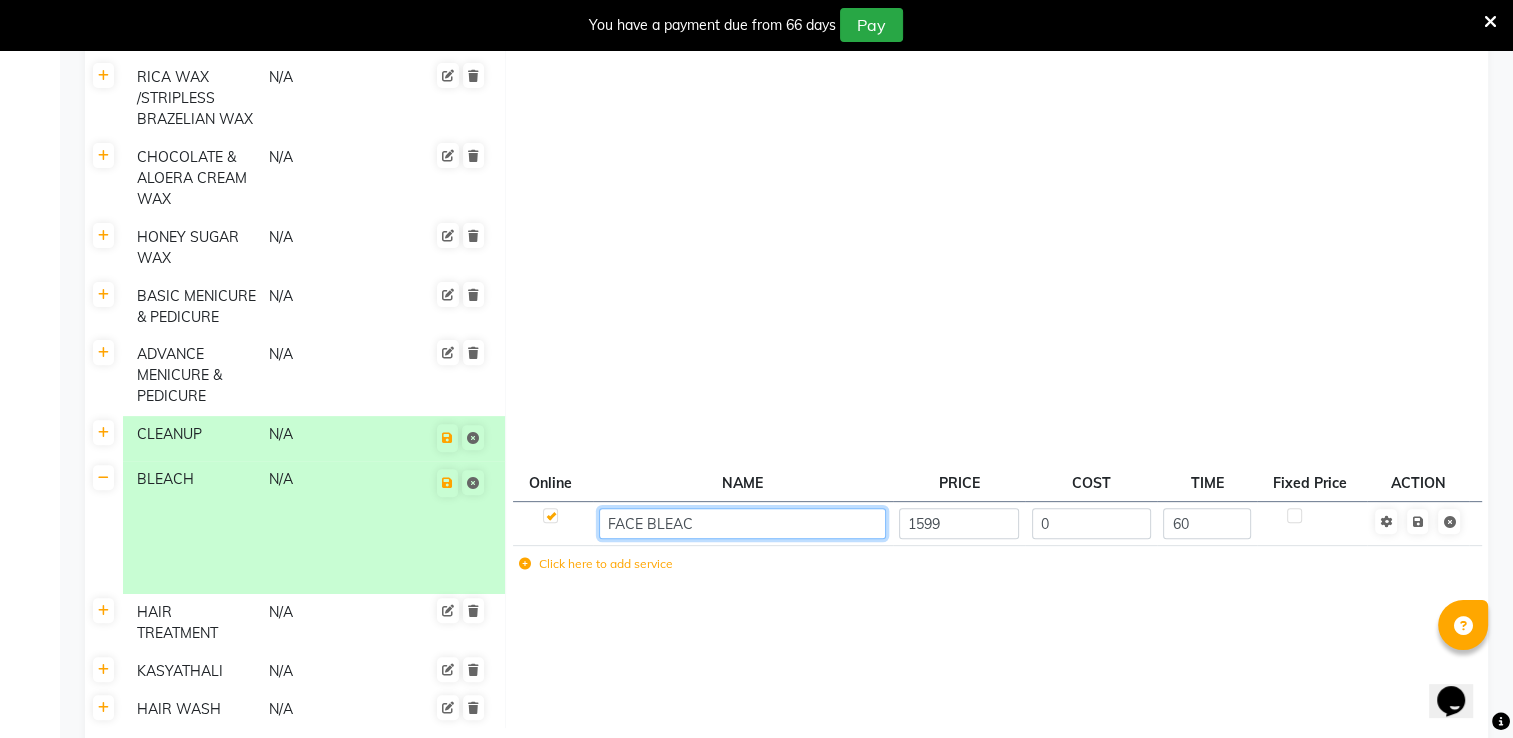 type on "FACE BLEACH" 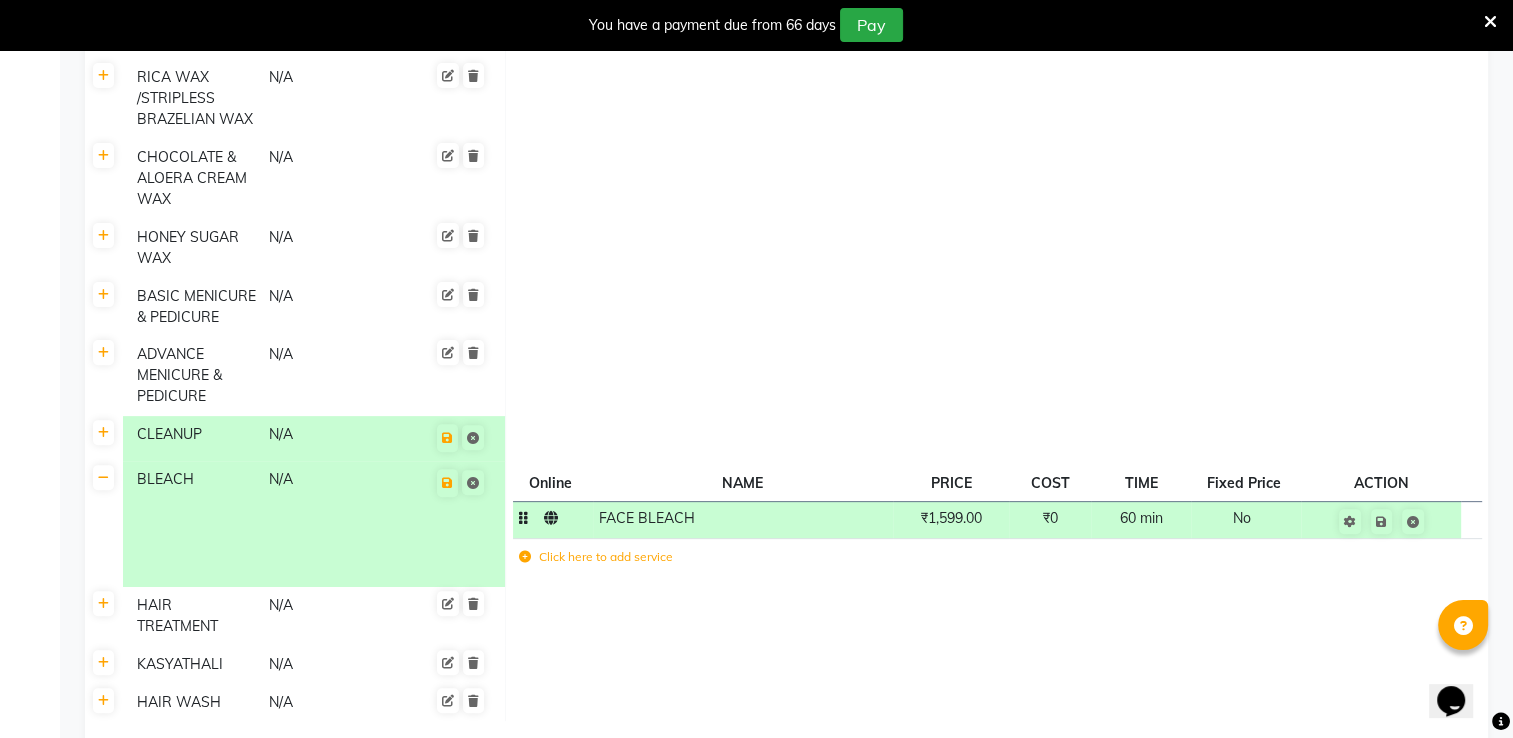 click on "₹1,599.00" 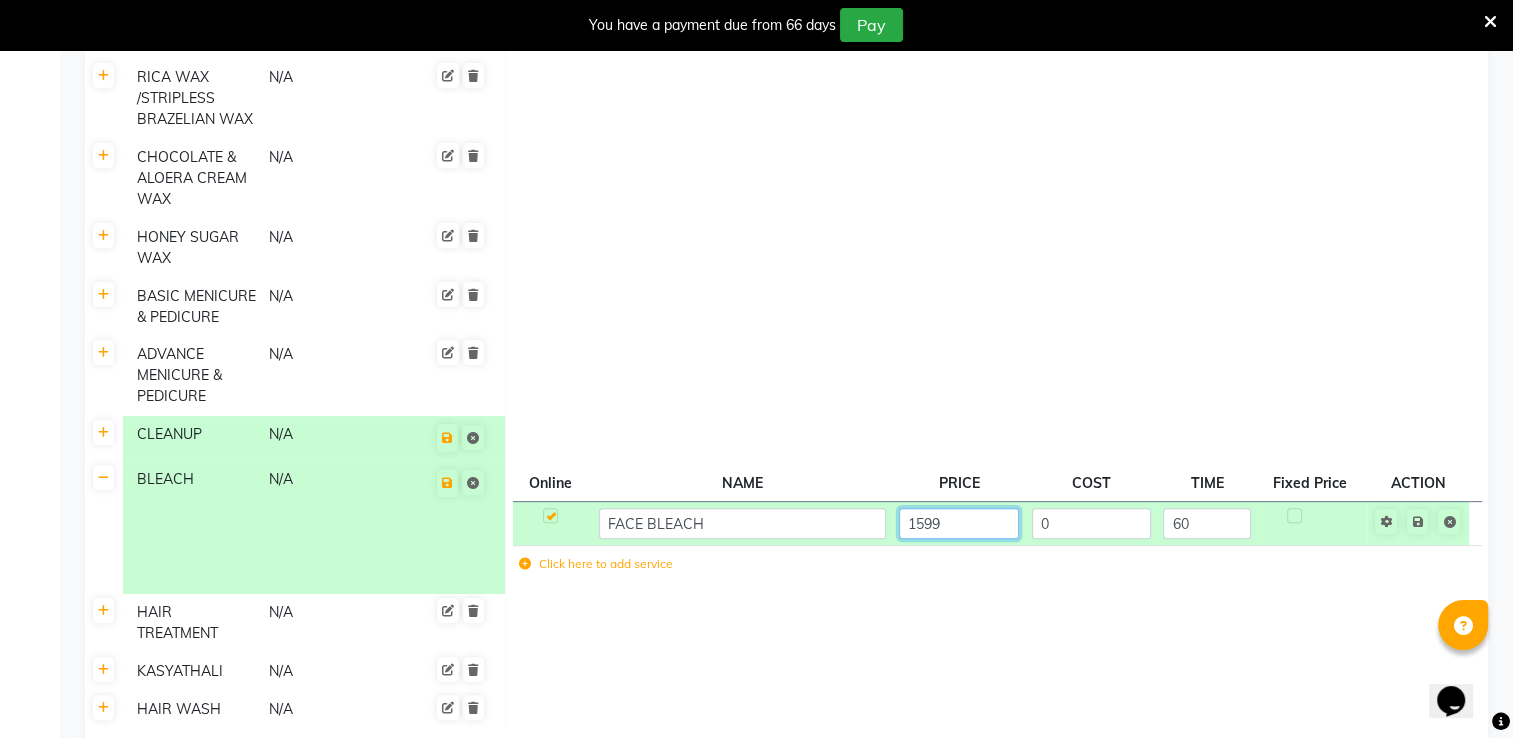 click on "1599" 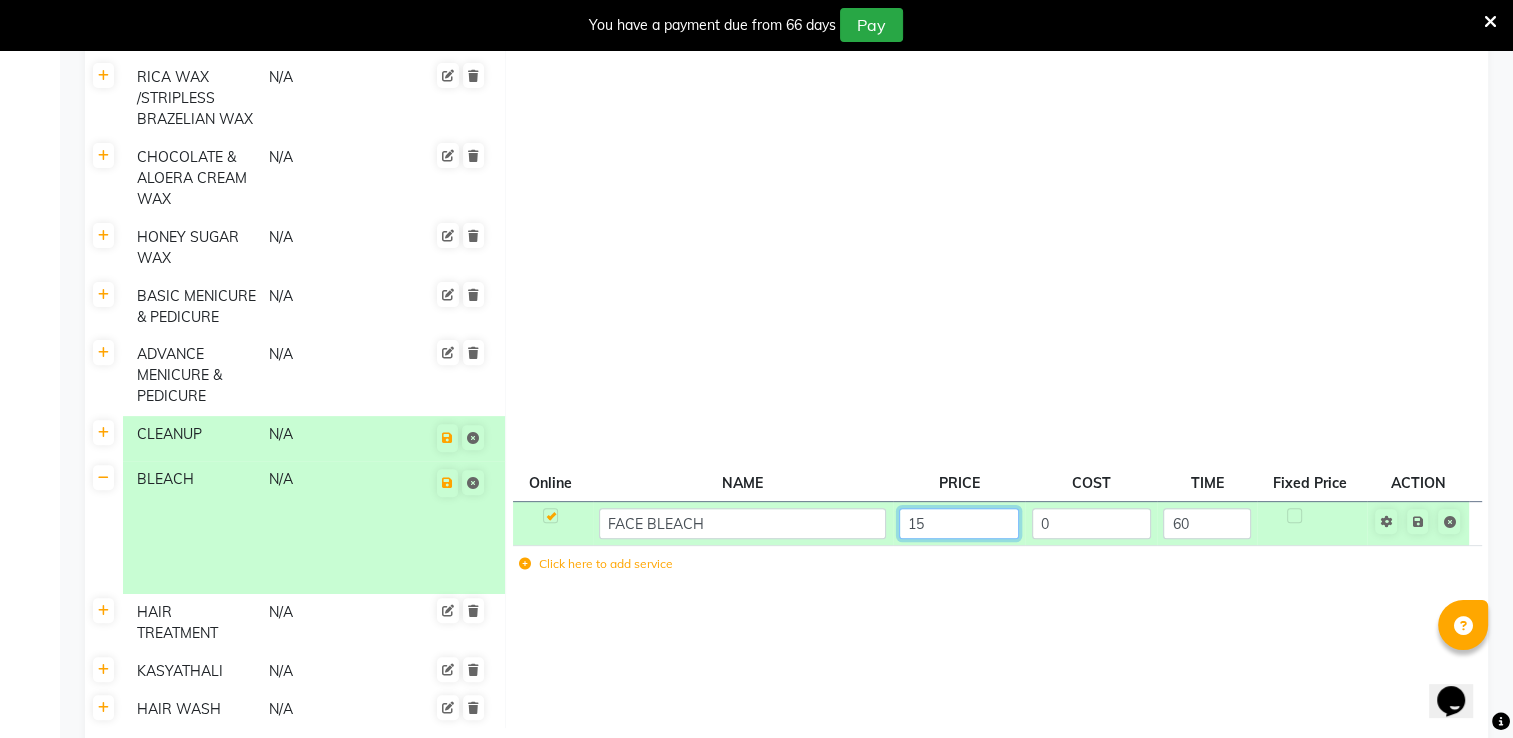 type on "1" 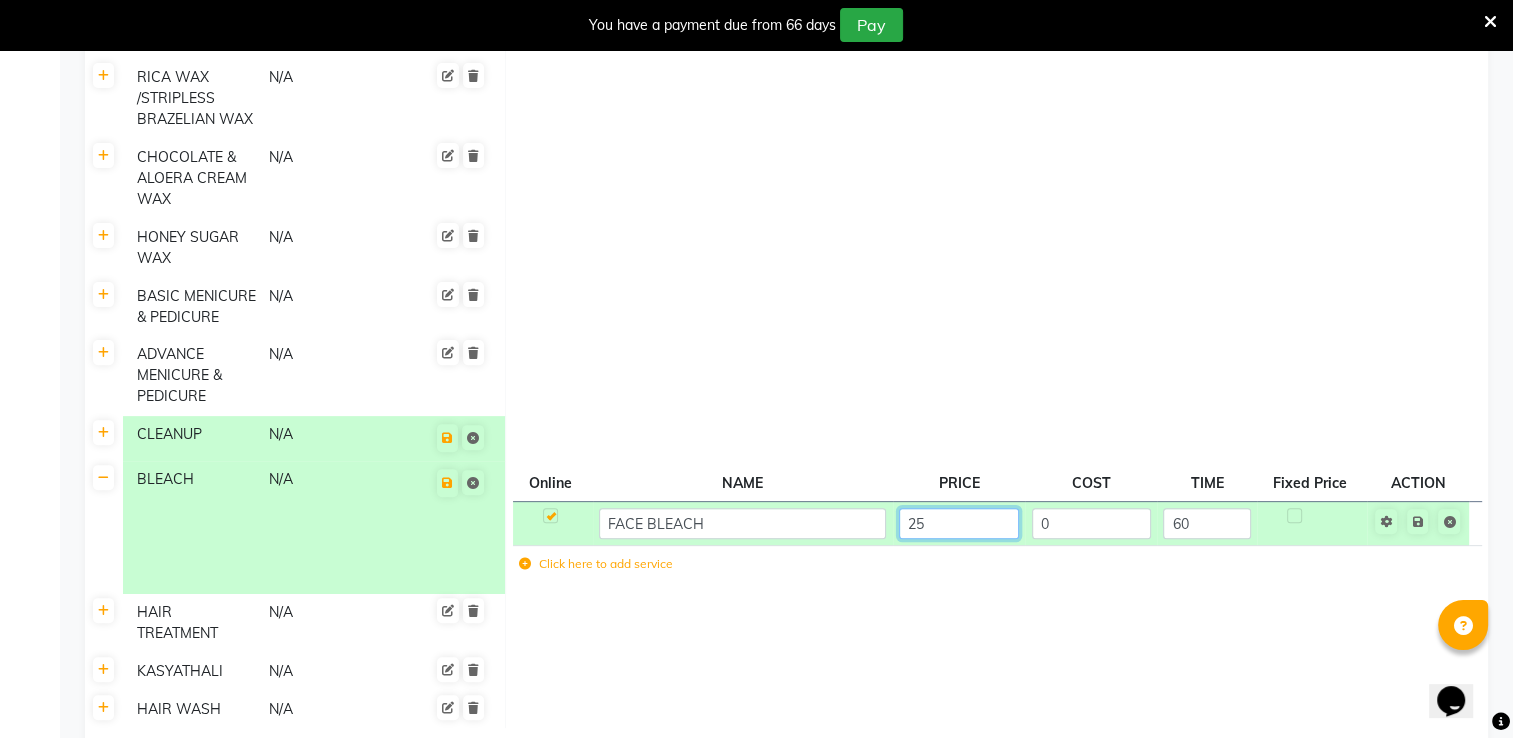 type on "250" 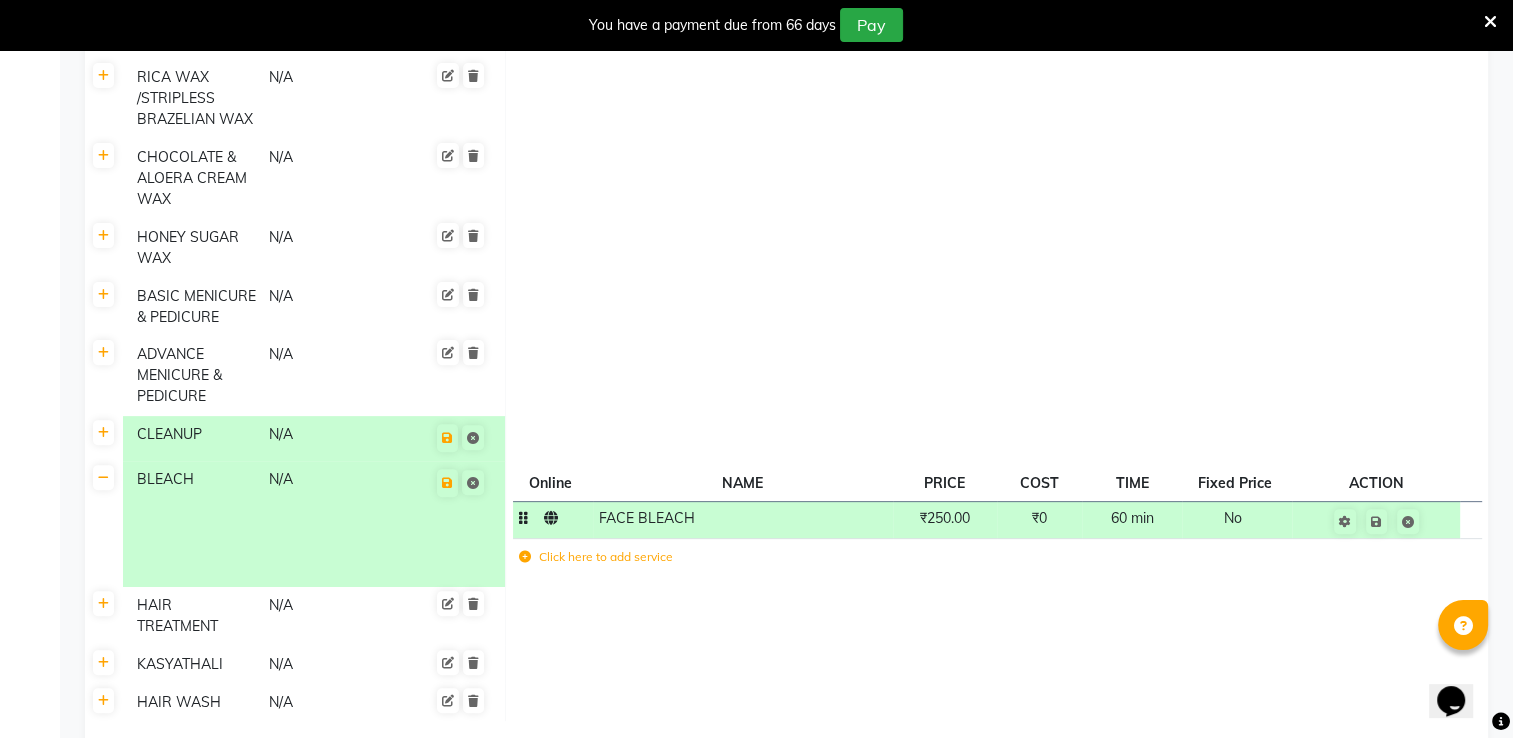 click on "No" 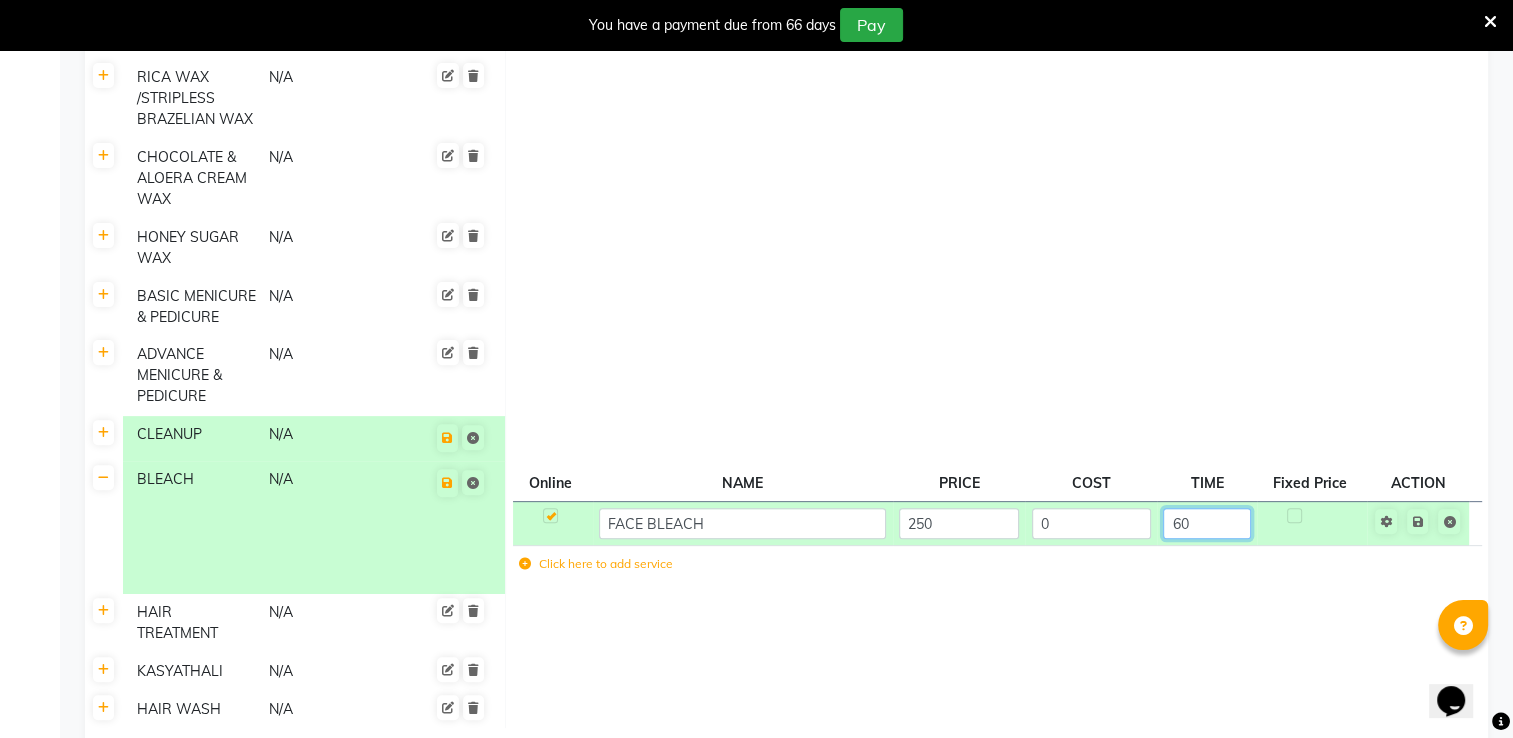 click on "60" 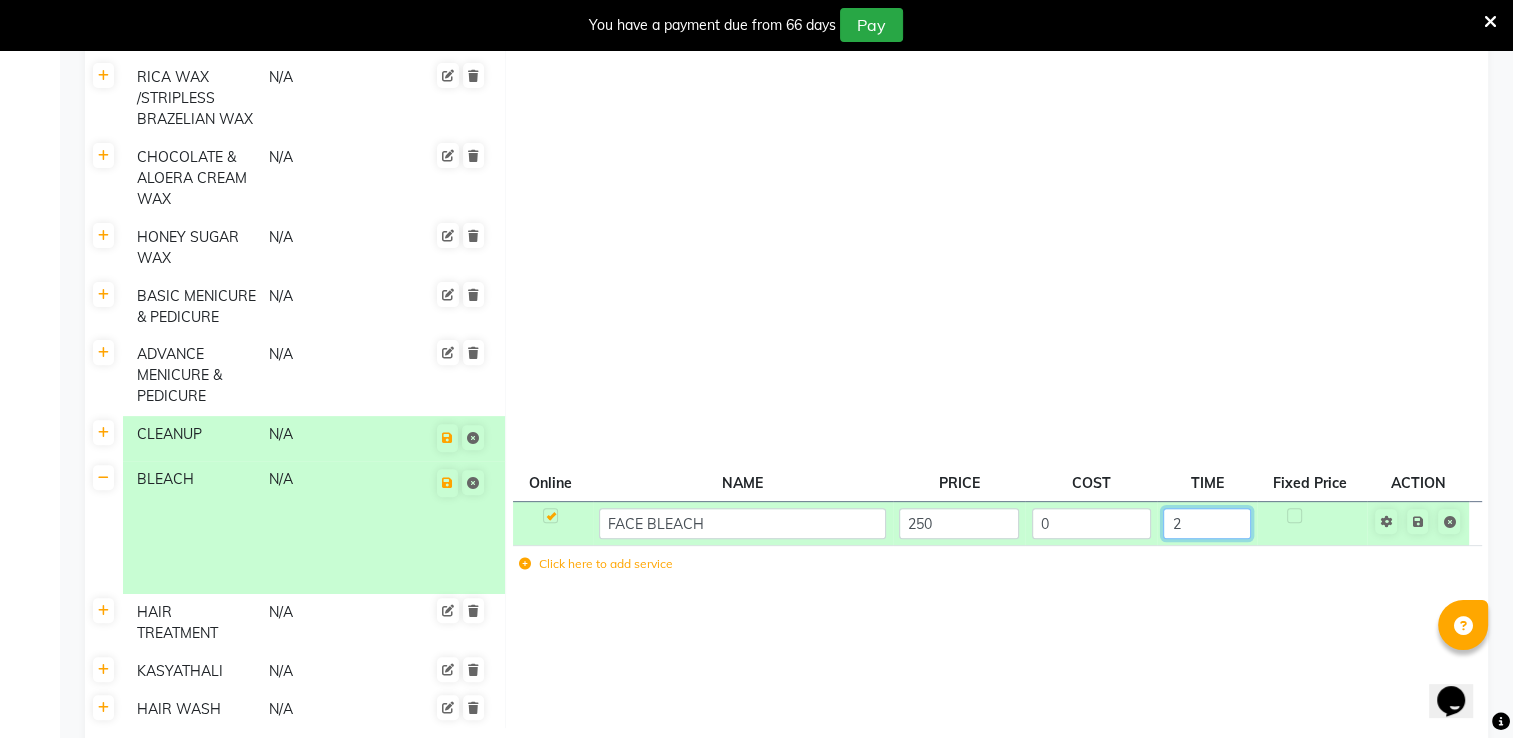 type on "25" 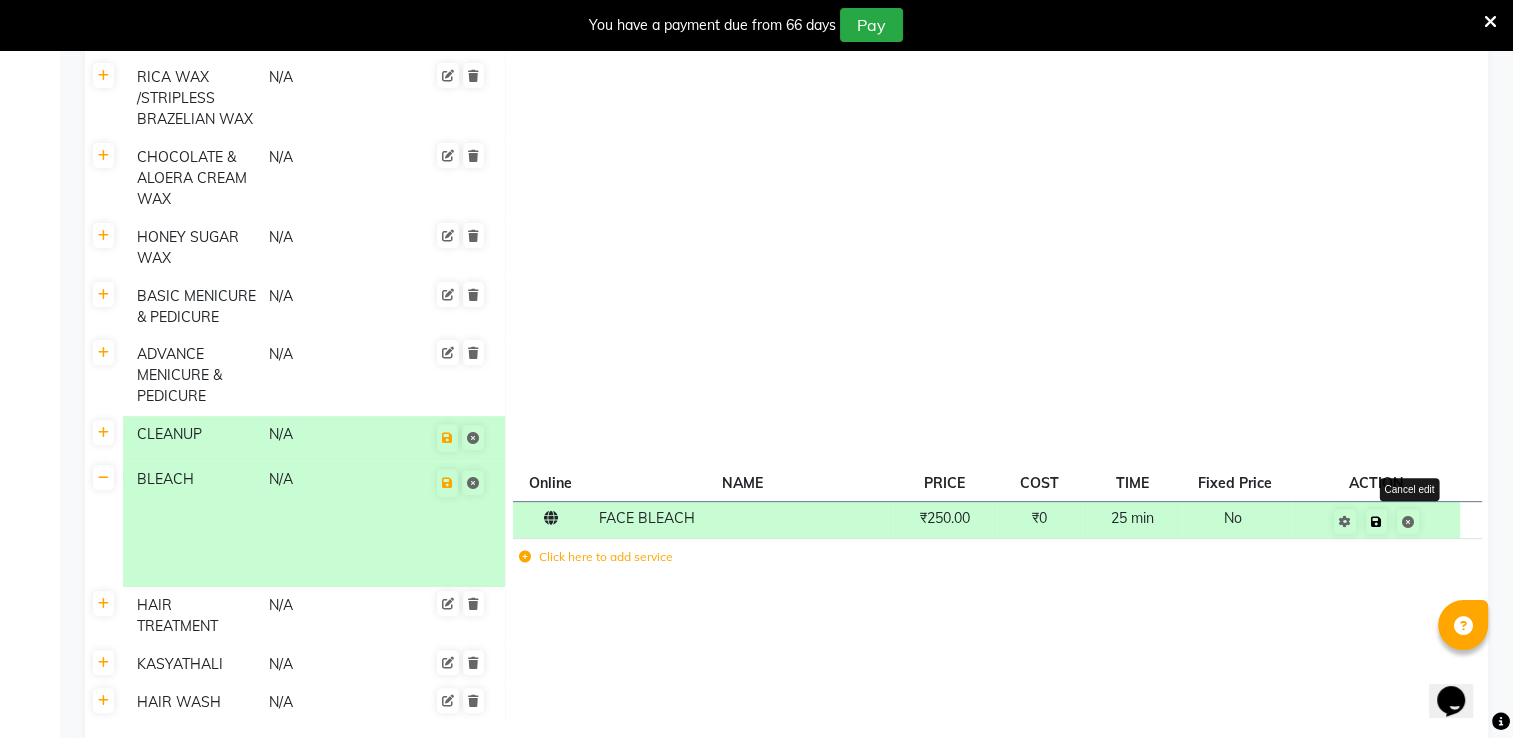 click on "Cancel edit" 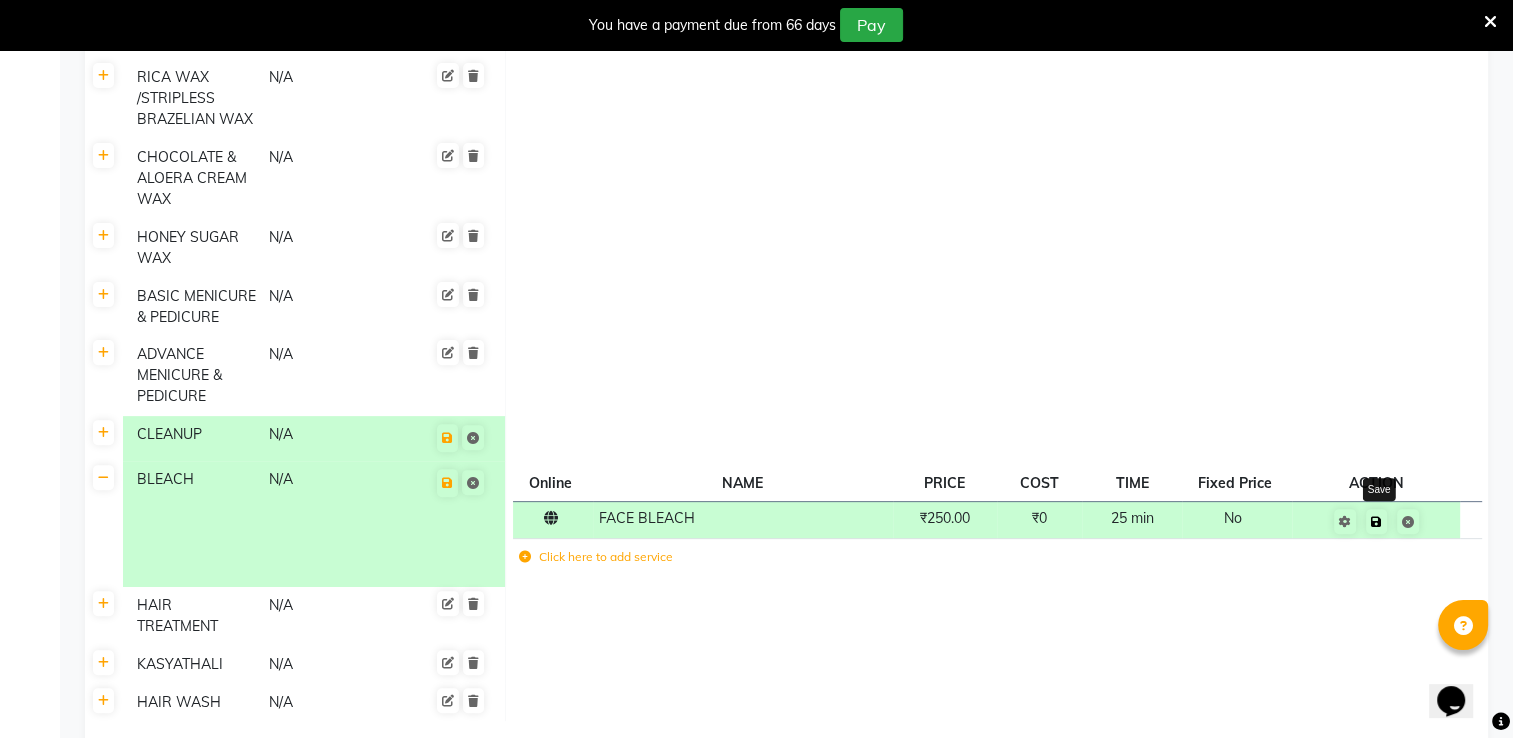 click 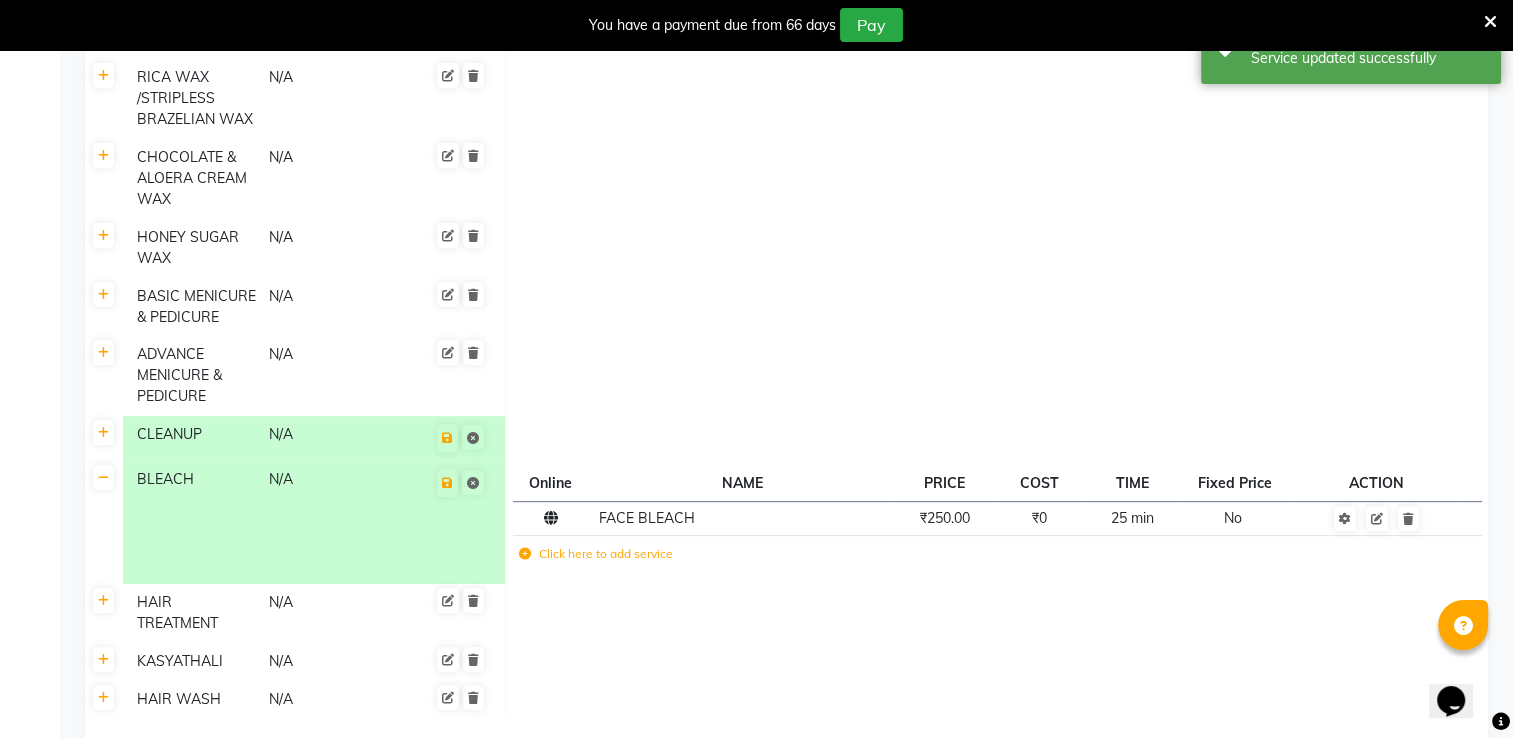 click on "Click here to add service" 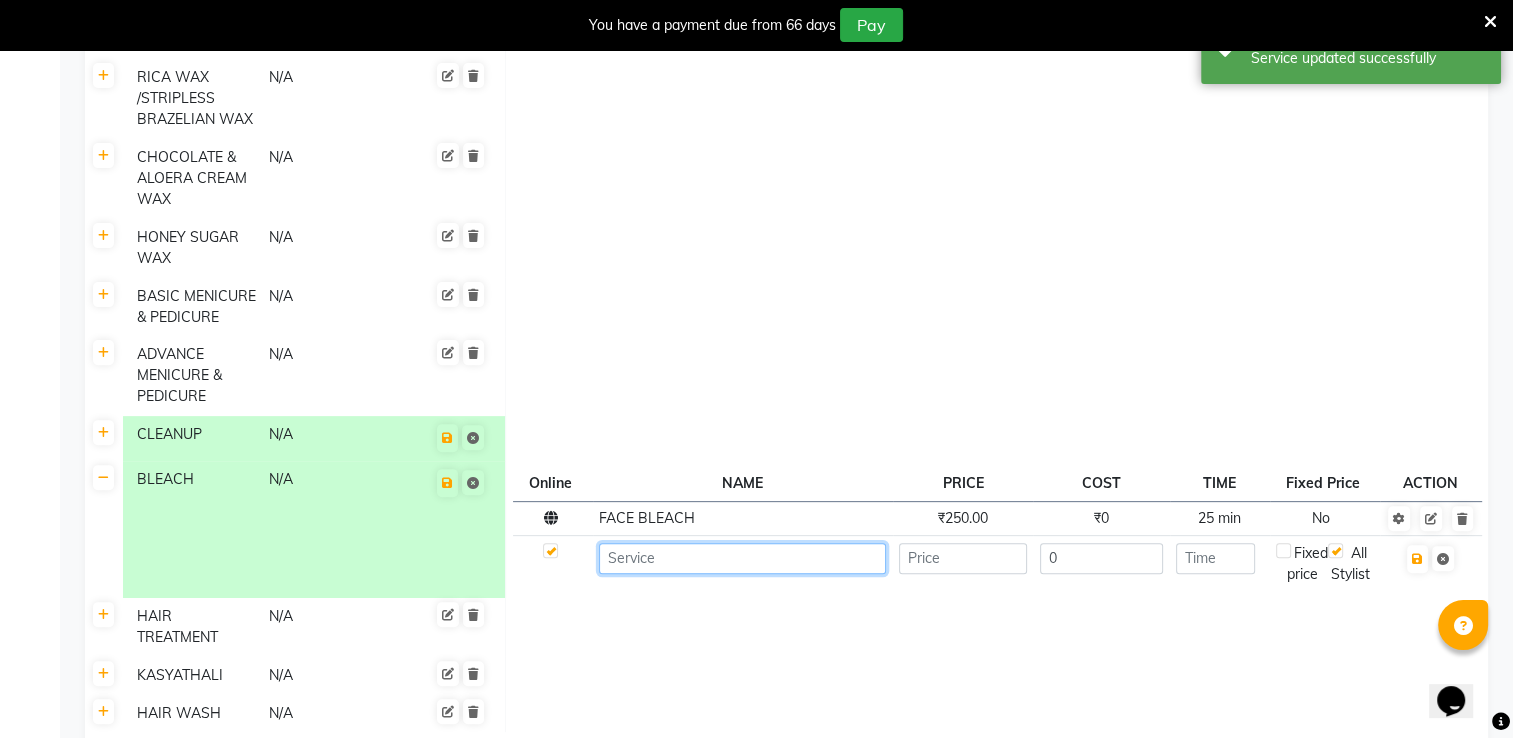 click 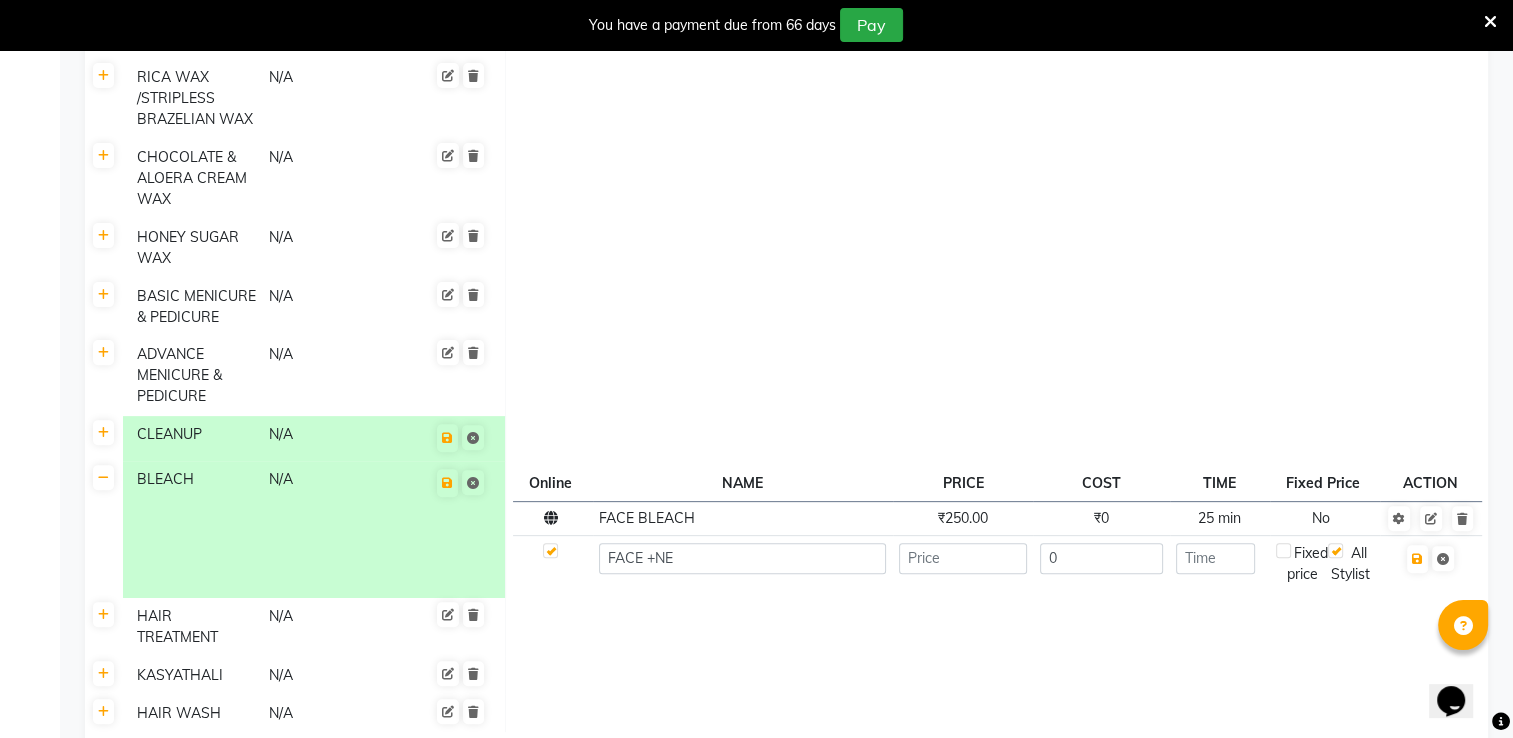 click 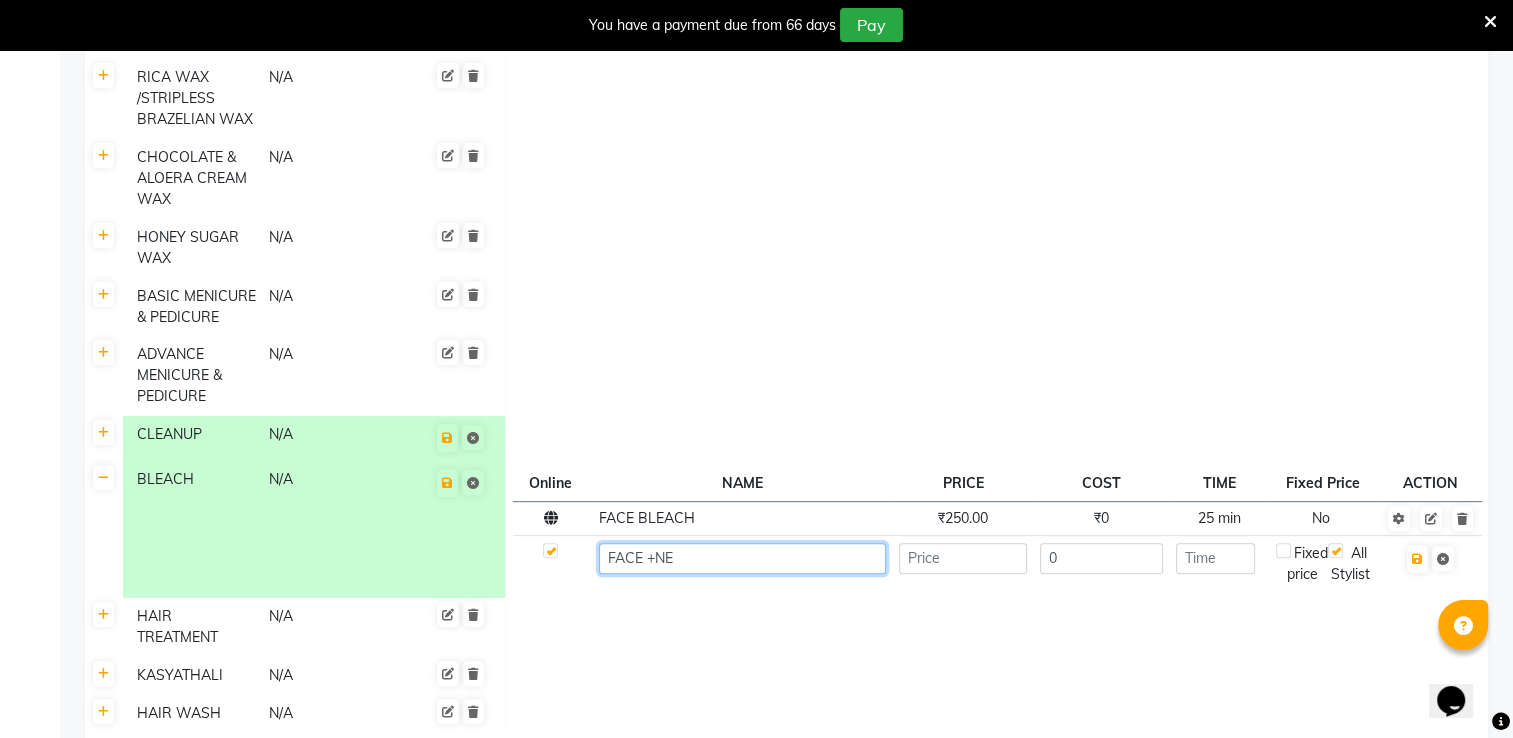 click on "FACE +NE" 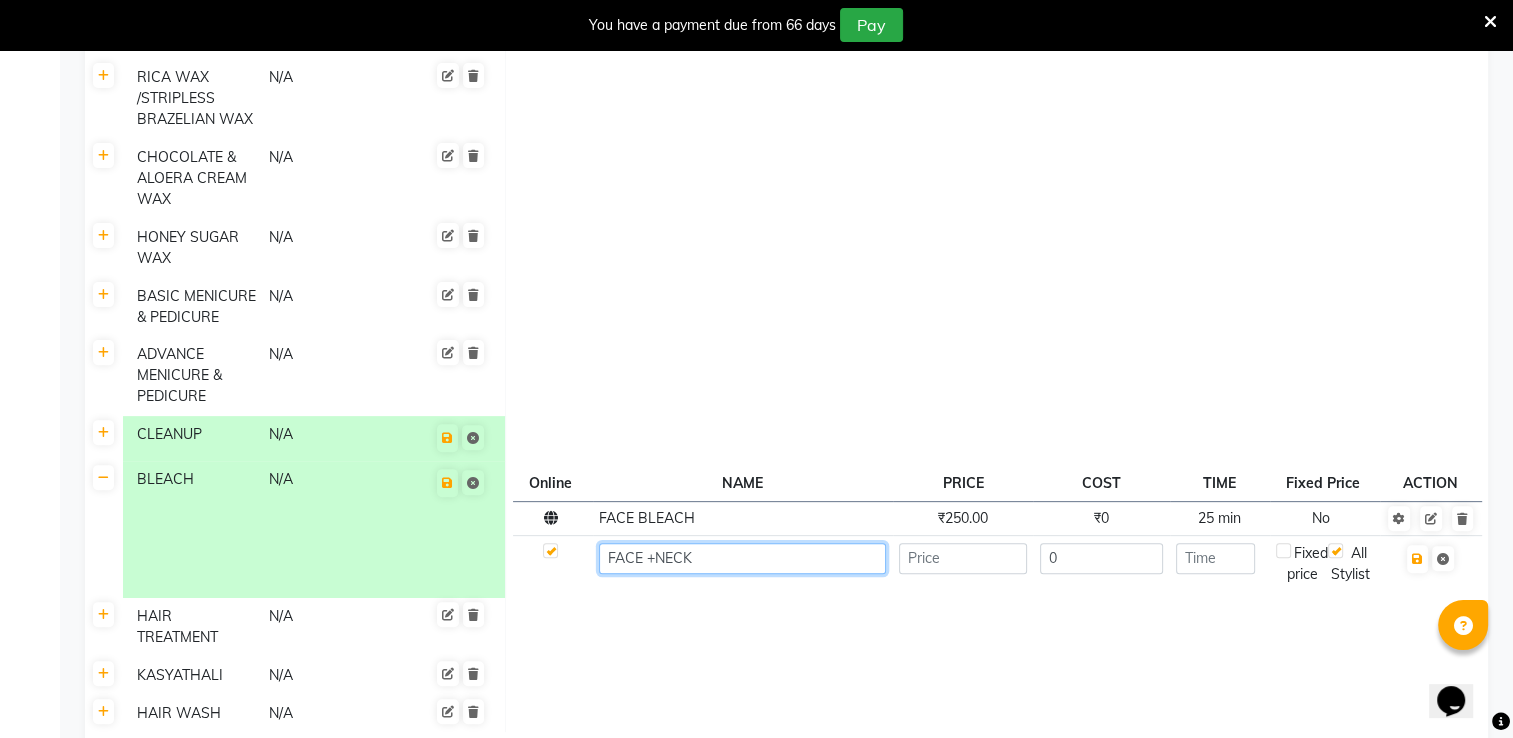 click on "FACE +NECK" 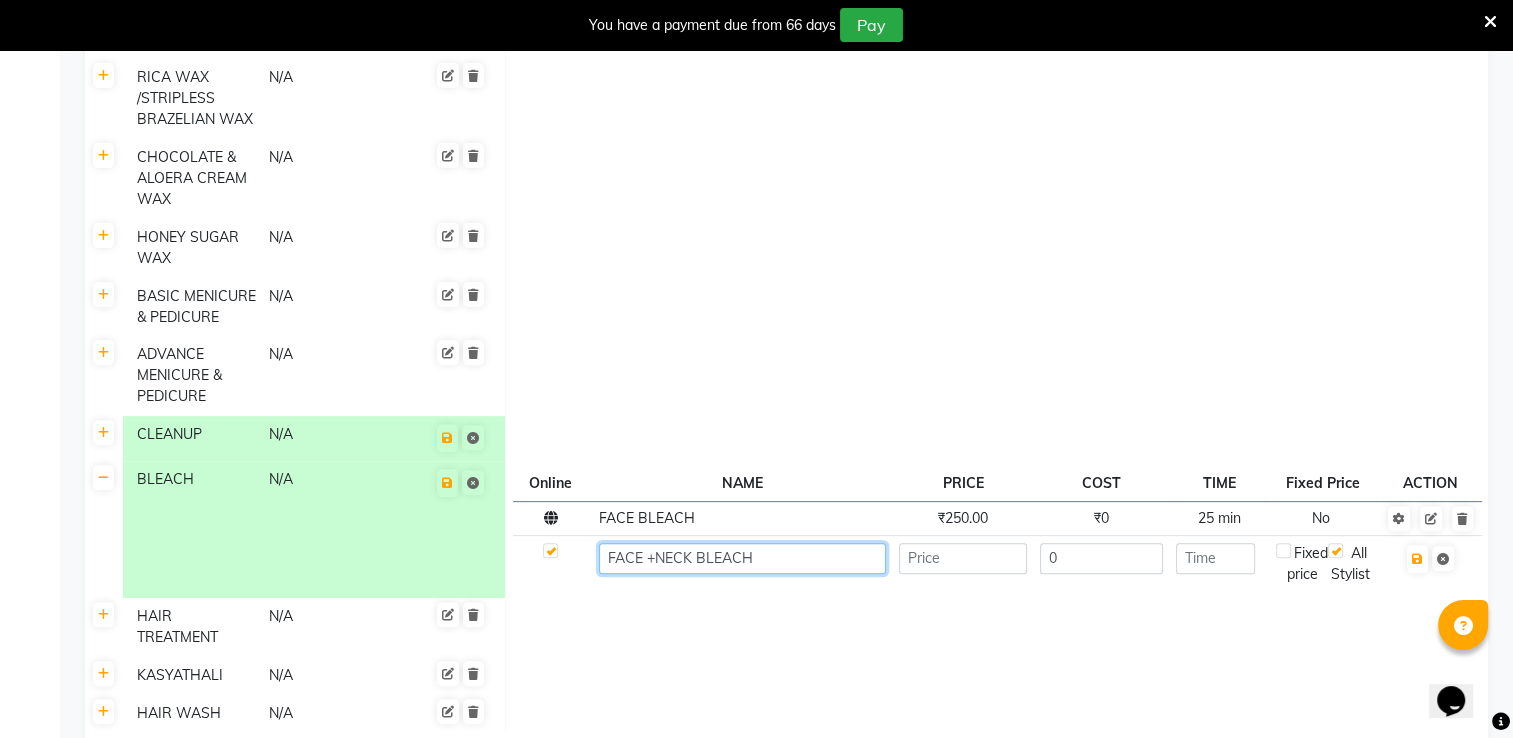 type on "FACE +NECK BLEACH" 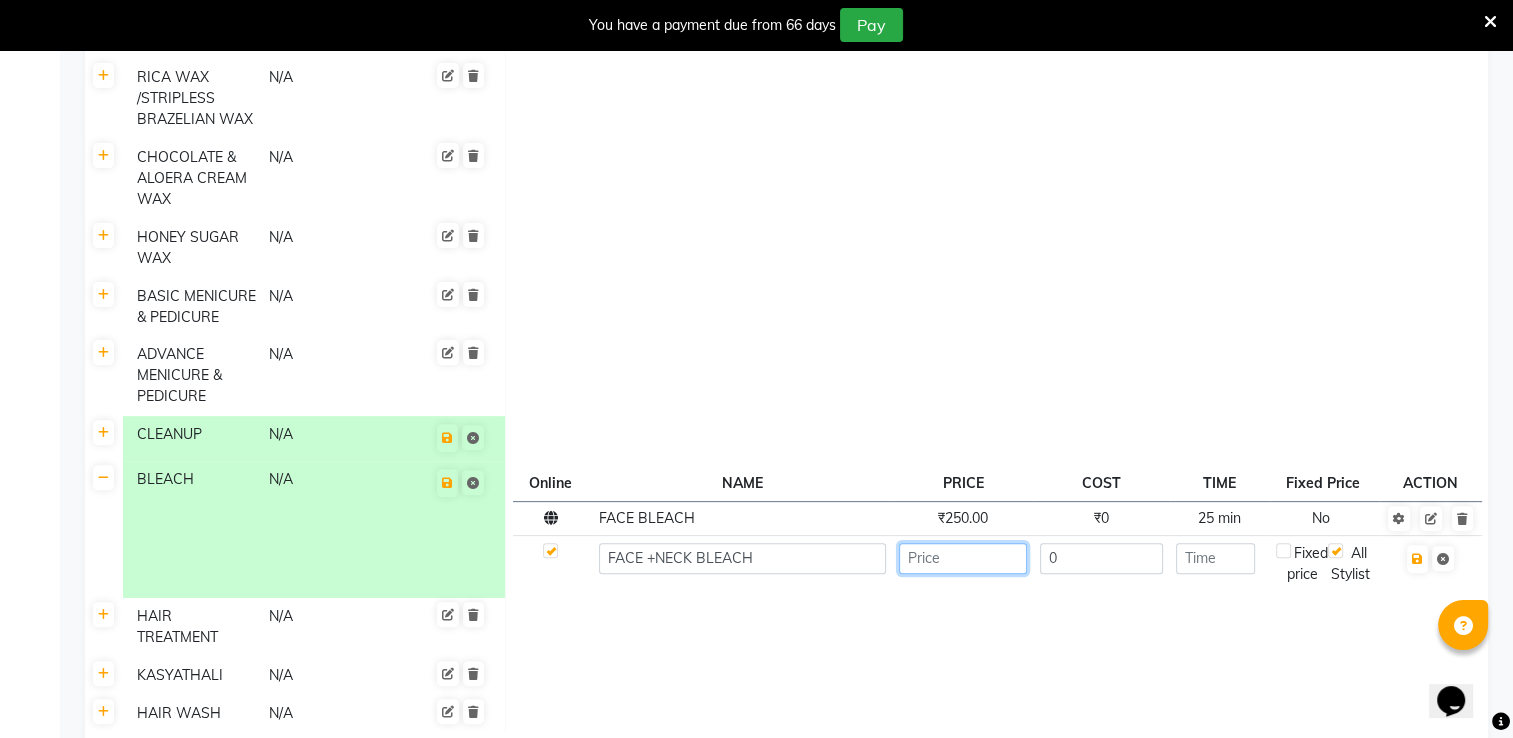 click 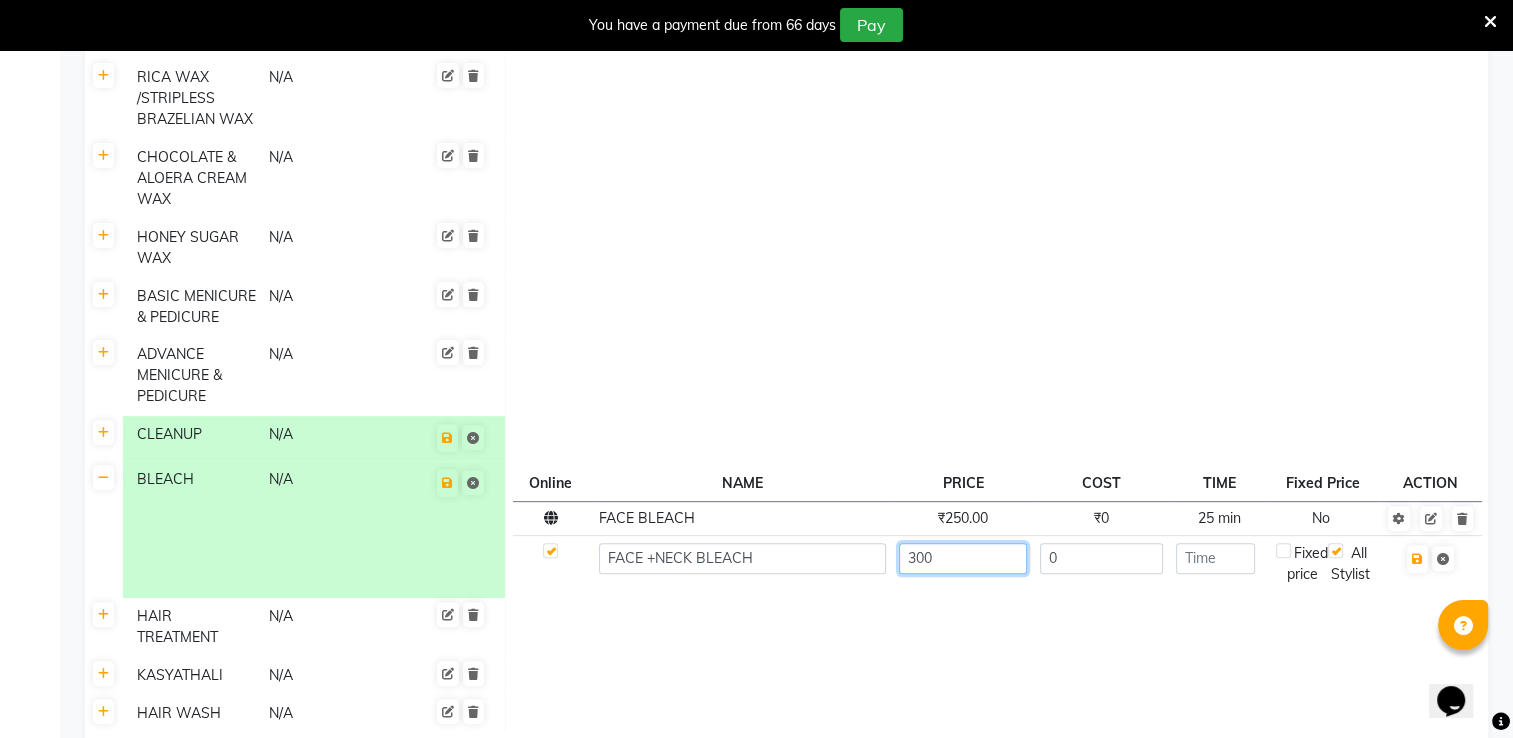 type on "300" 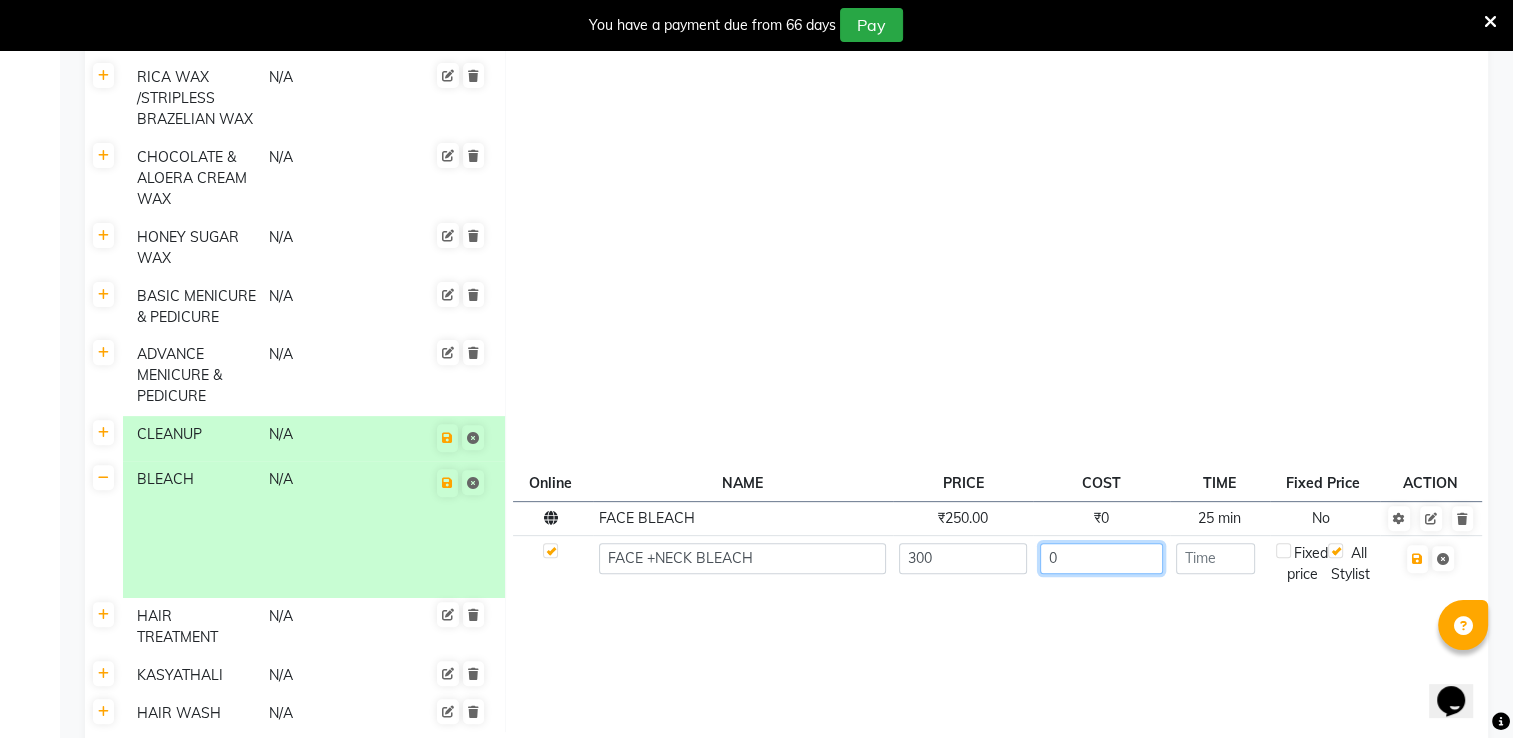 click on "0" 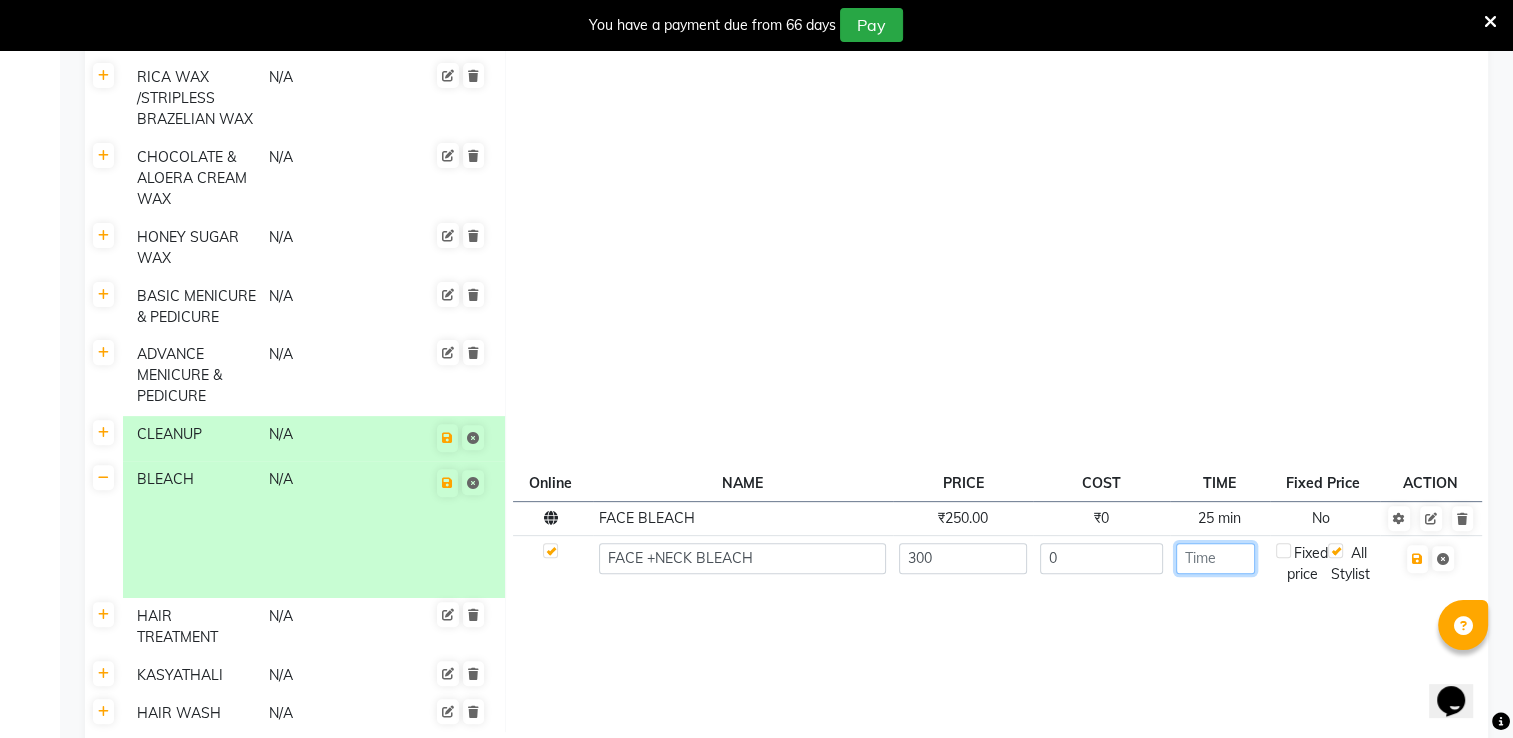 click 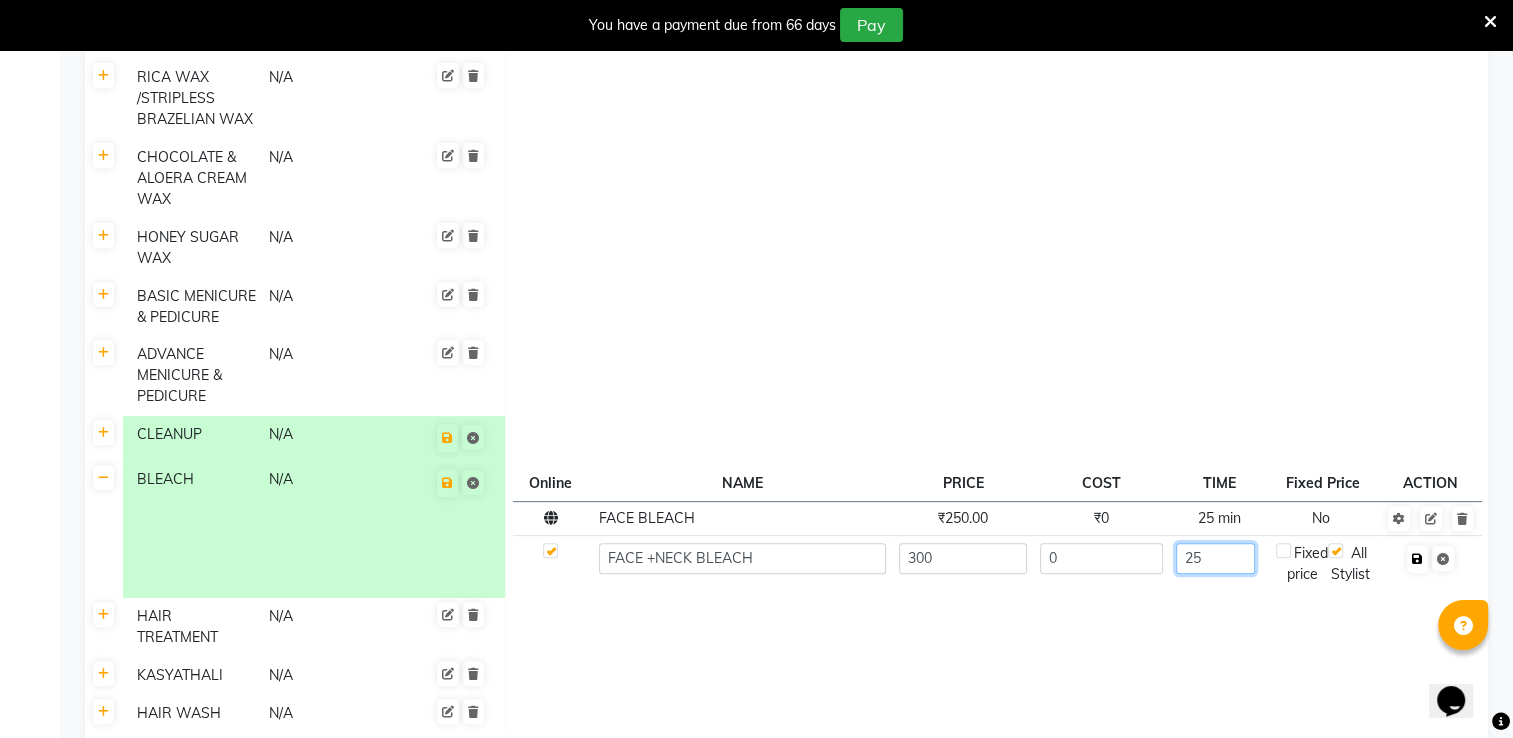 type on "25" 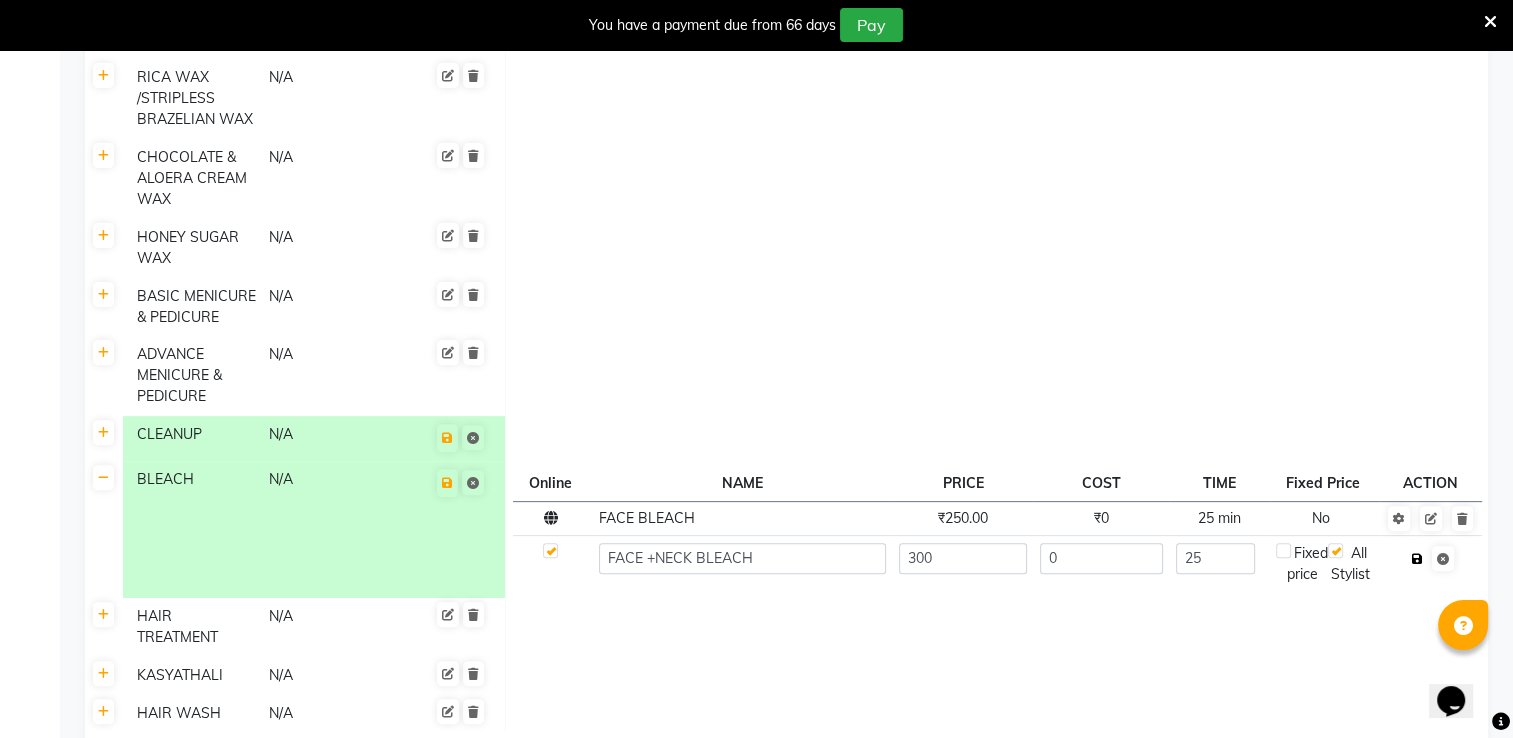 click at bounding box center (1417, 559) 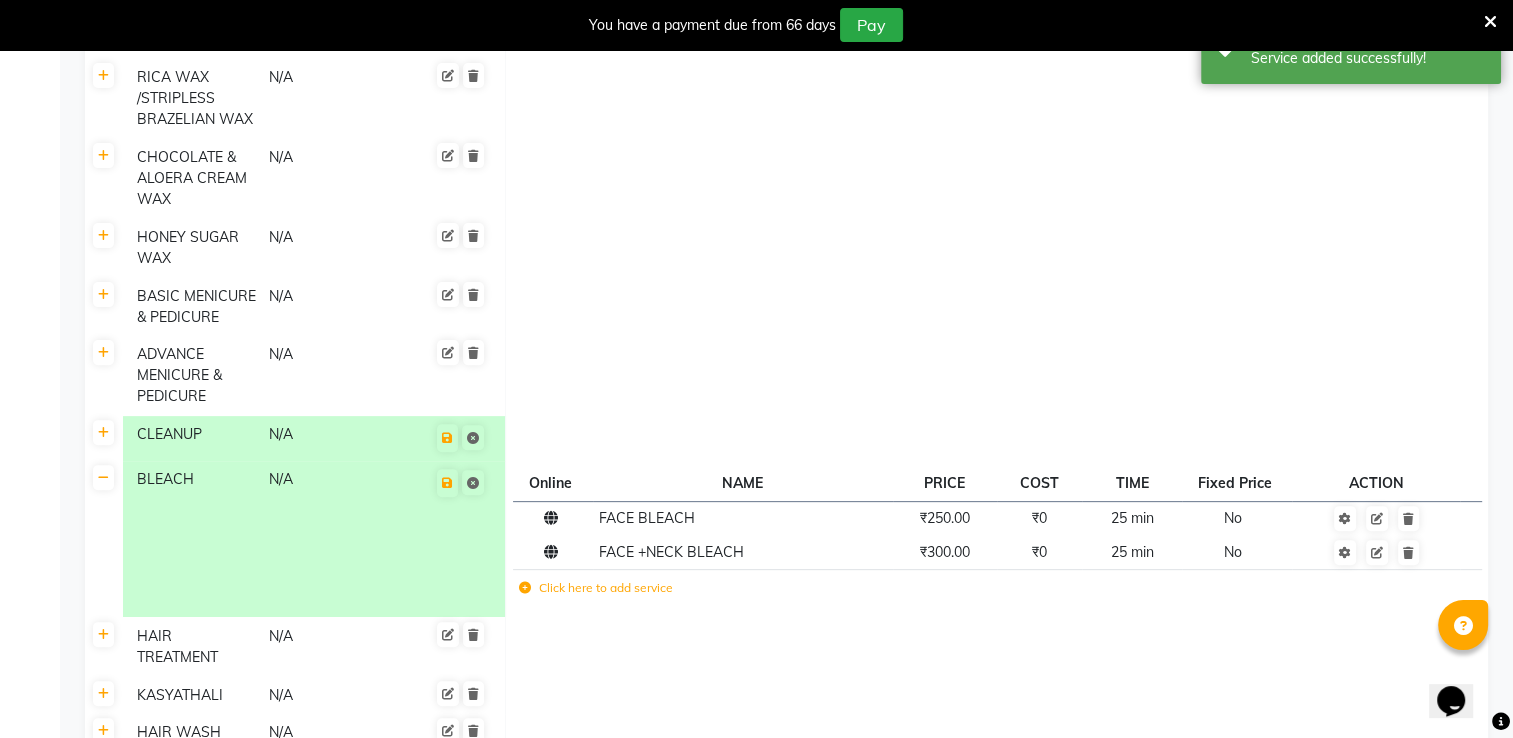 click on "Click here to add service" 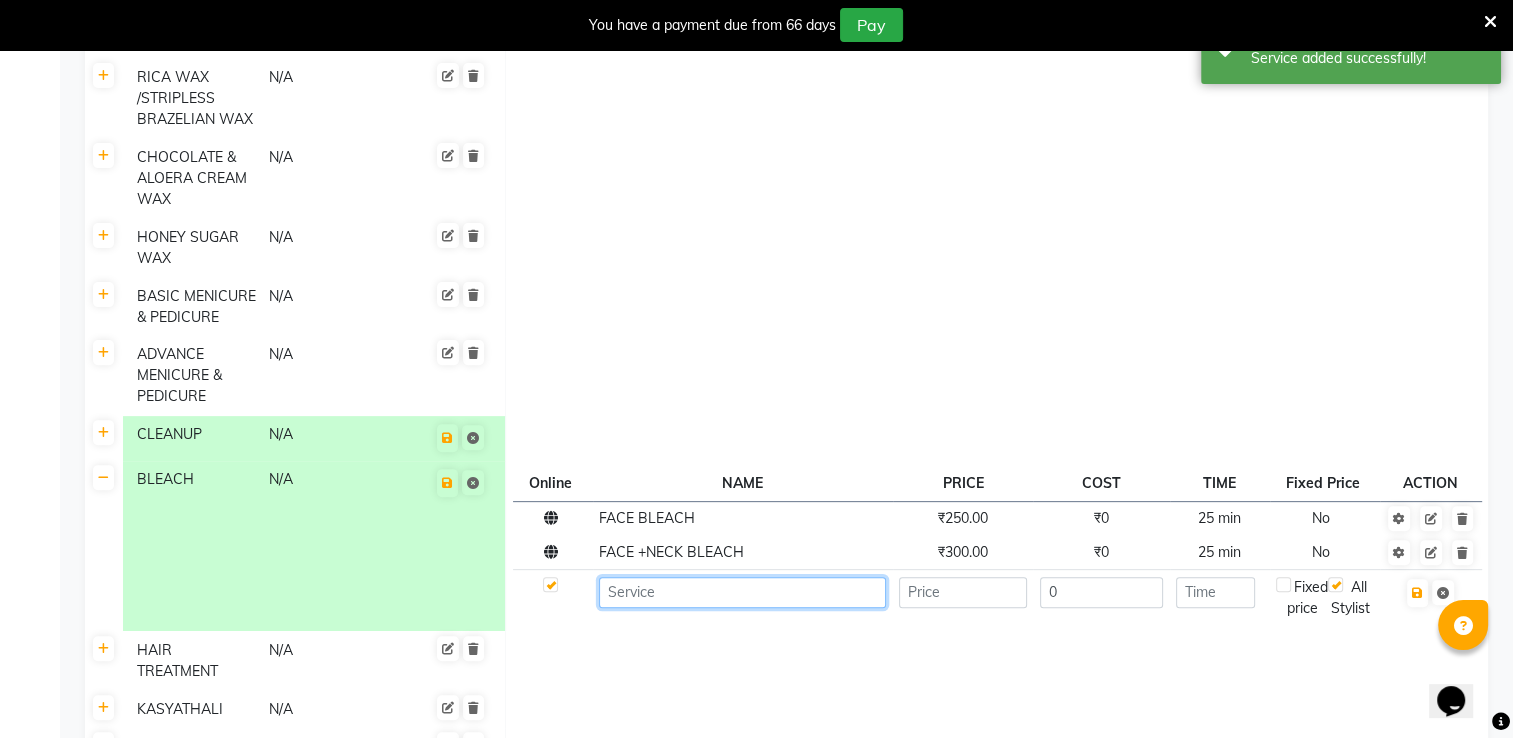 click 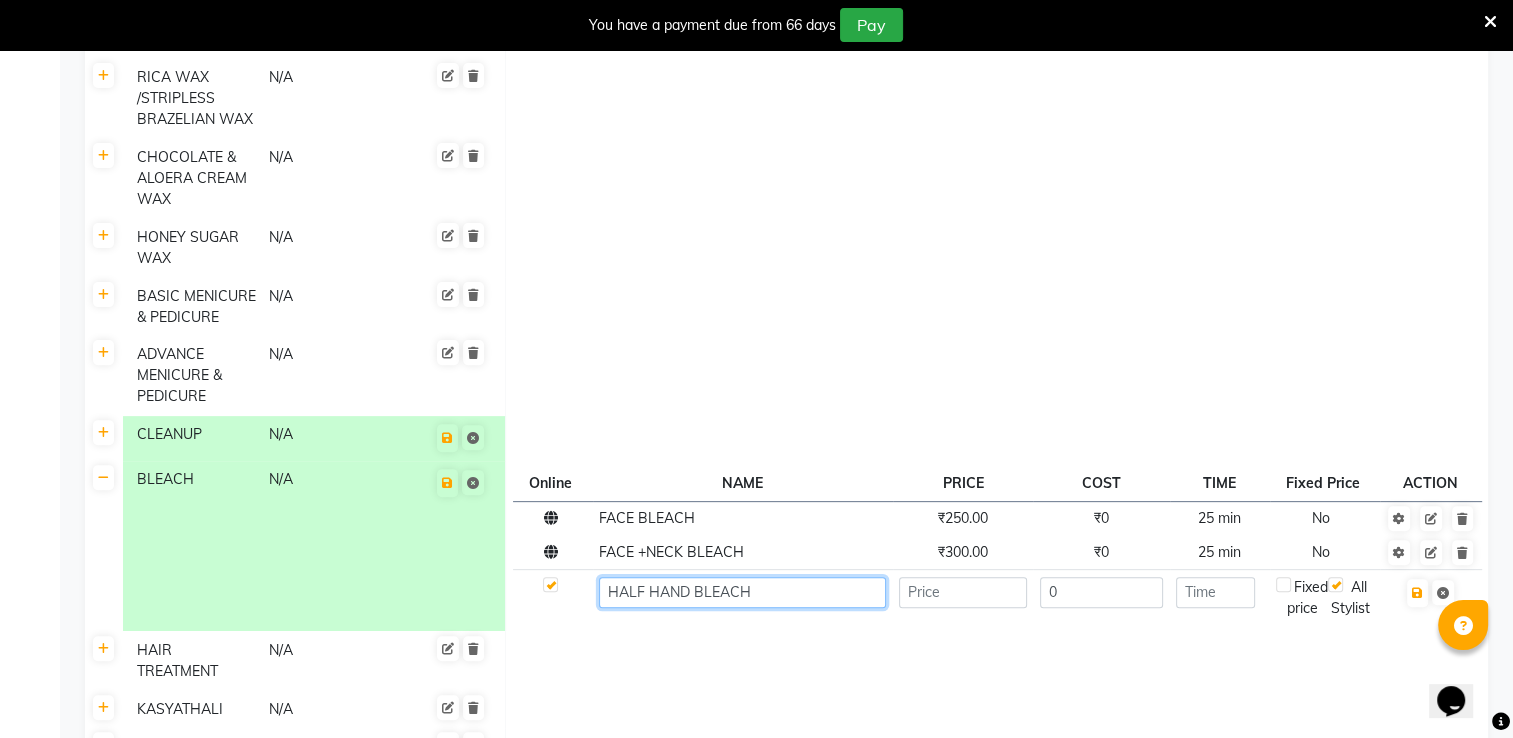 type on "HALF HAND BLEACH" 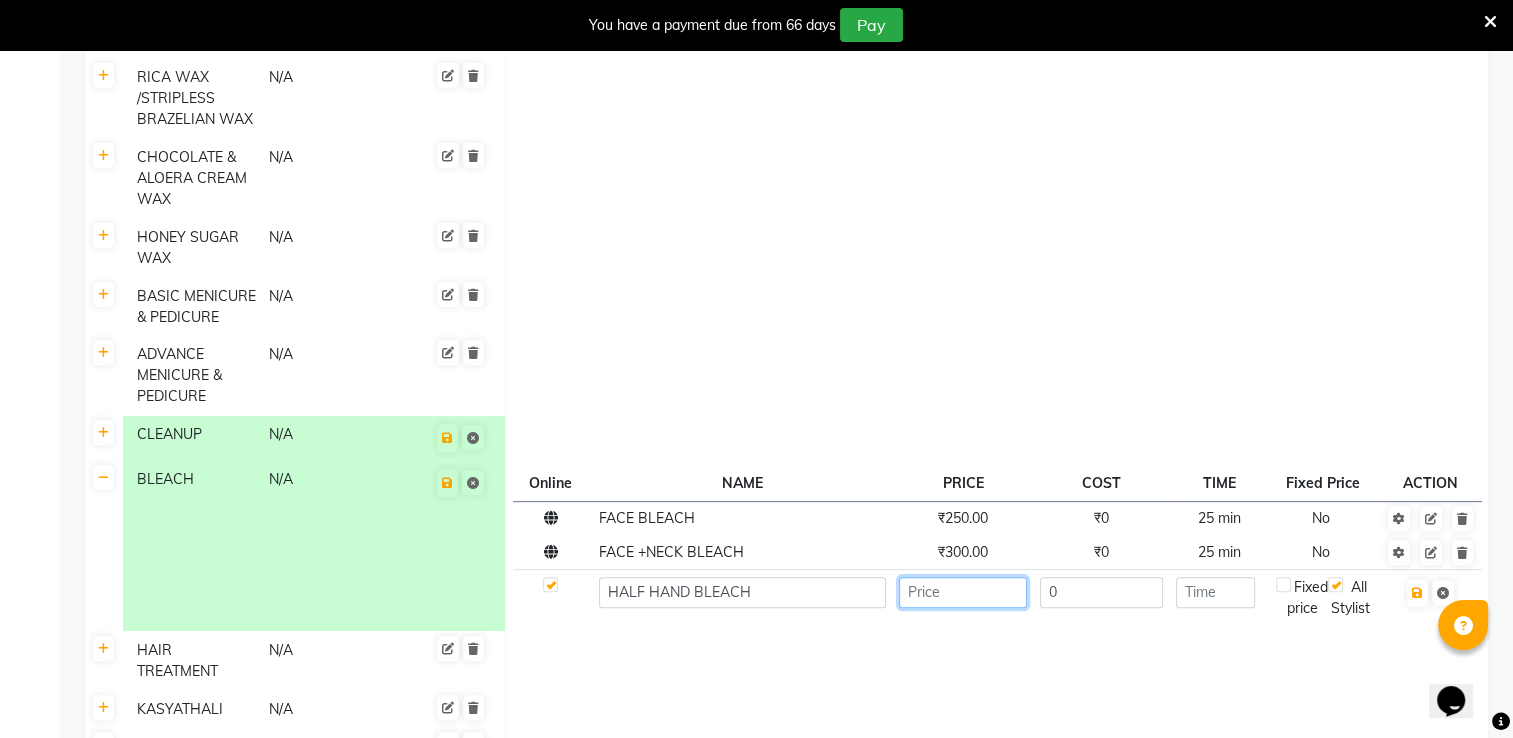 click 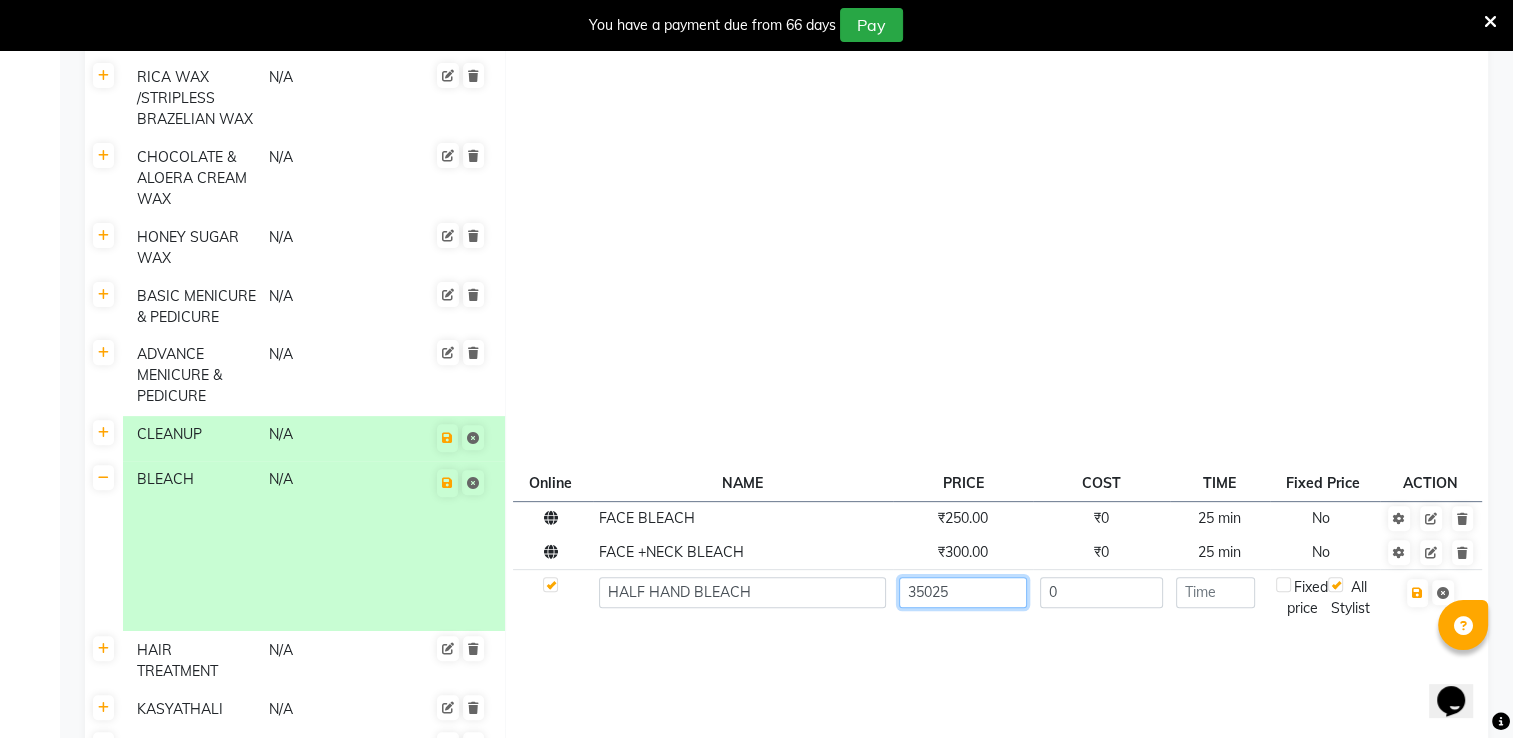 type on "35025" 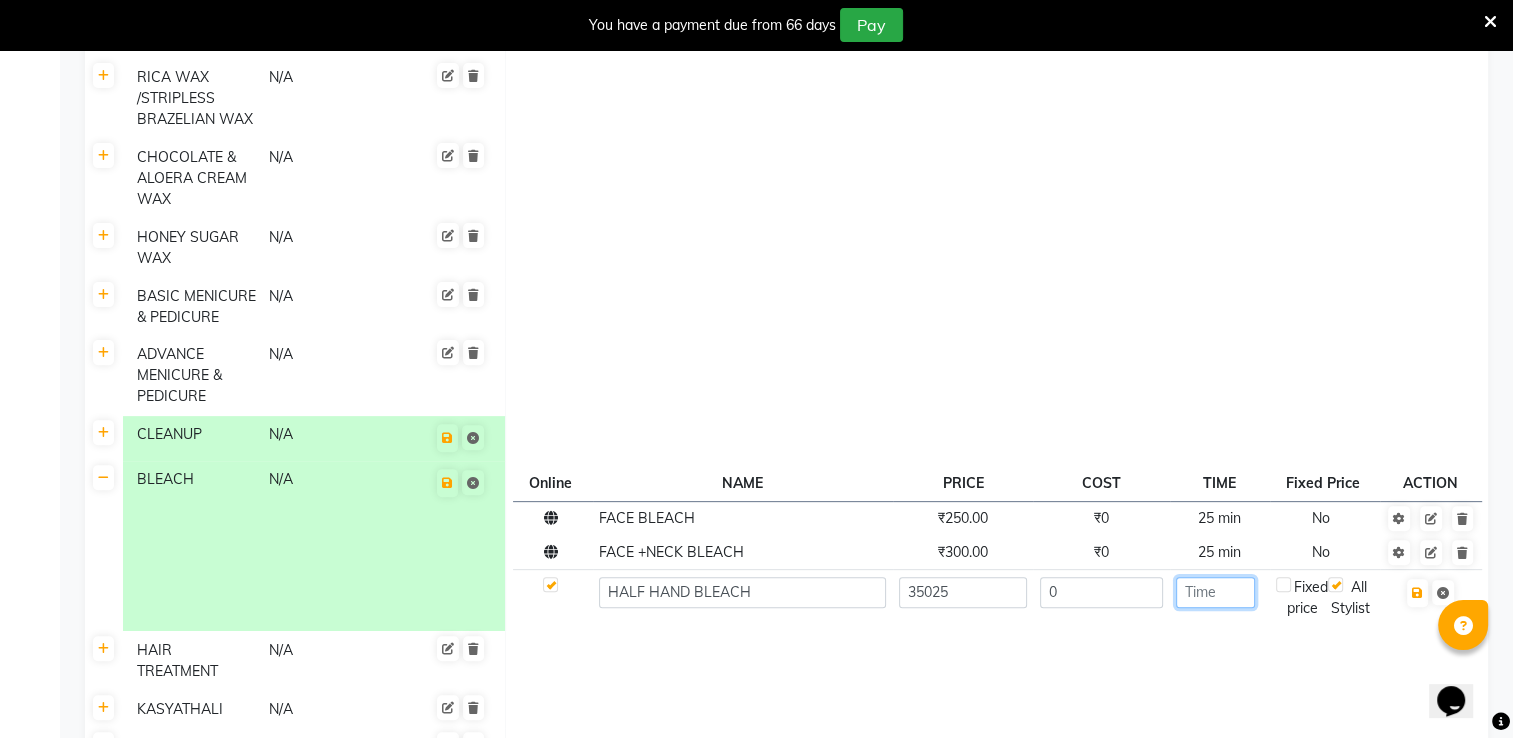 click 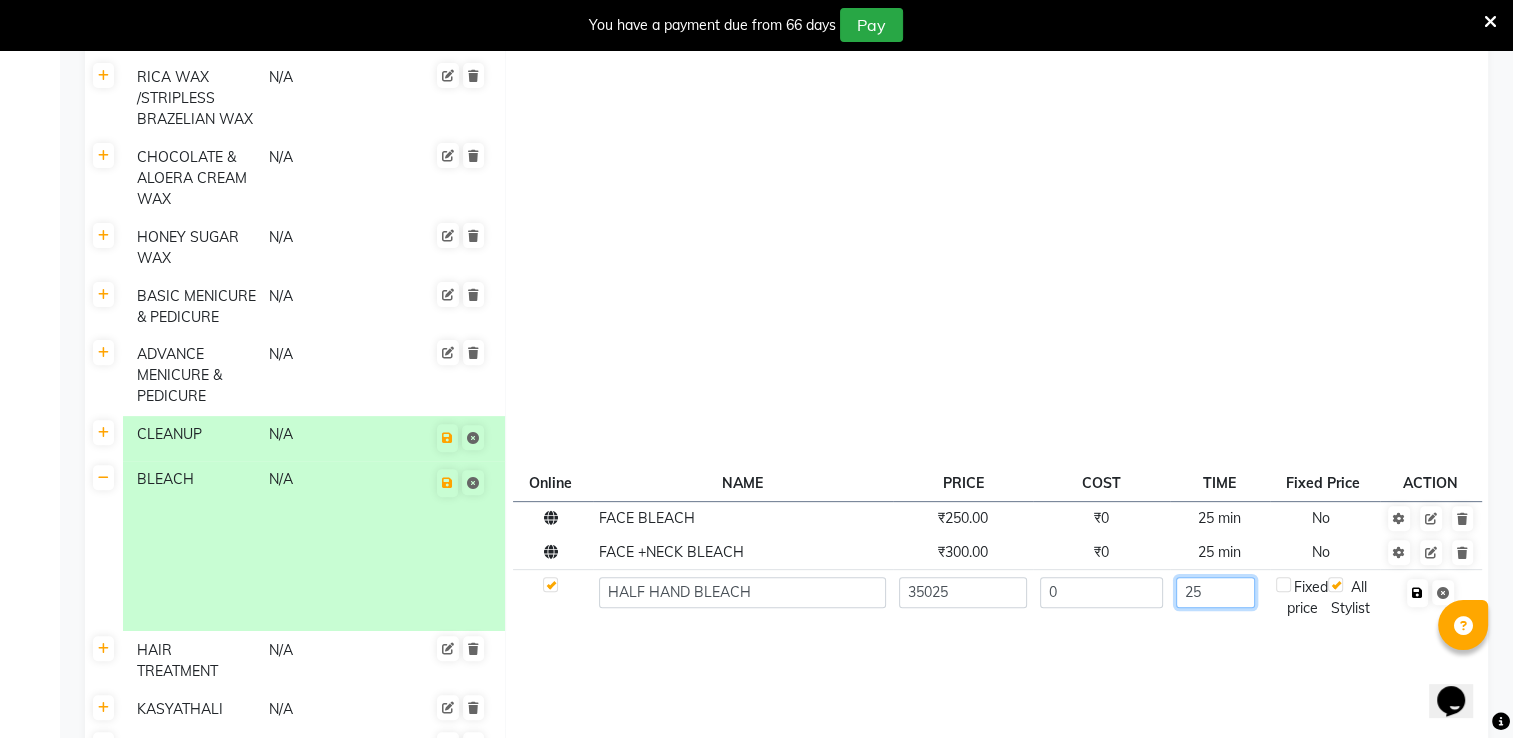 type on "25" 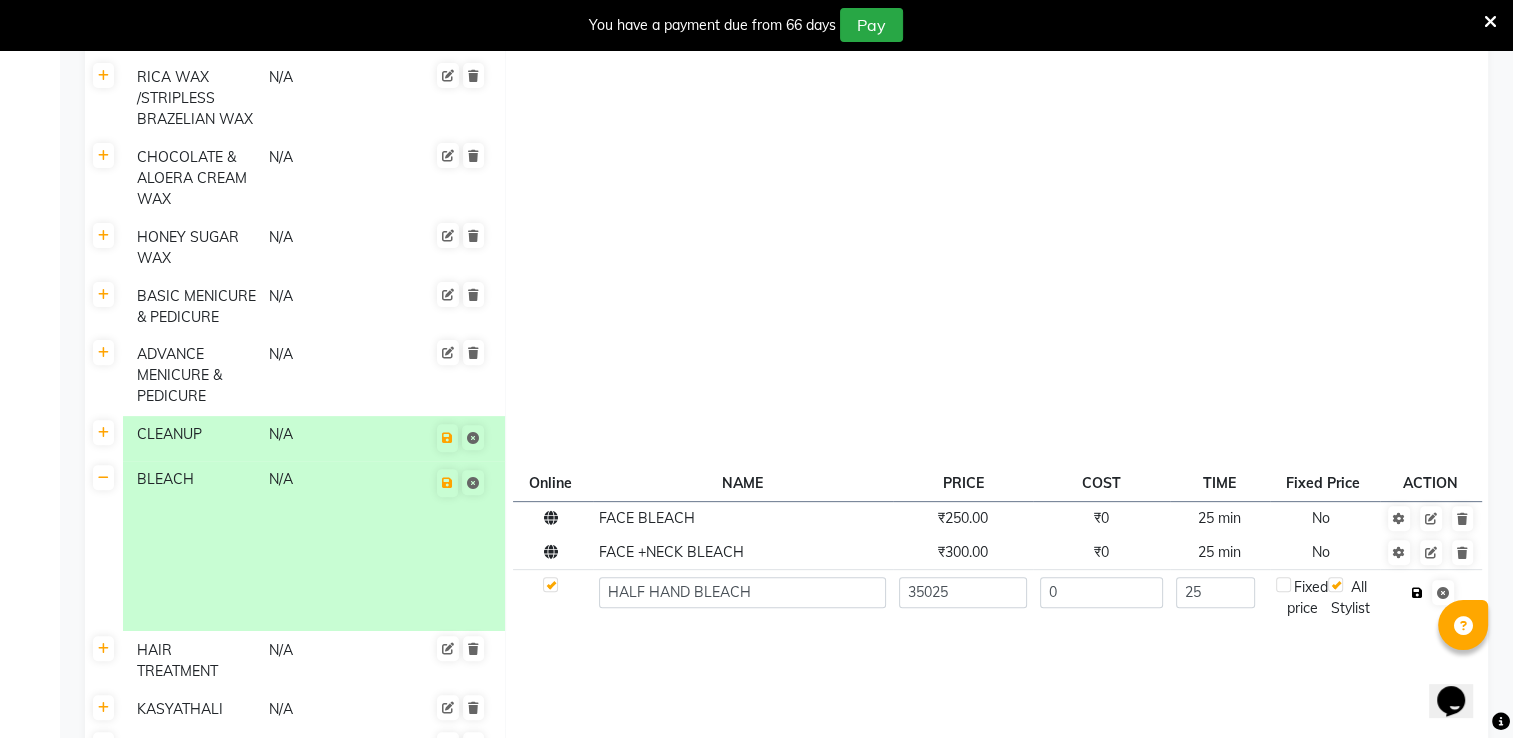click at bounding box center (1417, 593) 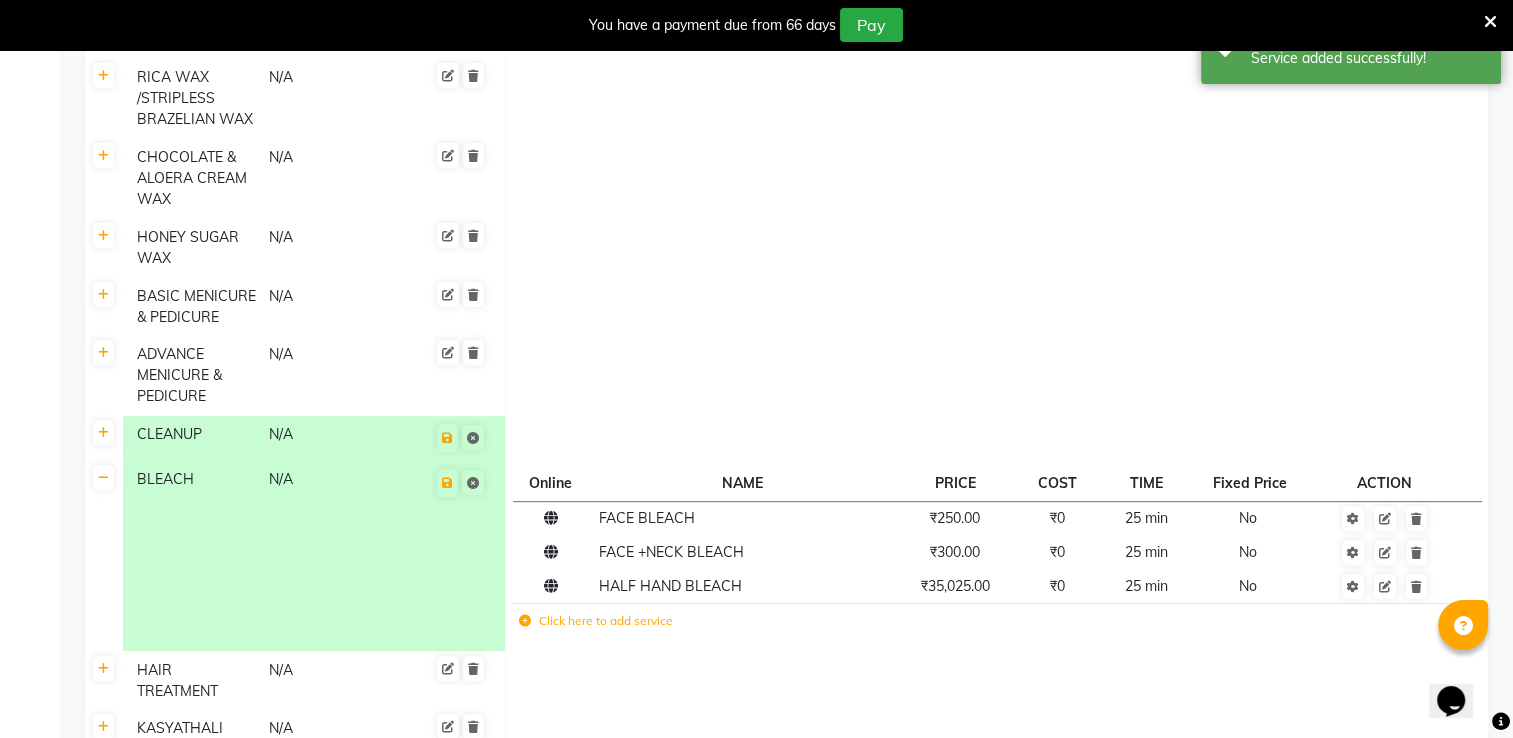 click on "Click here to add service" 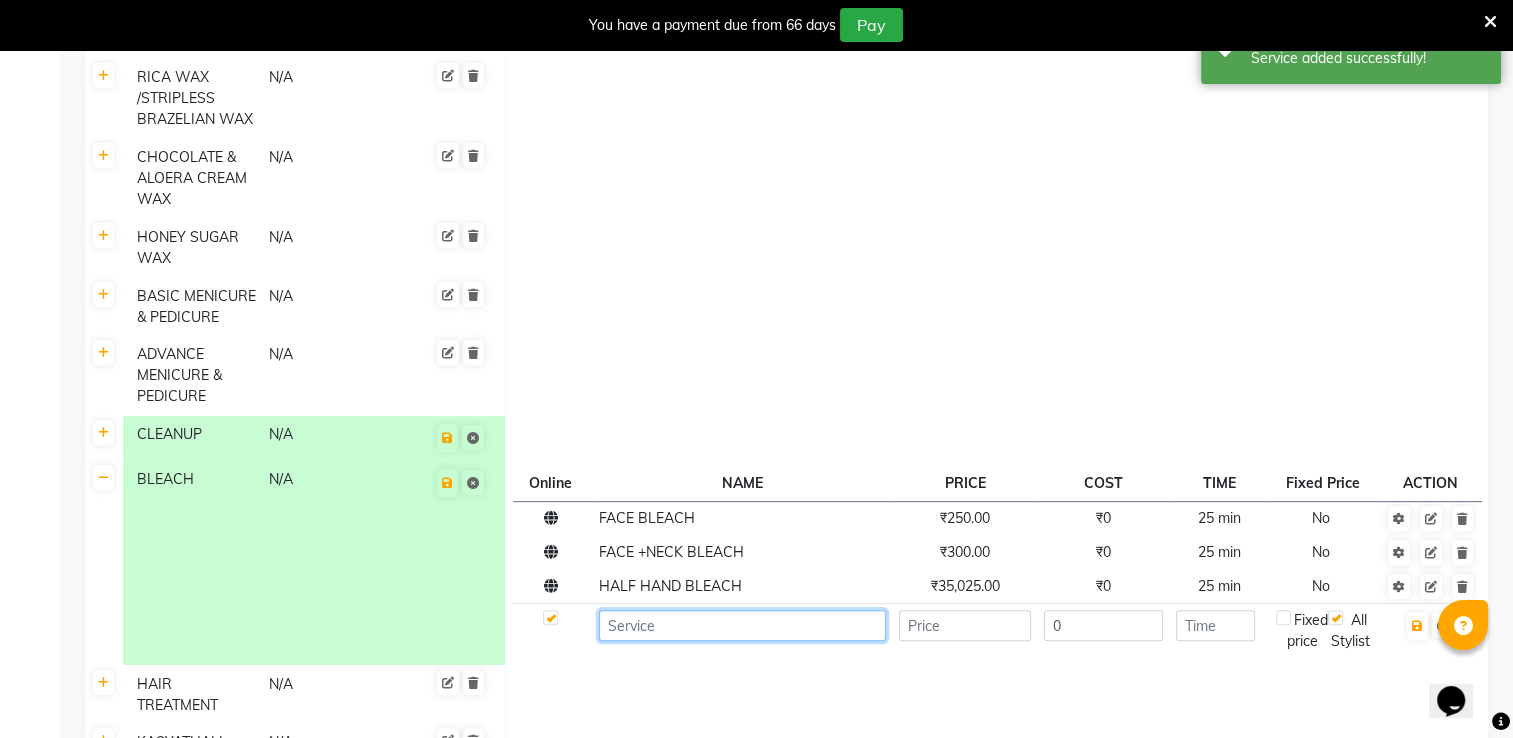 click 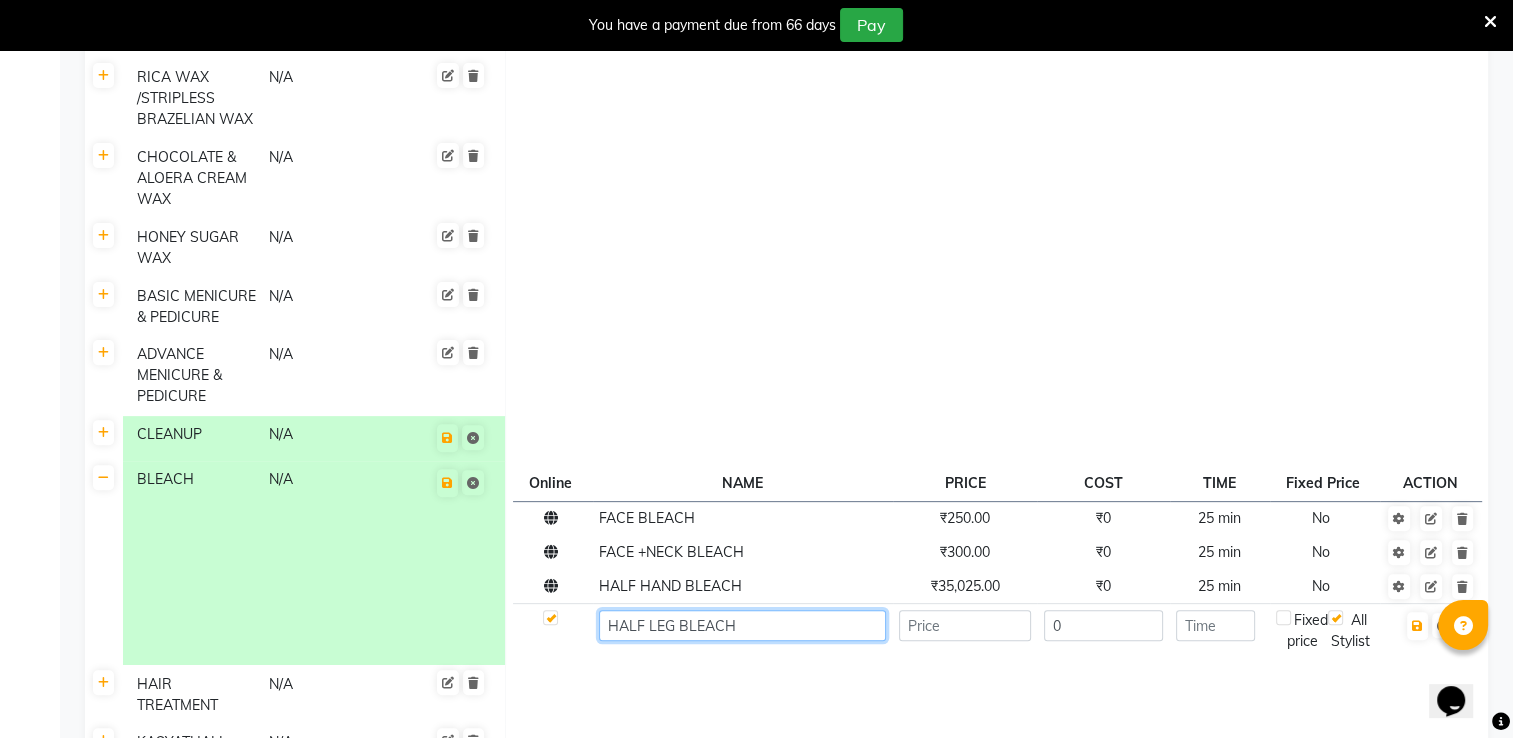 type on "HALF LEG BLEACH" 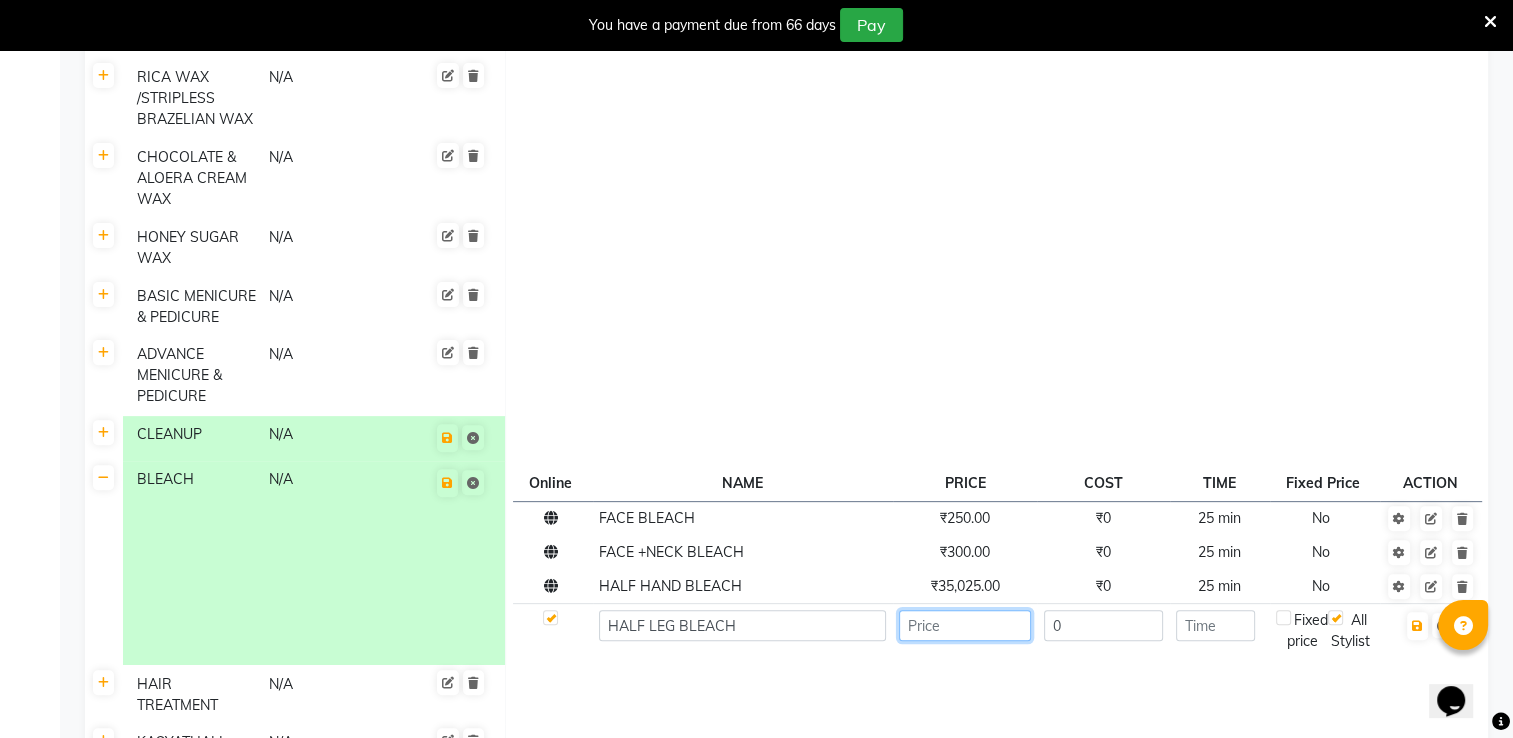 click 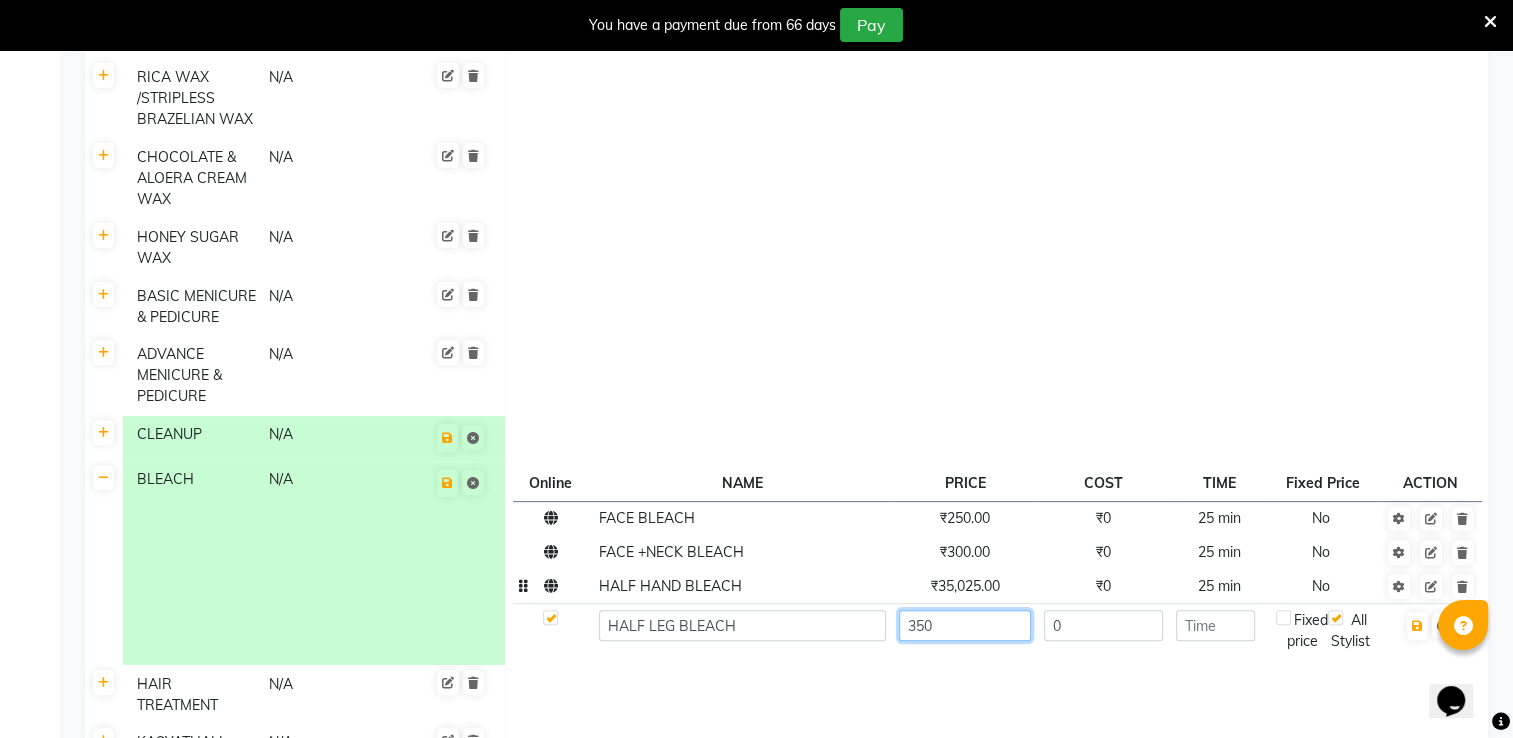 type on "350" 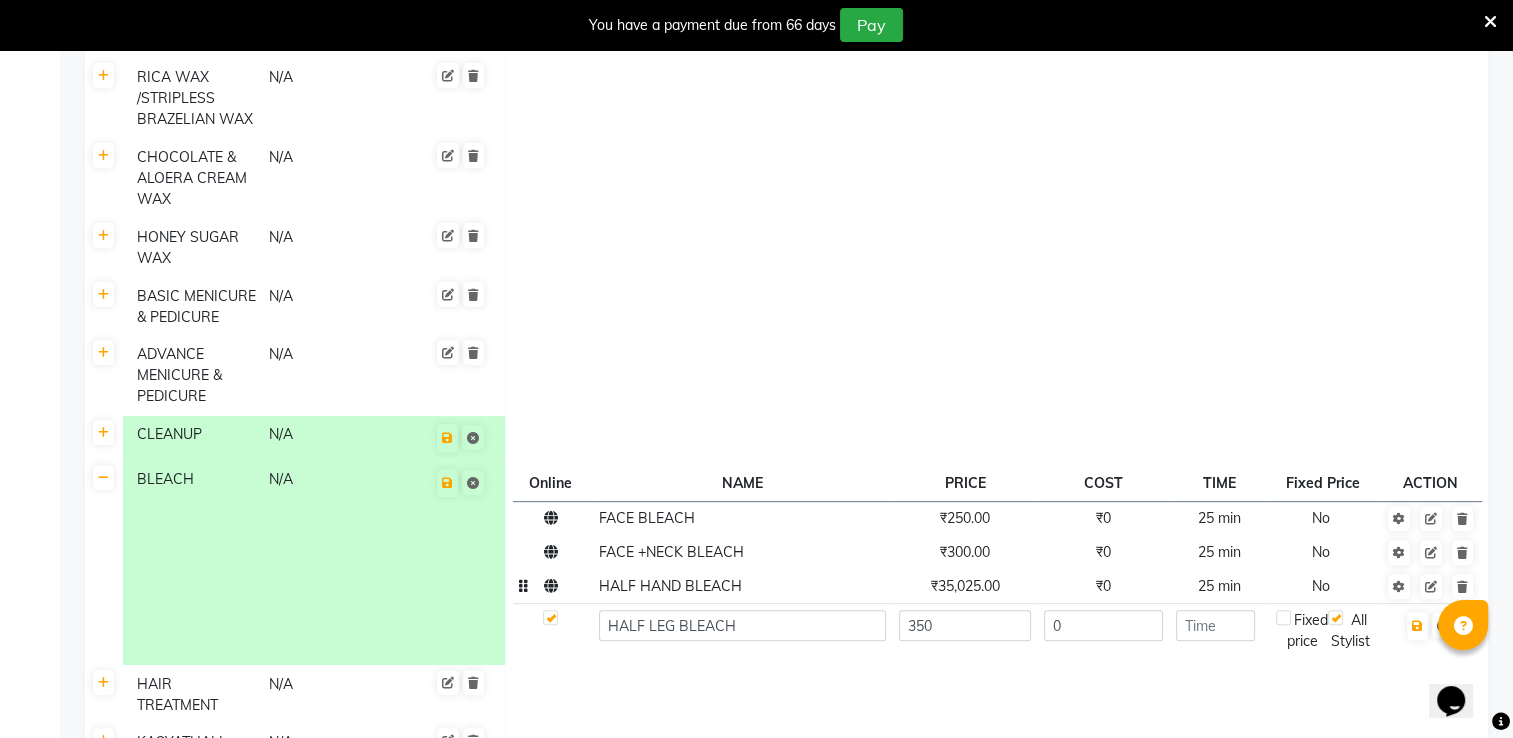 click on "₹35,025.00" 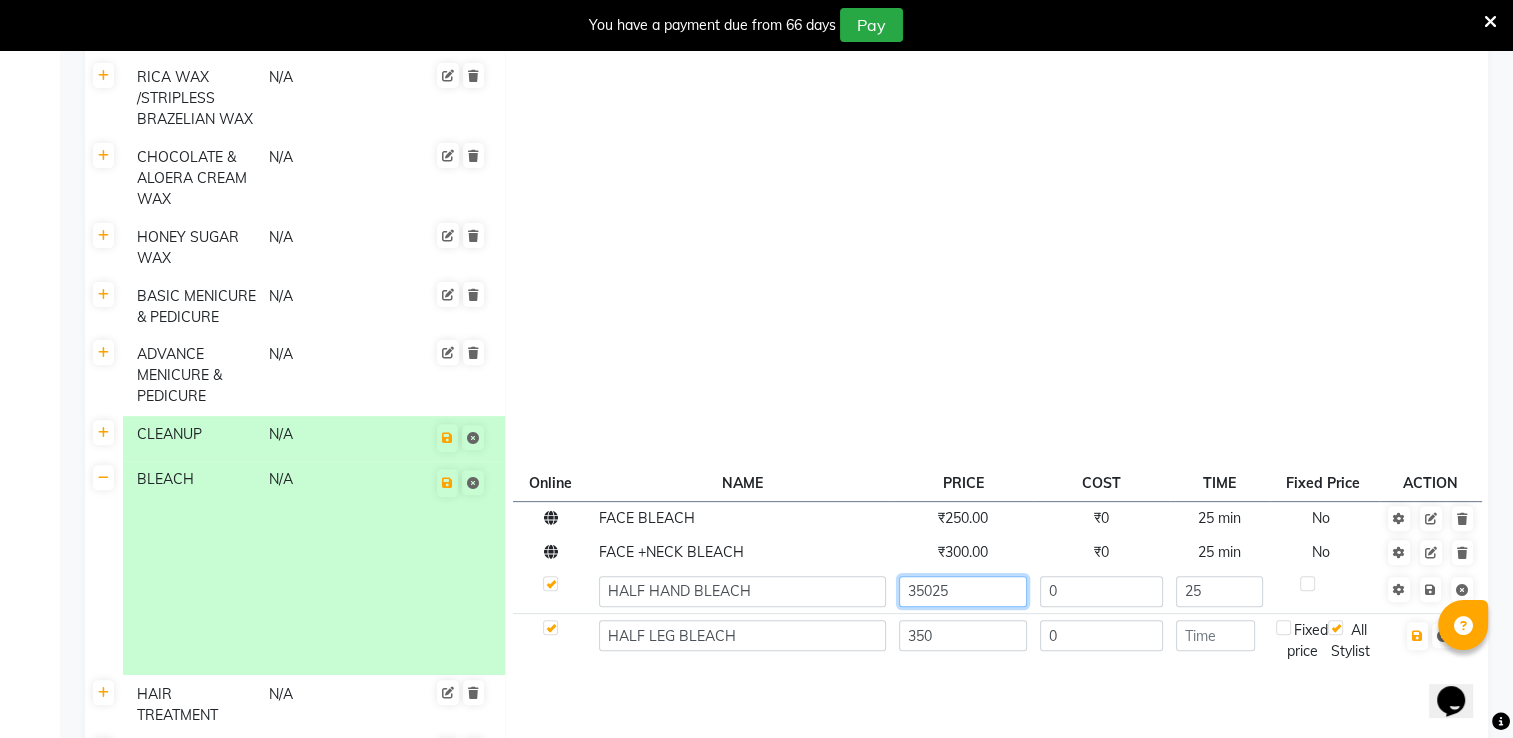 click on "35025" 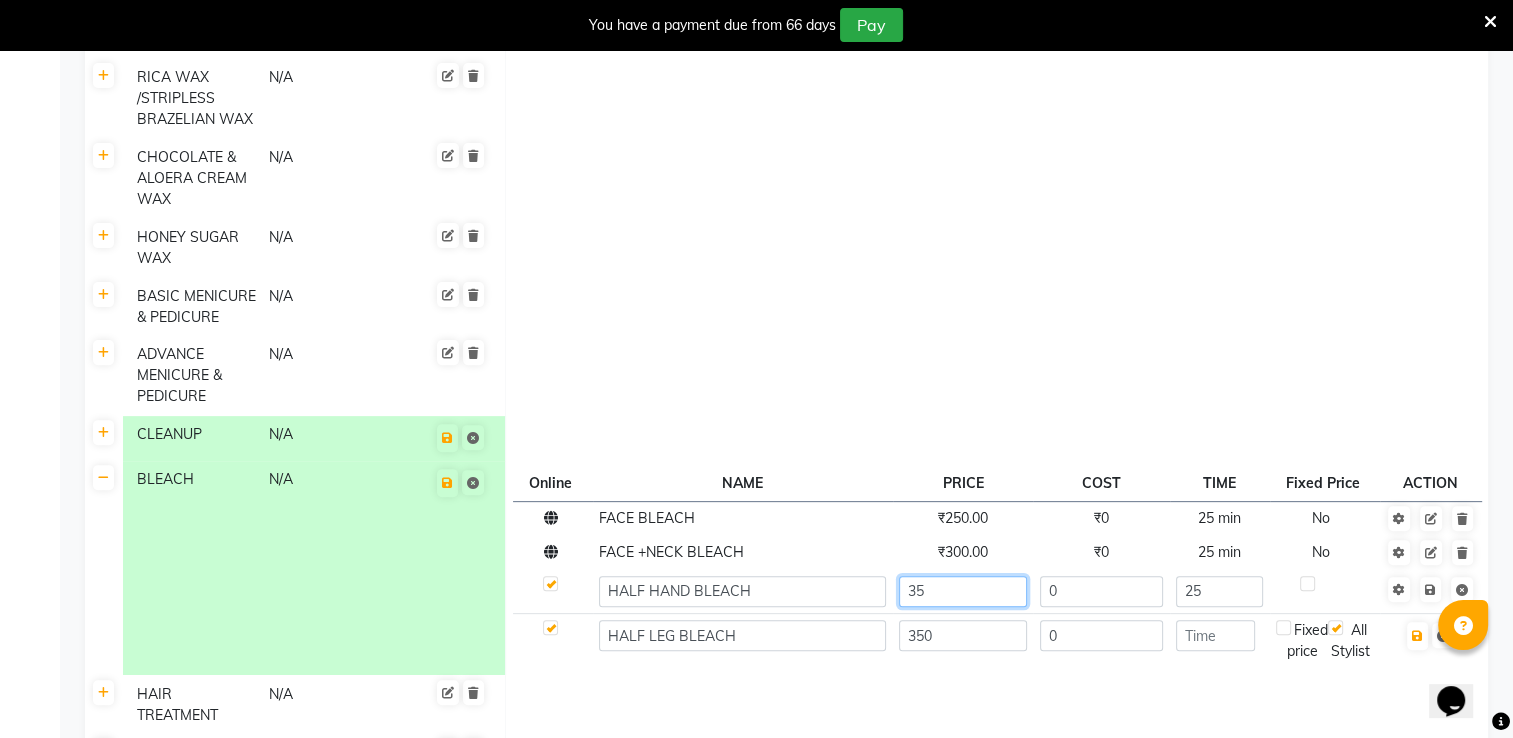 type on "350" 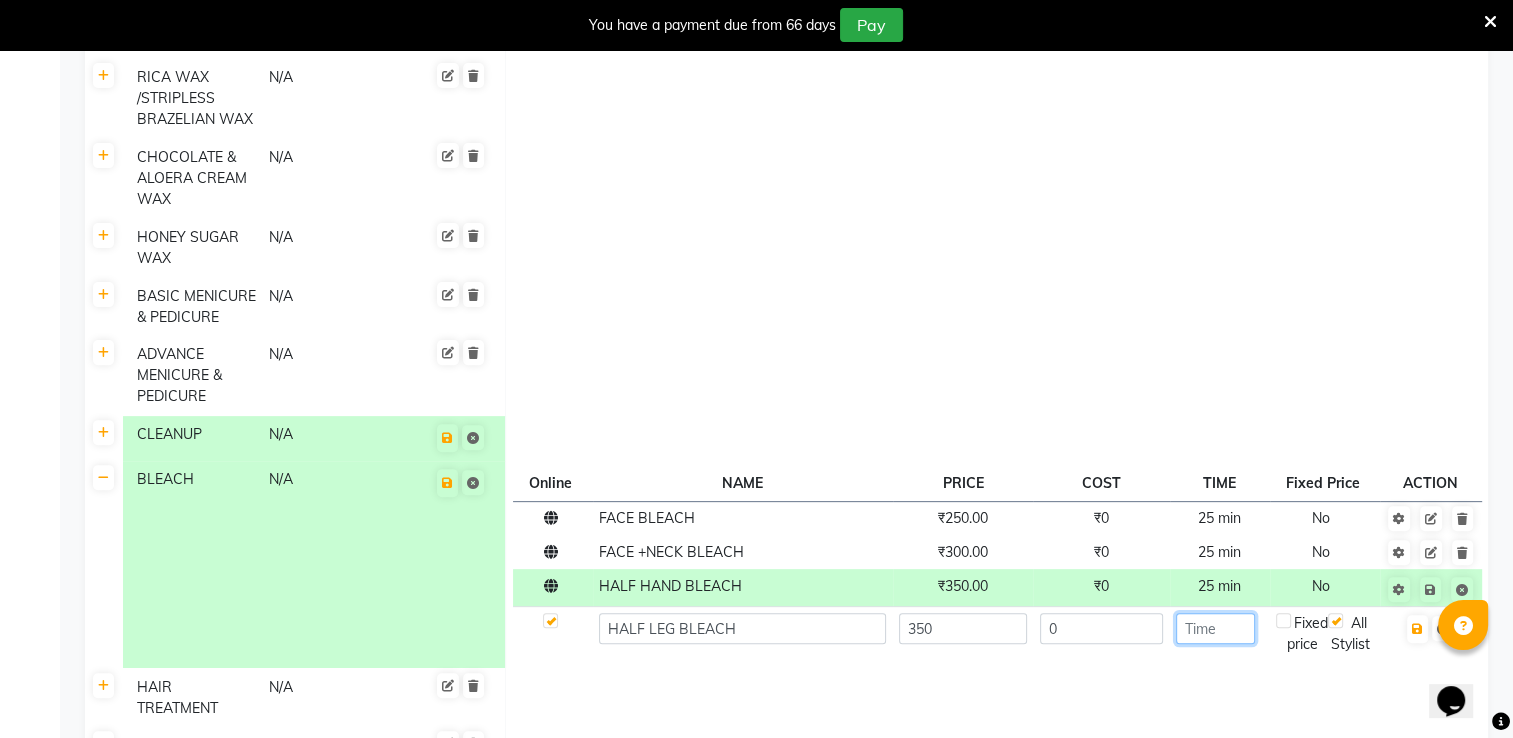 click 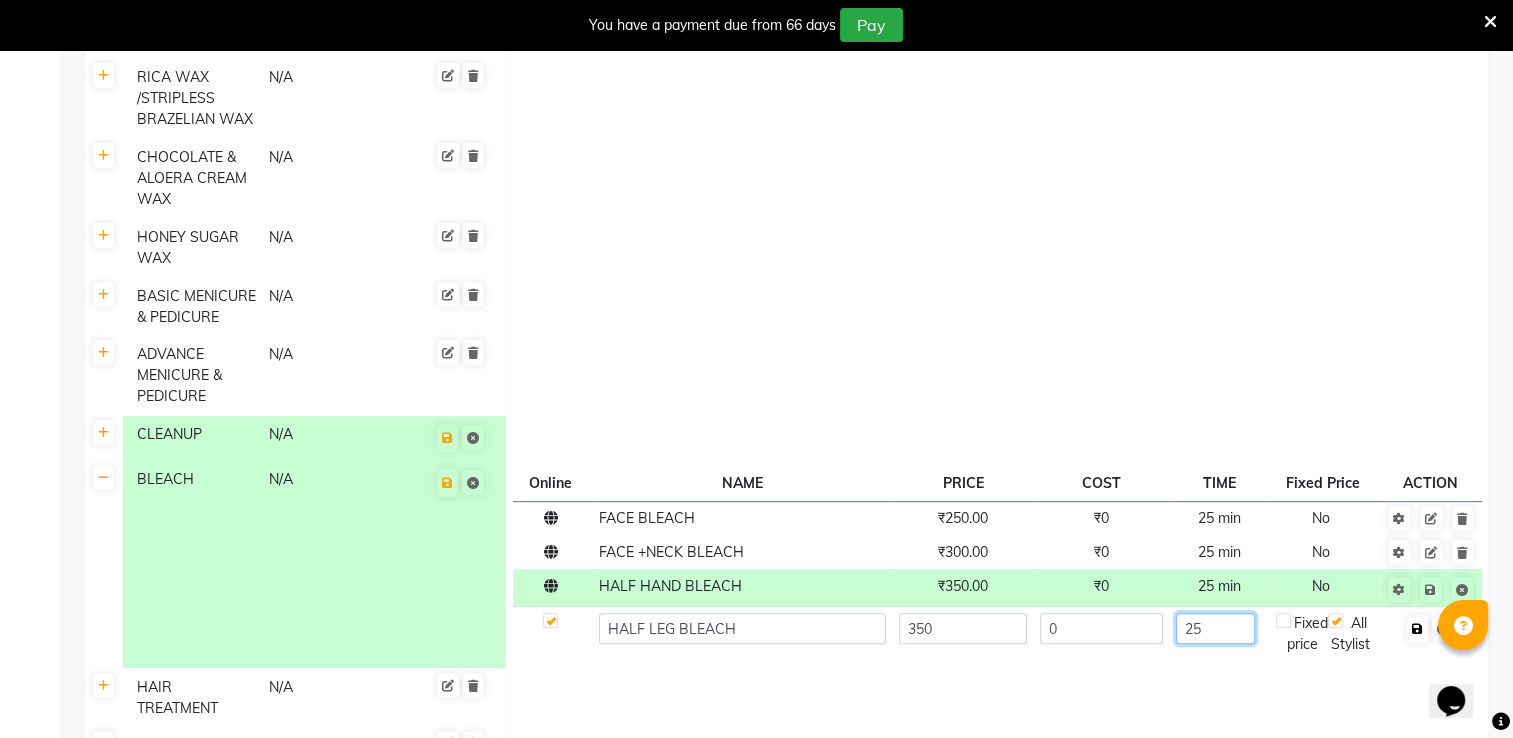 type on "25" 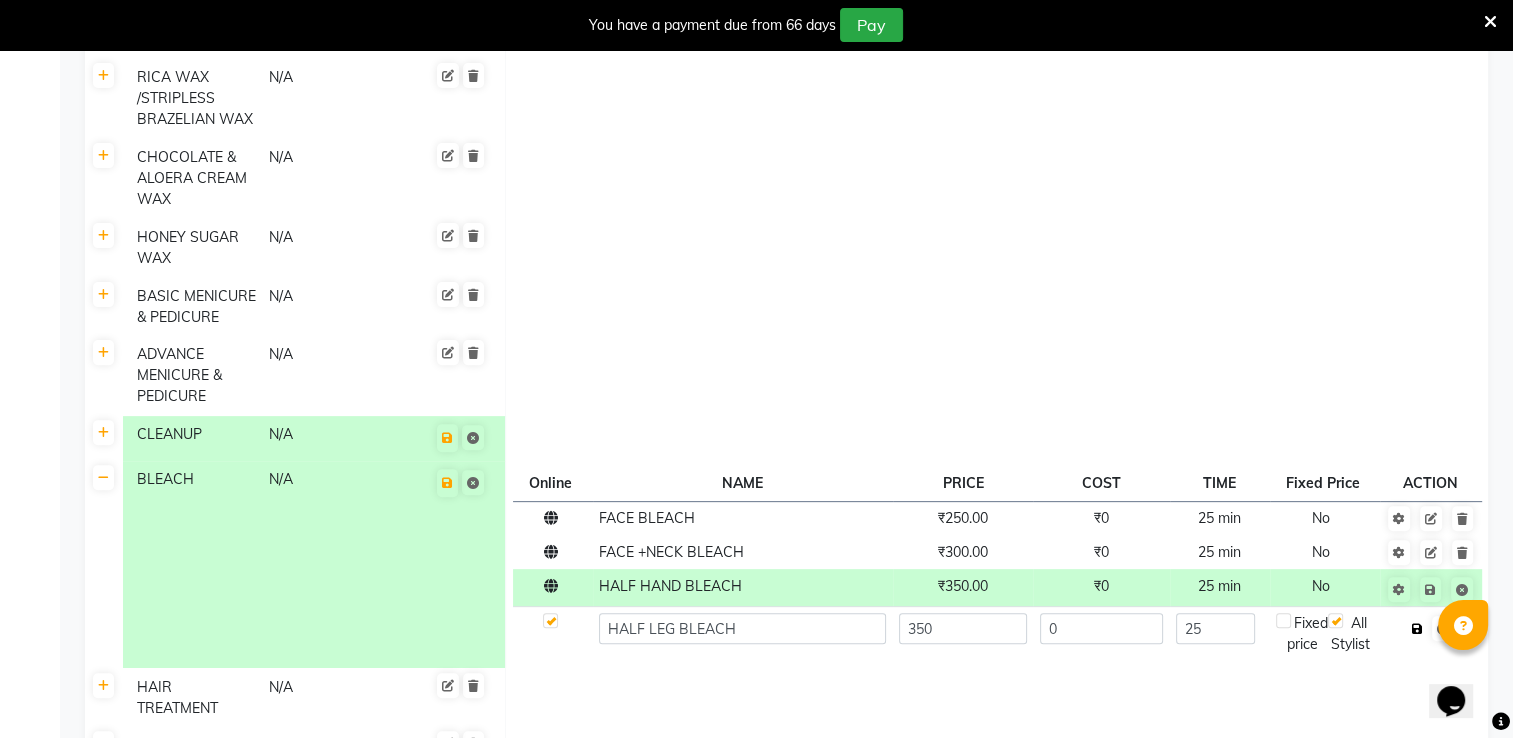 click at bounding box center (1417, 629) 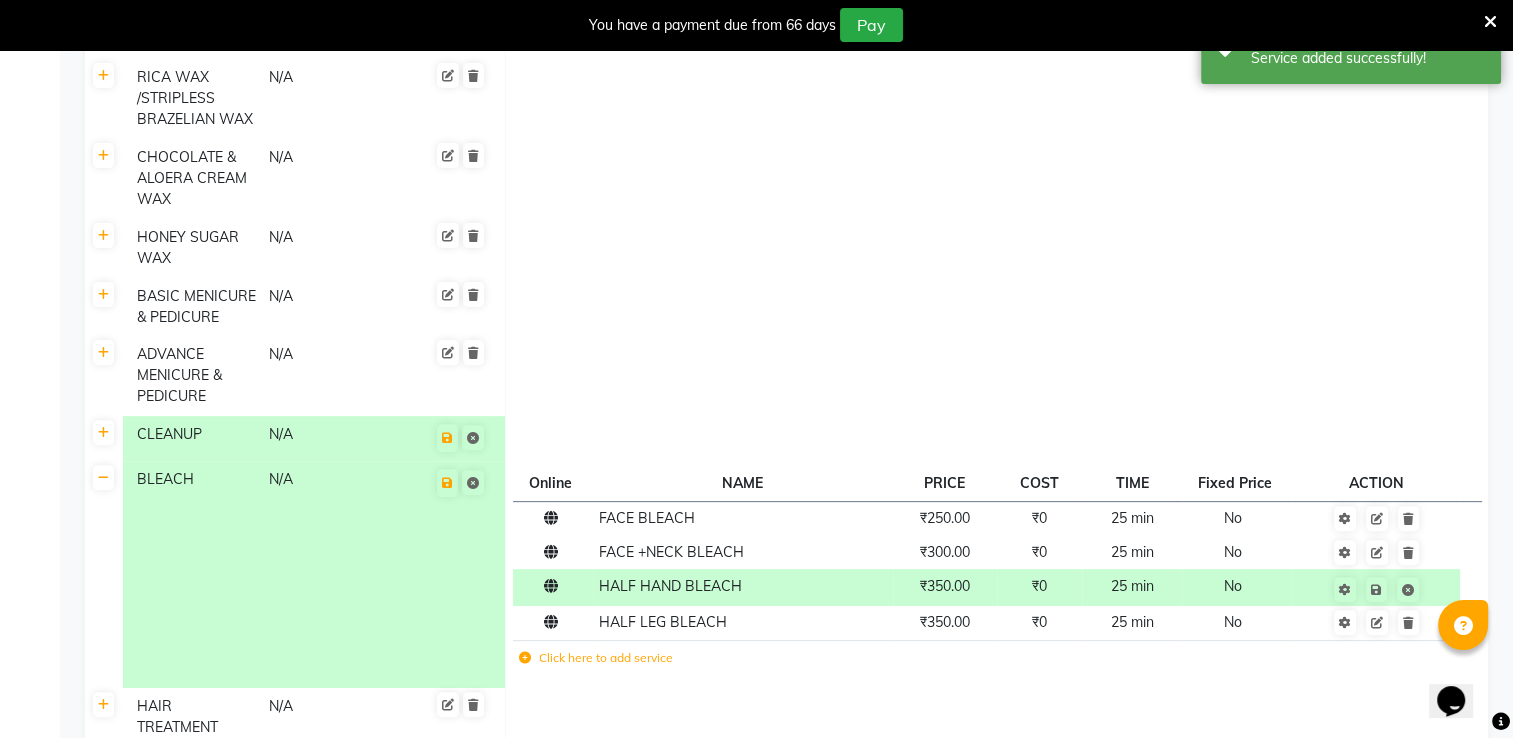 click on "Click here to add service" 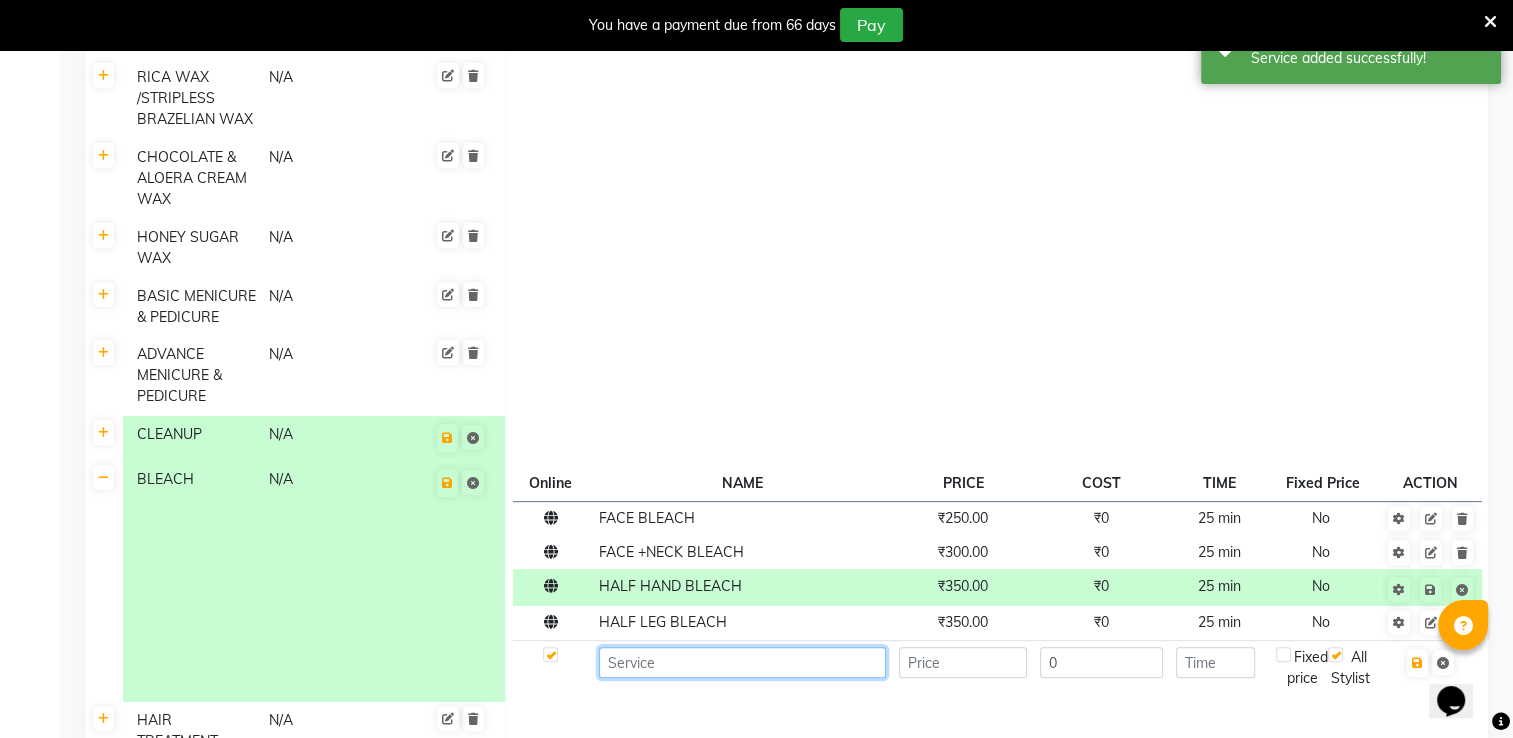 click 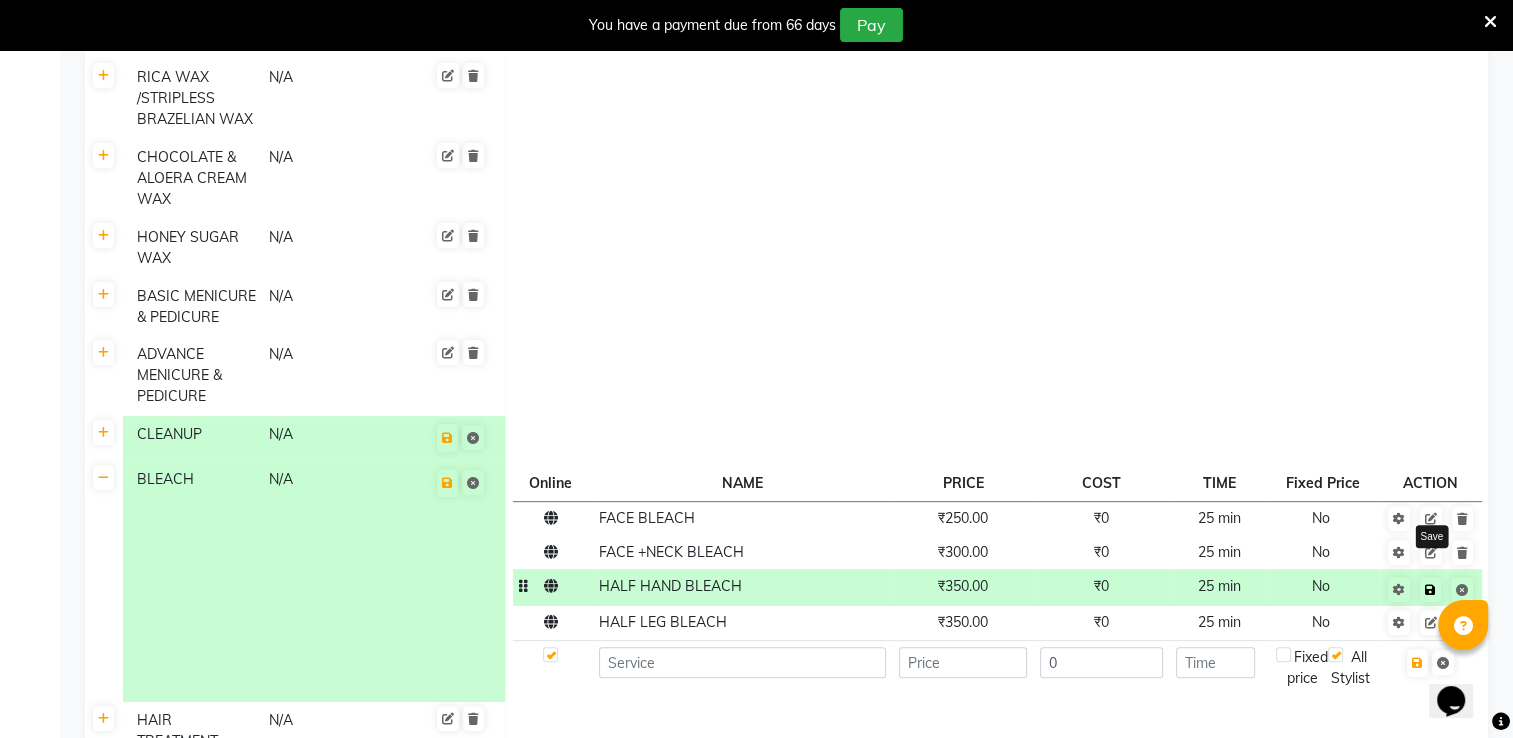 click 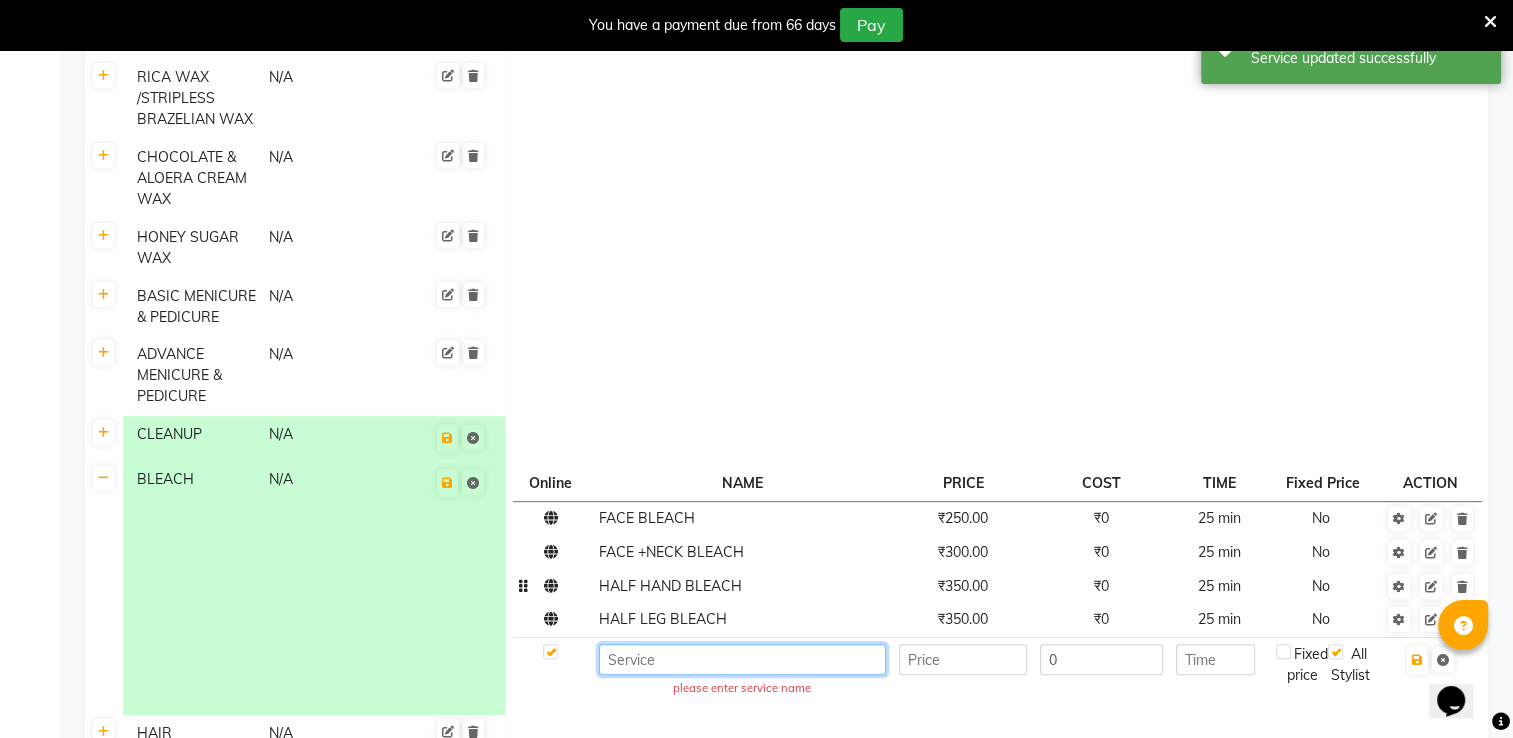click 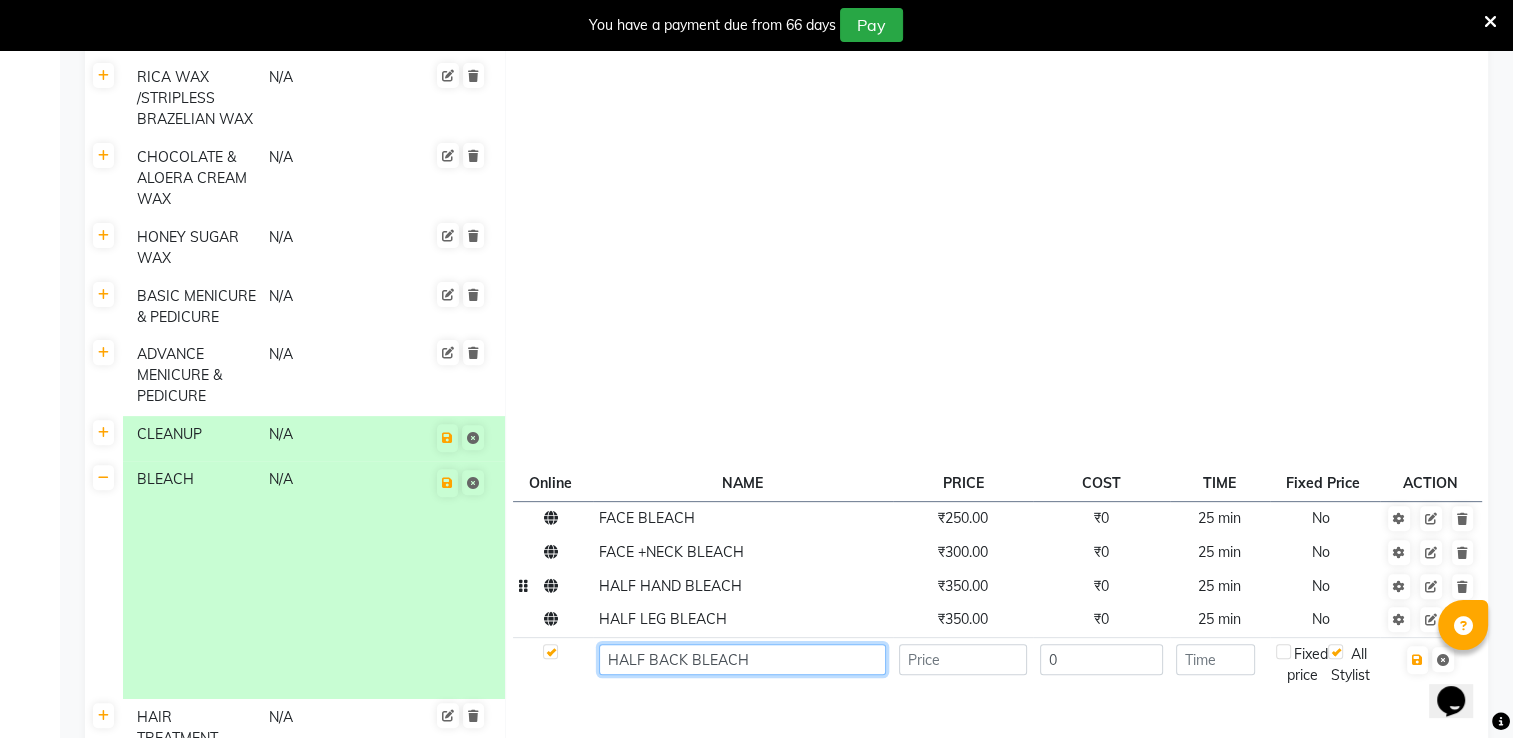 type on "HALF BACK BLEACH" 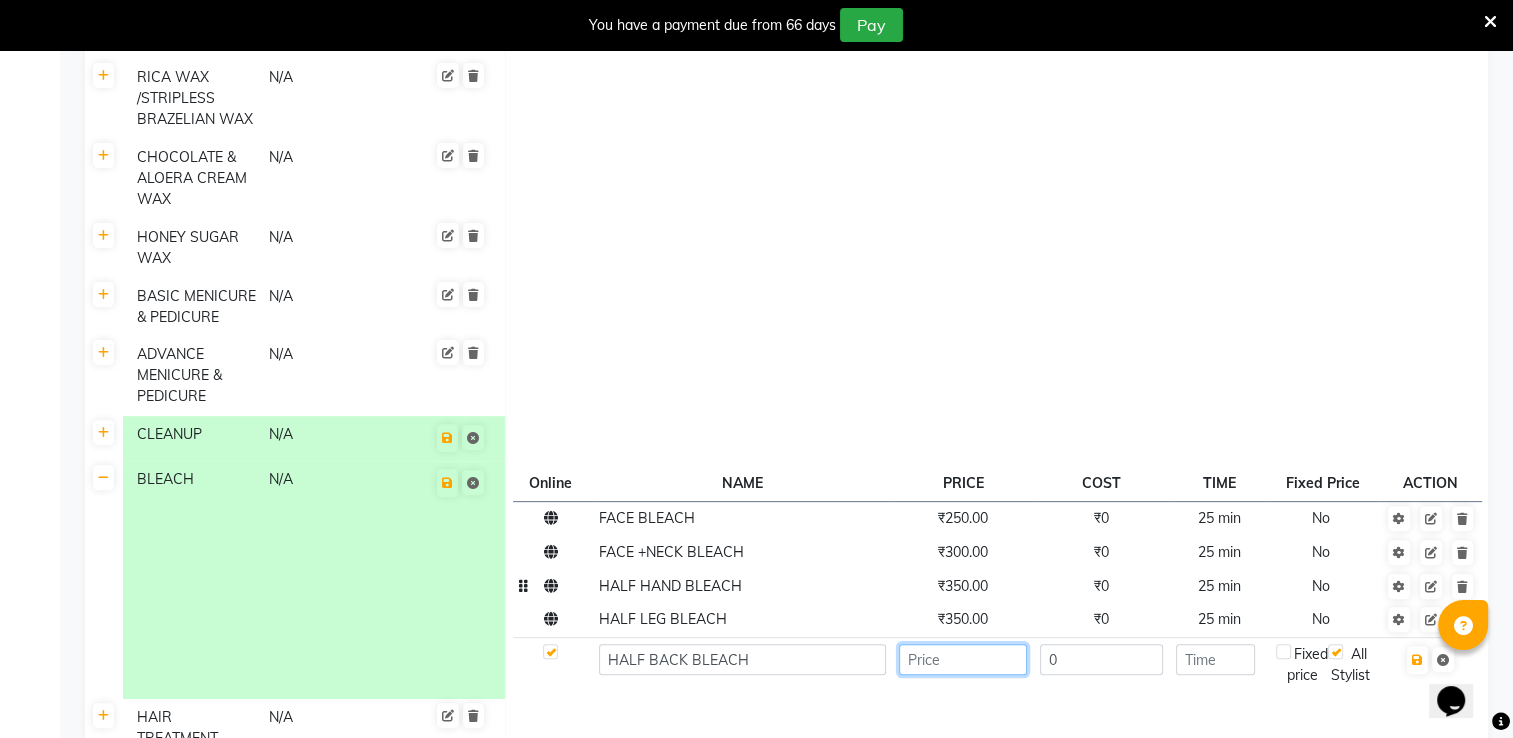 click 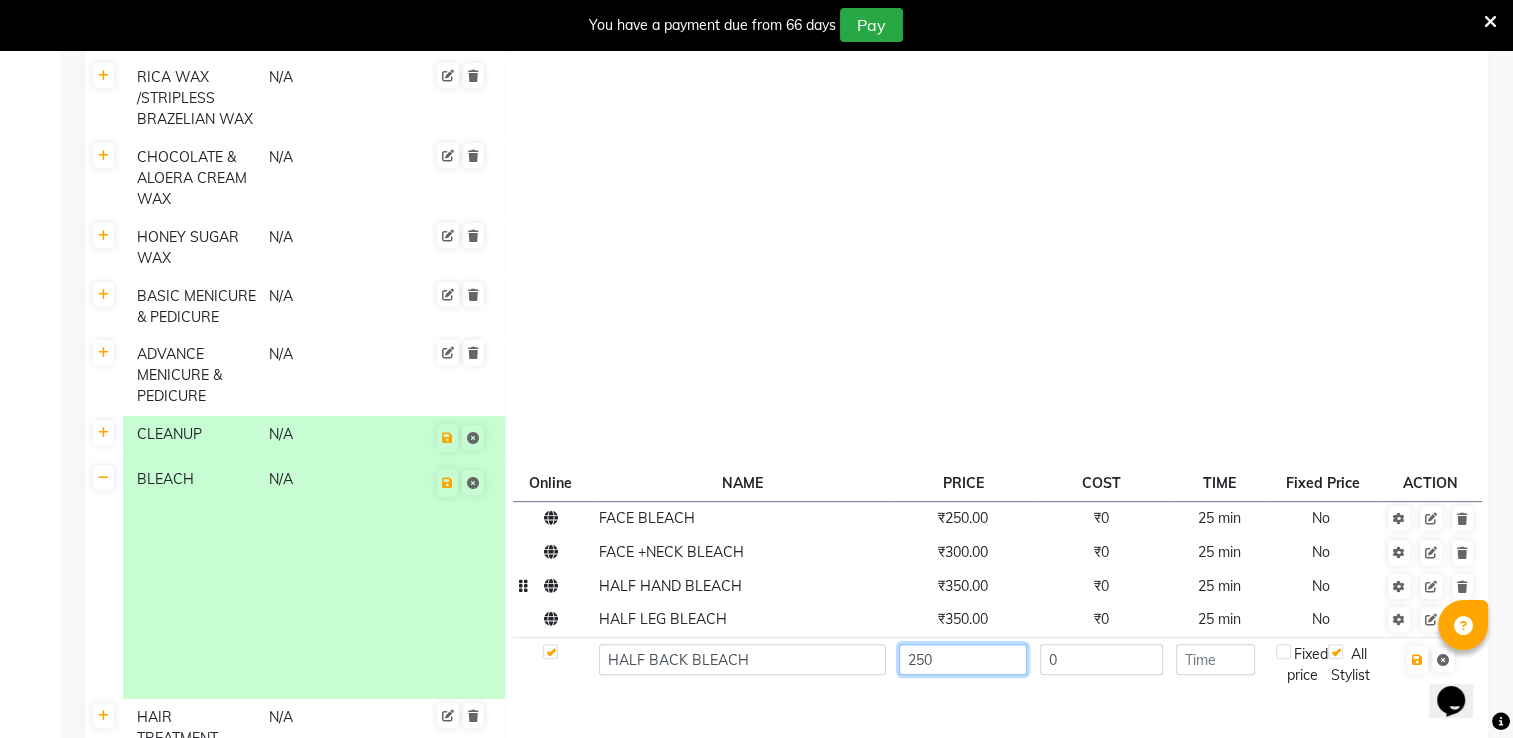type on "250" 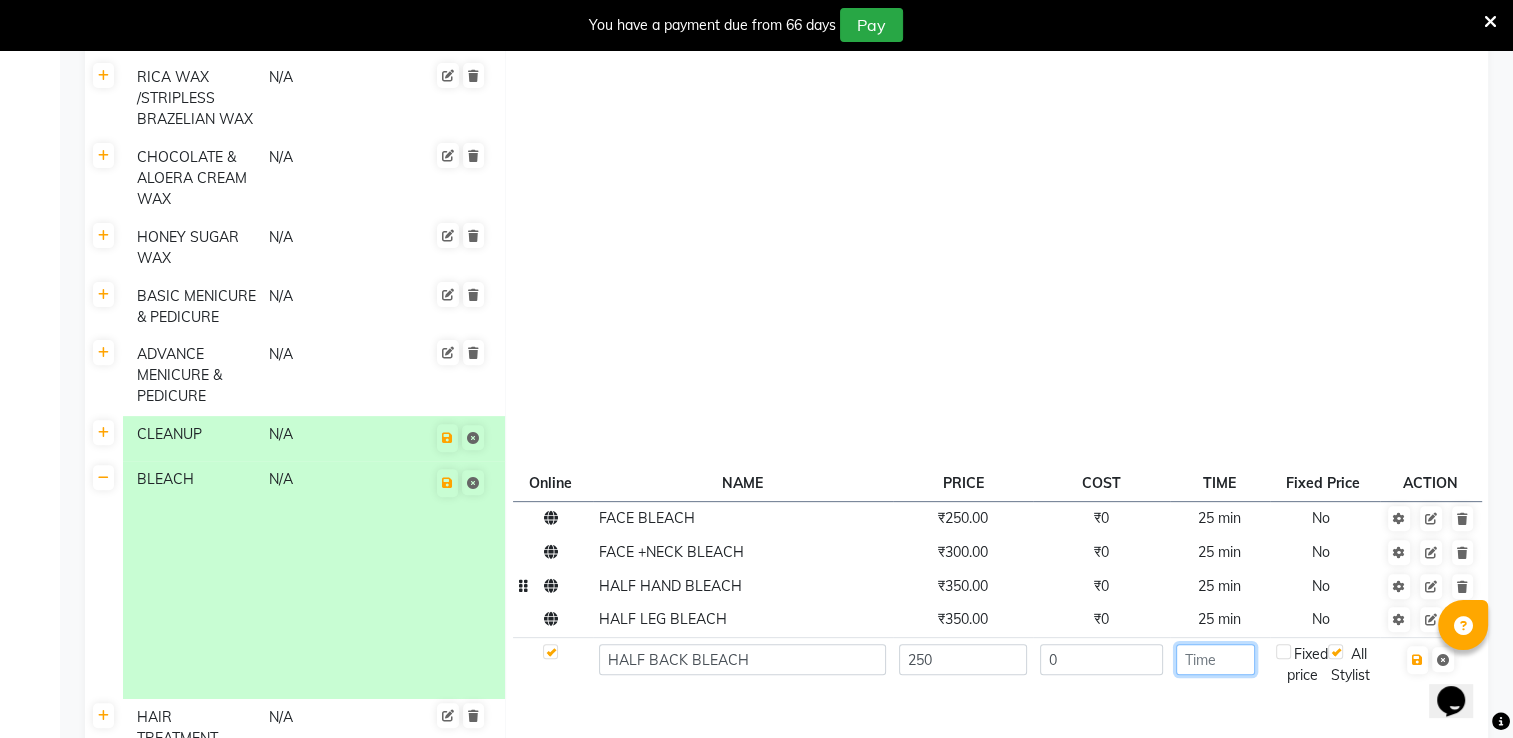 click 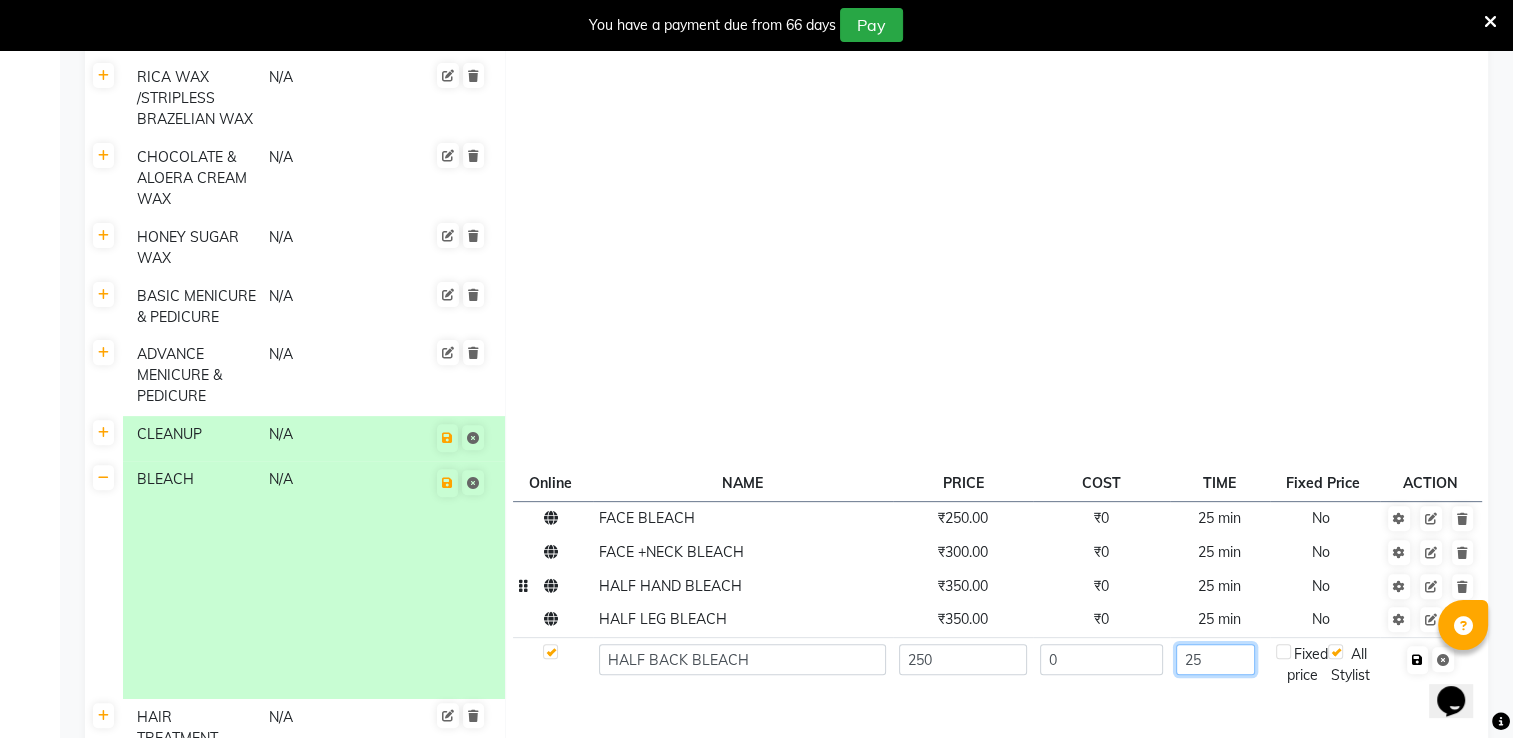 type on "25" 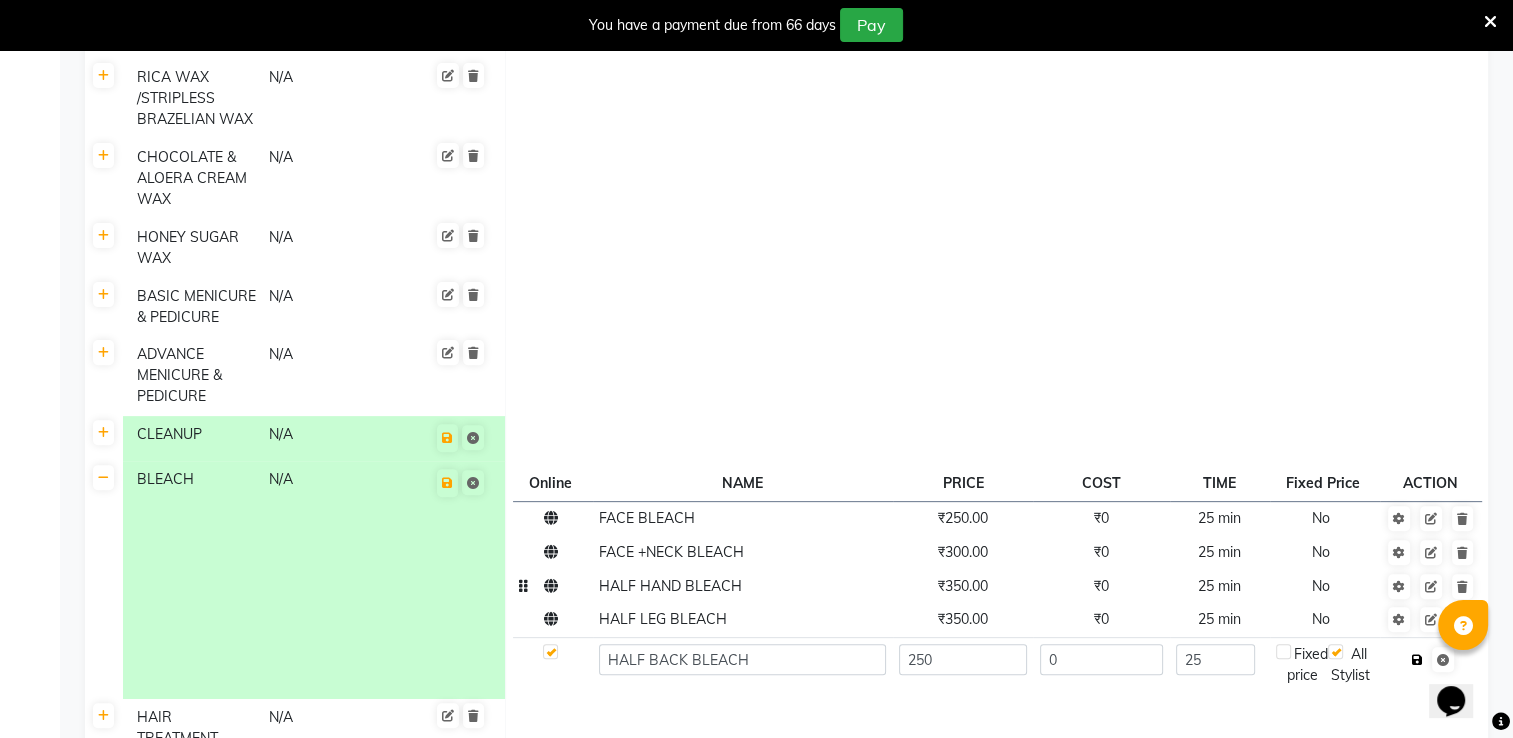 click at bounding box center (1417, 660) 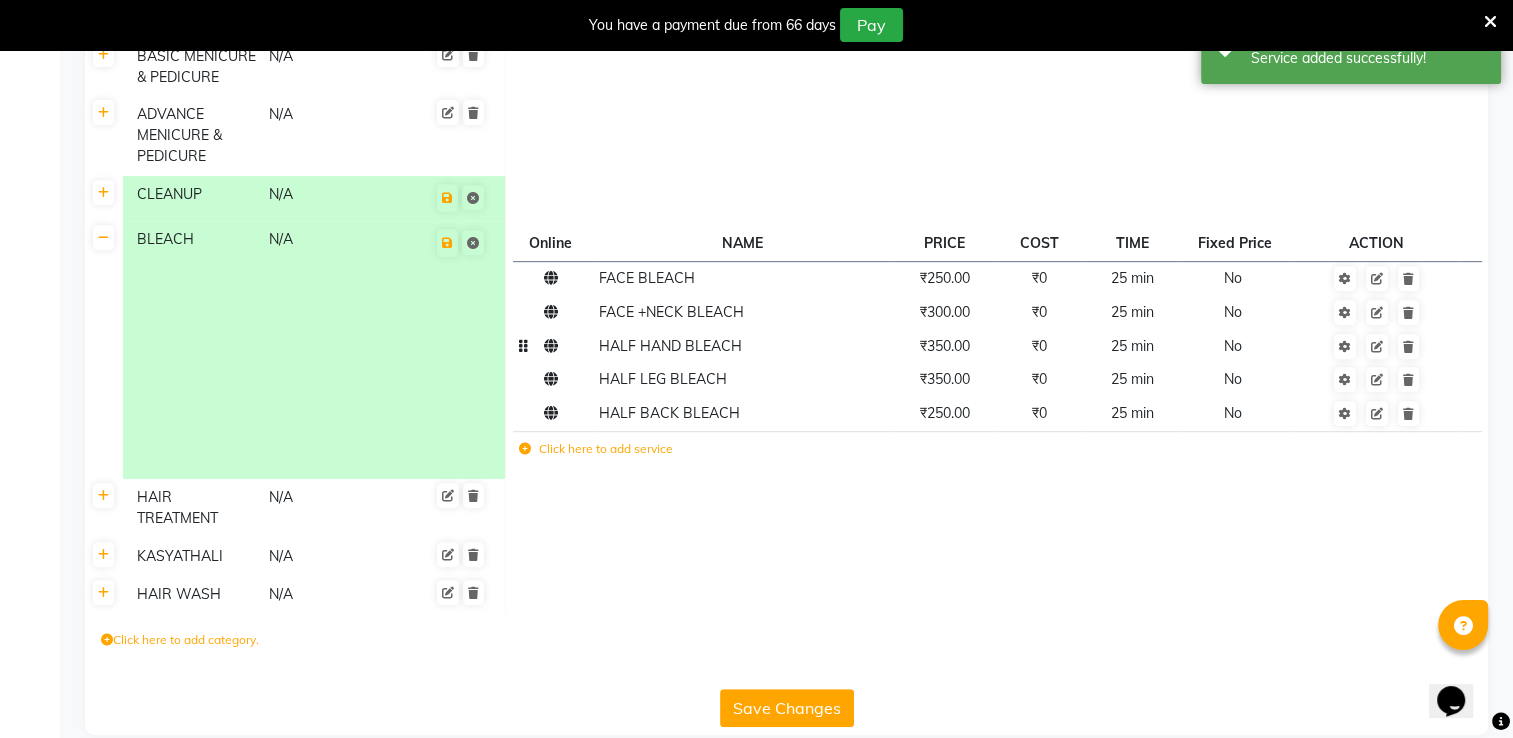 scroll, scrollTop: 853, scrollLeft: 0, axis: vertical 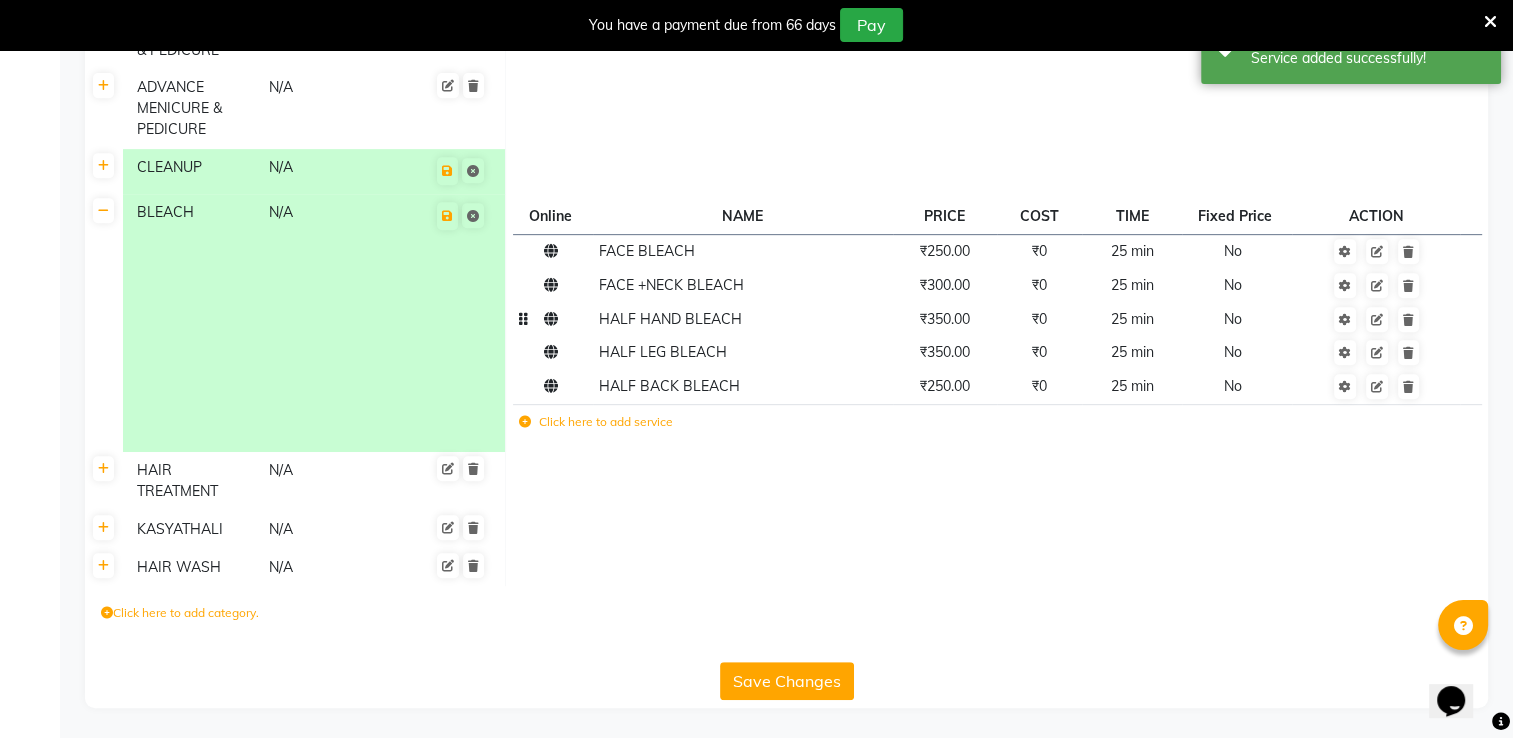 click on "Click here to add service" 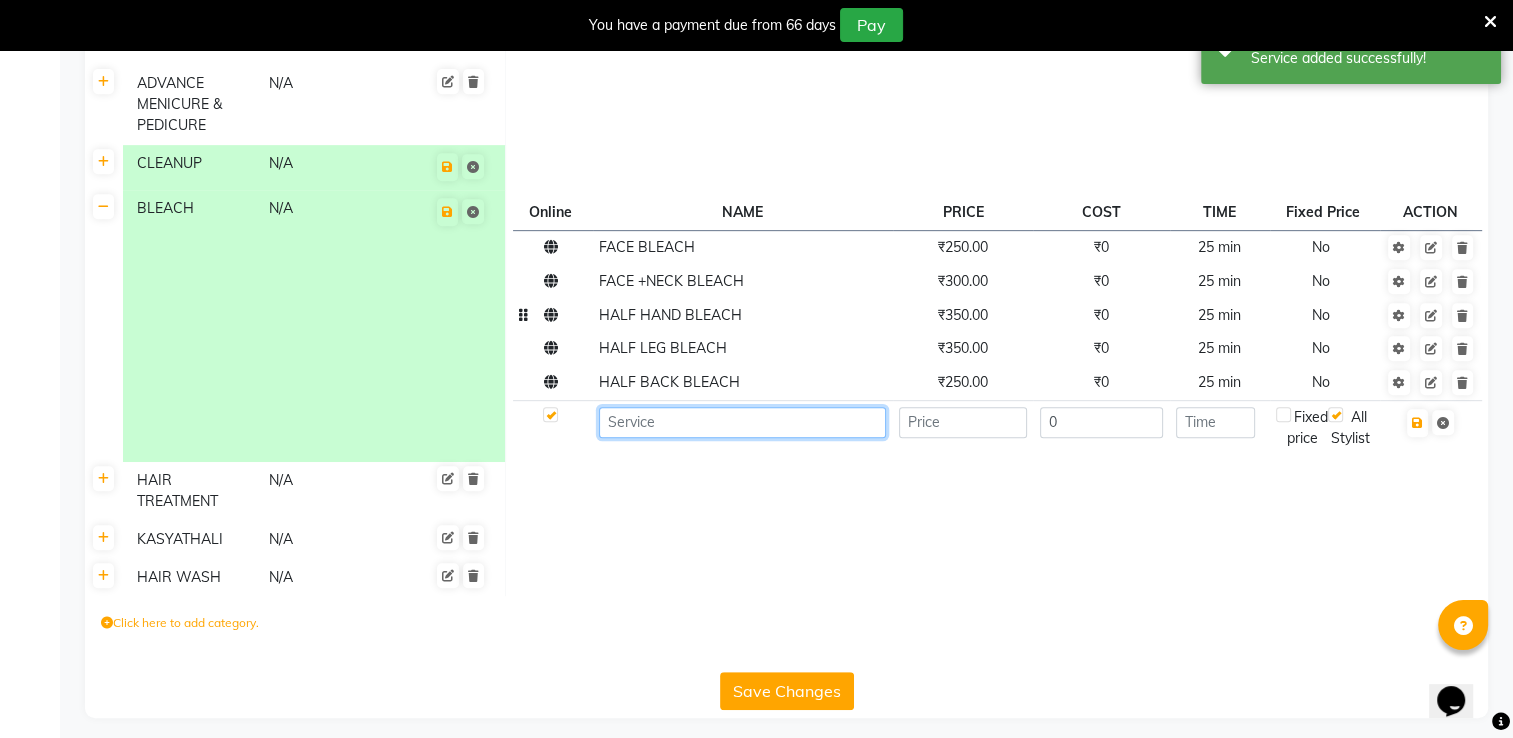 click 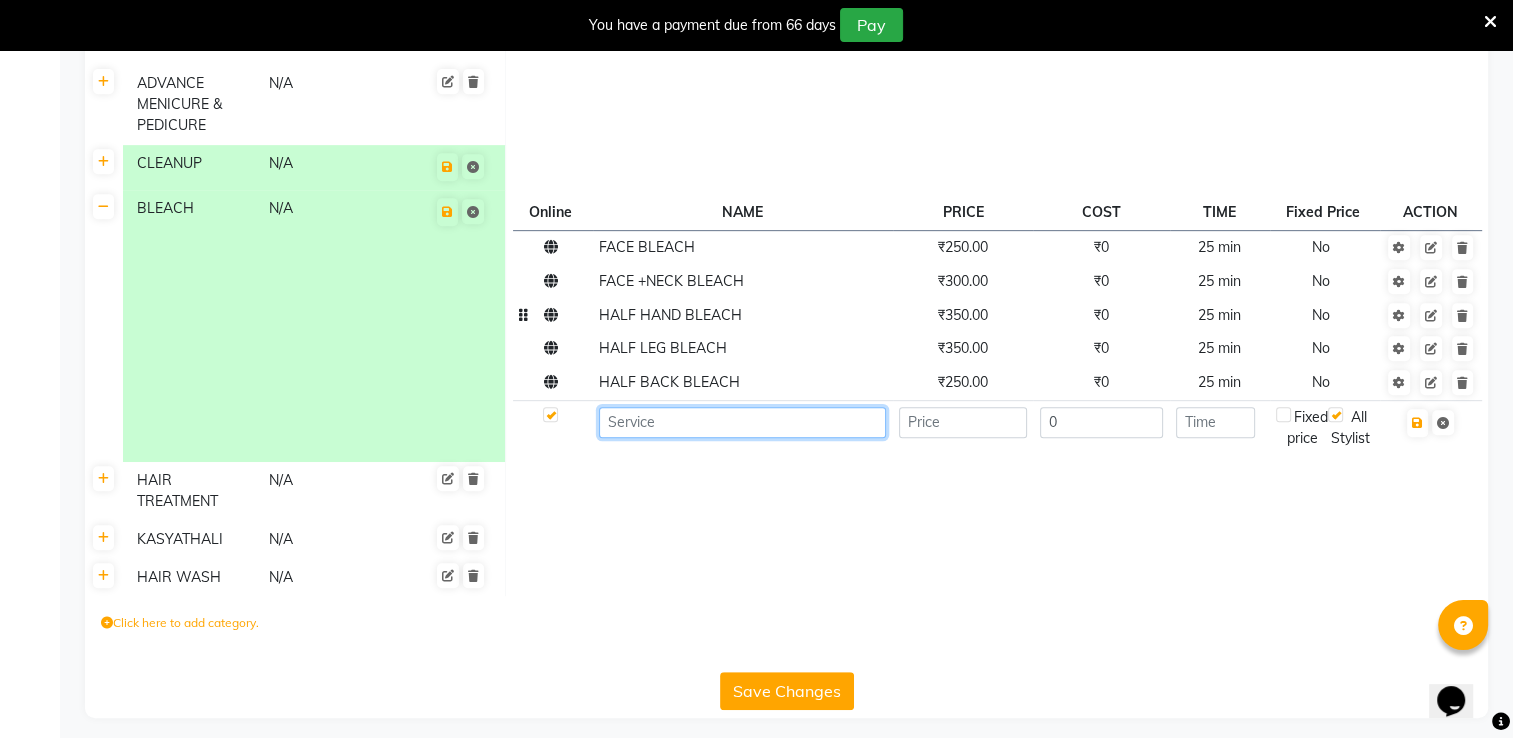 click 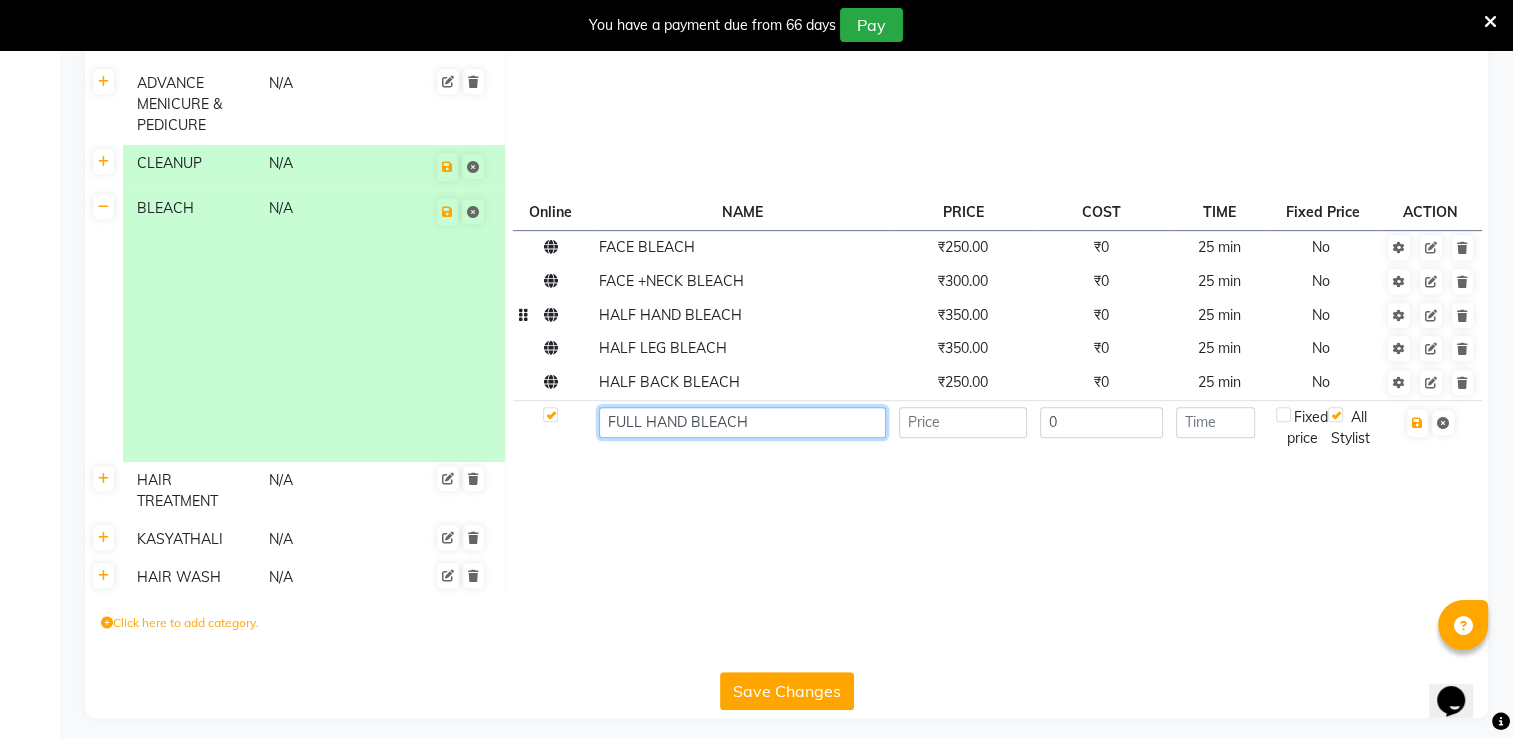 type on "FULL HAND BLEACH" 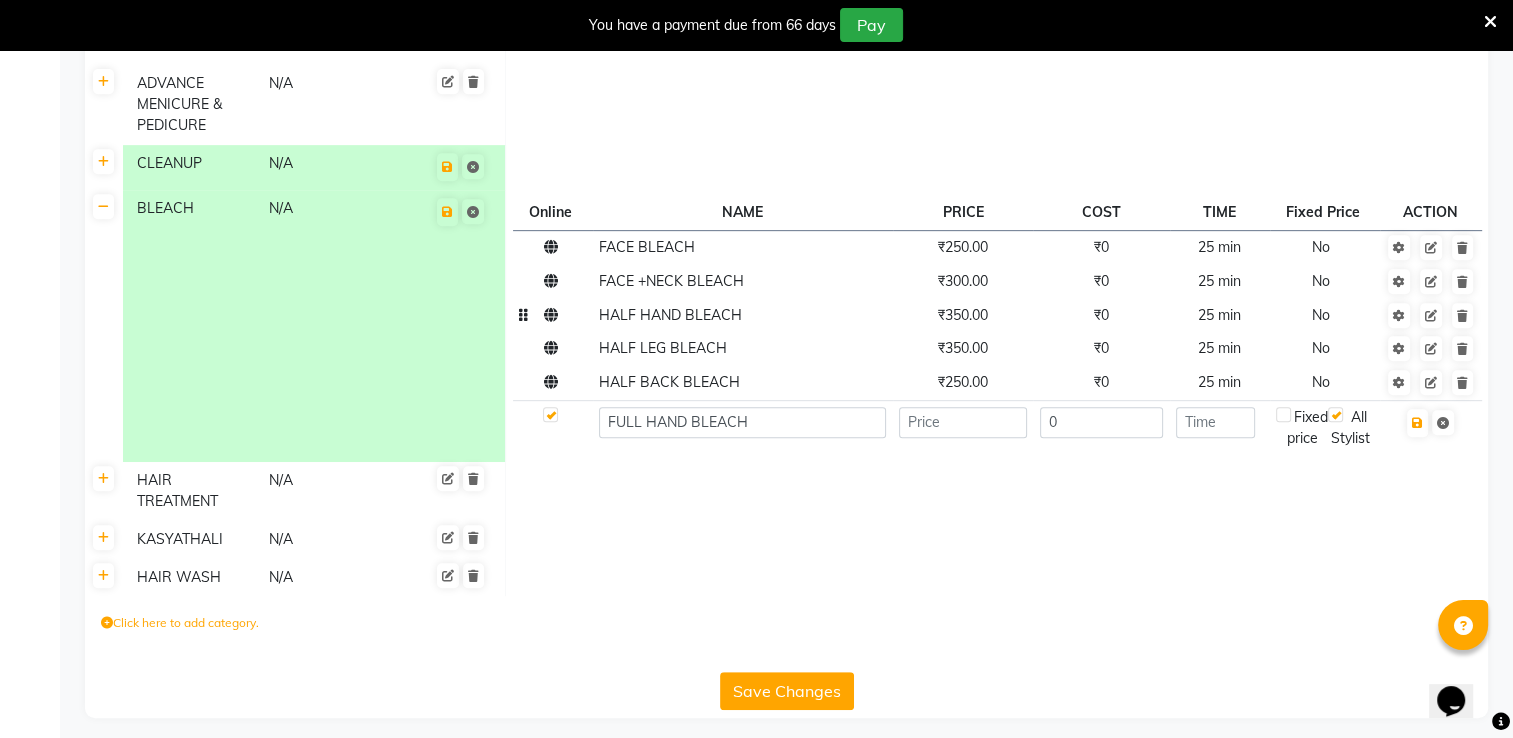 click 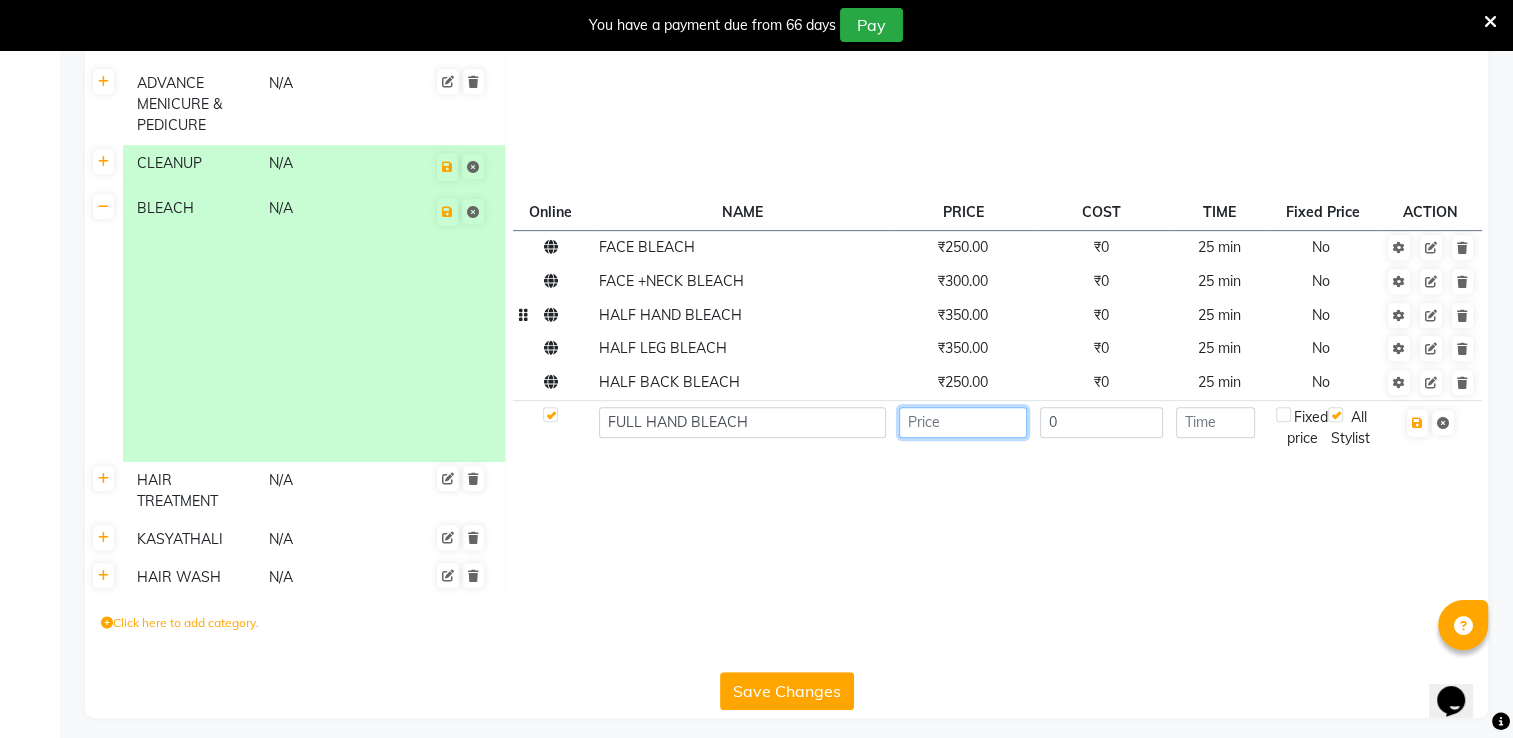 click 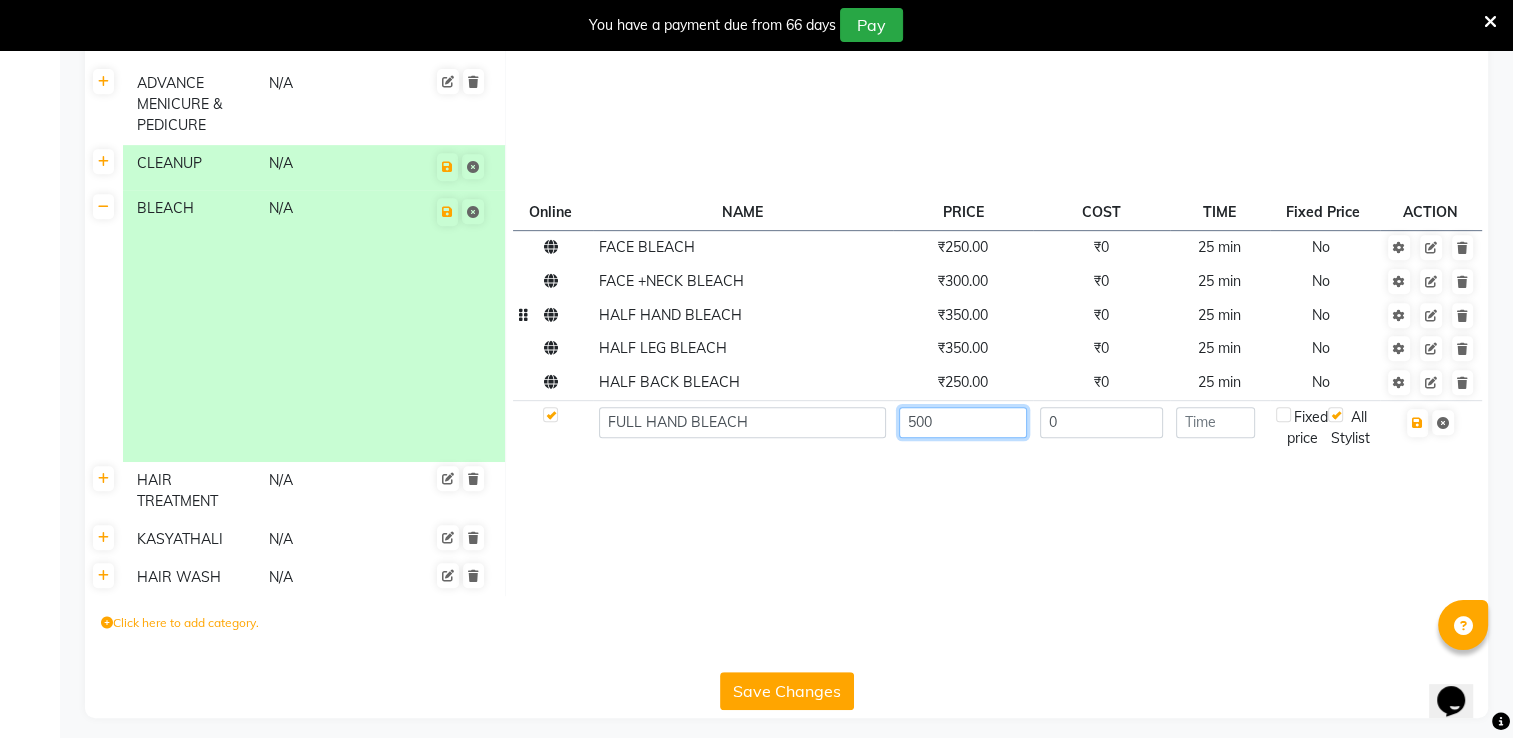 type on "500" 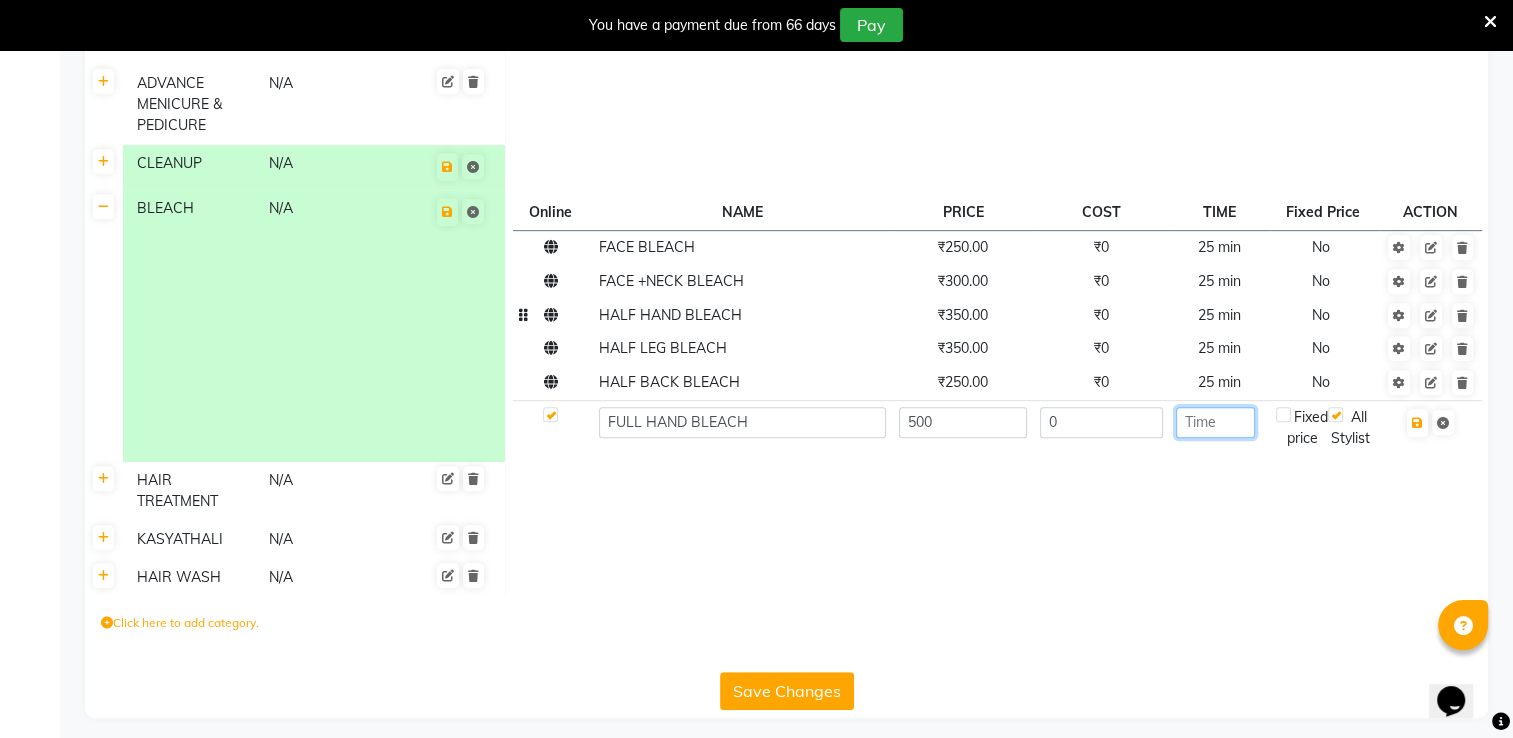 click 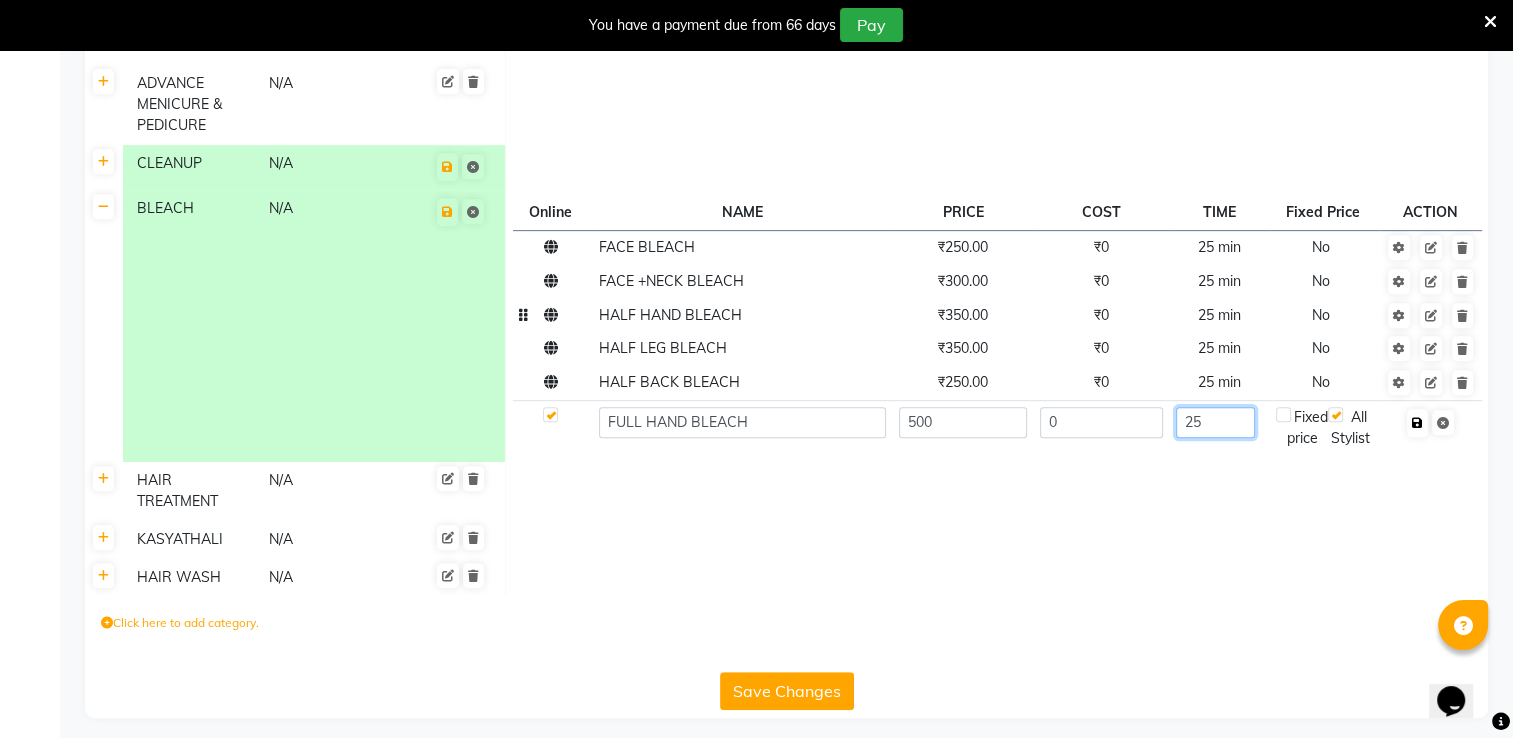 type on "25" 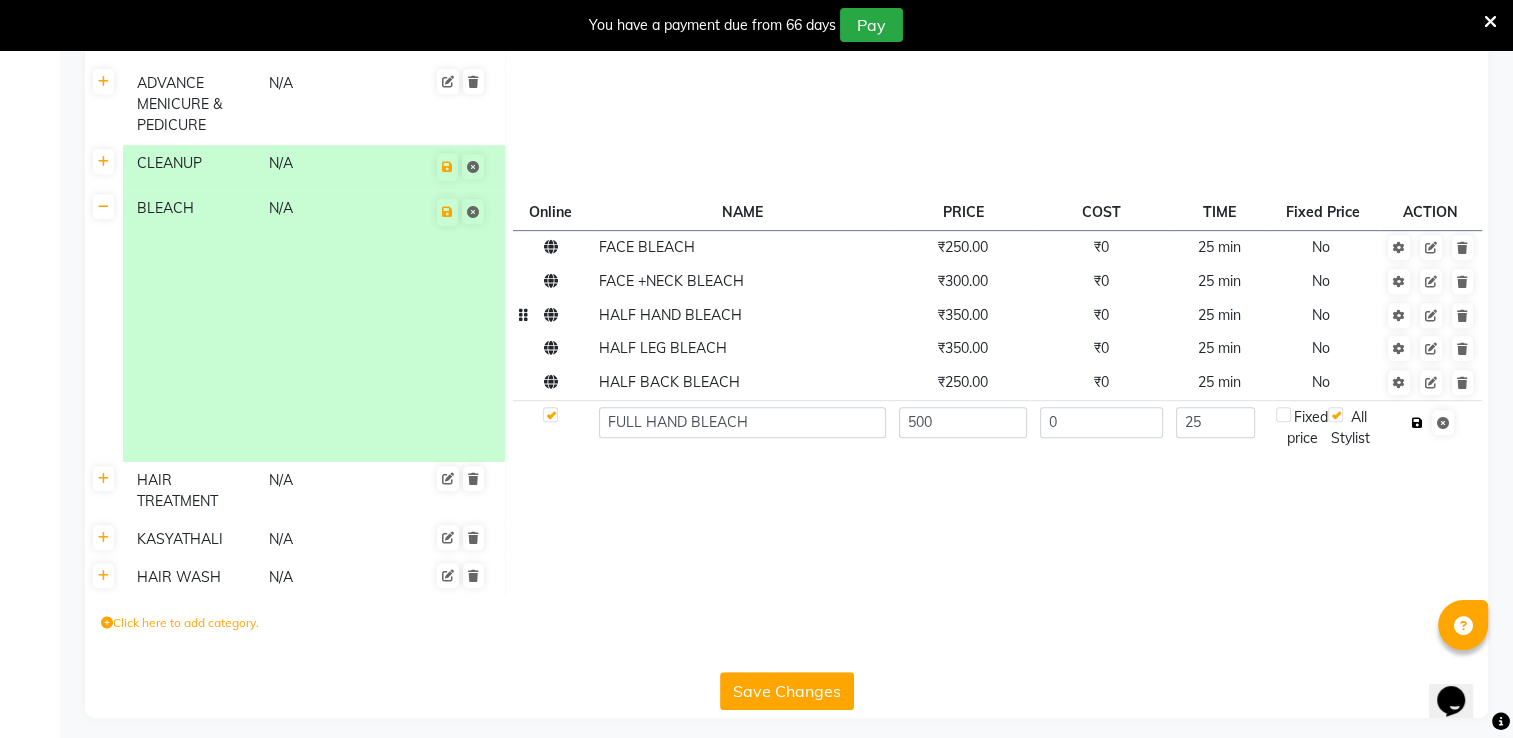 click at bounding box center (1417, 423) 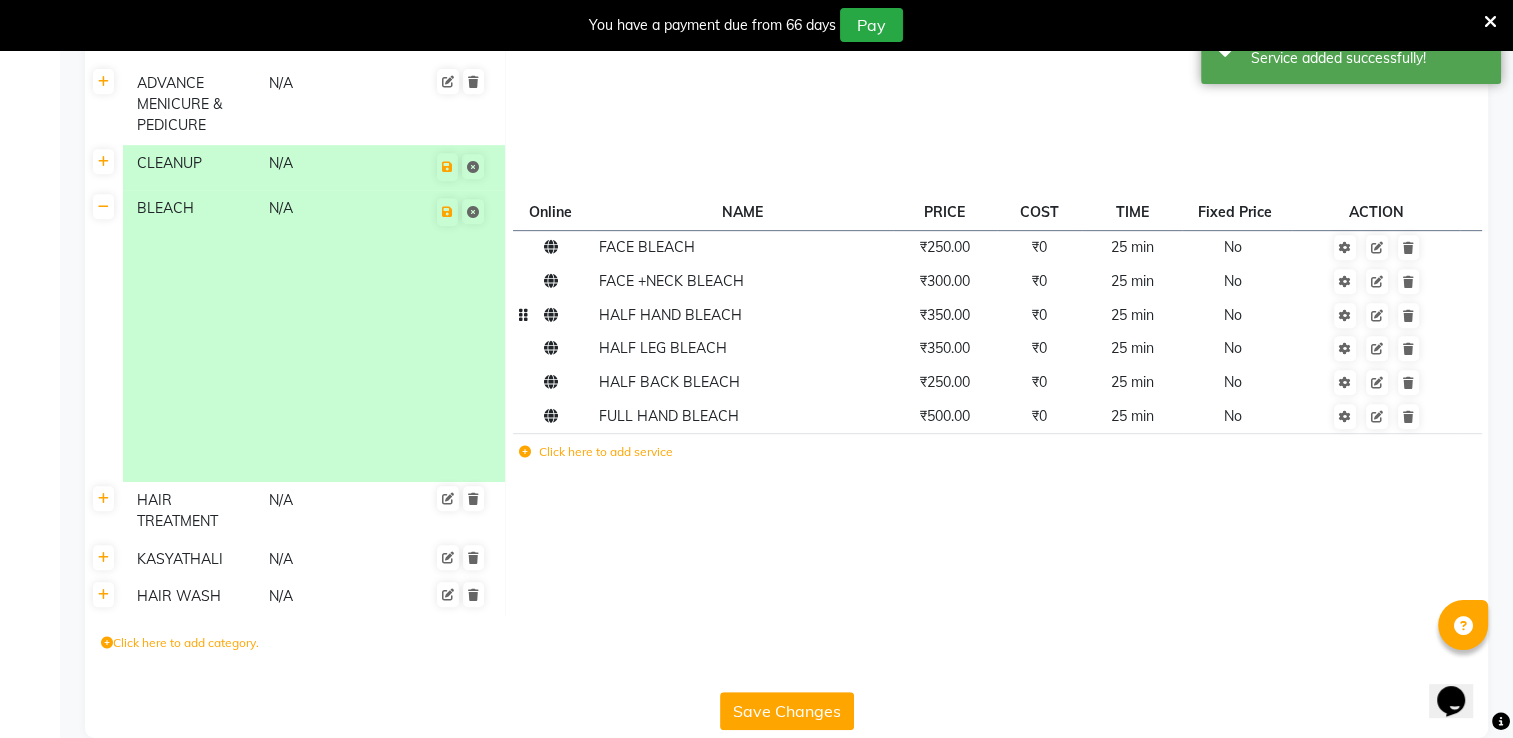 click on "Click here to add service" 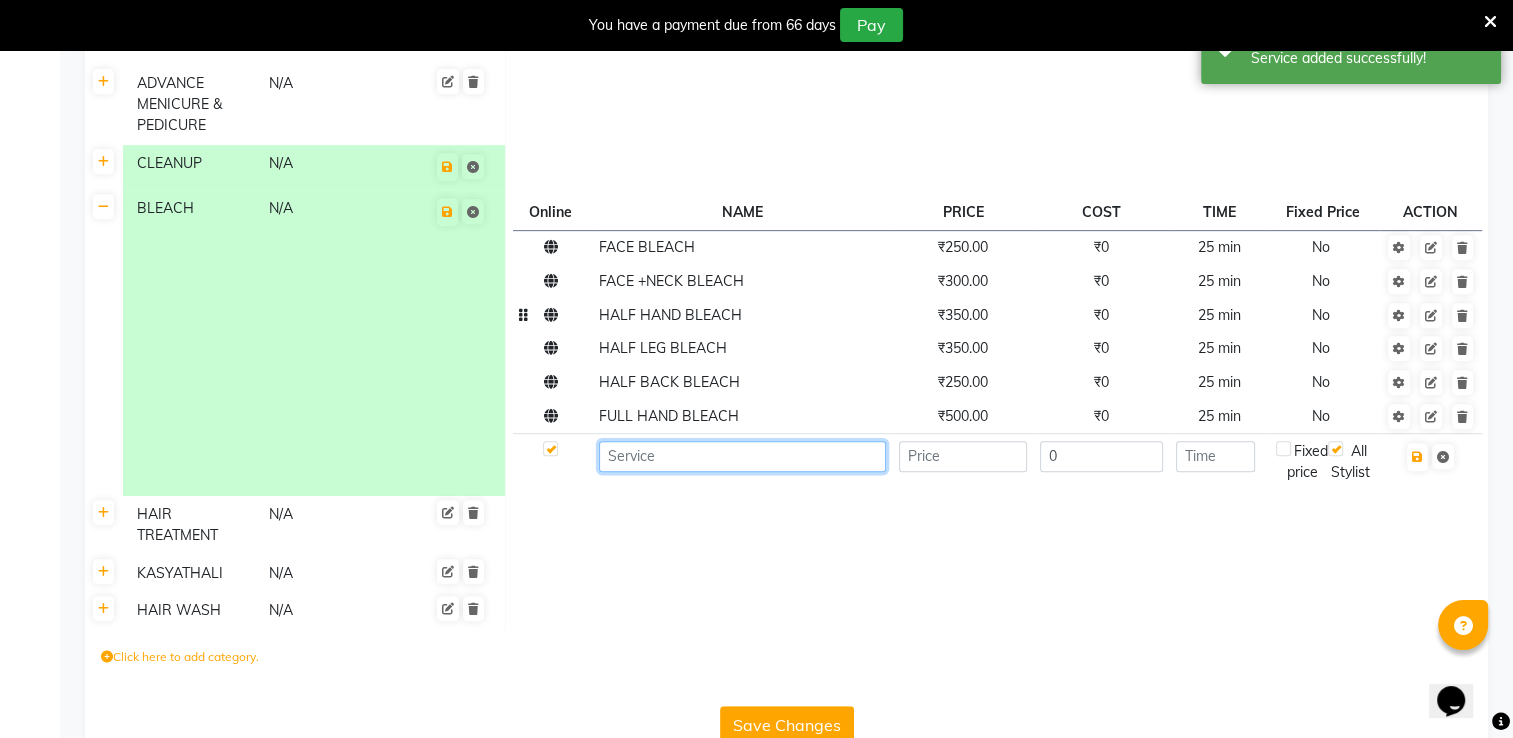 click 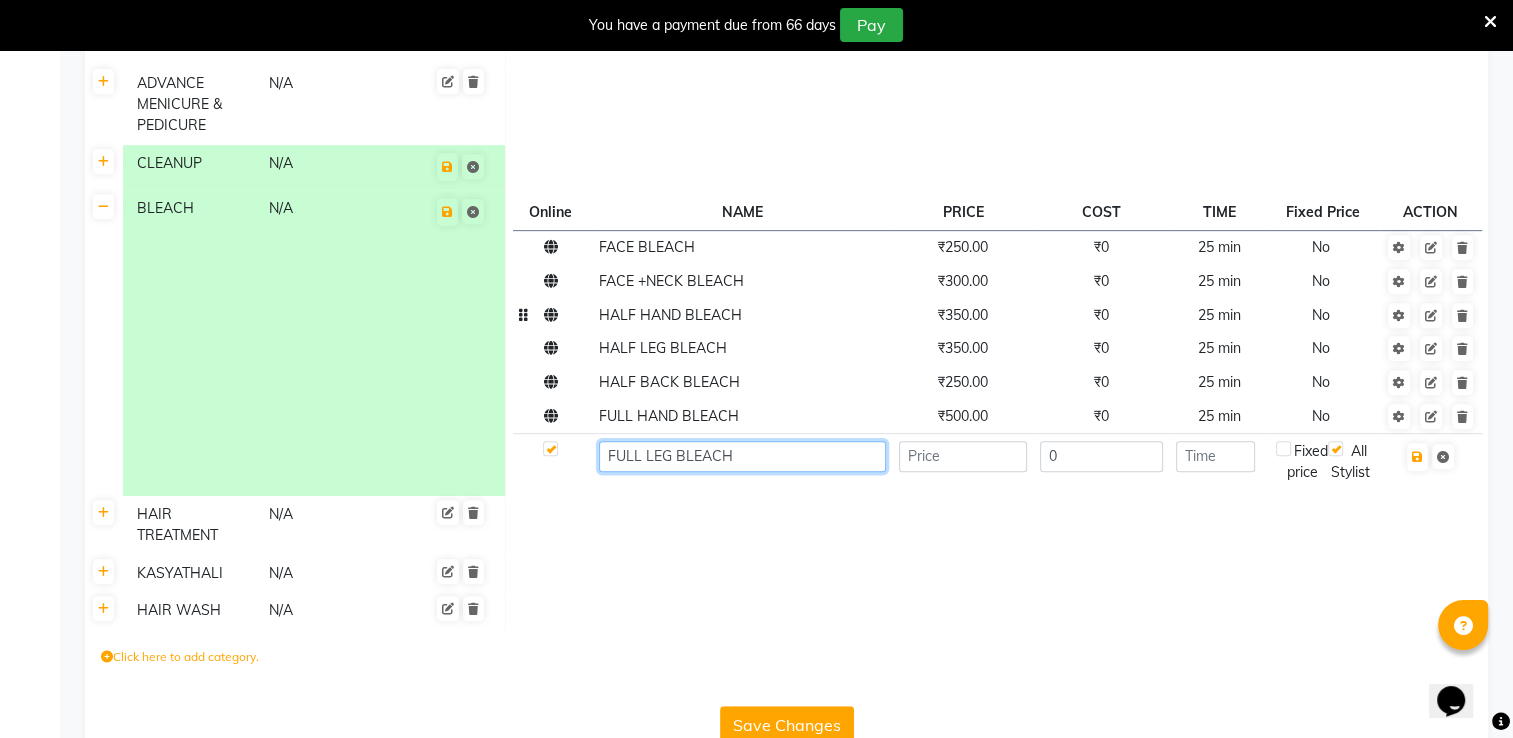 type on "FULL LEG BLEACH" 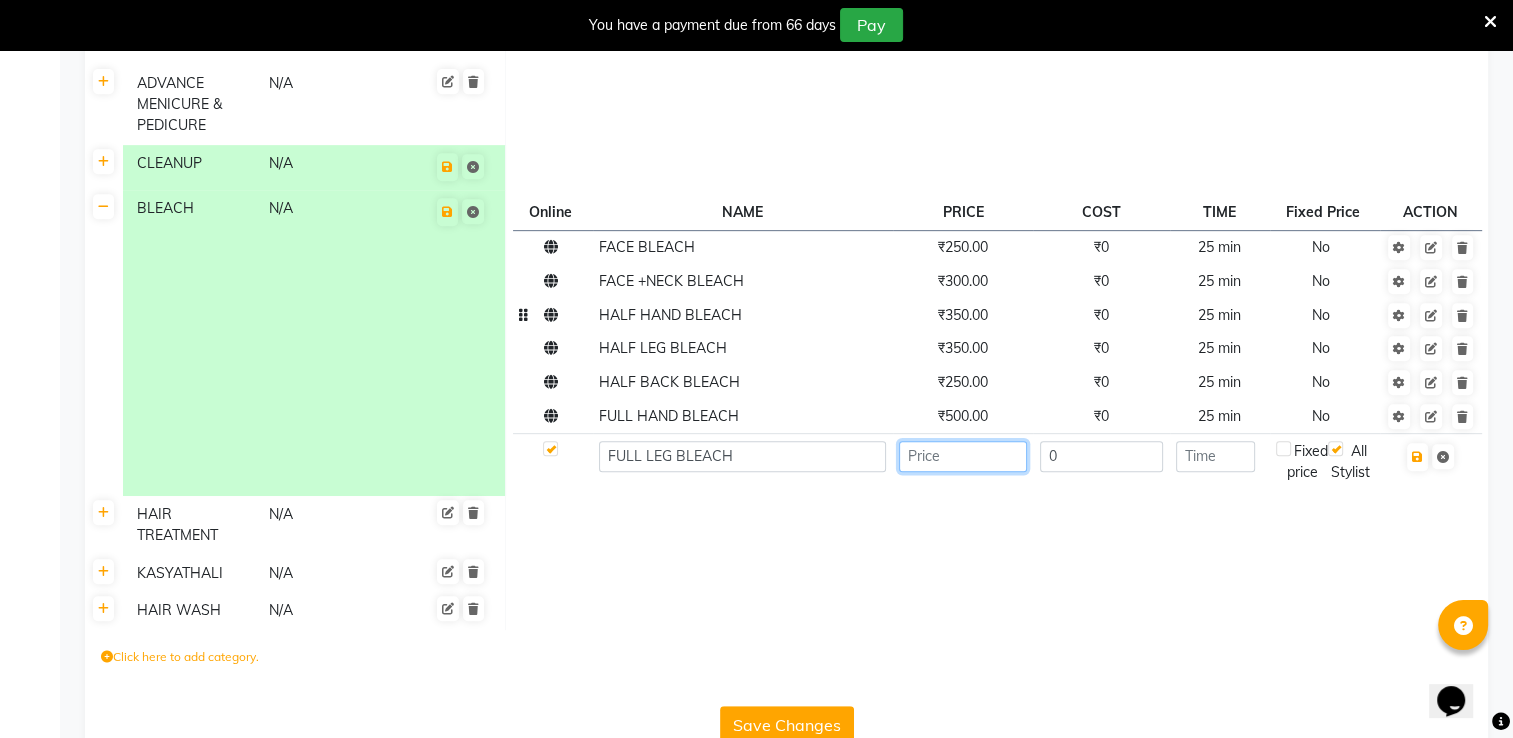 click 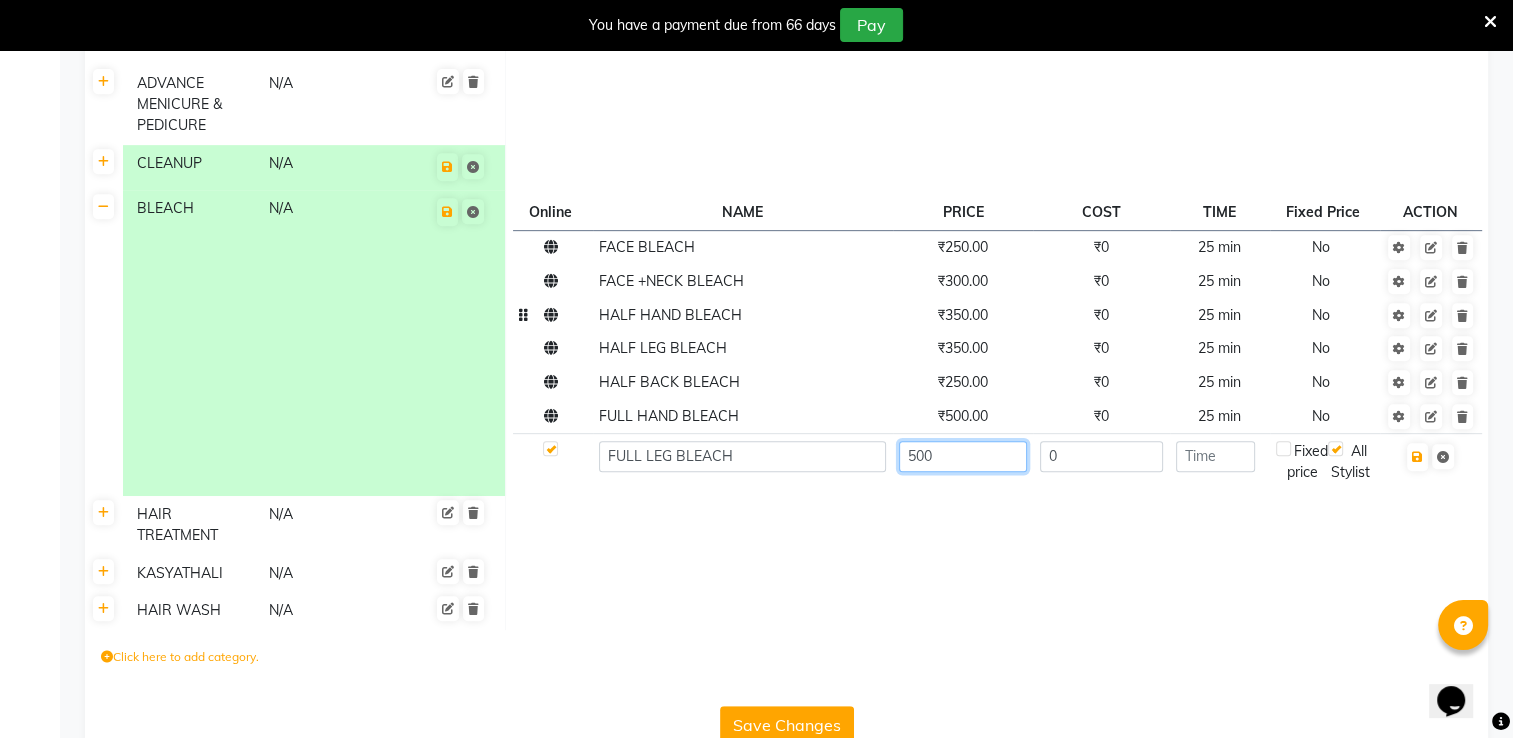 type on "500" 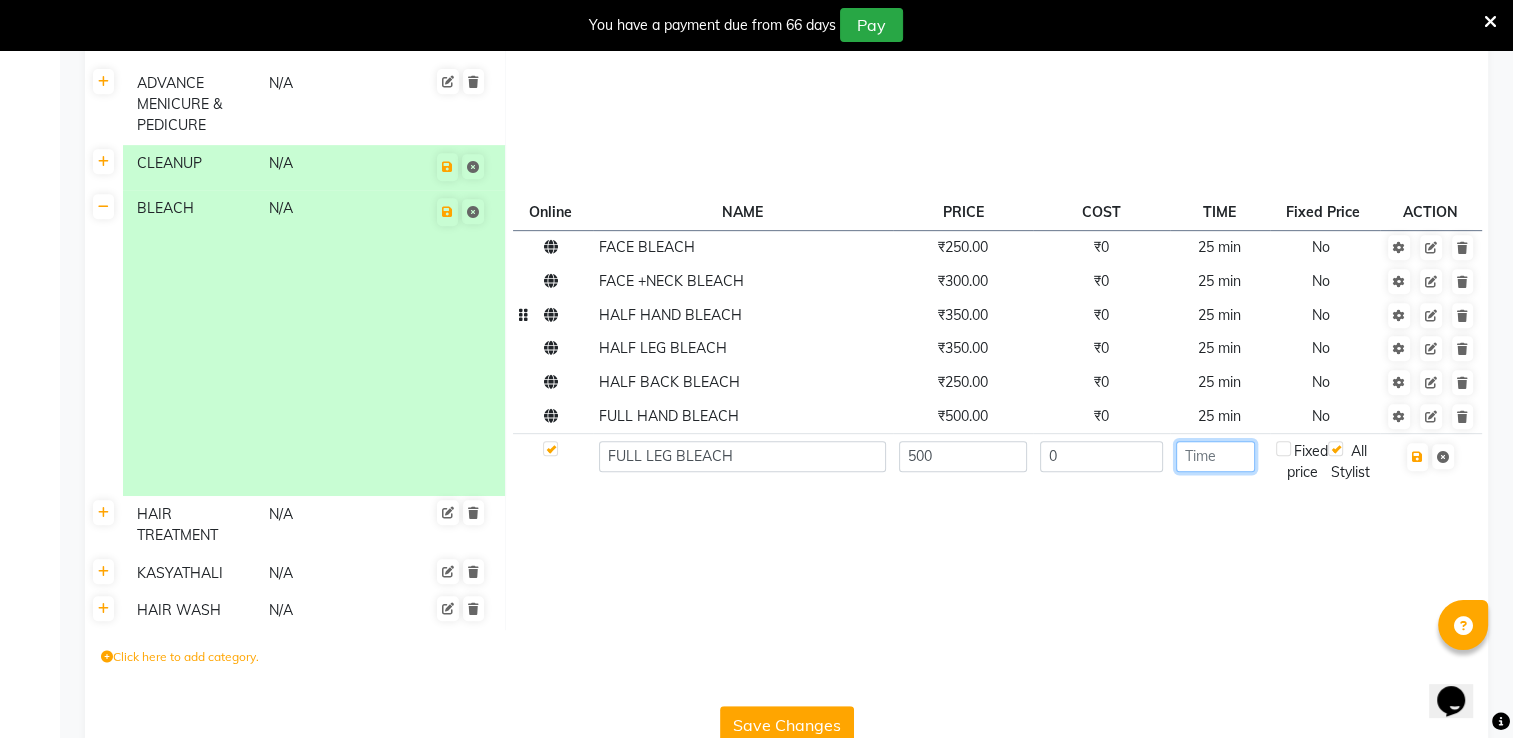 click 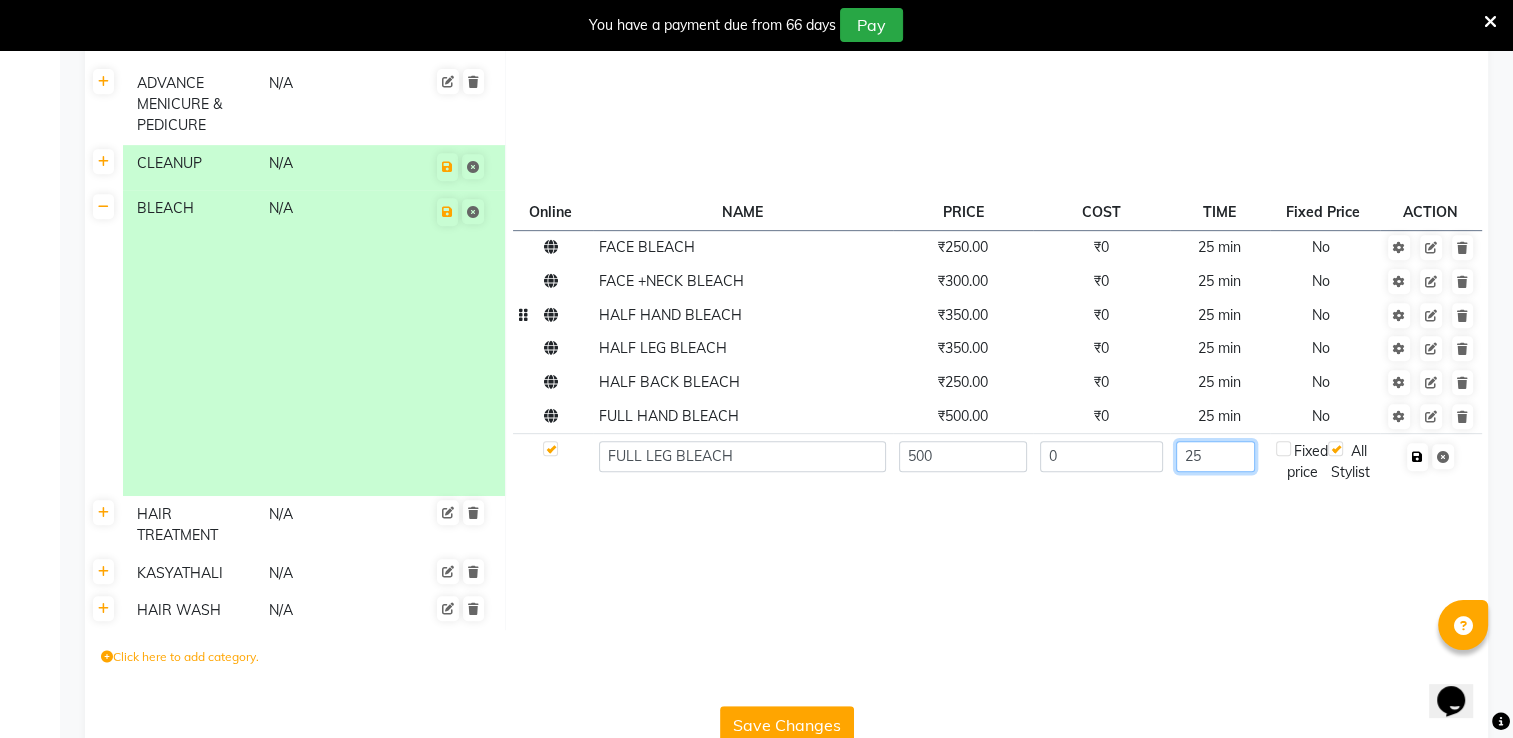 type on "25" 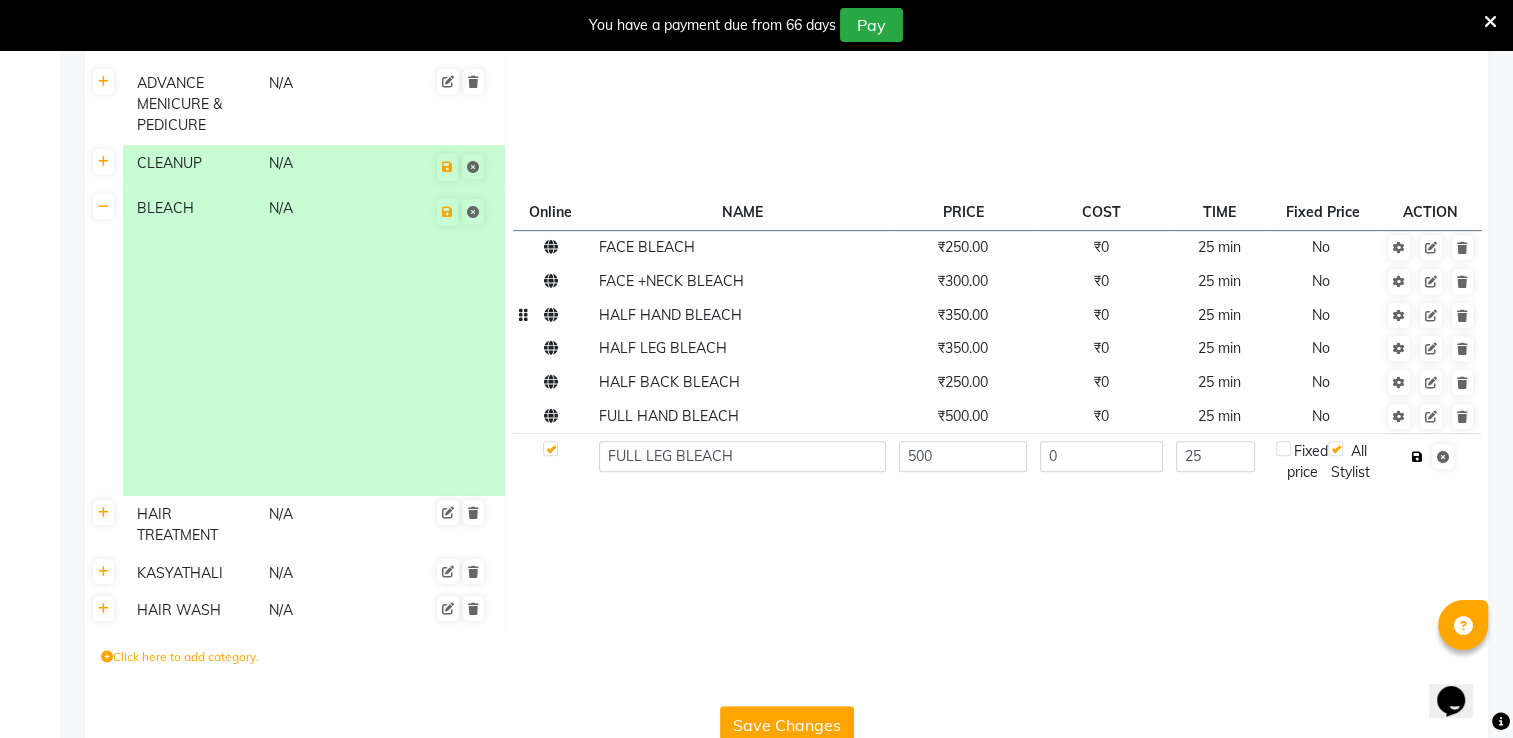 click at bounding box center [1417, 457] 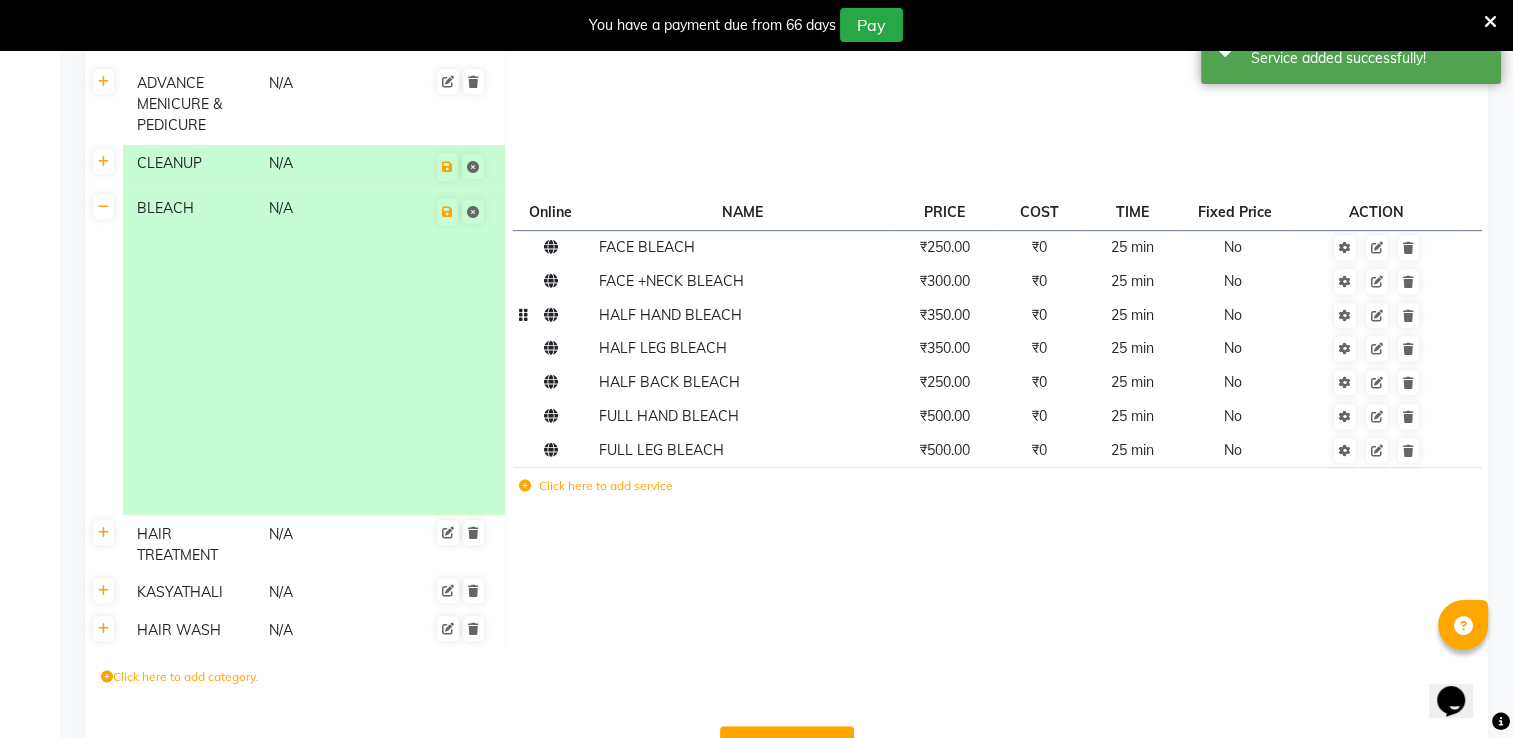 click on "Click here to add service" 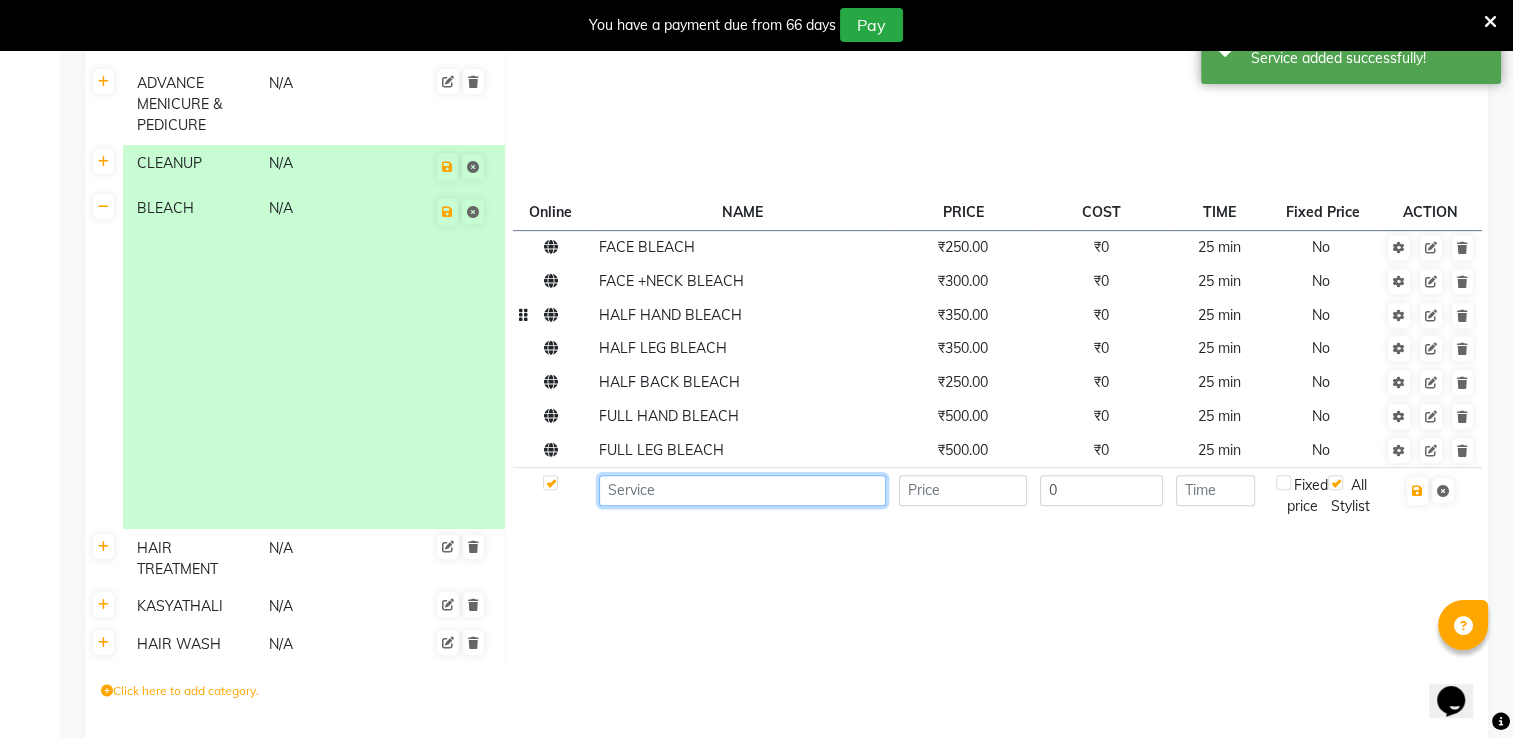 click 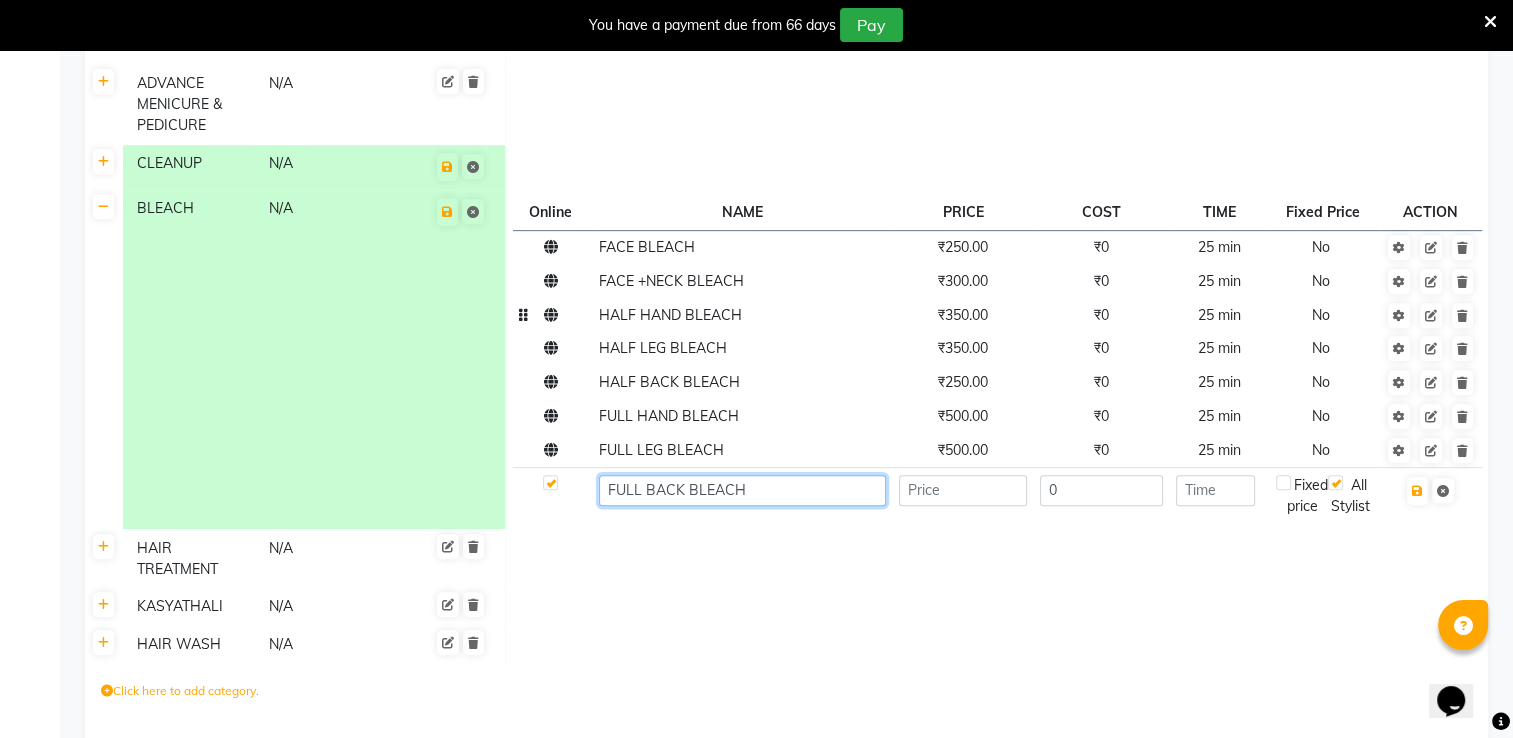type on "FULL BACK BLEACH" 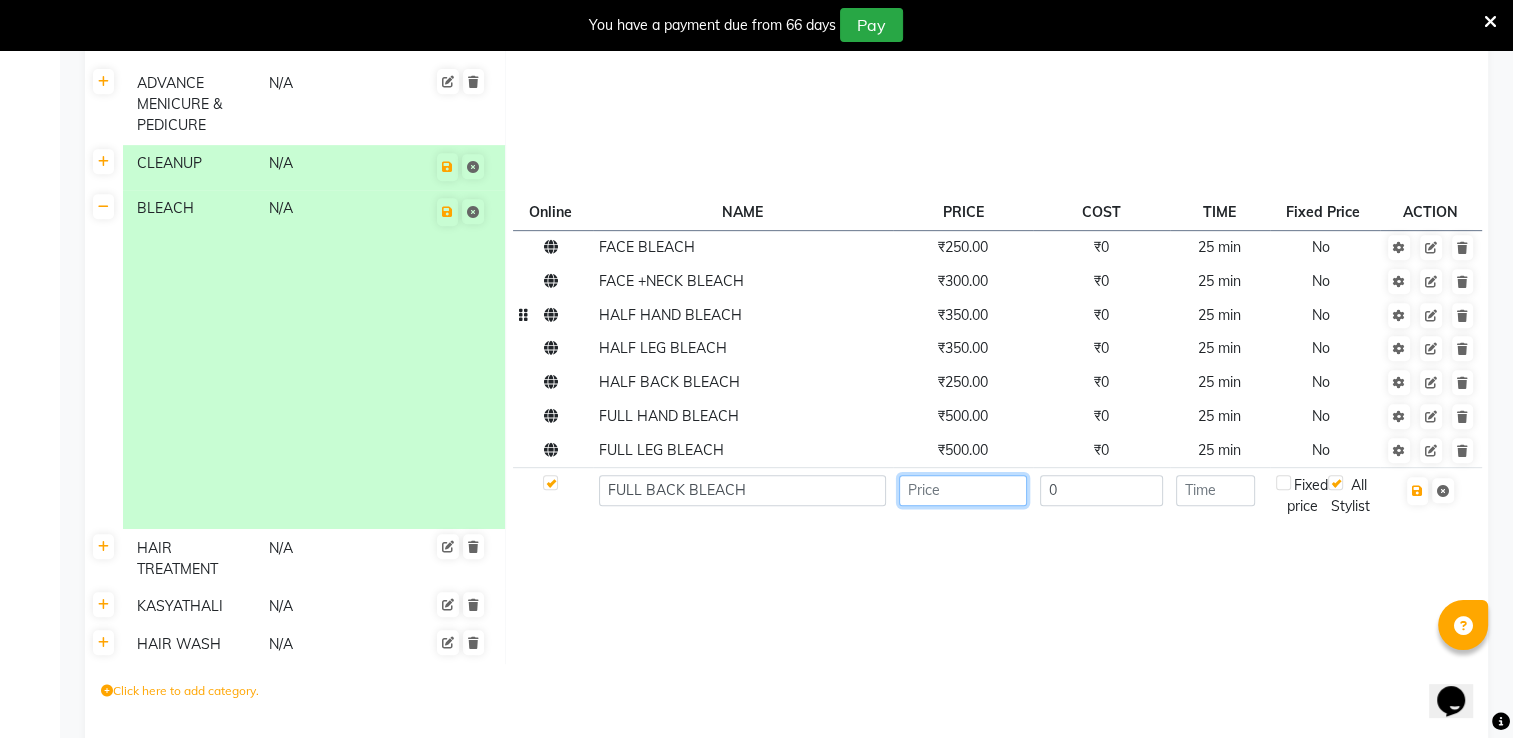 click 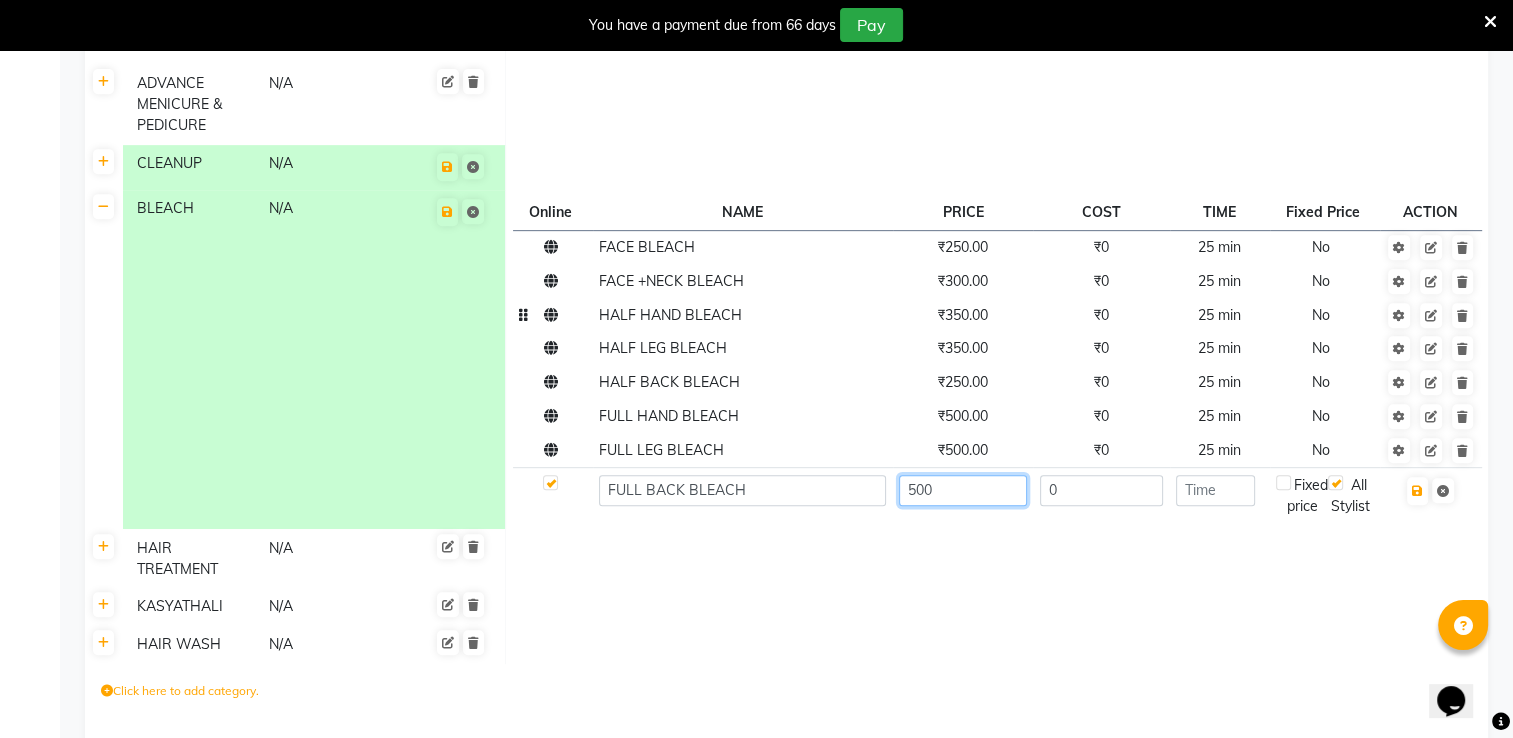 type on "500" 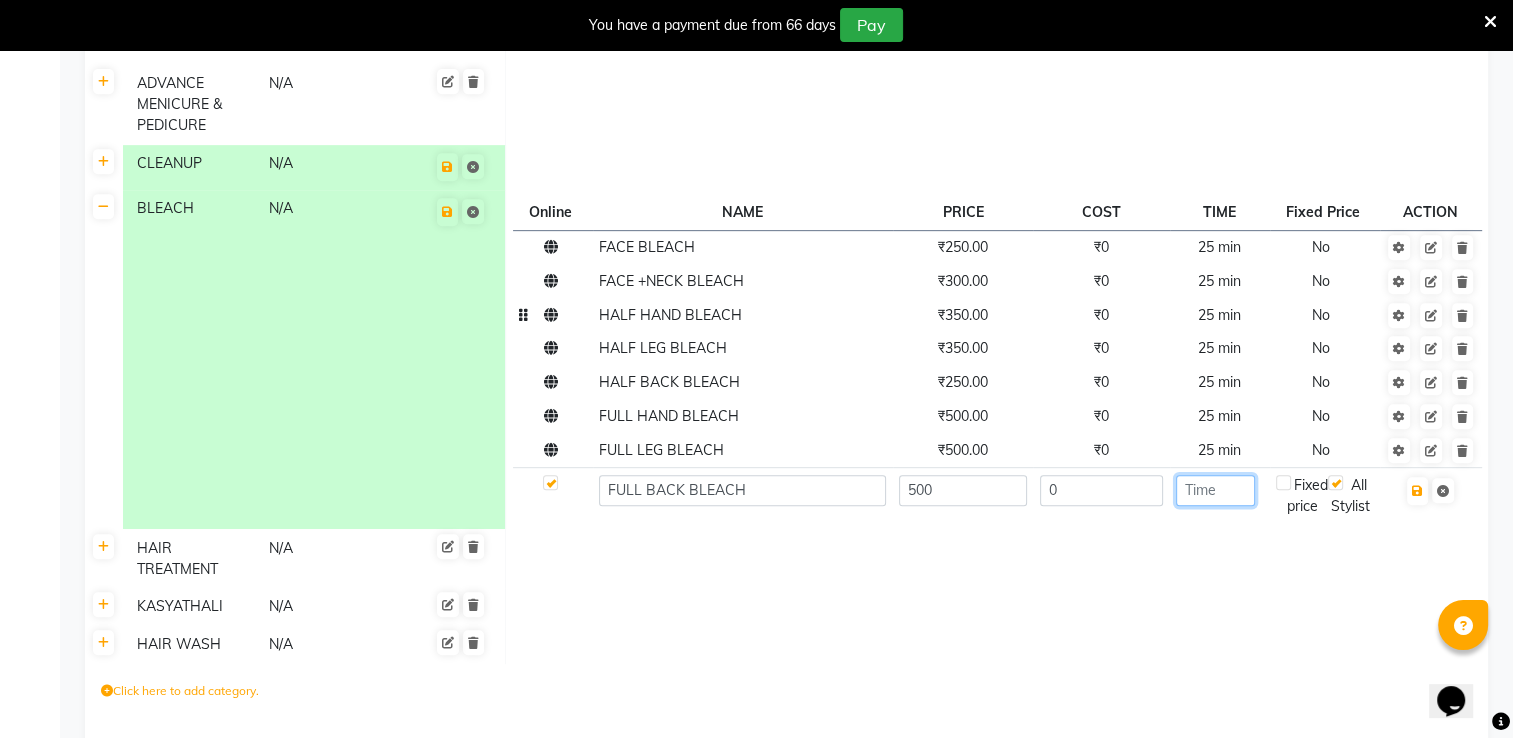 click 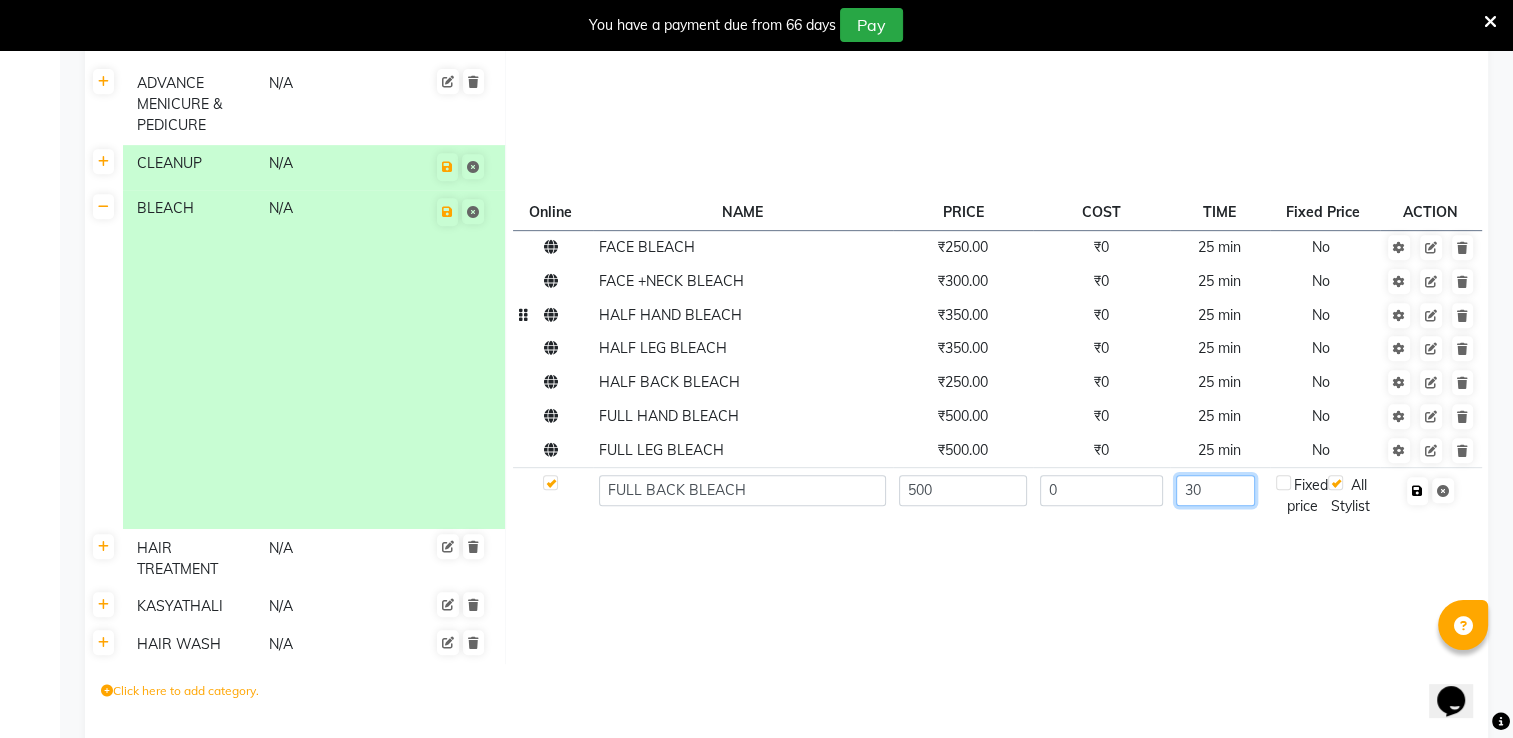 type on "30" 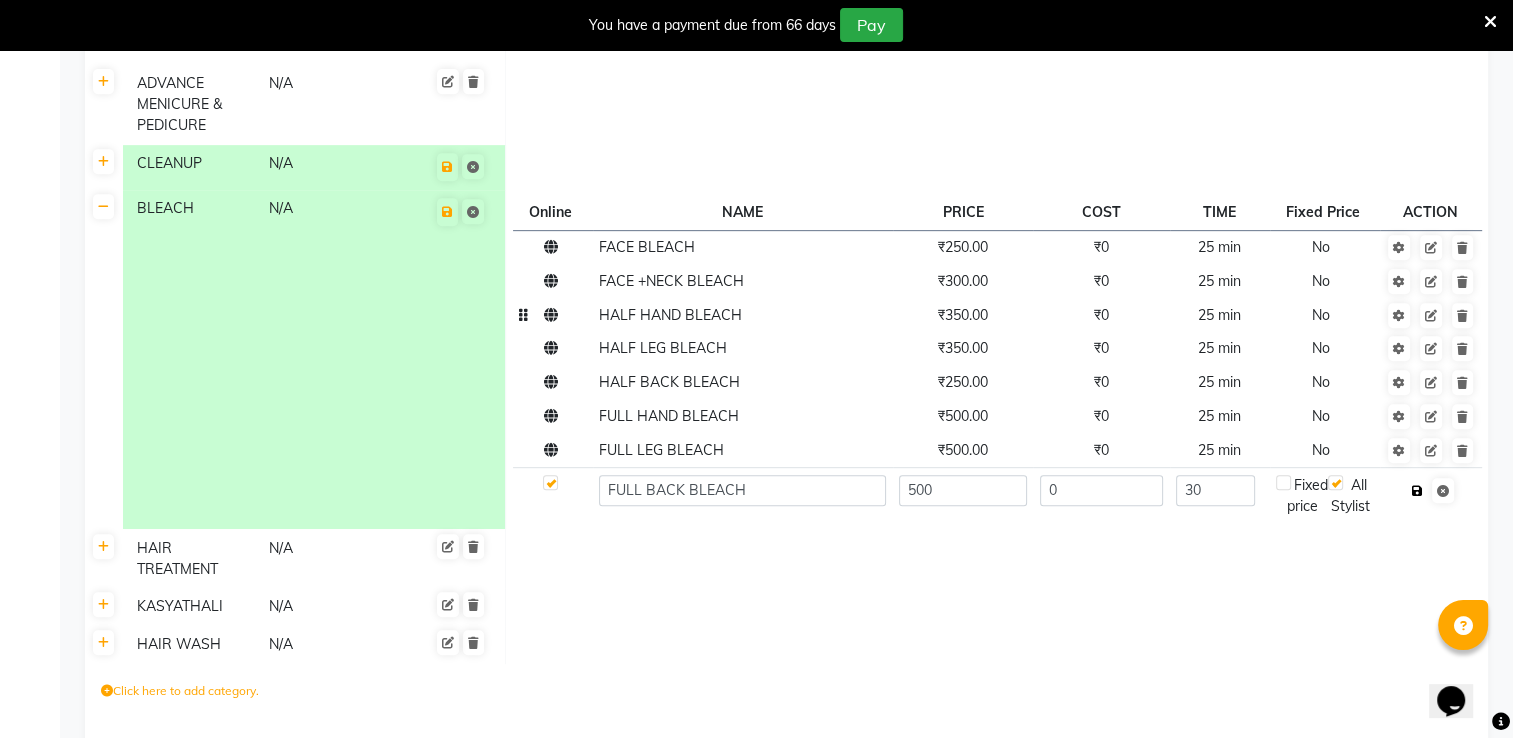 click at bounding box center (1417, 491) 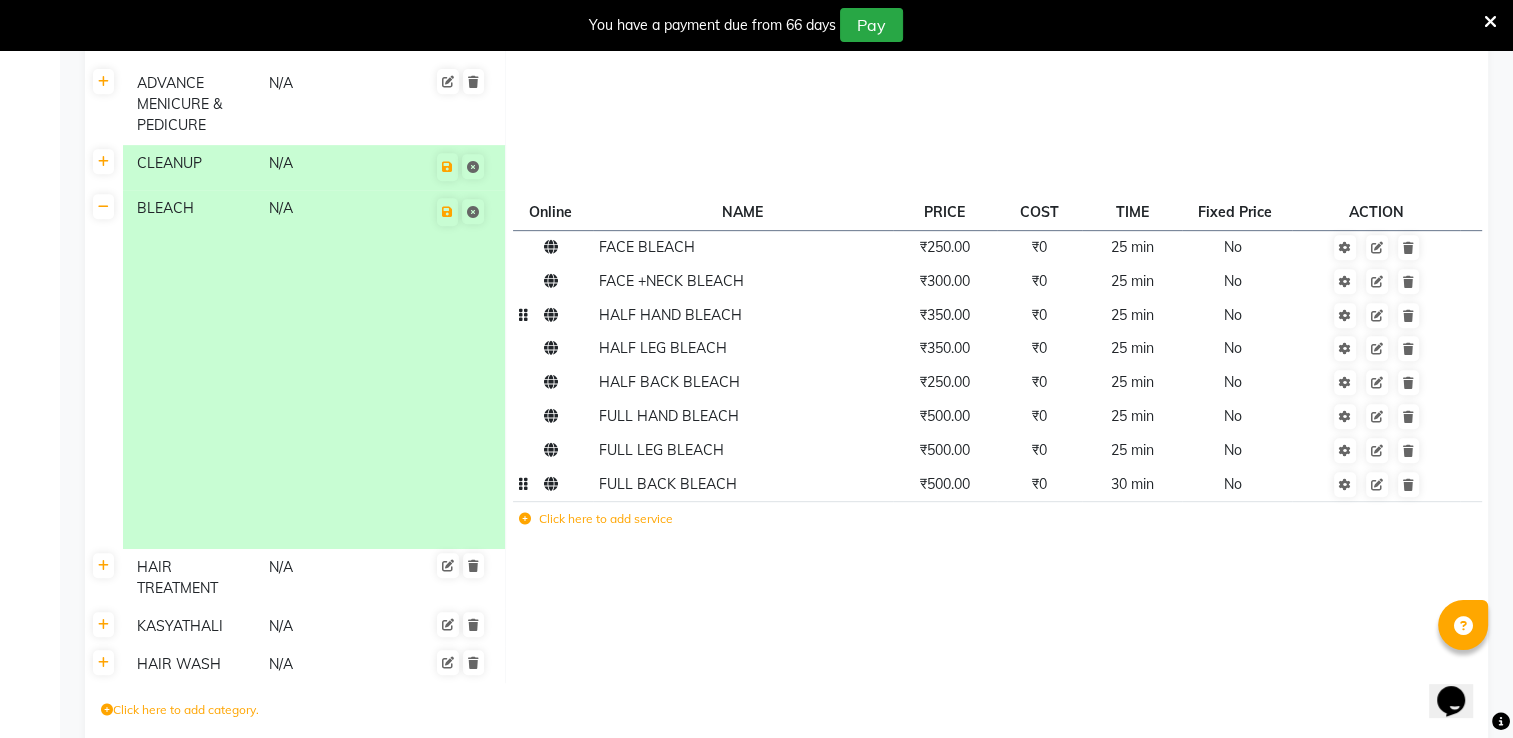 click on "No" 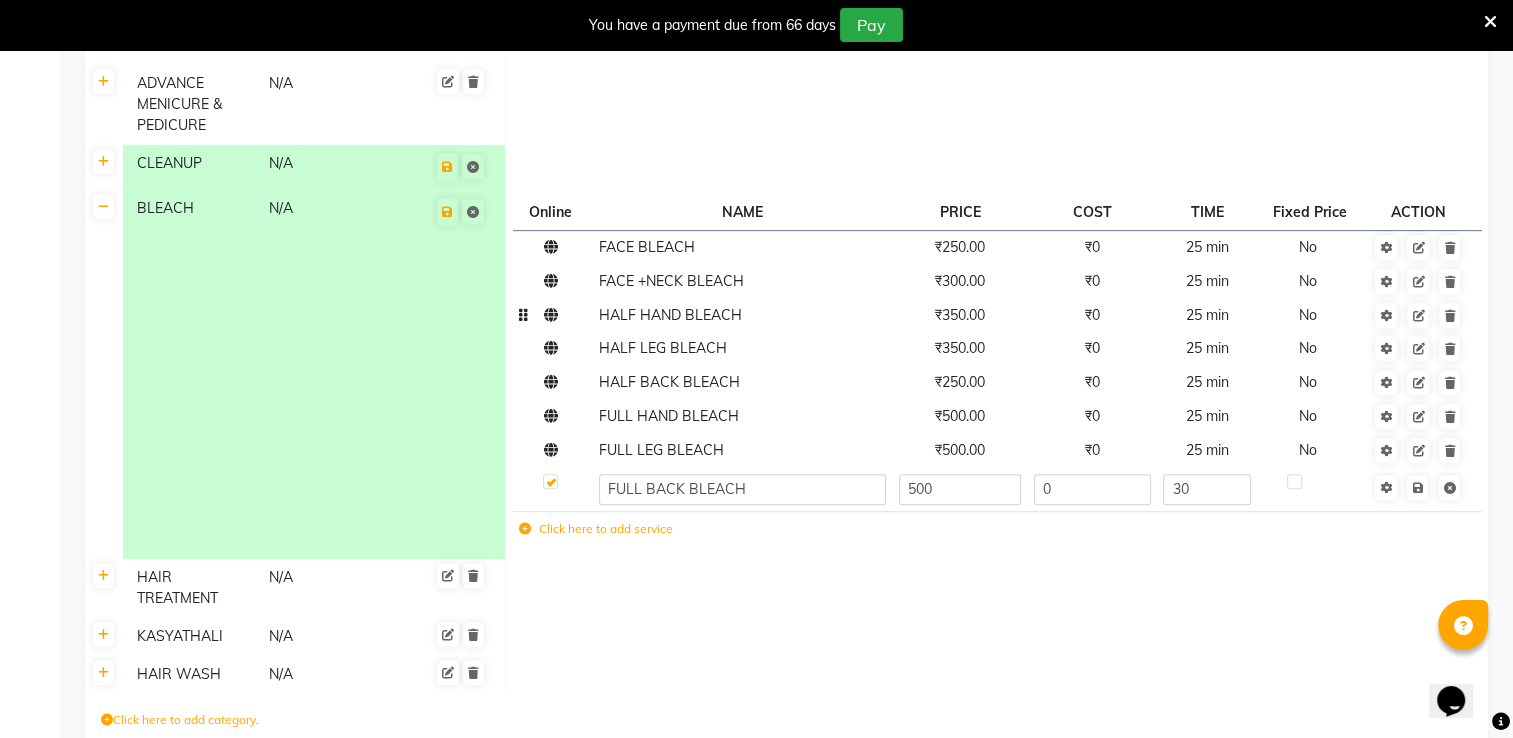 click 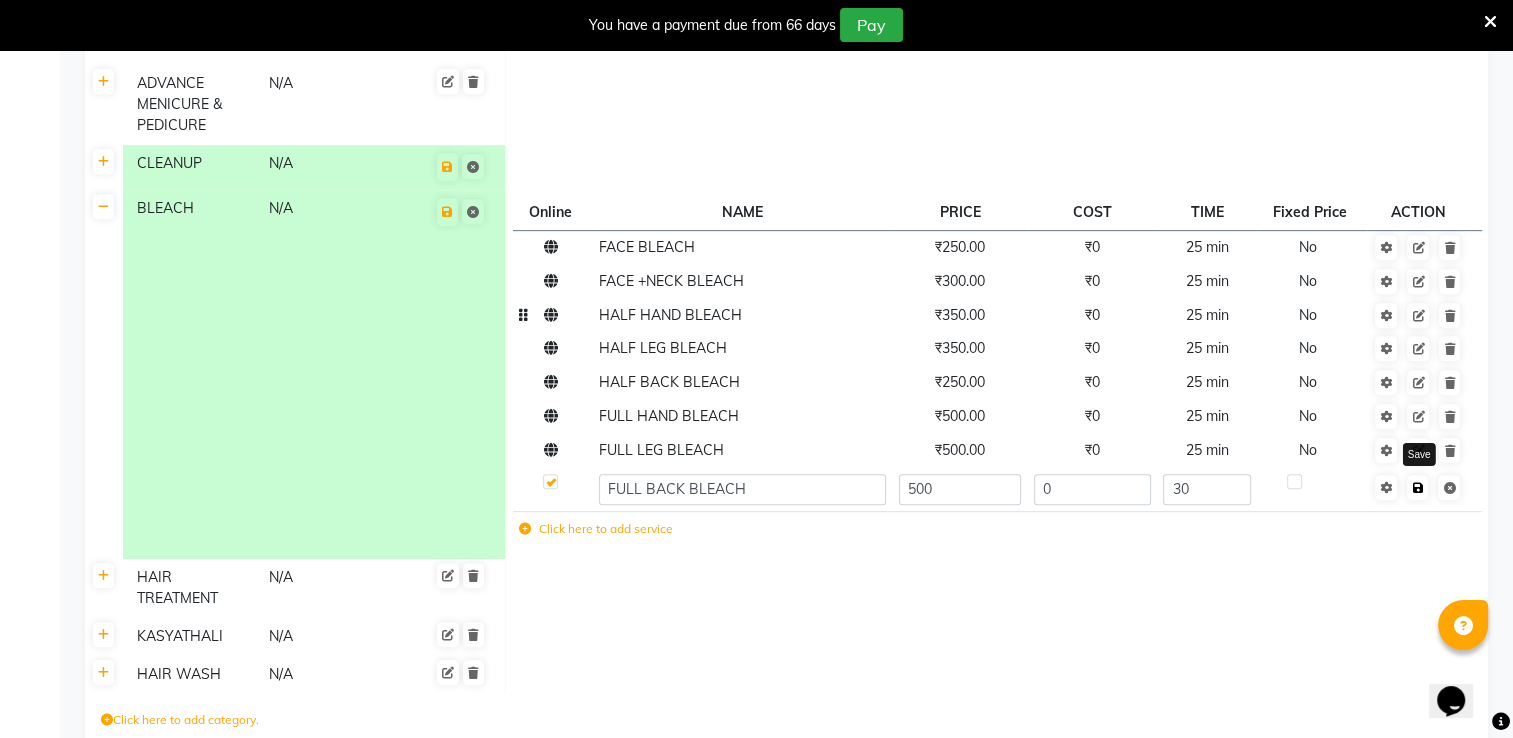click 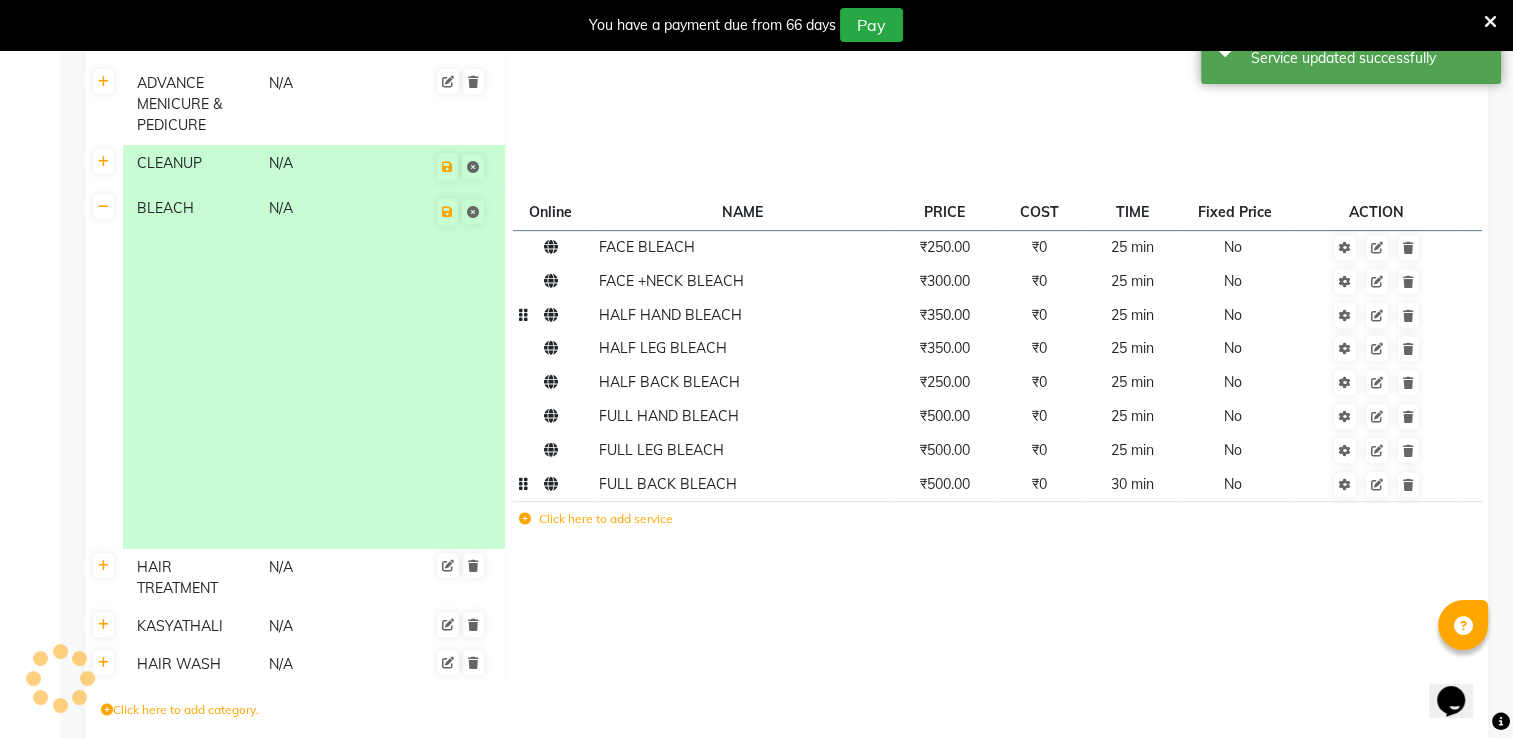 click on "Click here to add service" 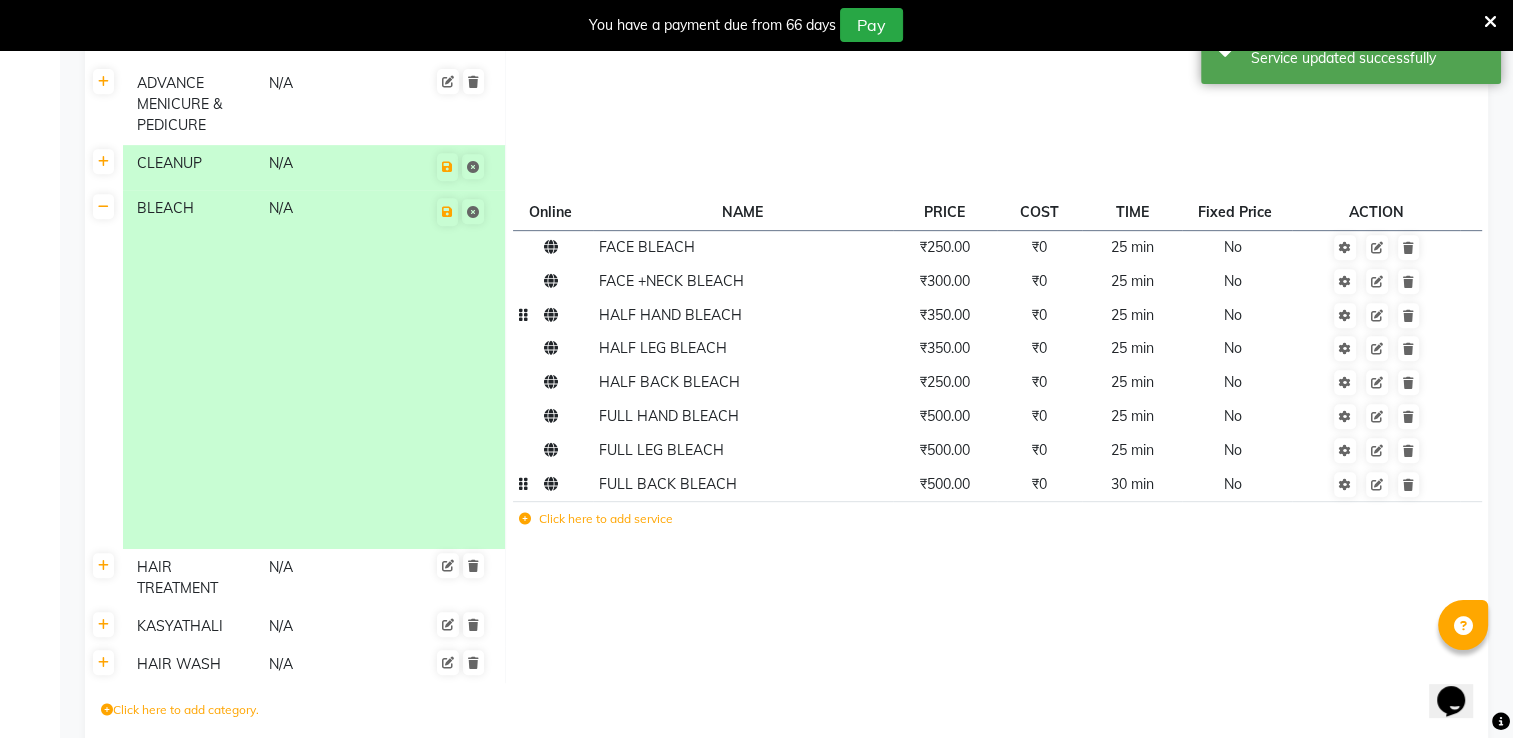 click on "Click here to add service" 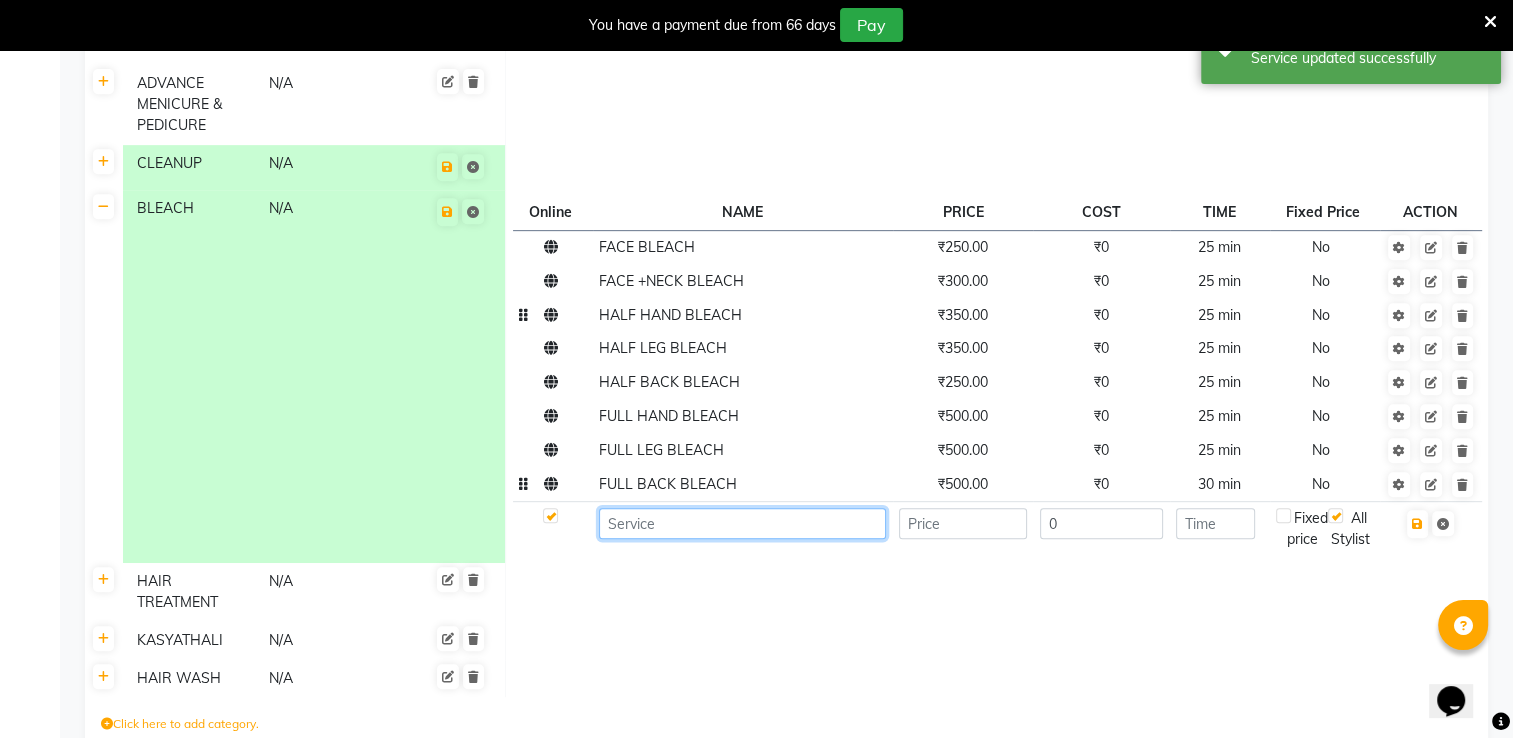 click 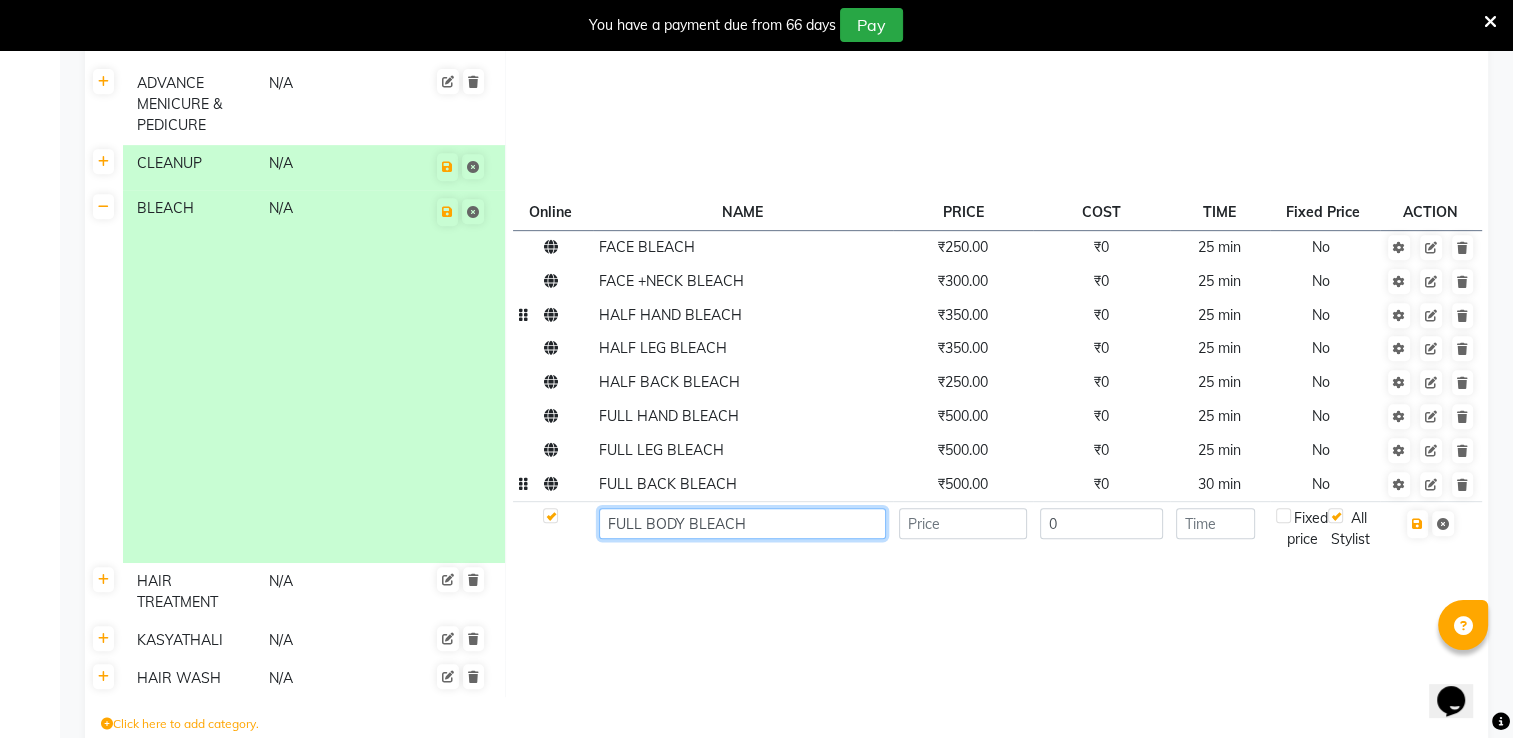 type on "FULL BODY BLEACH" 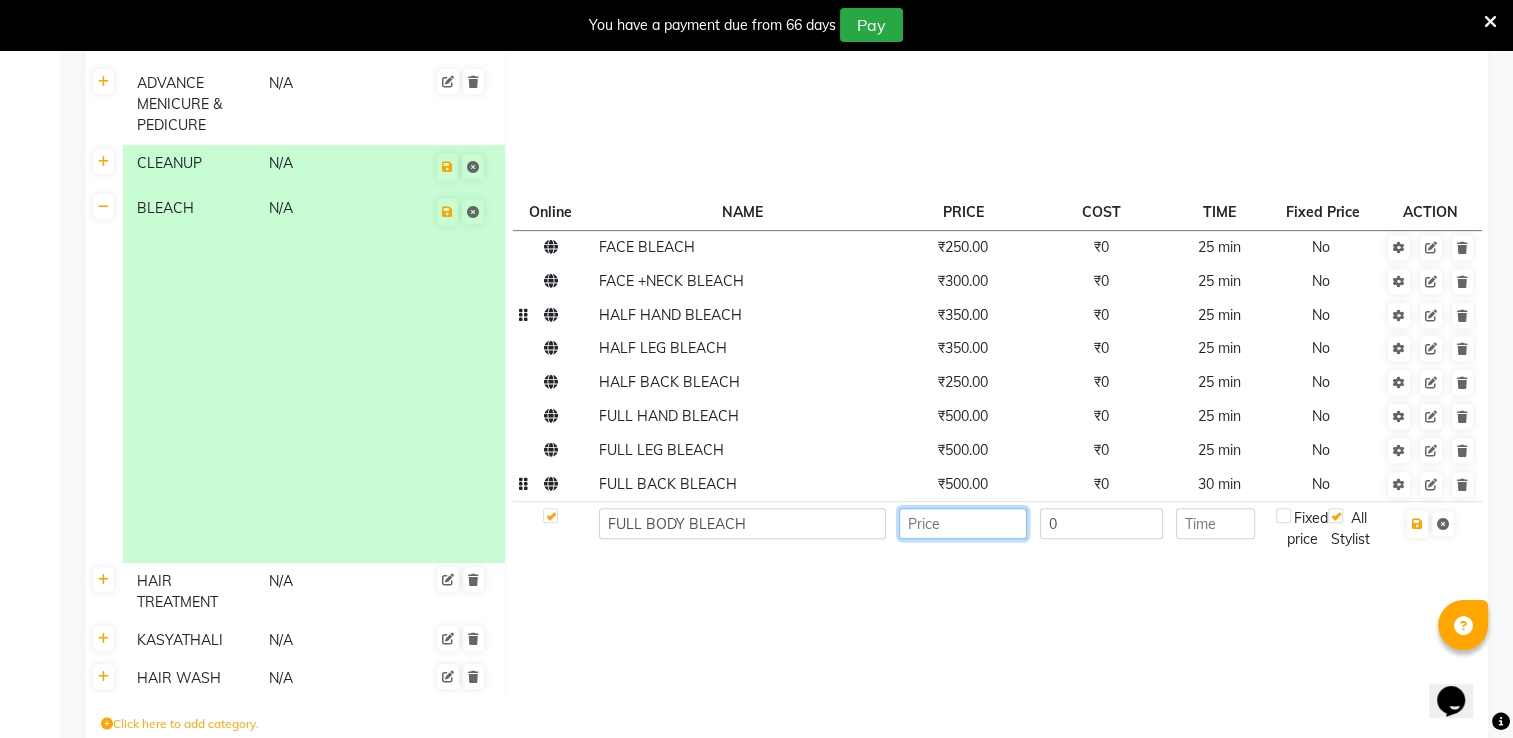click 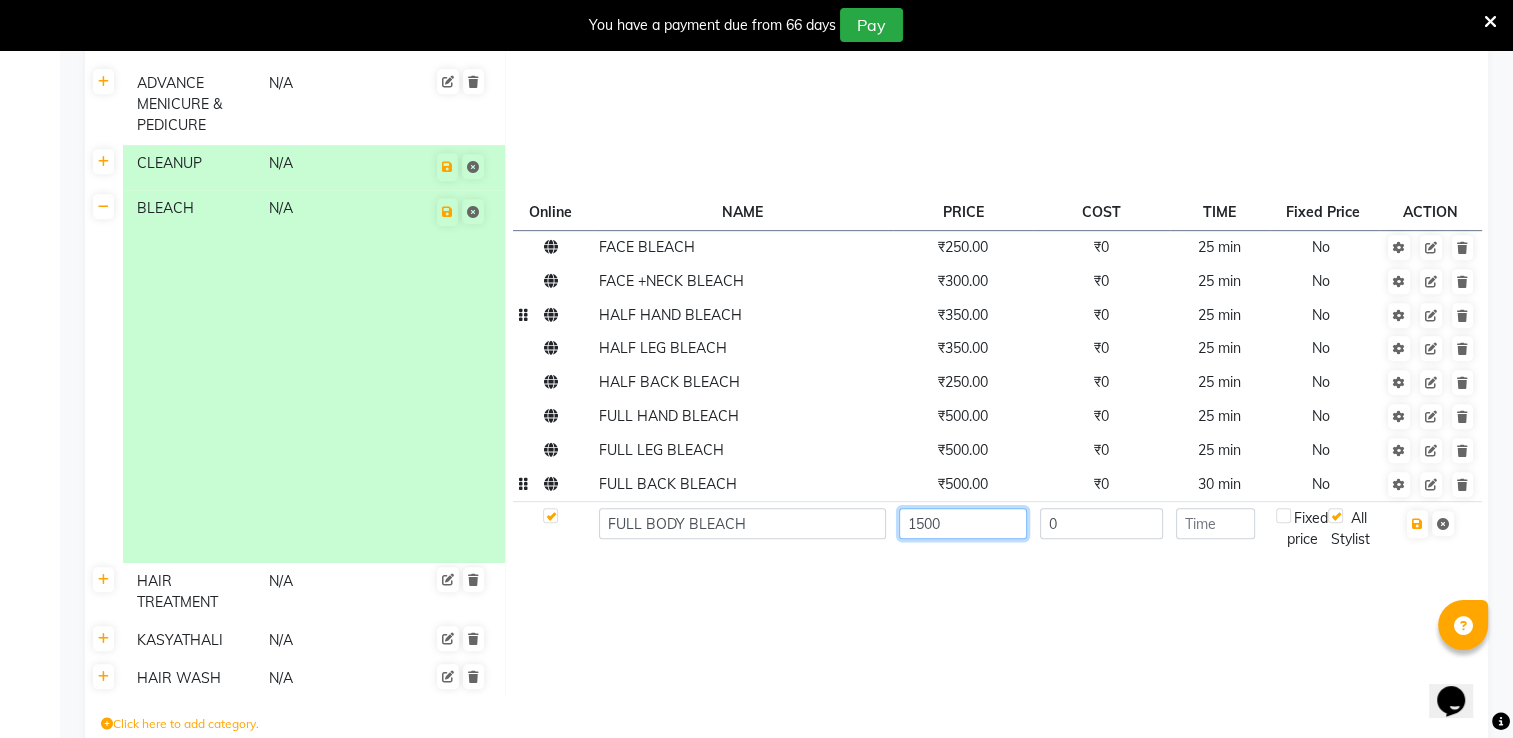 type on "1500" 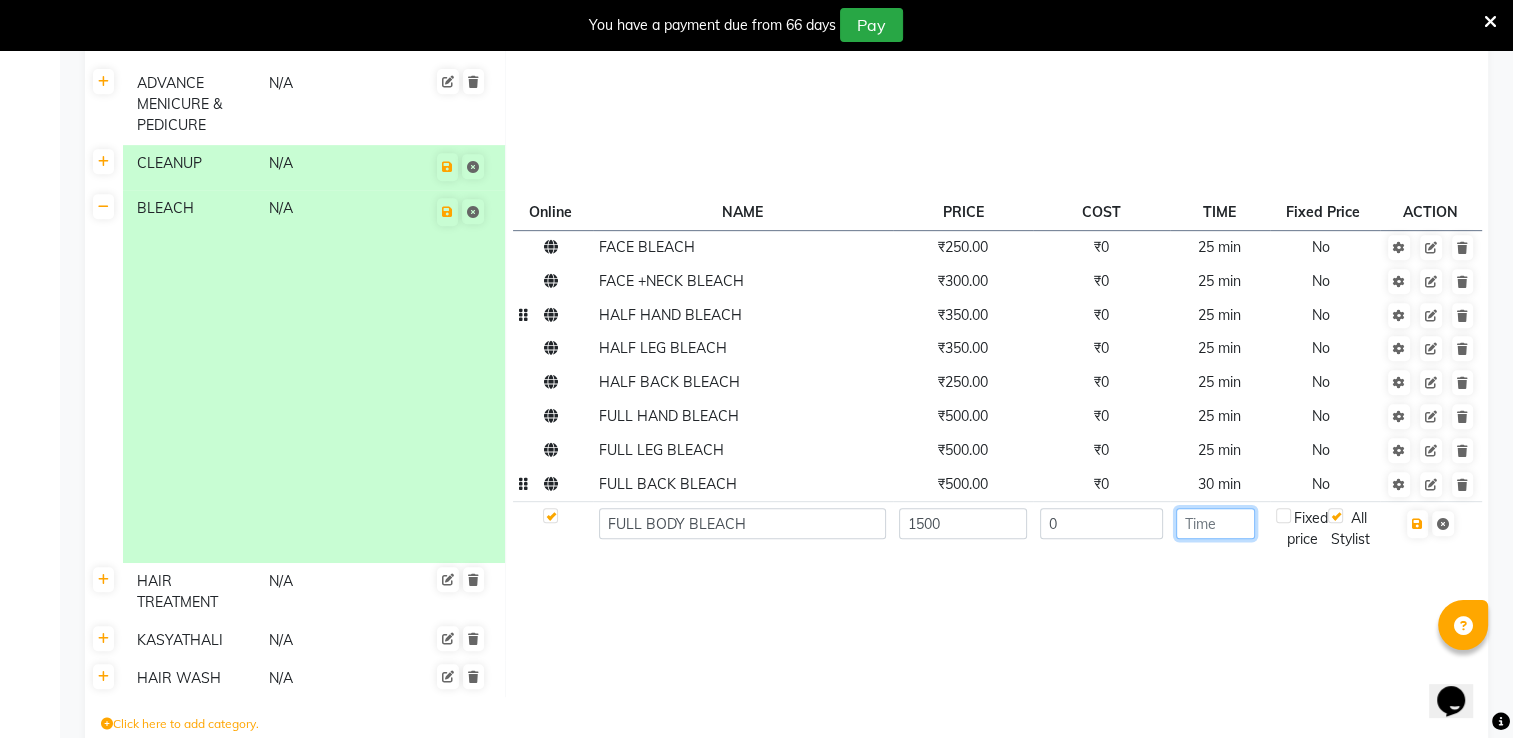 click 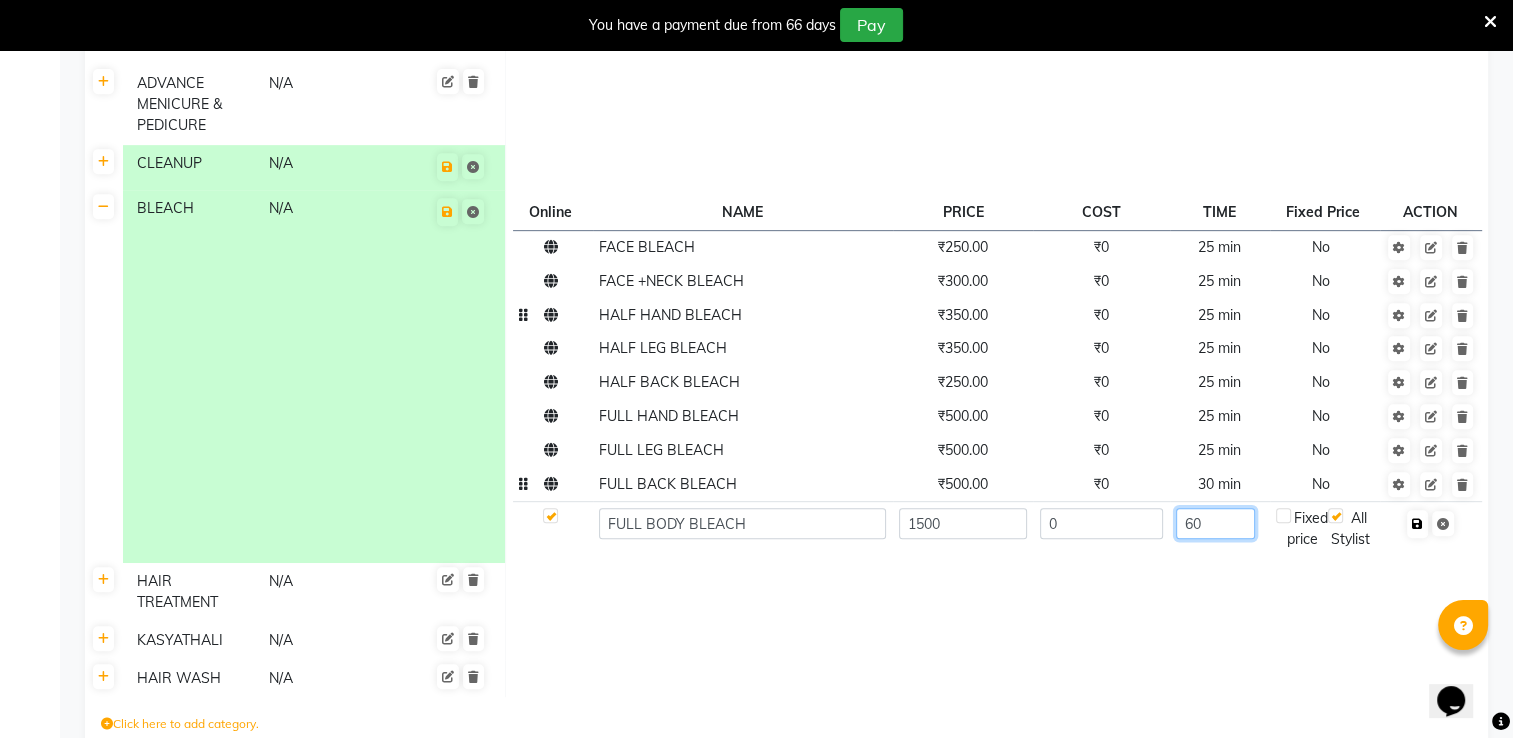 type on "60" 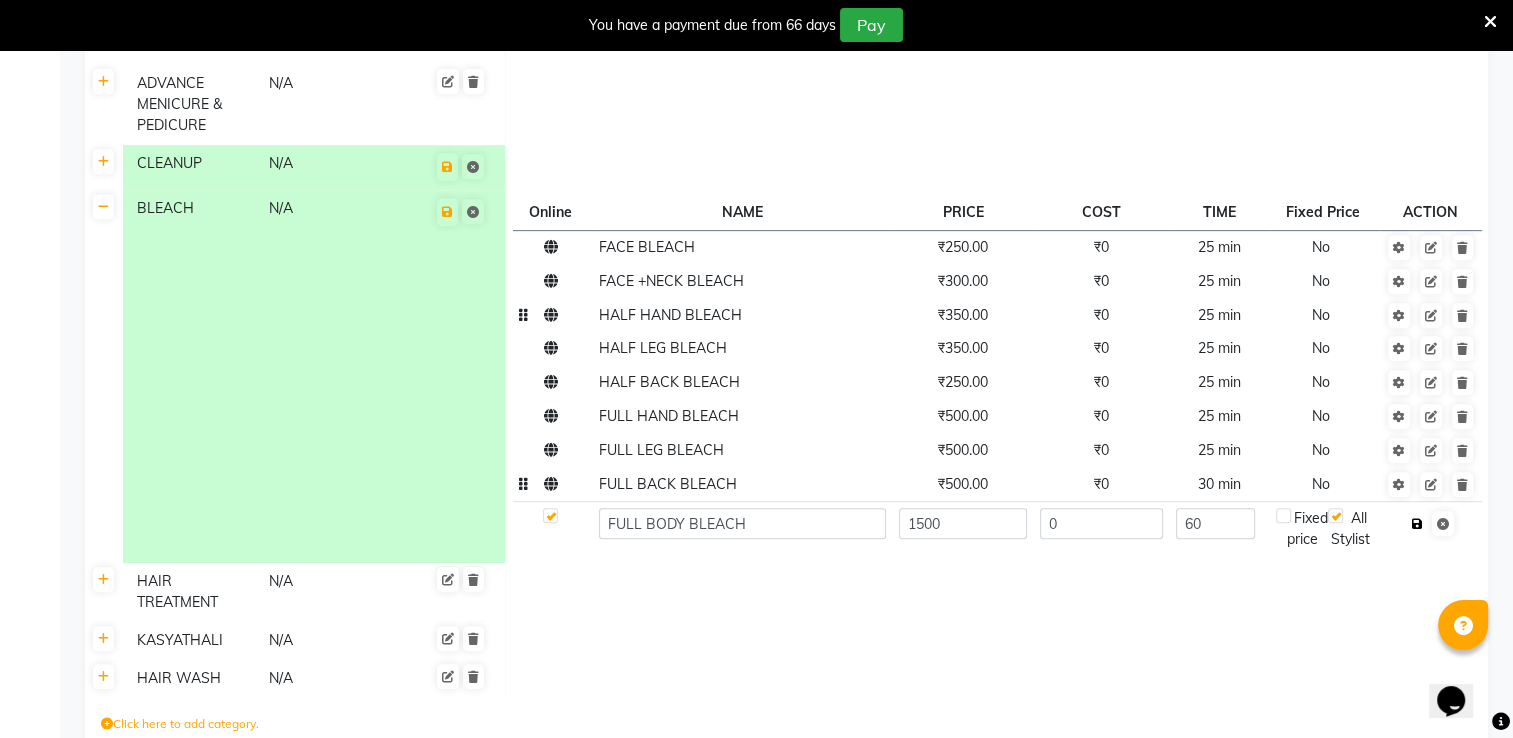 click at bounding box center (1417, 524) 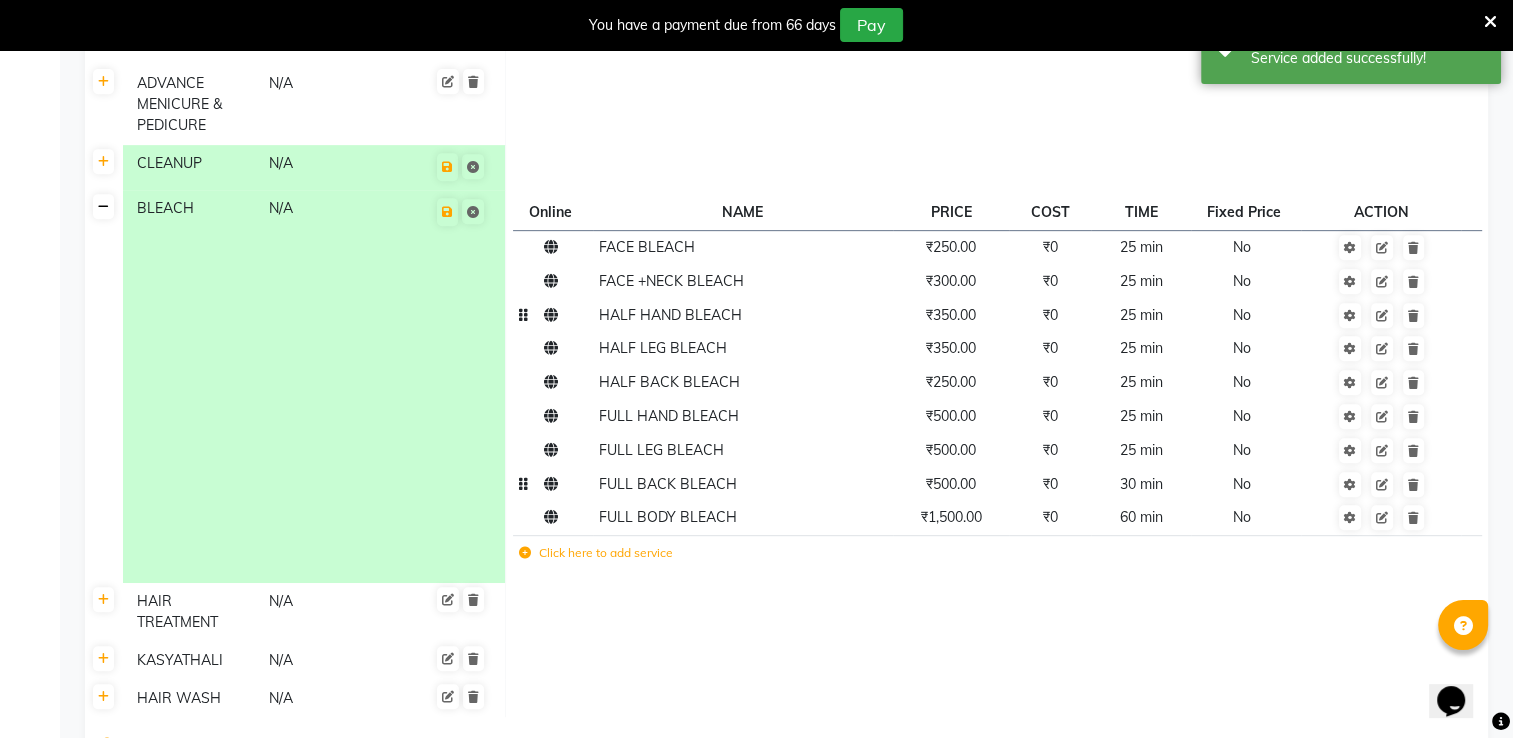 click 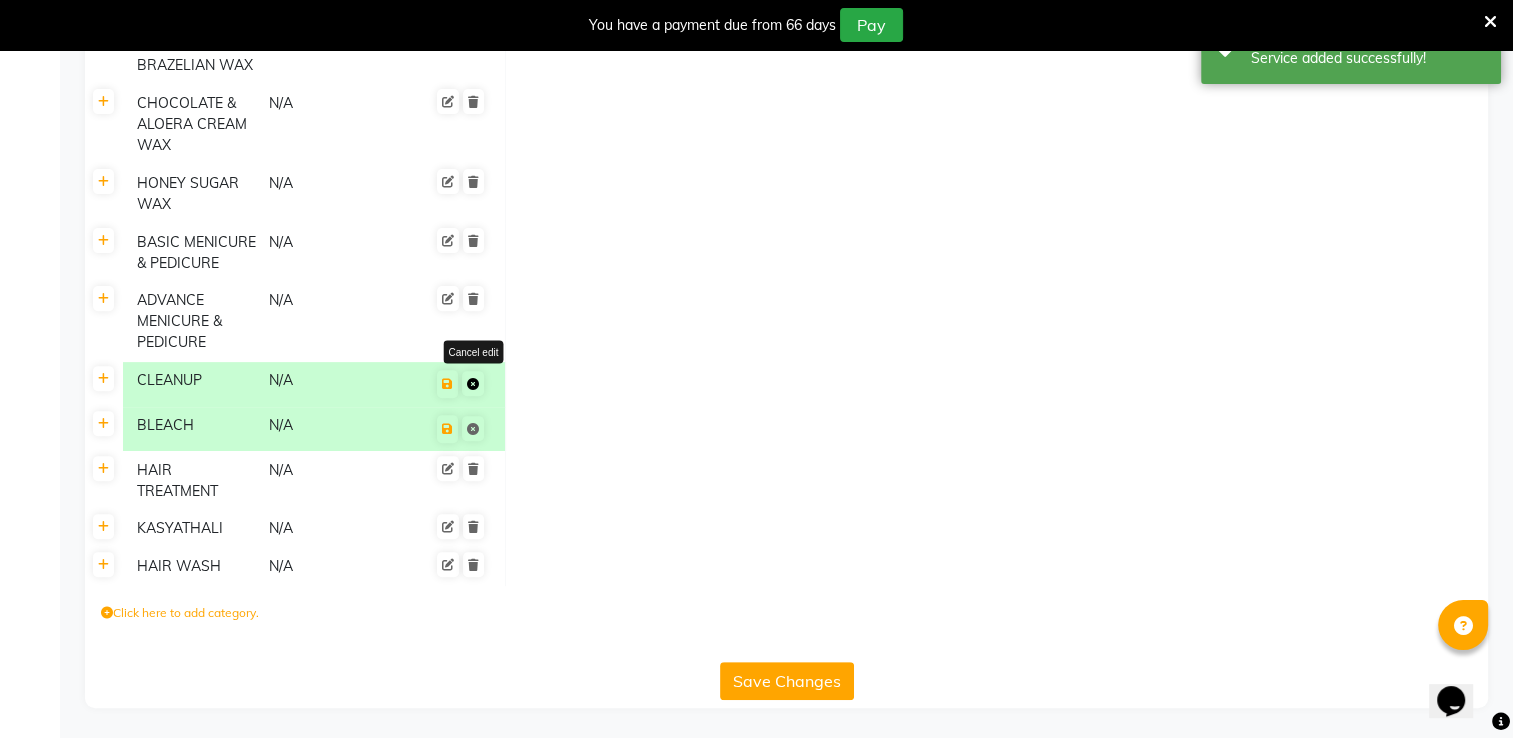 click 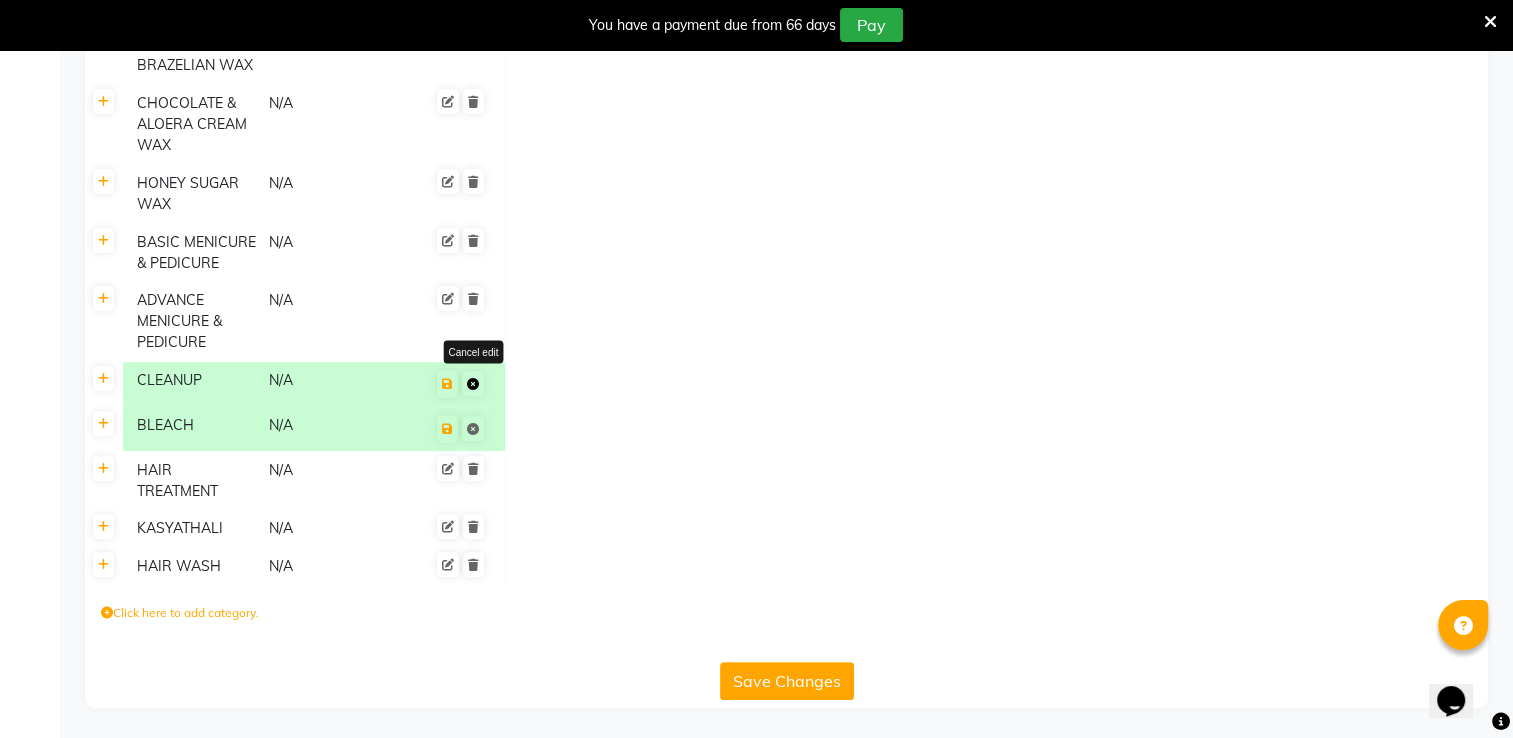 click 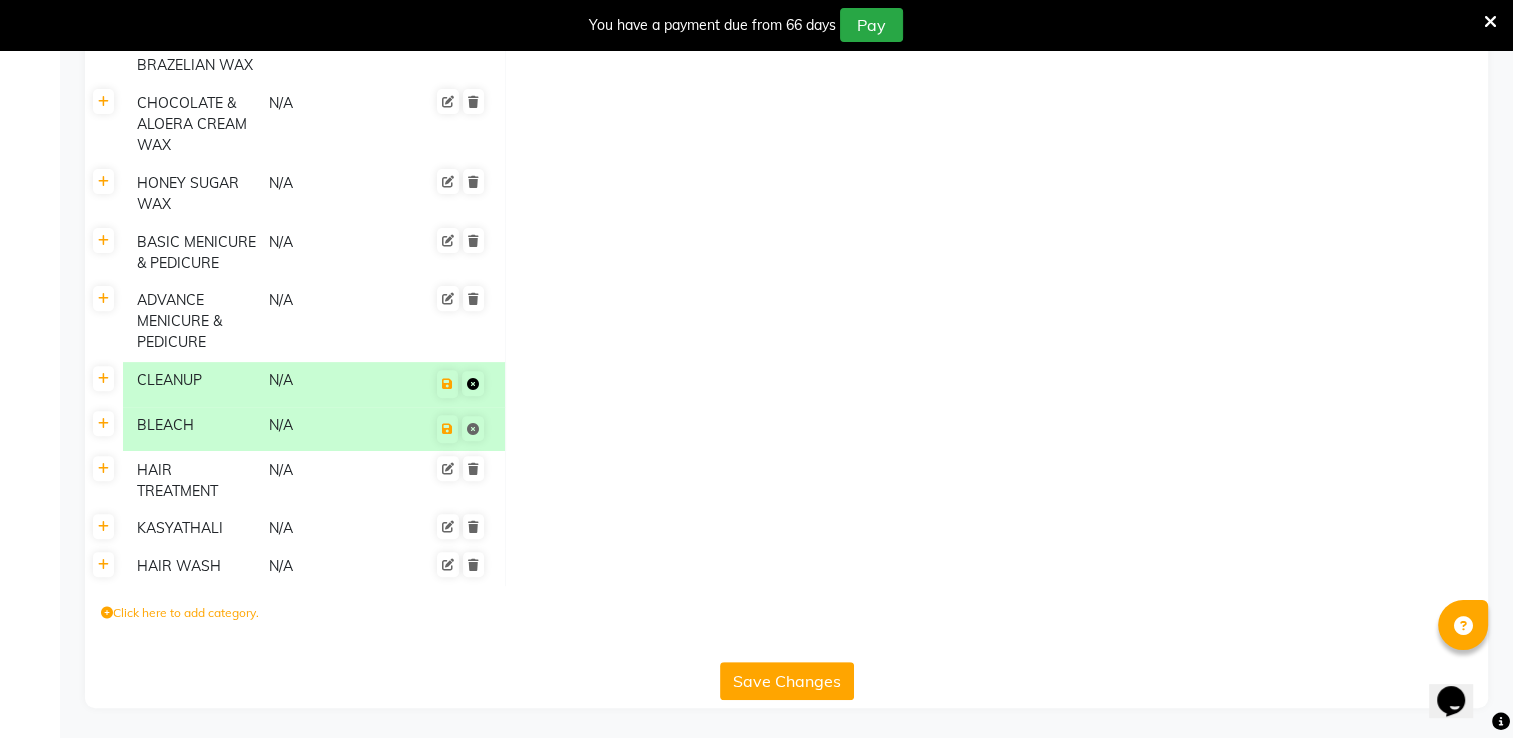click 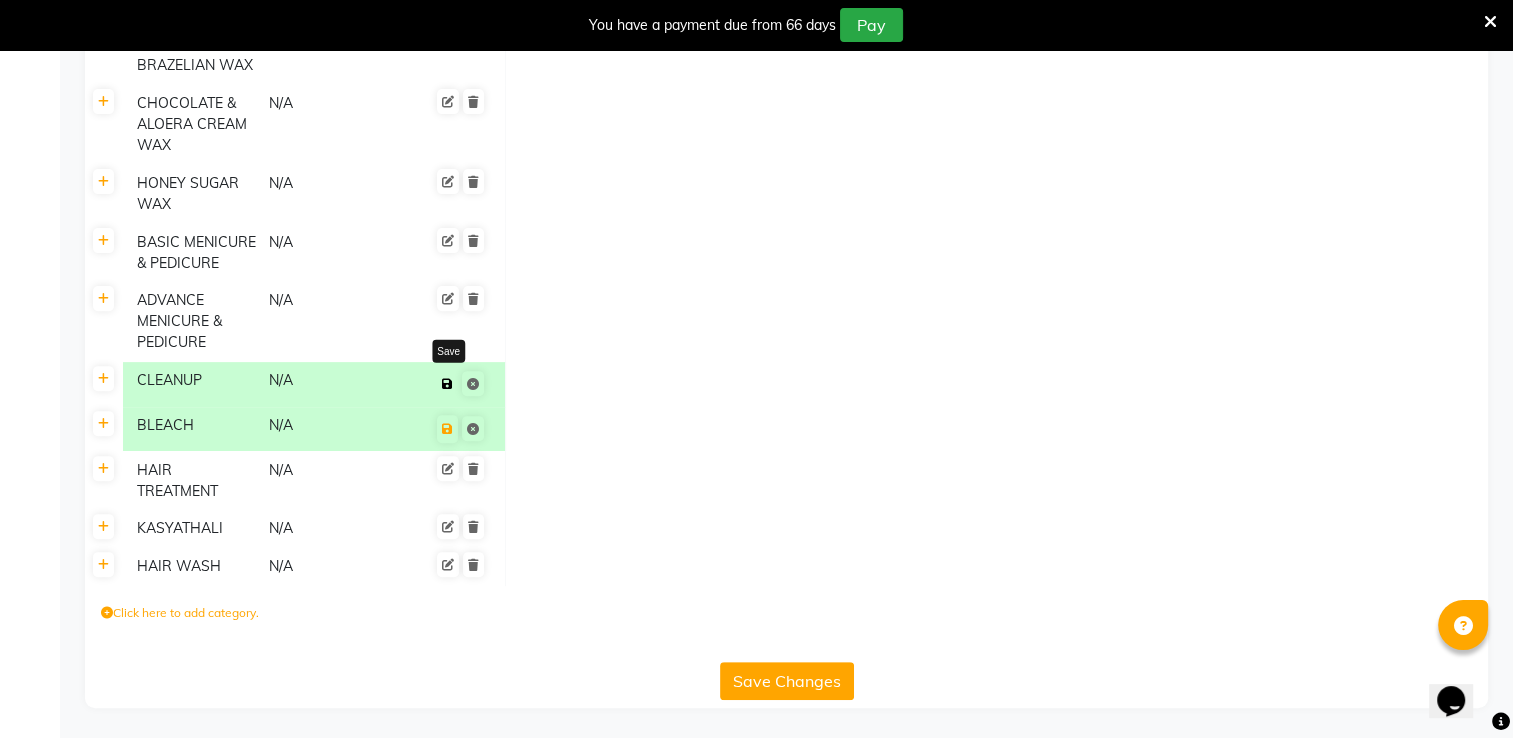 click 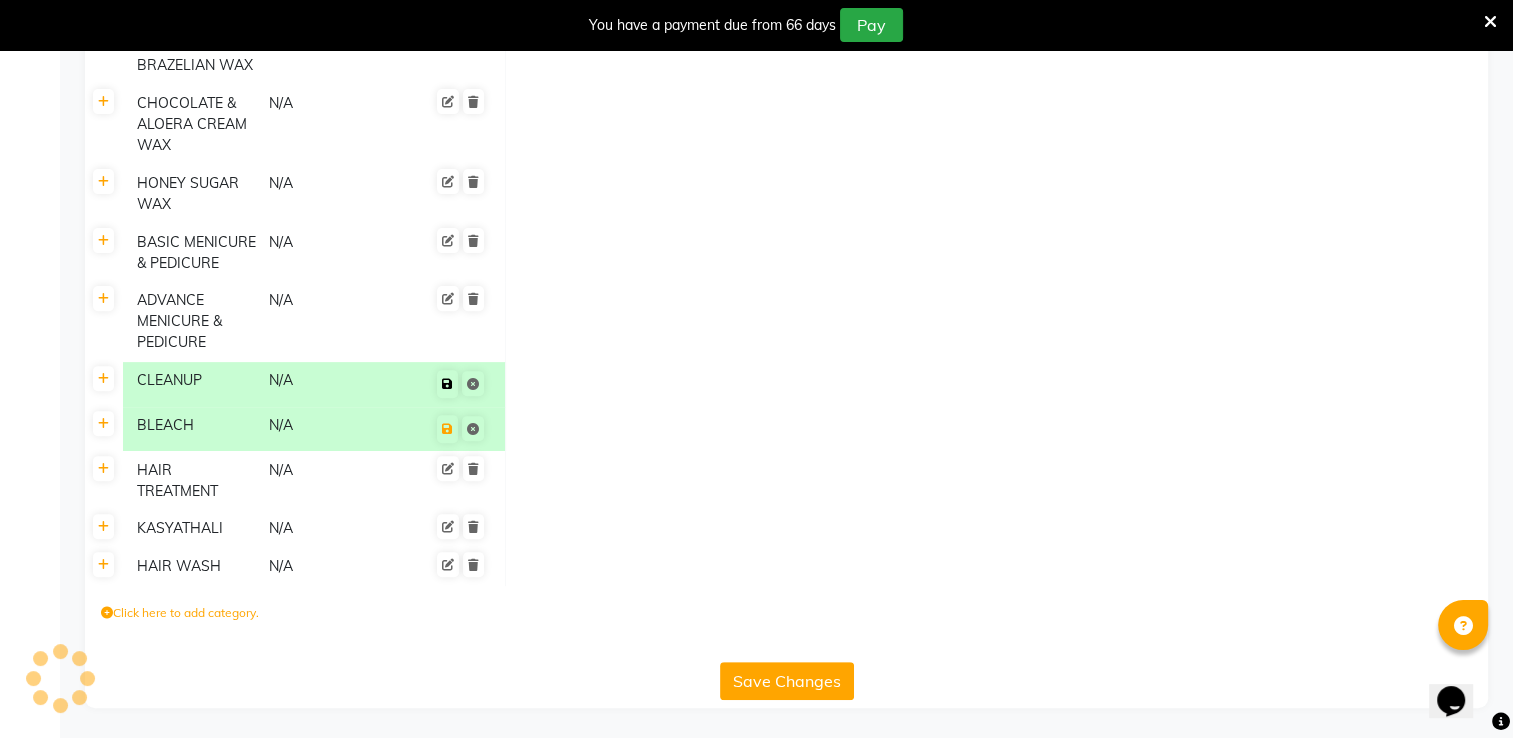 scroll, scrollTop: 631, scrollLeft: 0, axis: vertical 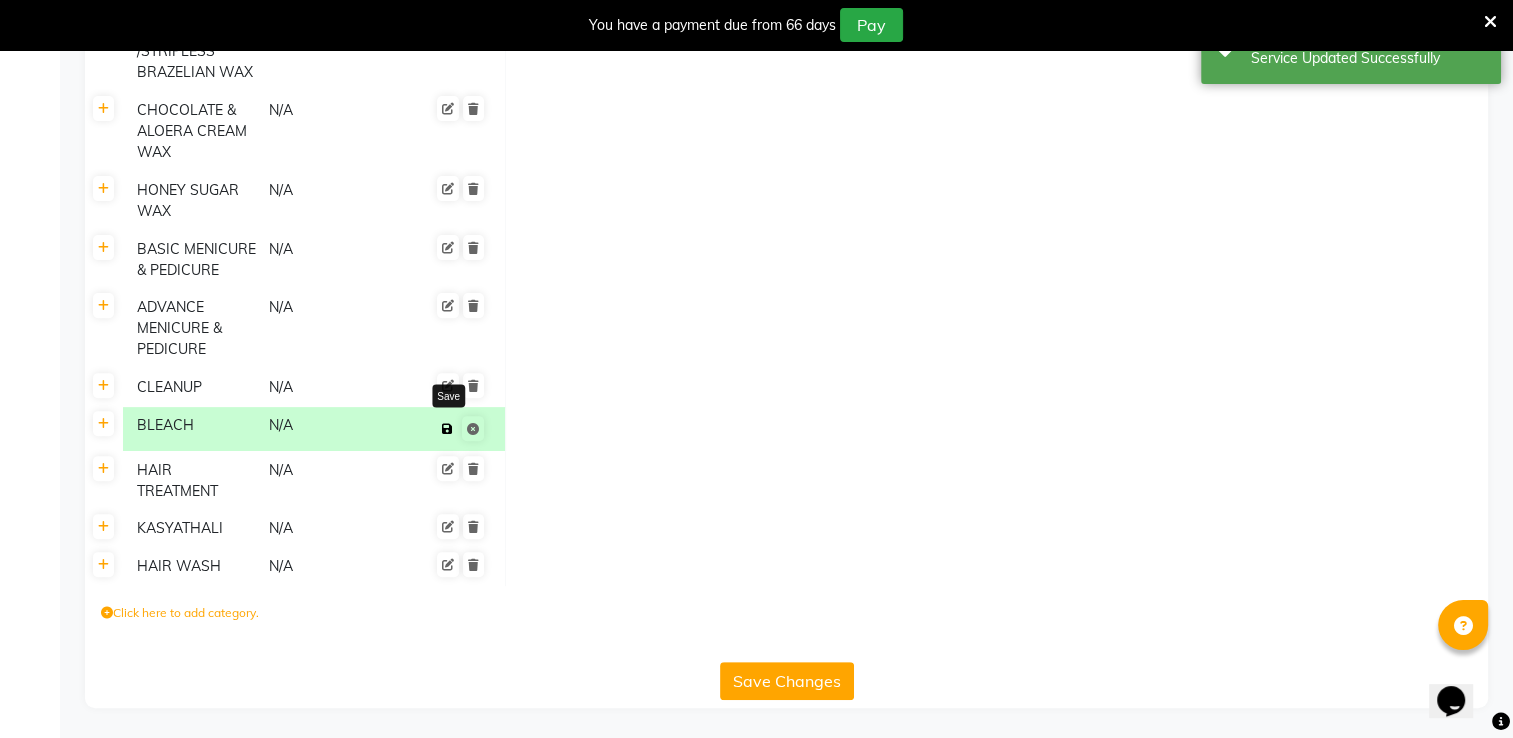 click 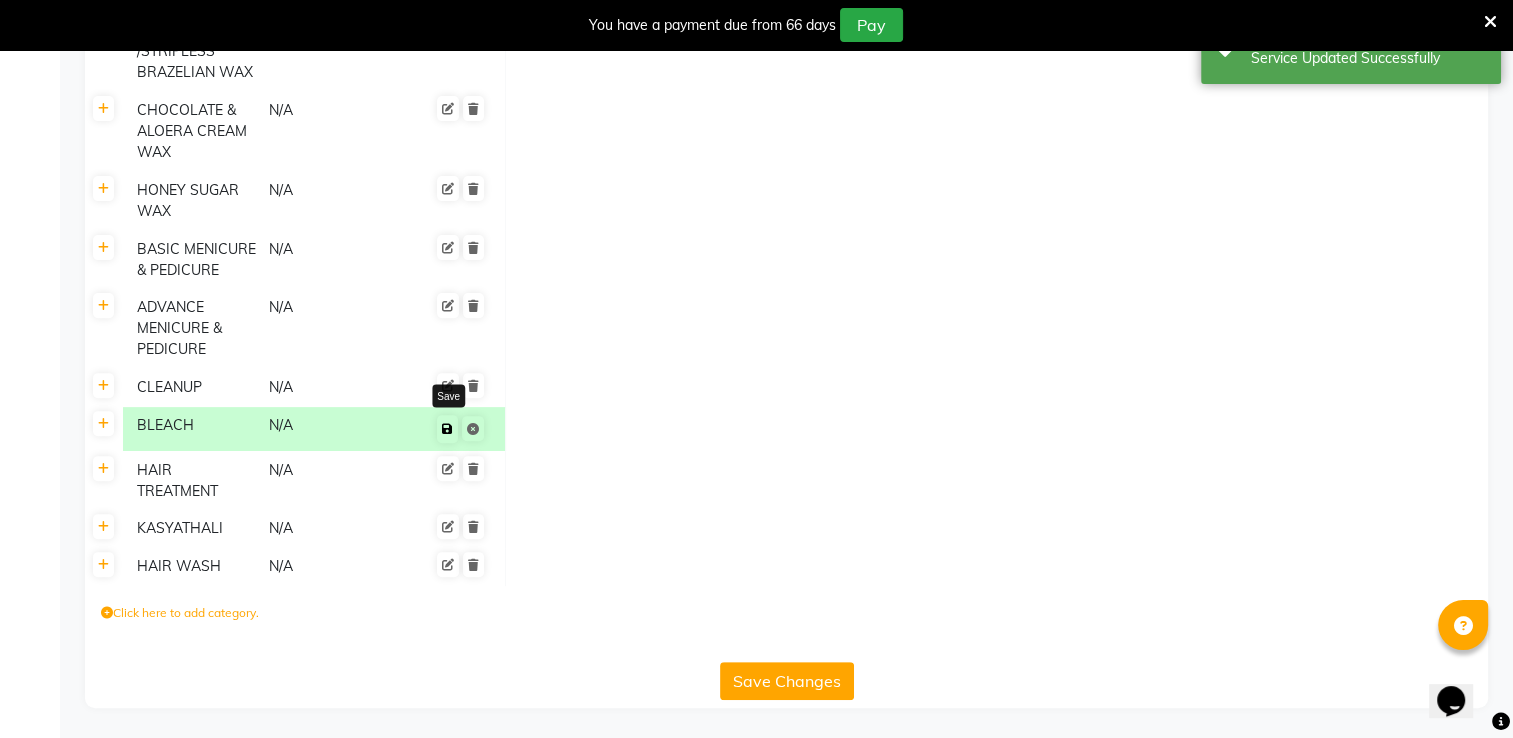 scroll, scrollTop: 624, scrollLeft: 0, axis: vertical 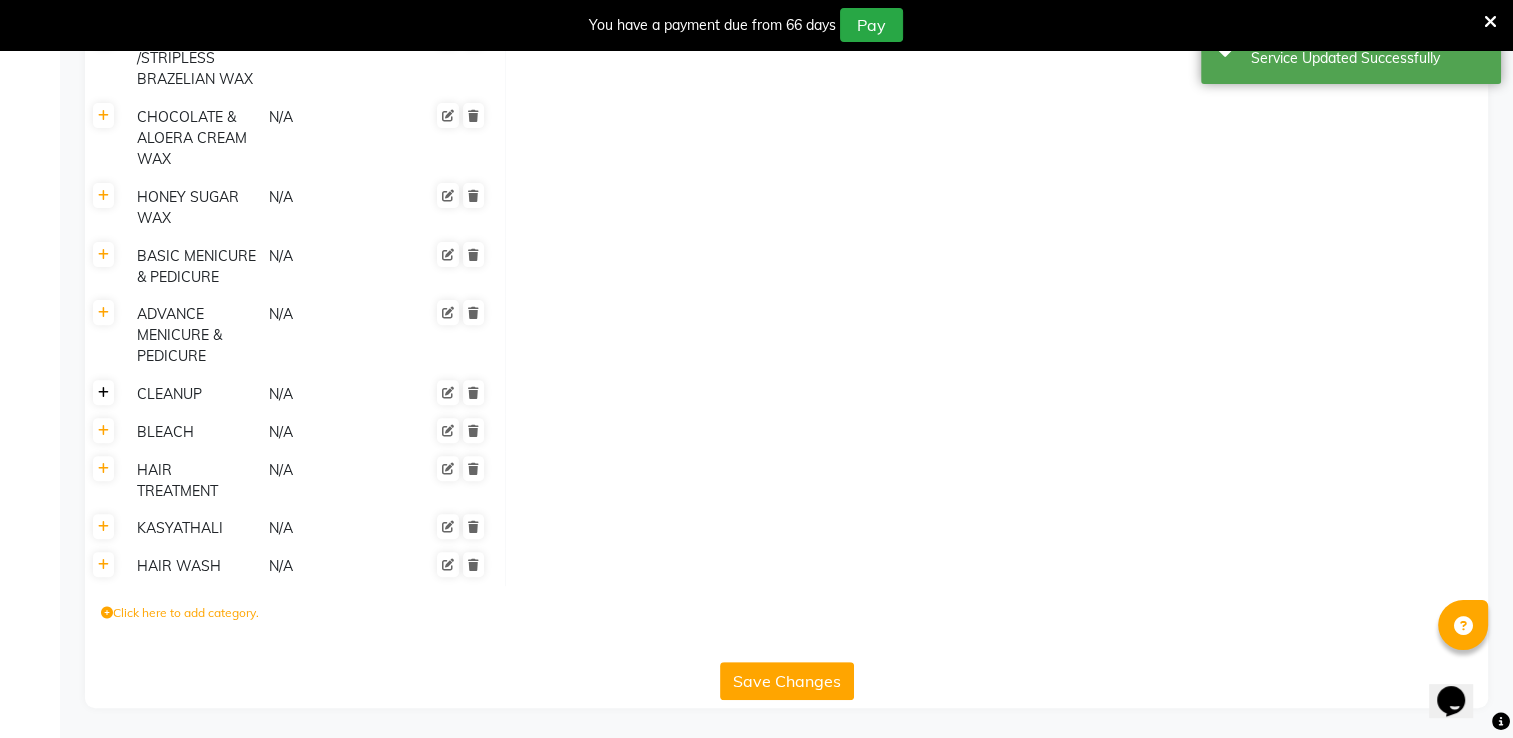 click 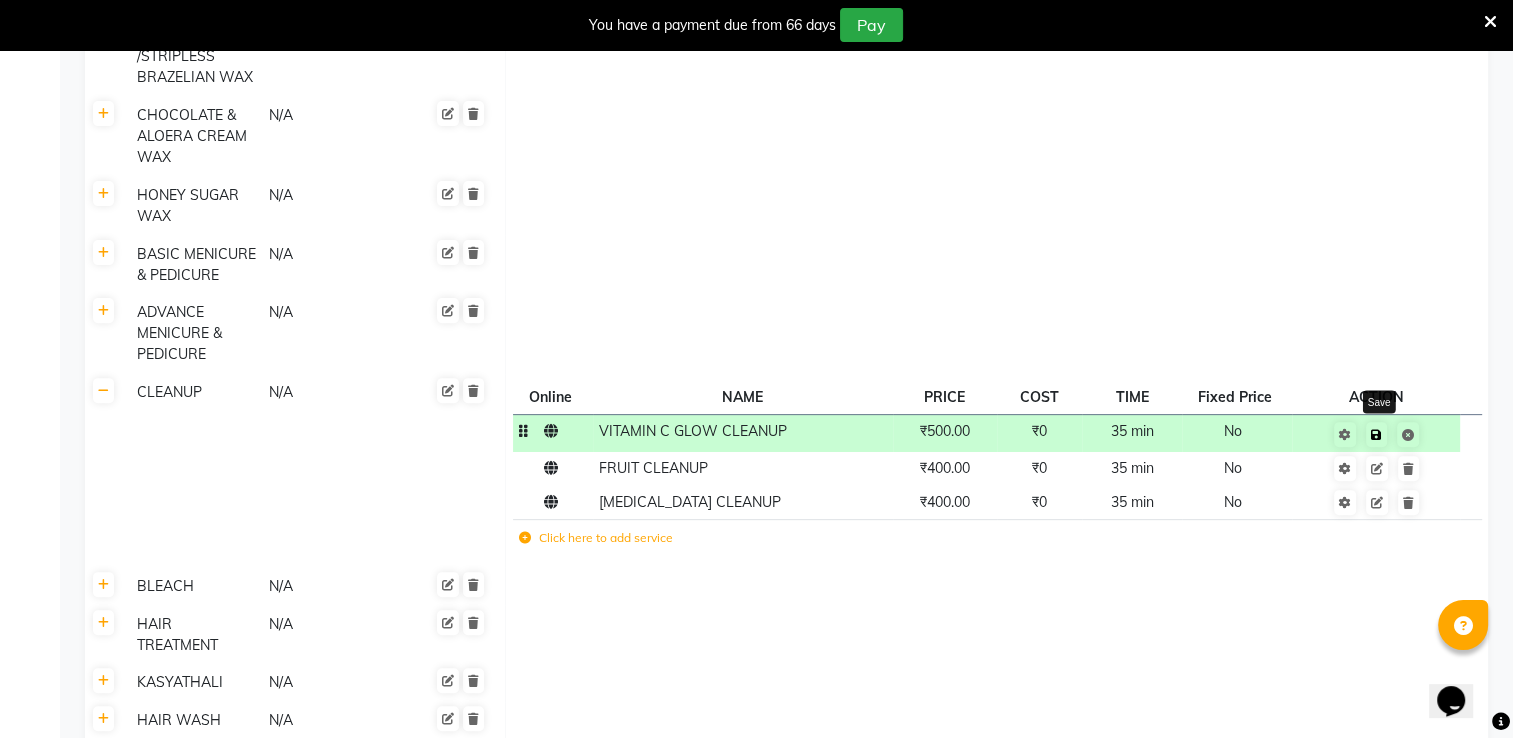 click 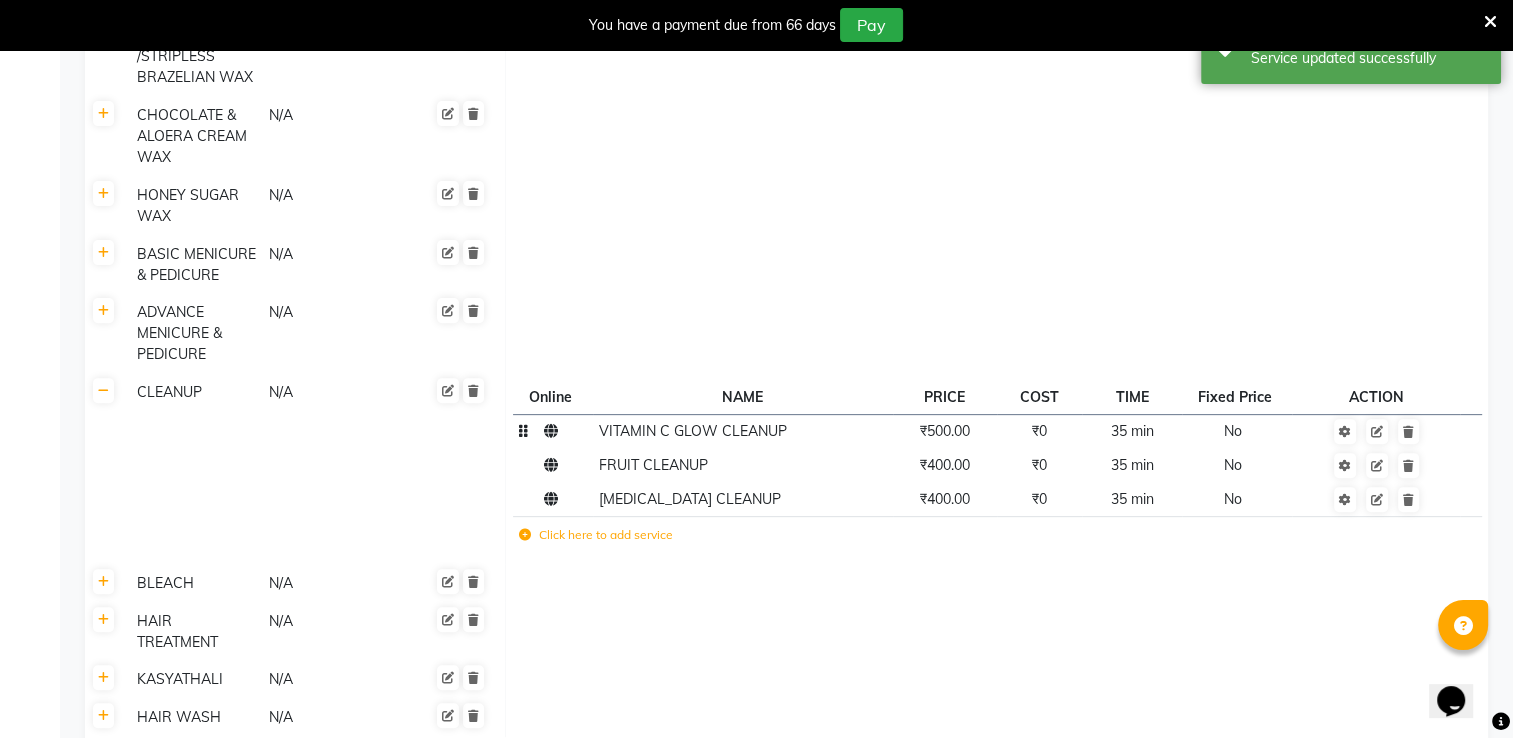 click 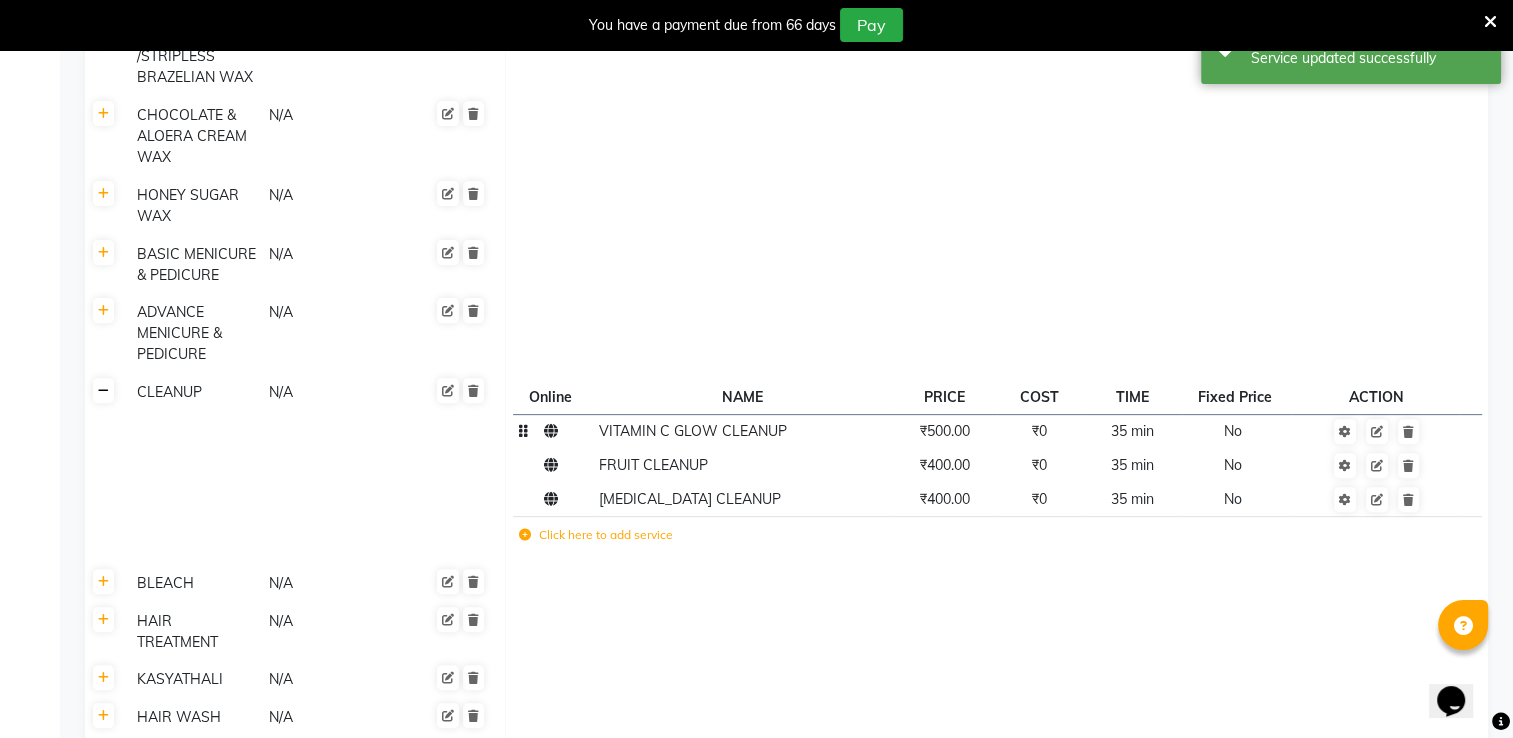 click 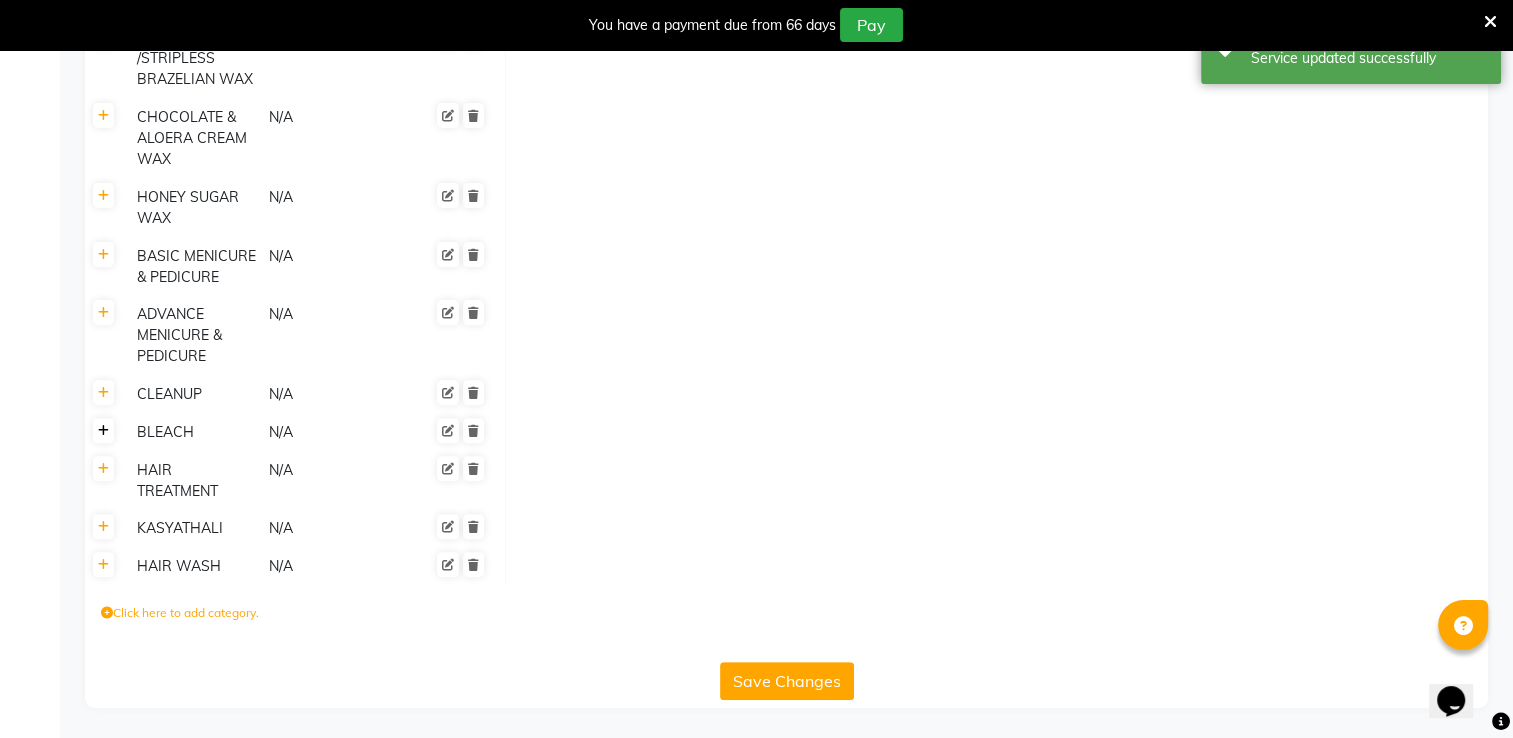click 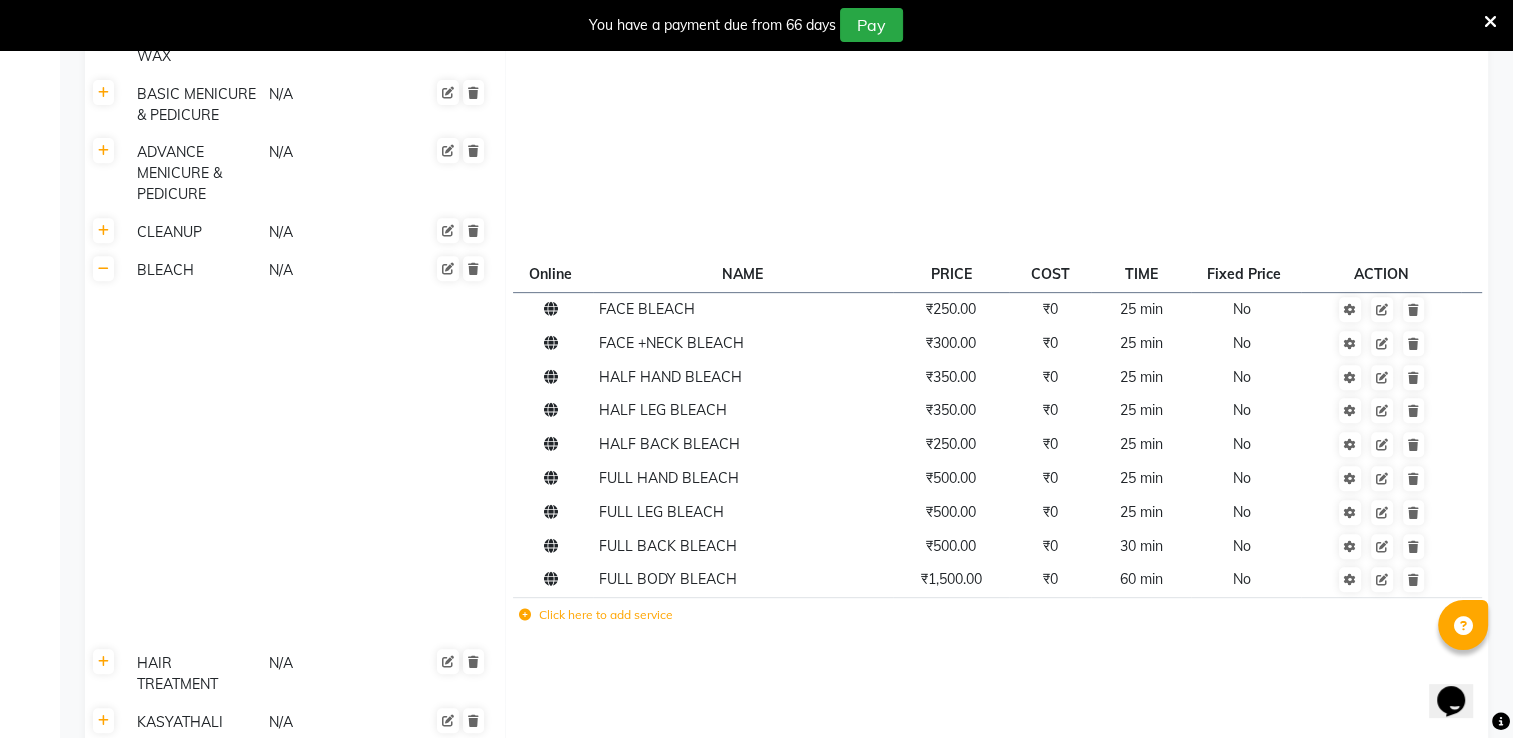 scroll, scrollTop: 824, scrollLeft: 0, axis: vertical 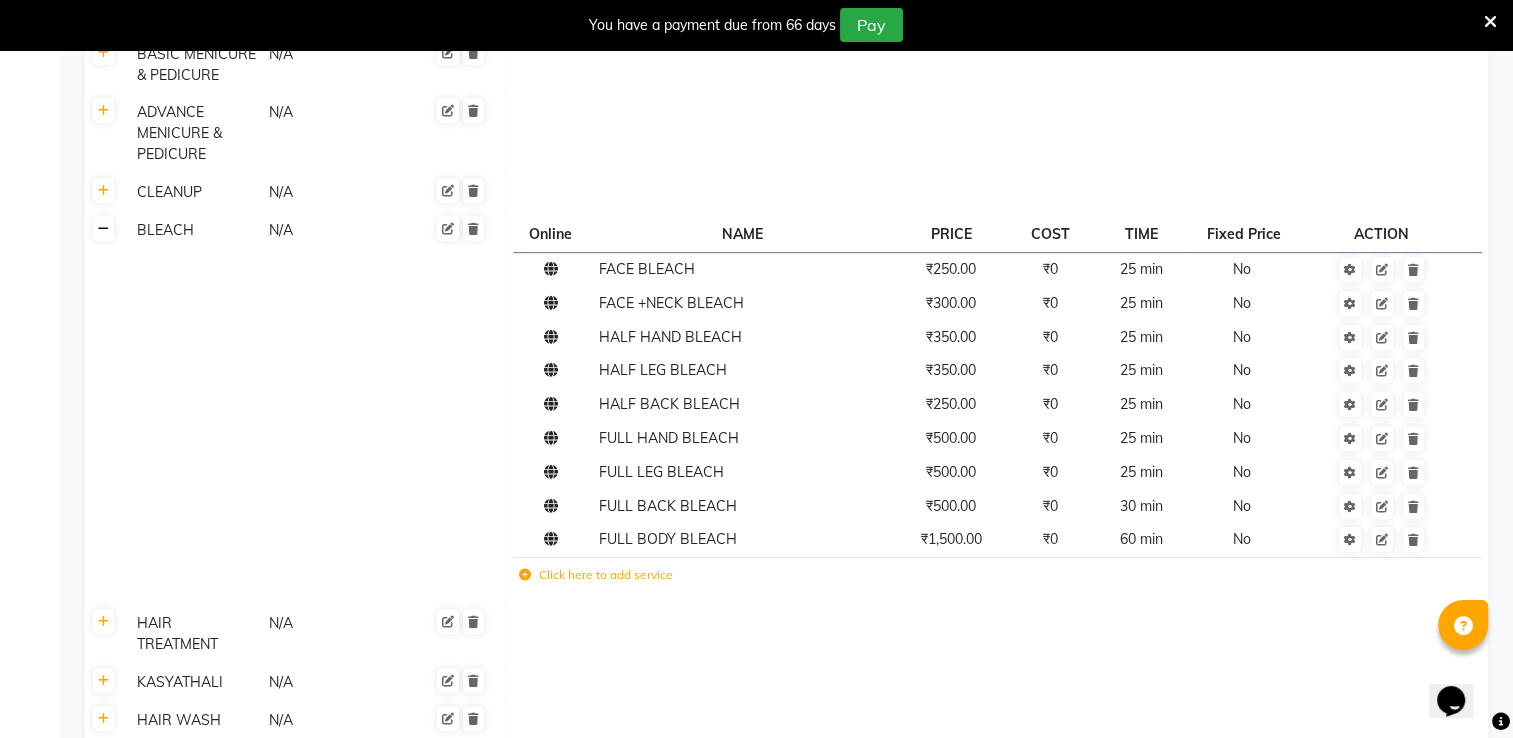 click 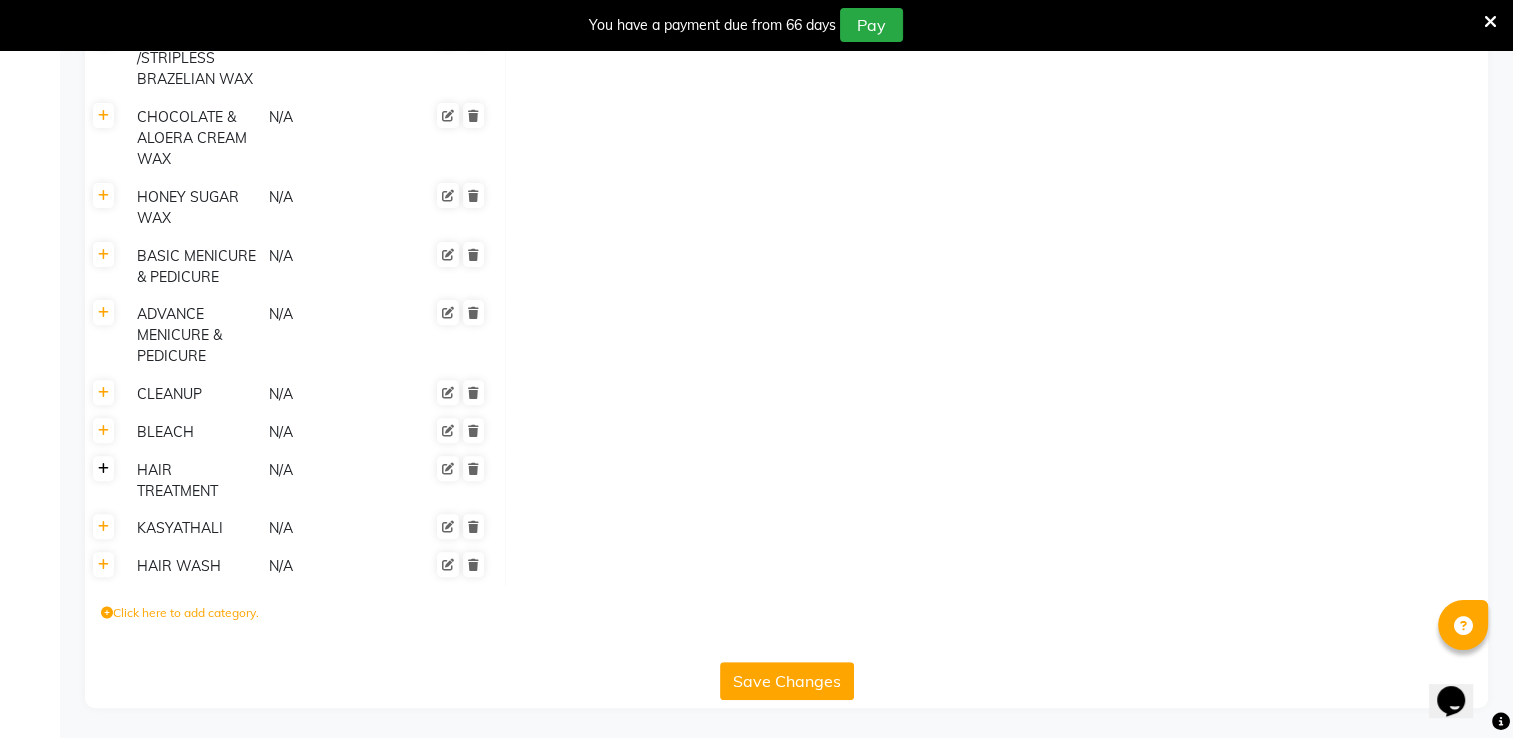click 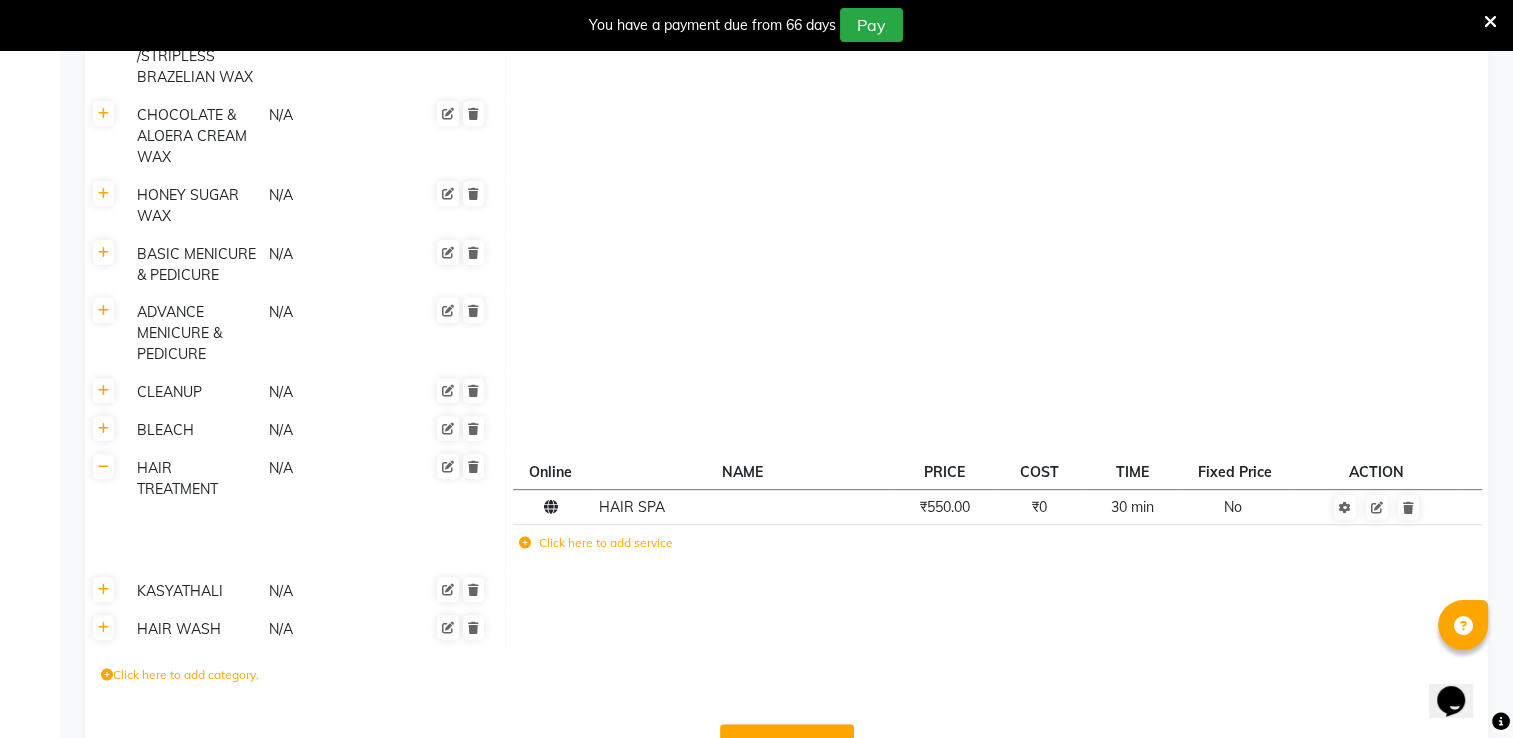 click on "HAIR TREATMENT" 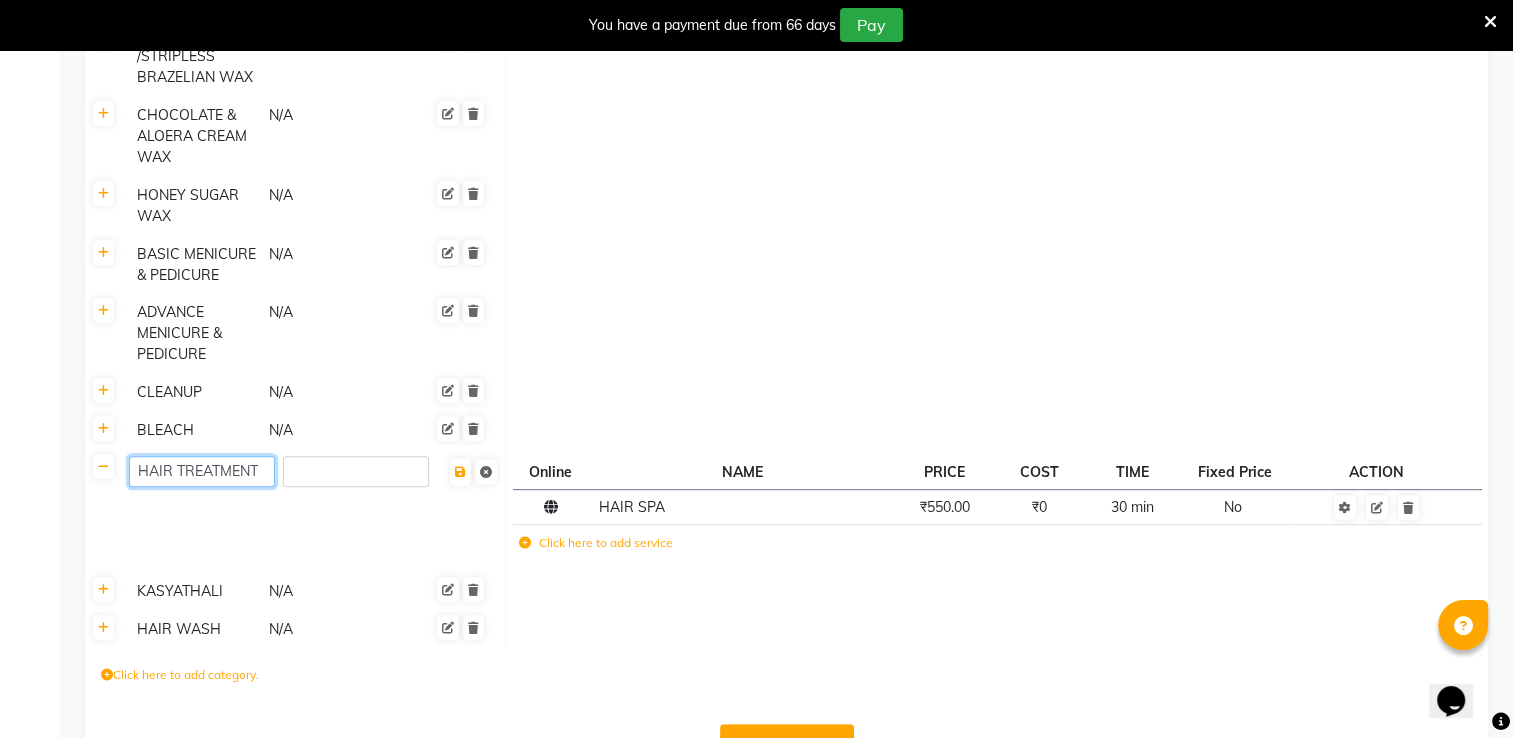 click on "HAIR TREATMENT" 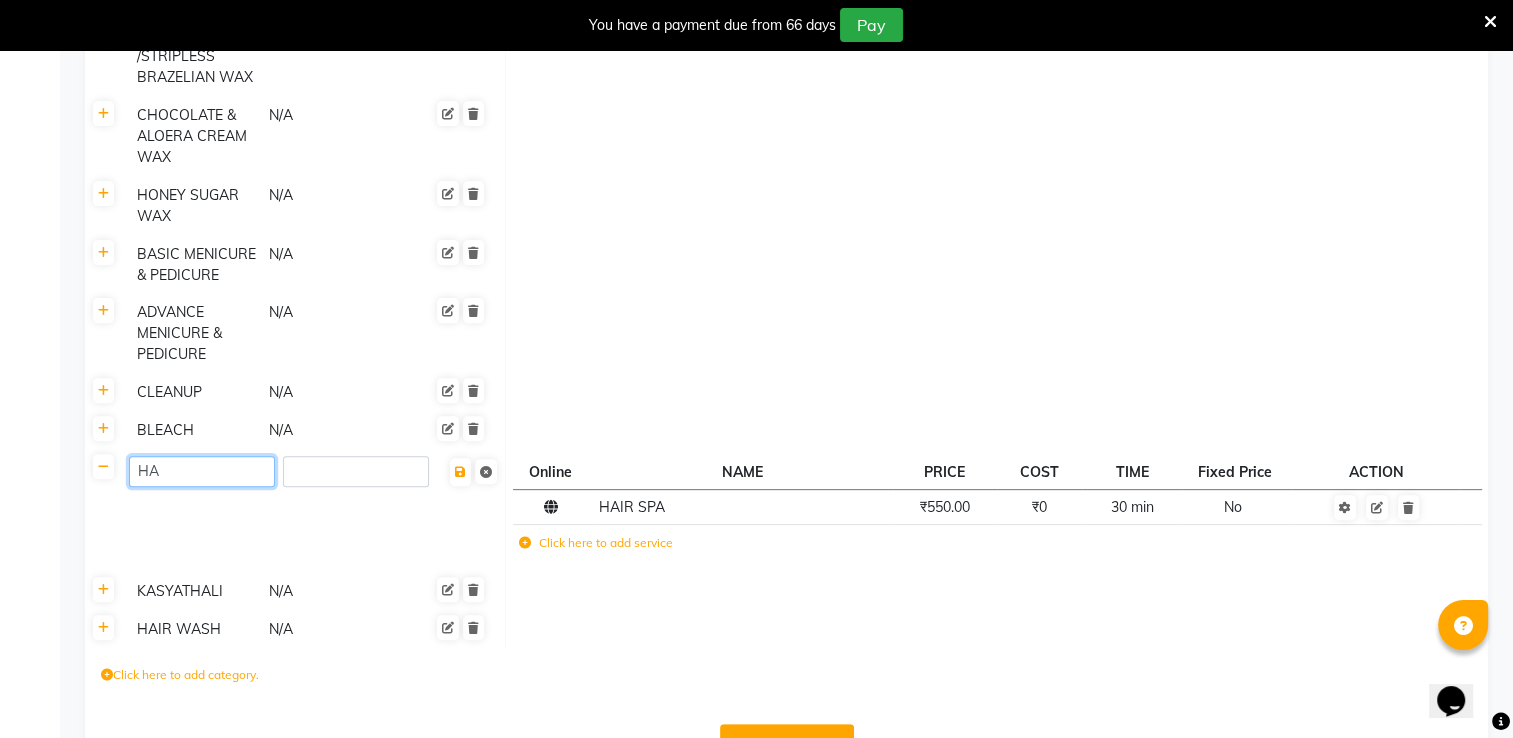 type on "H" 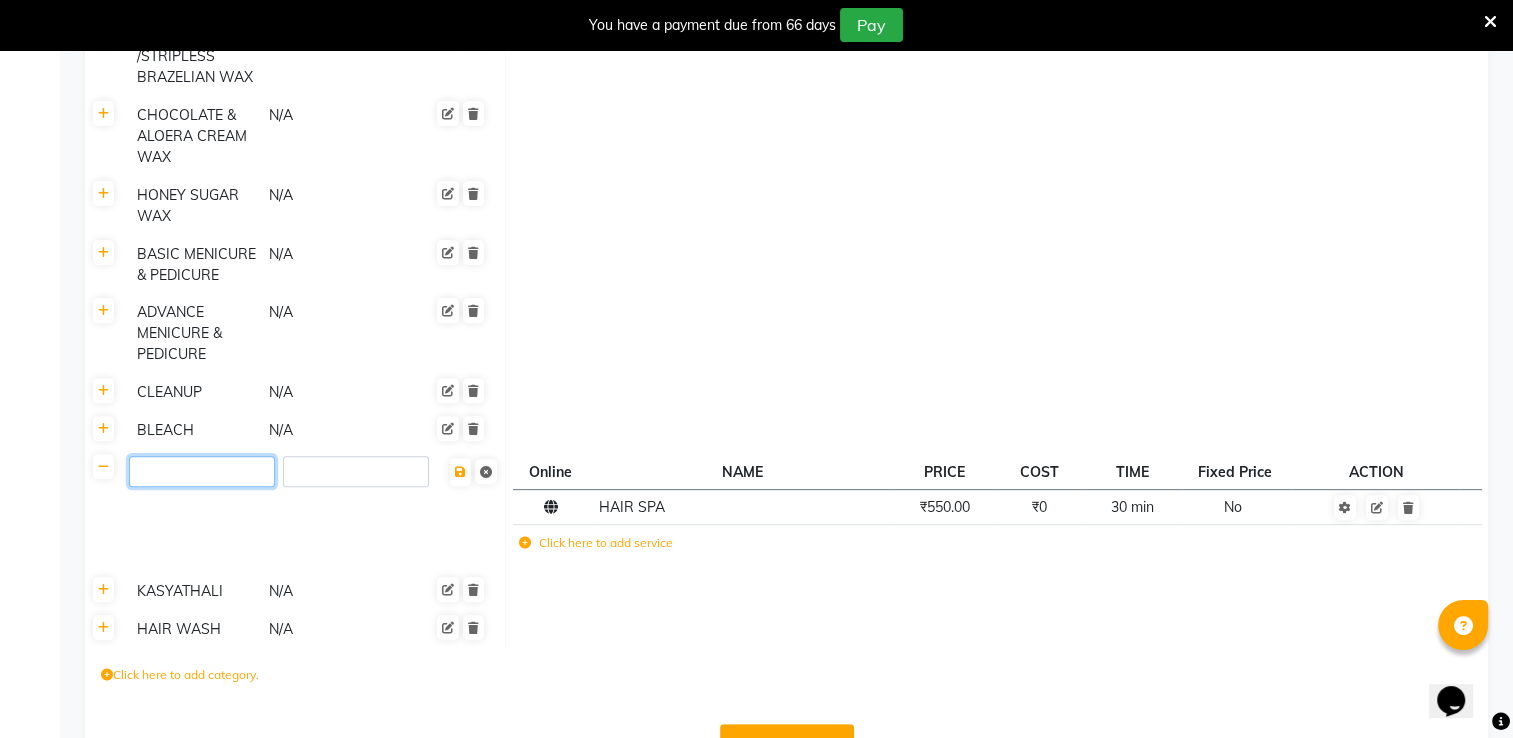 click 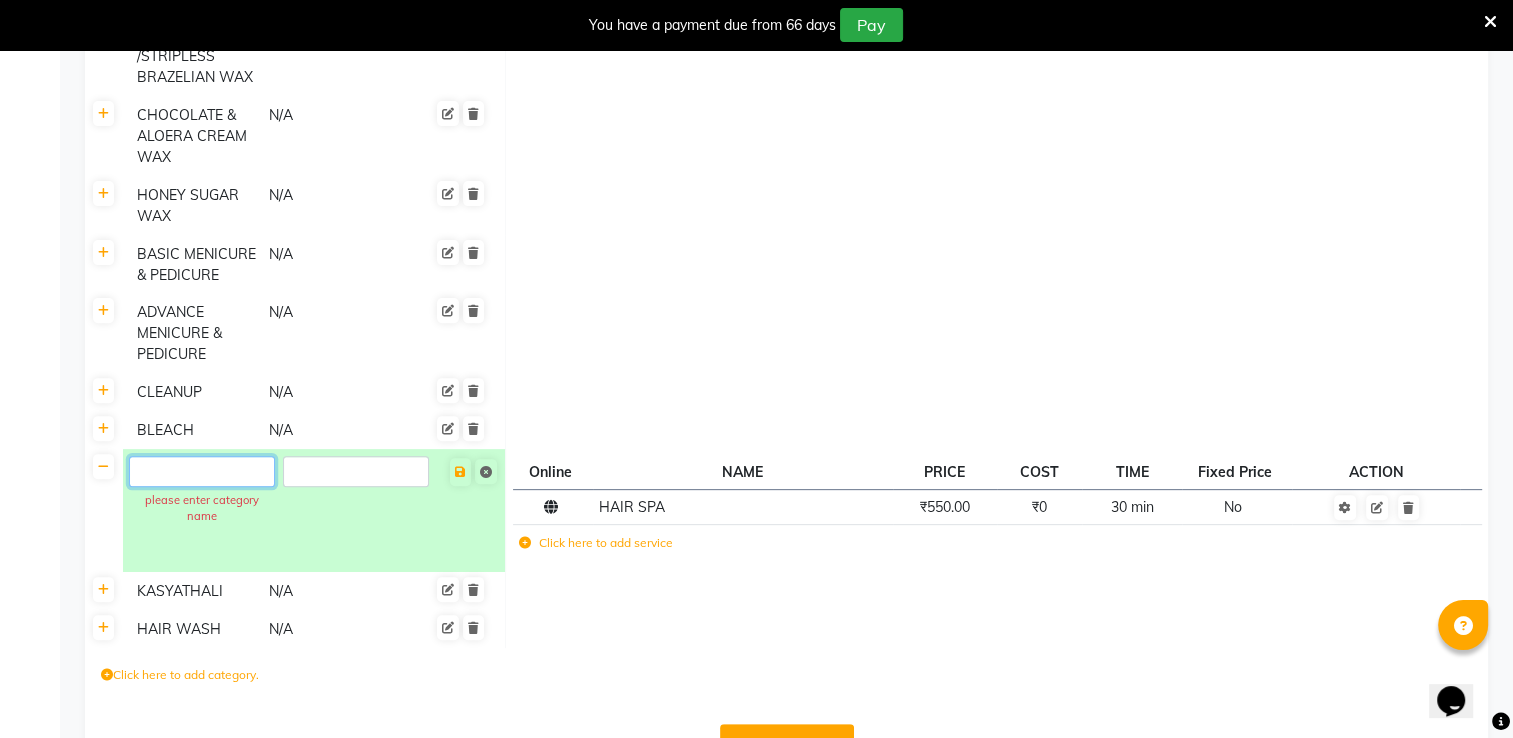 click 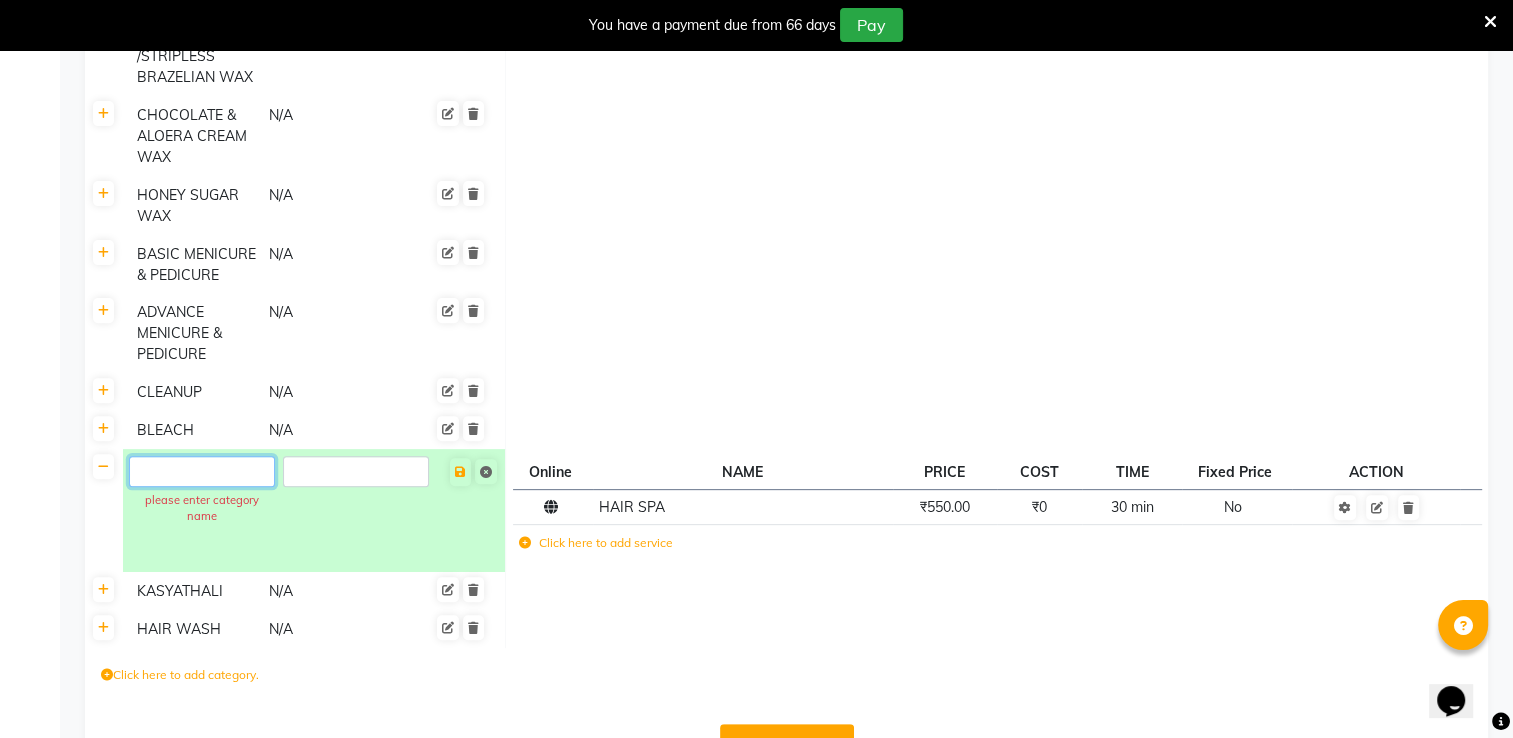click 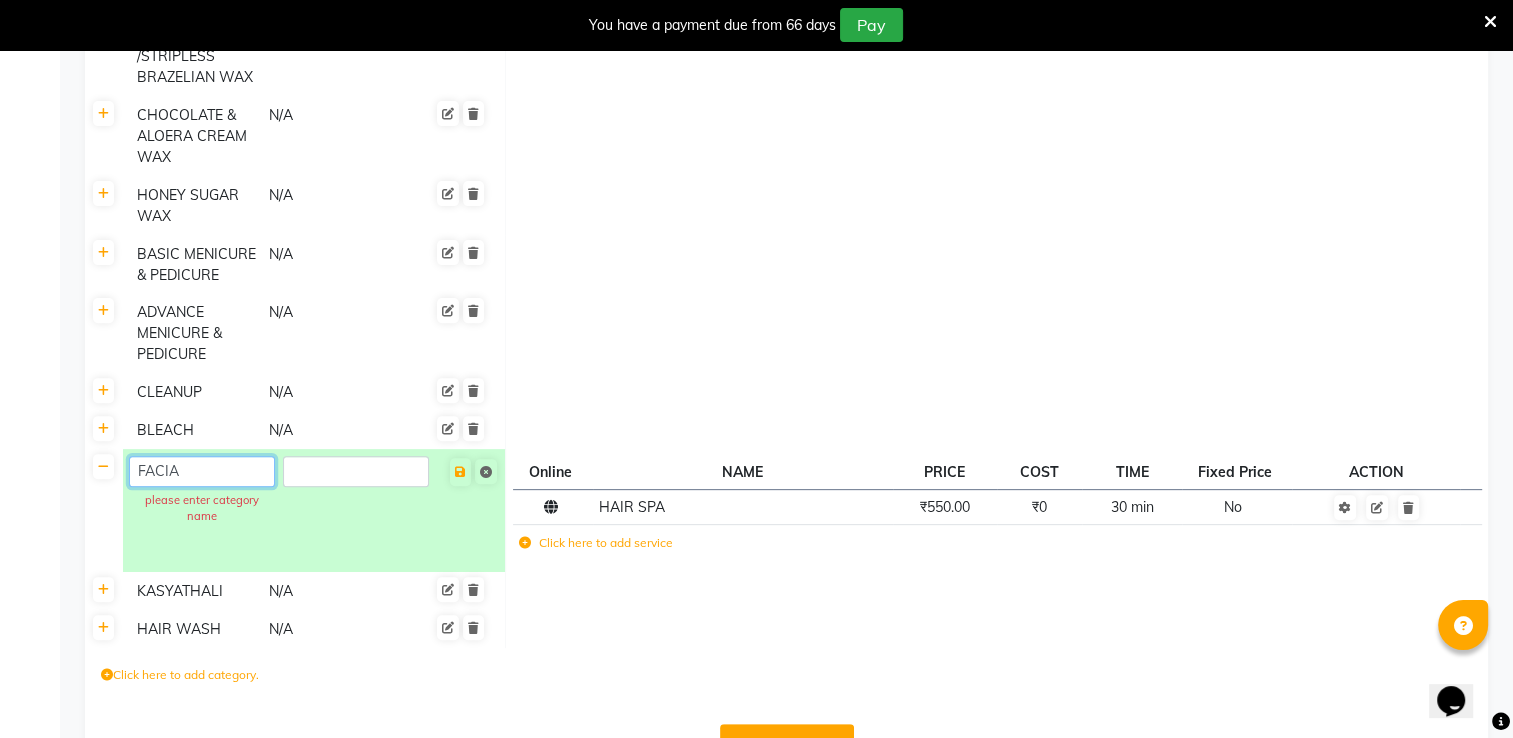type on "FACIAL" 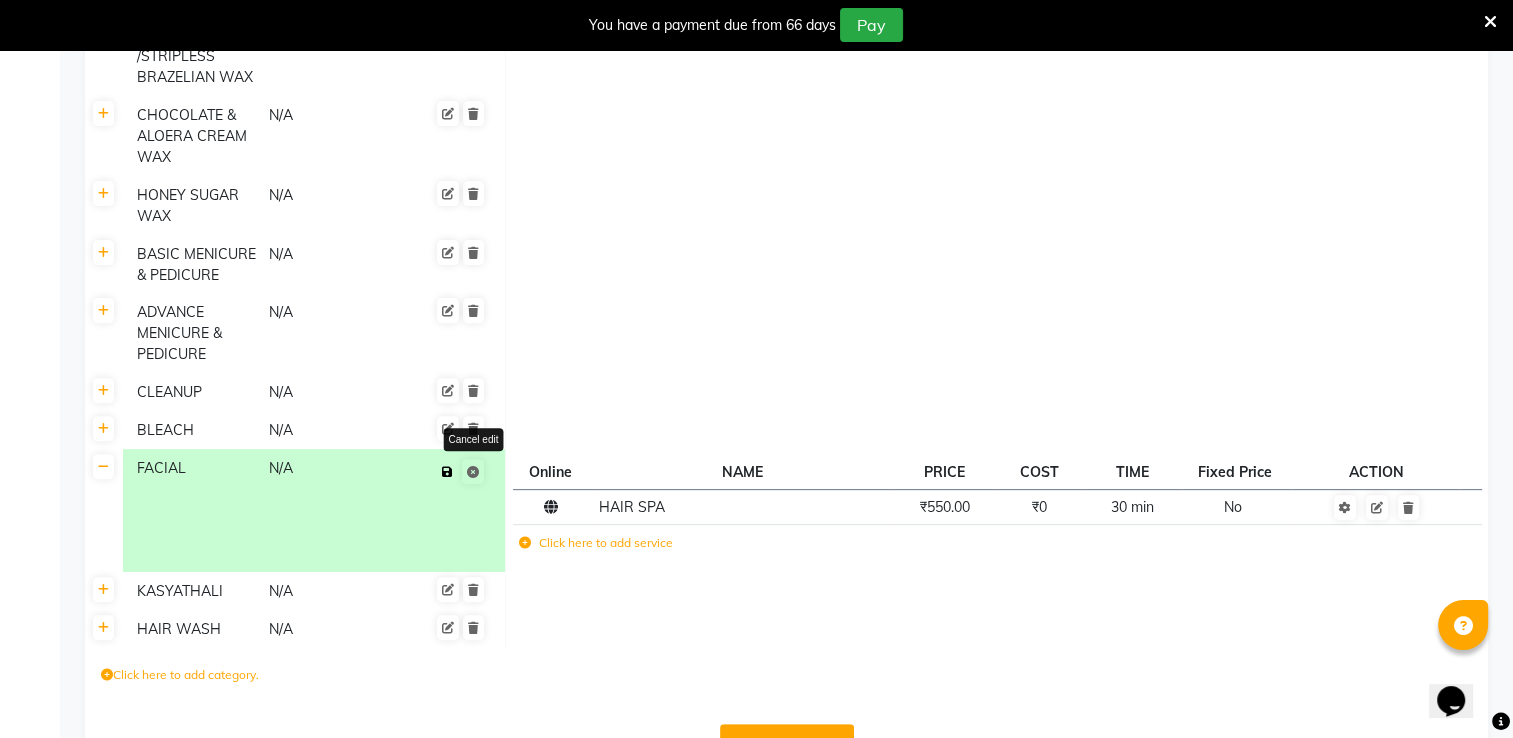 click on "Save Cancel edit" 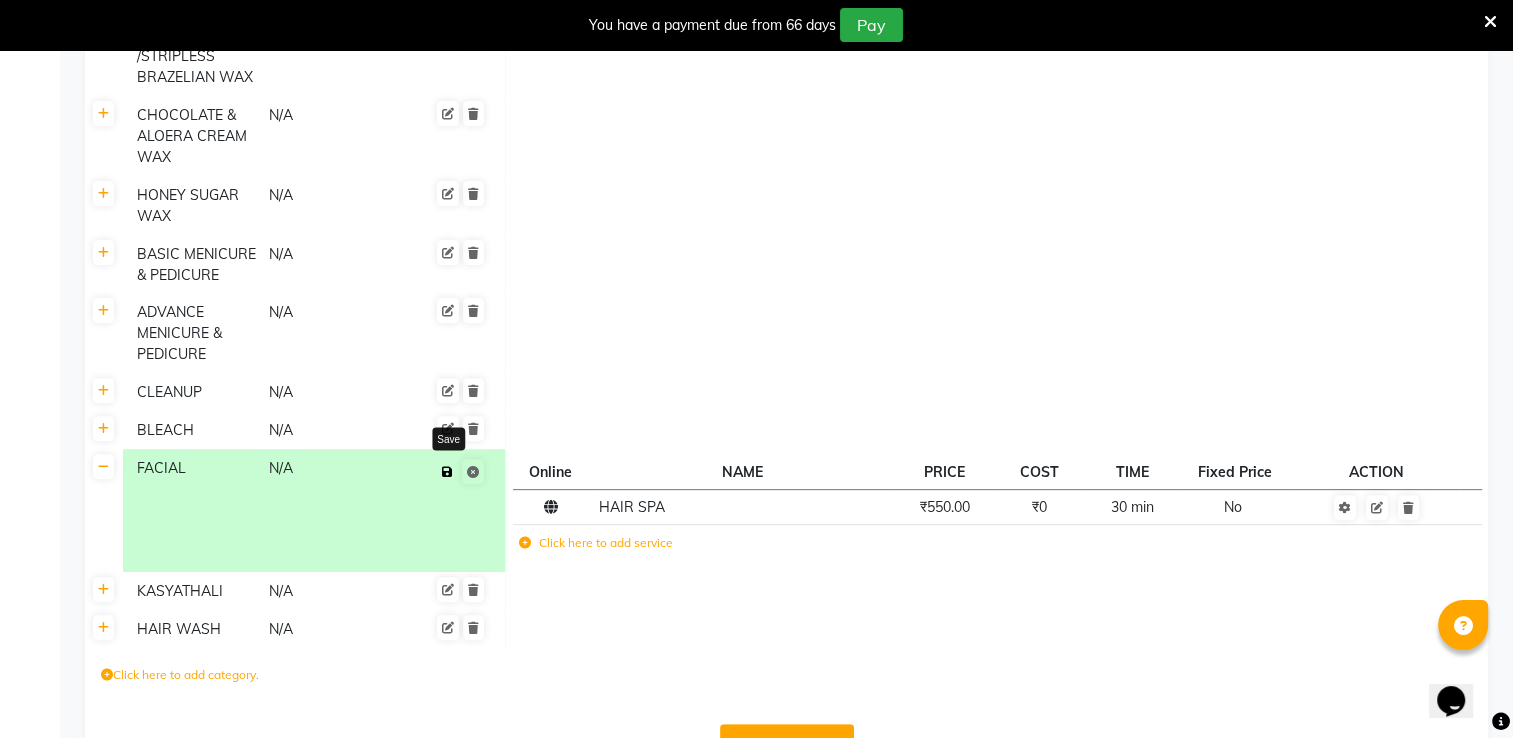 click 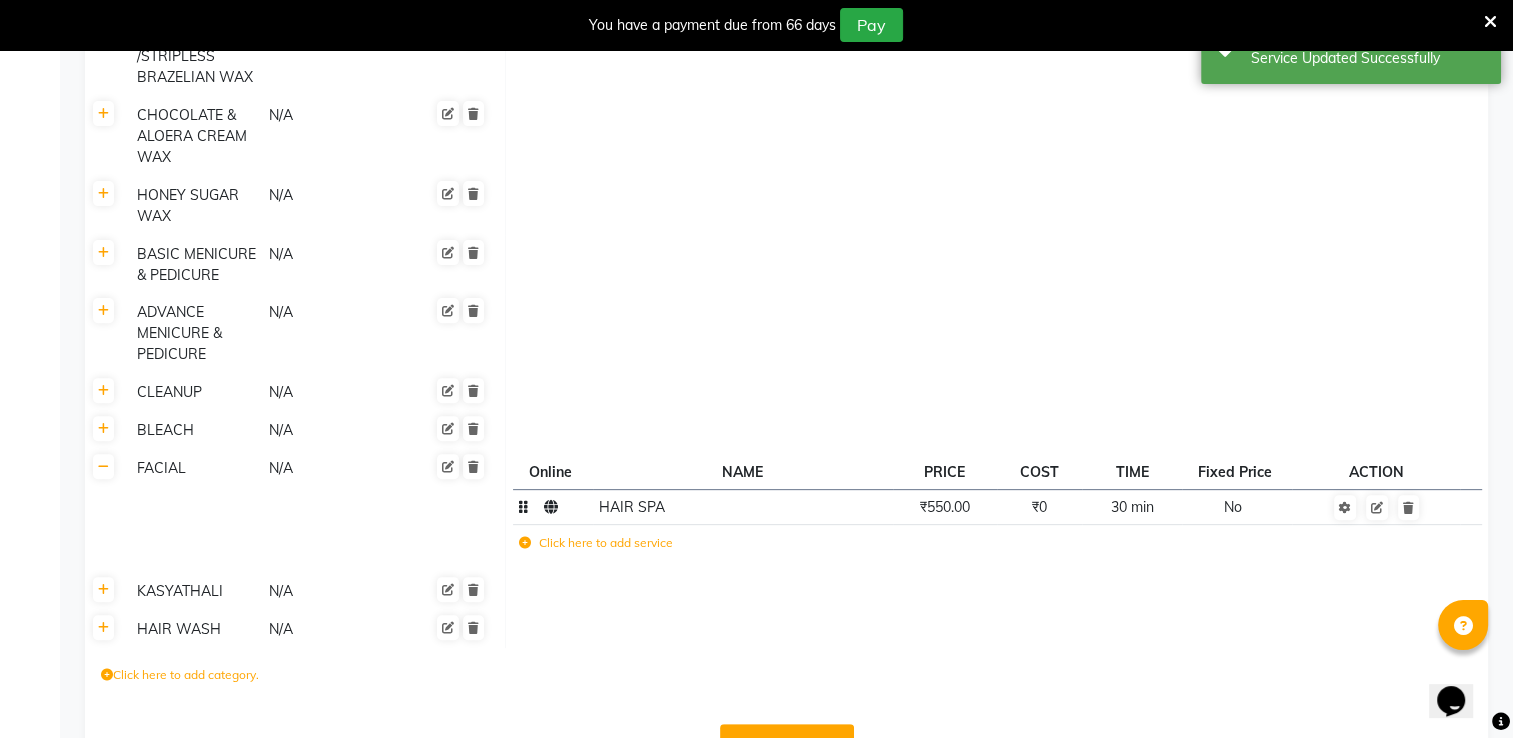 click on "HAIR SPA" 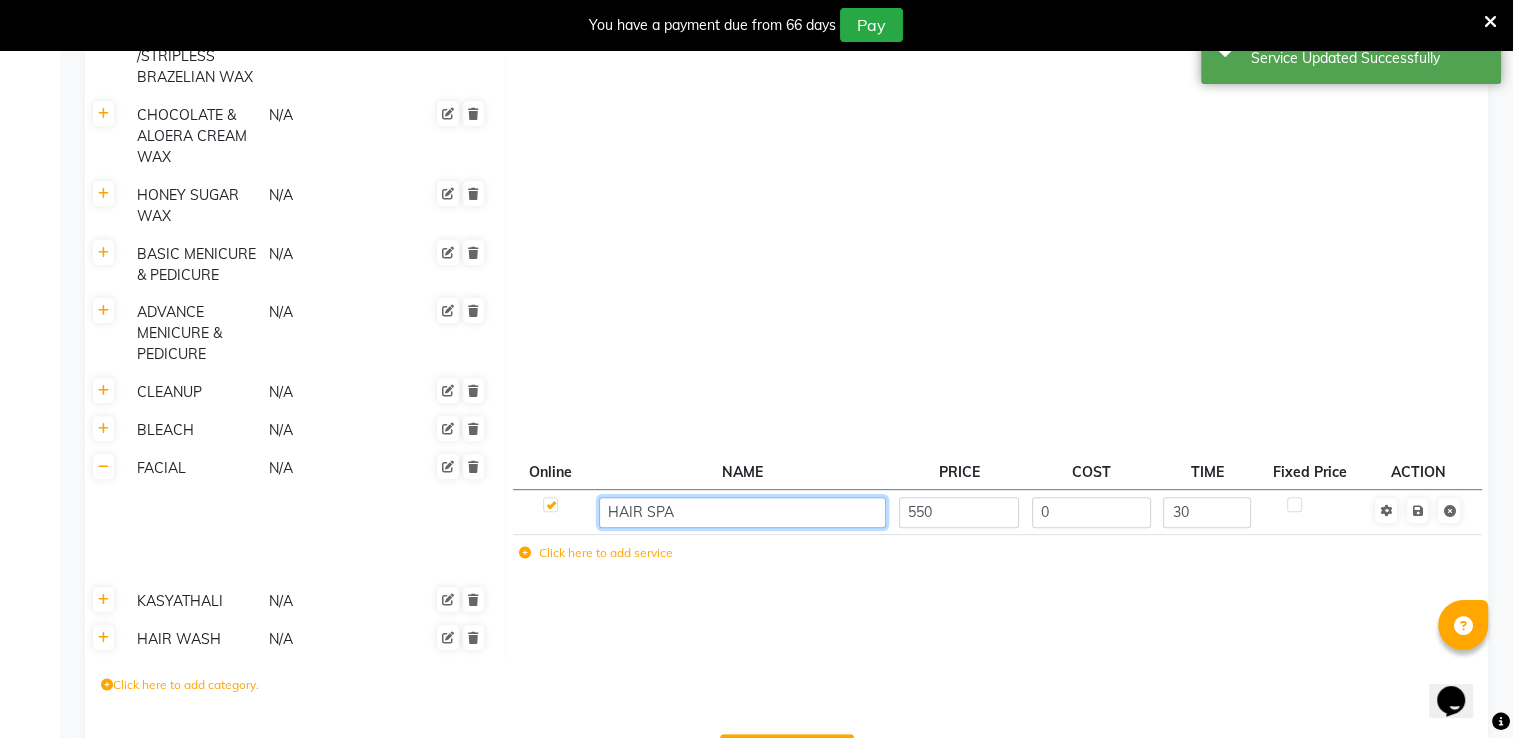 click on "HAIR SPA" 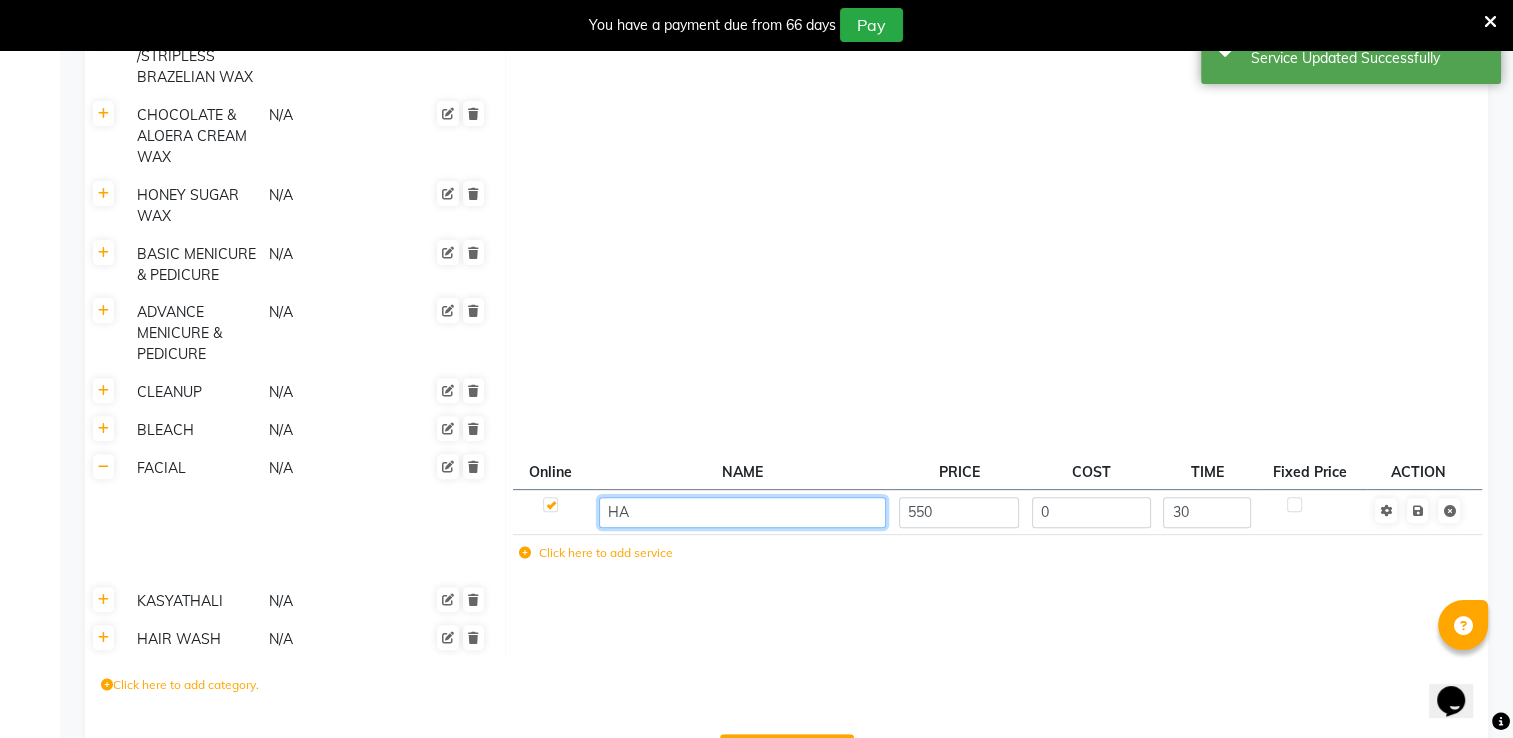 type on "H" 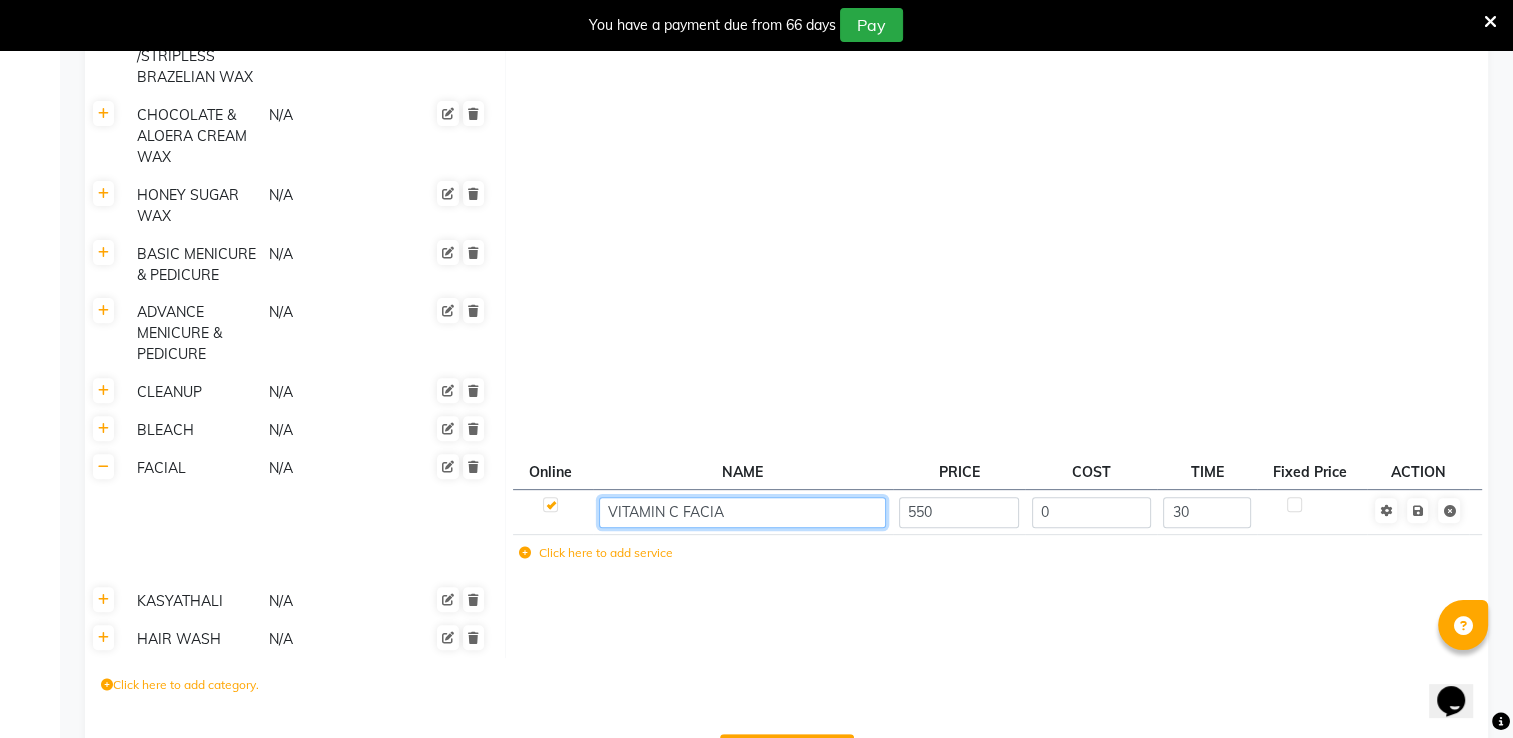 type on "VITAMIN C FACIAL" 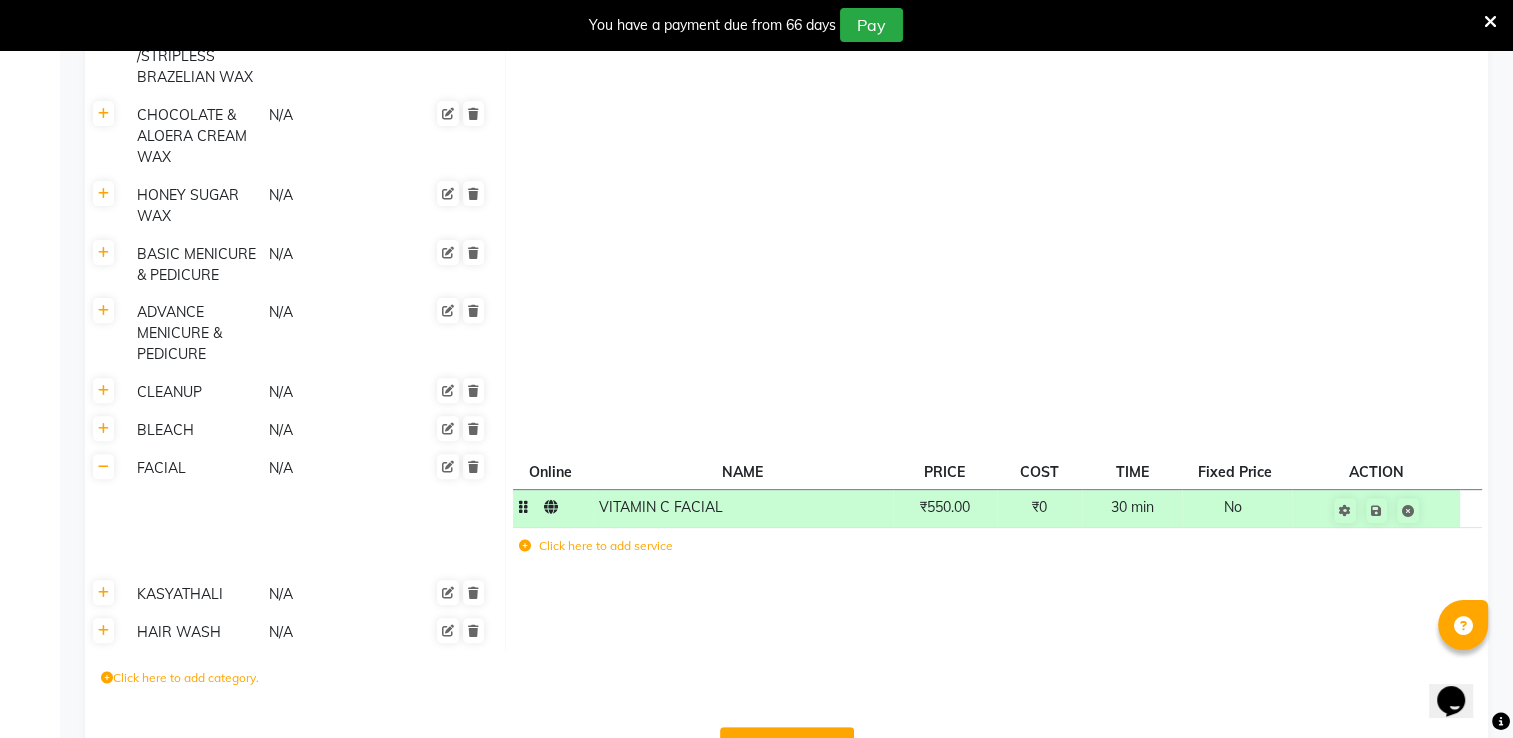 click on "₹550.00" 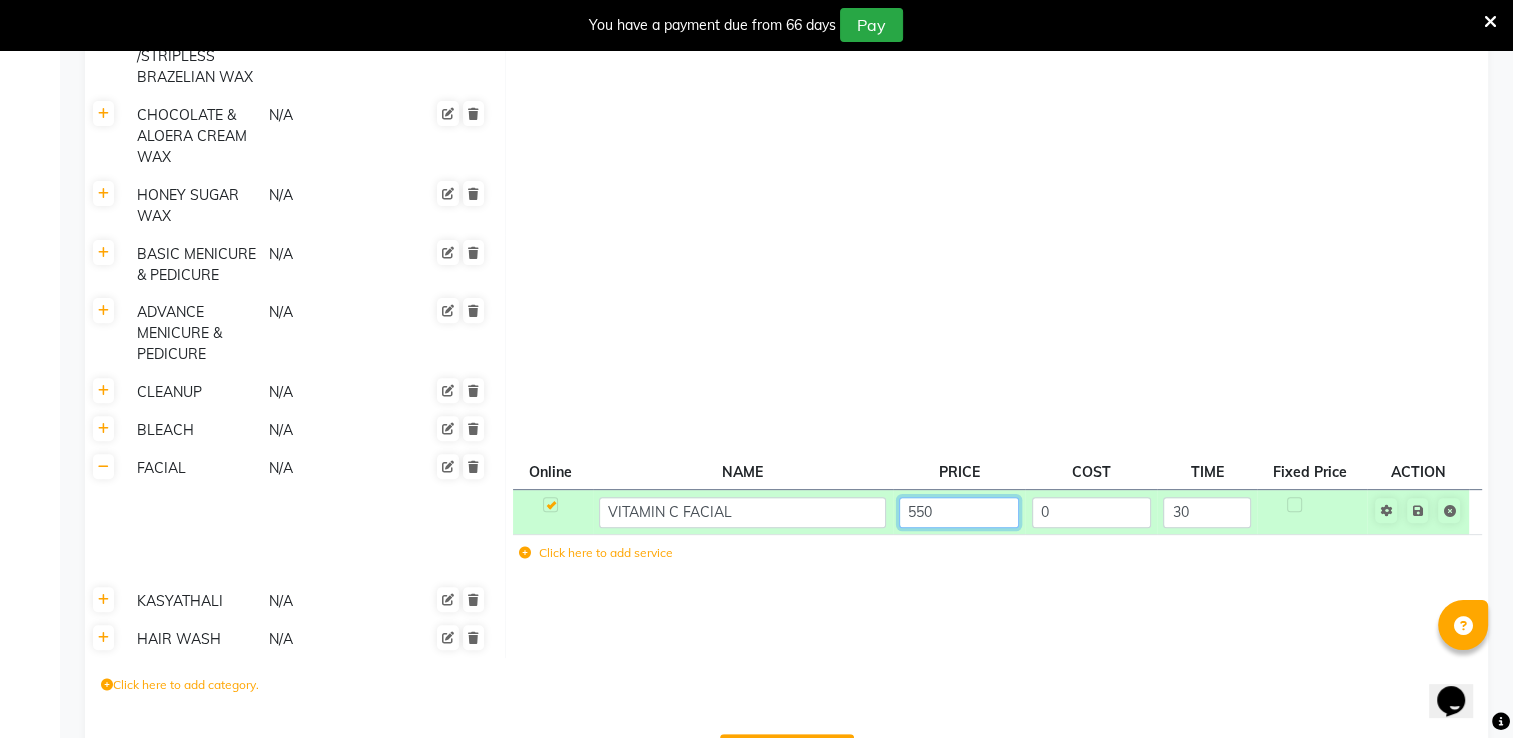 click on "550" 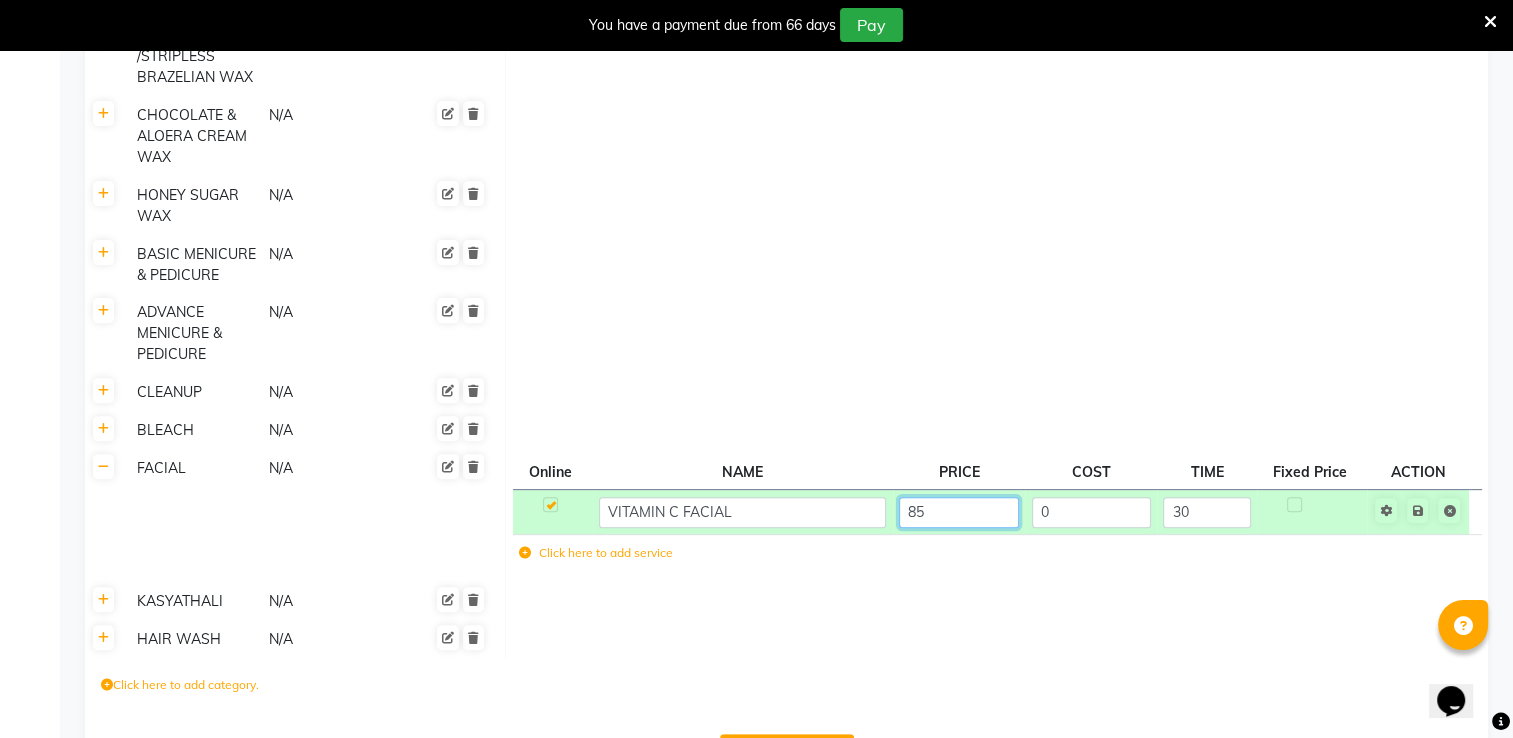 type on "850" 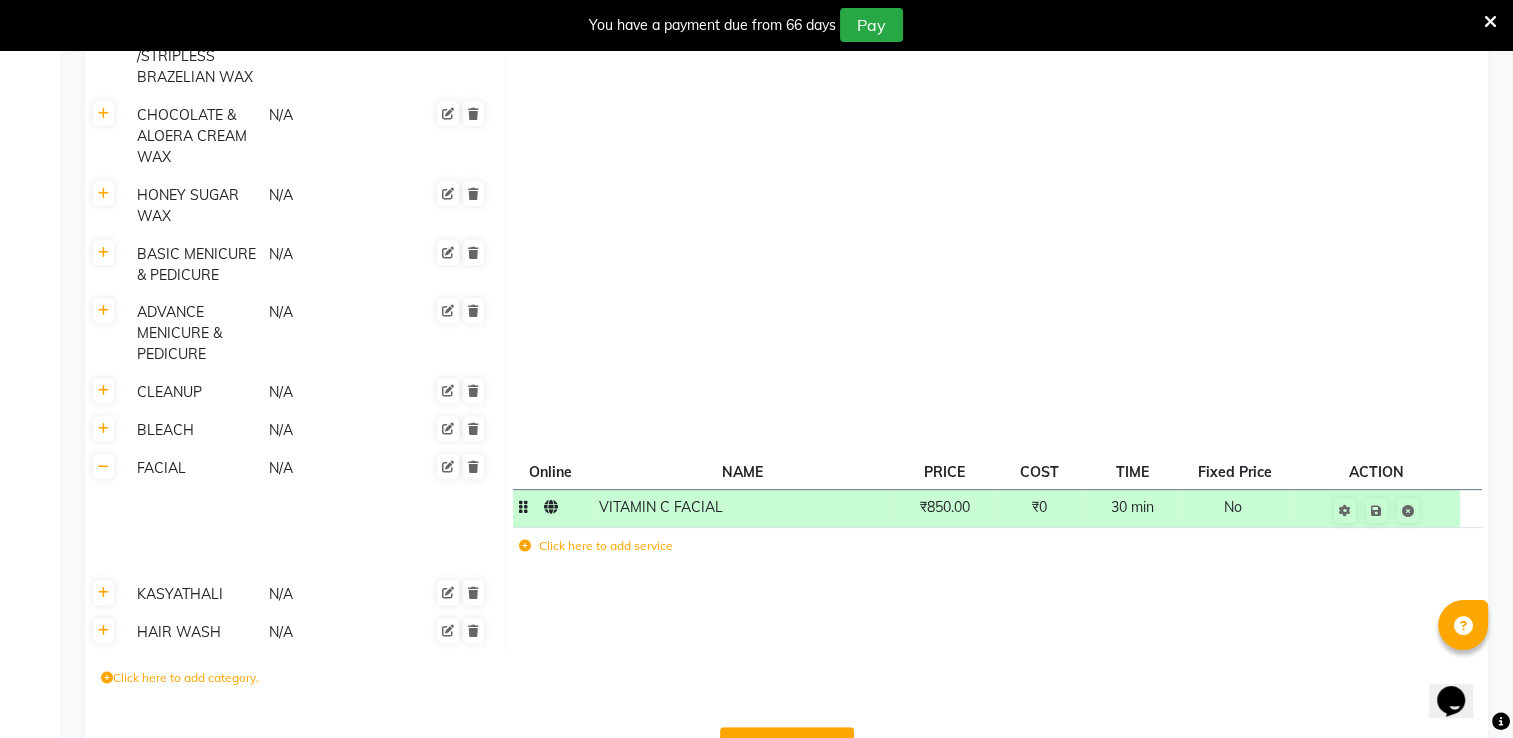 click on "No" 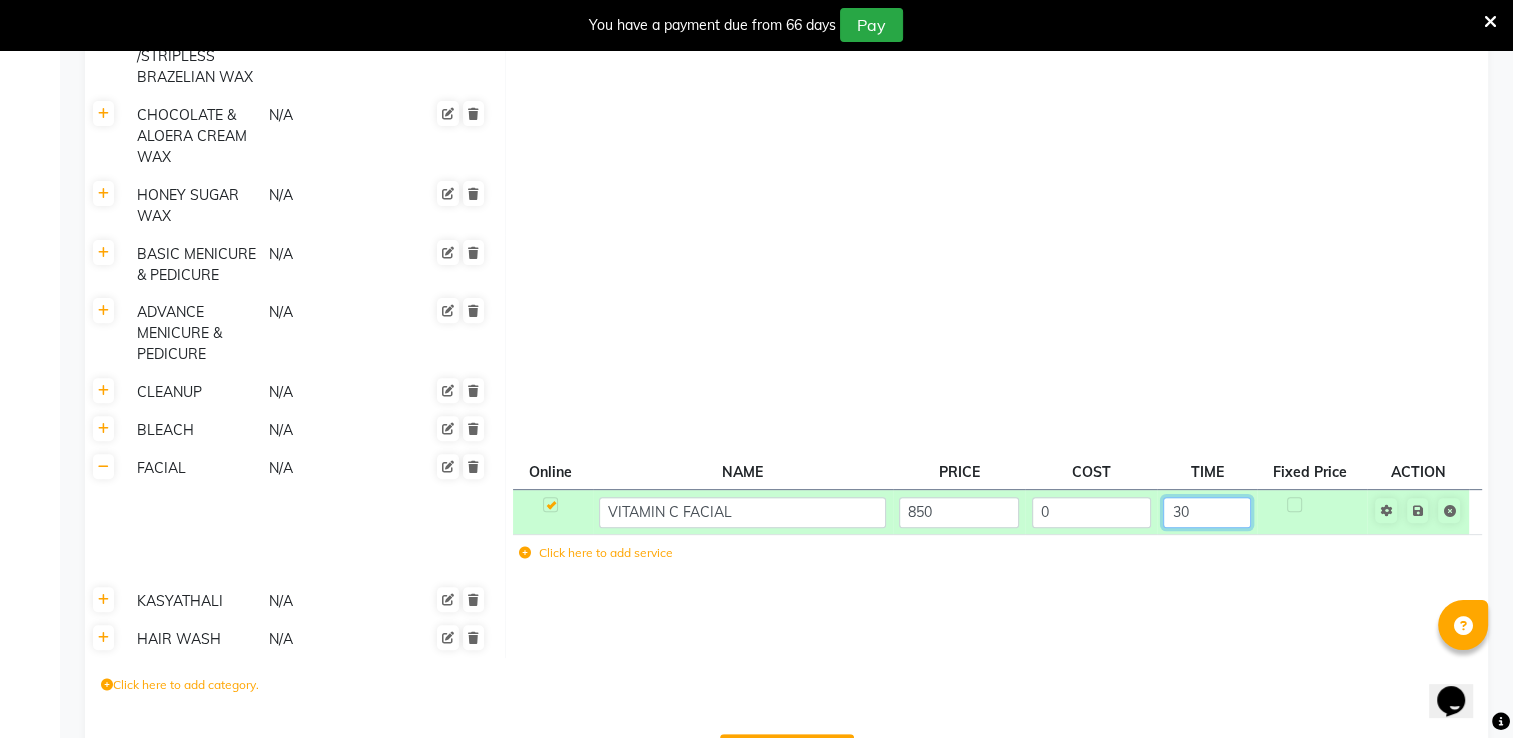 click on "30" 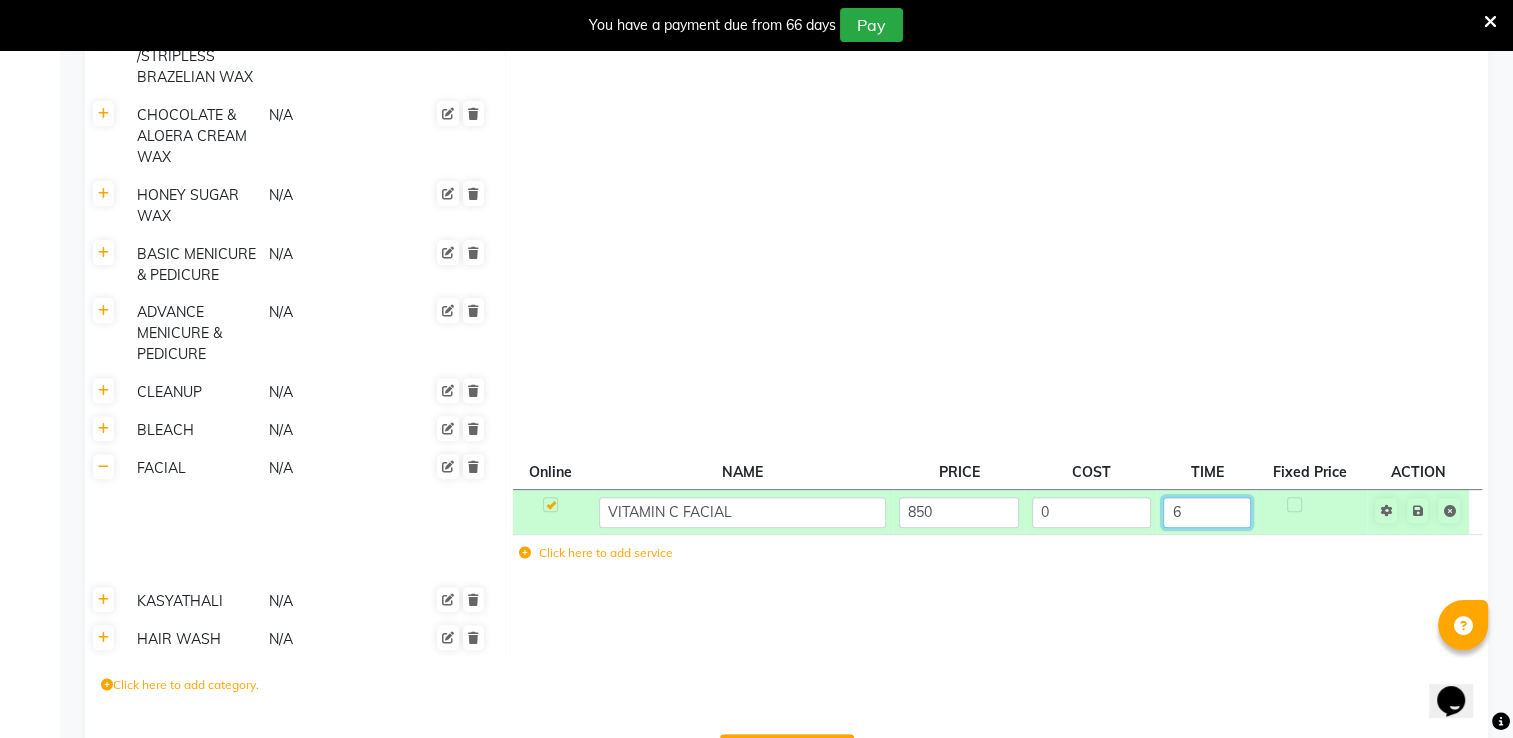 type on "60" 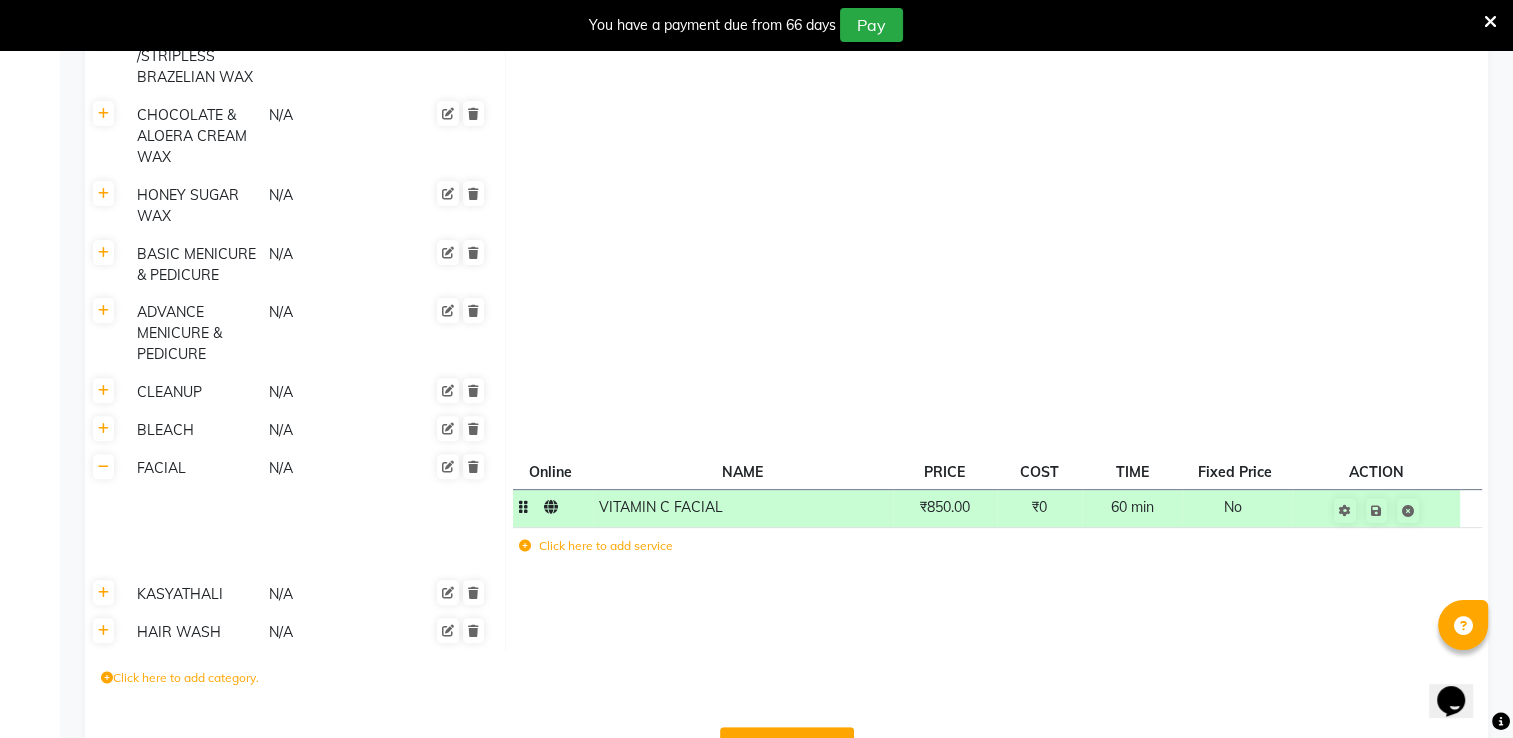 click on "Click here to add service" 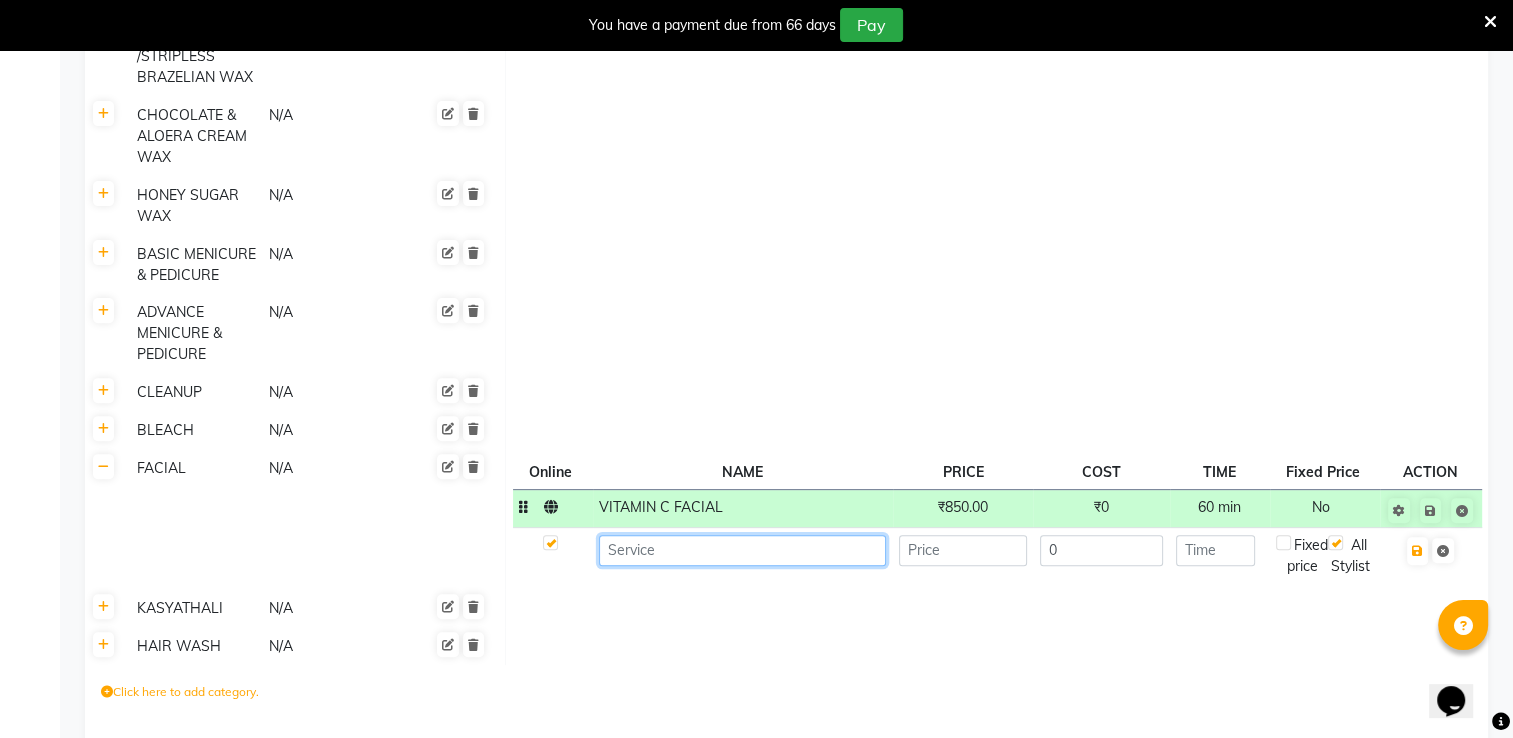 click 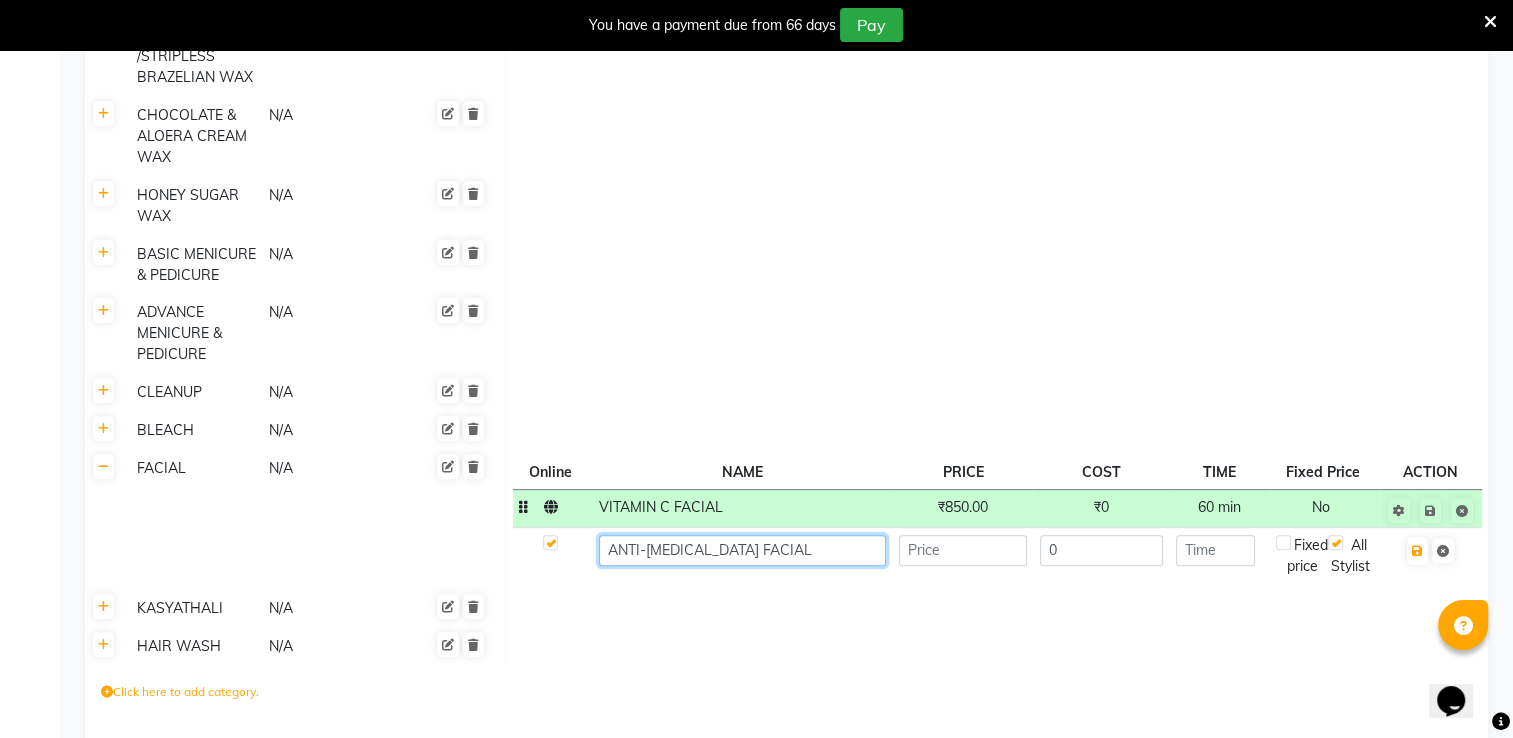 type on "ANTI-TANNING FACIAL" 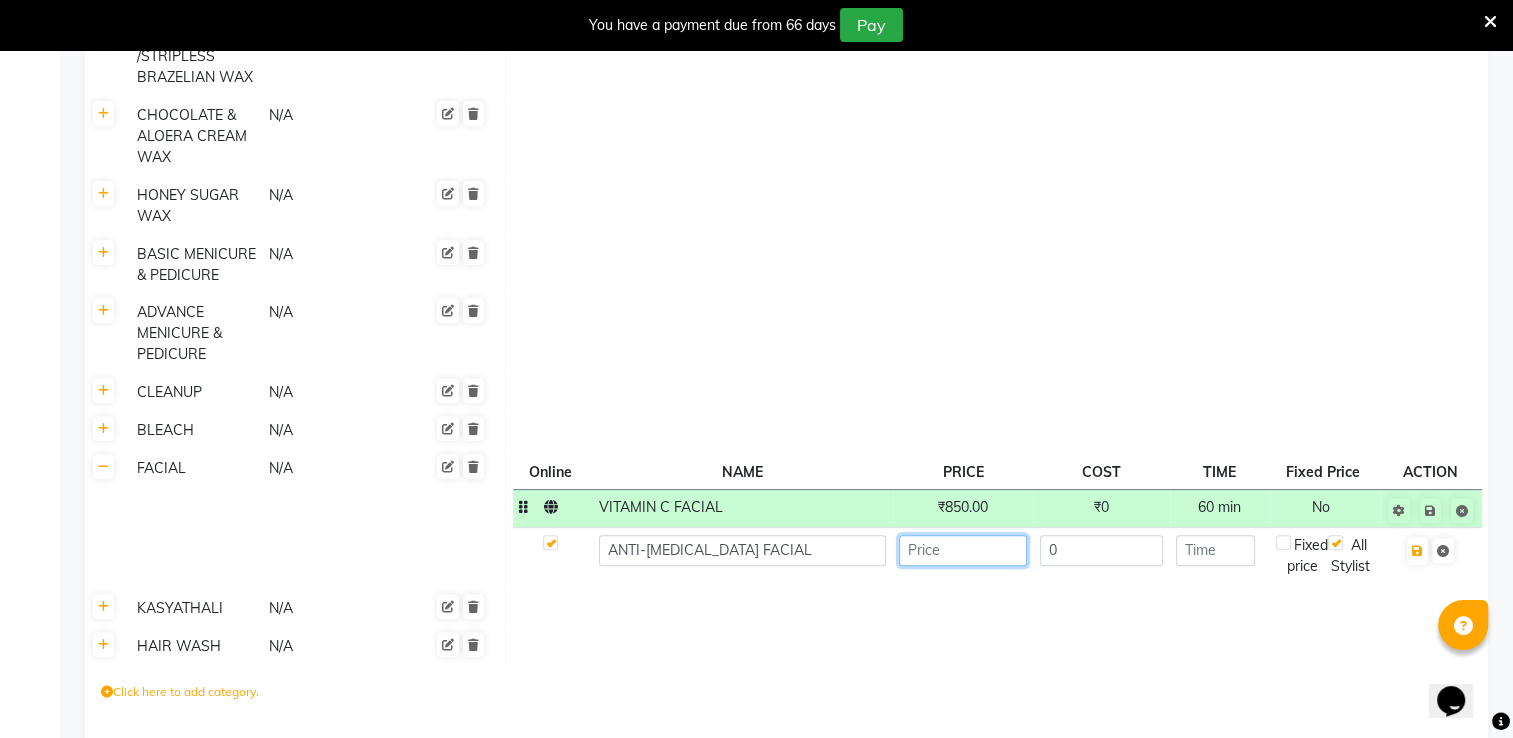 click 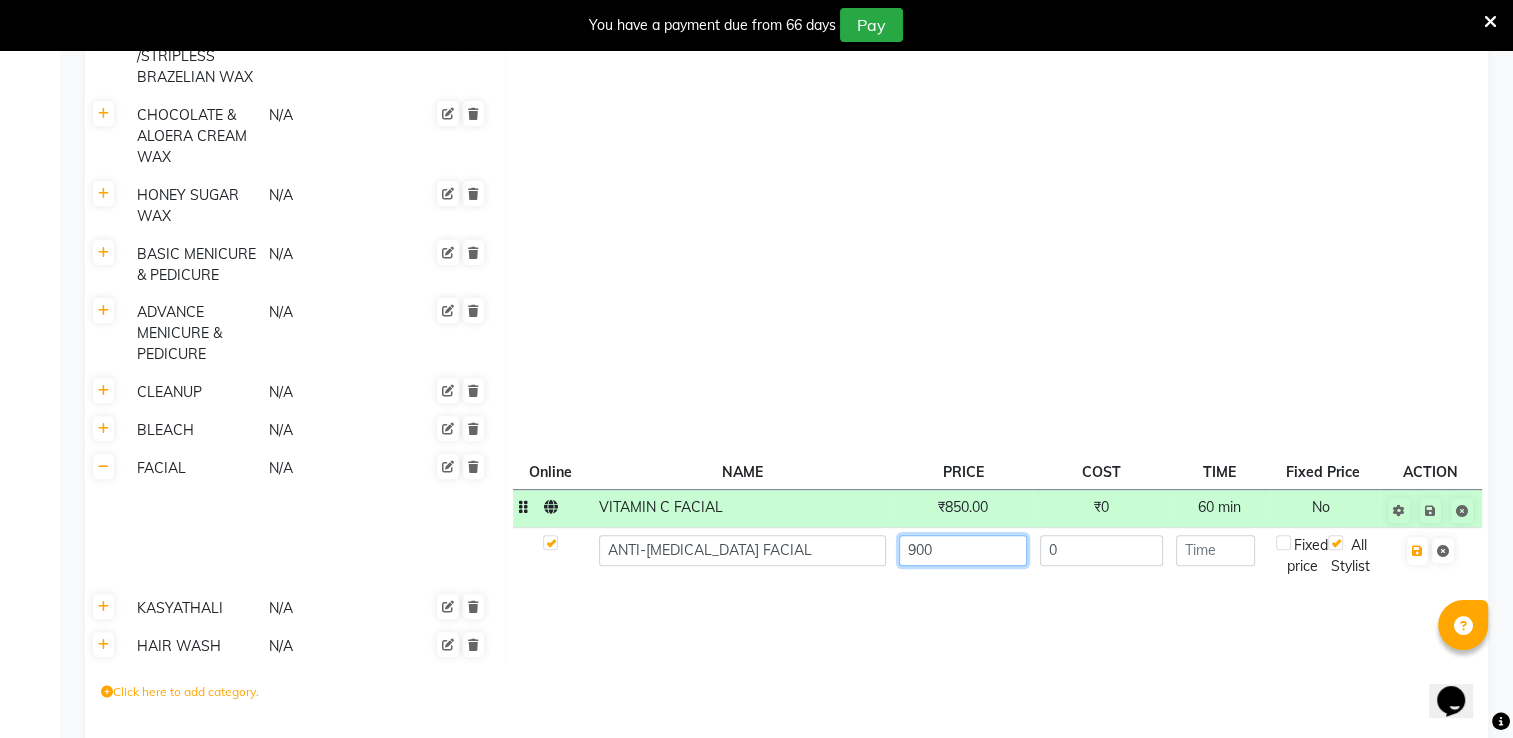 type on "900" 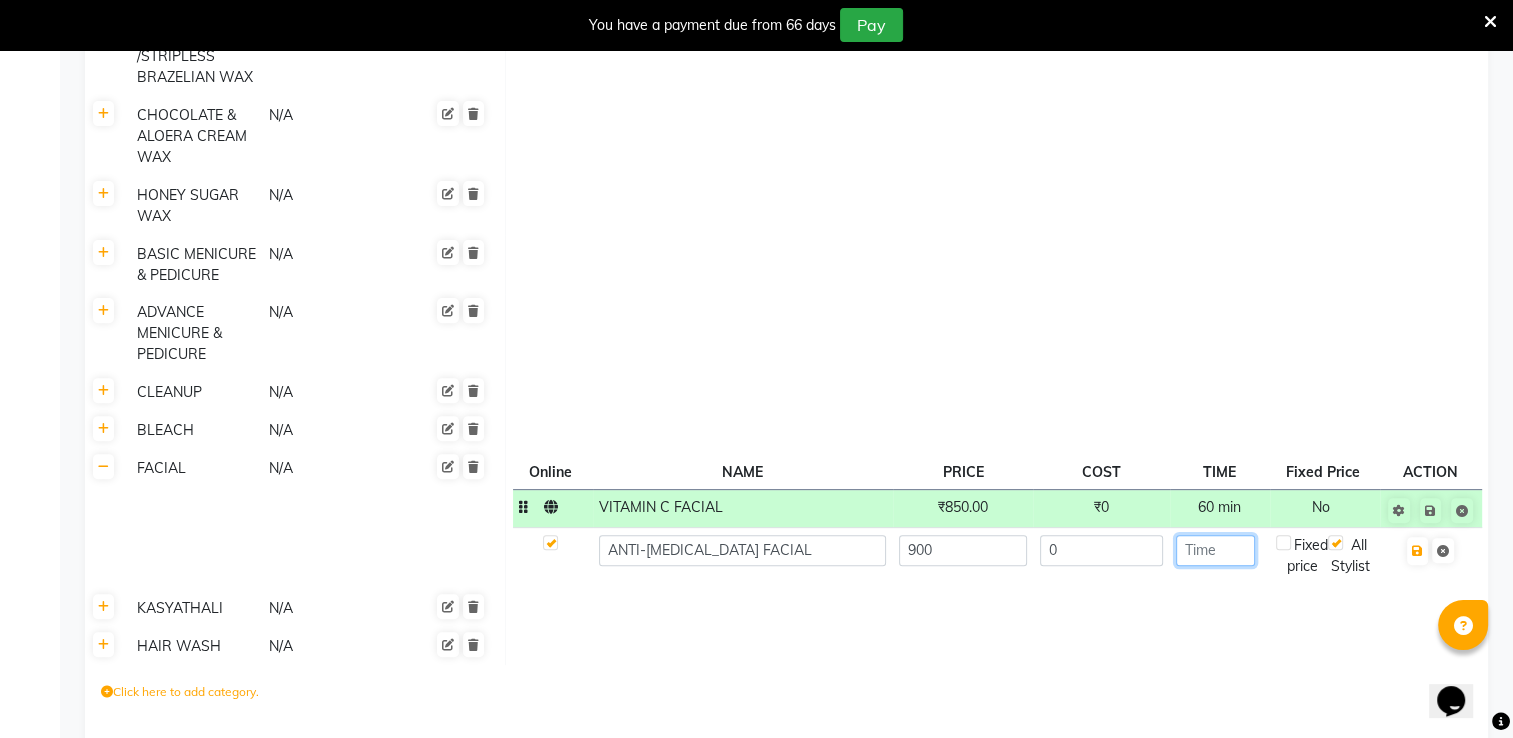 click 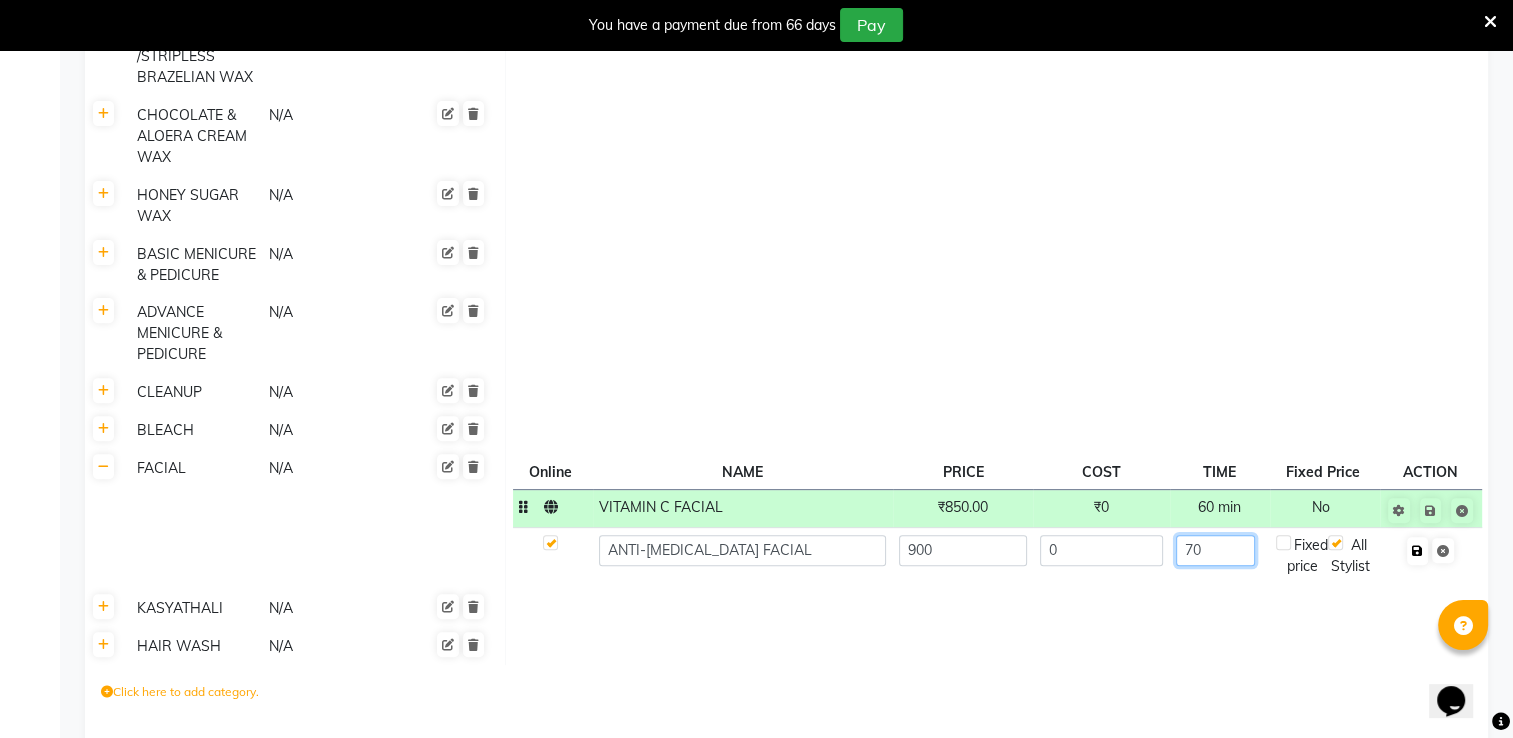 type on "70" 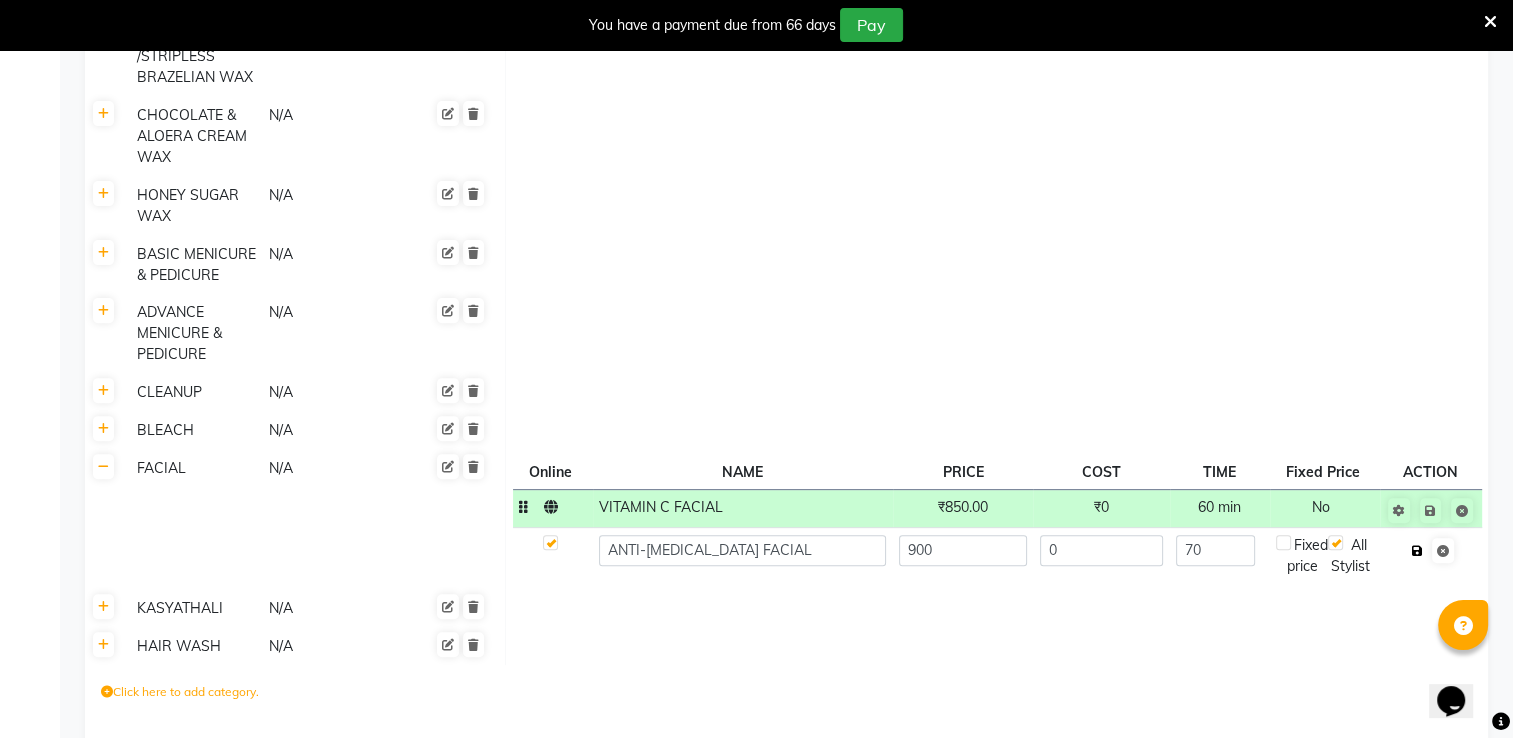 click at bounding box center [1417, 551] 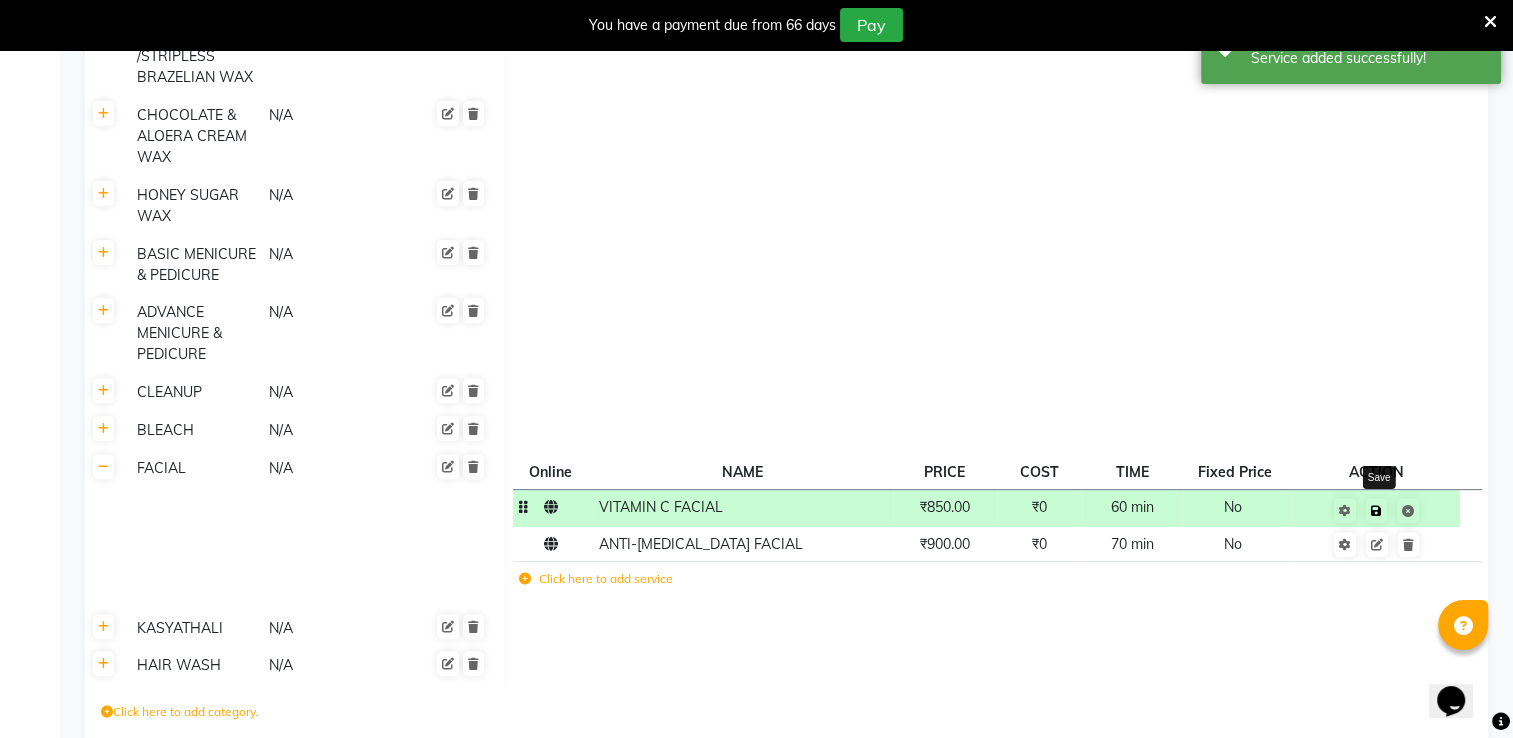 click 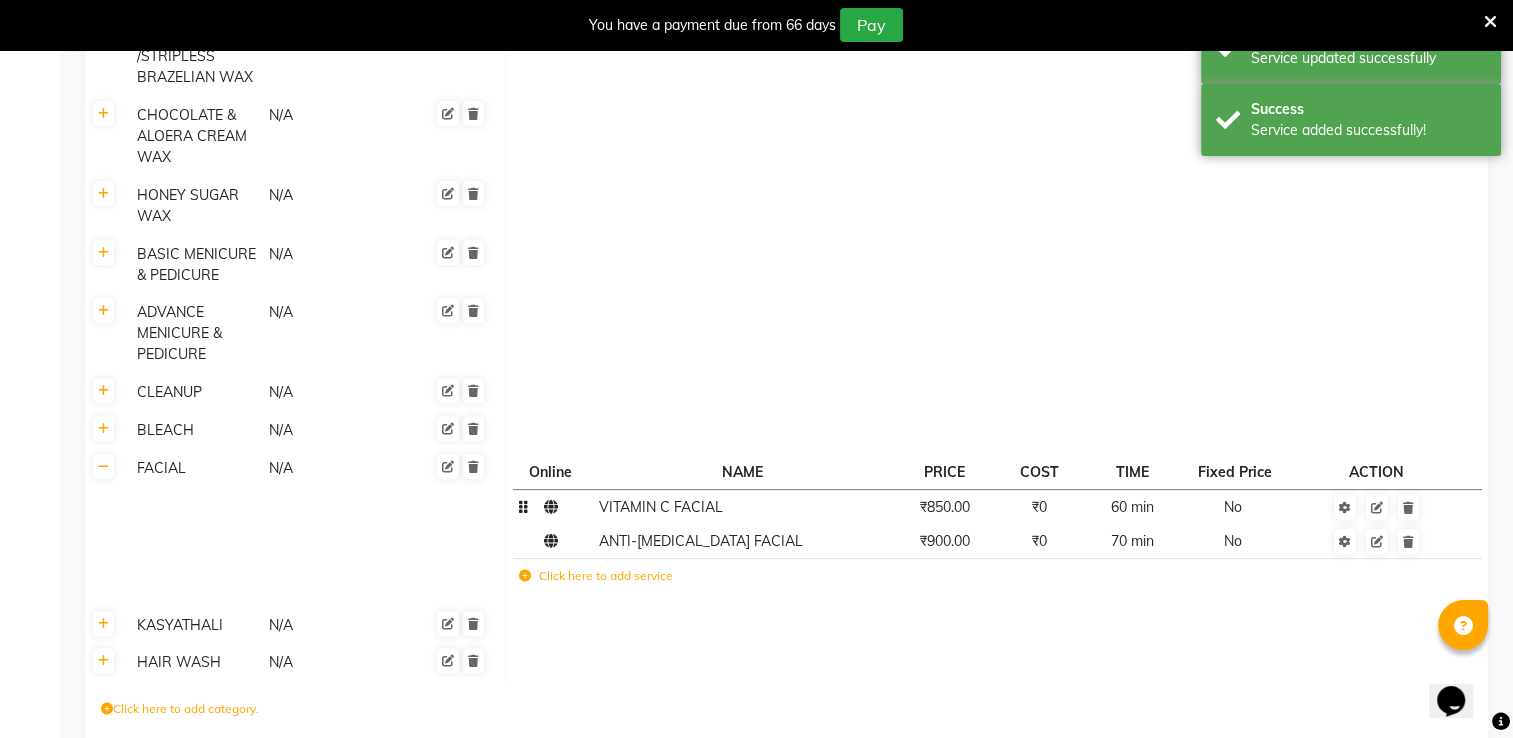 click on "Click here to add service" 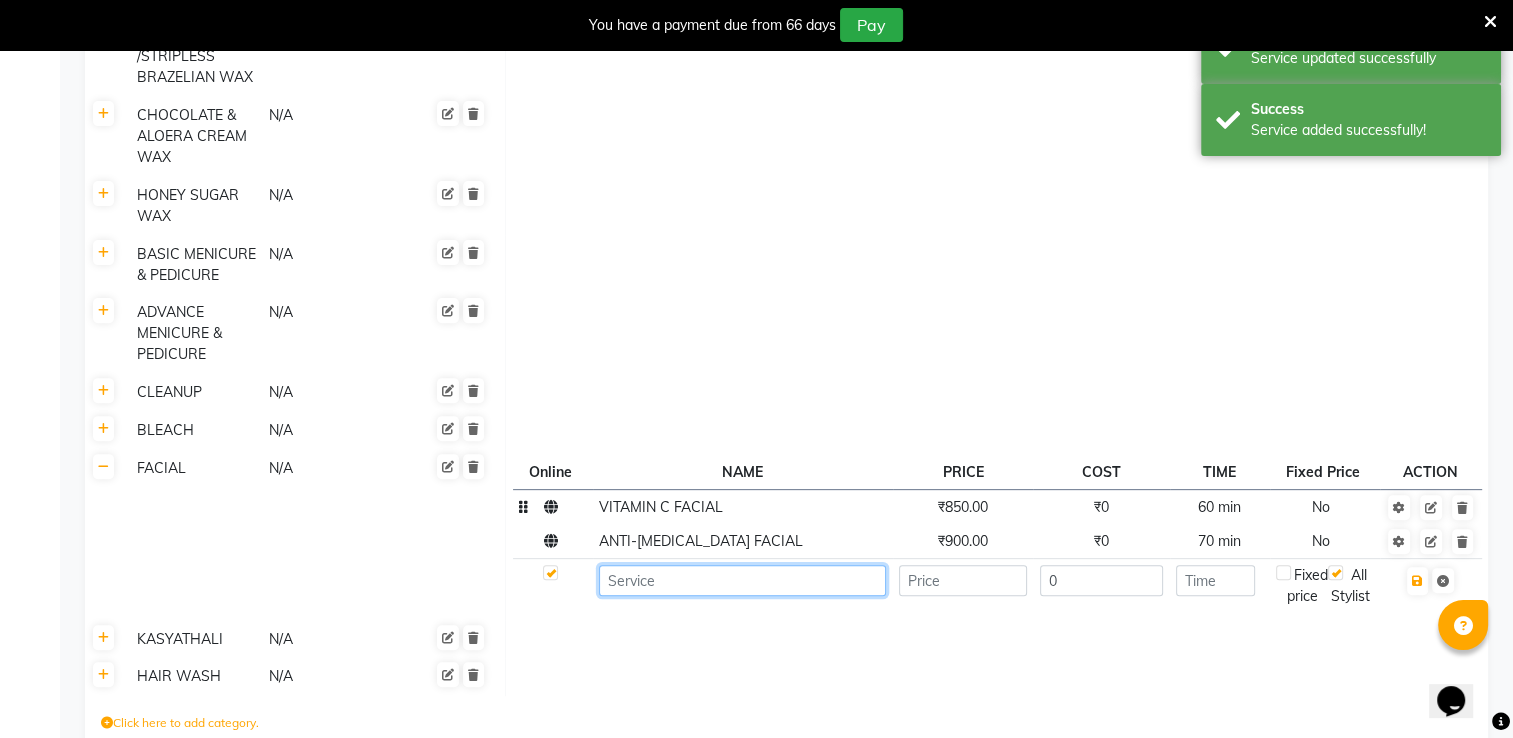 click 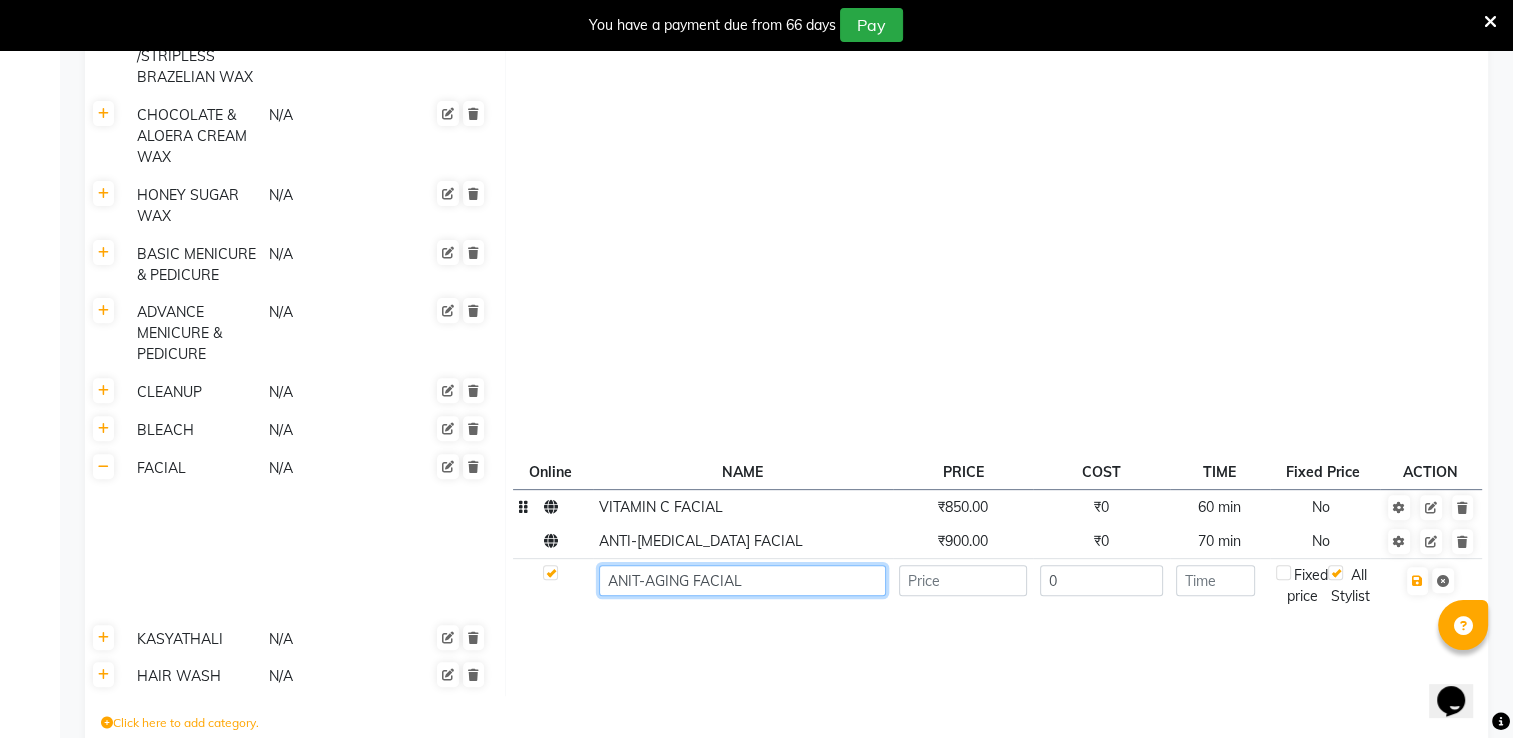 type on "ANIT-AGING FACIAL" 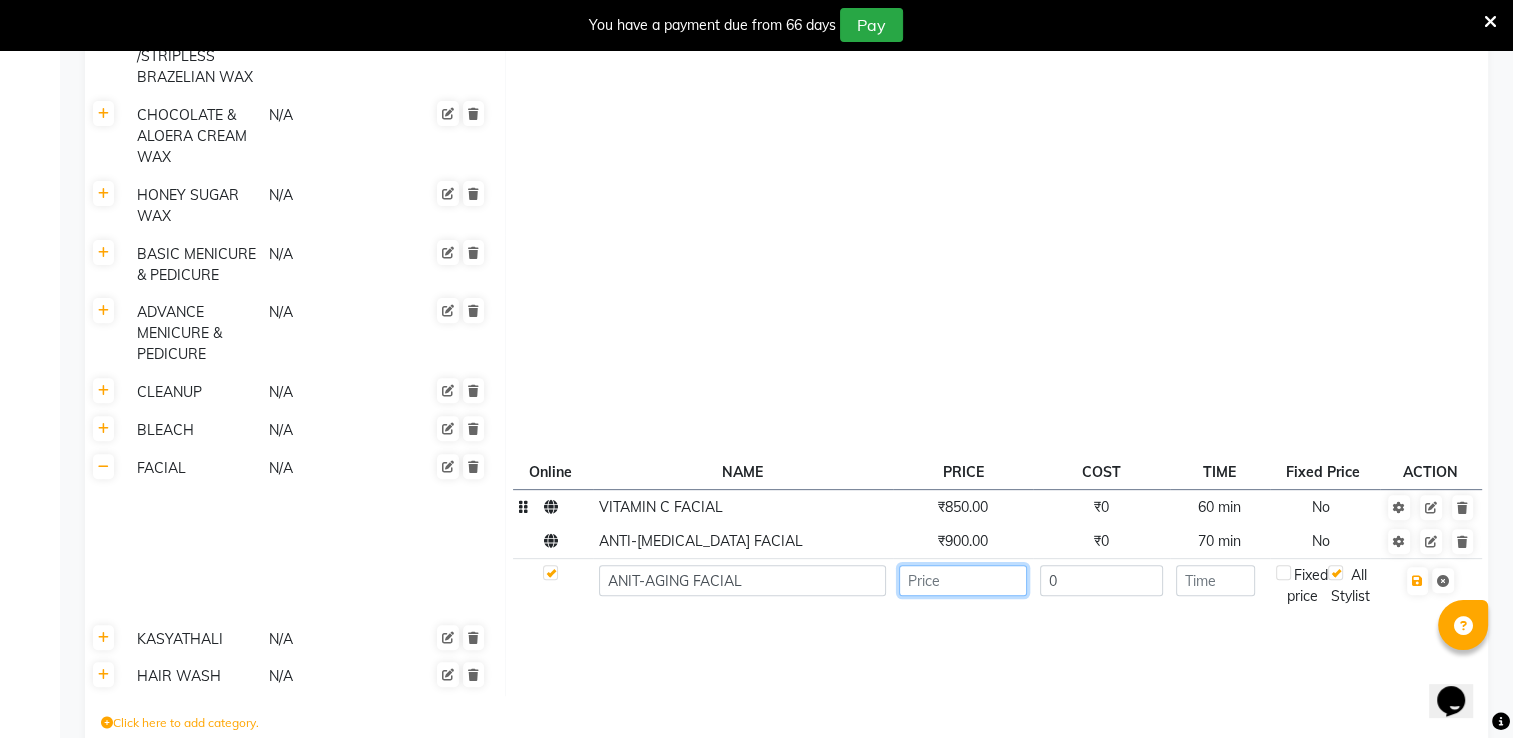 click 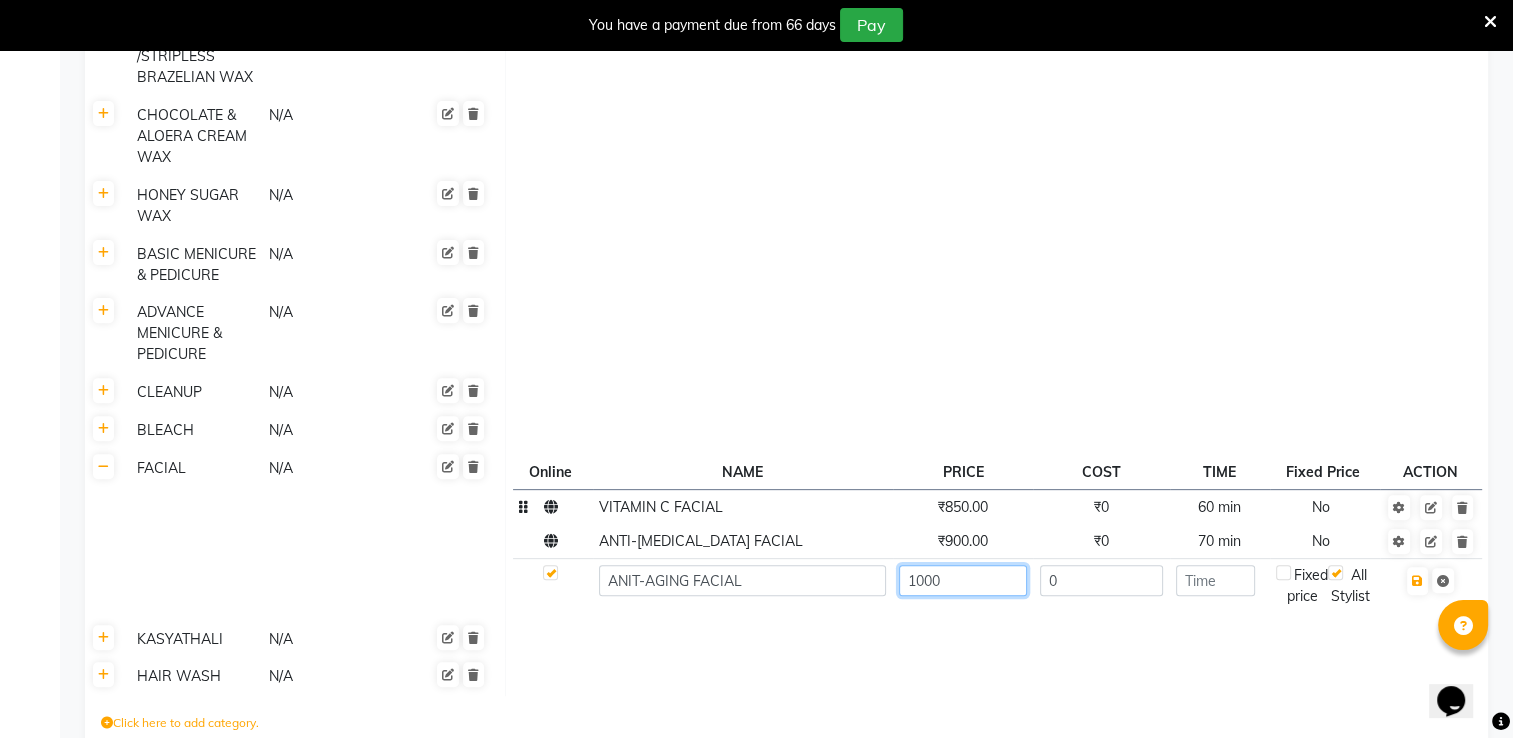 type on "1000" 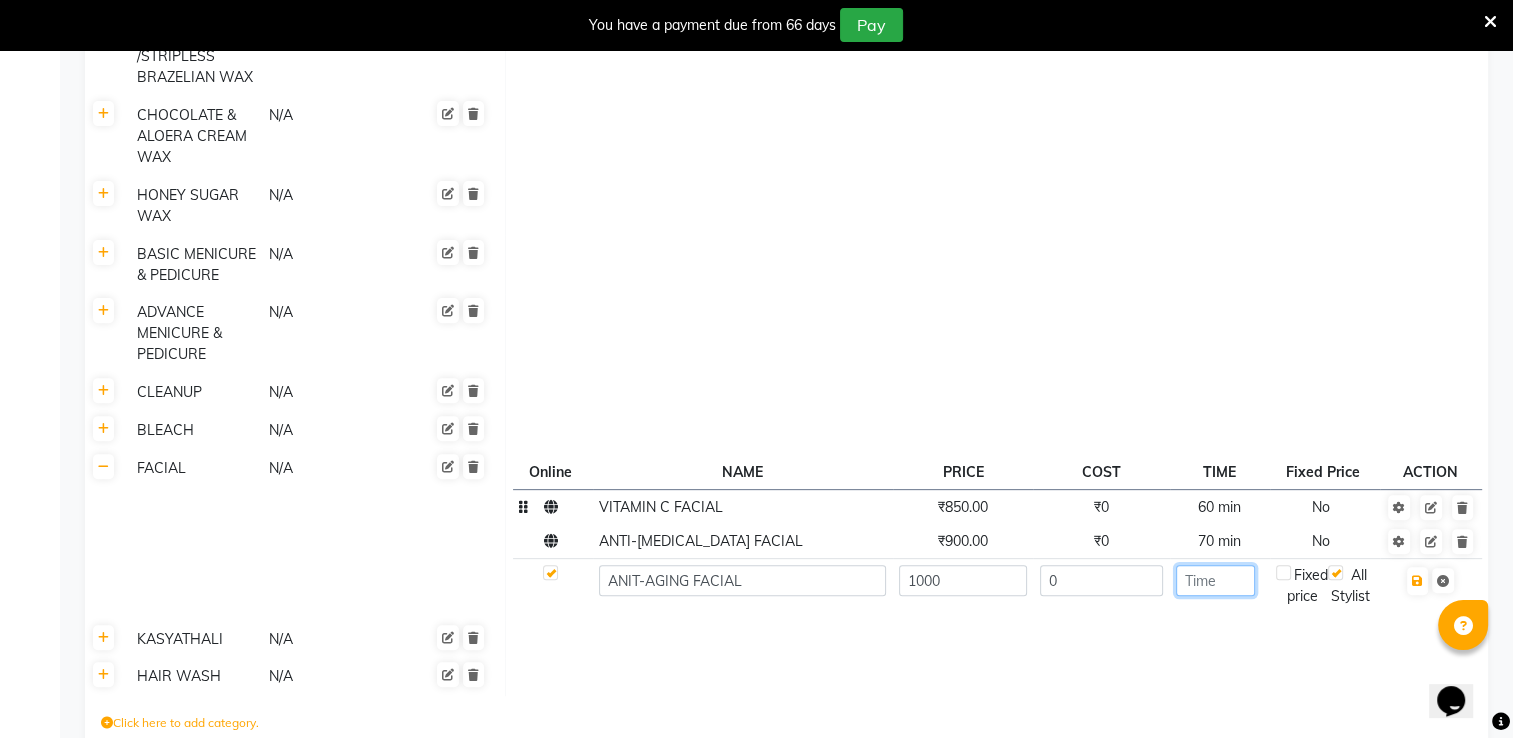click 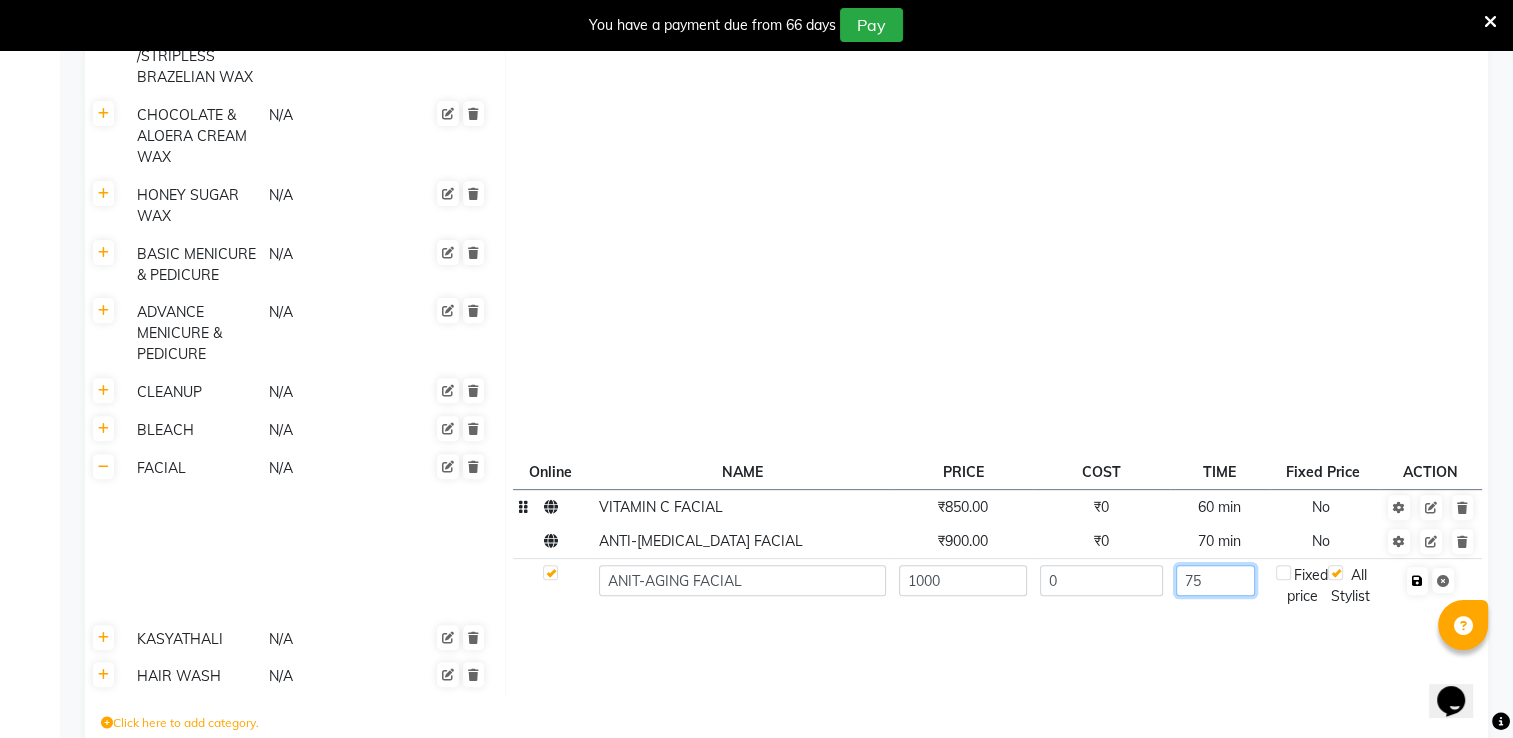 type on "75" 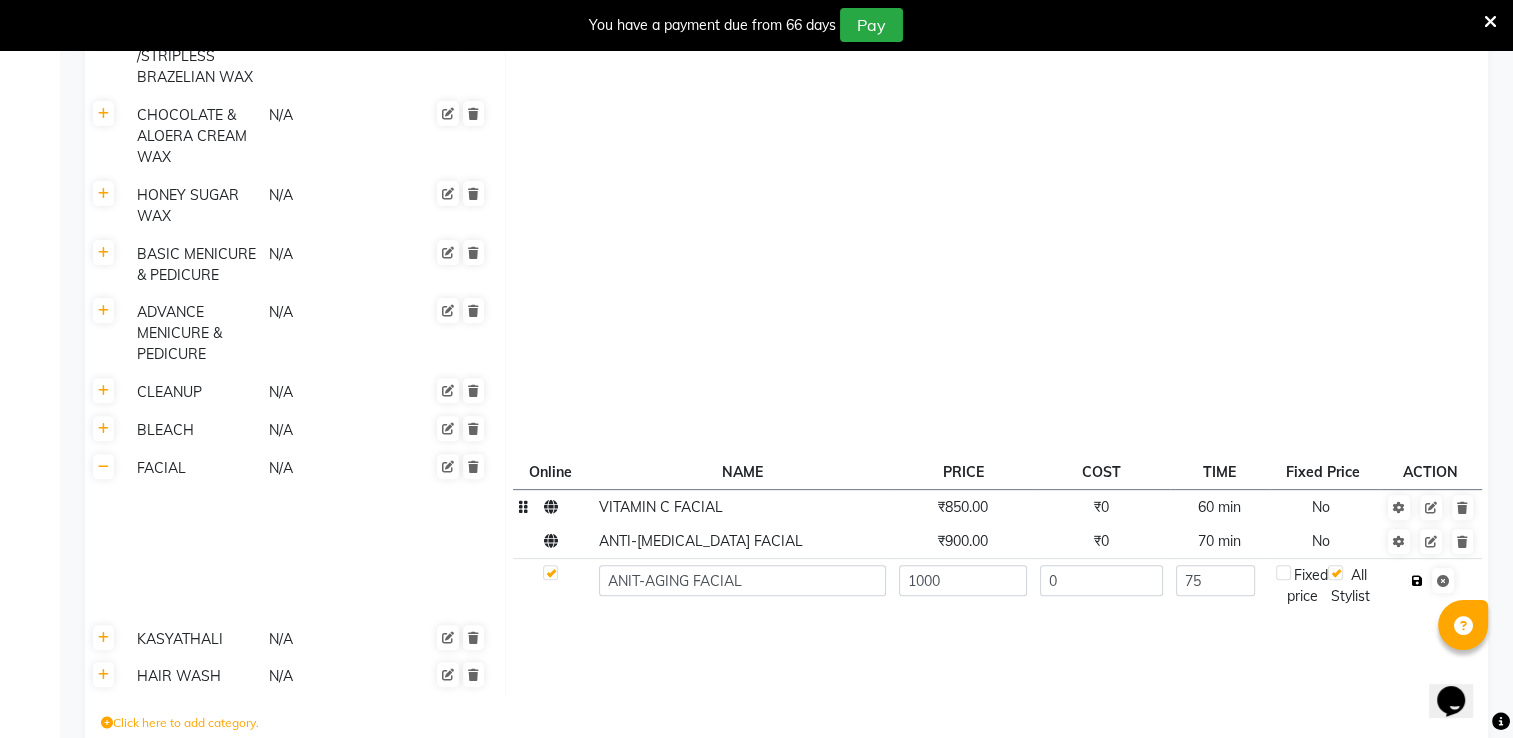 click at bounding box center (1417, 581) 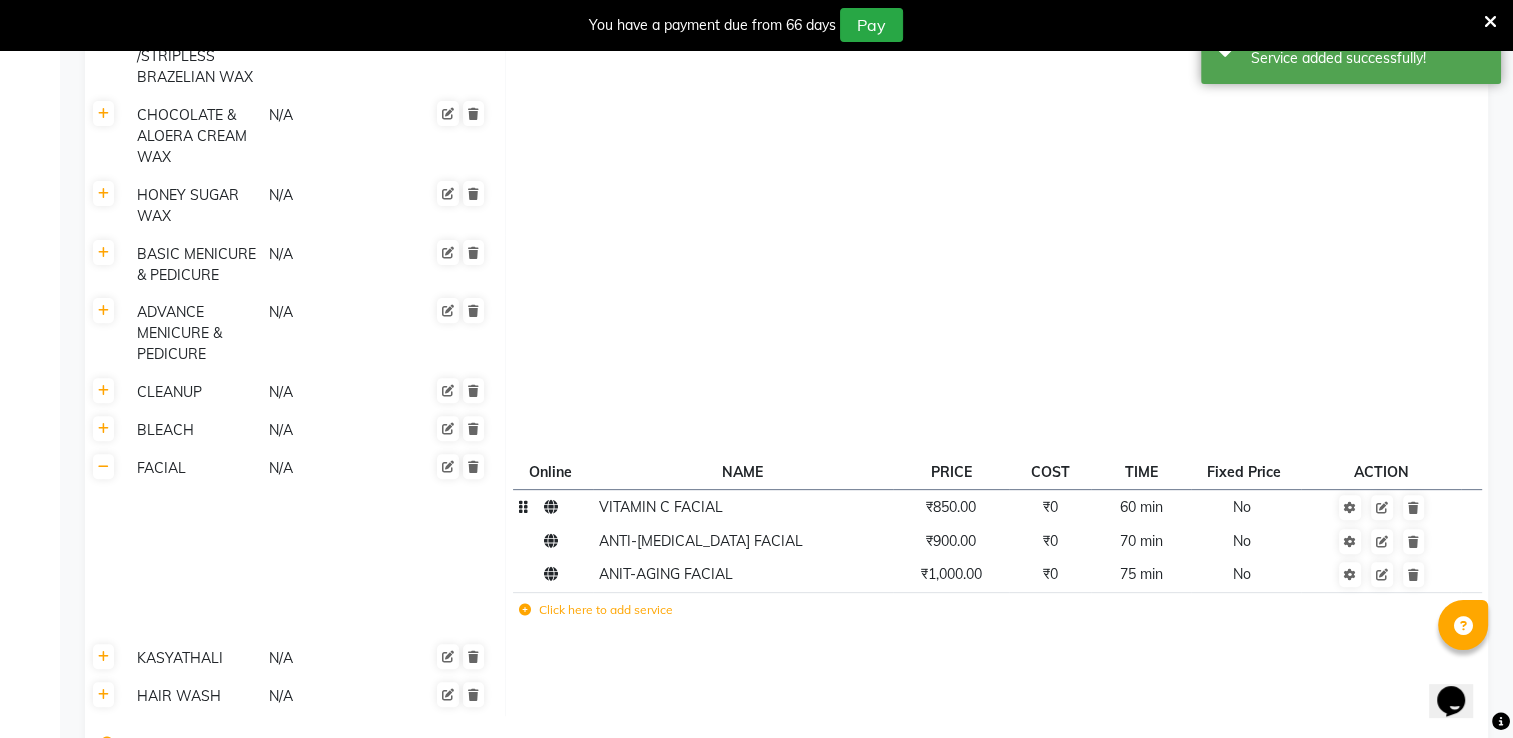 click on "Click here to add service" 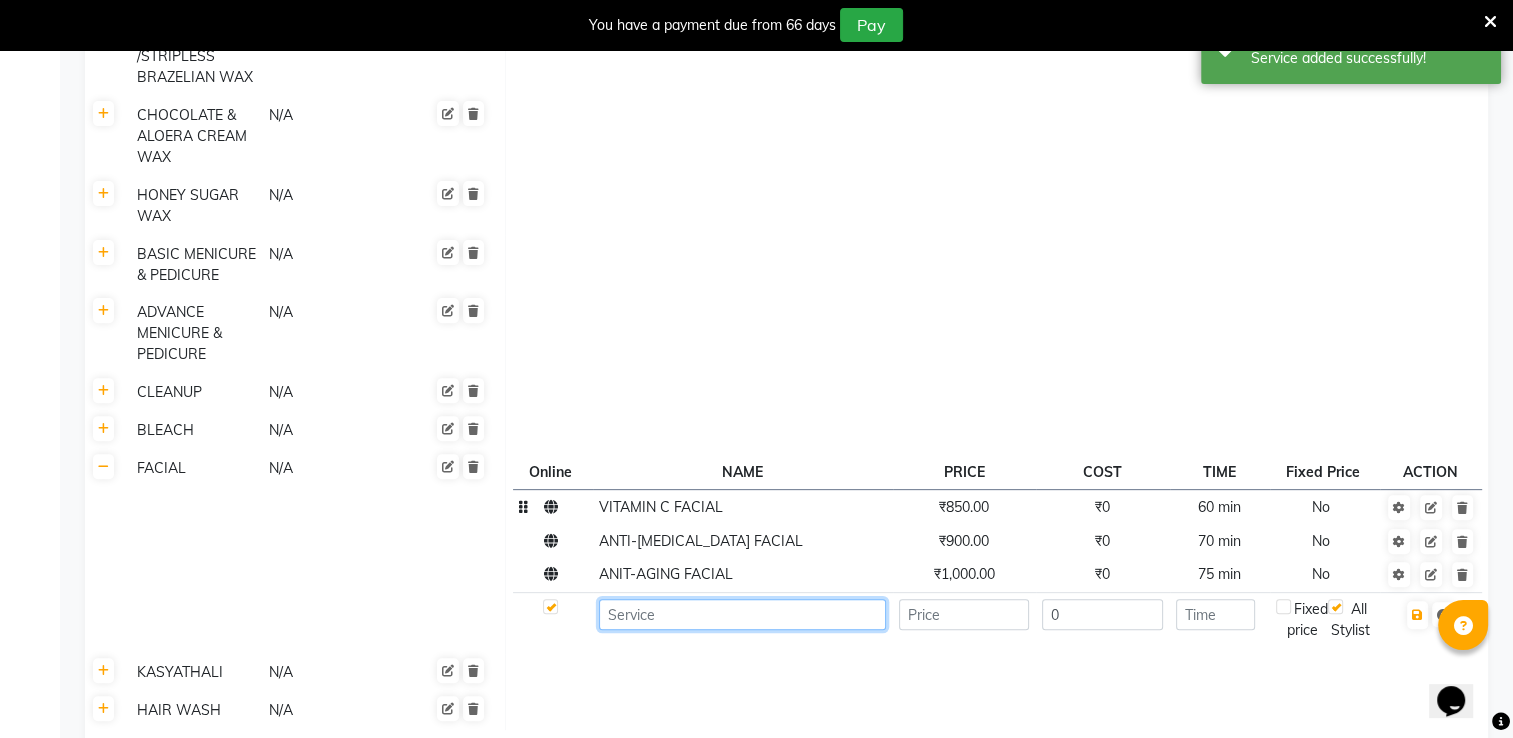 click 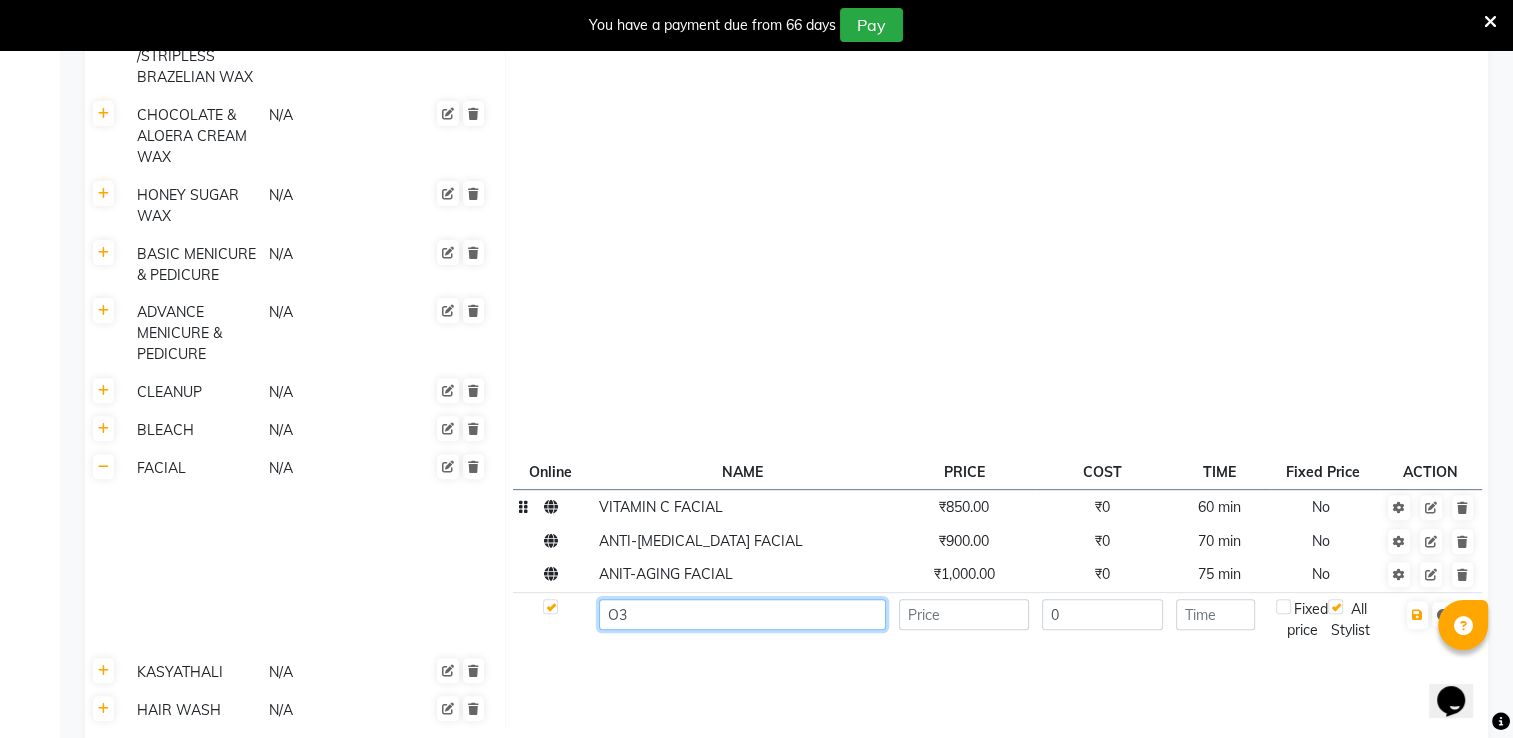 type on "O" 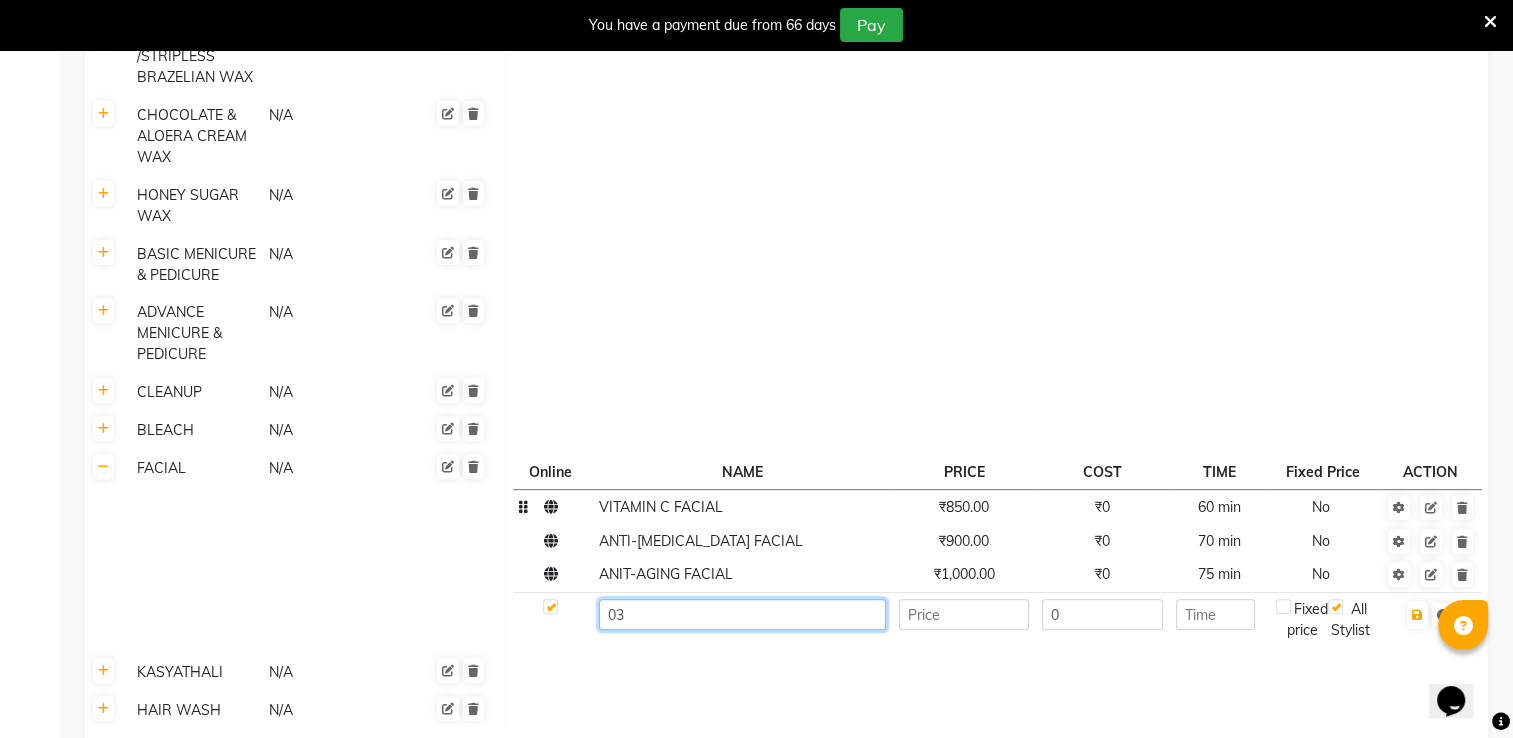 type on "0" 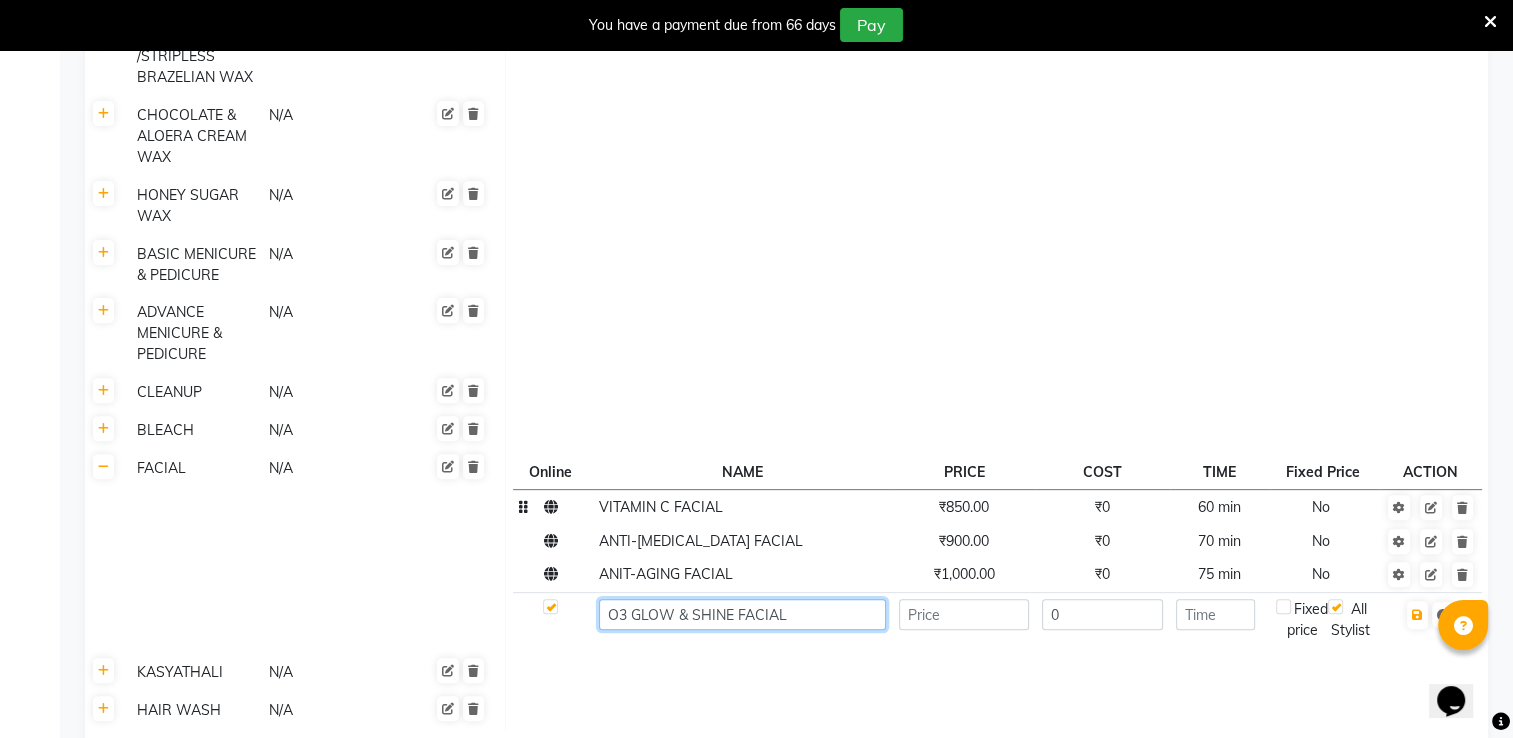 type on "O3 GLOW & SHINE FACIAL" 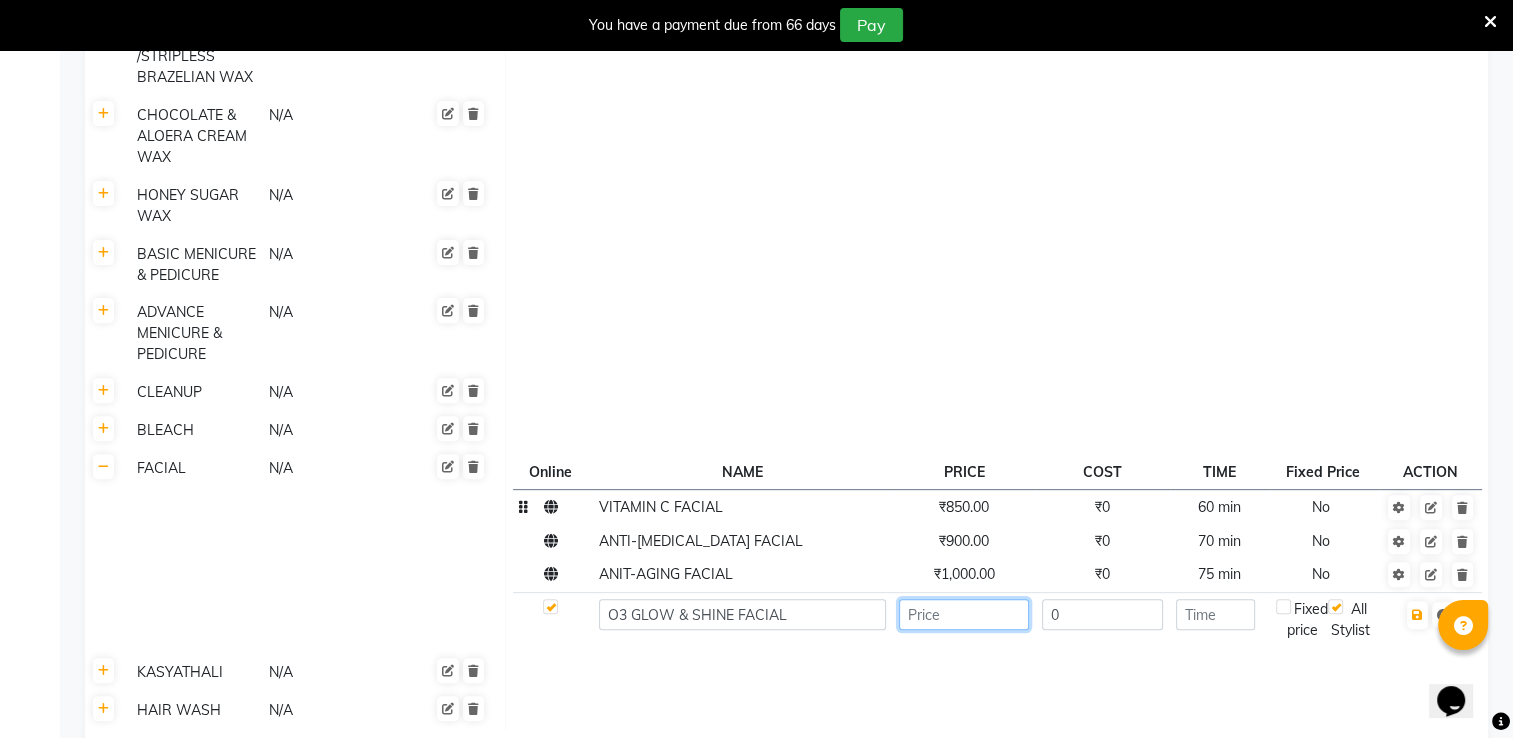 click 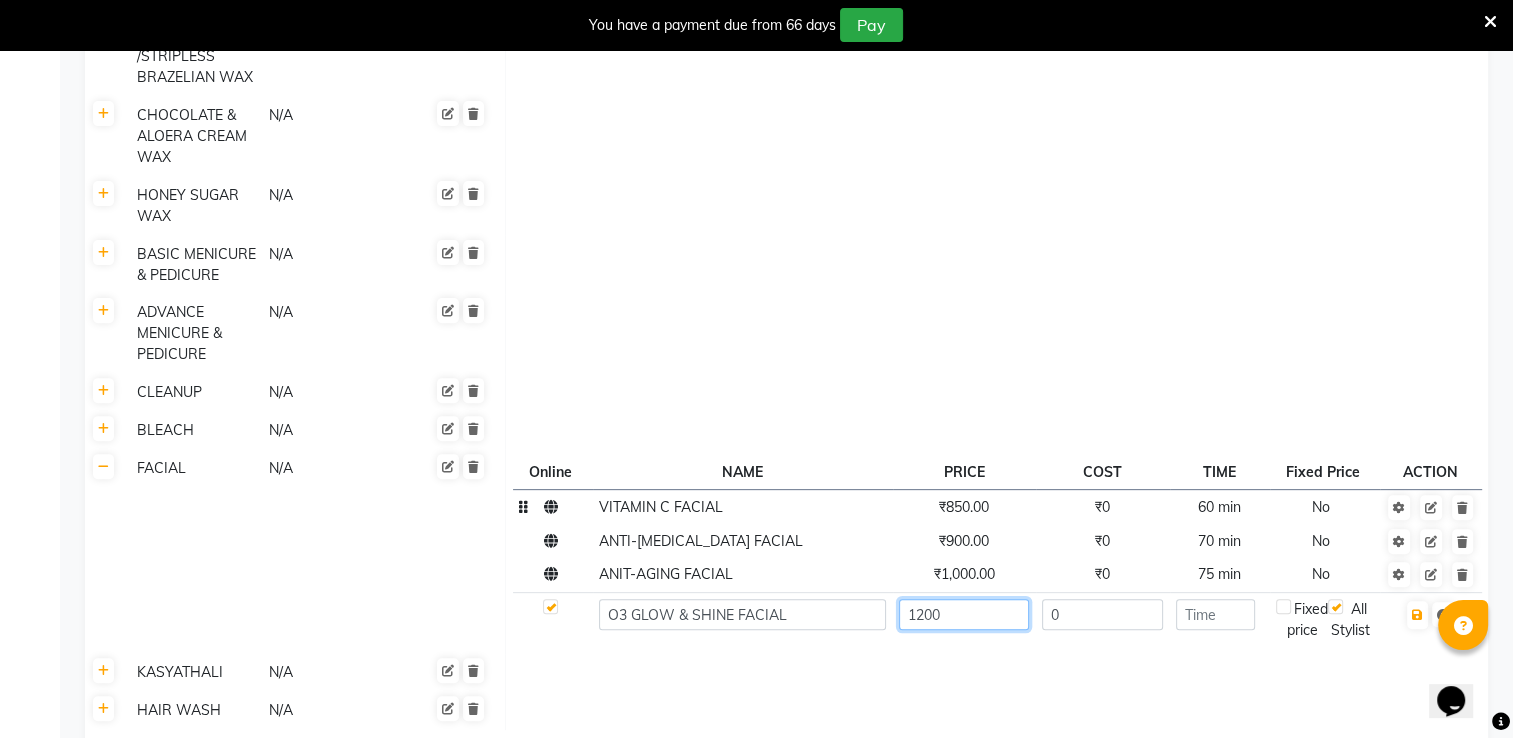 type on "1200" 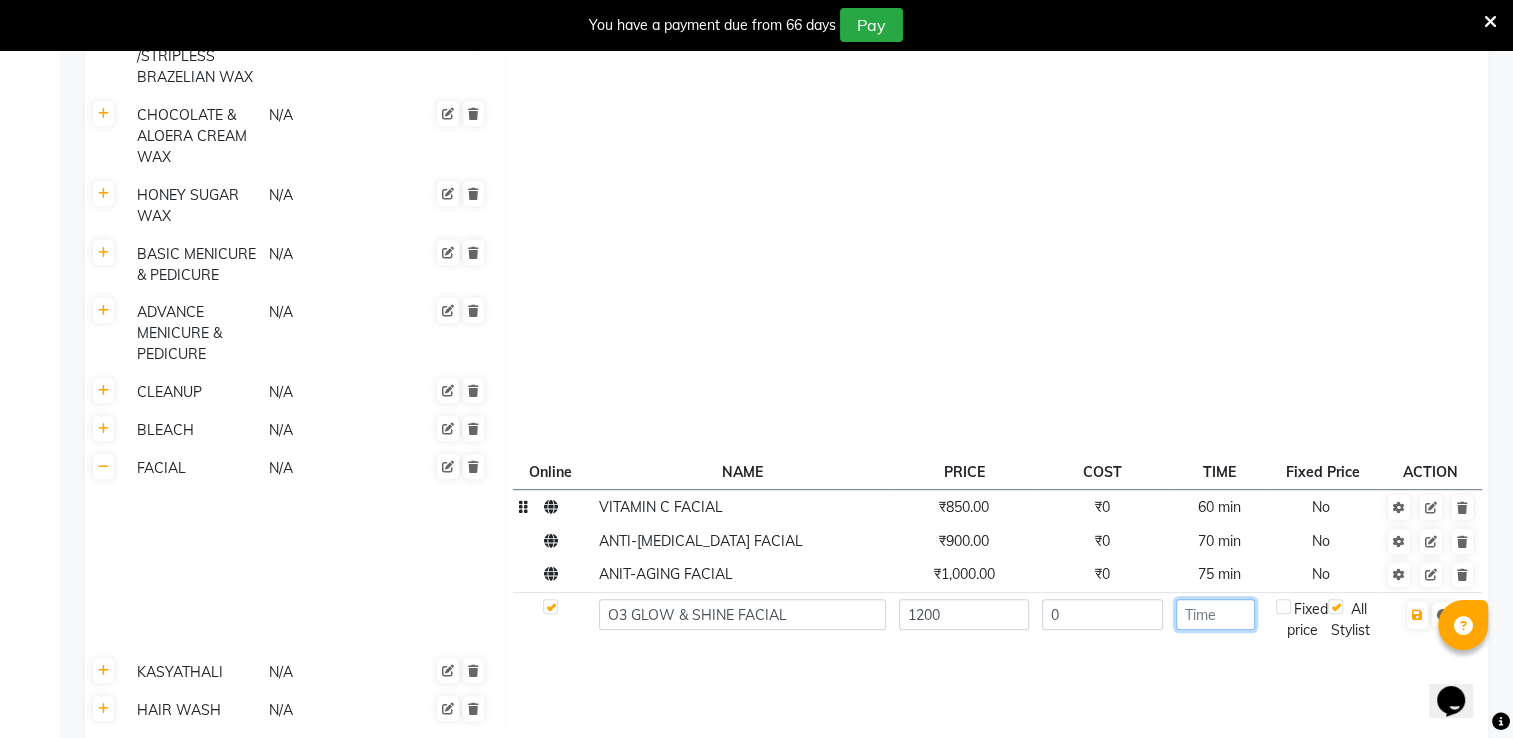 click 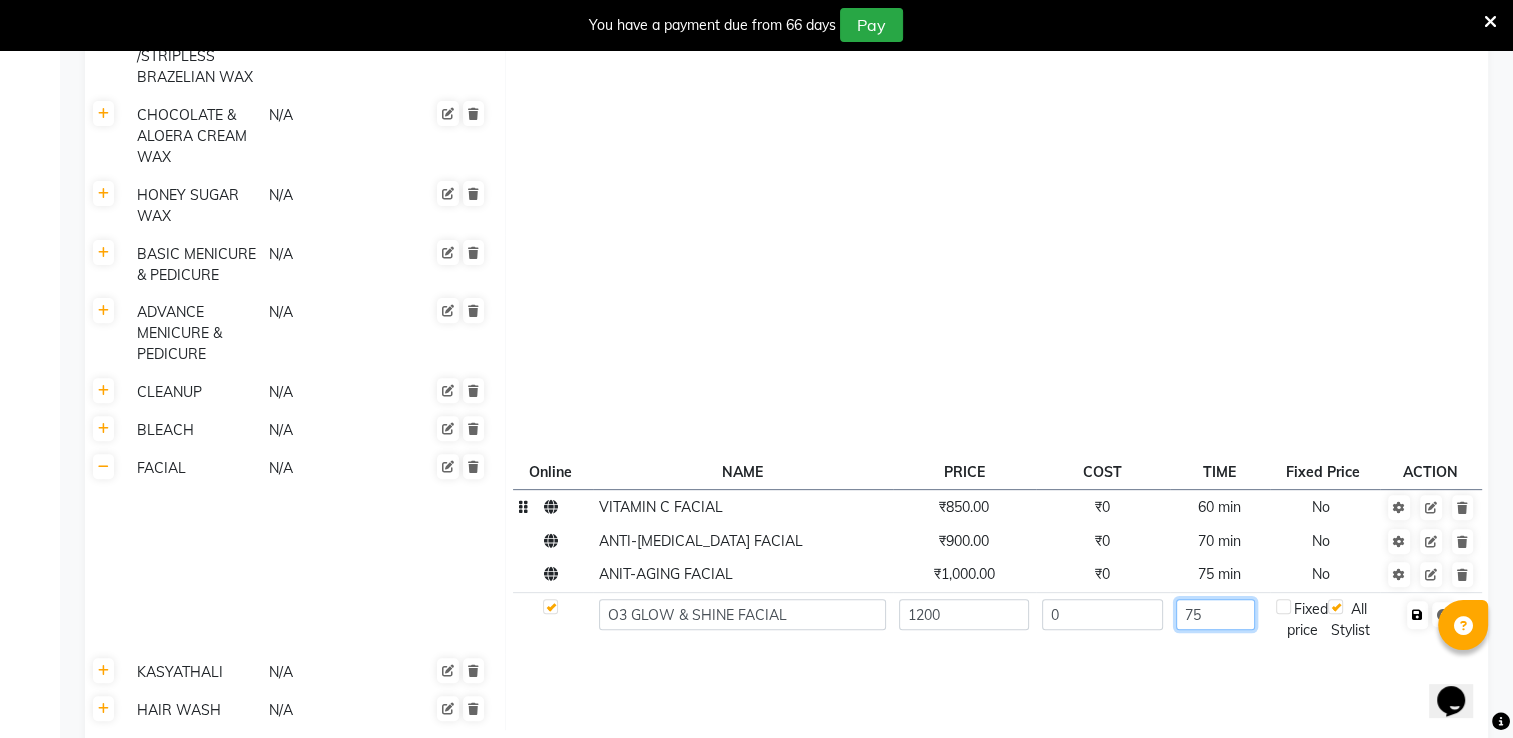 type on "75" 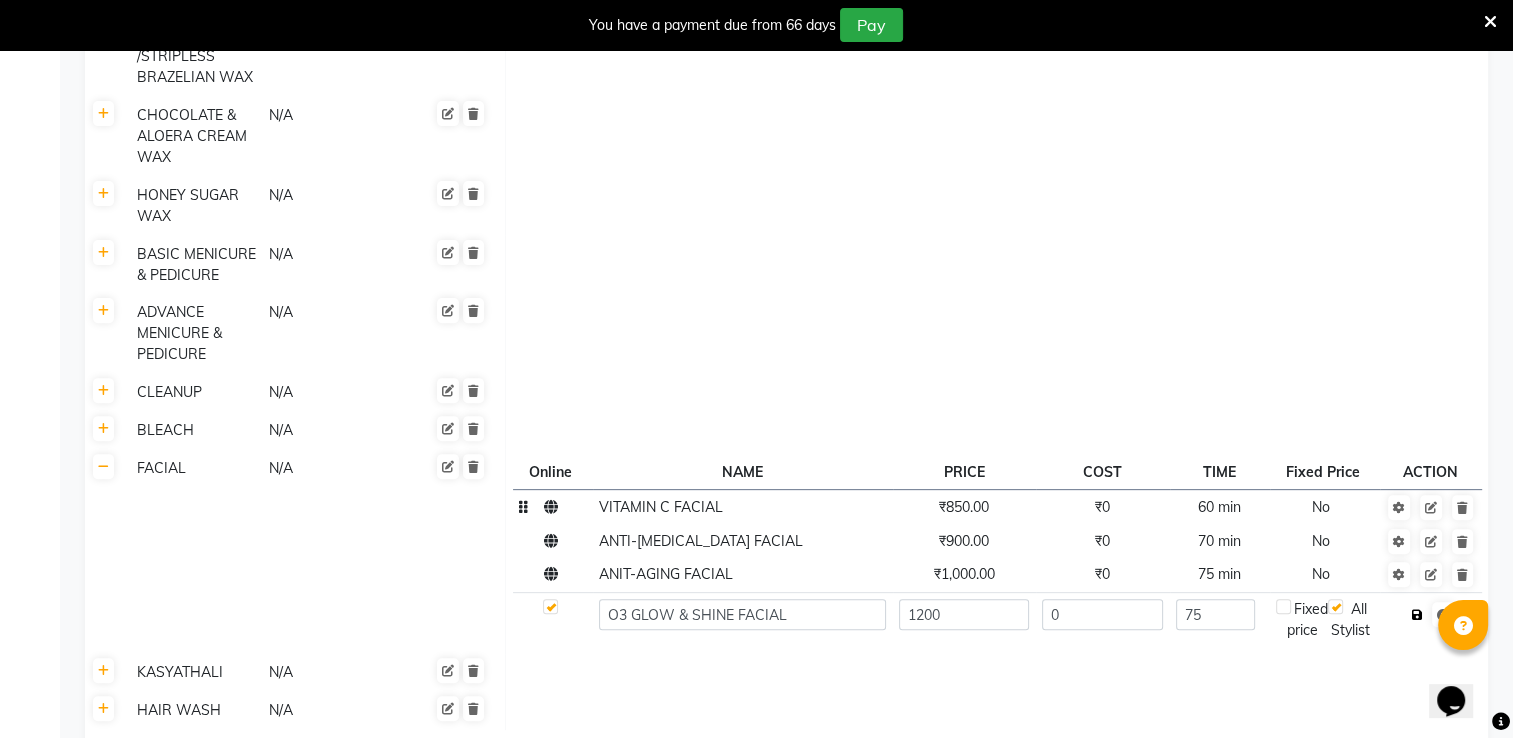 click at bounding box center (1417, 615) 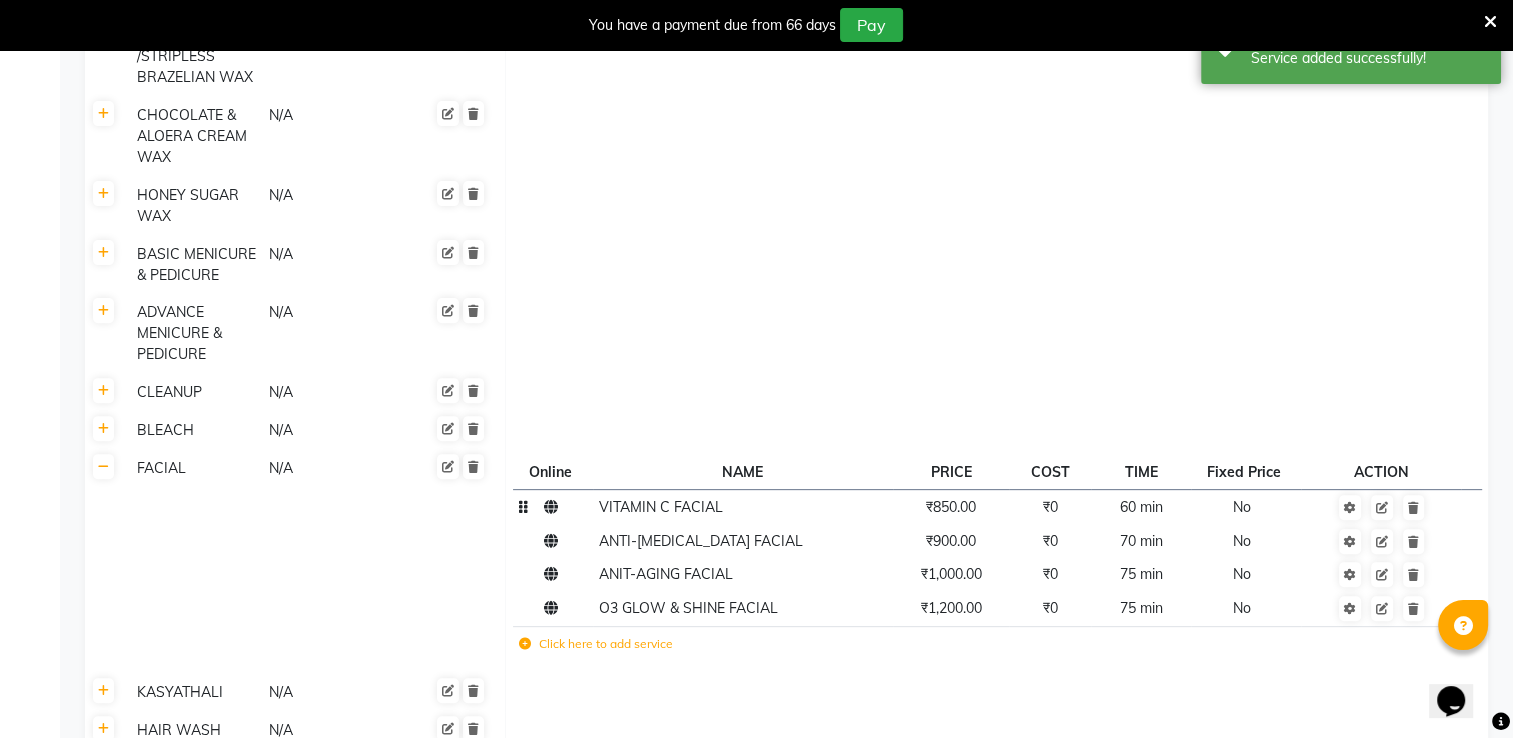 click on "Click here to add service" 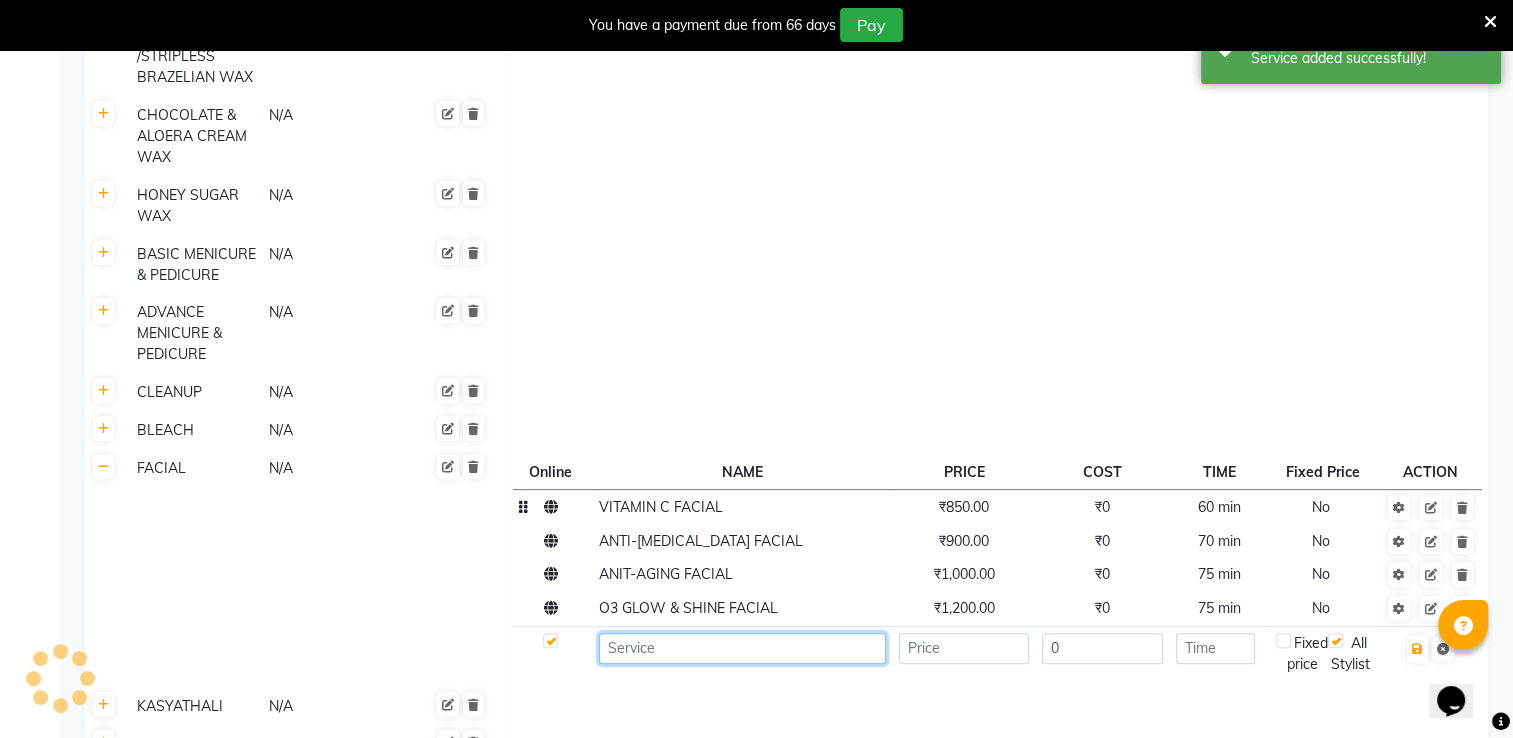 click 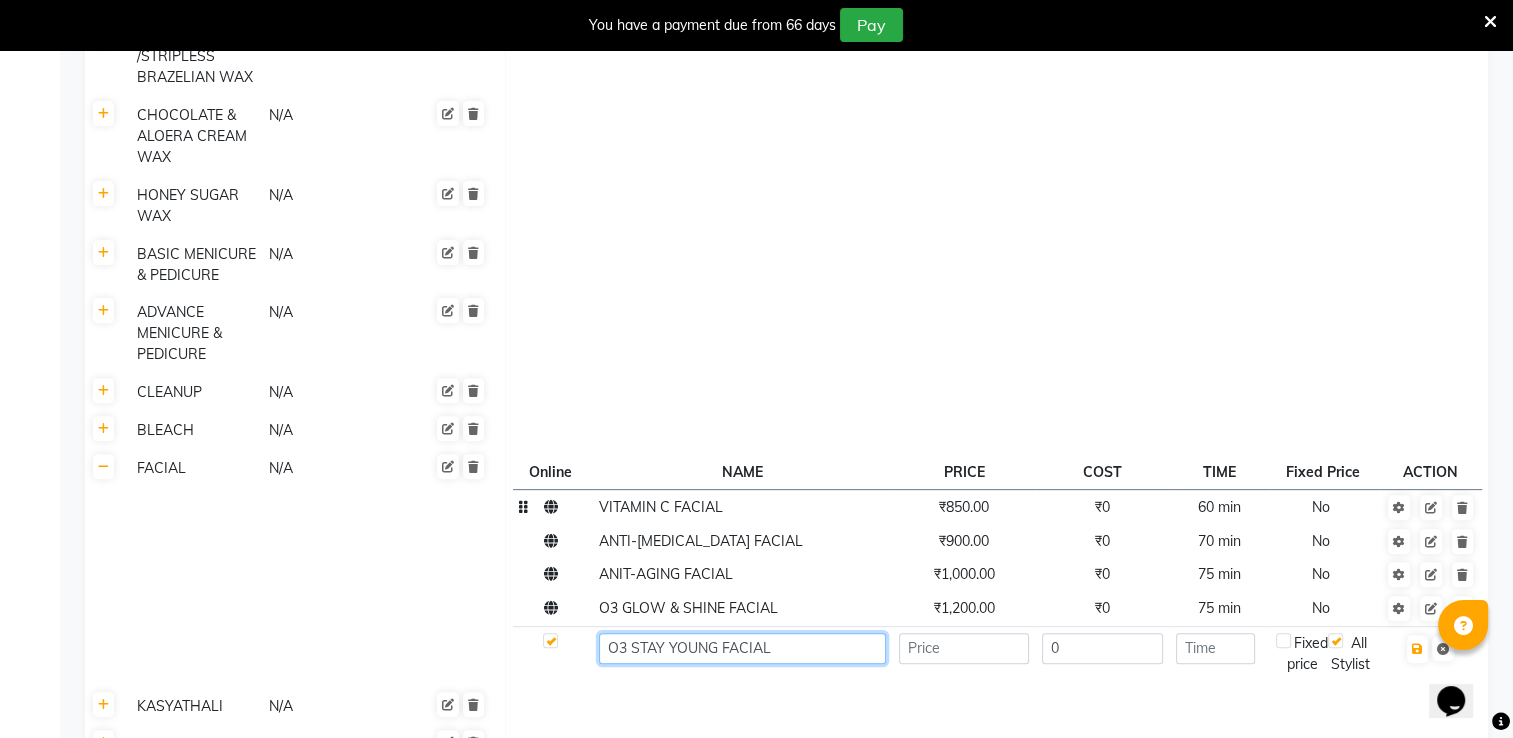 type on "O3 STAY YOUNG FACIAL" 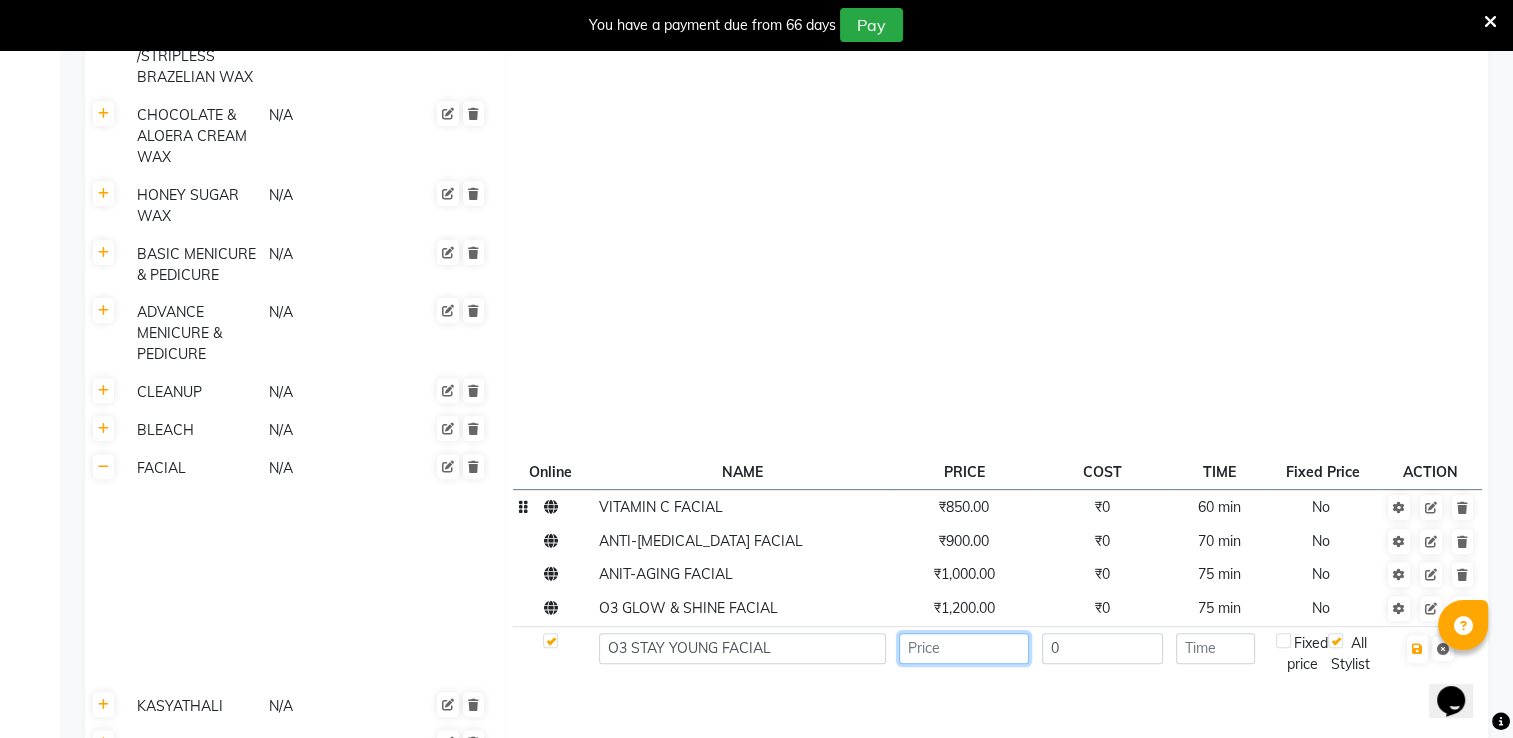click 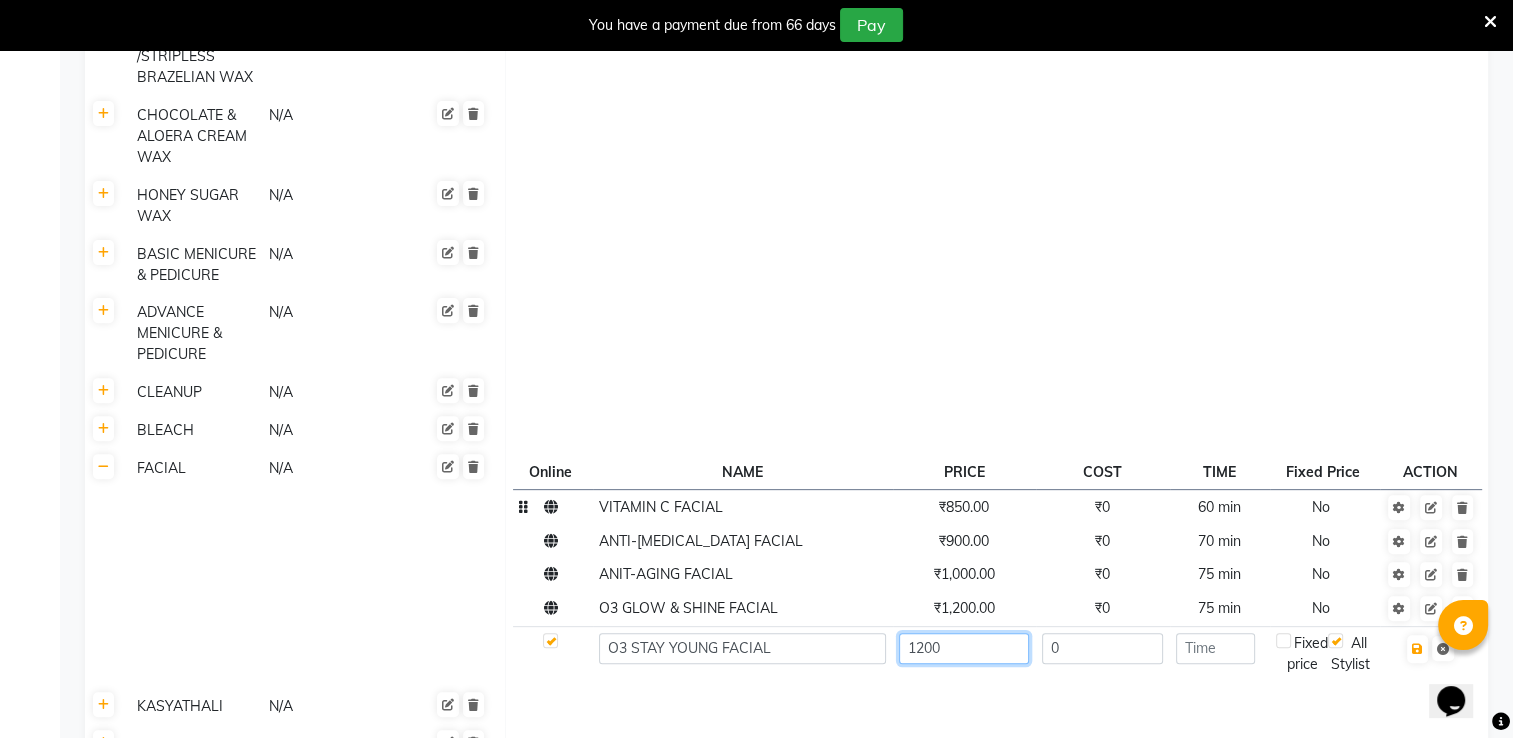 type on "1200" 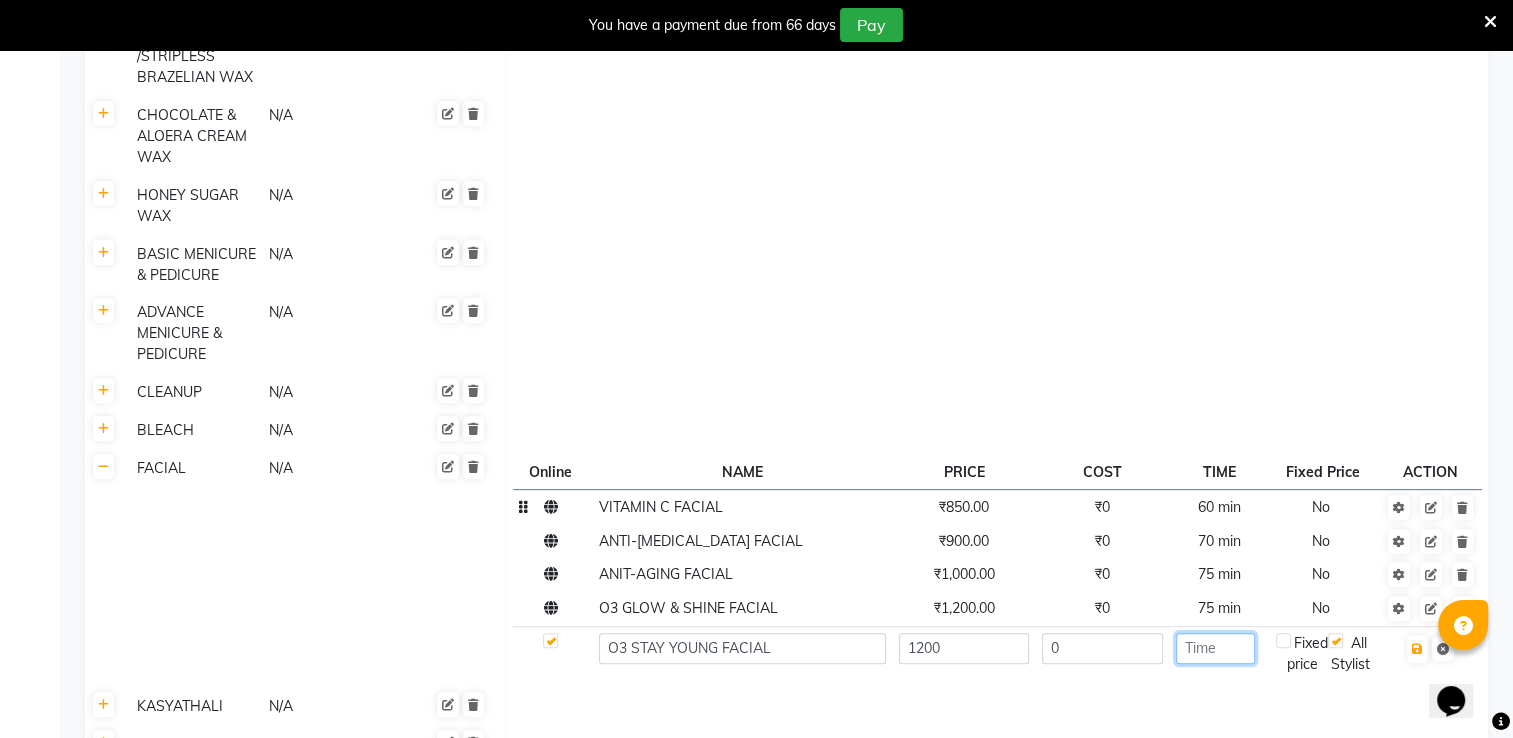 click 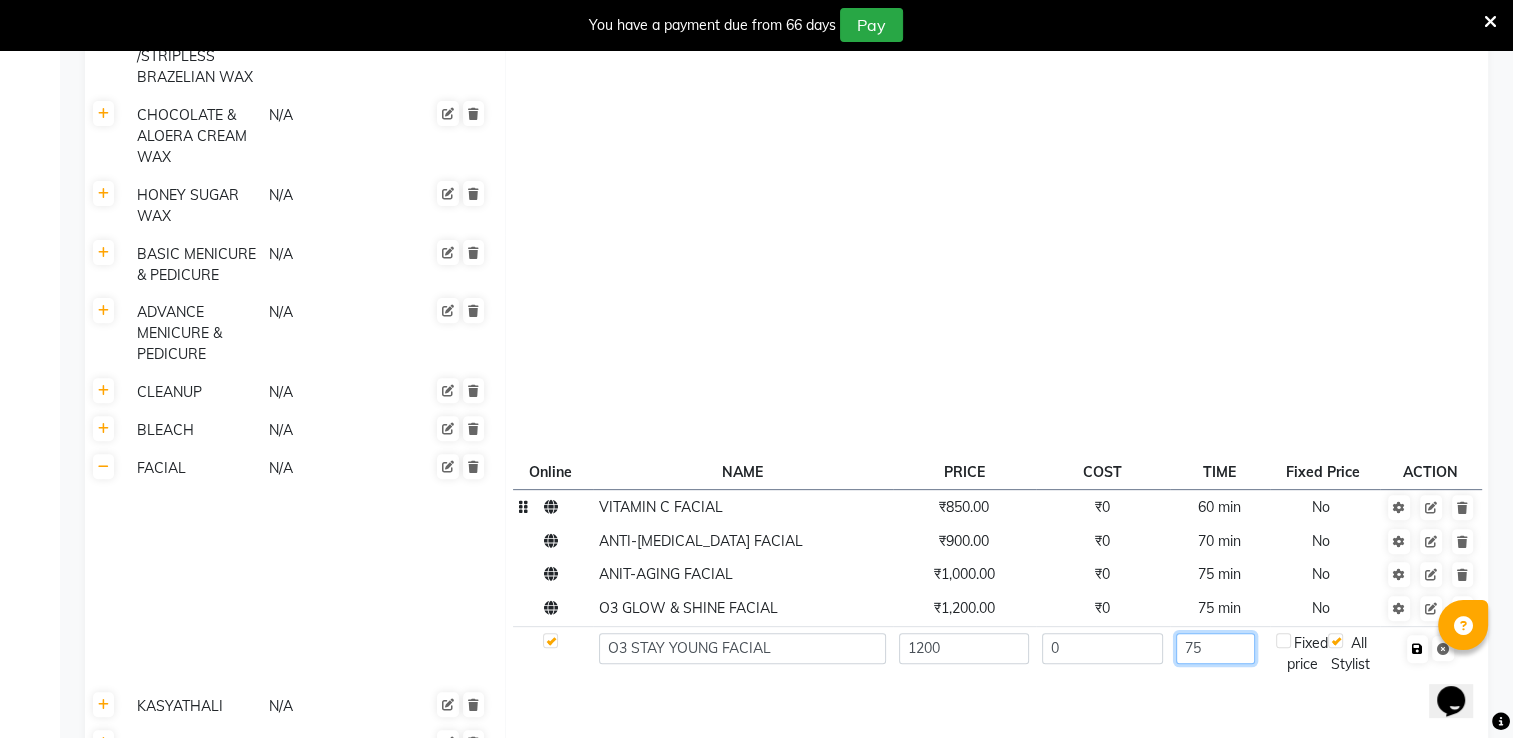 type on "75" 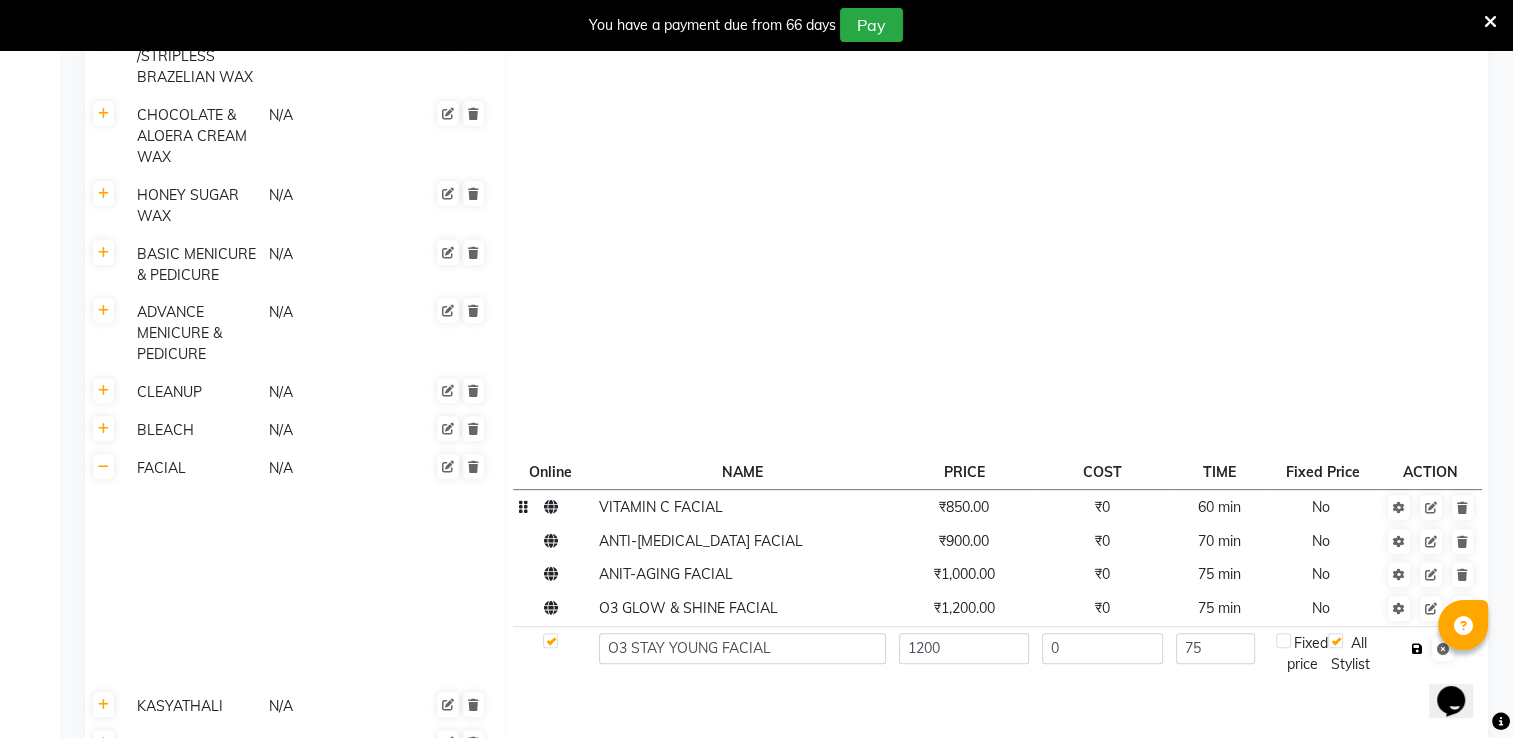 click at bounding box center [1417, 649] 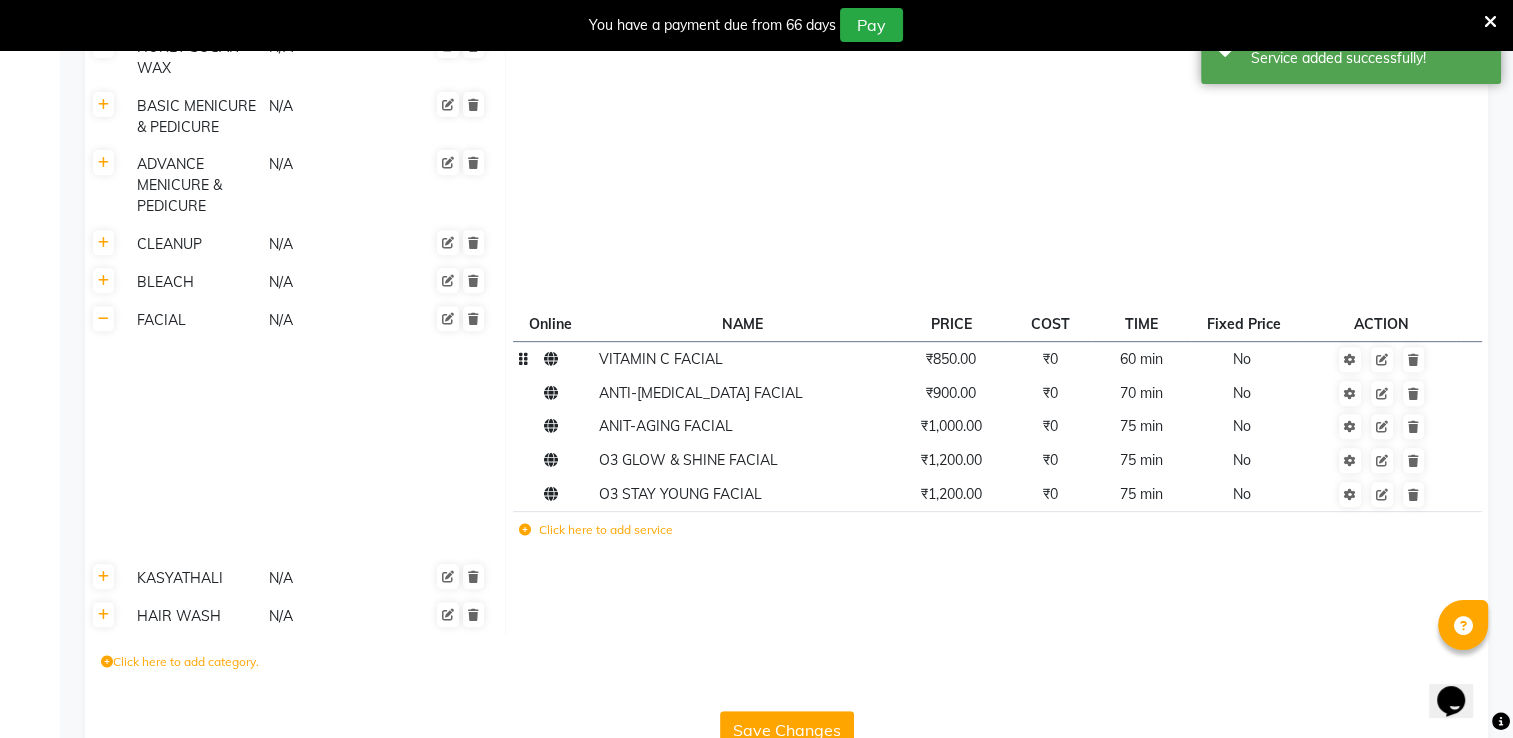 scroll, scrollTop: 825, scrollLeft: 0, axis: vertical 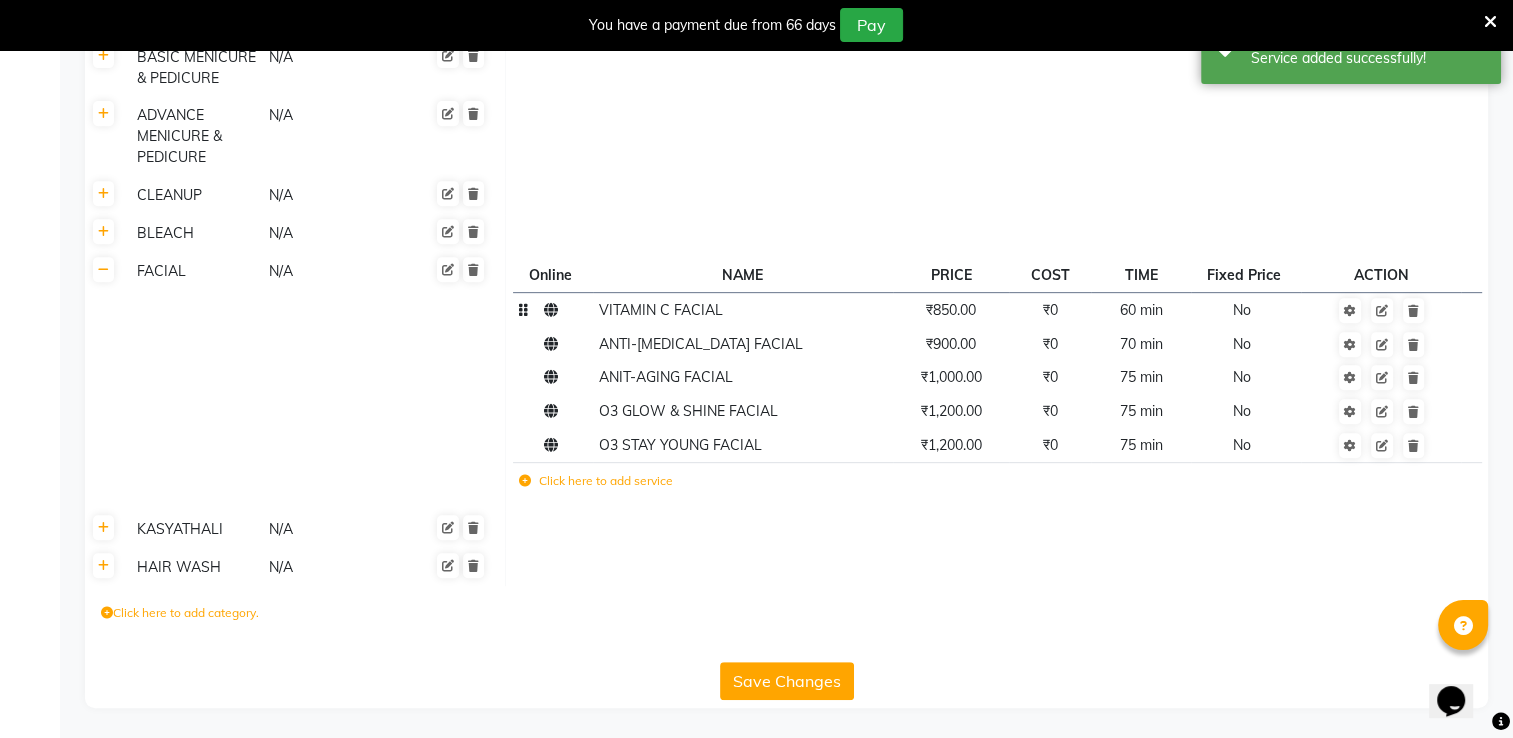 click on "Click here to add service" 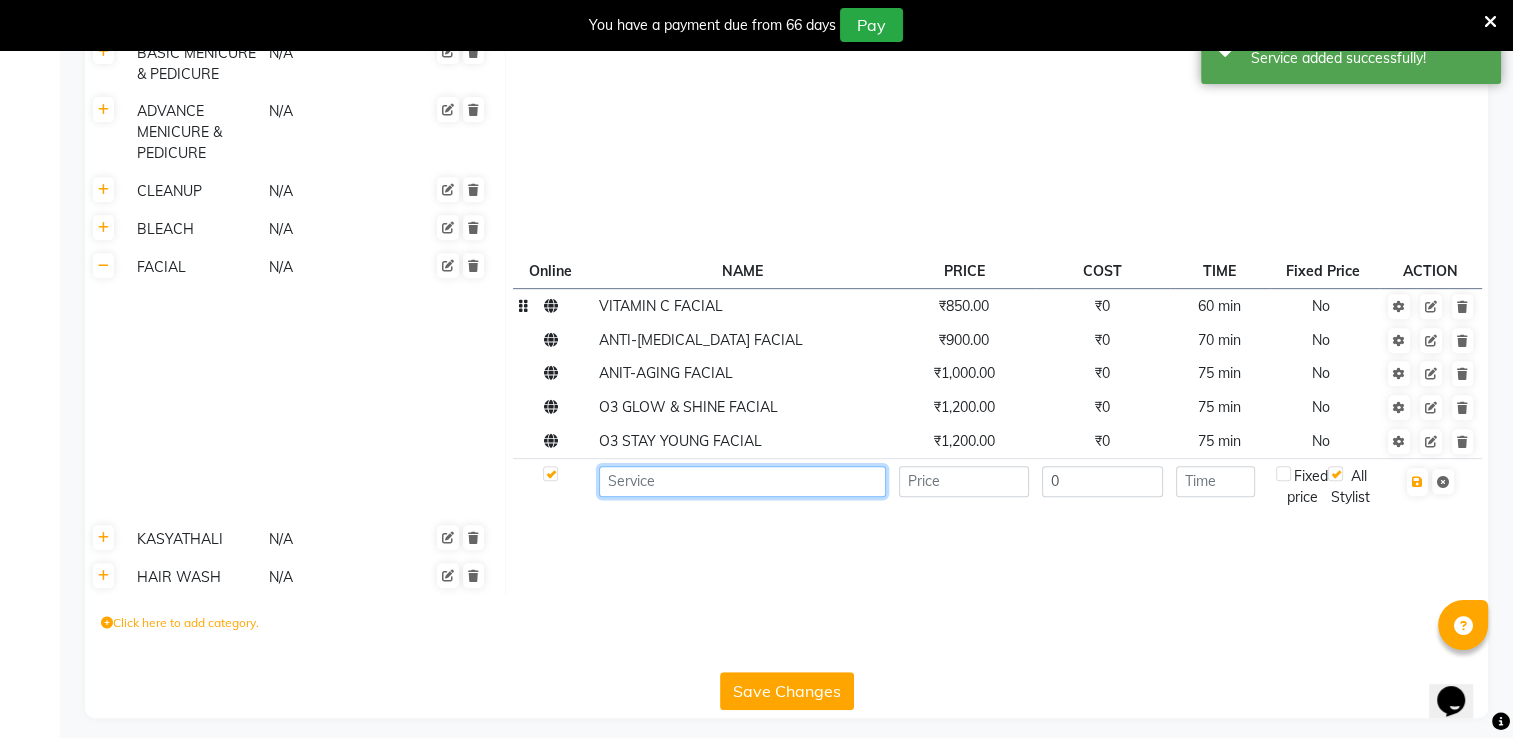 click 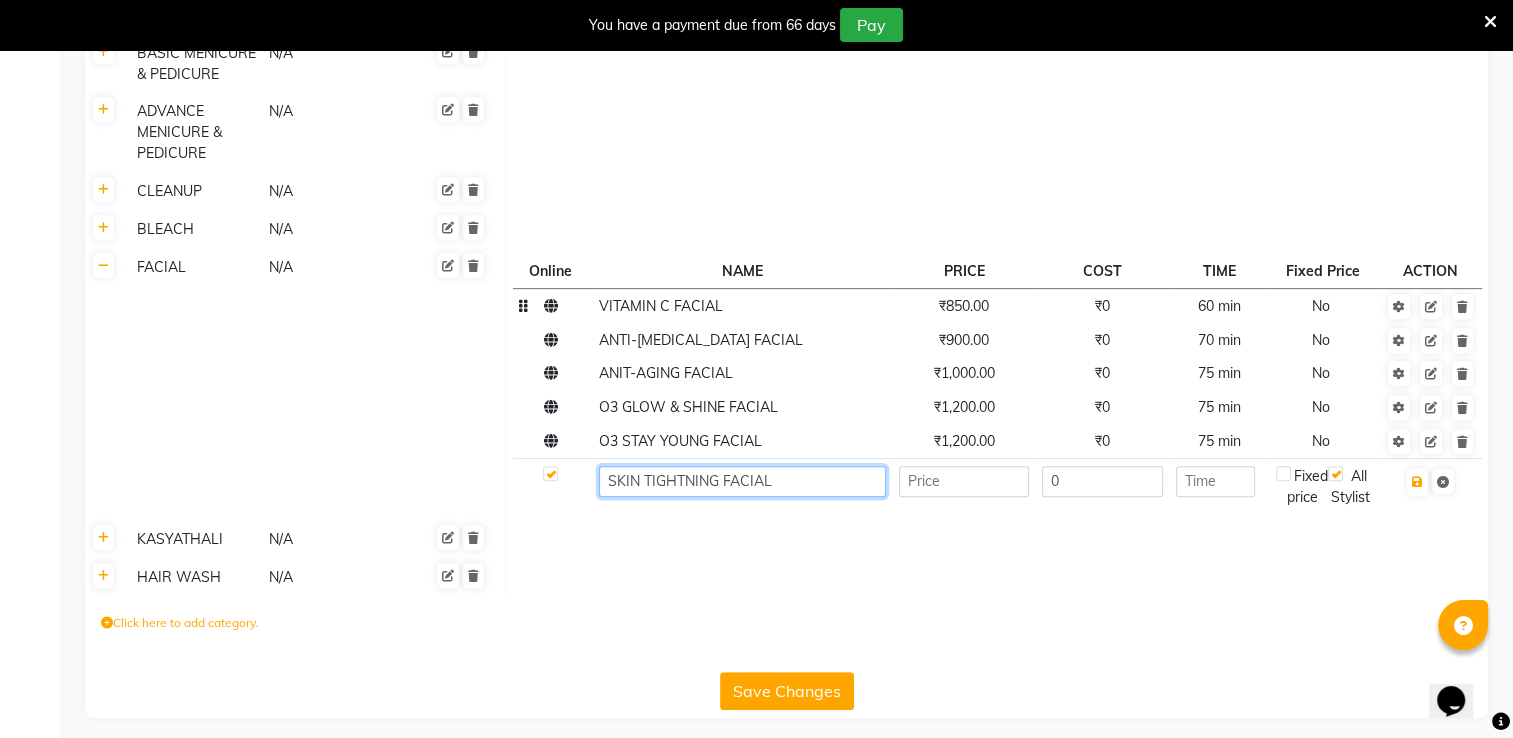type on "SKIN TIGHTNING FACIAL" 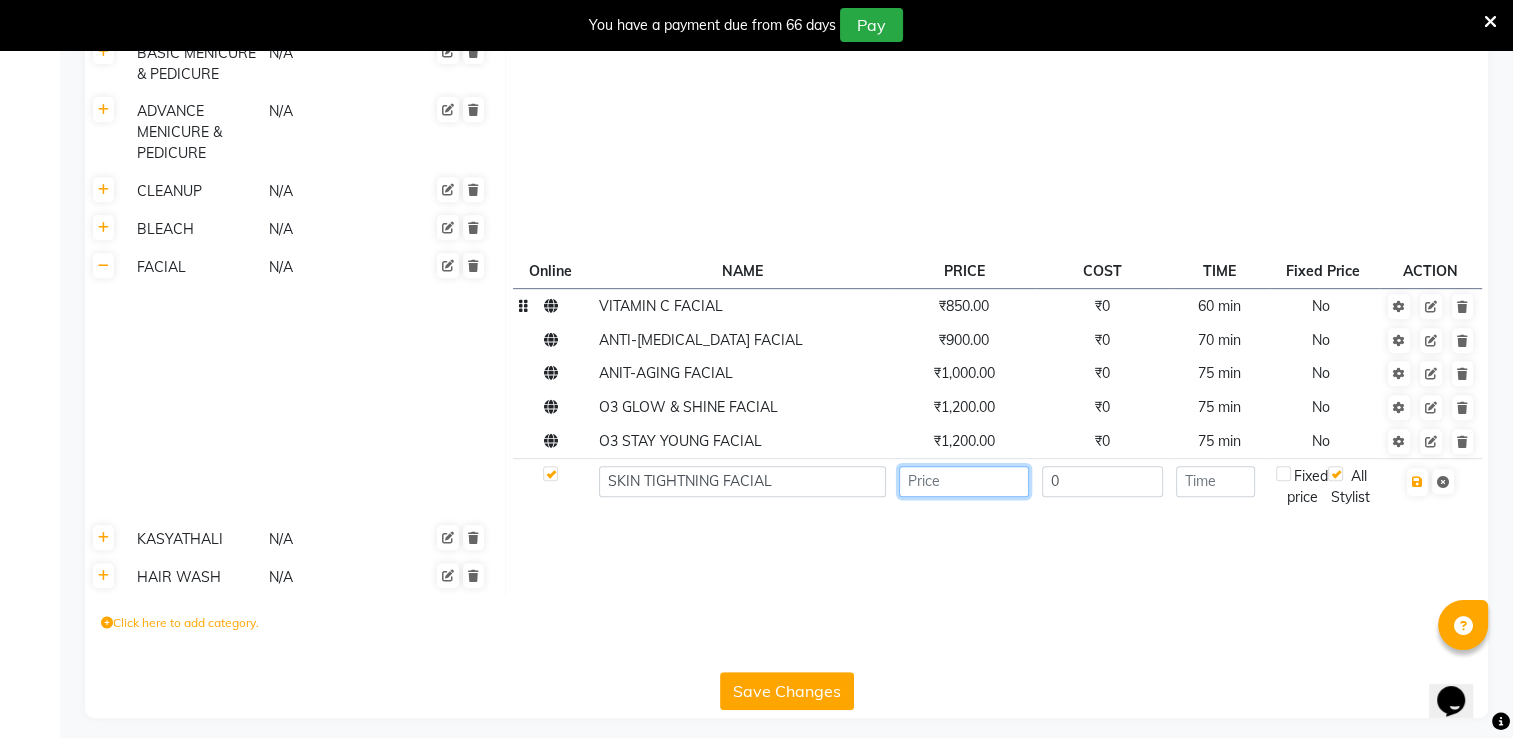 click 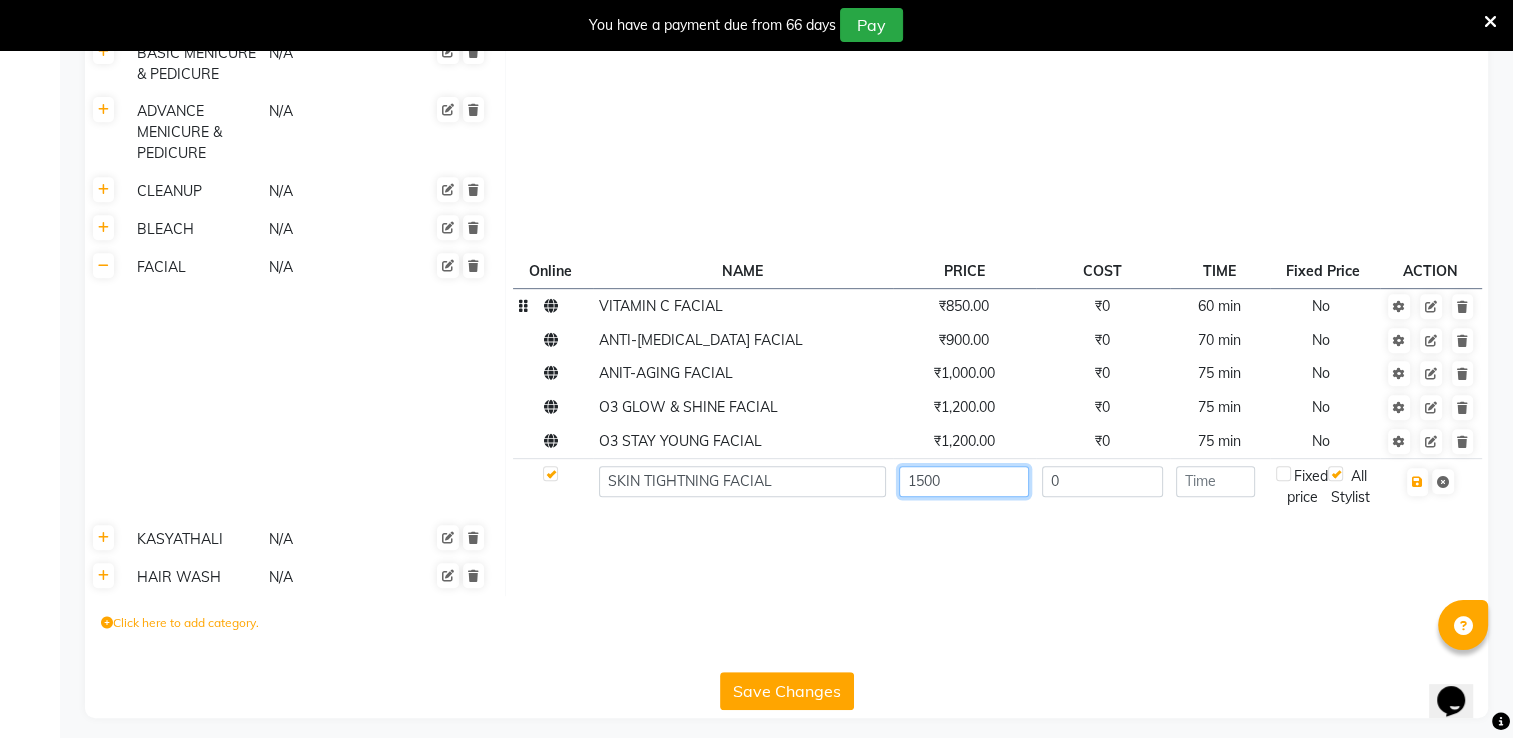 type on "1500" 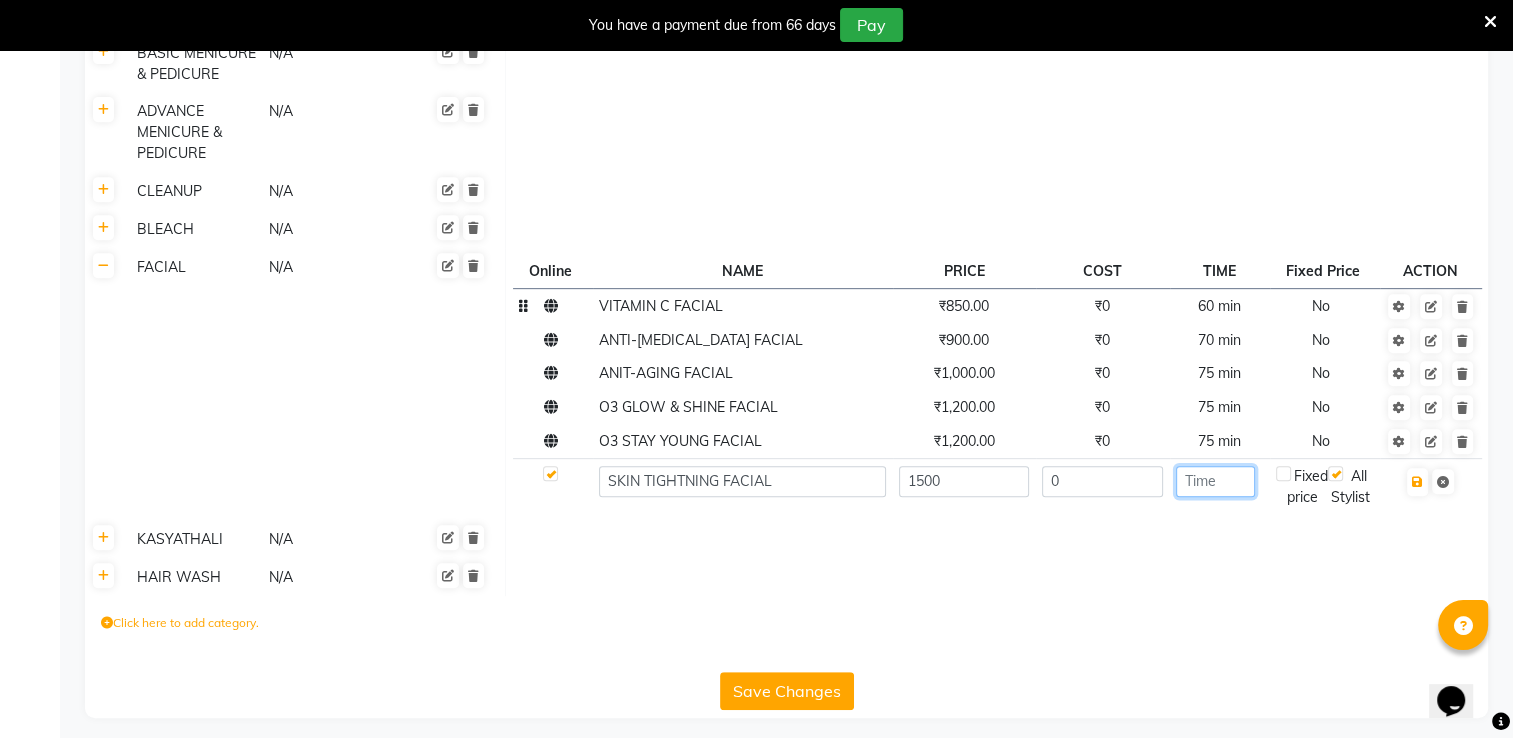 click 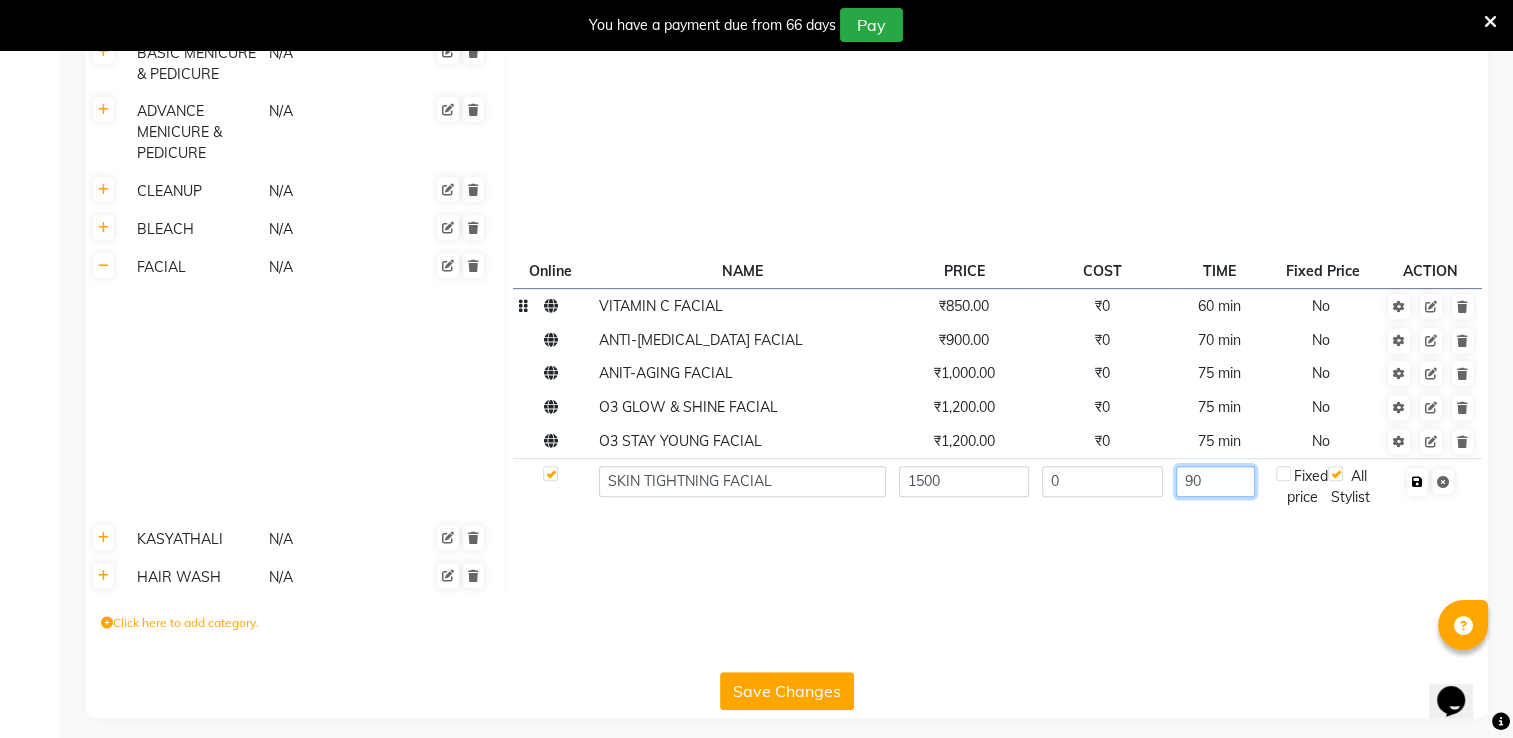 type on "90" 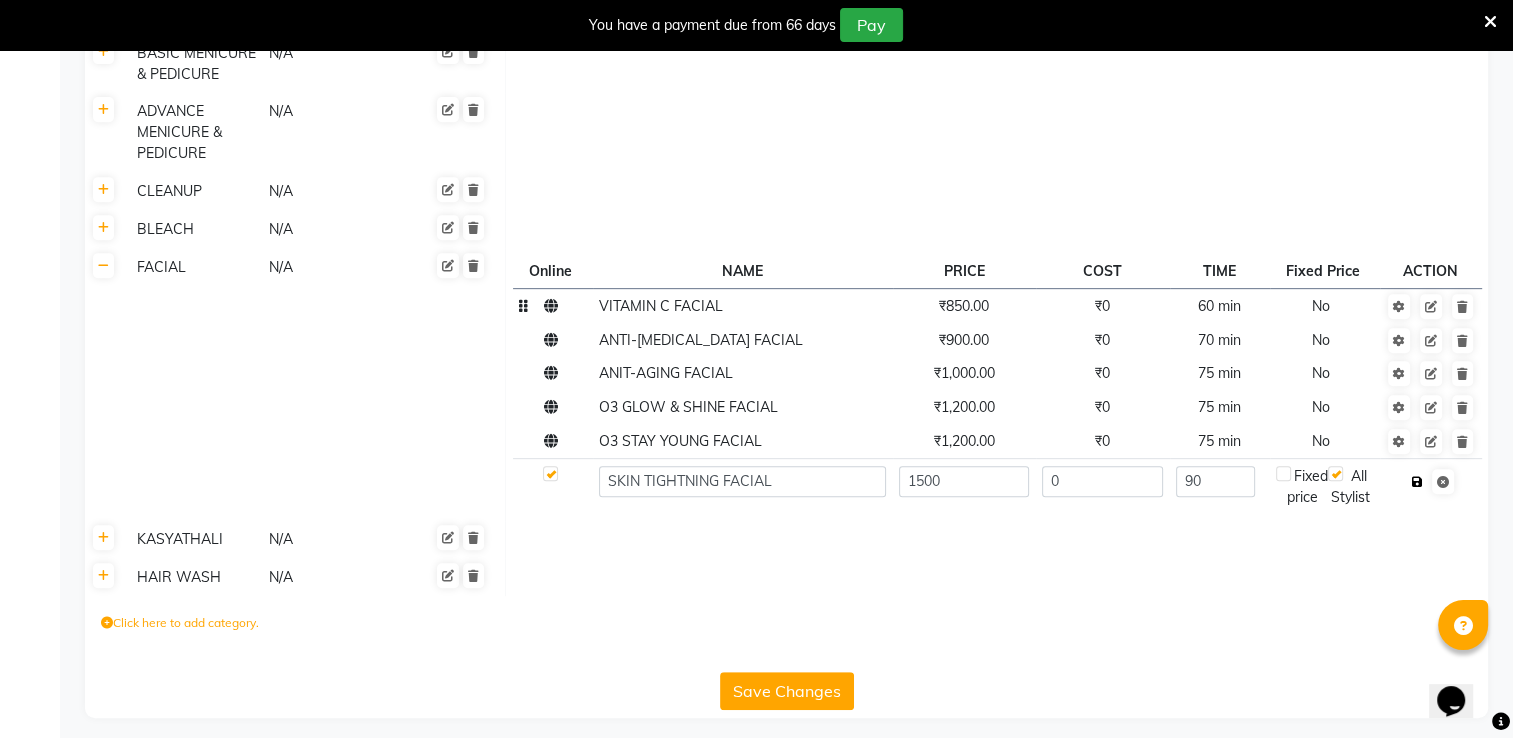 click at bounding box center (1417, 482) 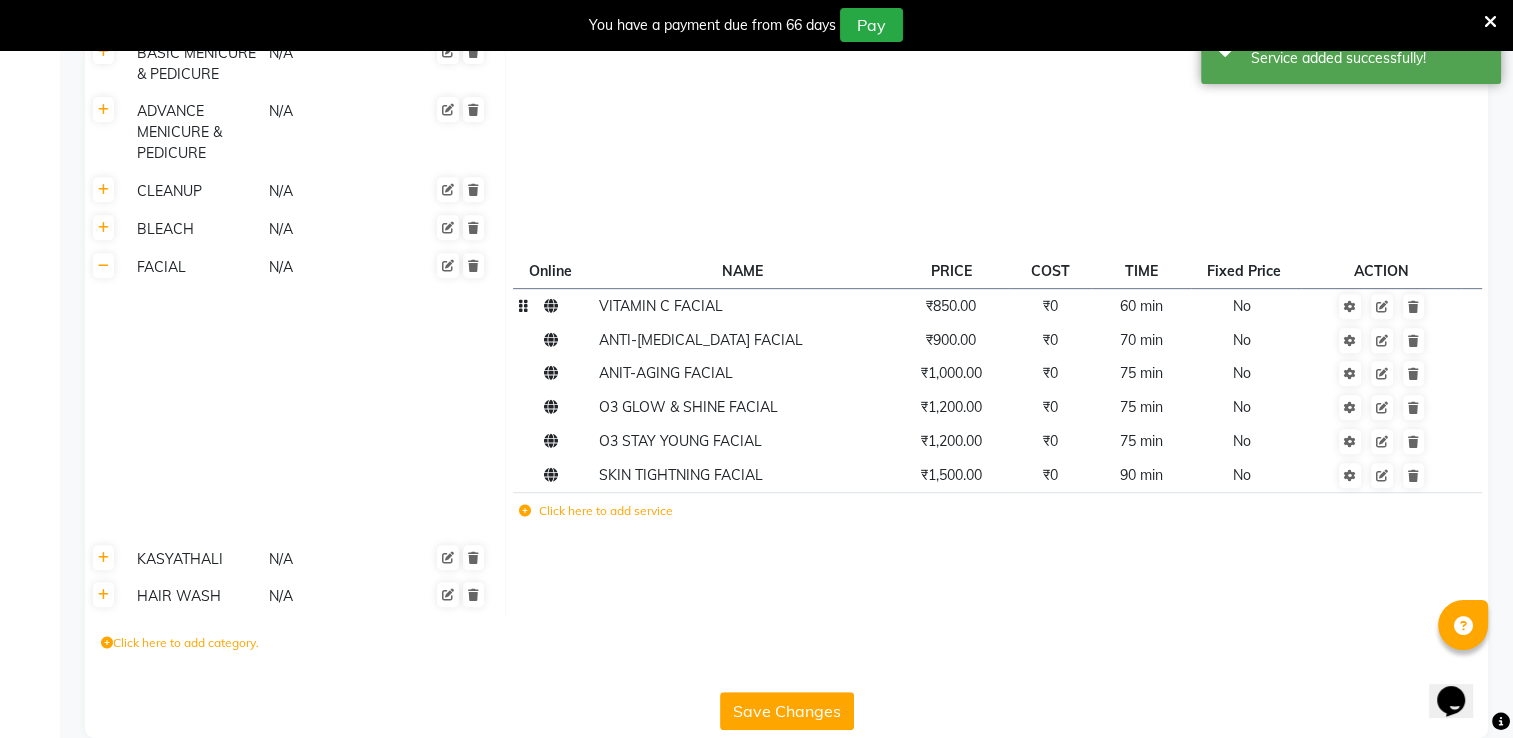 click on "Click here to add service" 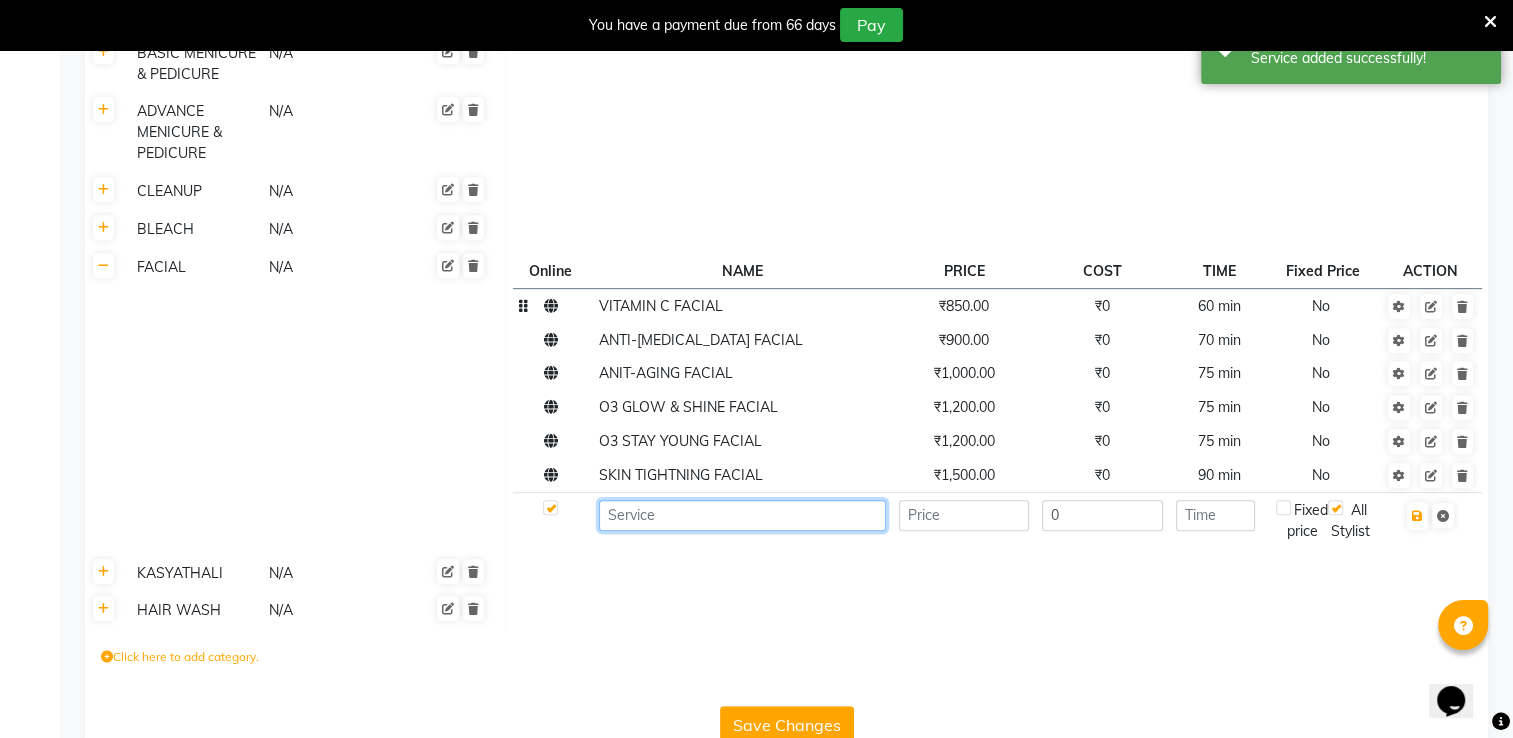 click 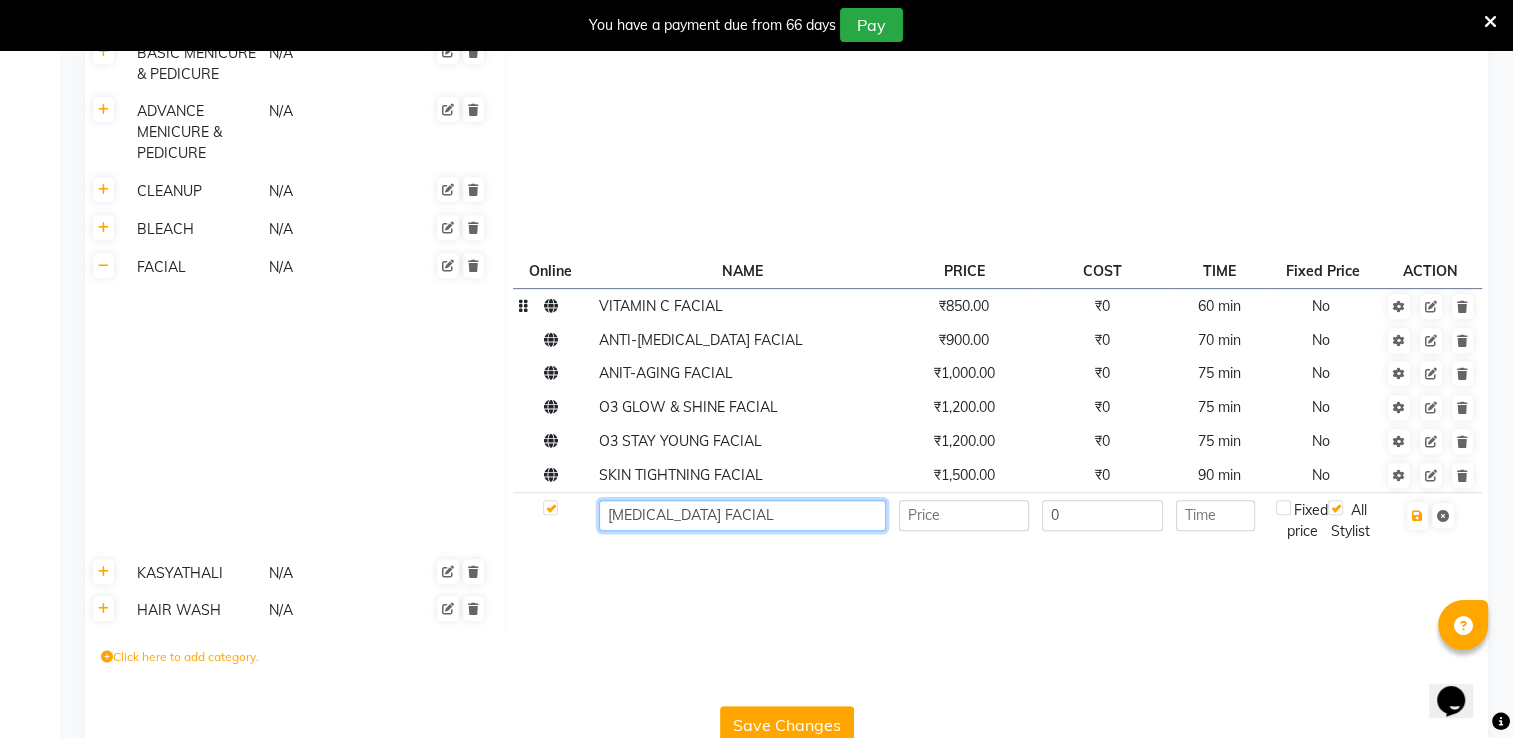 type on "SKIN WHITENING FACIAL" 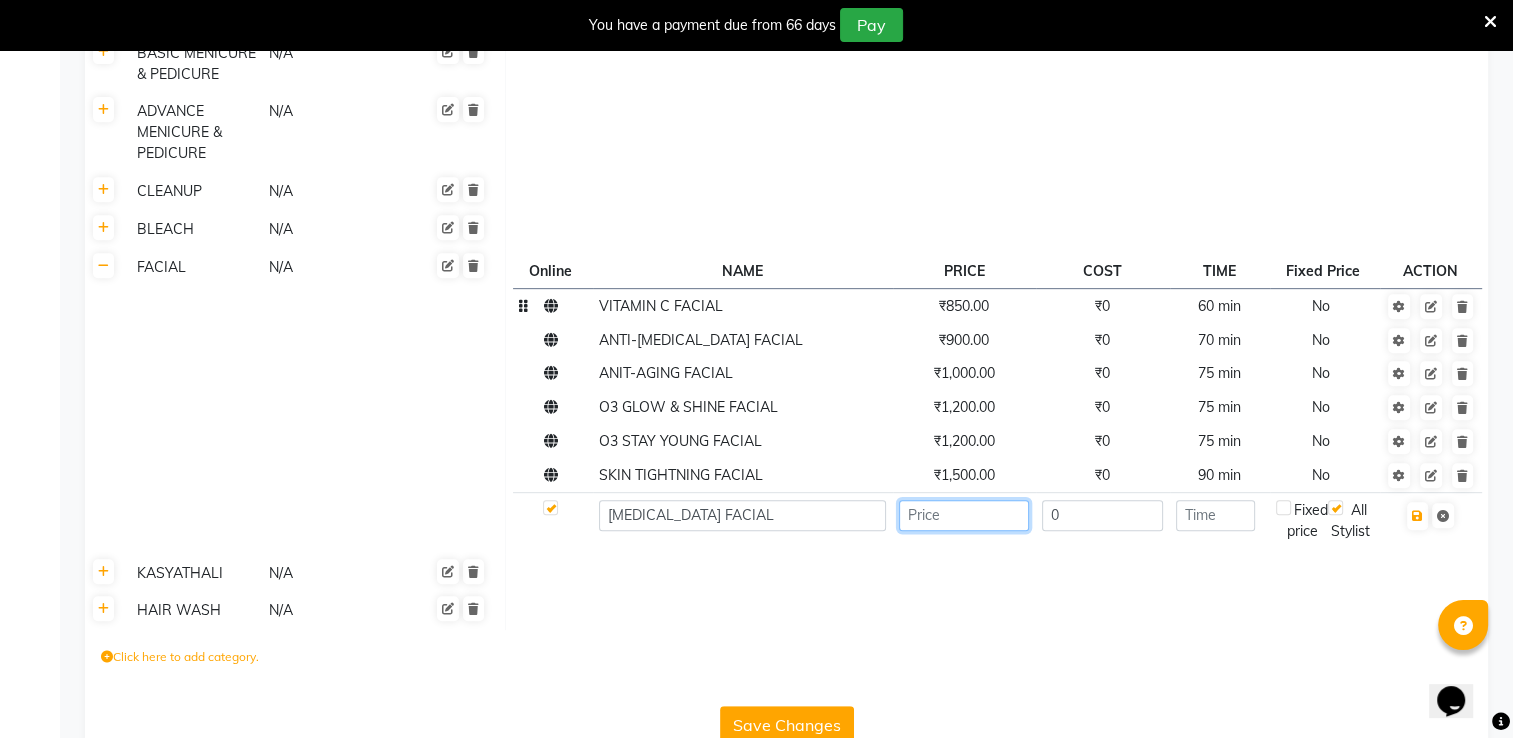 click 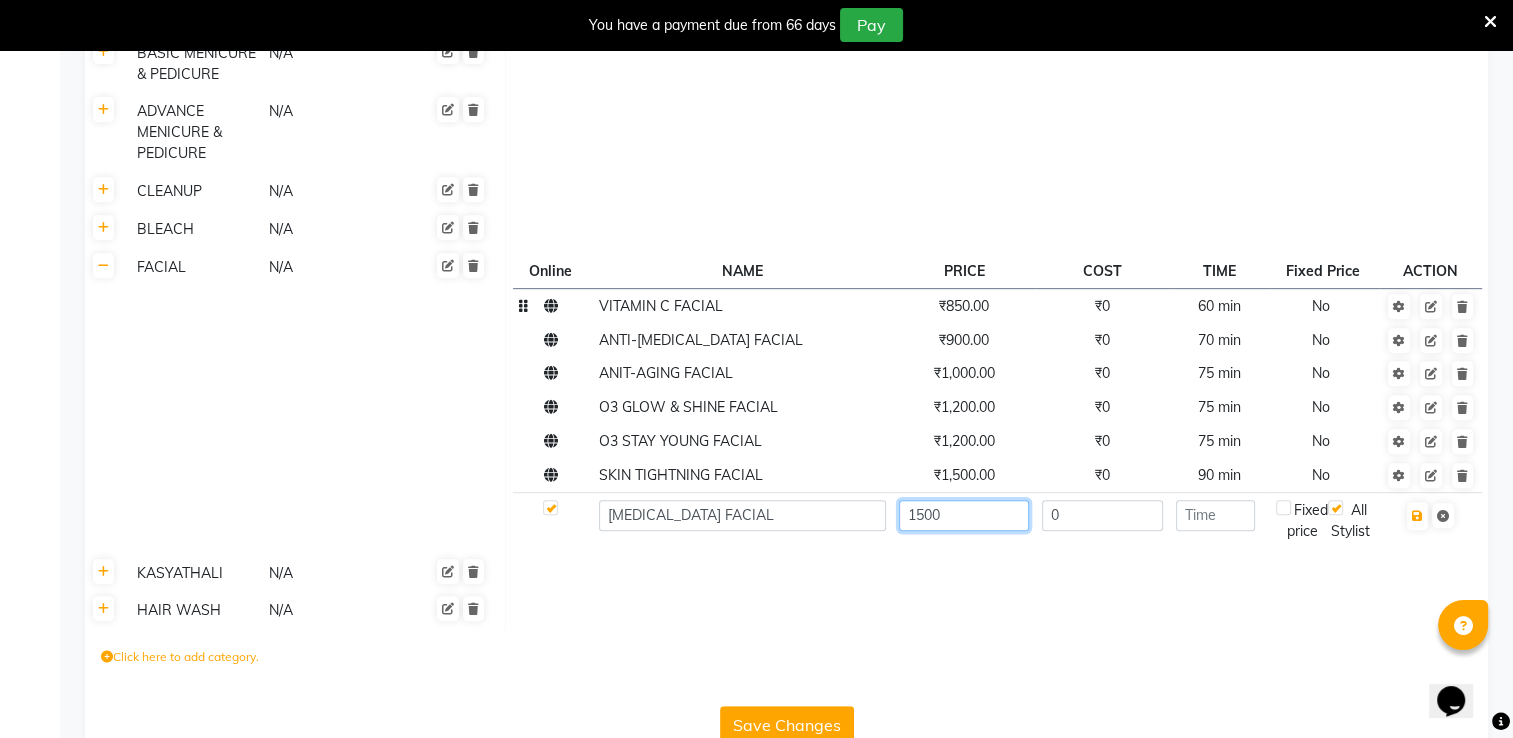 type on "1500" 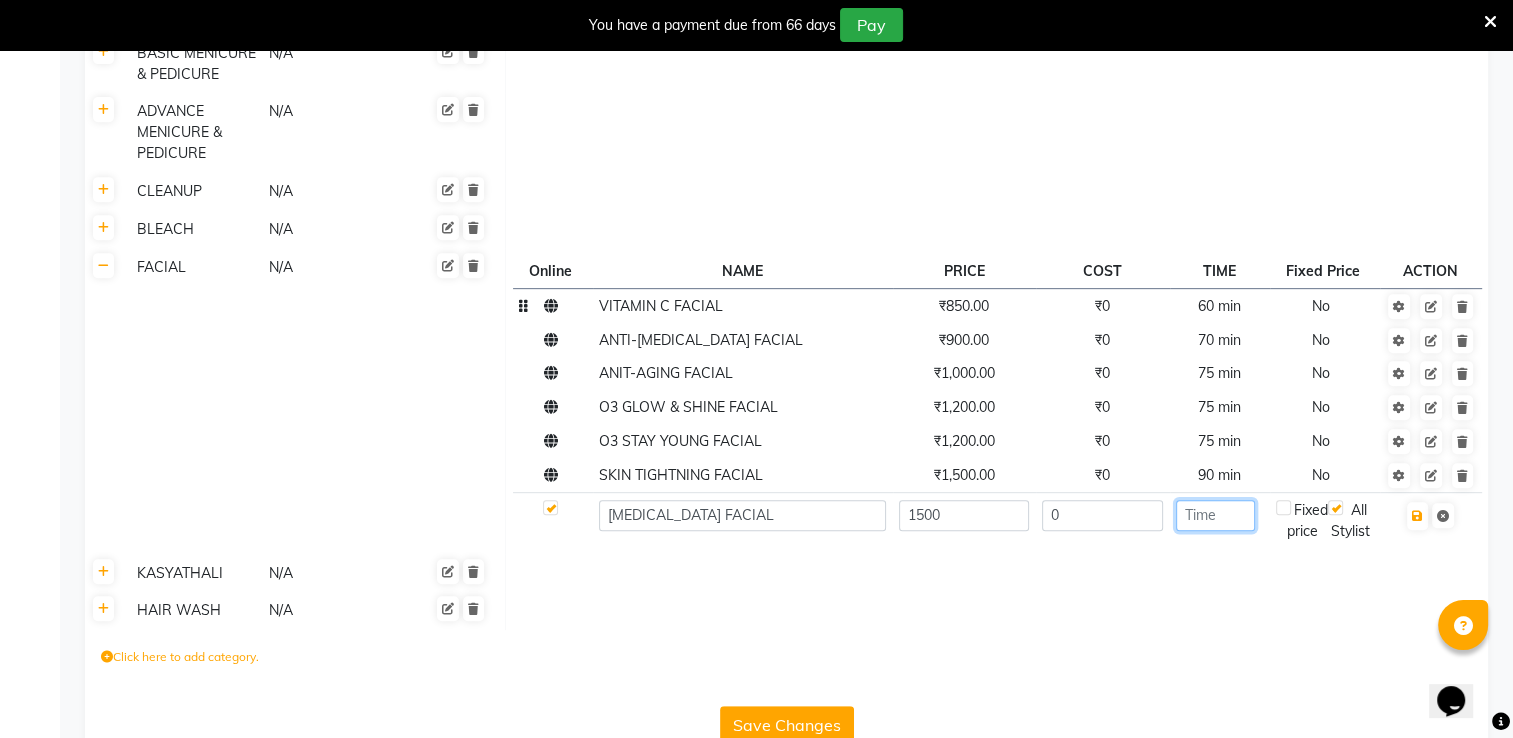 click 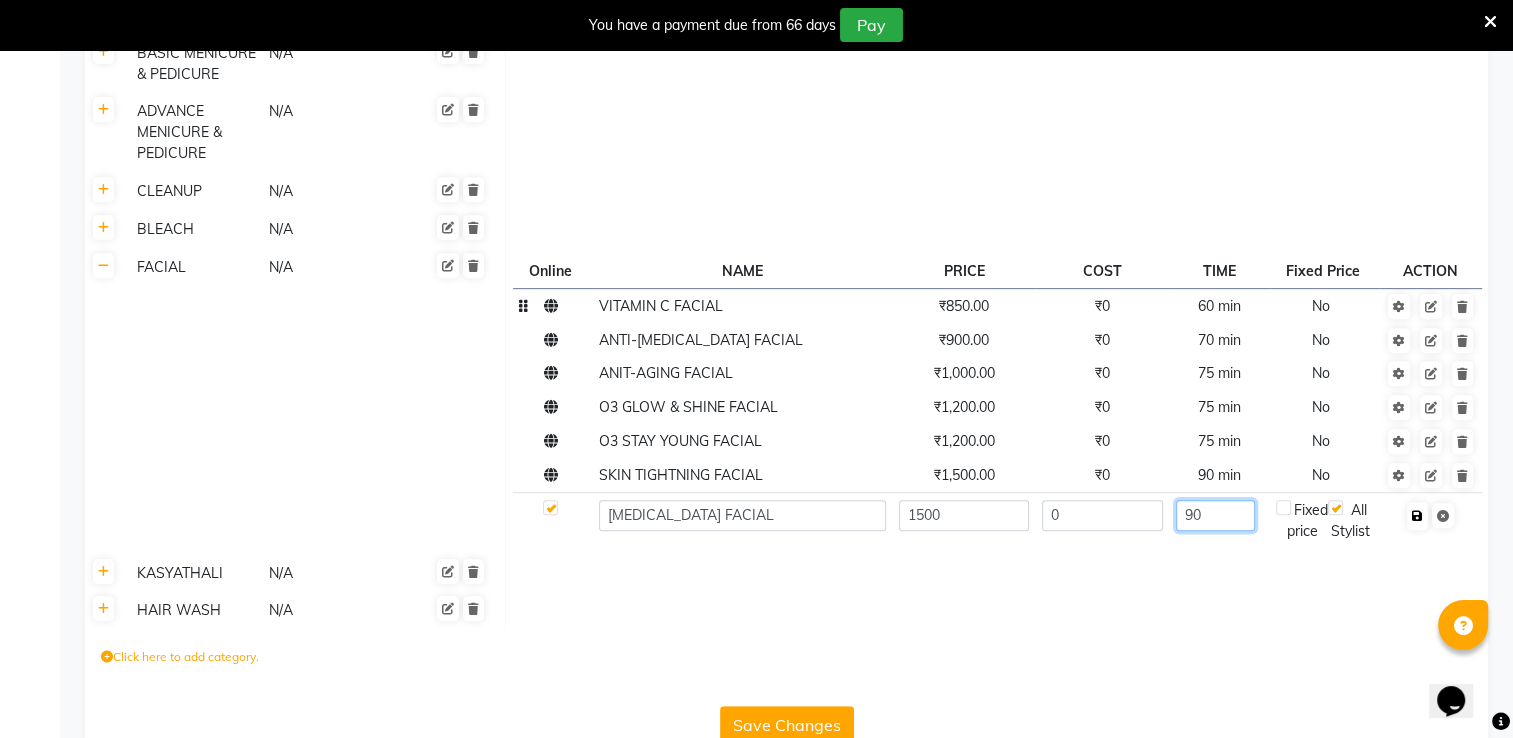 type on "90" 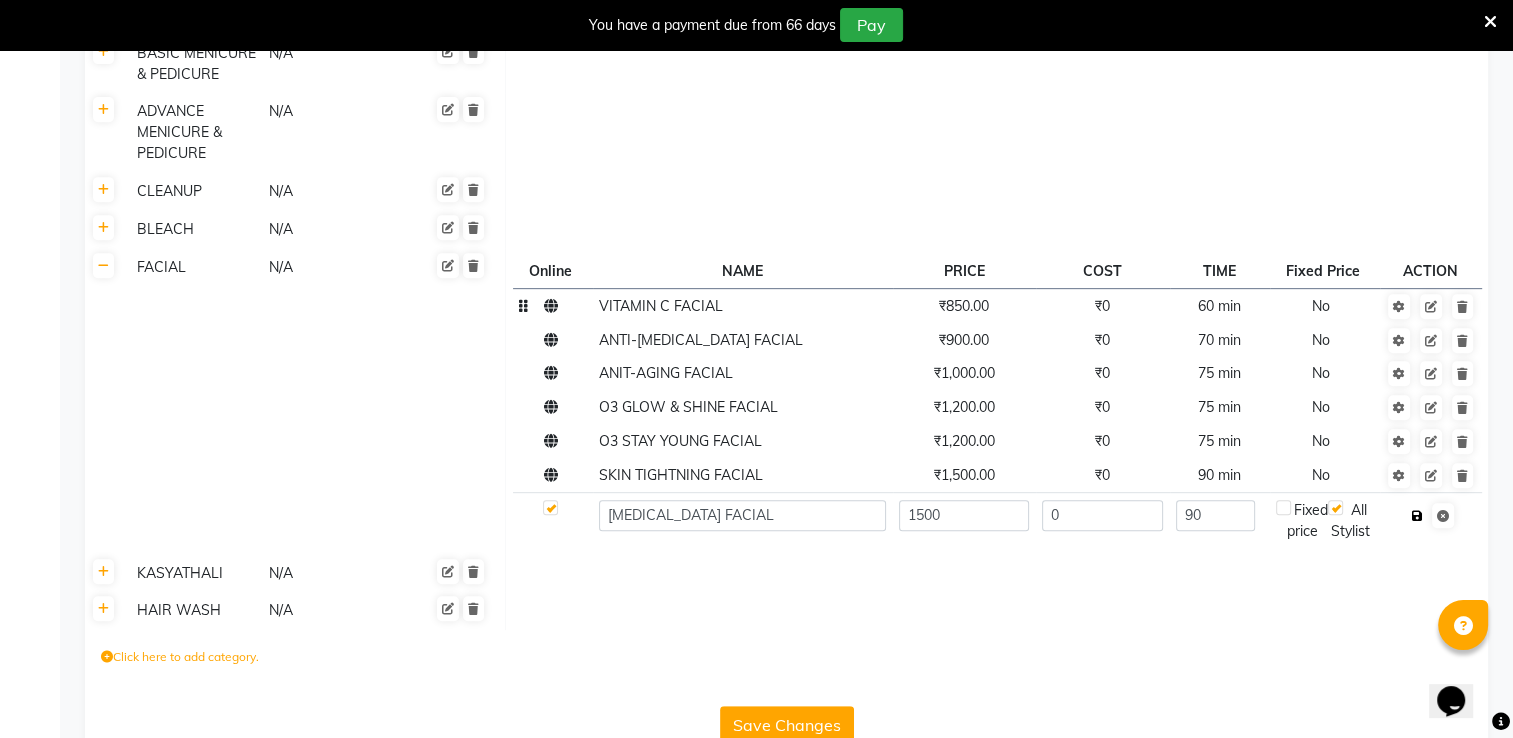 click at bounding box center [1417, 516] 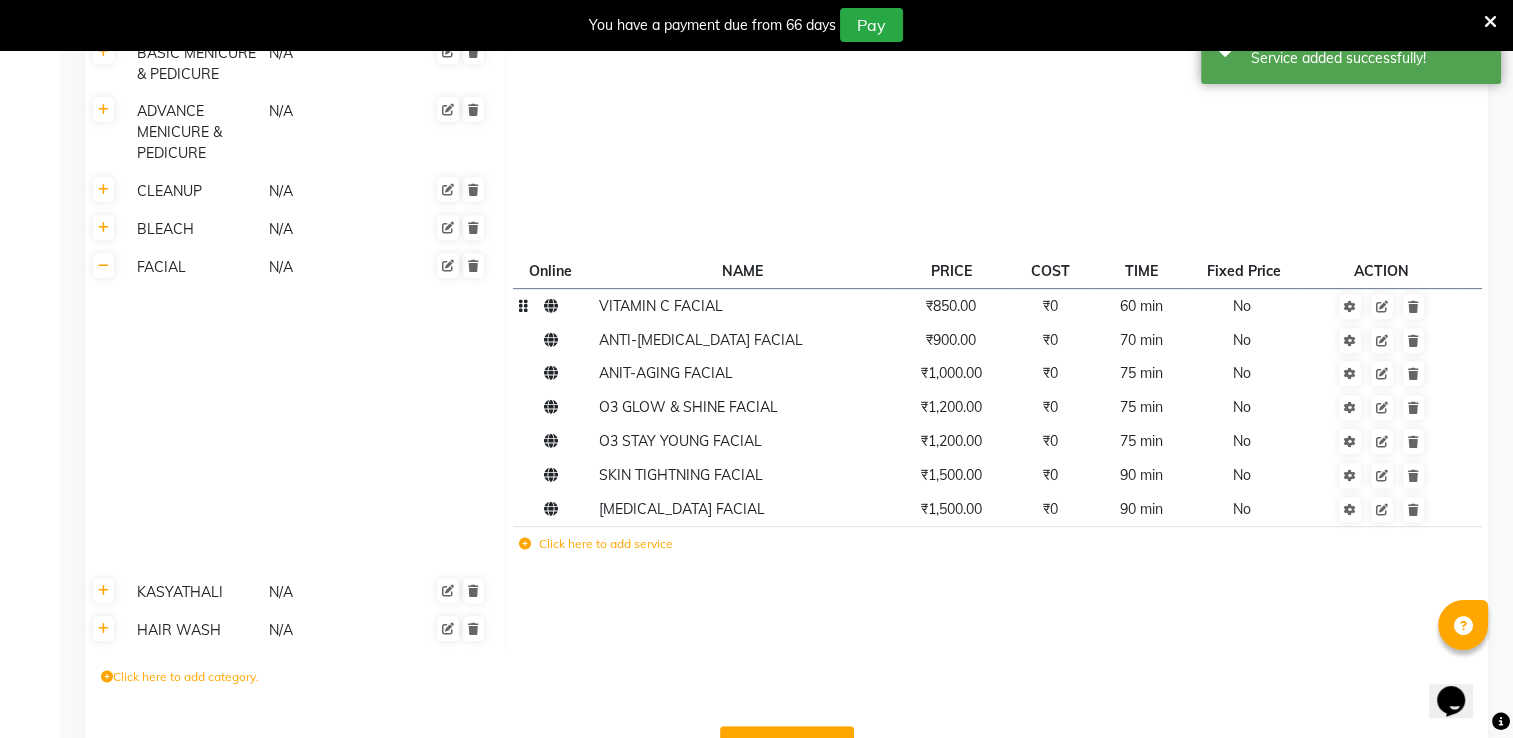 click on "Click here to add service" 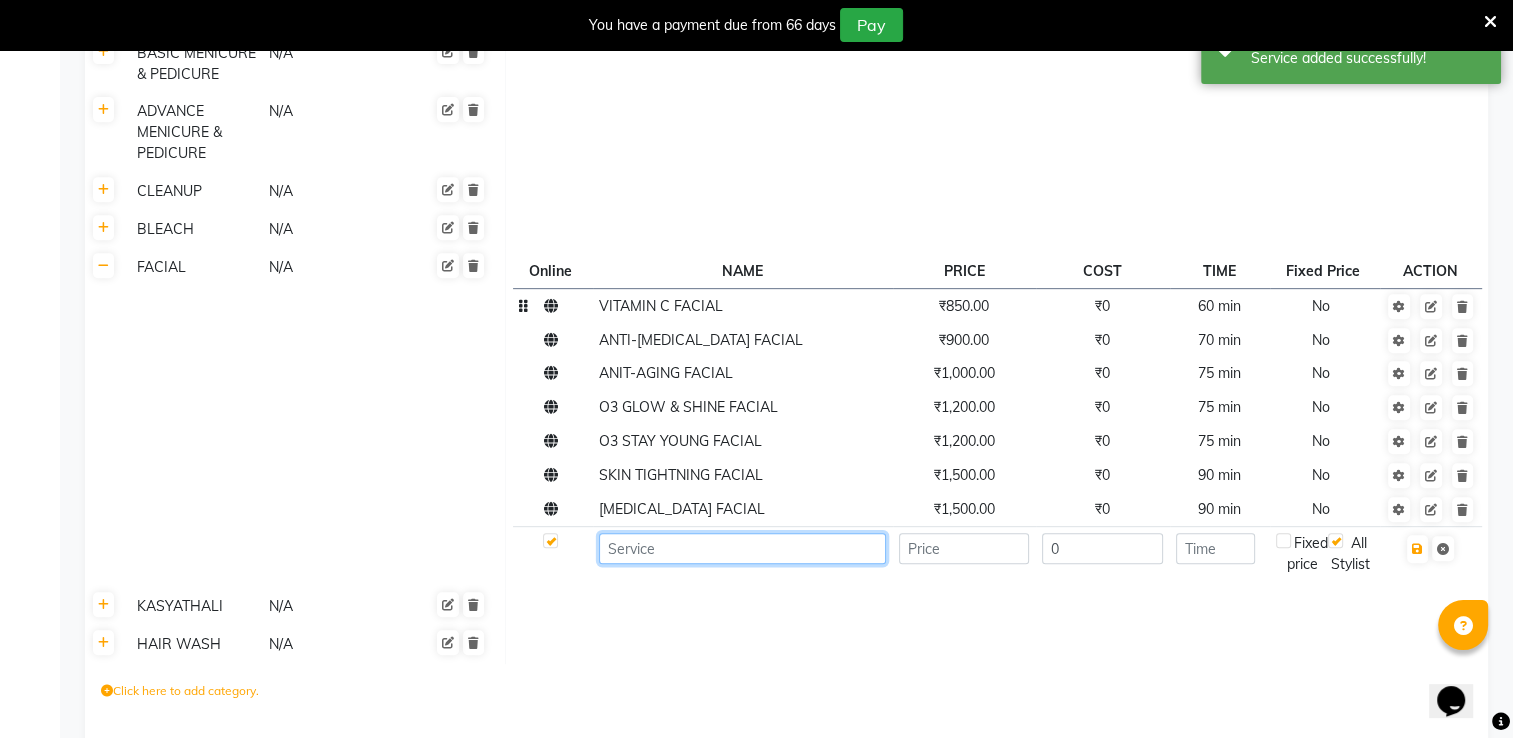 click 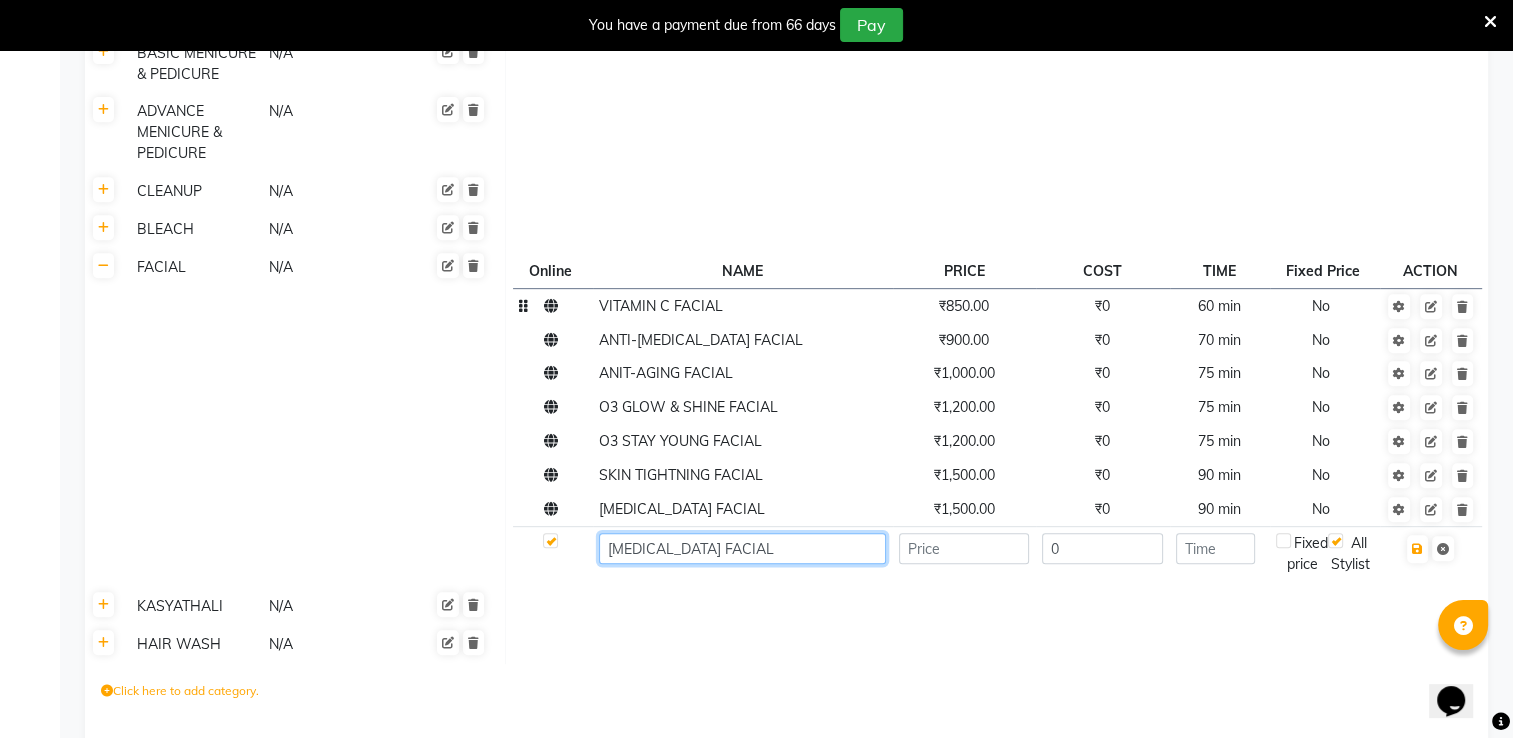 type on "SKIN LIGHTENING FACIAL" 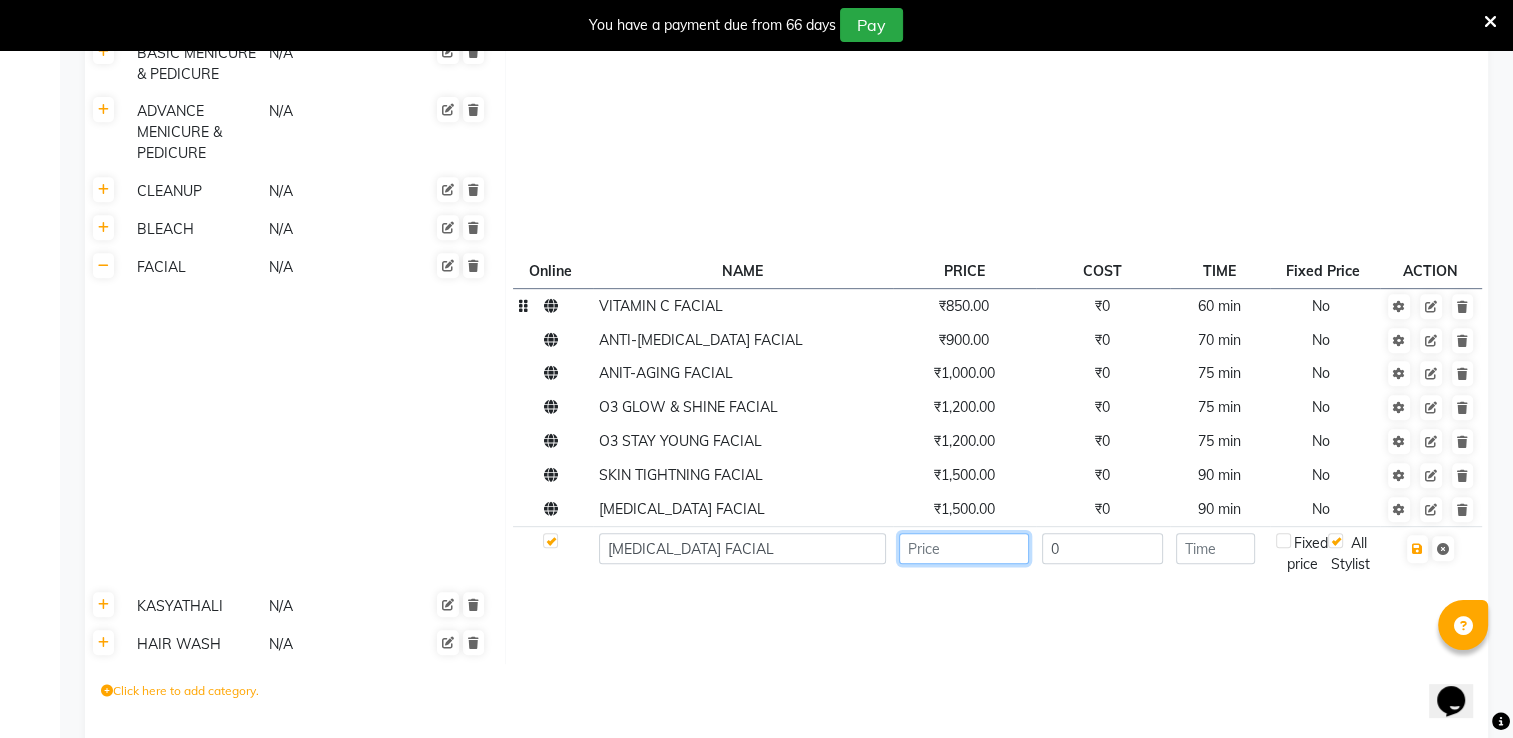 click 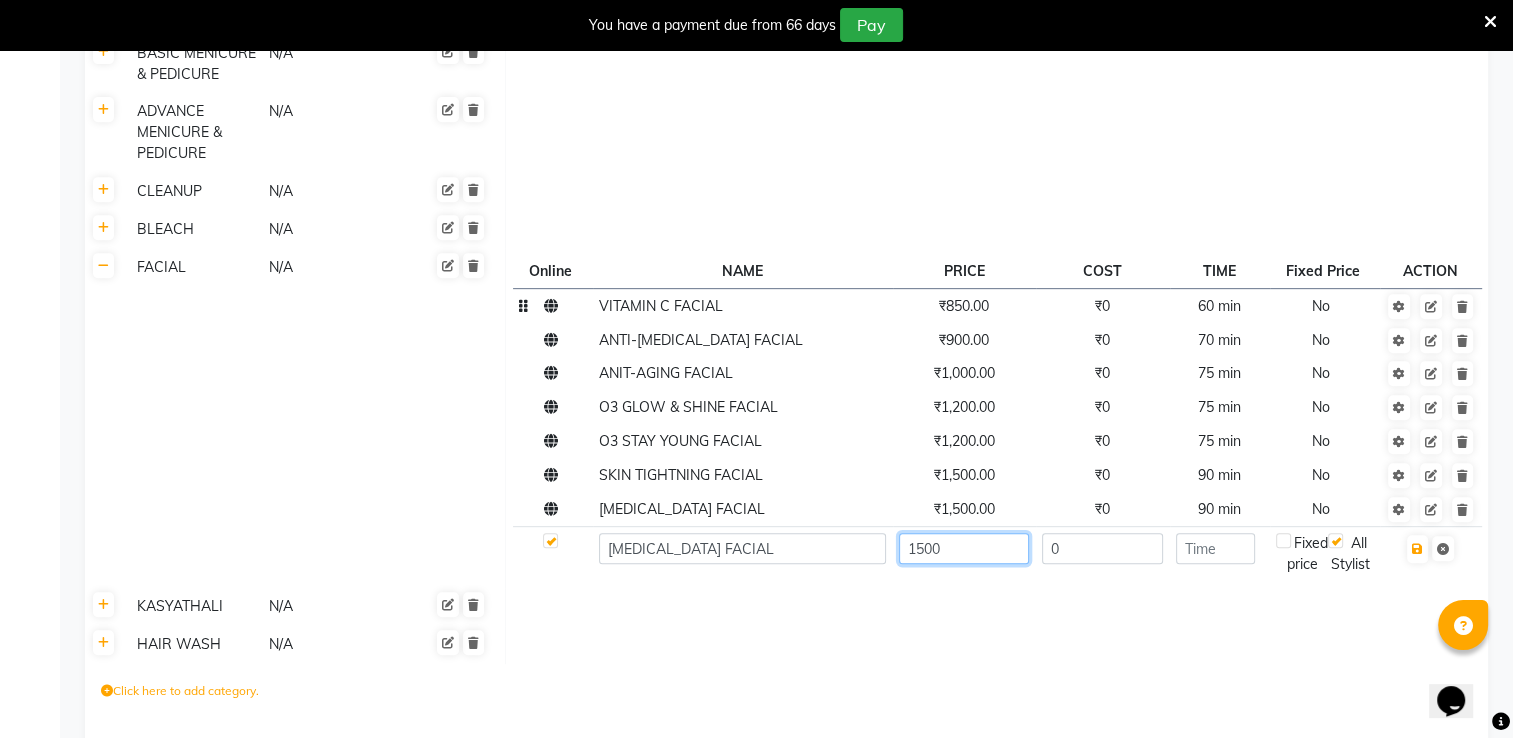 type on "1500" 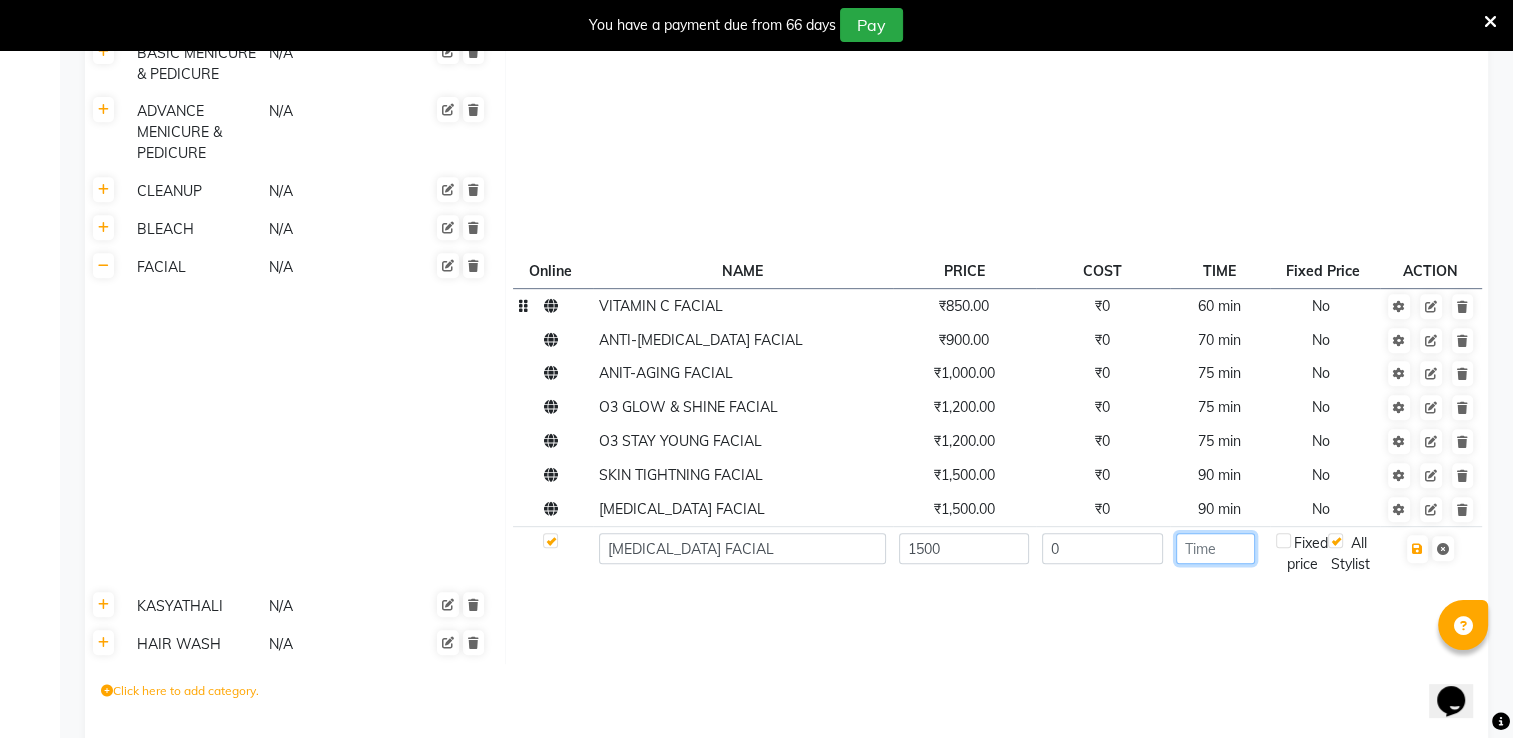 click 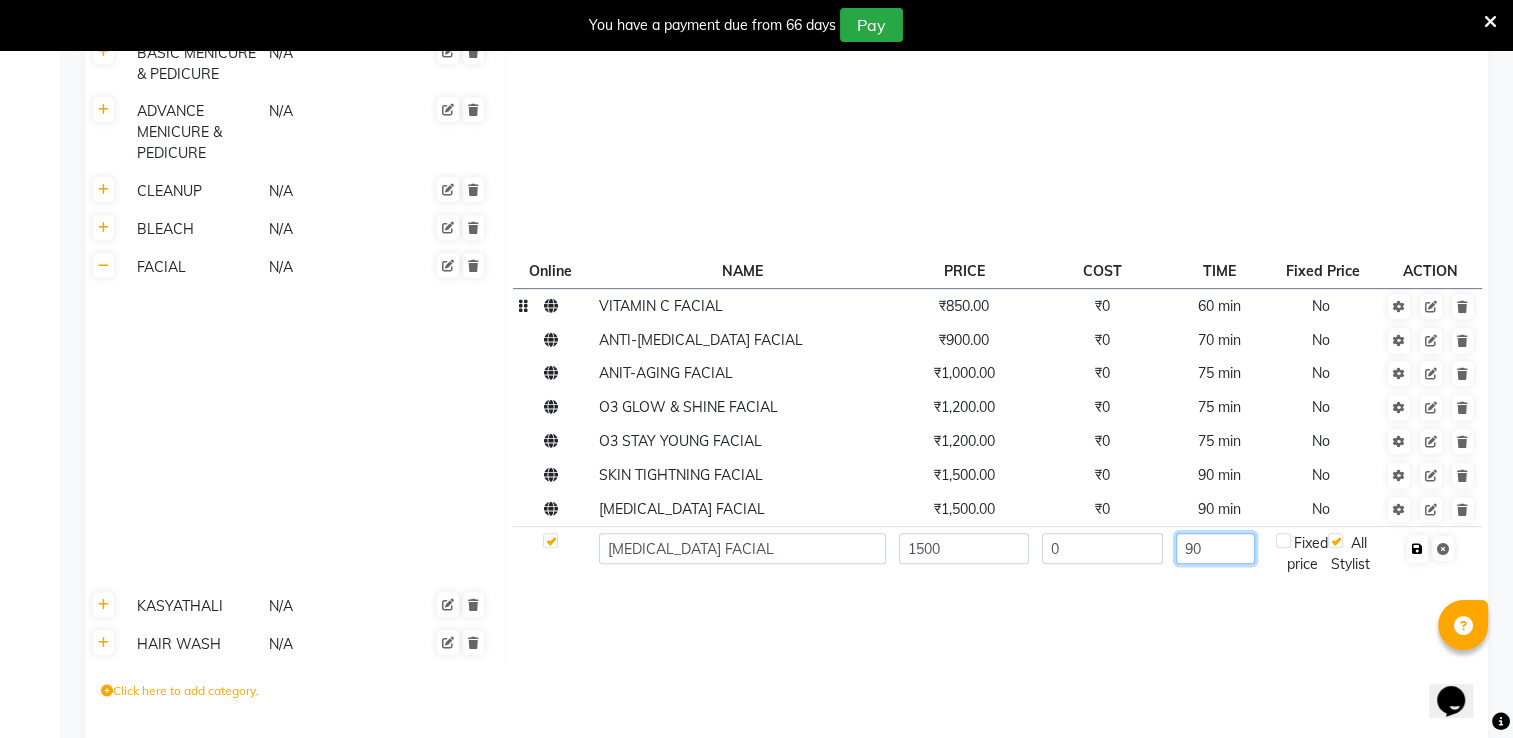 type on "90" 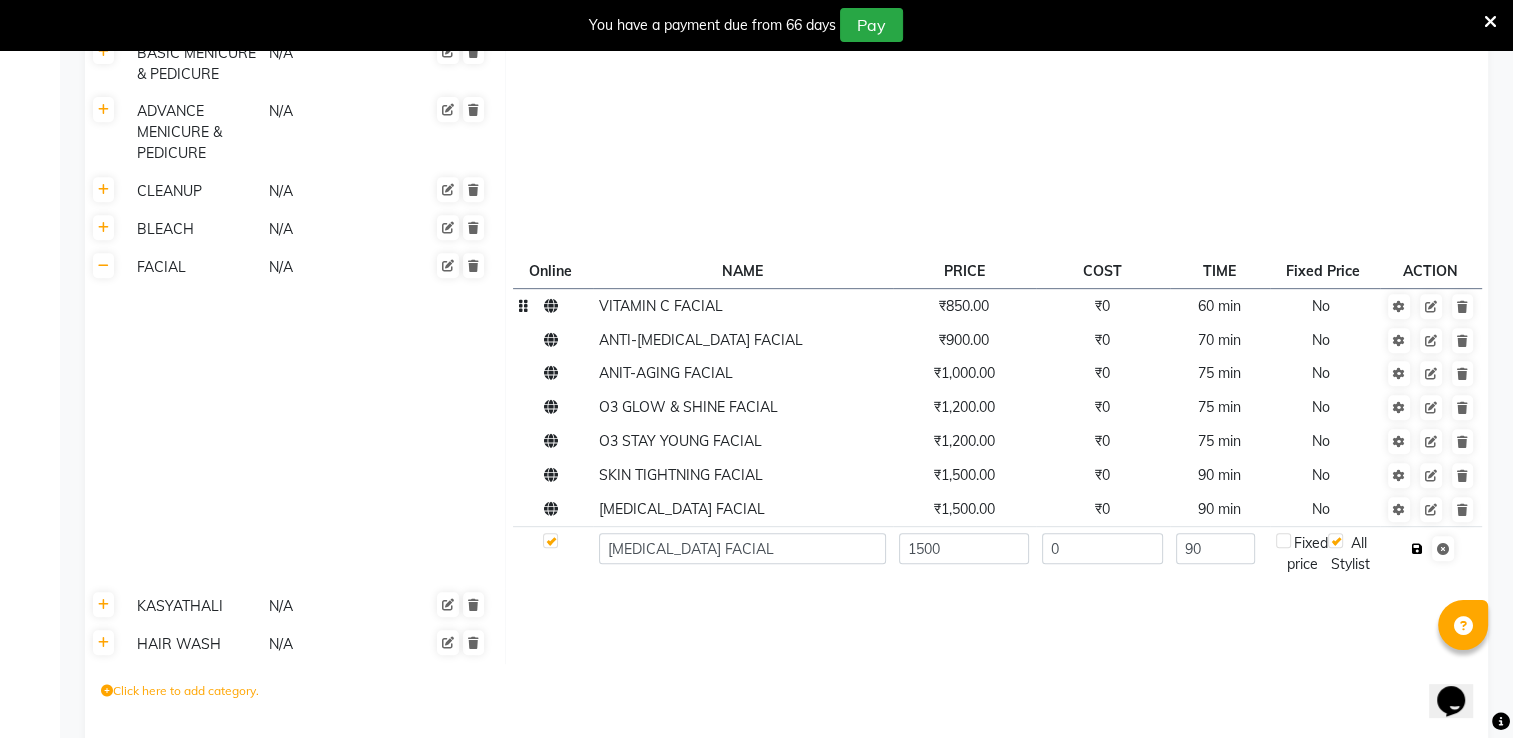 click at bounding box center (1417, 549) 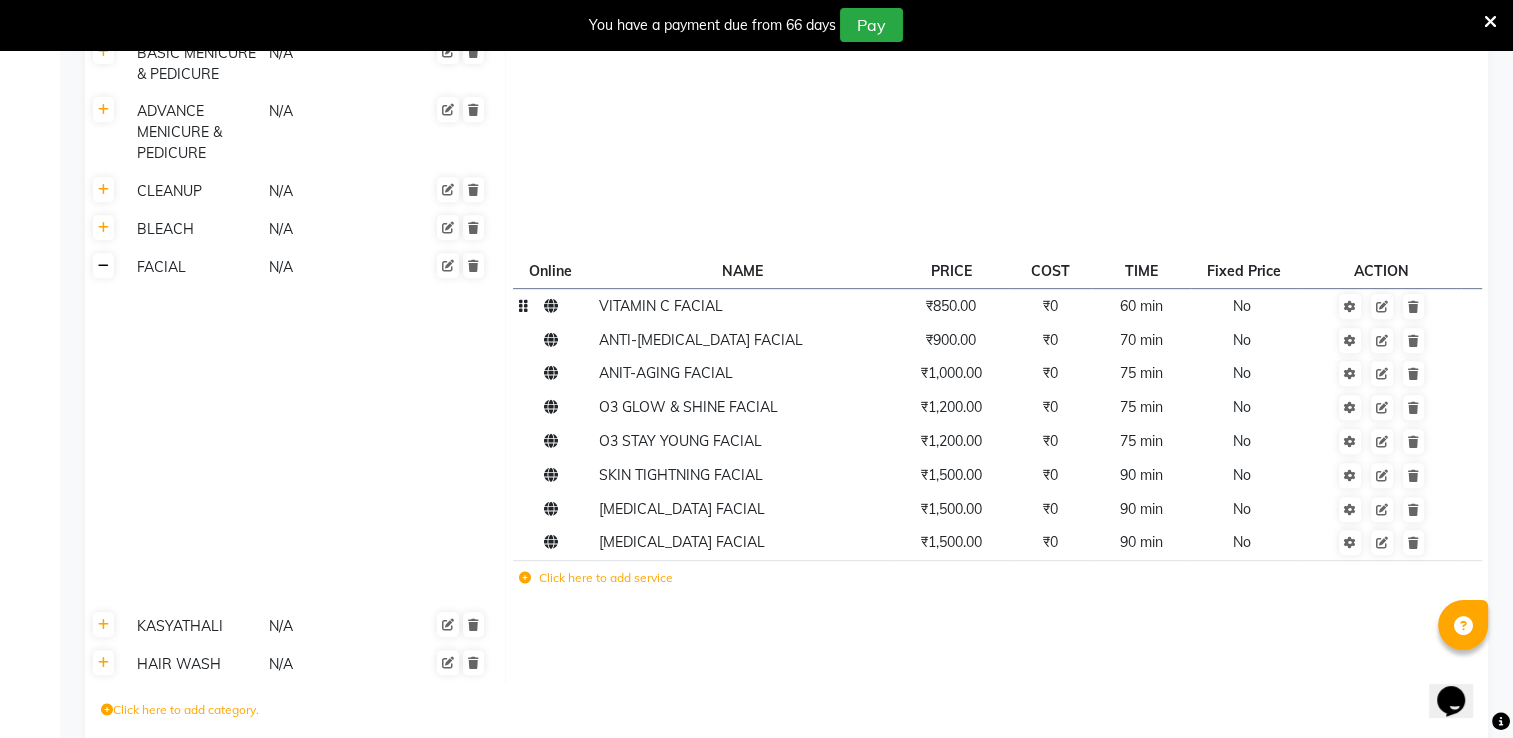 click 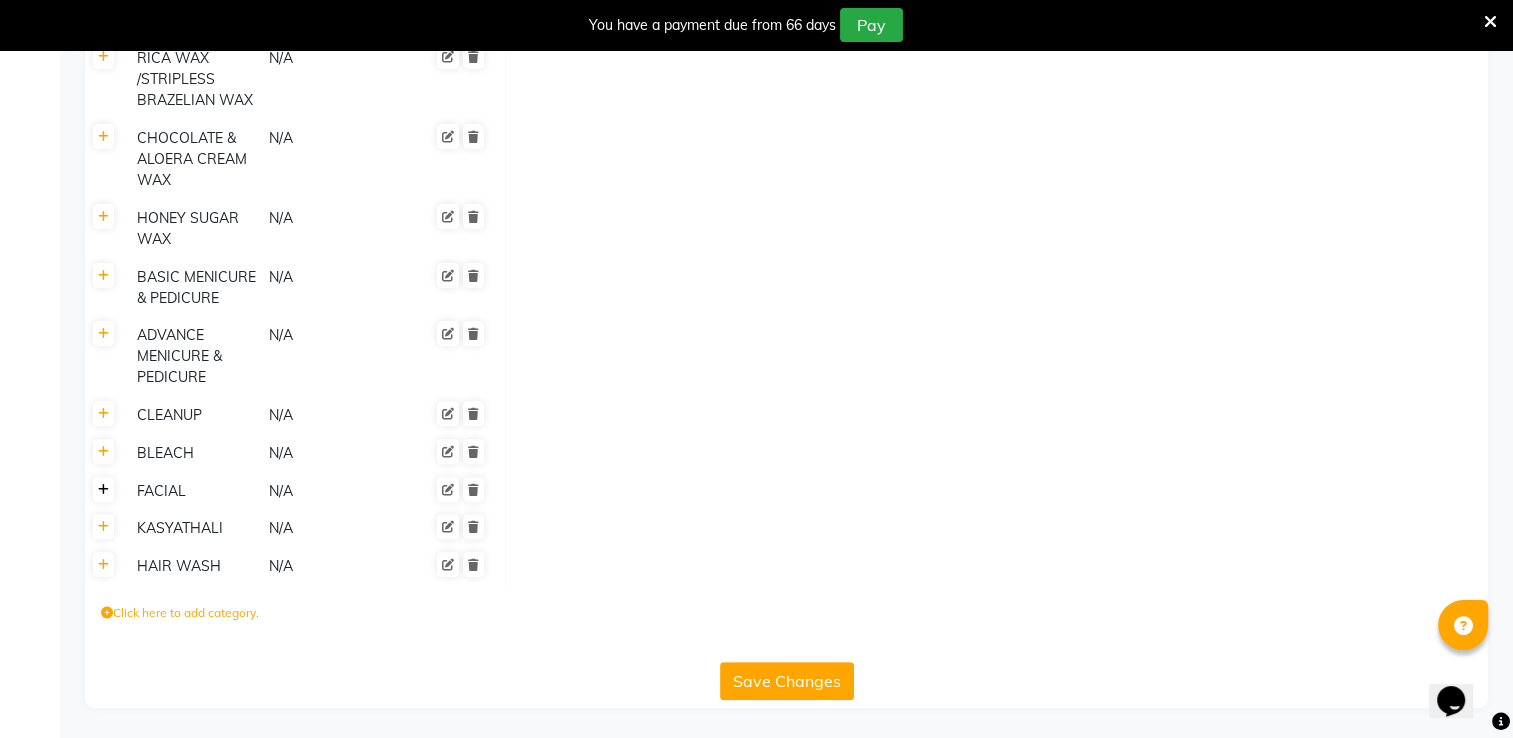 click 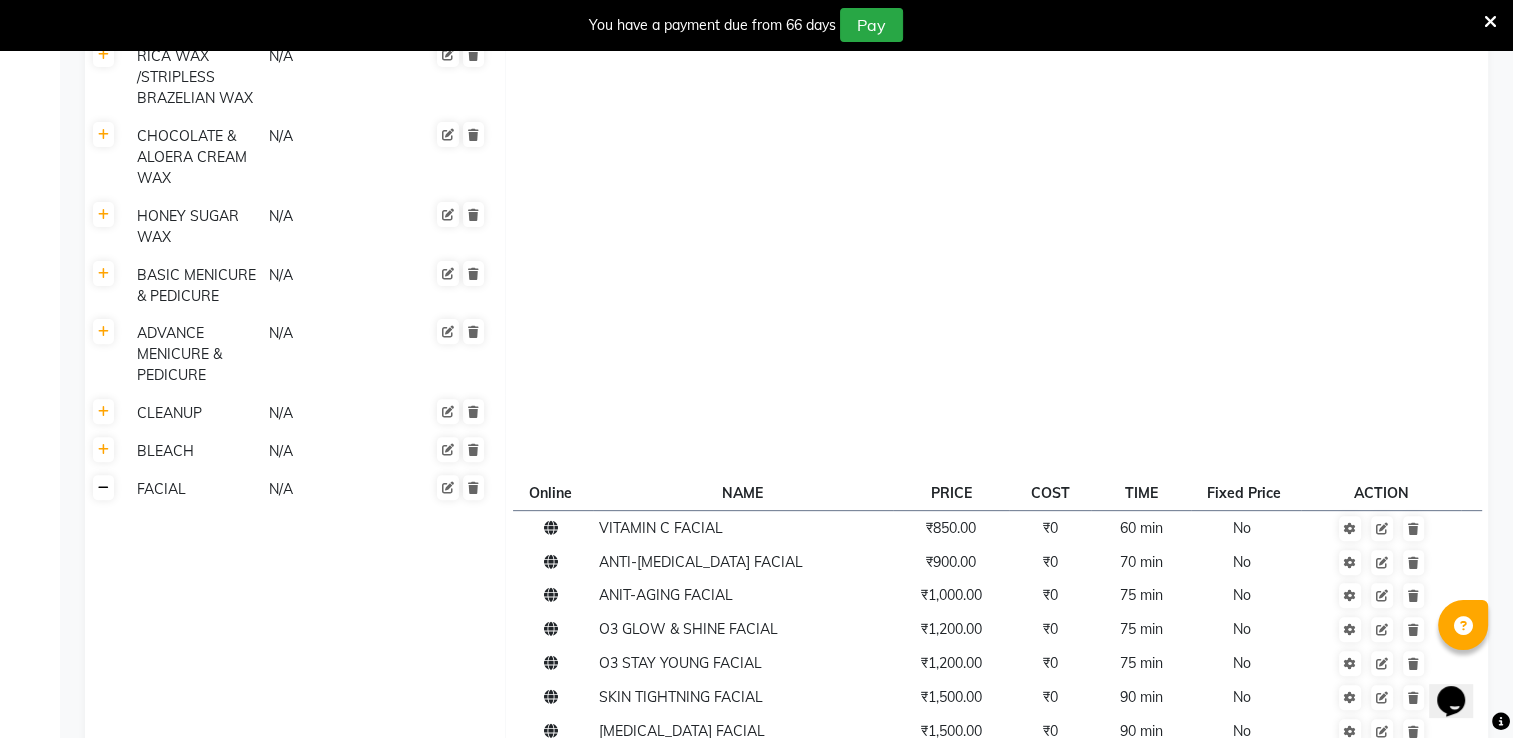 click 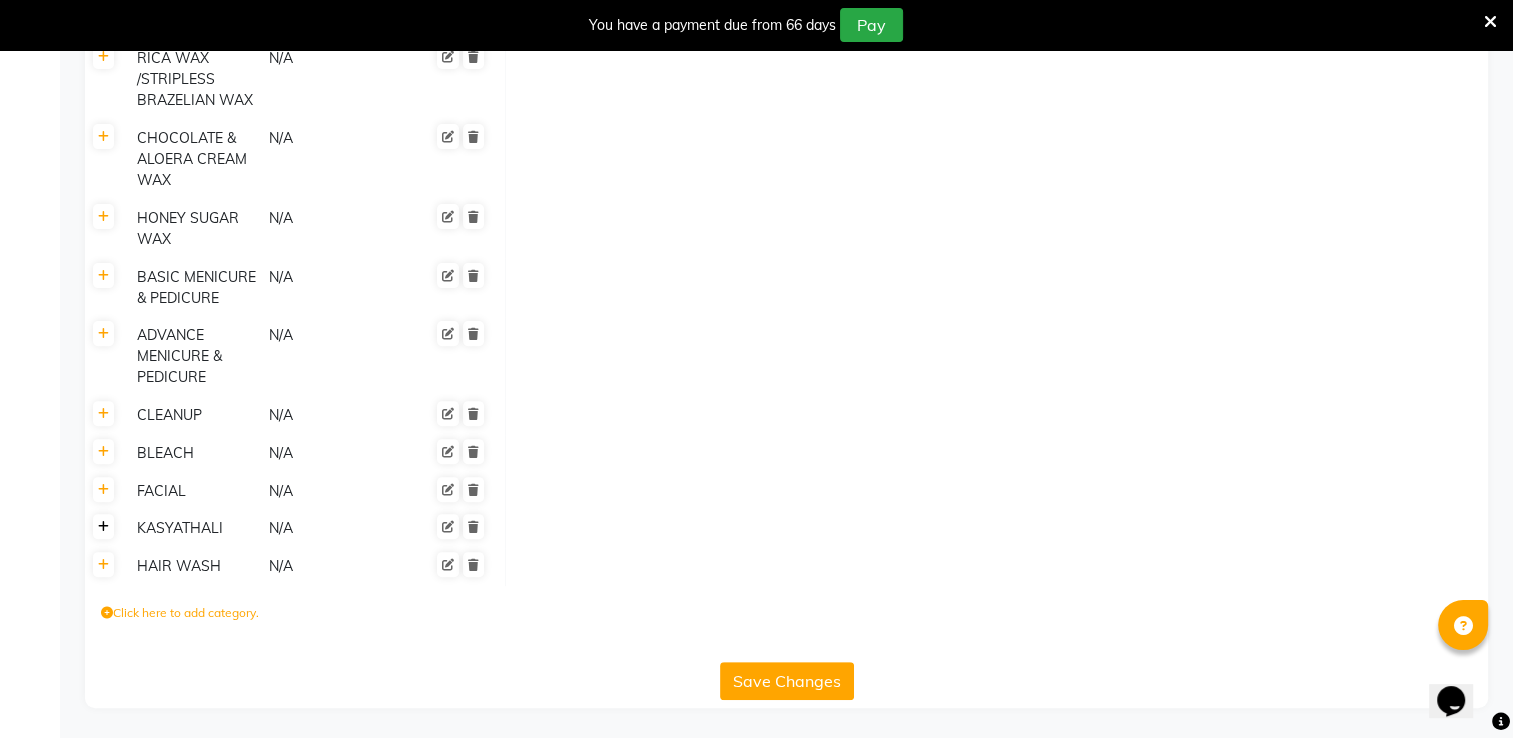 click 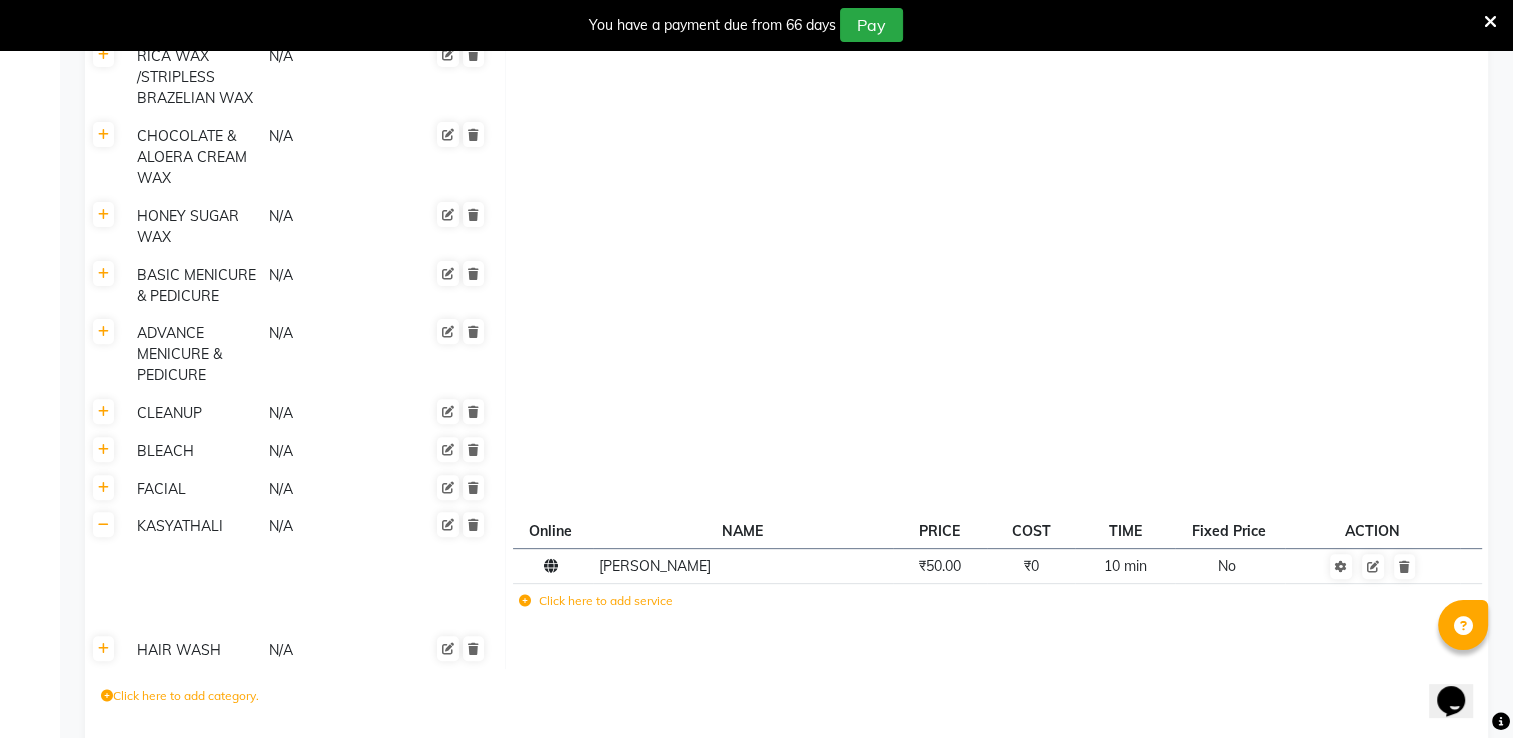 click on "KASYATHALI" 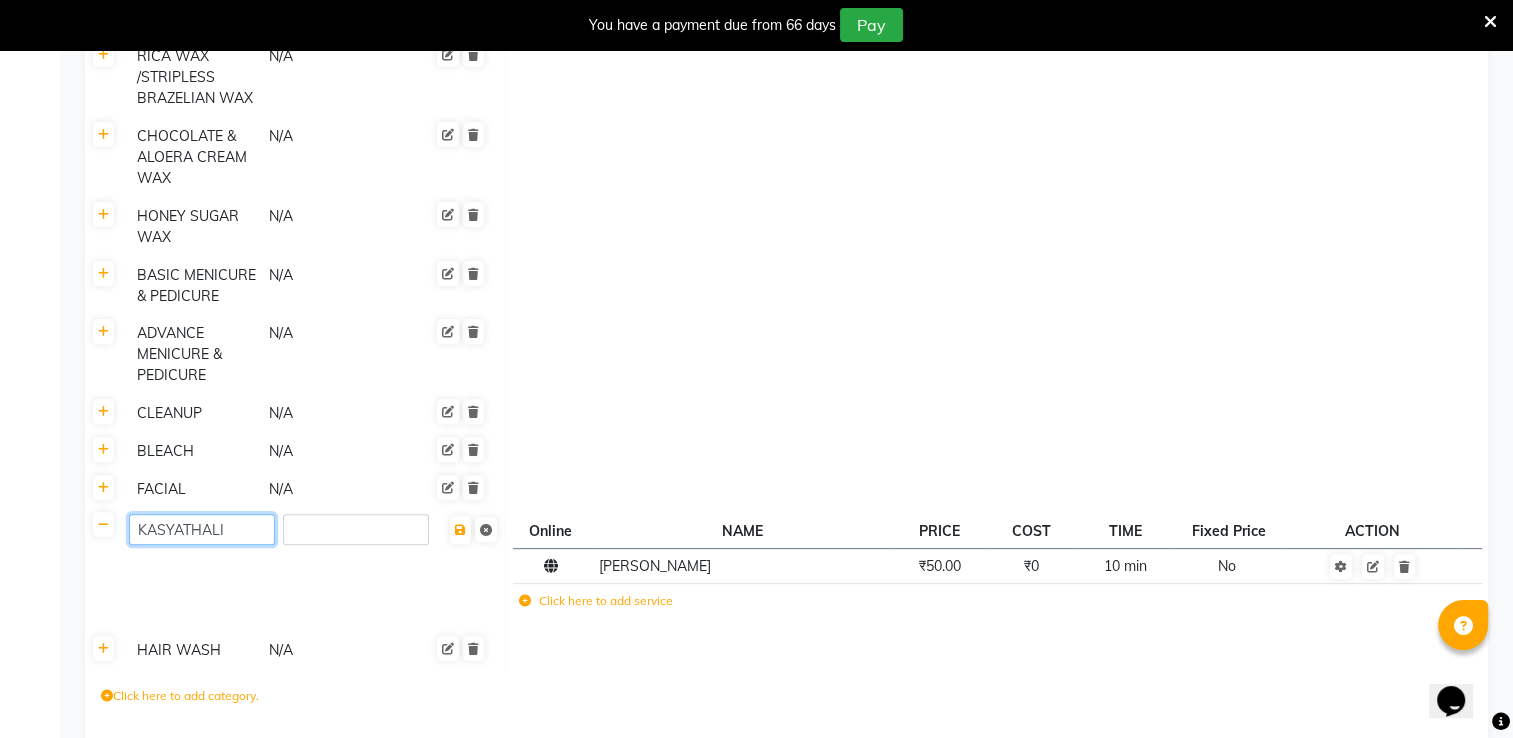 click on "KASYATHALI" 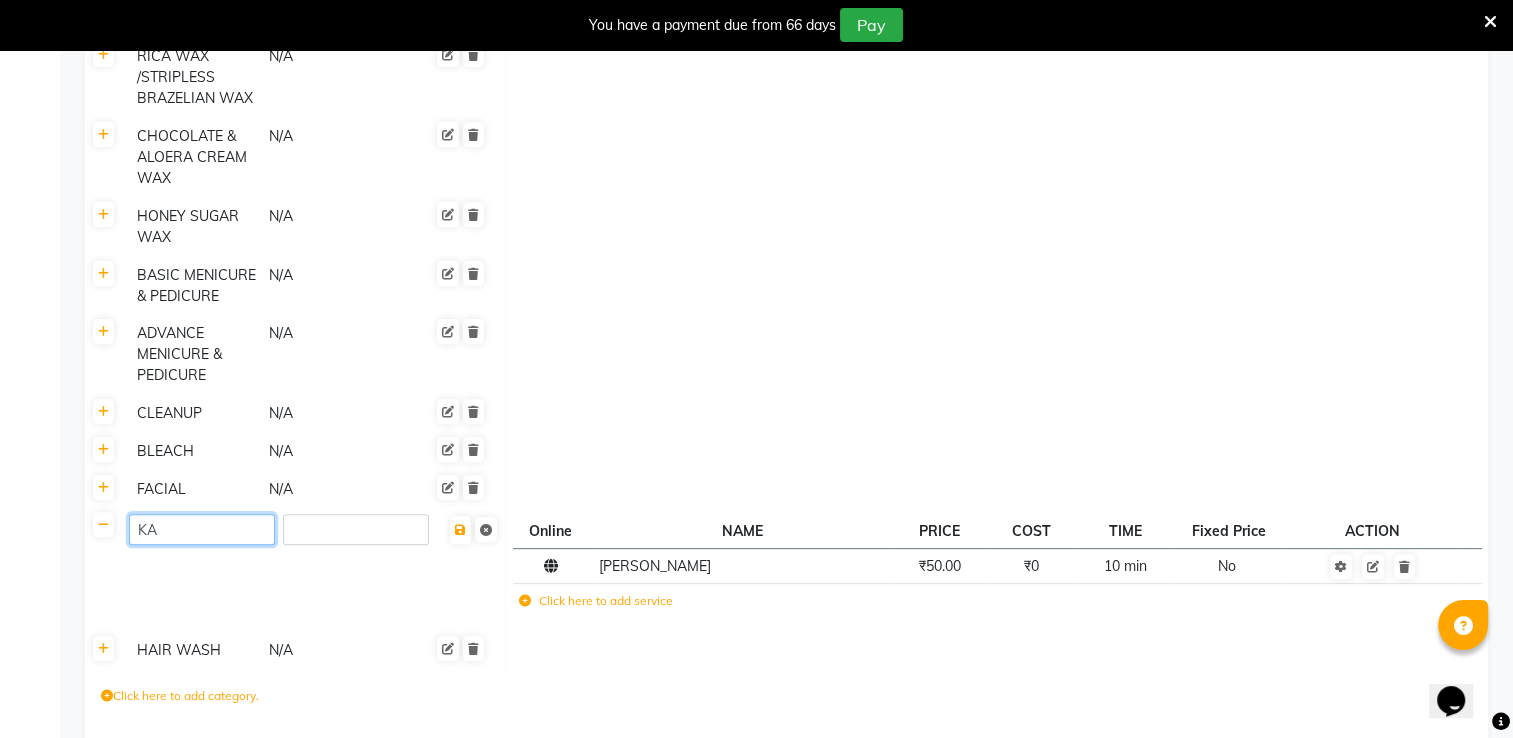 type on "K" 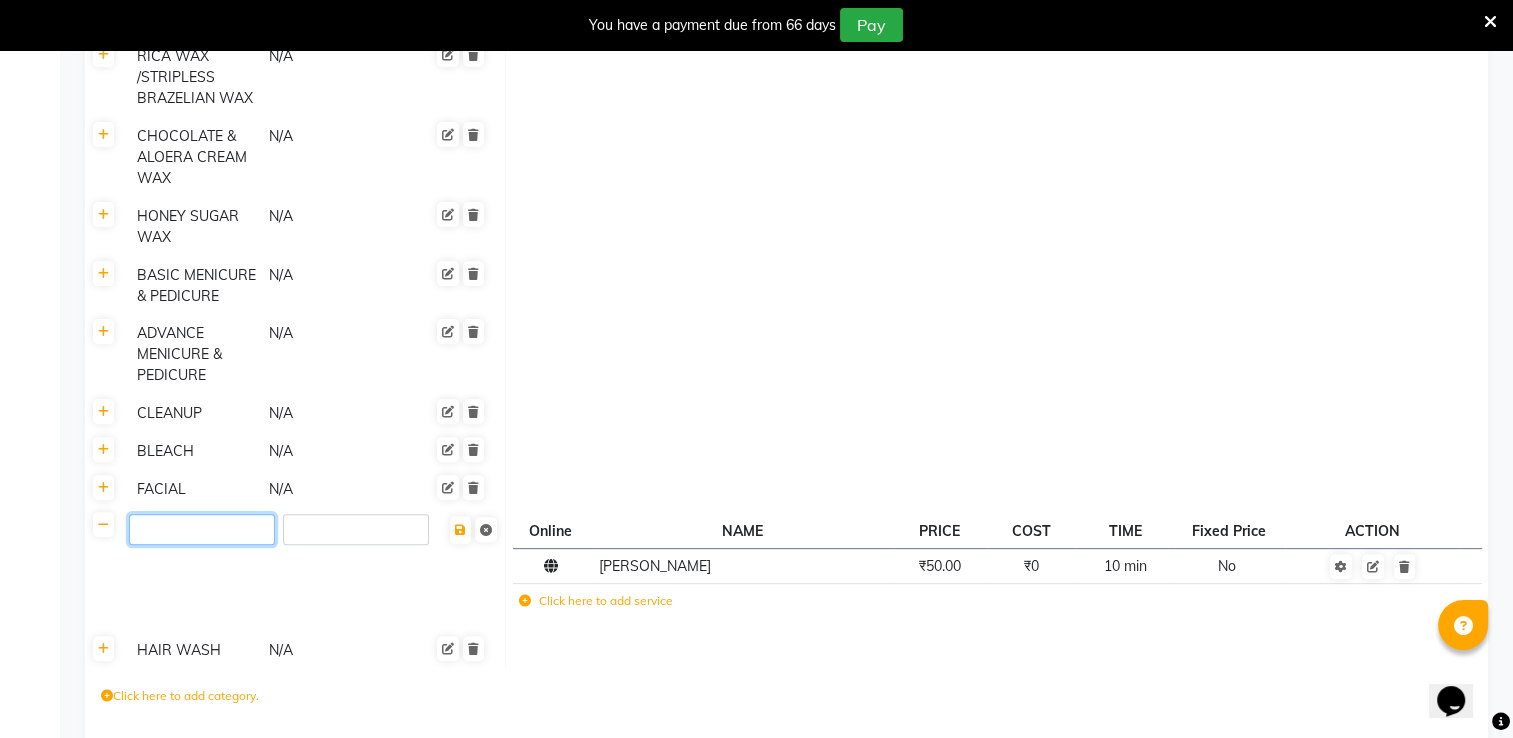 click 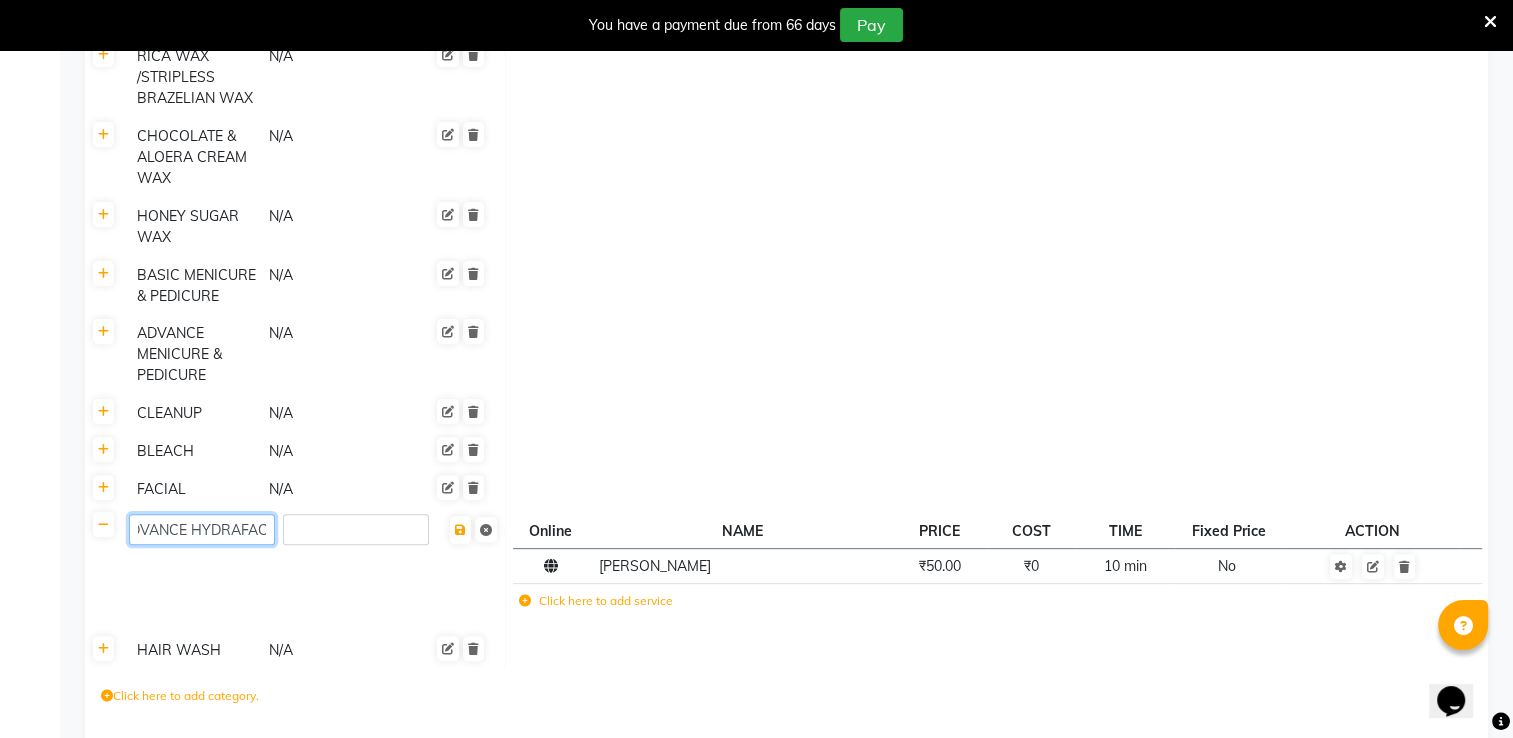 scroll, scrollTop: 0, scrollLeft: 21, axis: horizontal 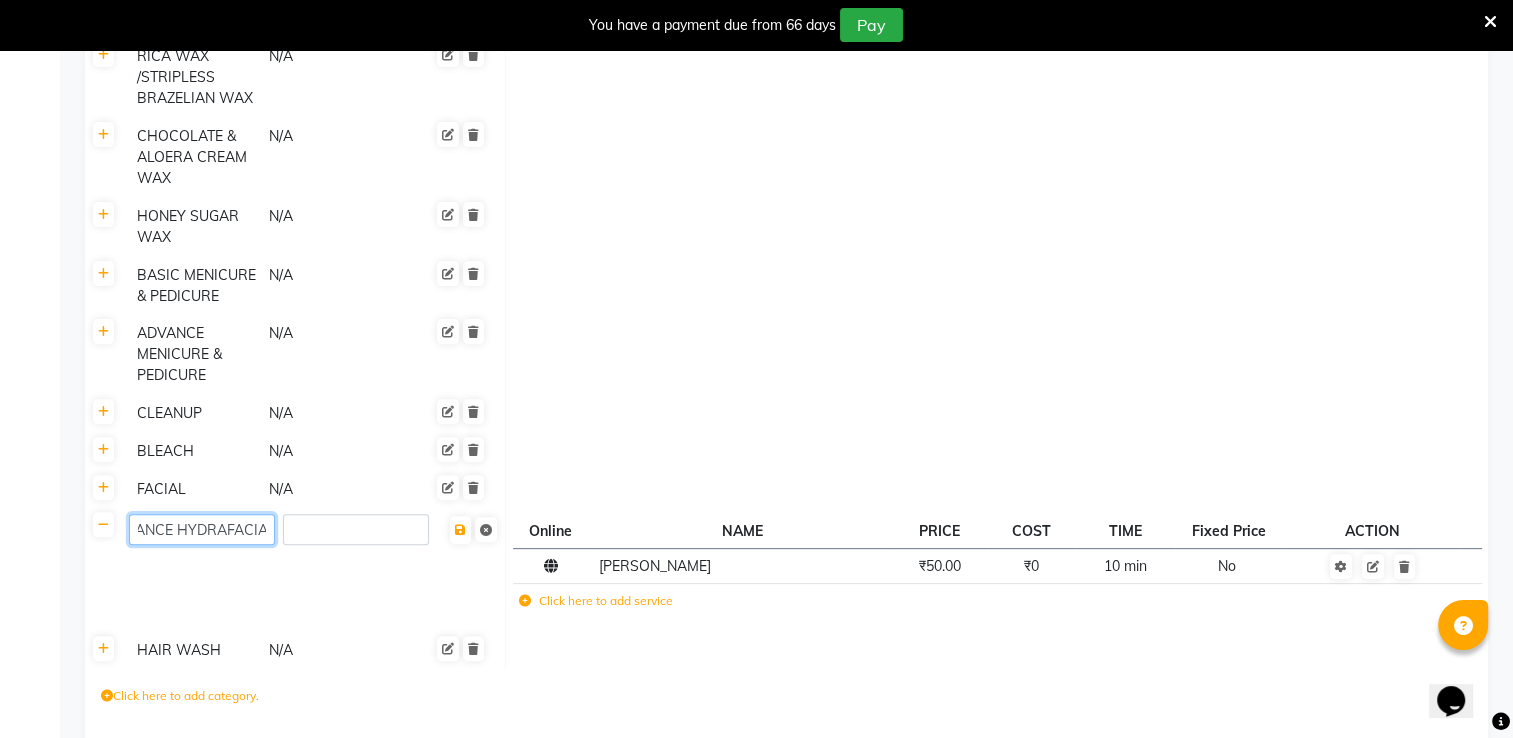 type on "ADVANCE HYDRAFACIAL" 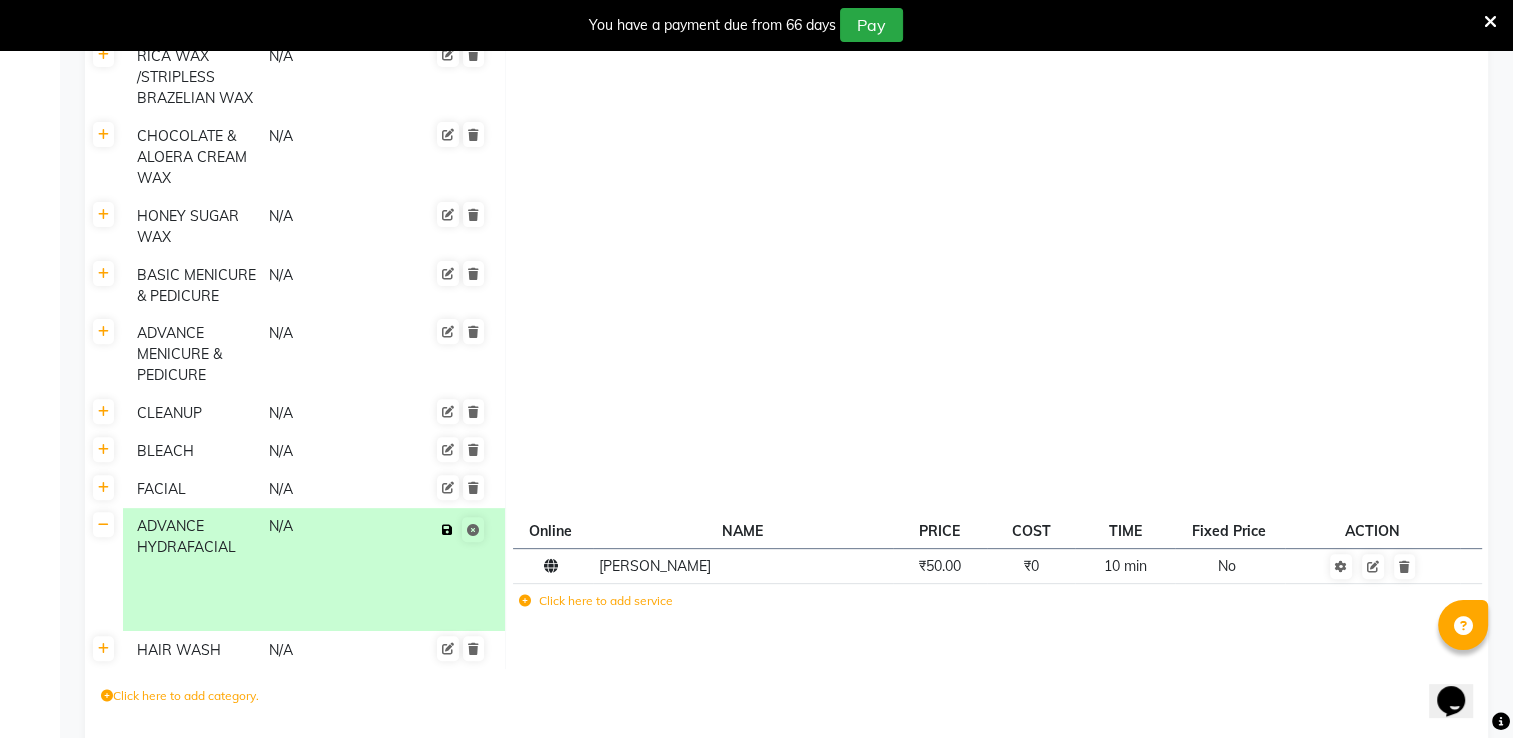 click on "Save" 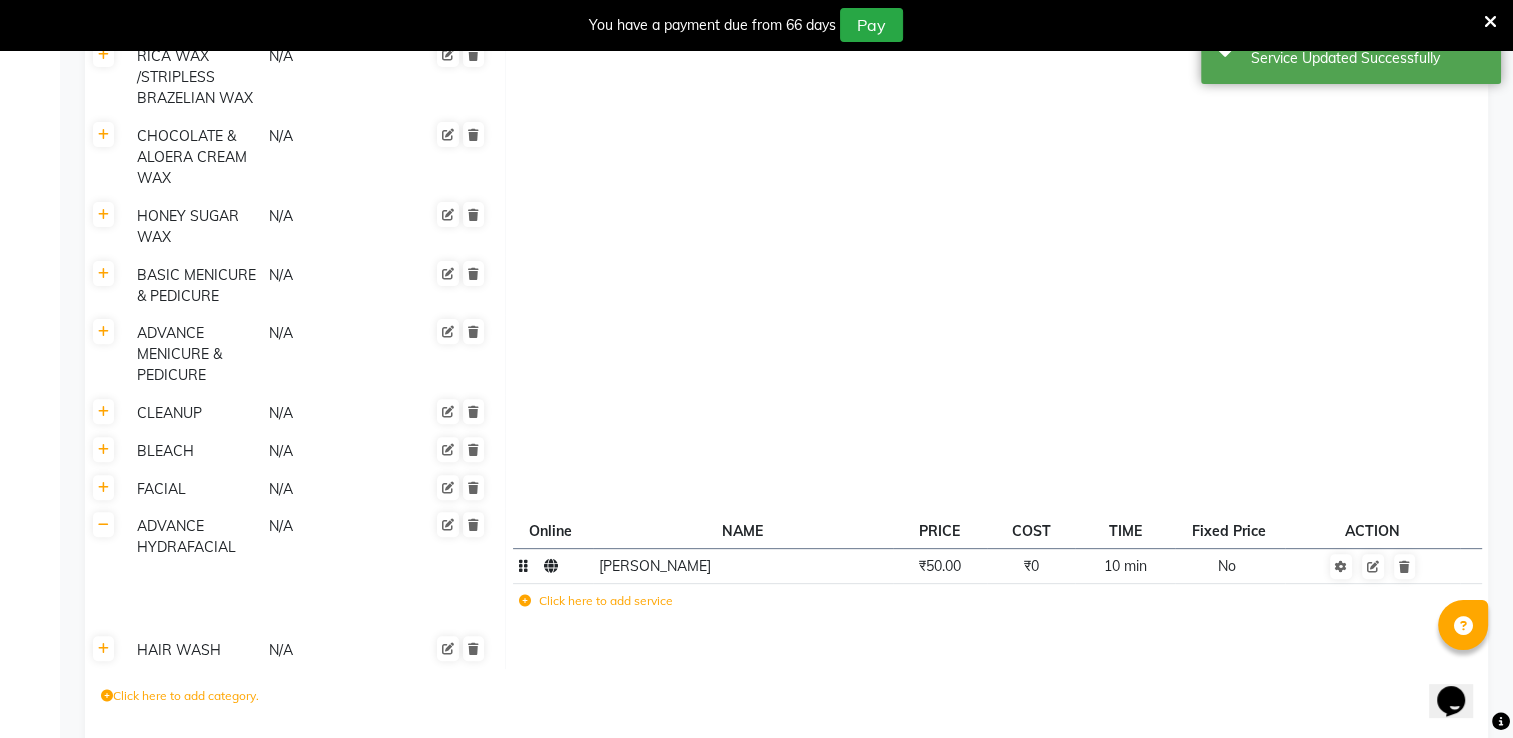 click on "kasy thali" 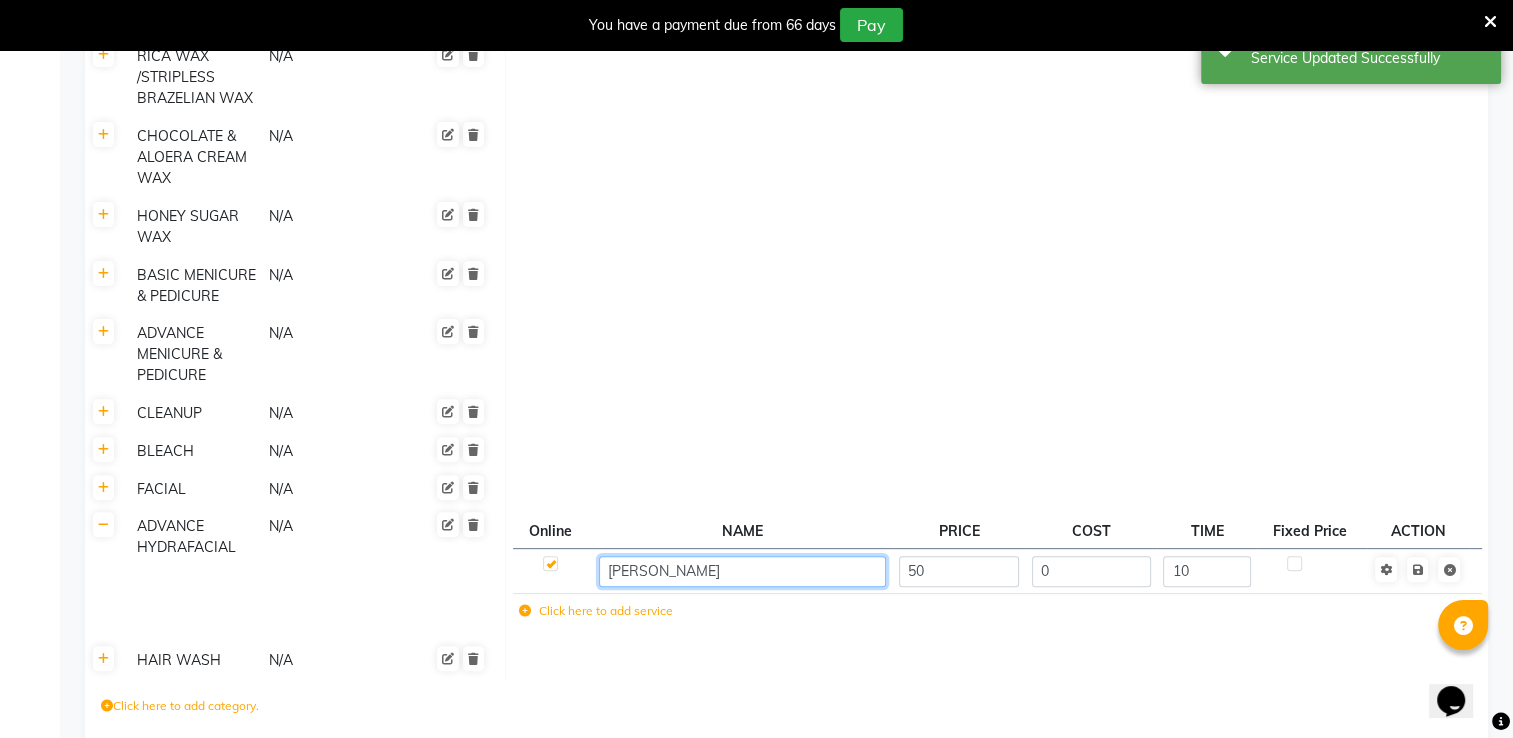 click on "kasy thali" 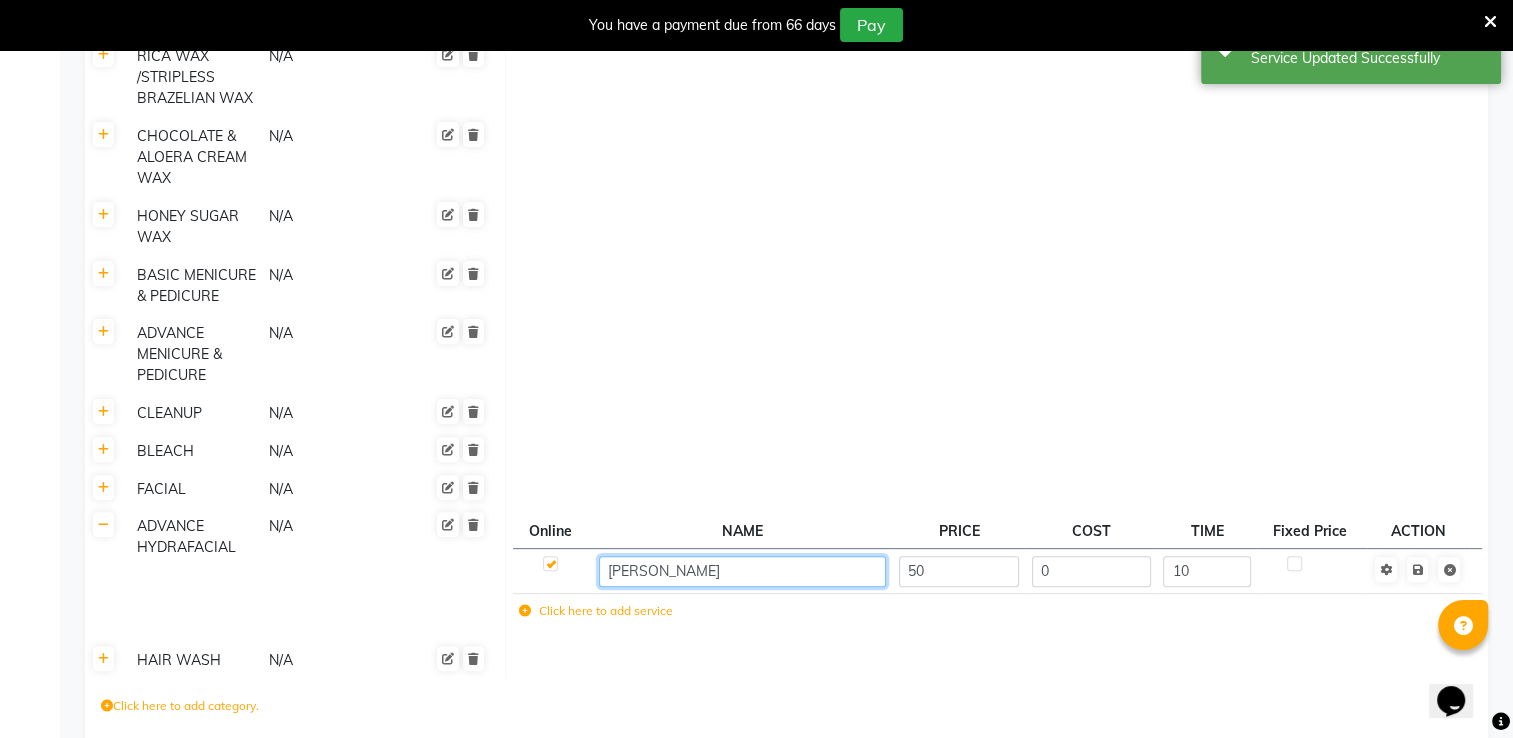 click on "kasy thali" 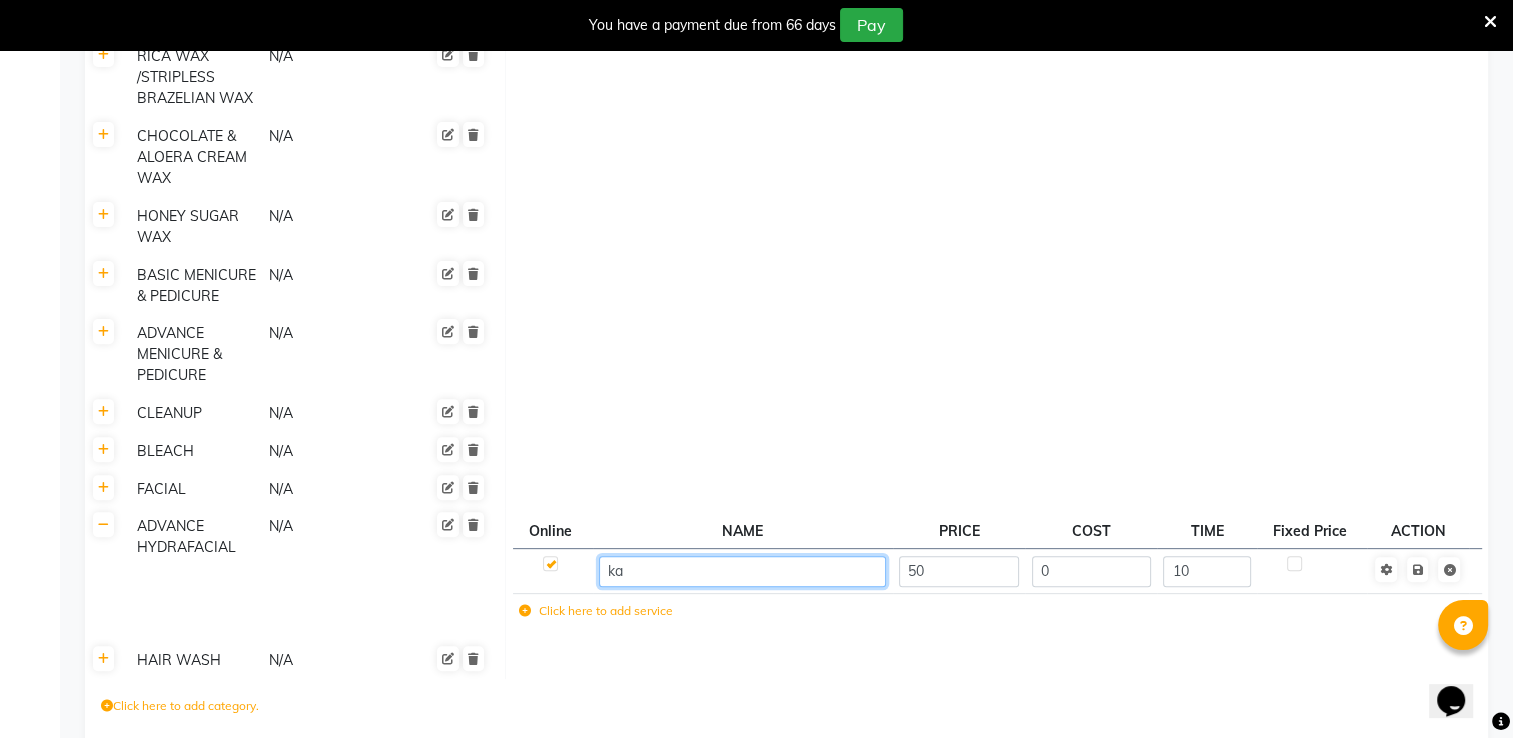 type on "k" 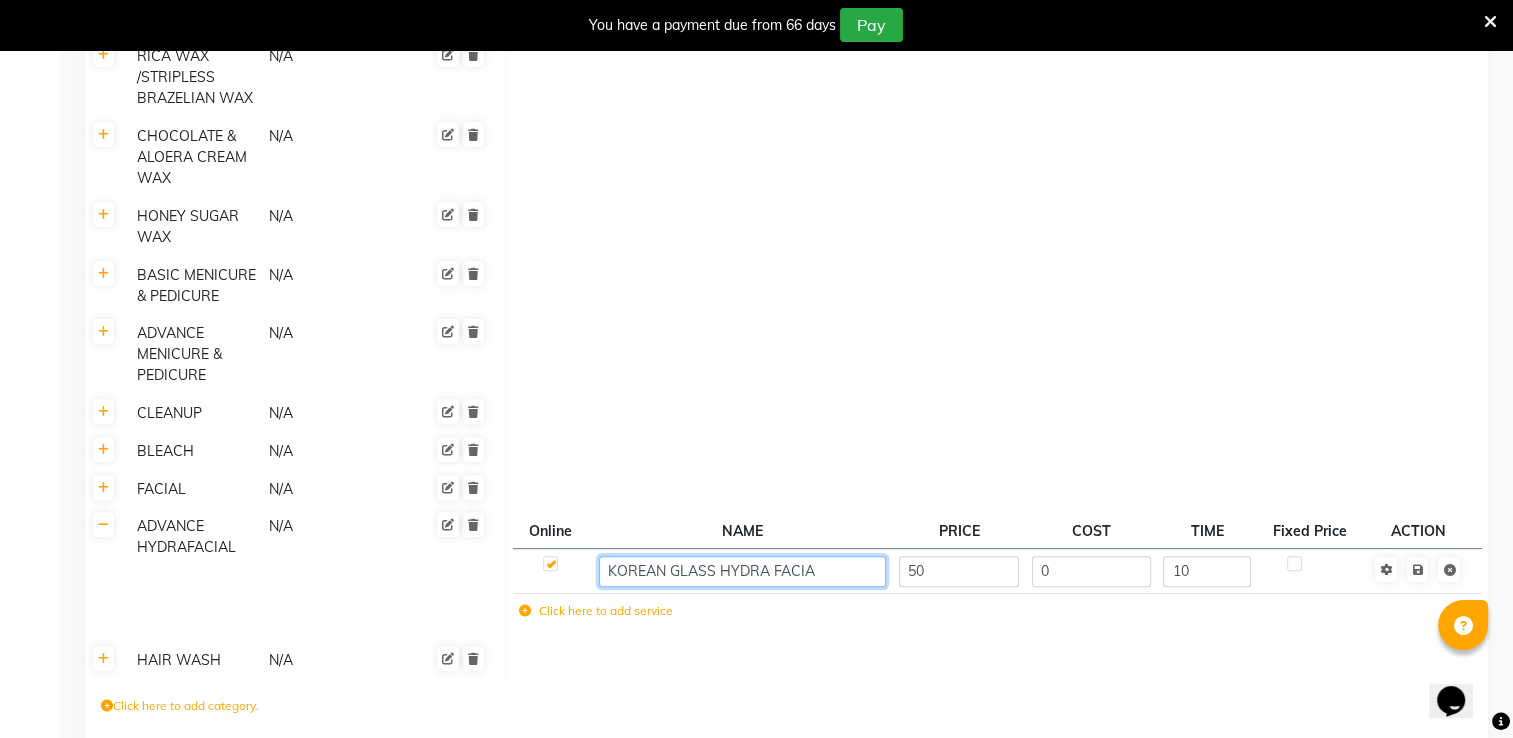 type on "KOREAN GLASS HYDRA FACIAL" 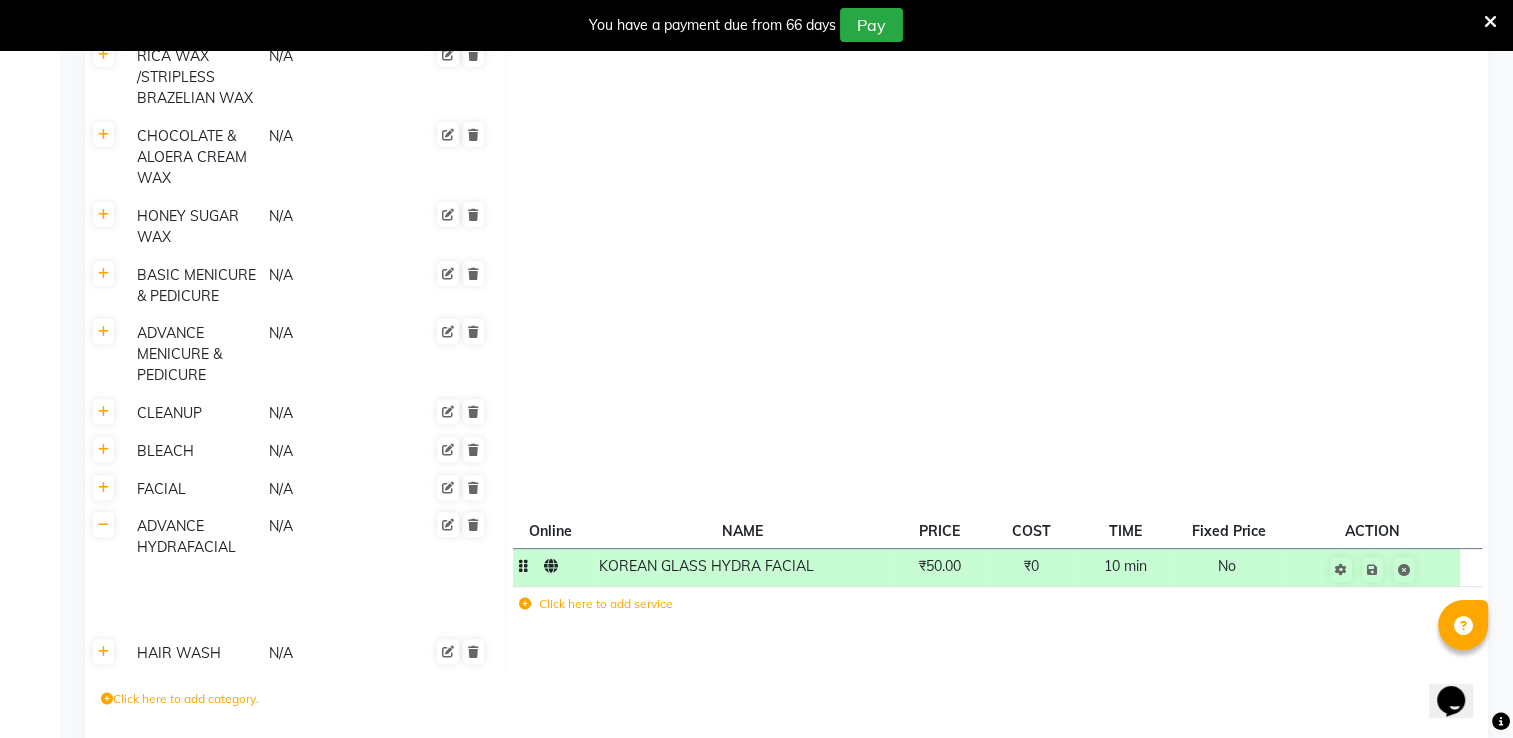 click on "₹50.00" 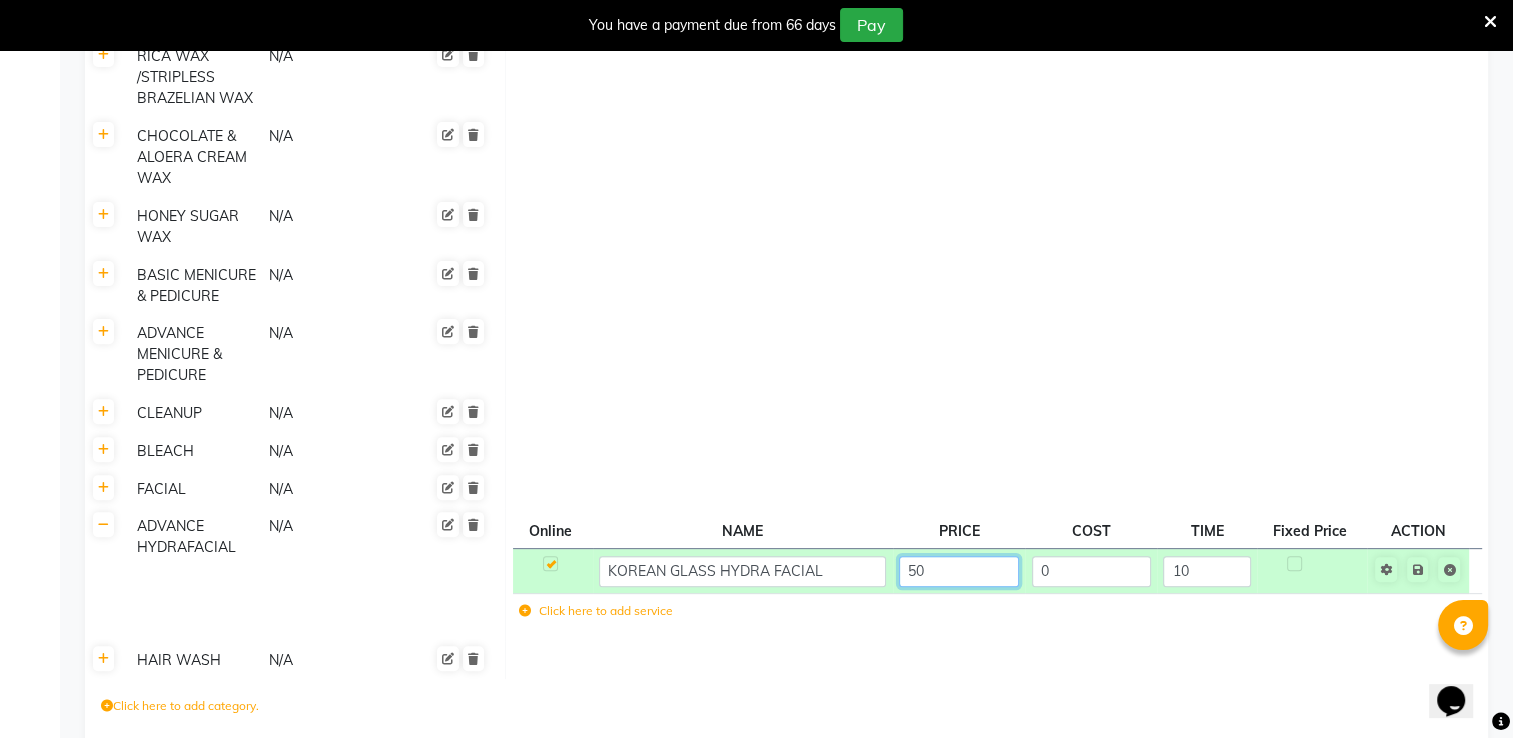 click on "50" 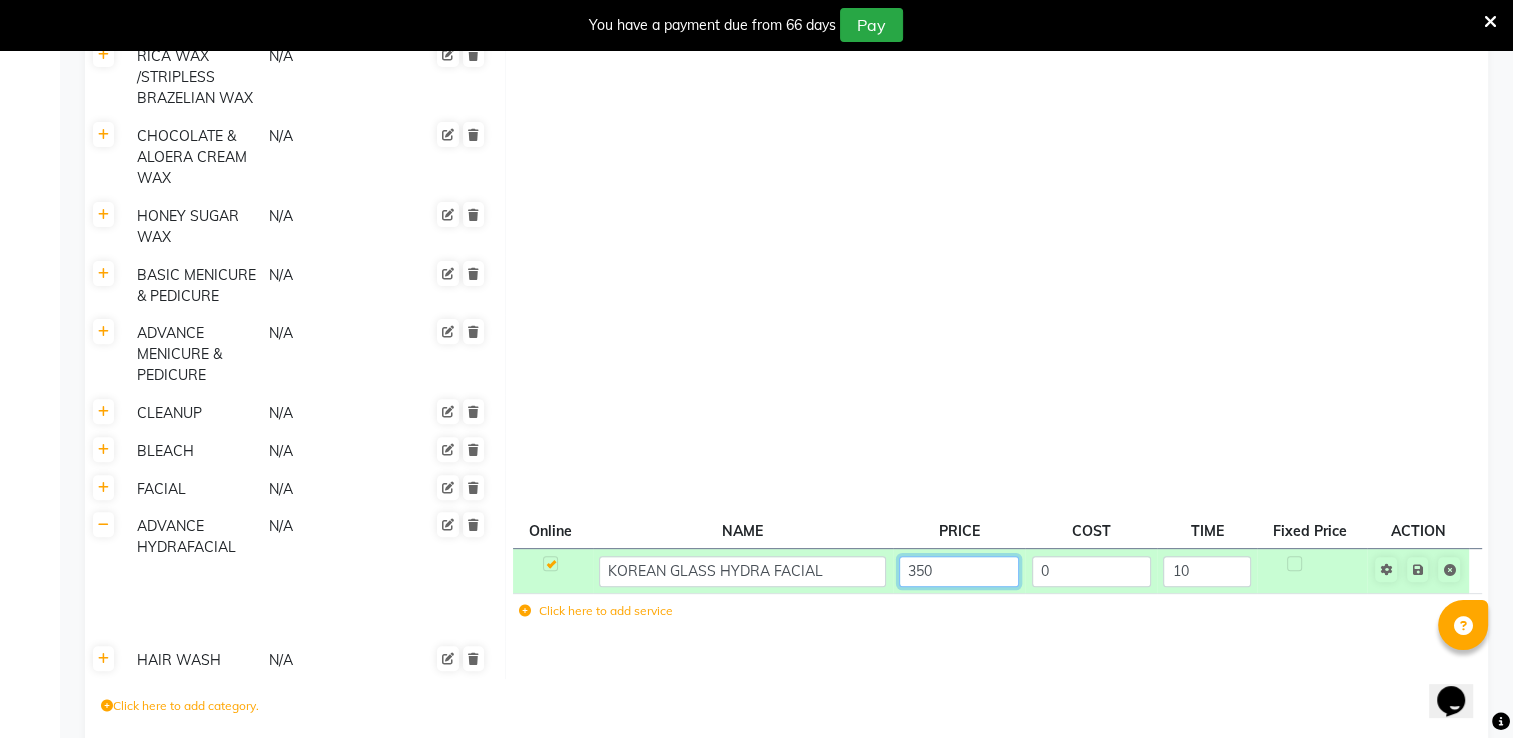 type on "3500" 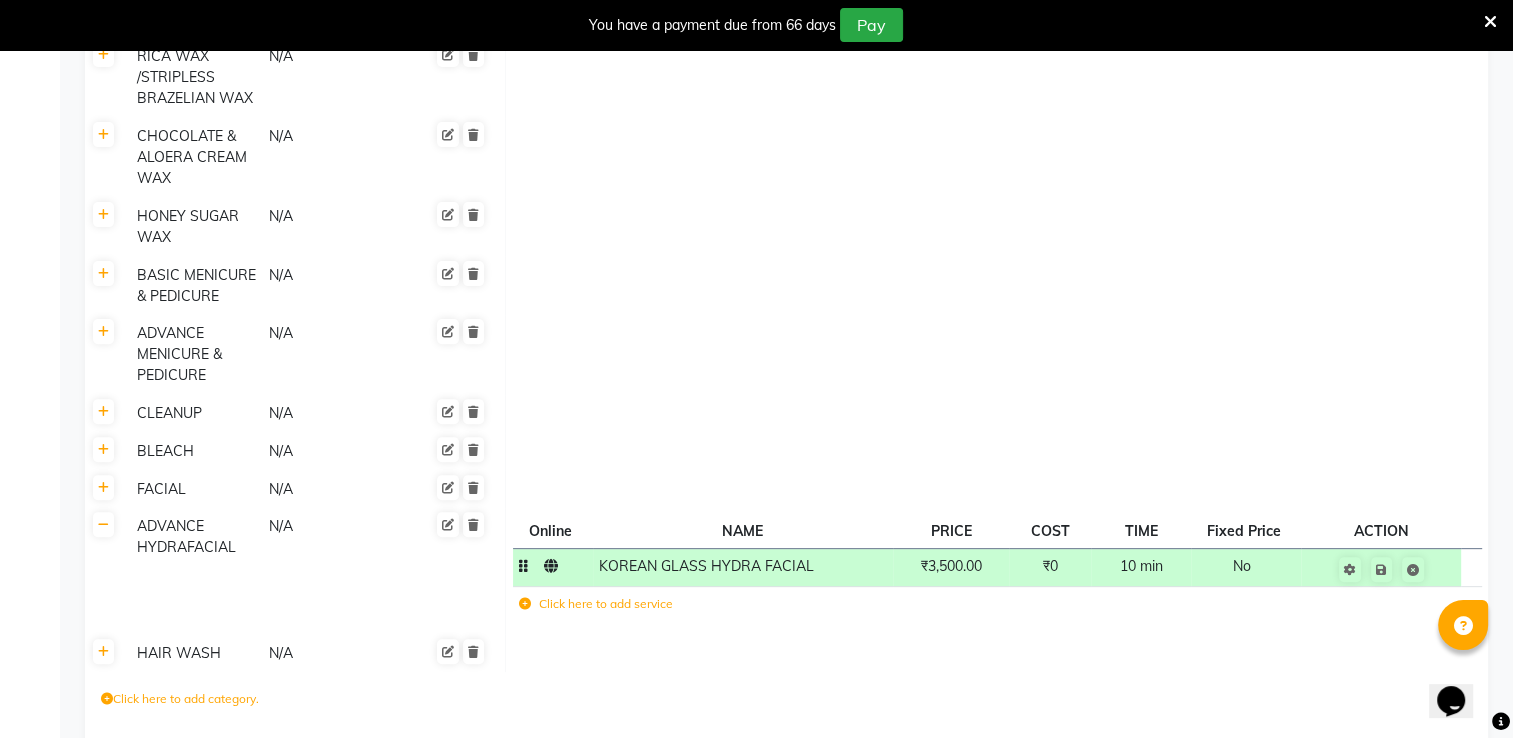 click on "10 min" 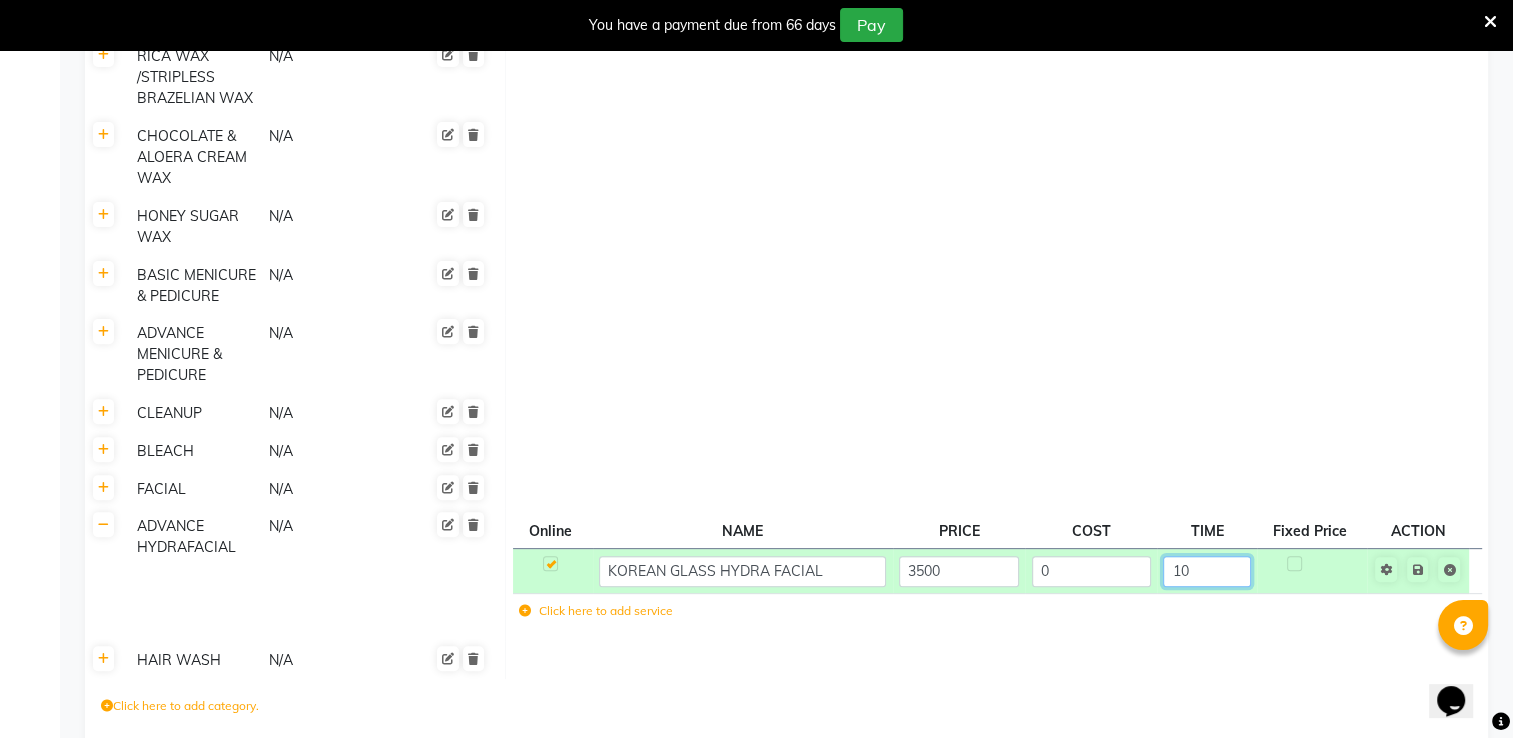 click on "10" 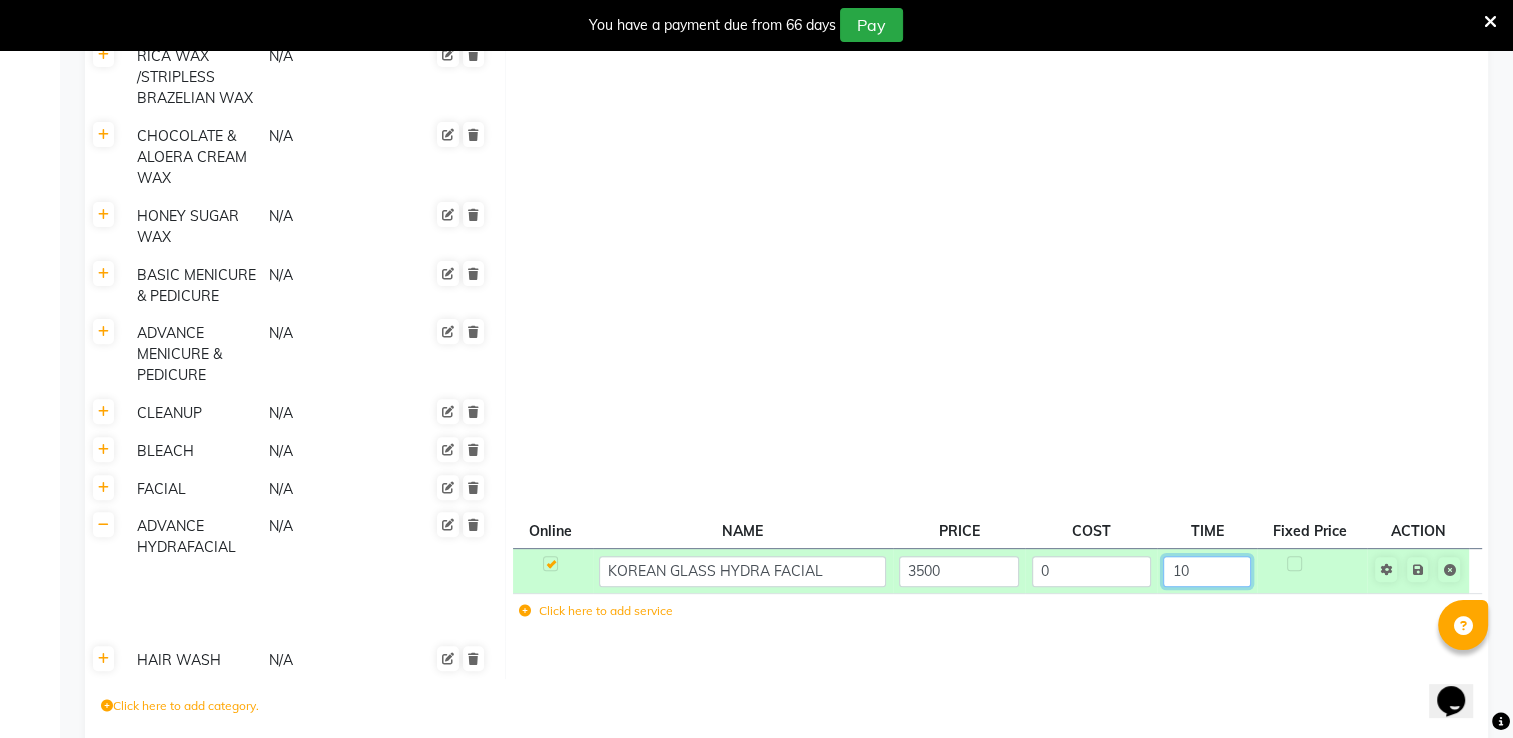 type on "1" 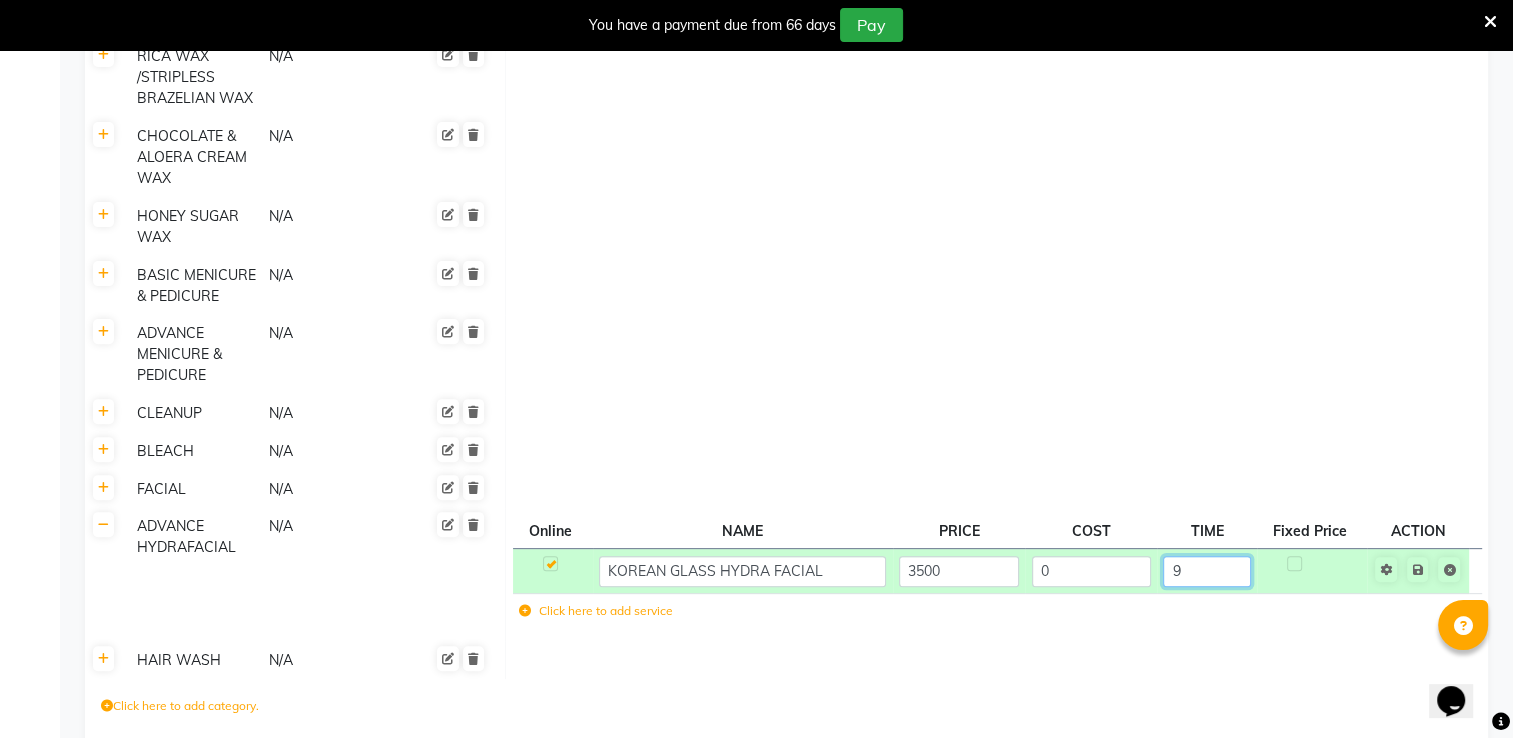 type on "90" 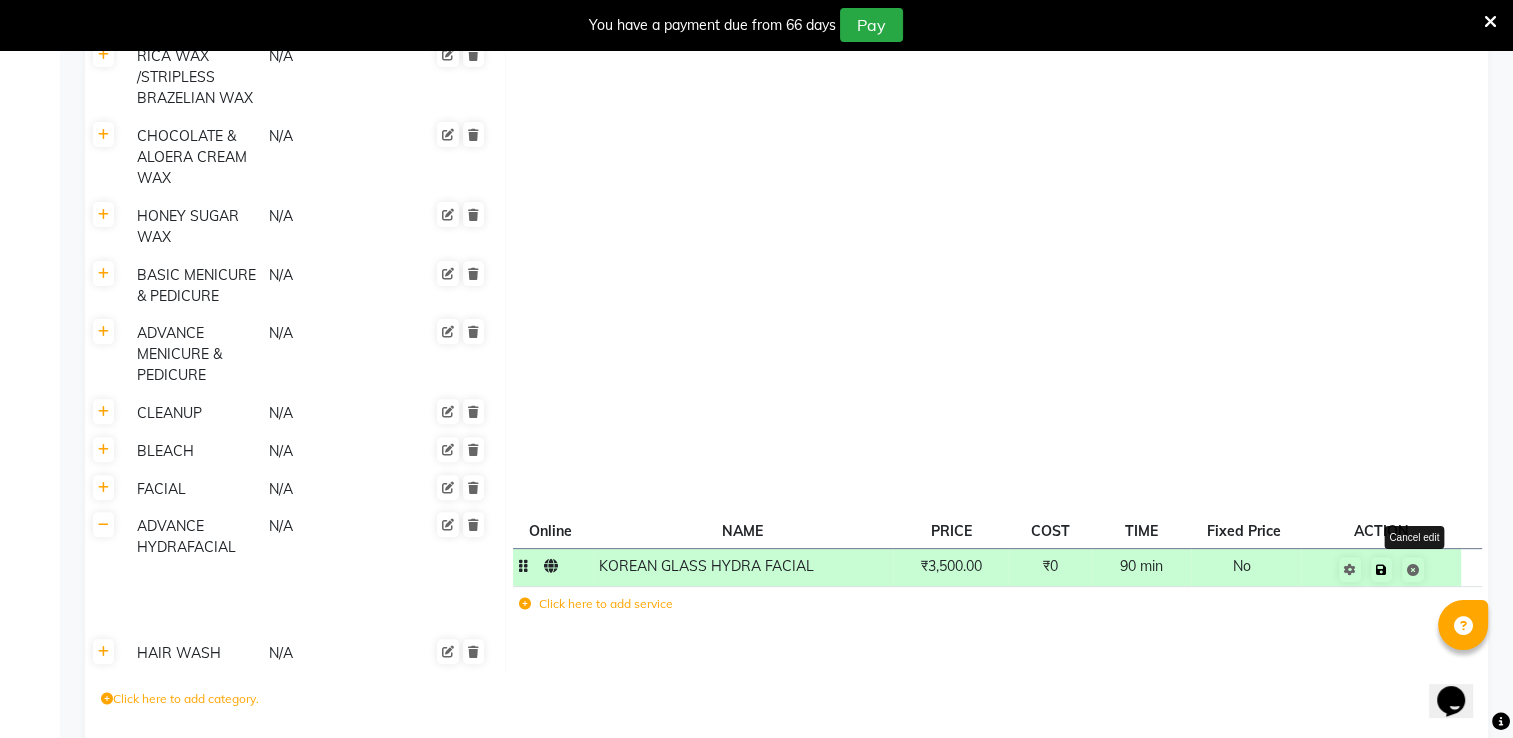 click on "Cancel edit" 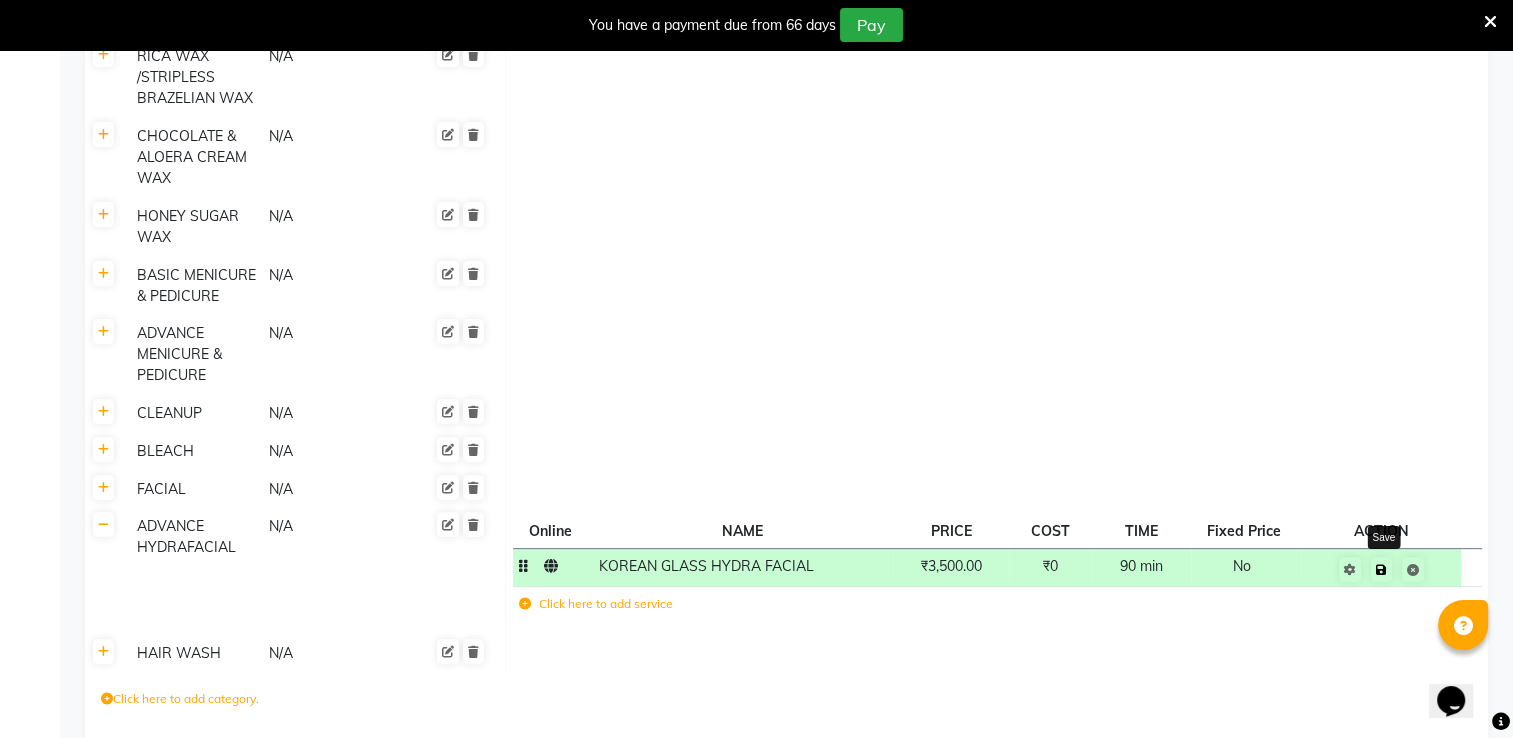 click 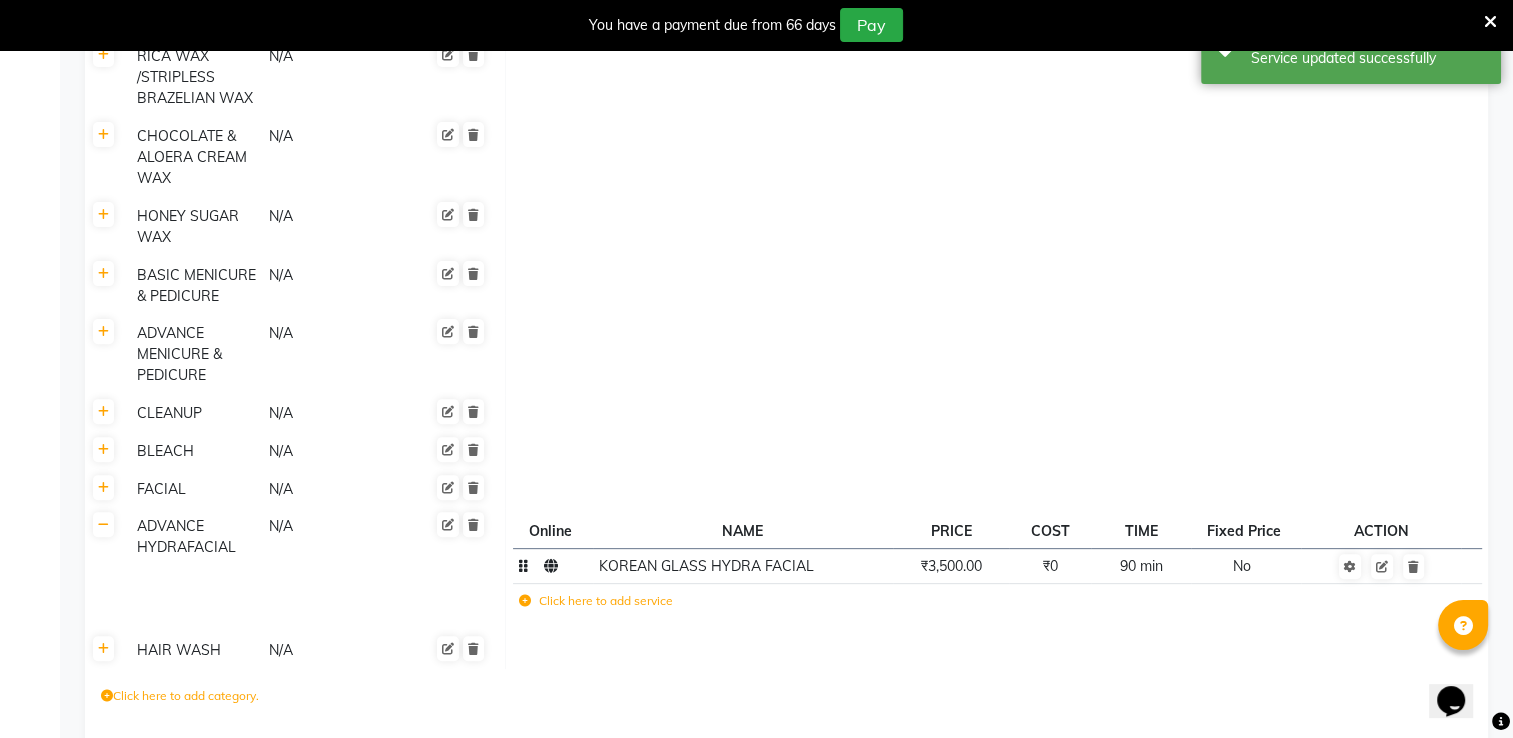 click on "Click here to add service" 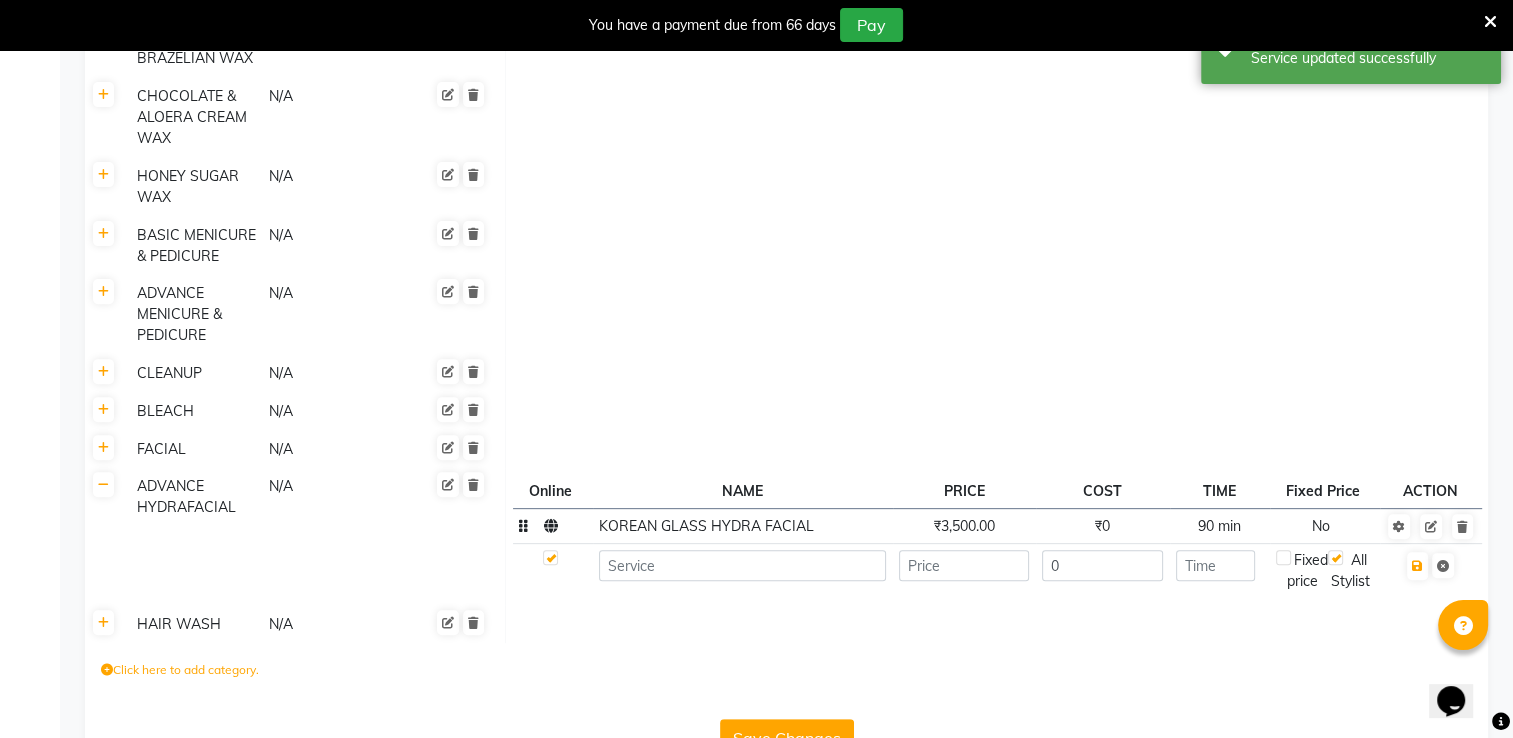scroll, scrollTop: 683, scrollLeft: 0, axis: vertical 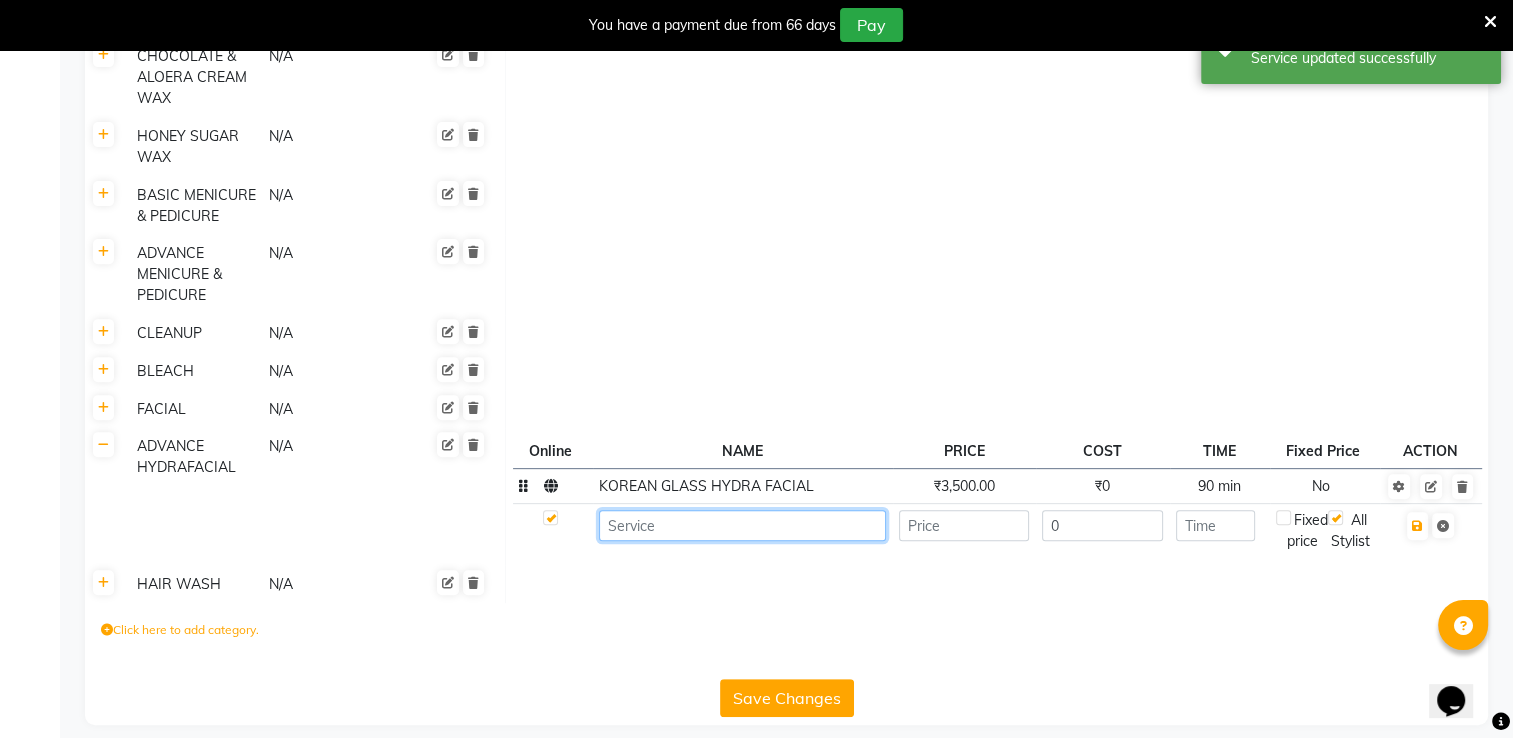 click 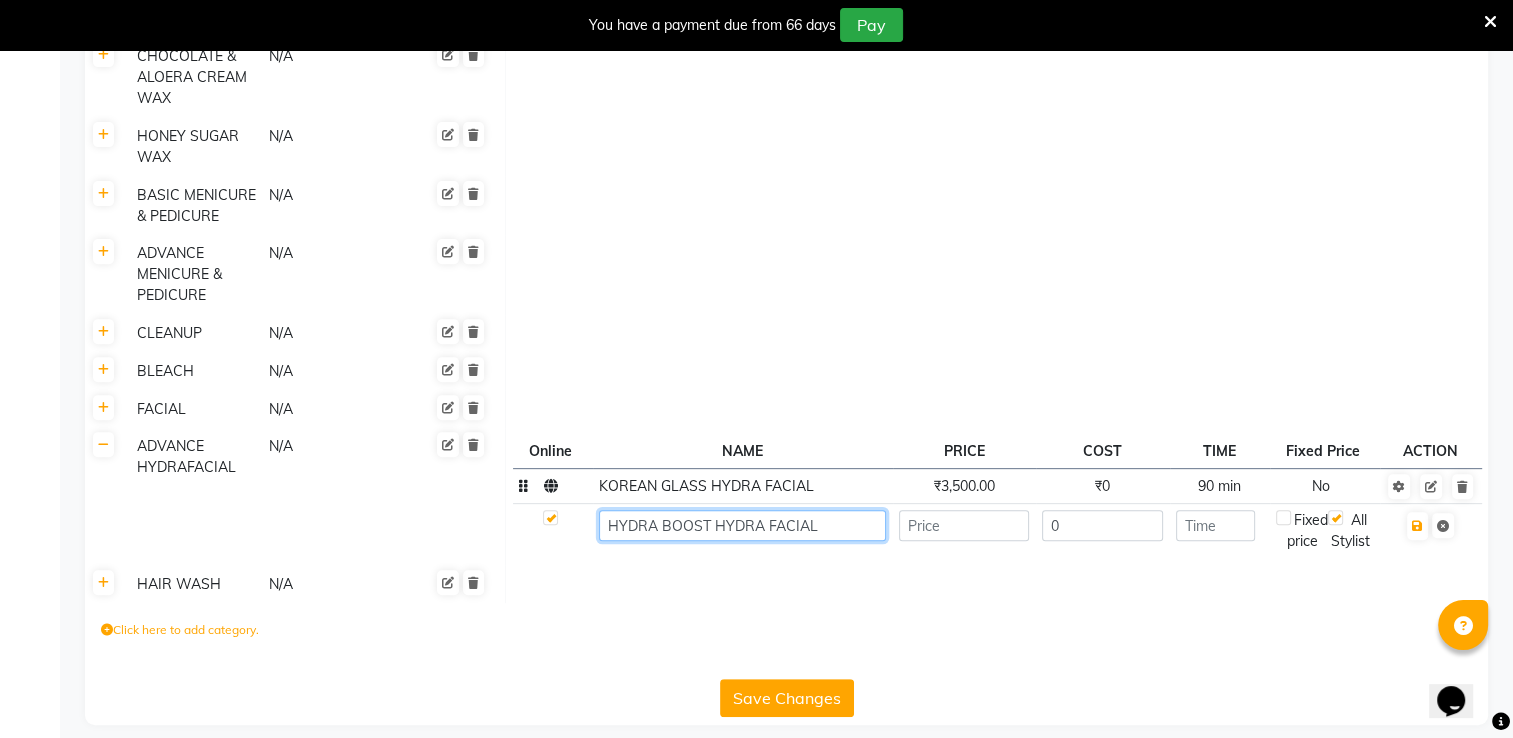type on "HYDRA BOOST HYDRA FACIAL" 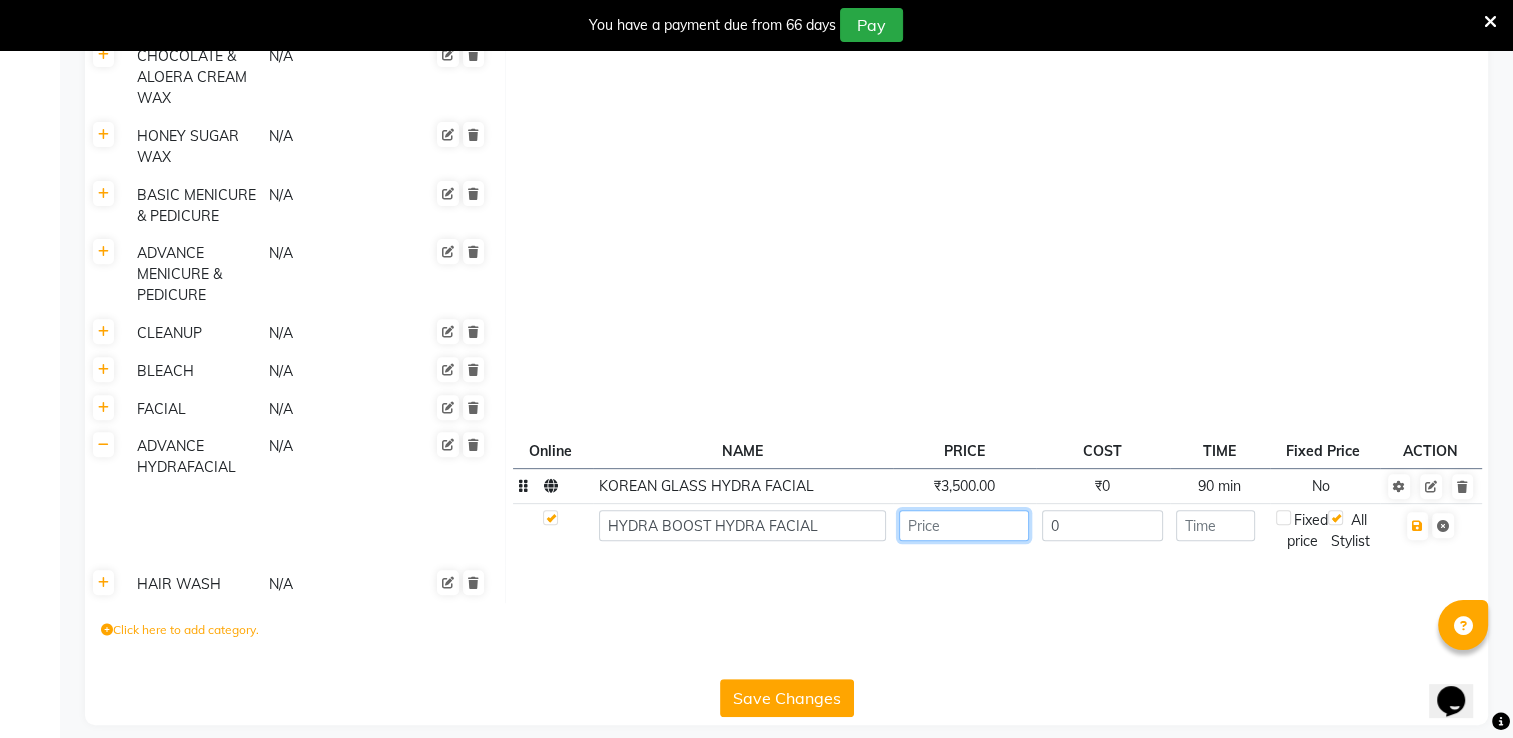 click 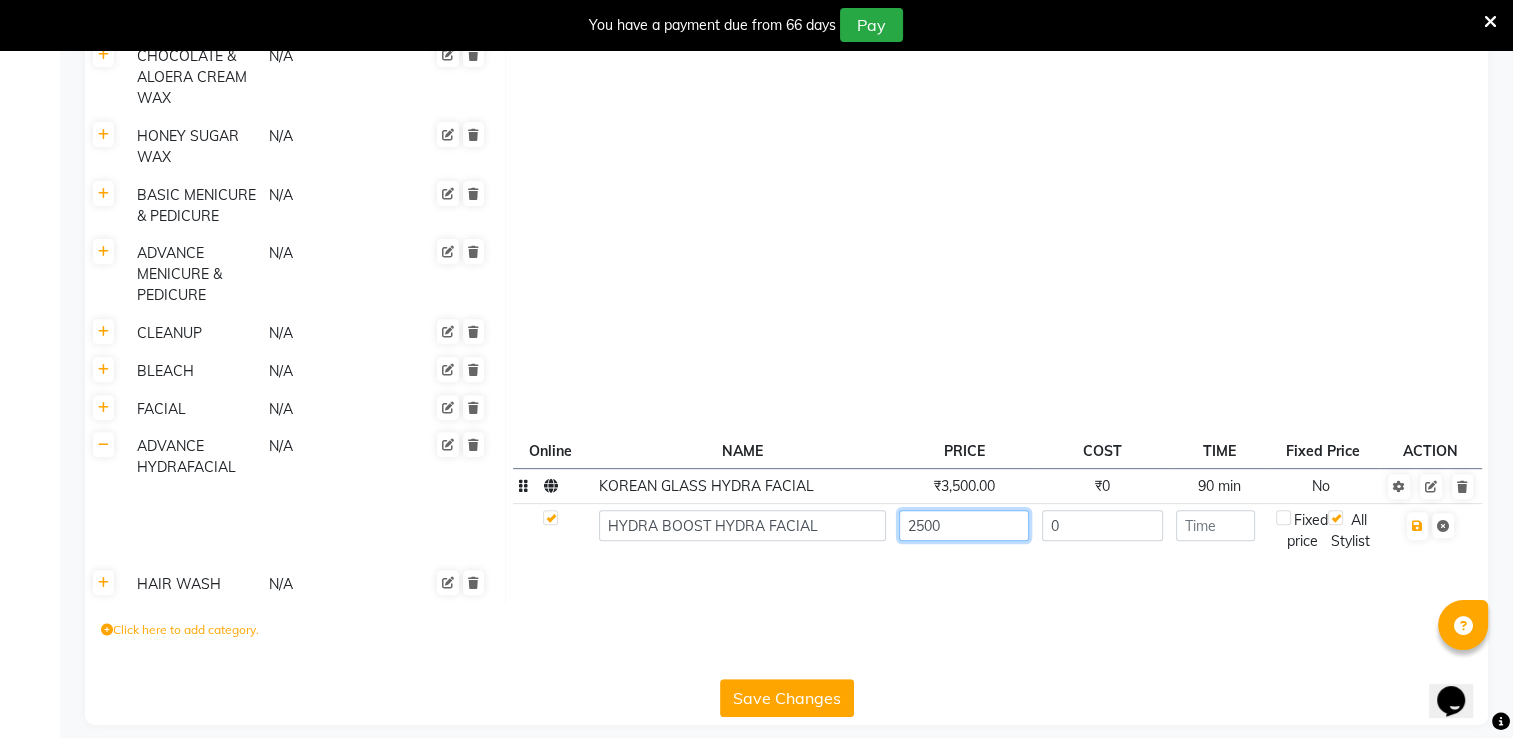 type on "2500" 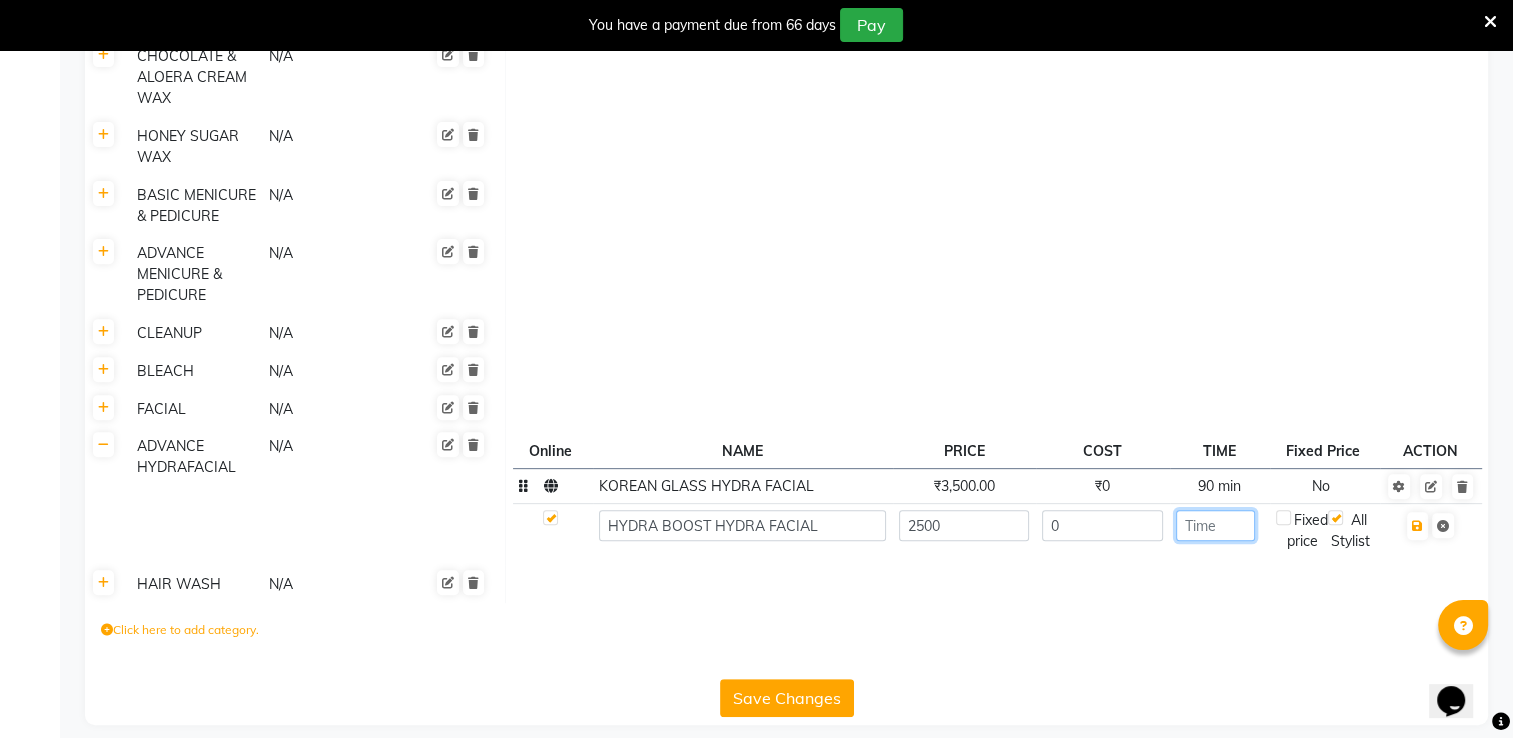 click 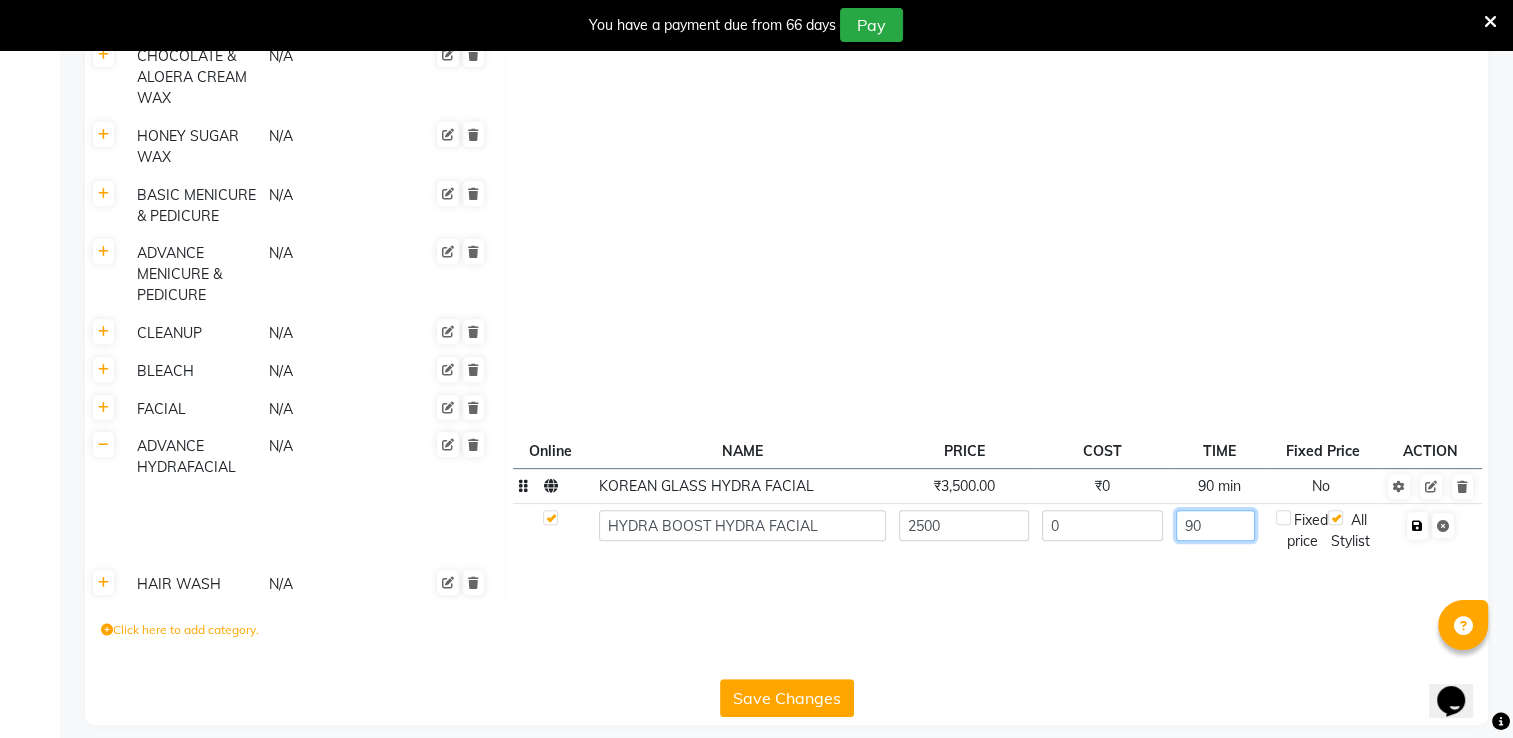 type on "90" 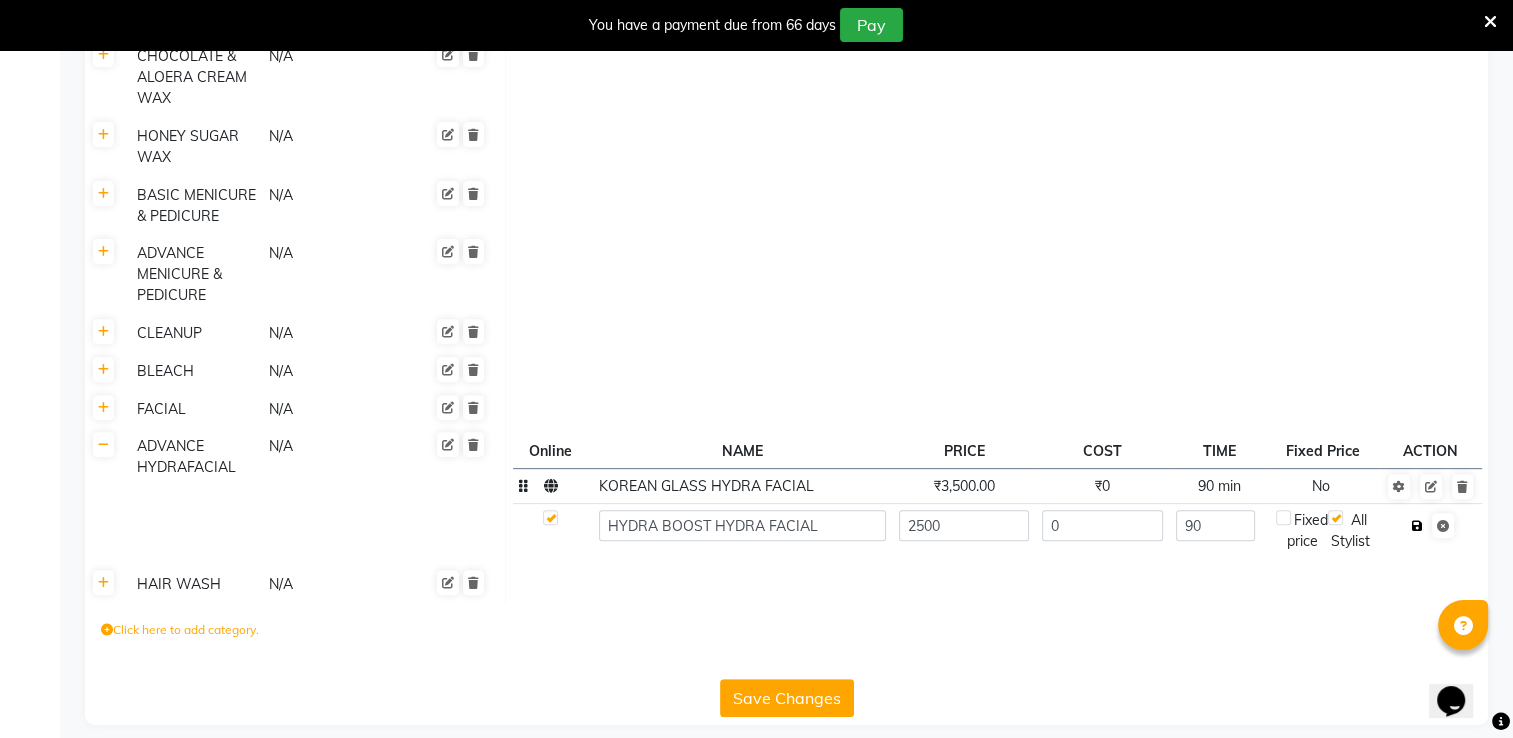 click at bounding box center [1417, 526] 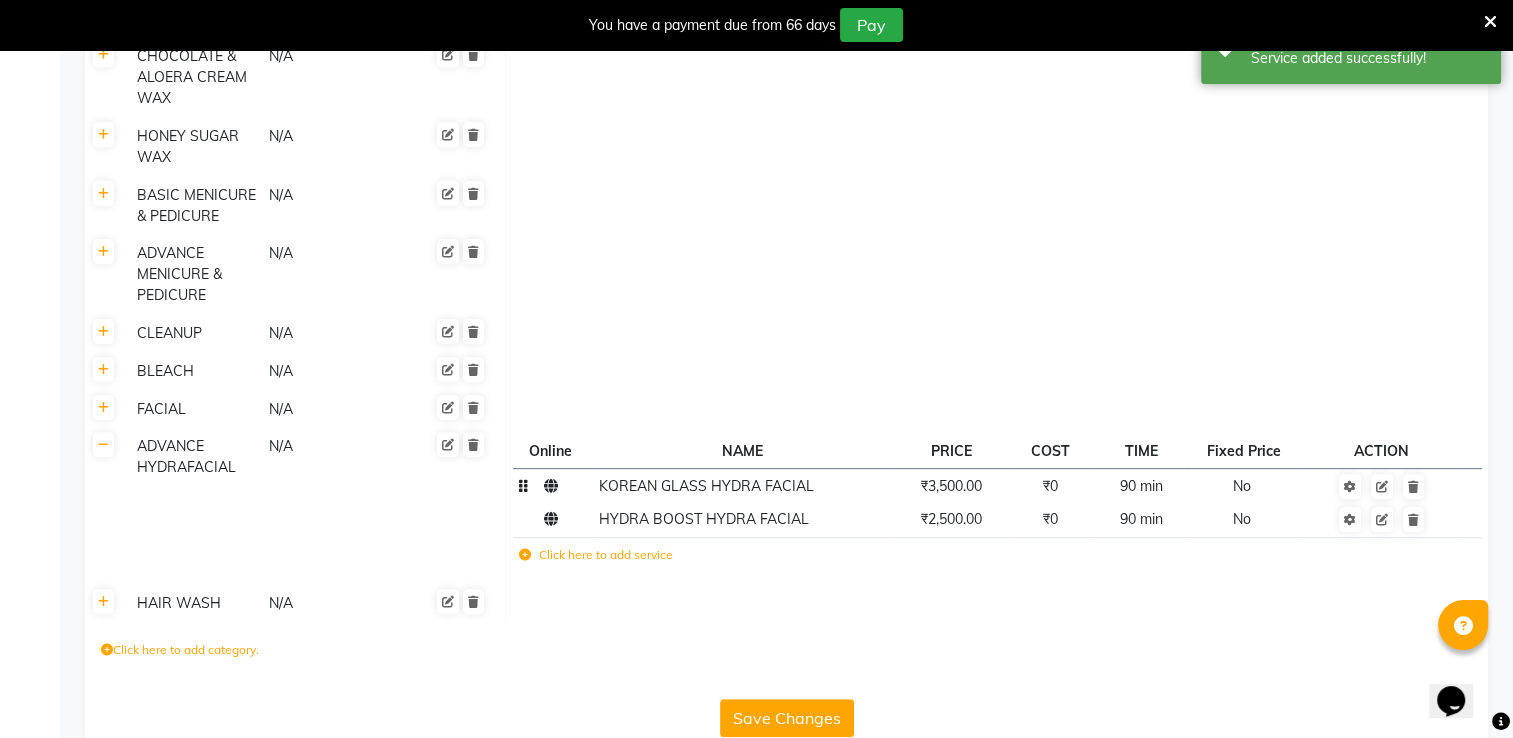 click on "Click here to add service" 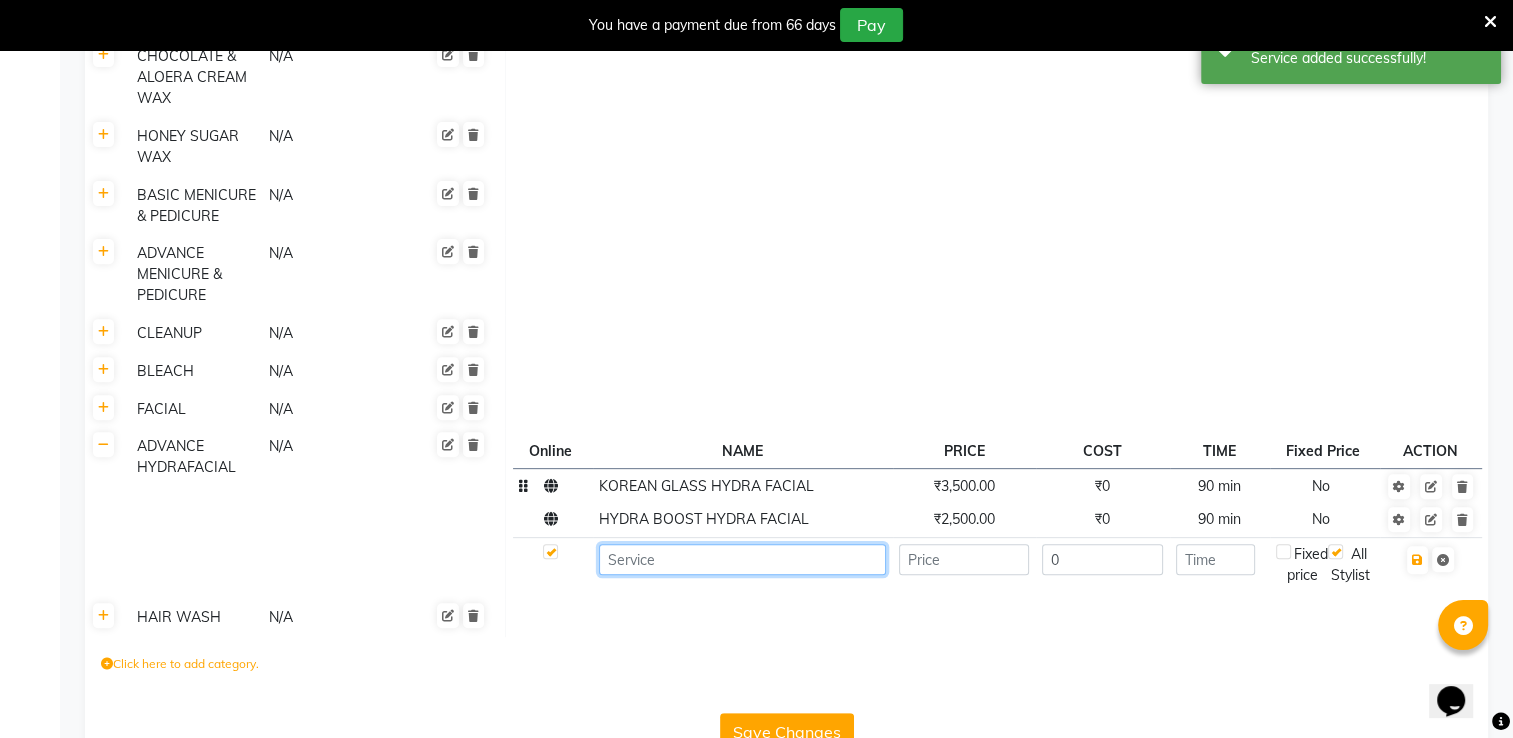 click 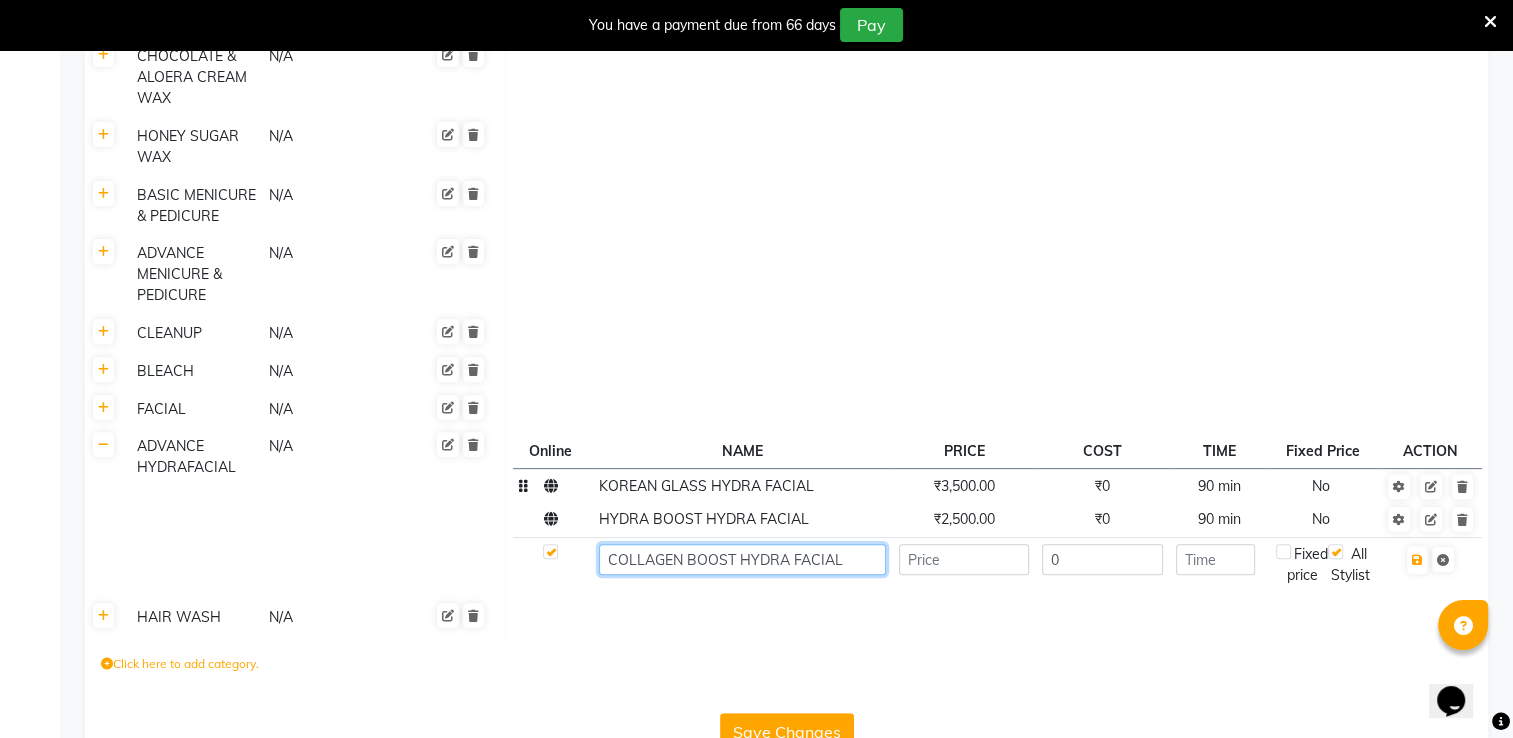type on "COLLAGEN BOOST HYDRA FACIAL" 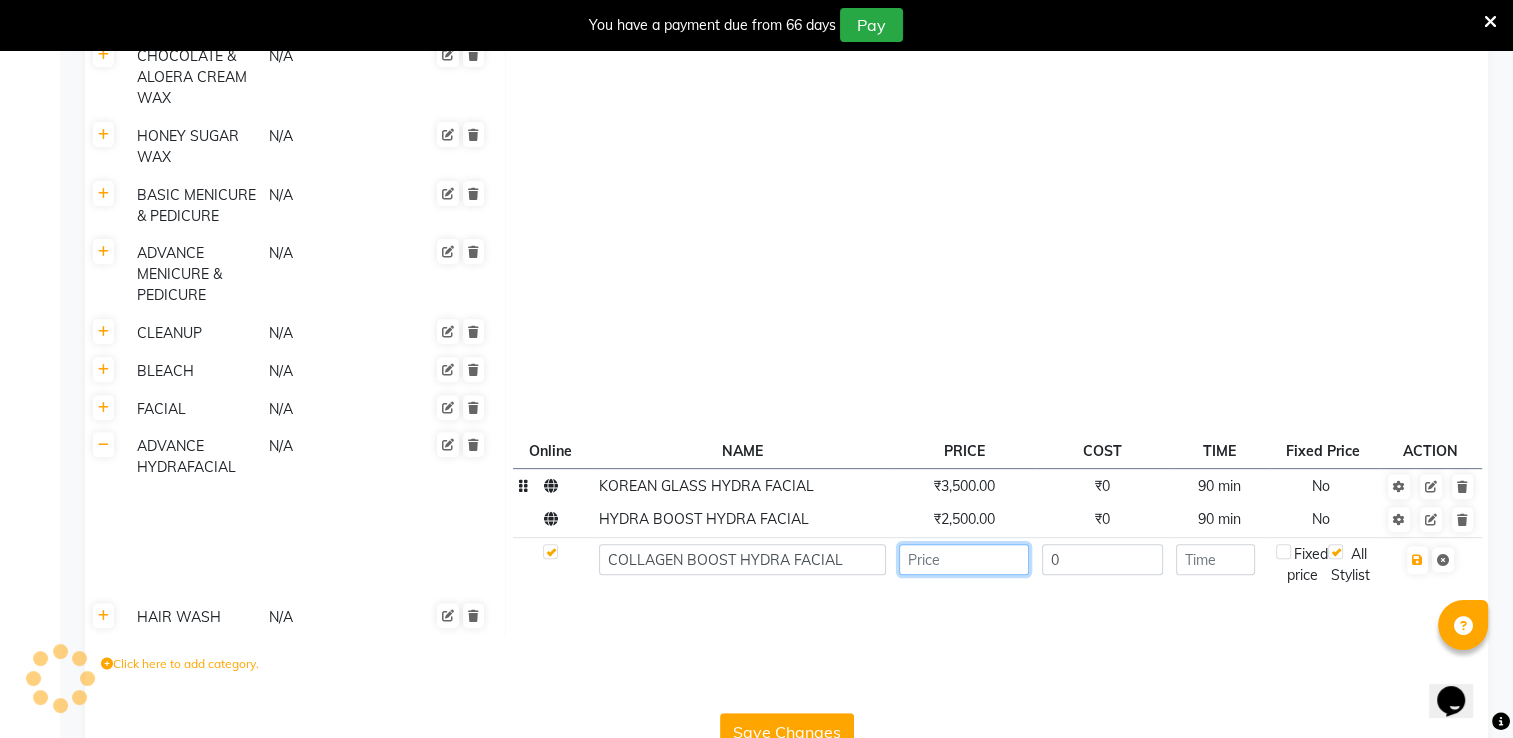 click 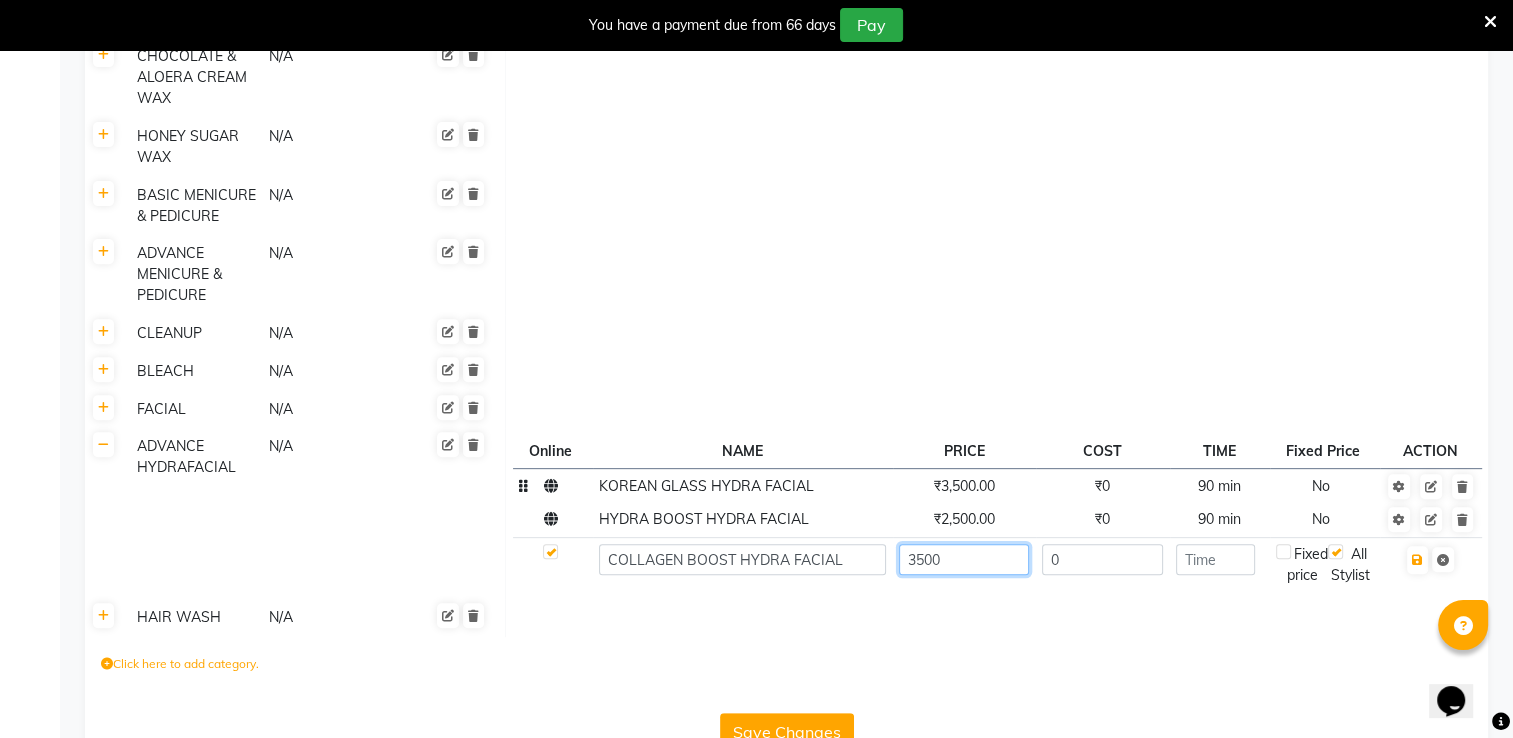 type on "3500" 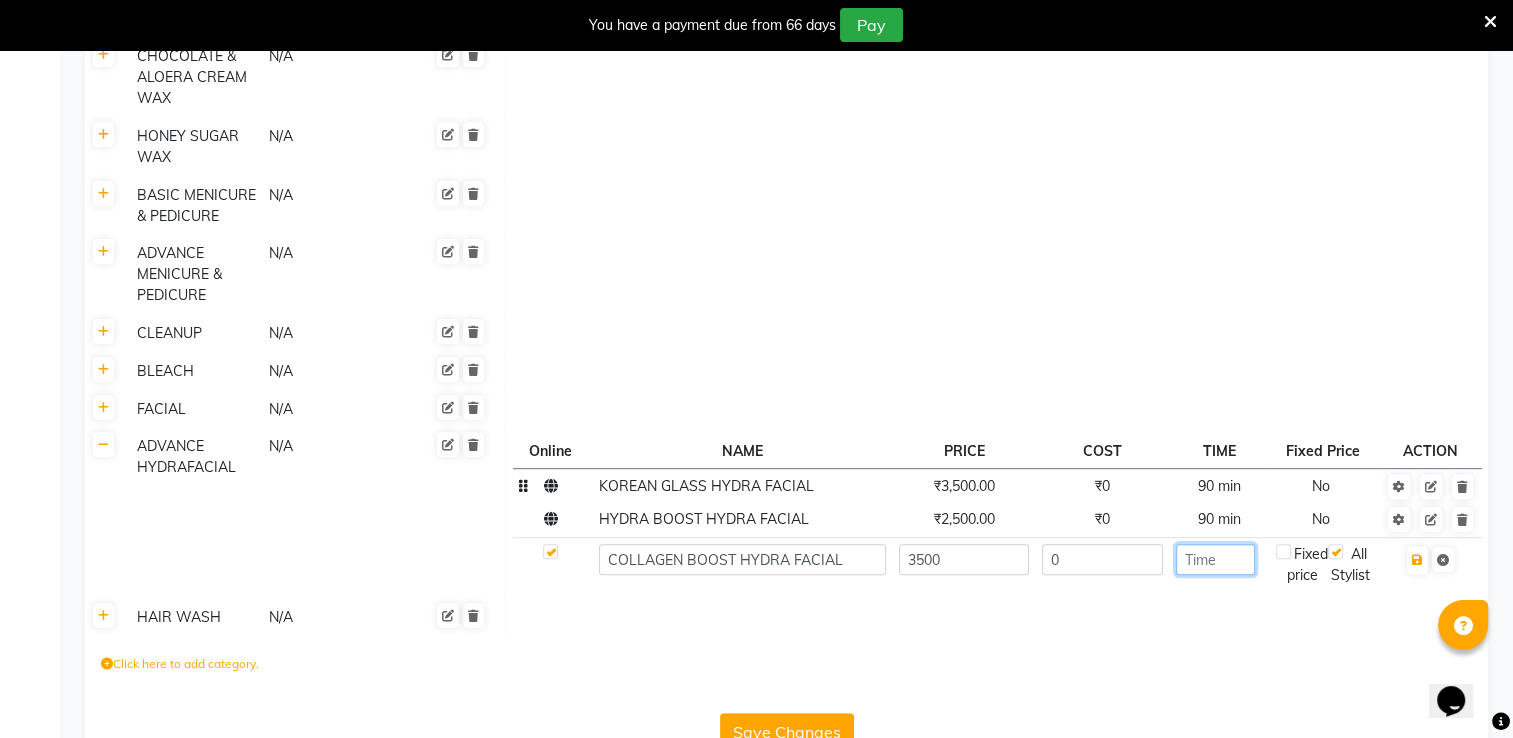 click 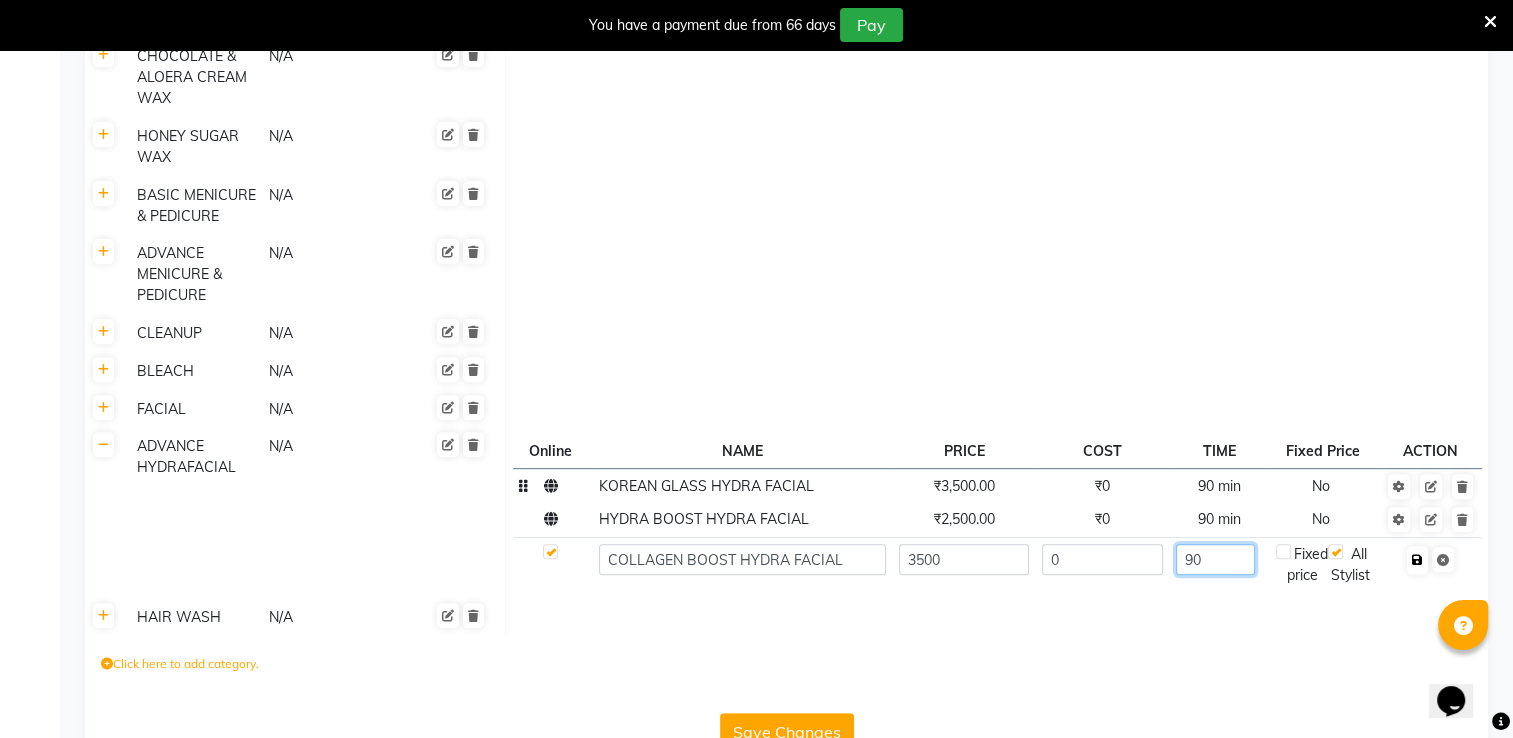 type on "90" 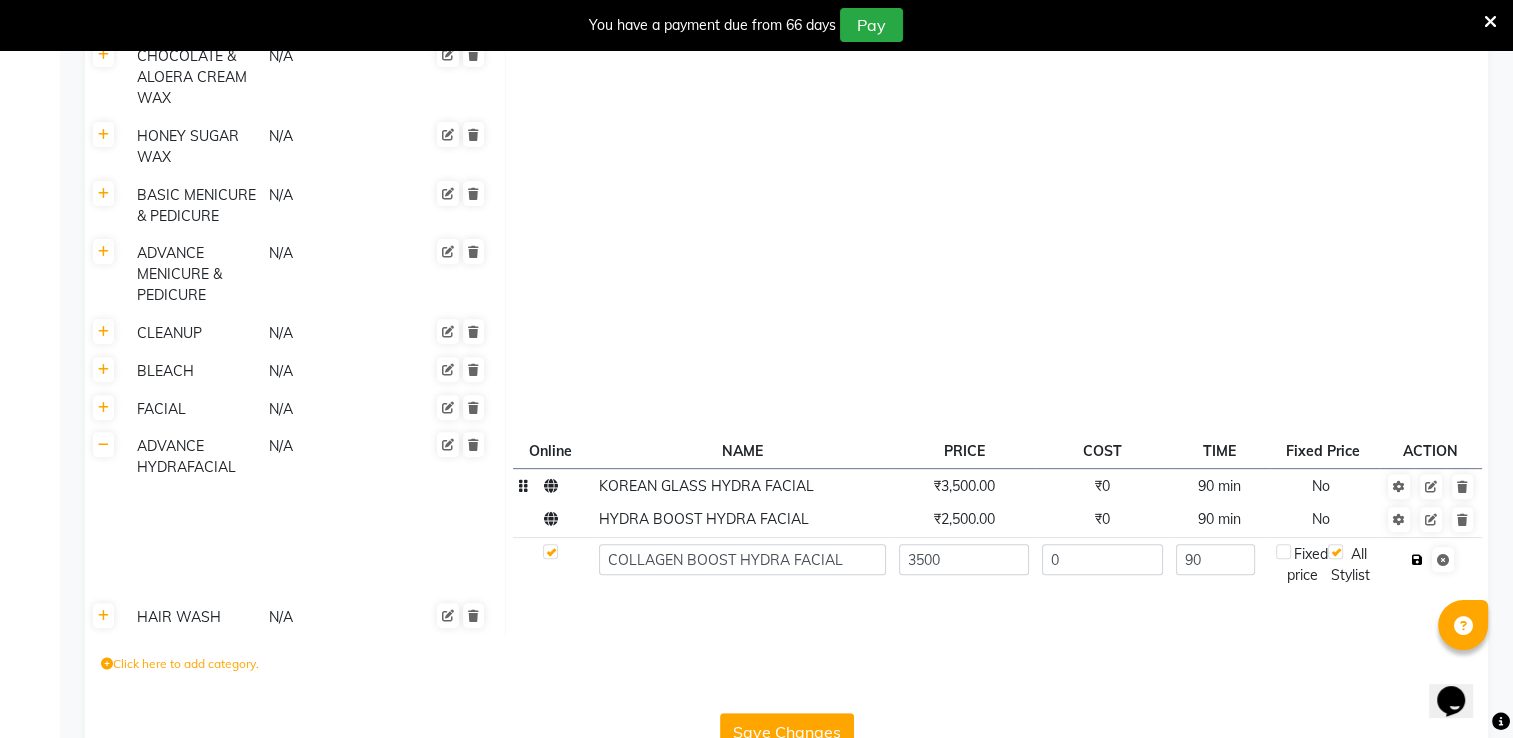 click at bounding box center [1417, 560] 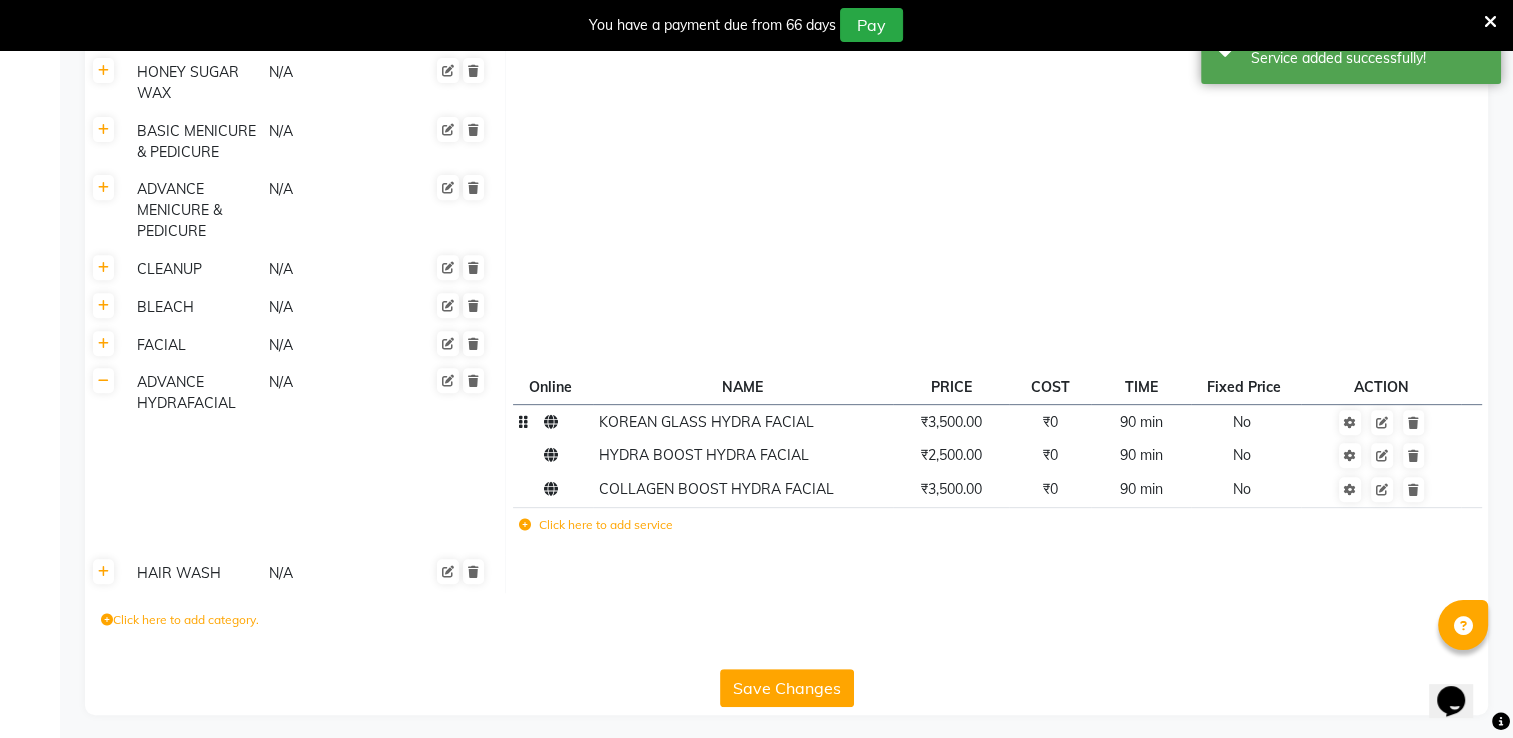 scroll, scrollTop: 757, scrollLeft: 0, axis: vertical 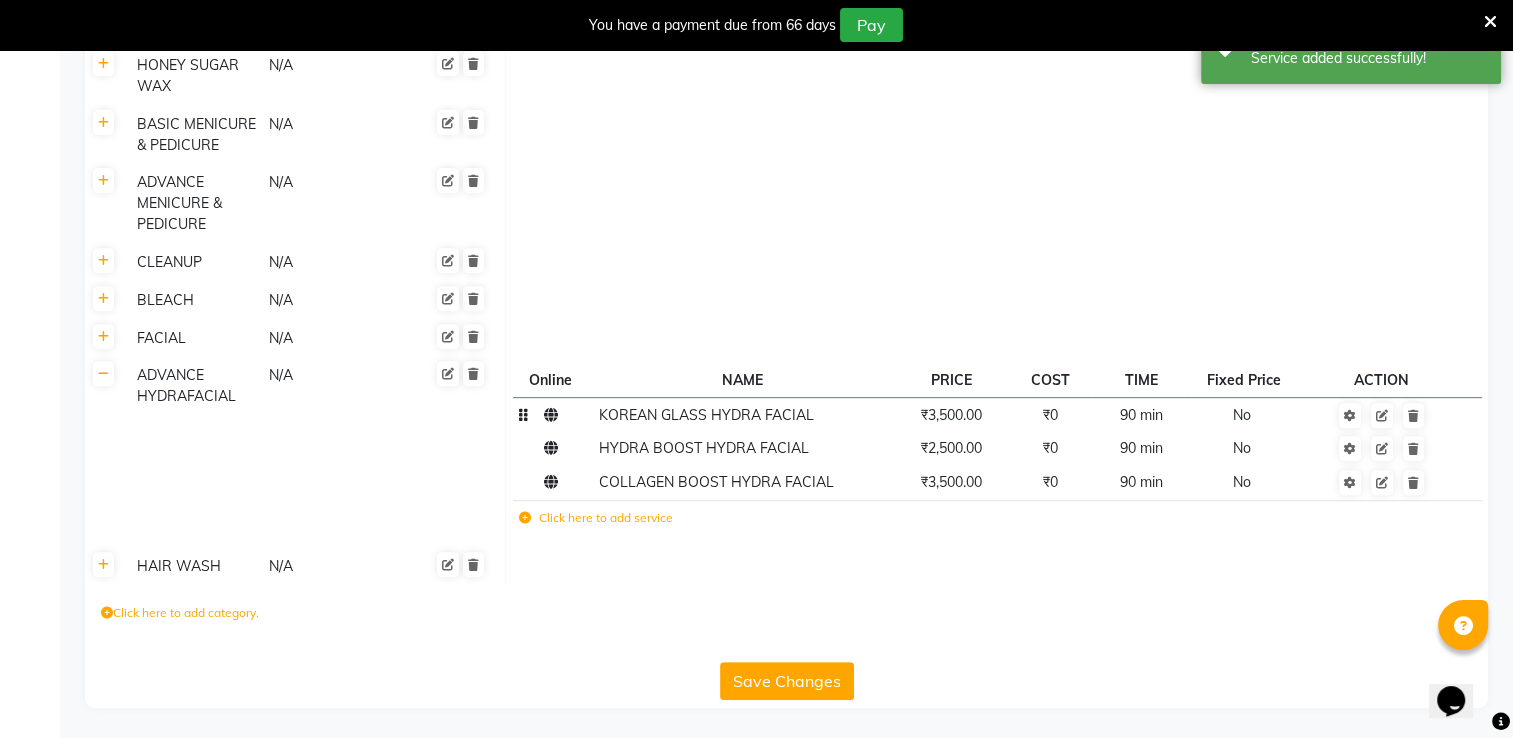 click on "Click here to add service" 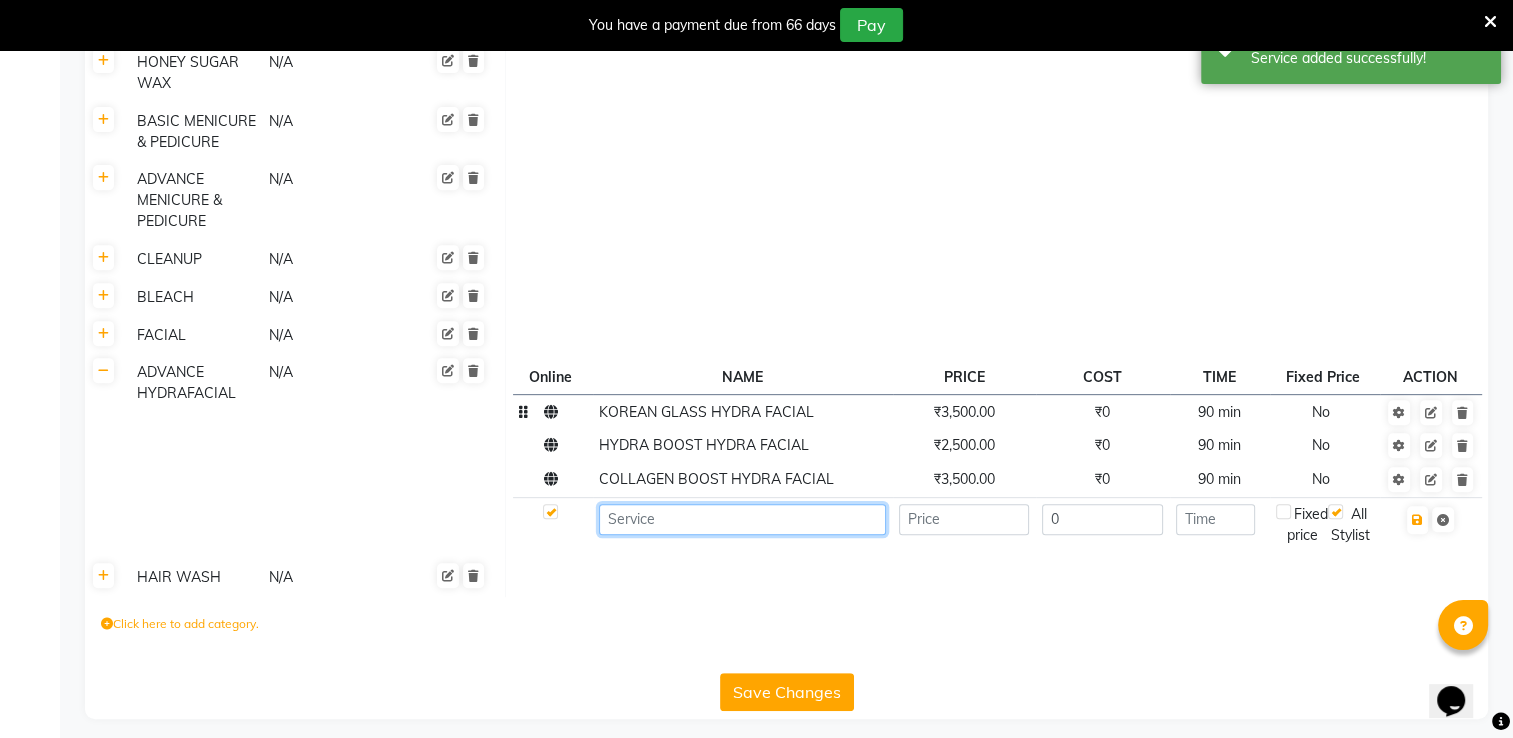 click 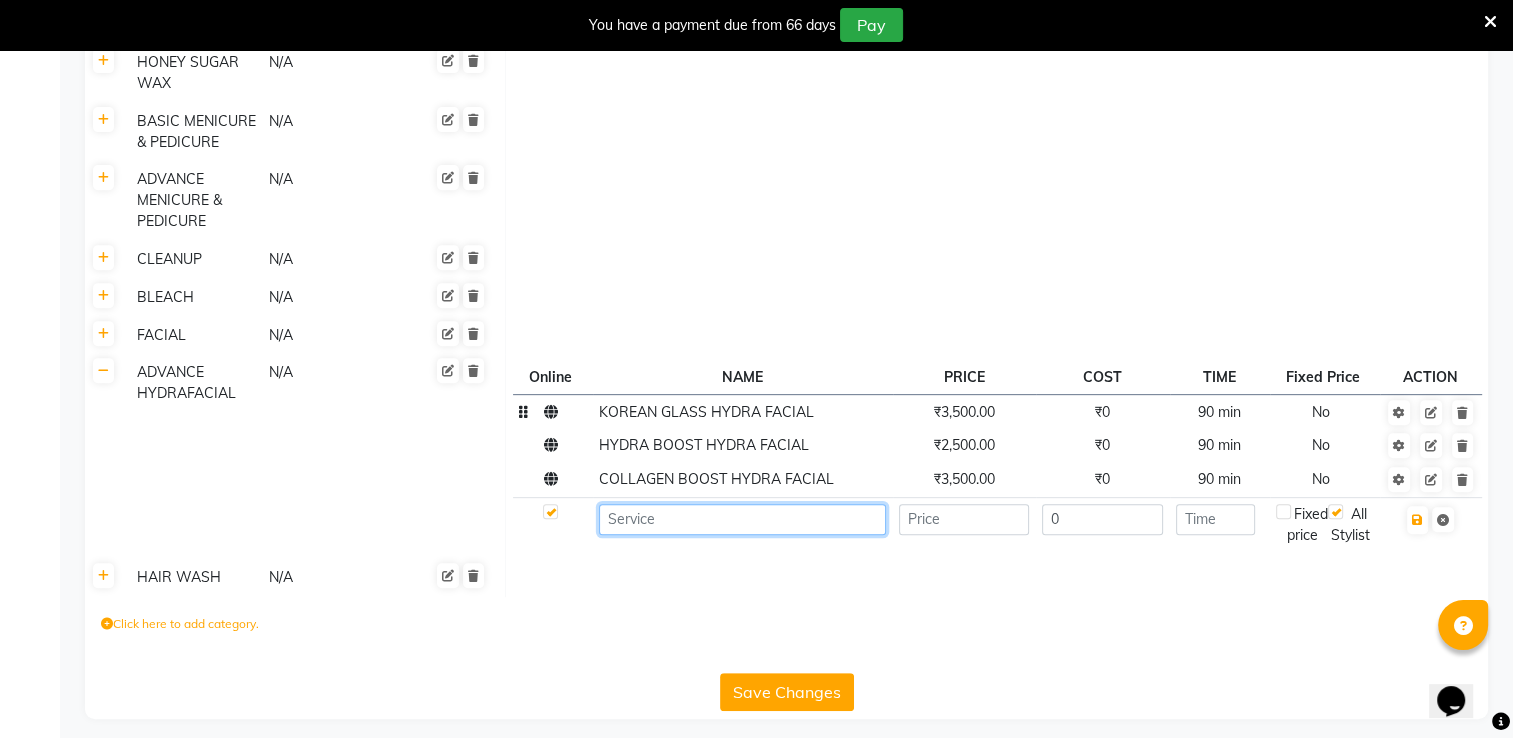 click 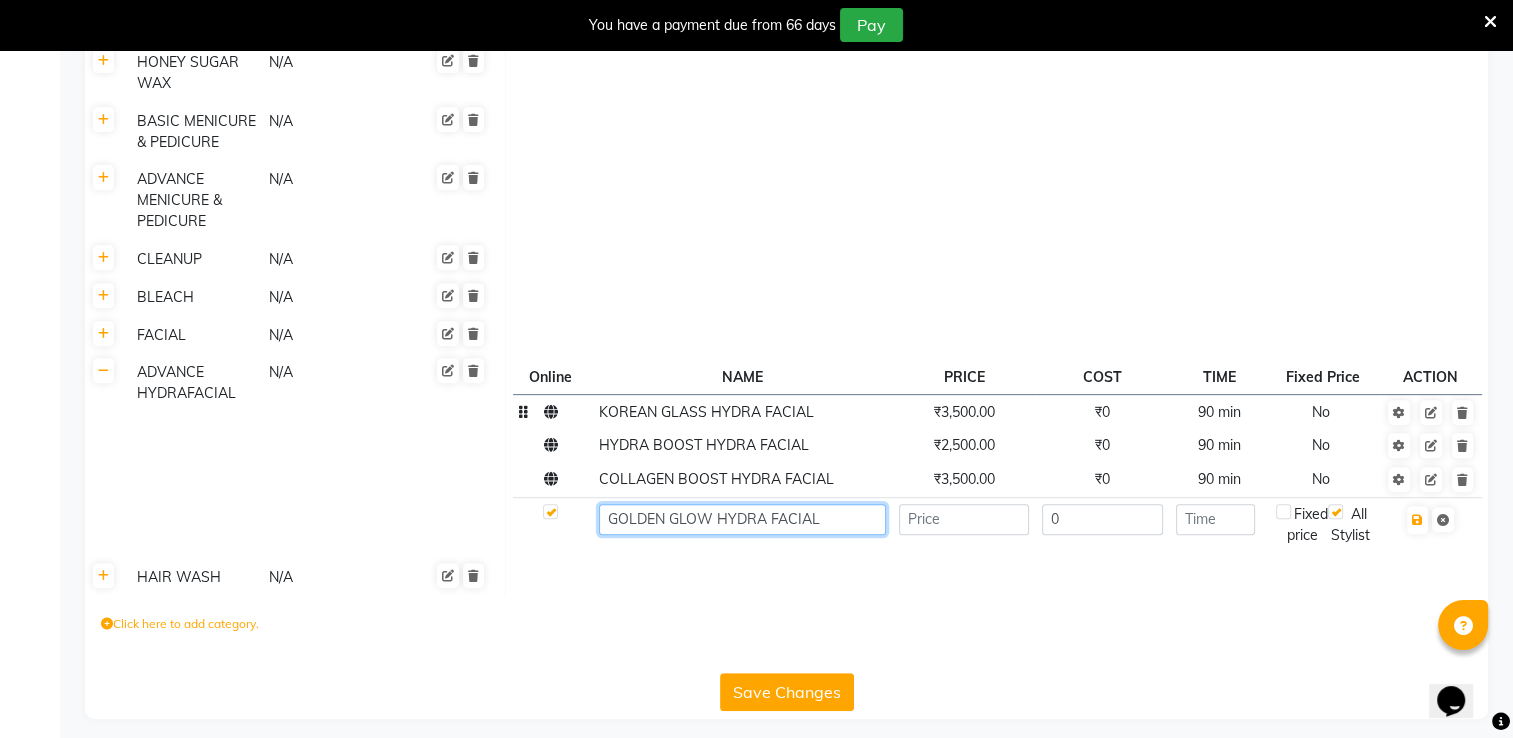 type on "GOLDEN GLOW HYDRA FACIAL" 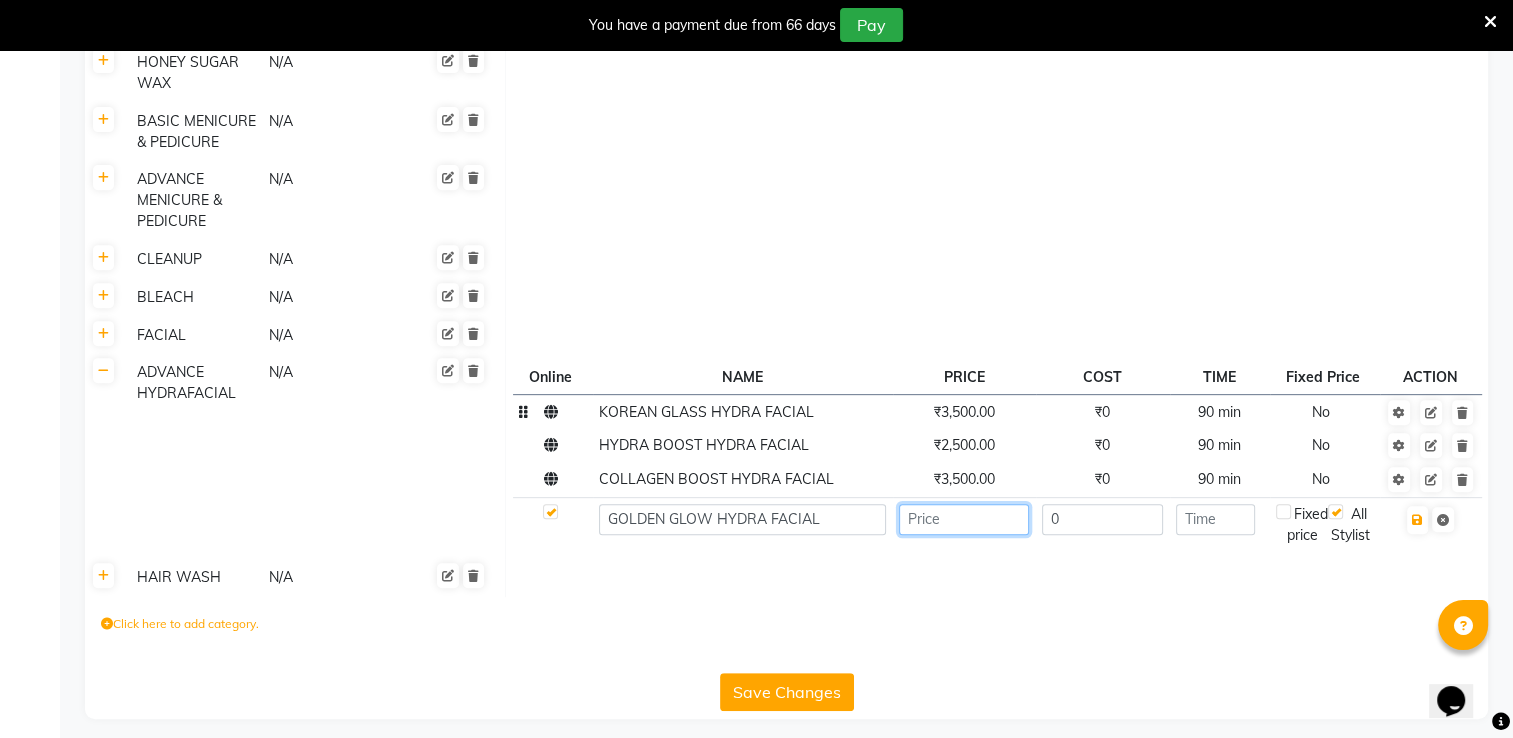 click 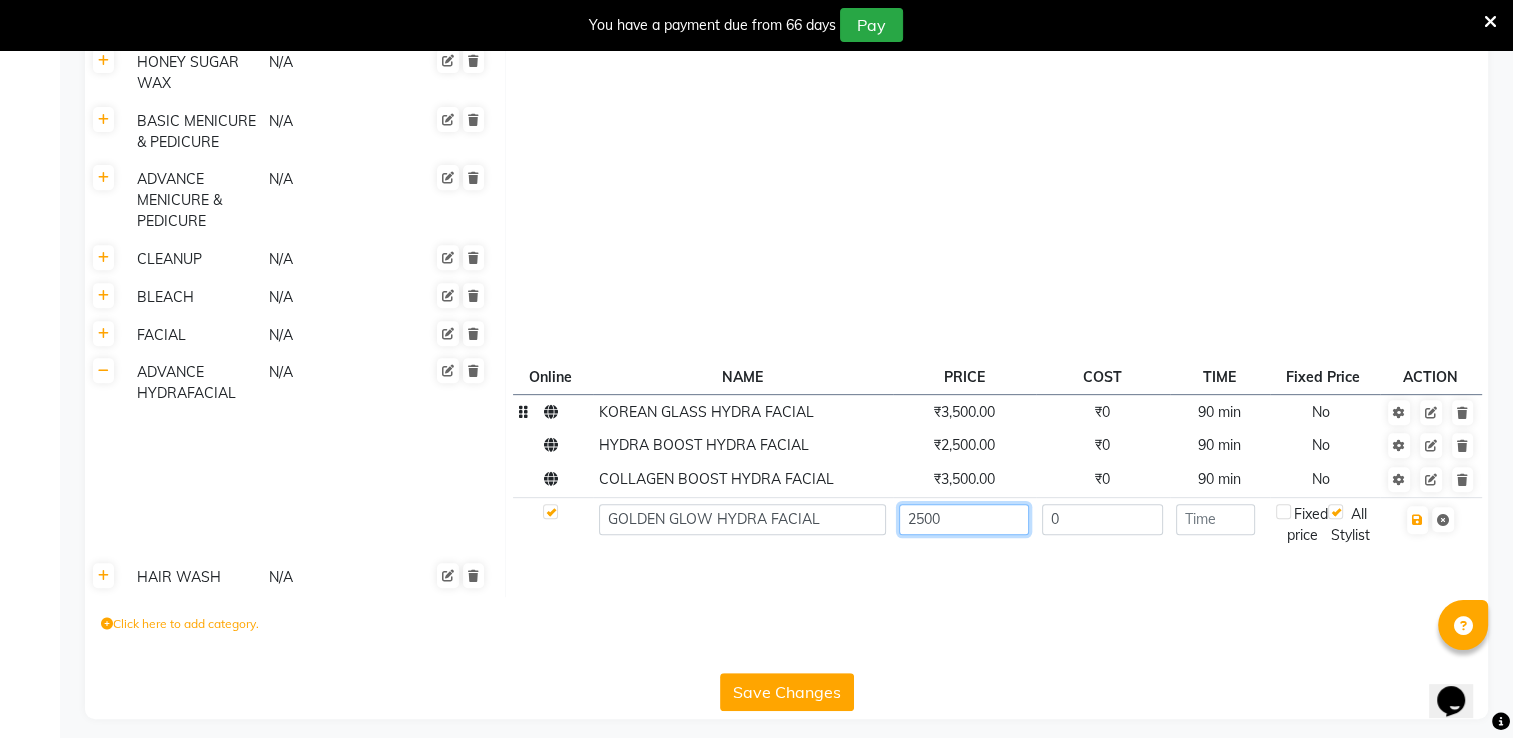type on "2500" 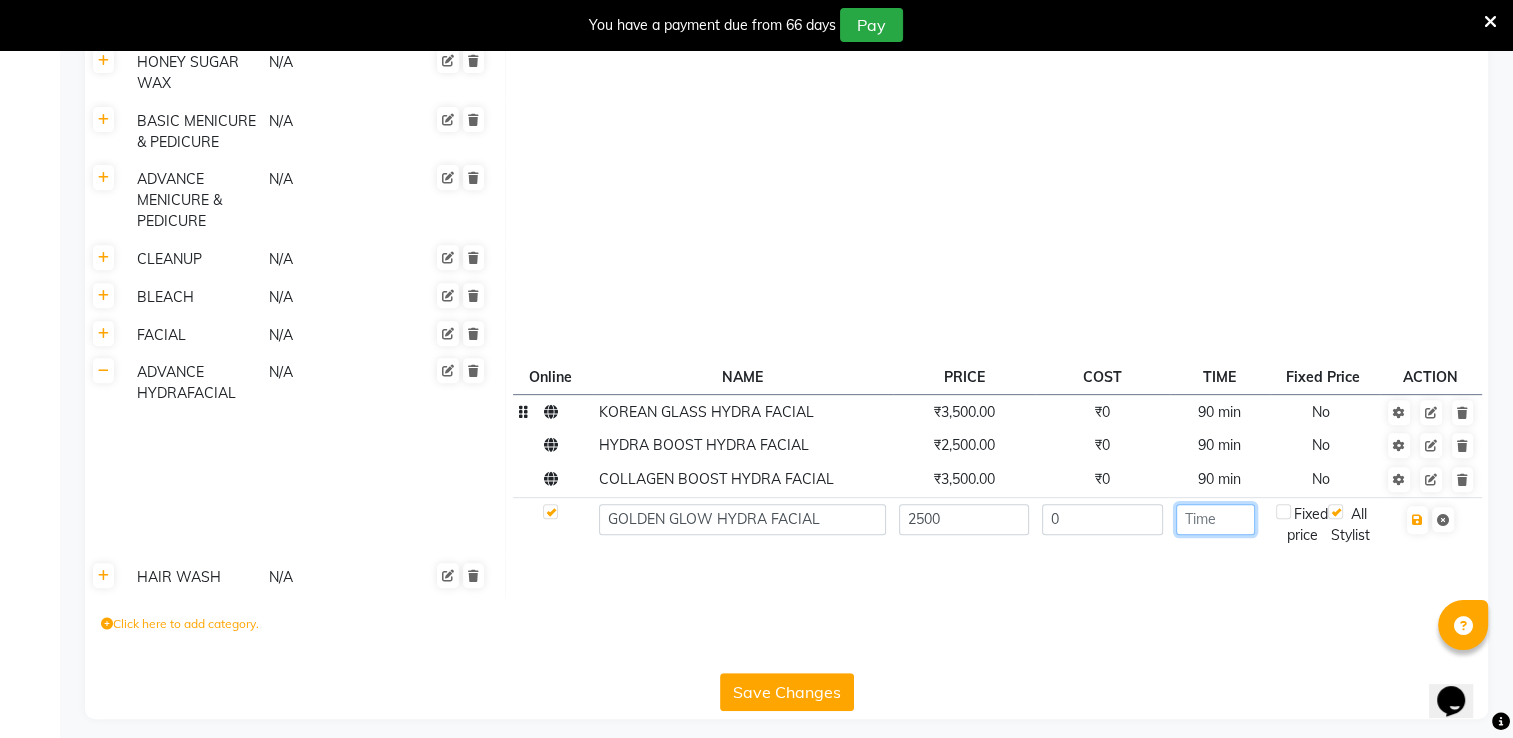 click 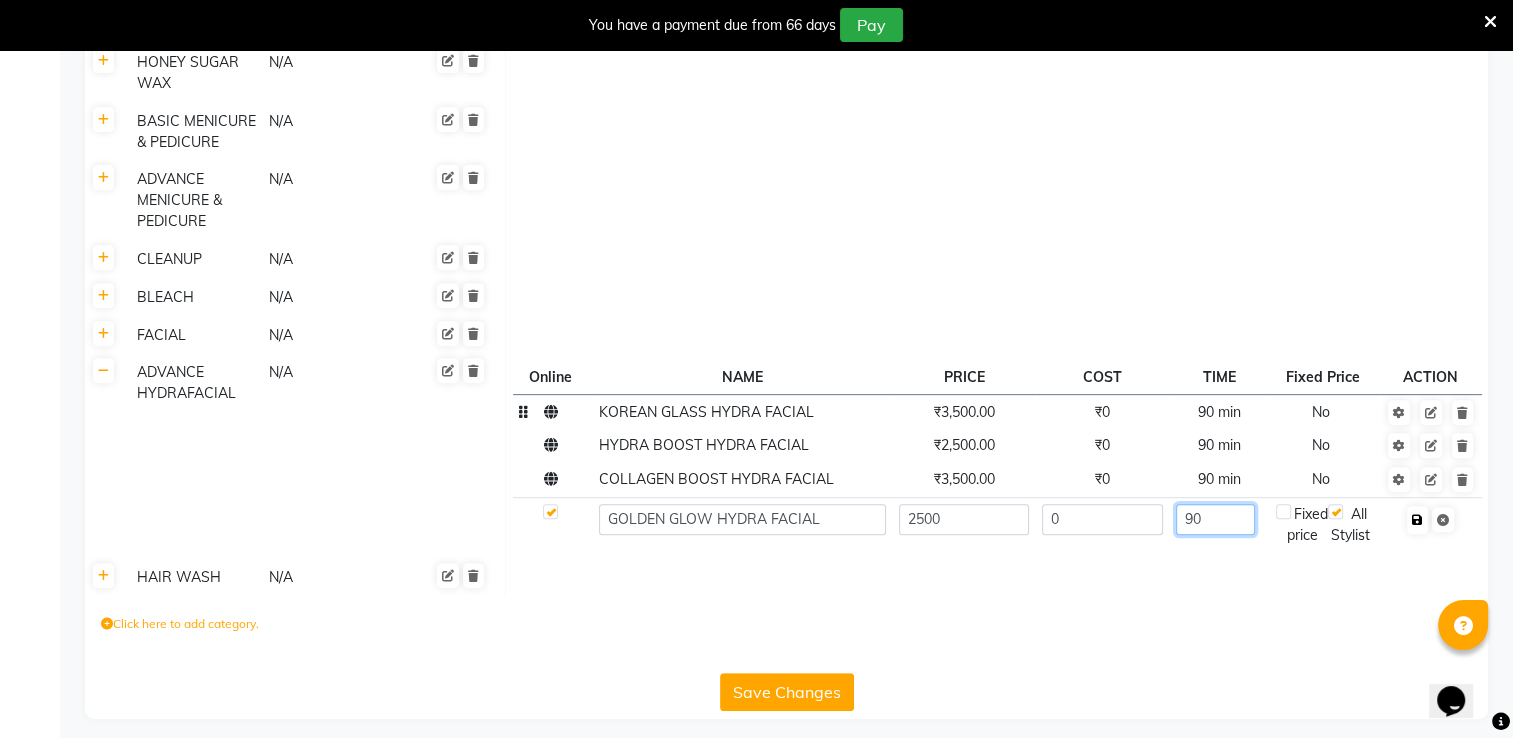 type on "90" 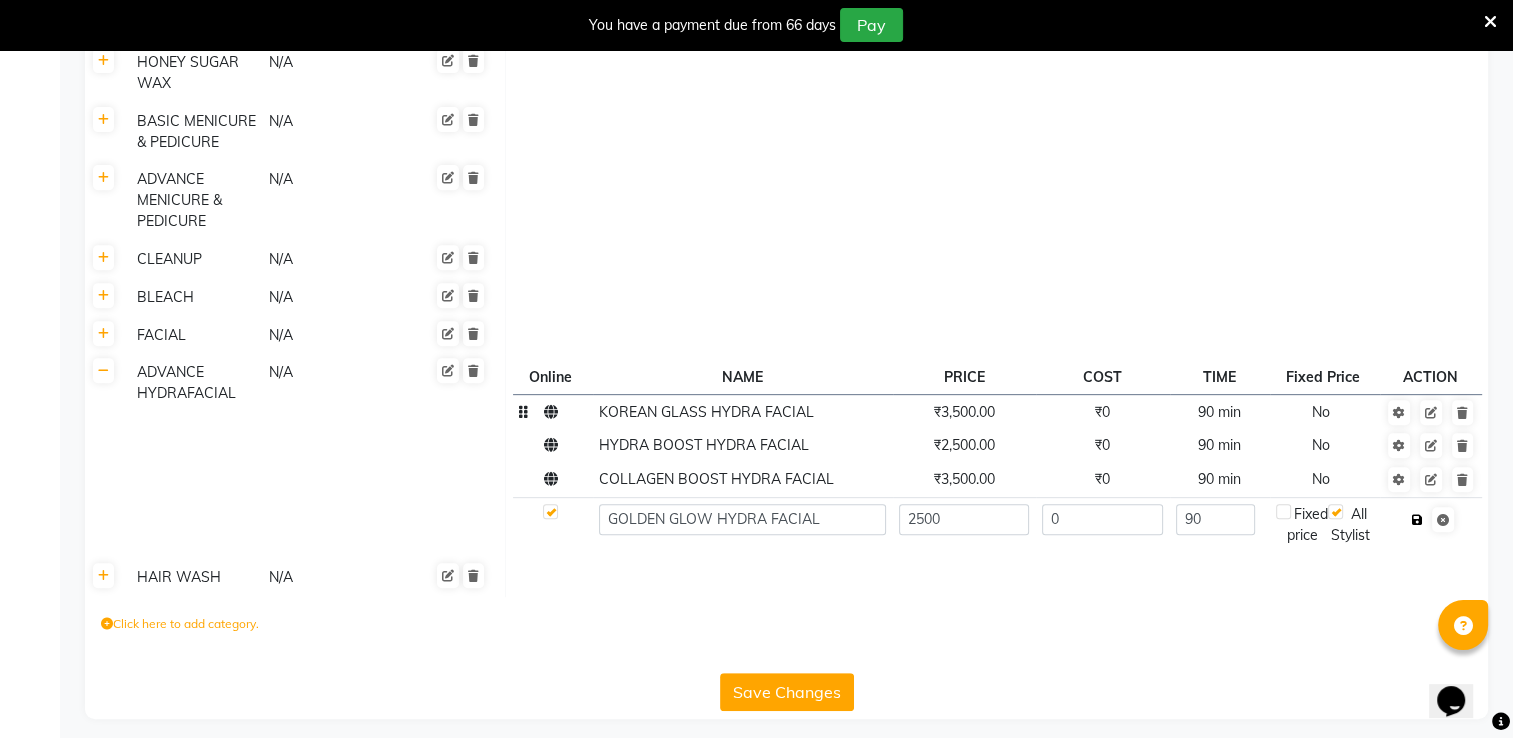 click at bounding box center [1417, 520] 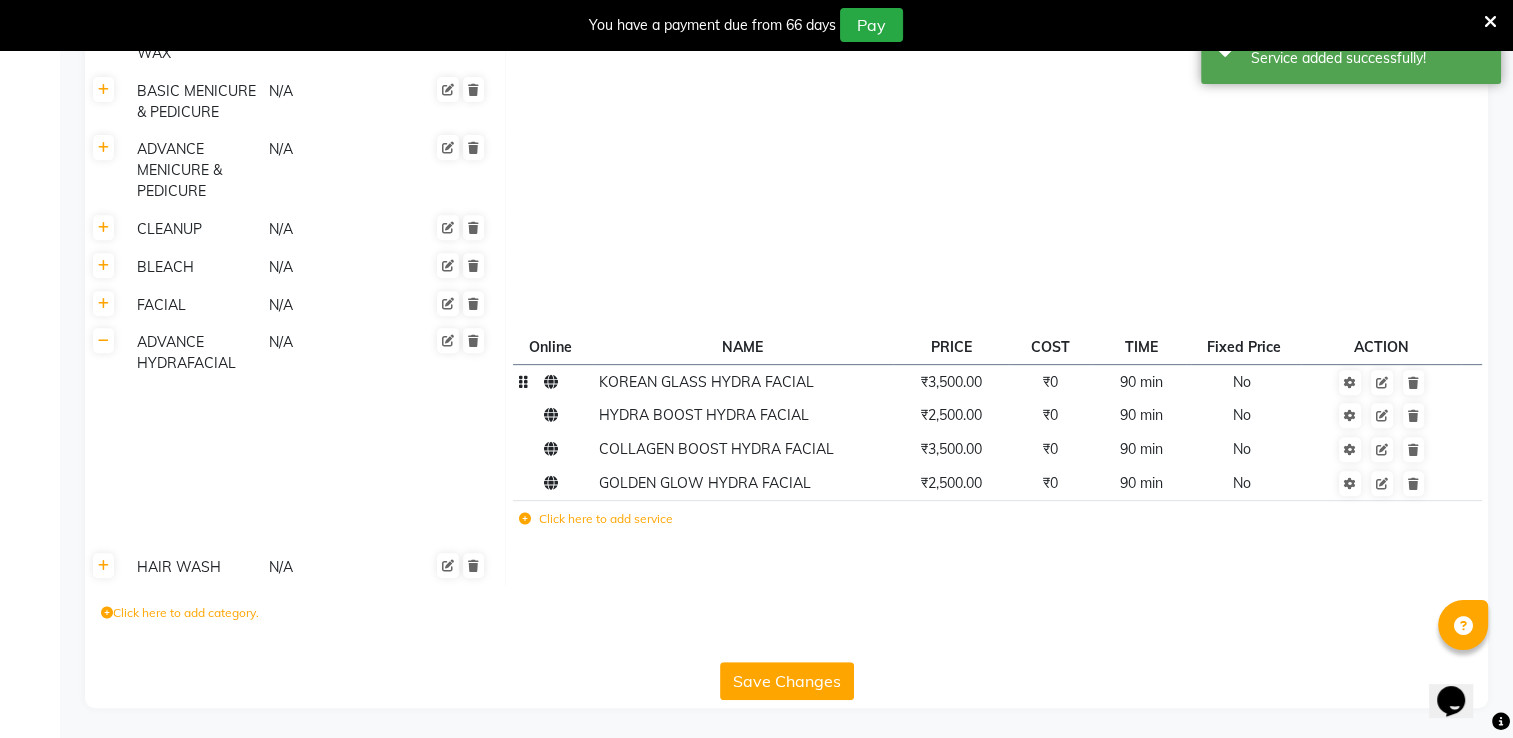 scroll, scrollTop: 792, scrollLeft: 0, axis: vertical 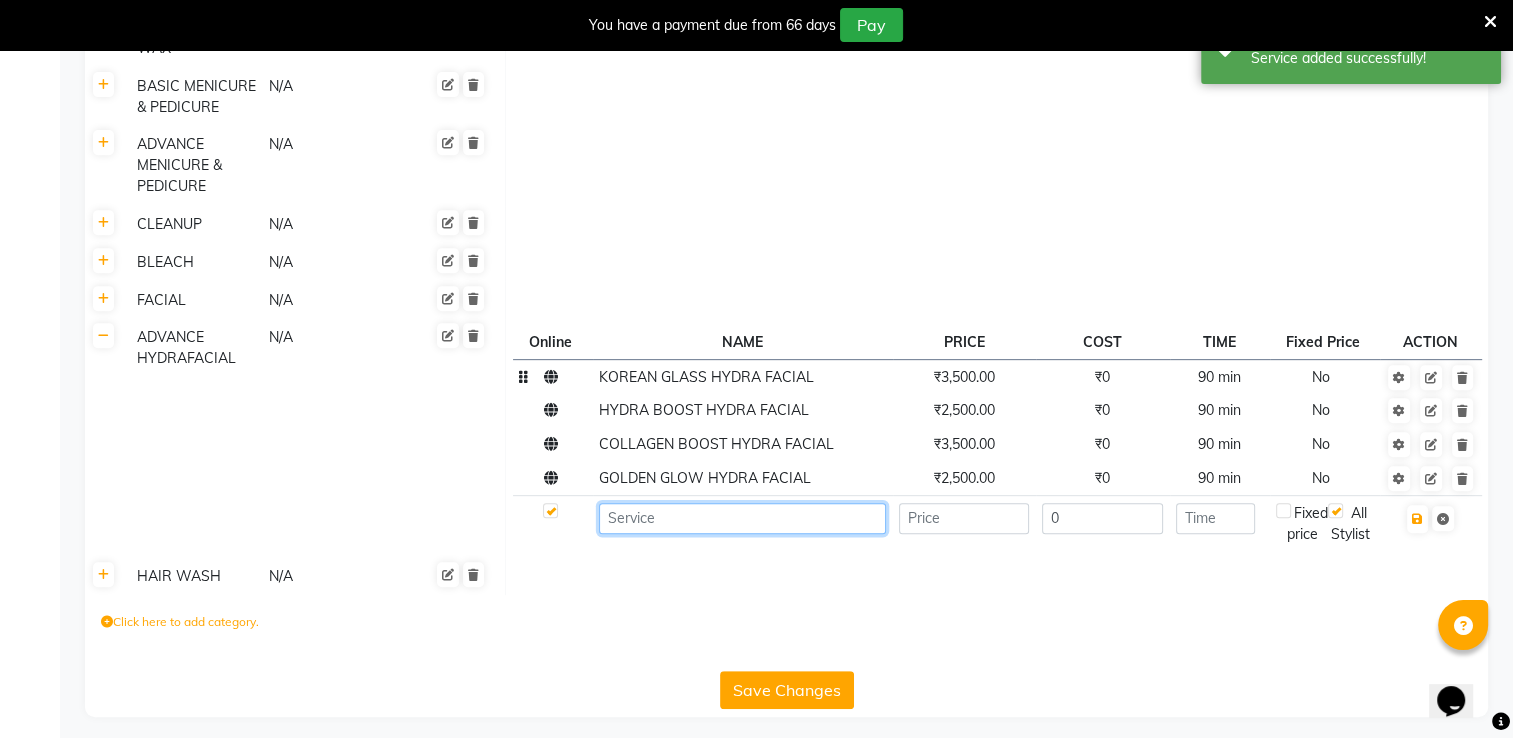 click 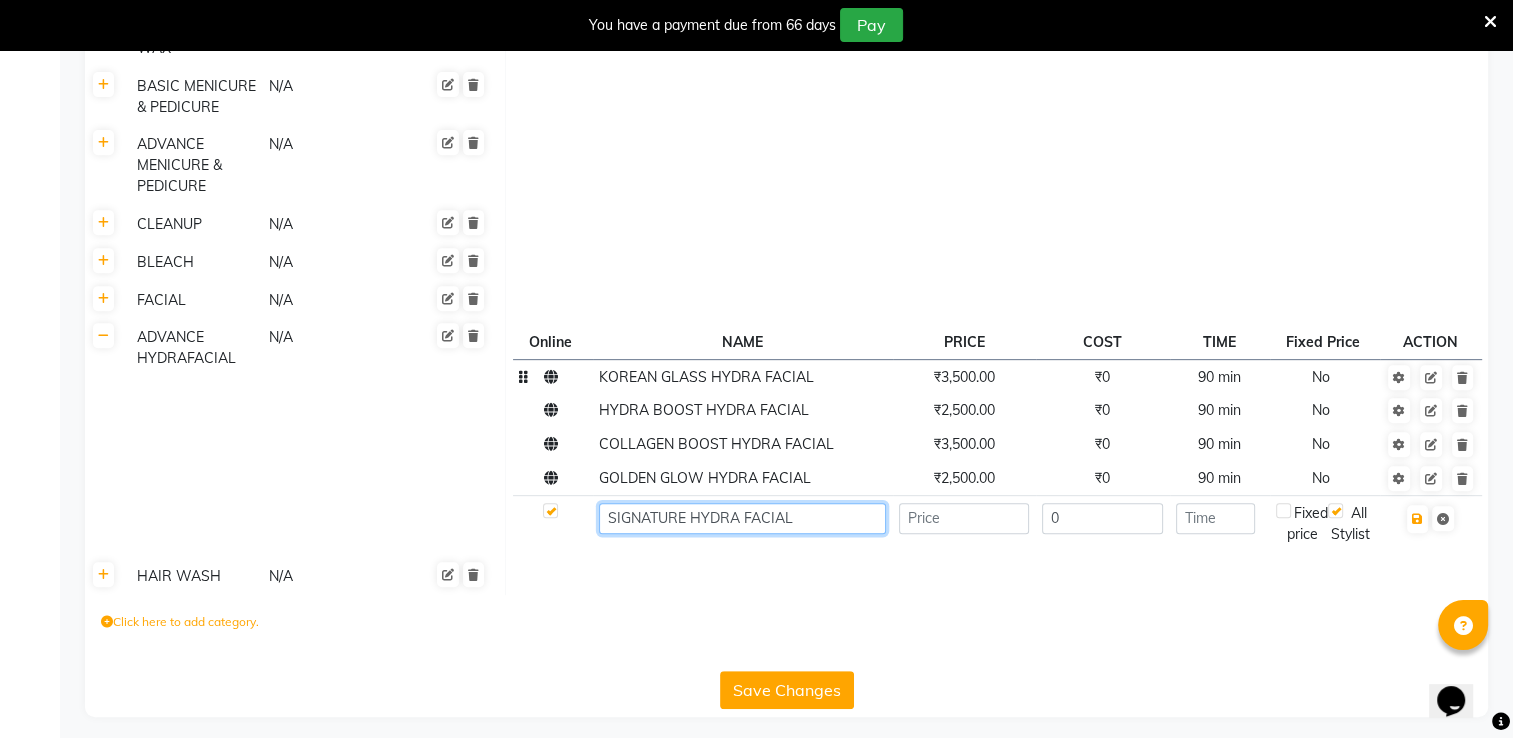 type on "SIGNATURE HYDRA FACIAL" 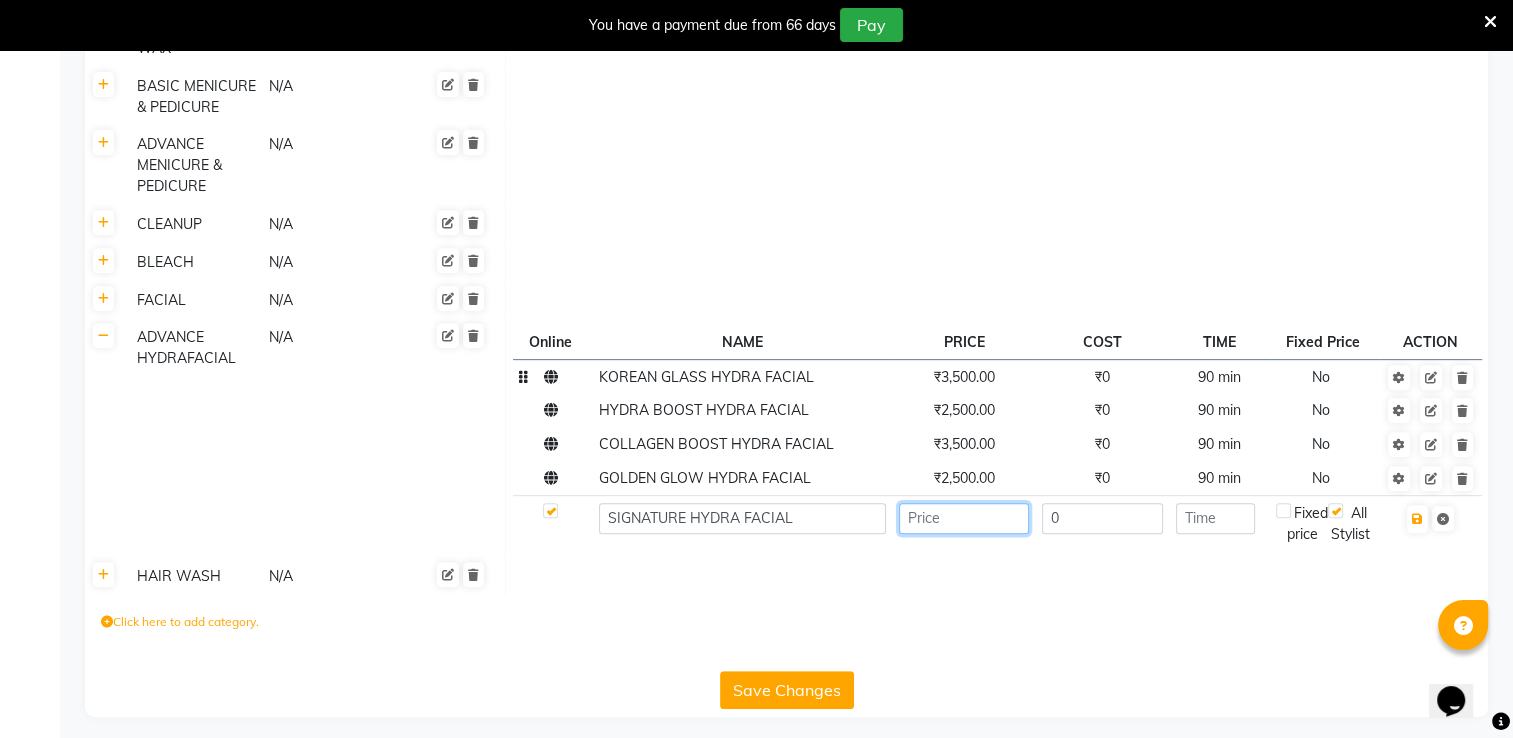 click 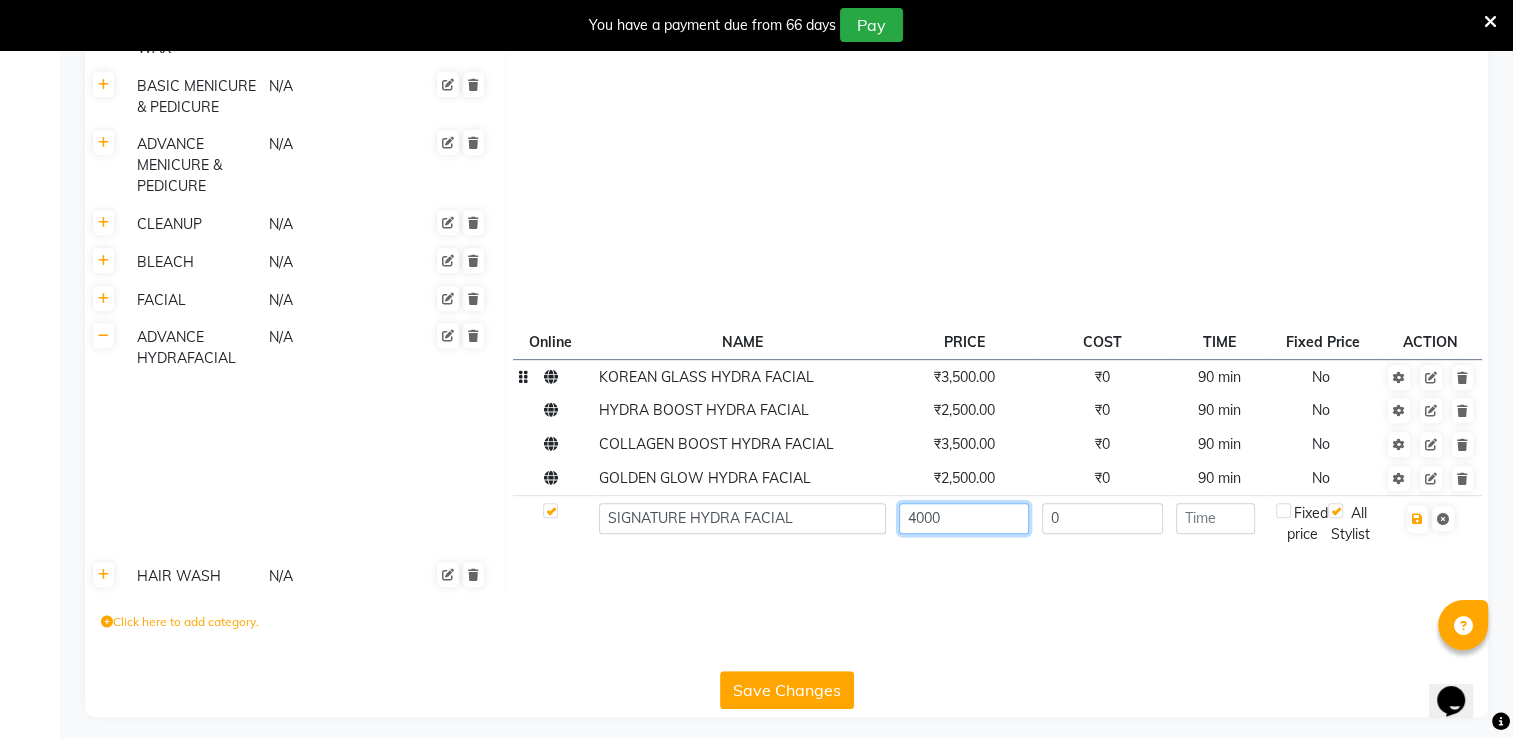 type on "4000" 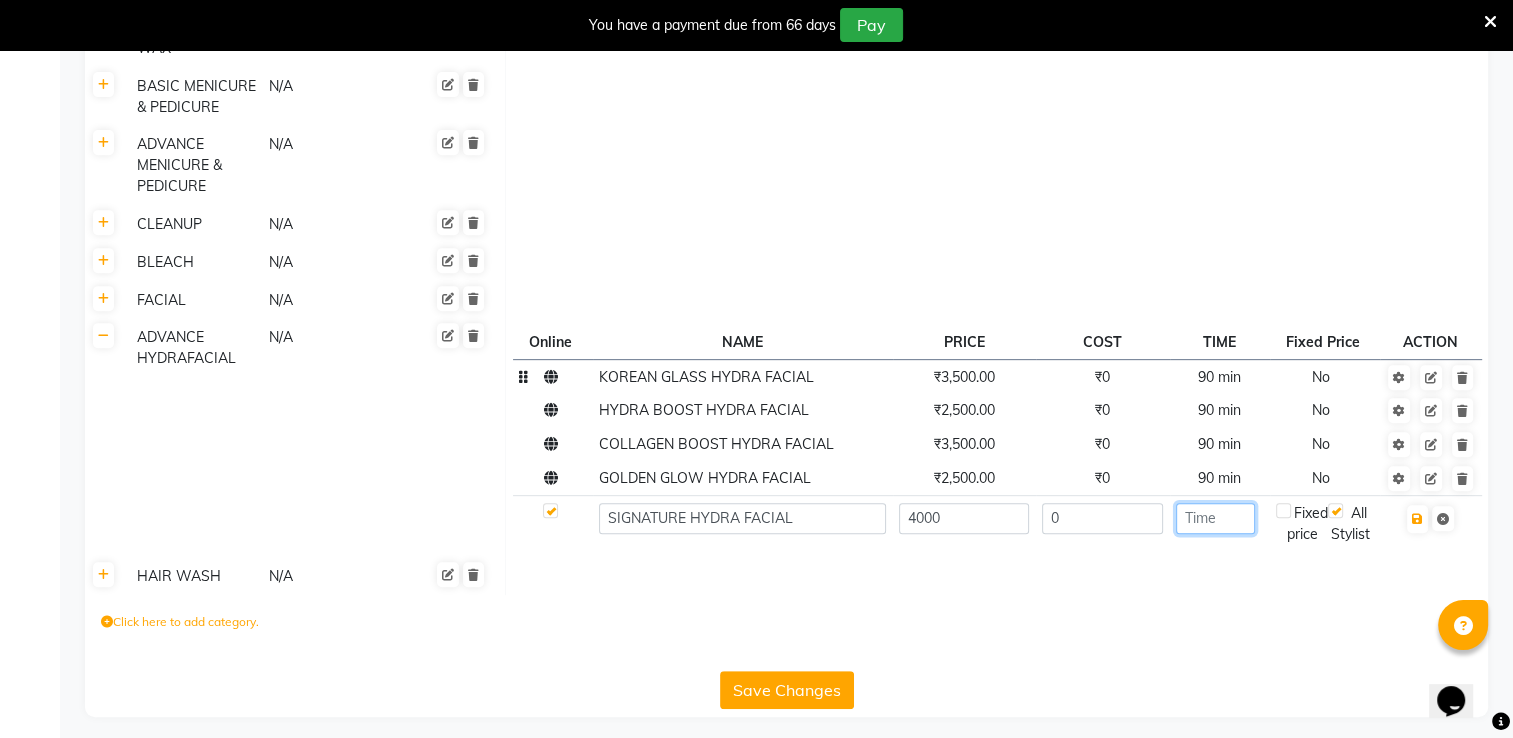 click 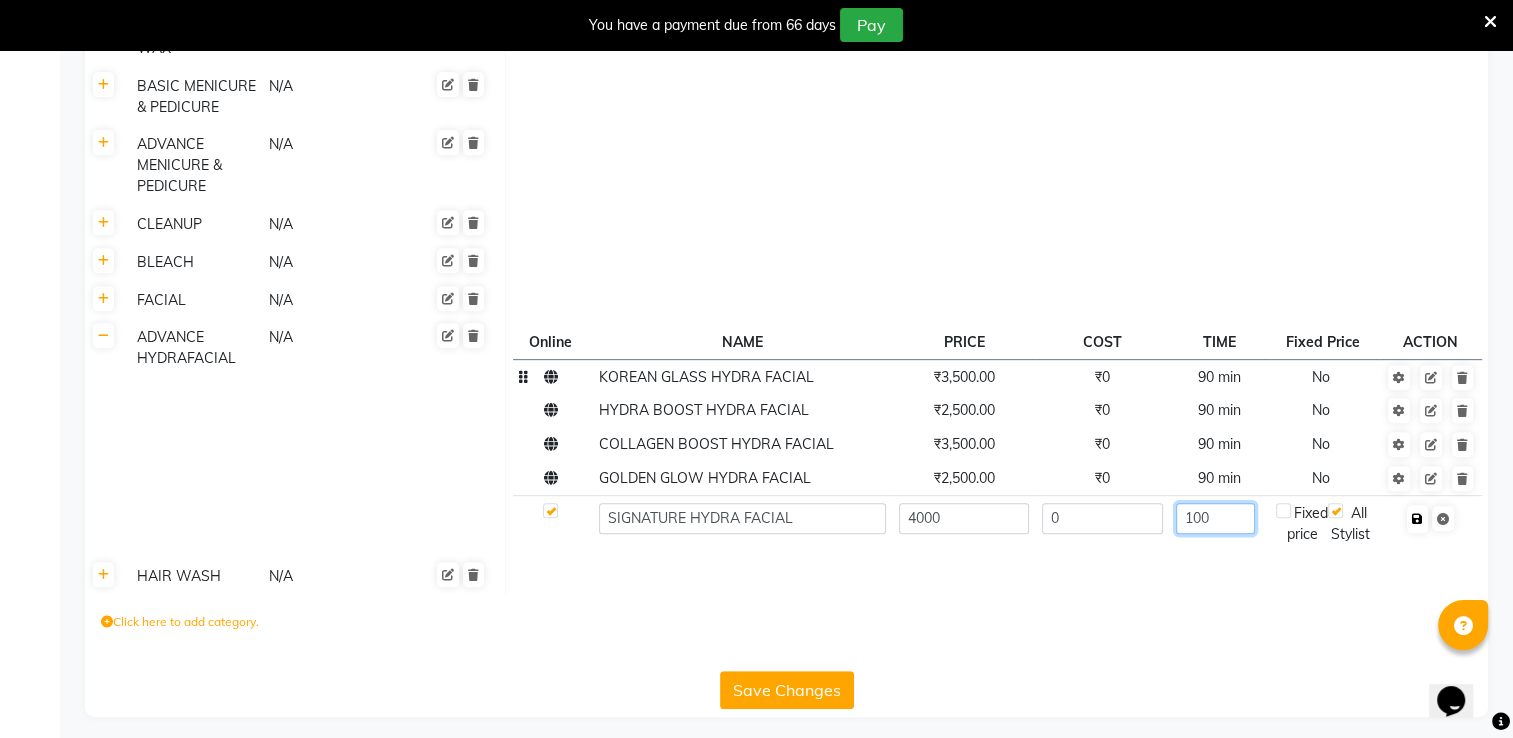 type on "100" 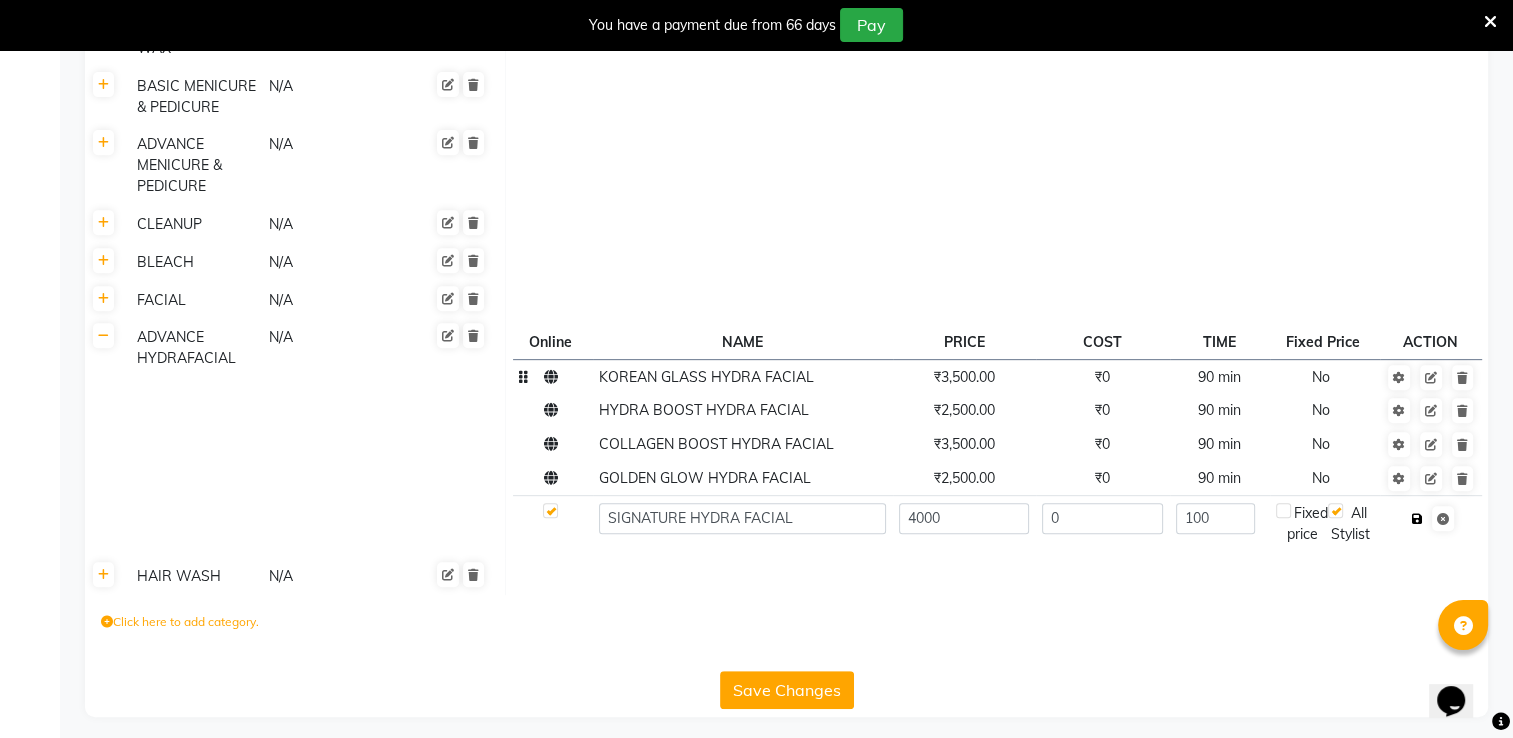 click at bounding box center (1417, 519) 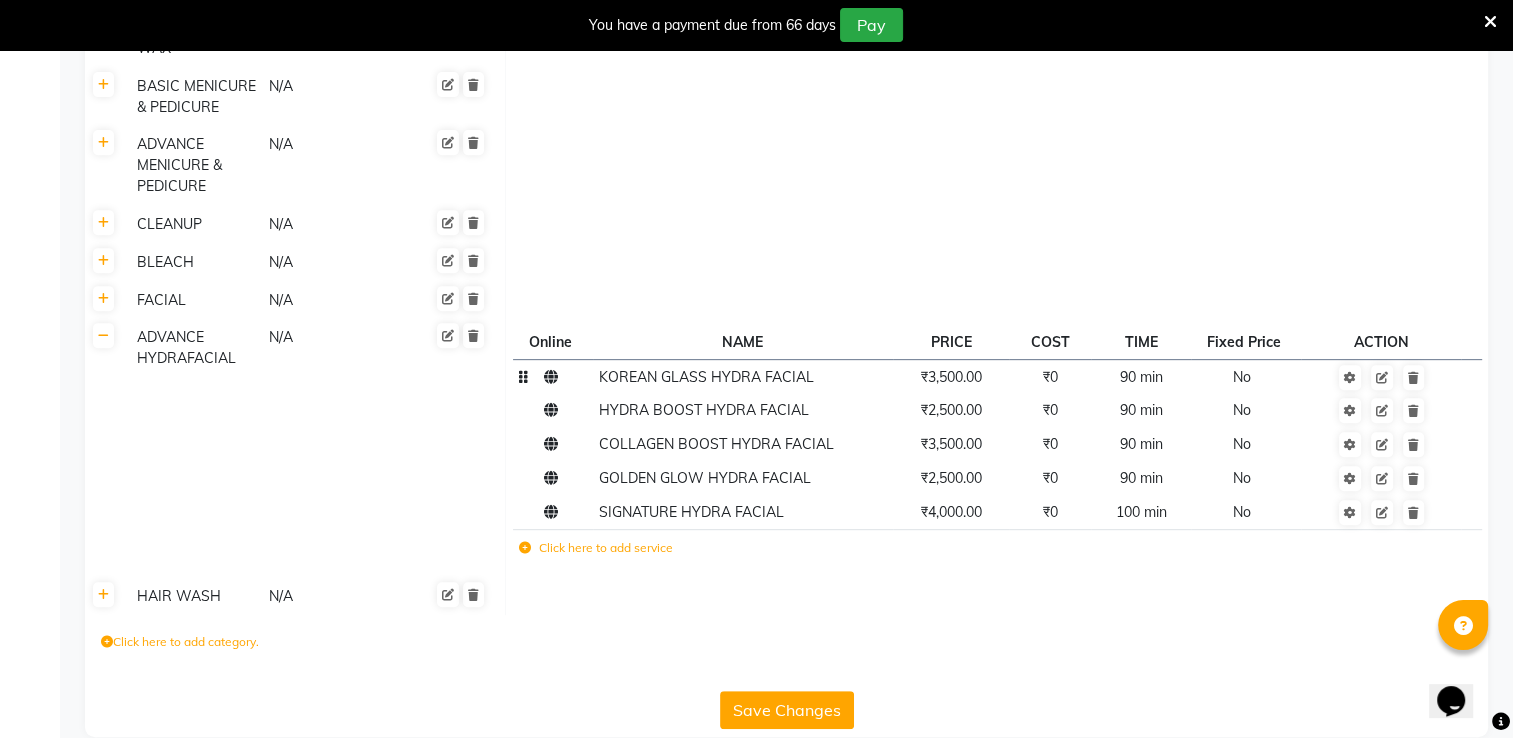click on "Click here to add service" 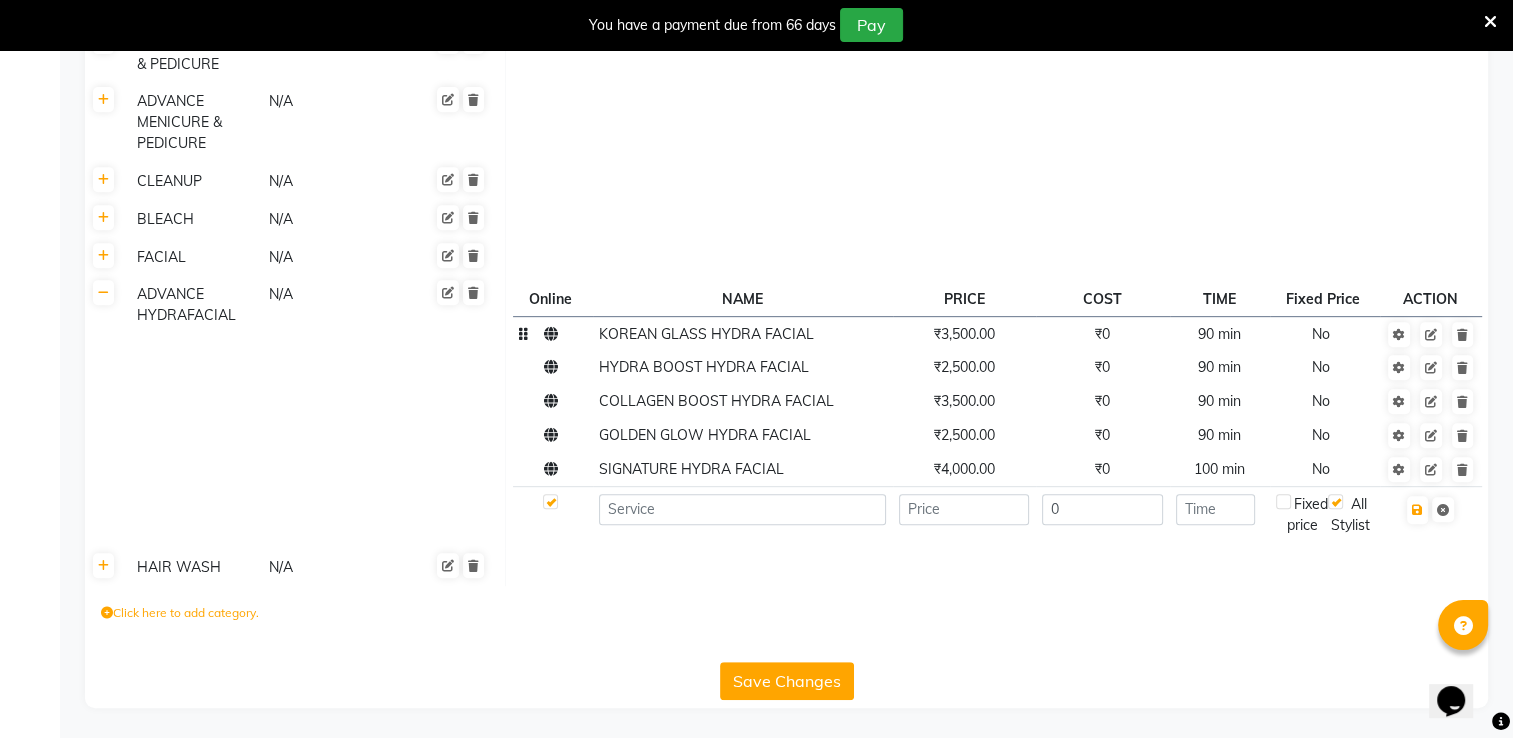 scroll, scrollTop: 860, scrollLeft: 0, axis: vertical 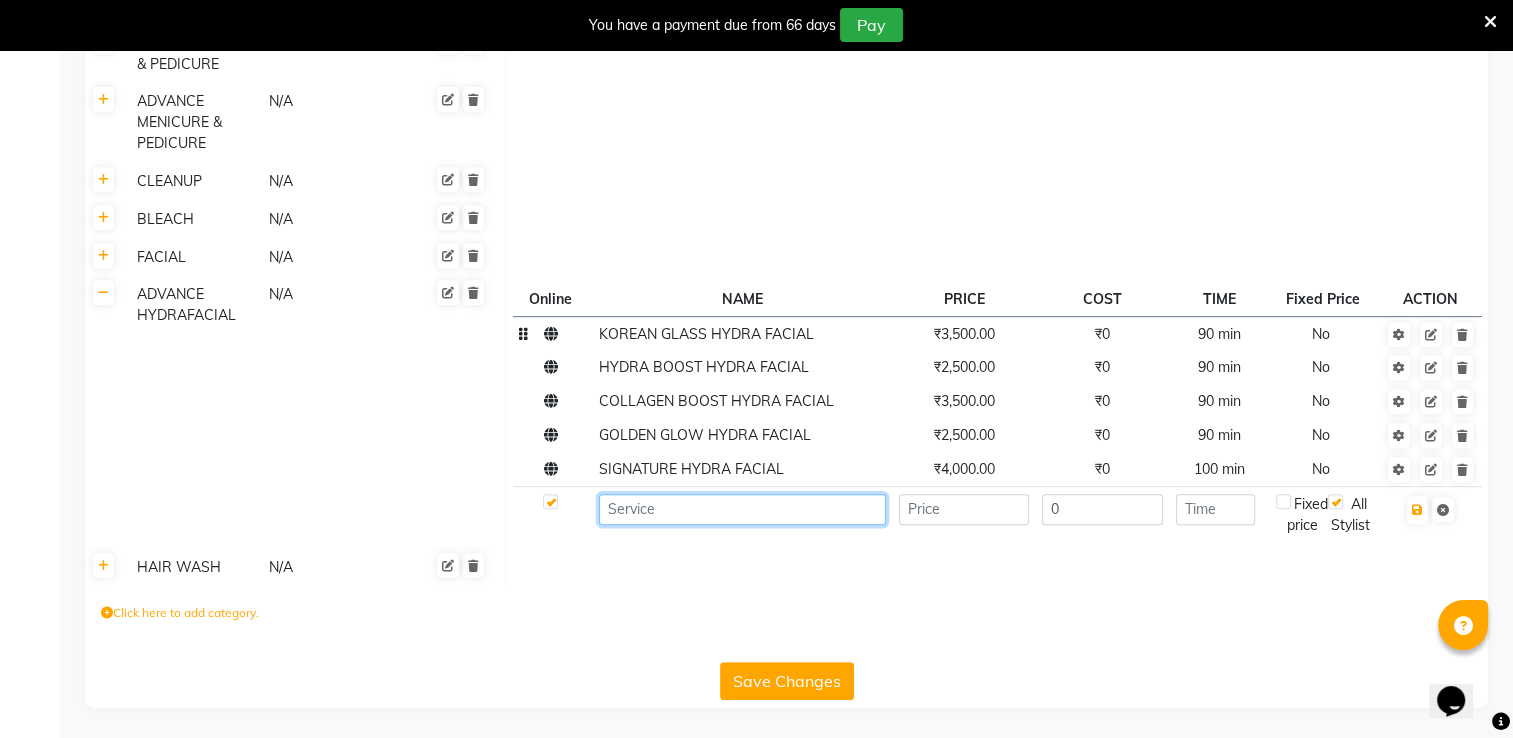 click 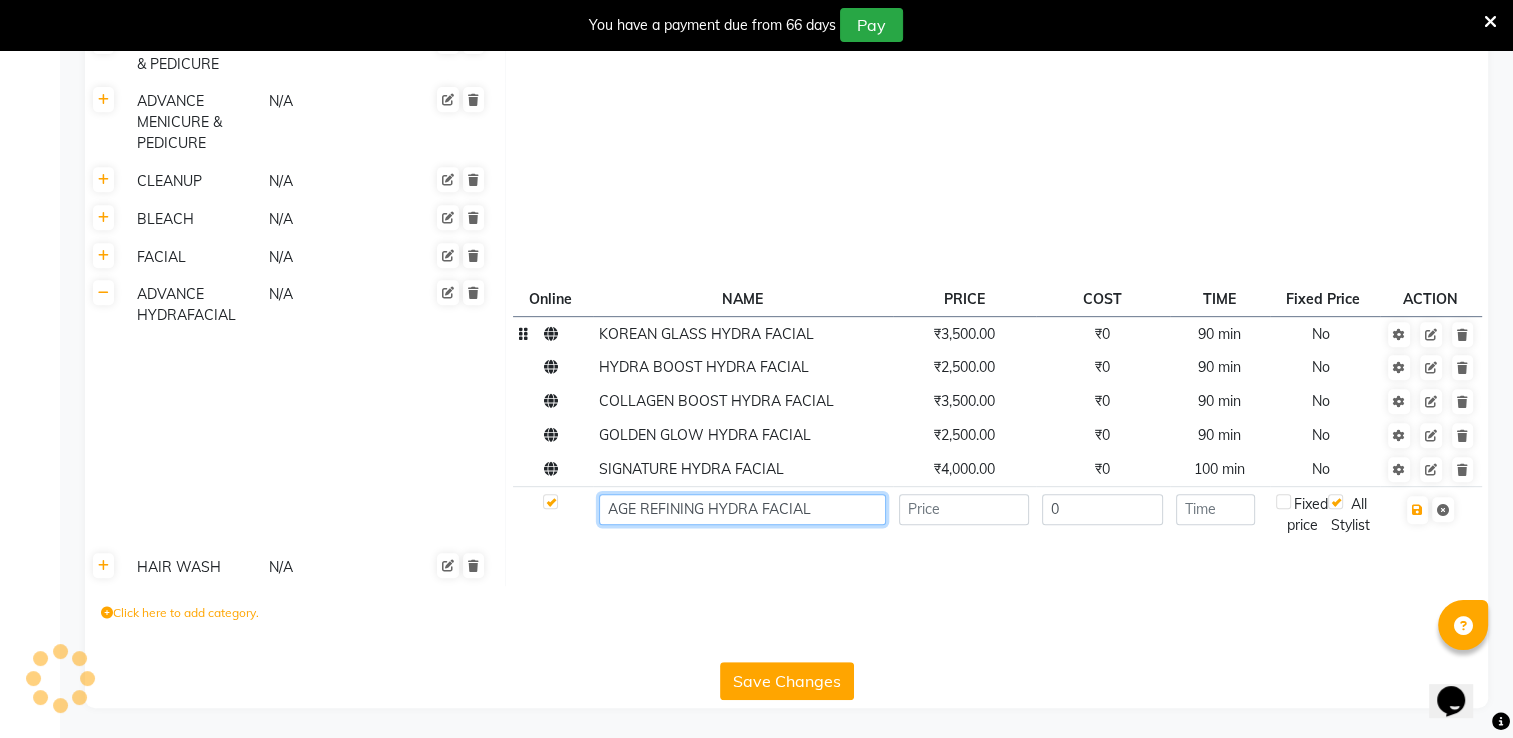 type on "AGE REFINING HYDRA FACIAL" 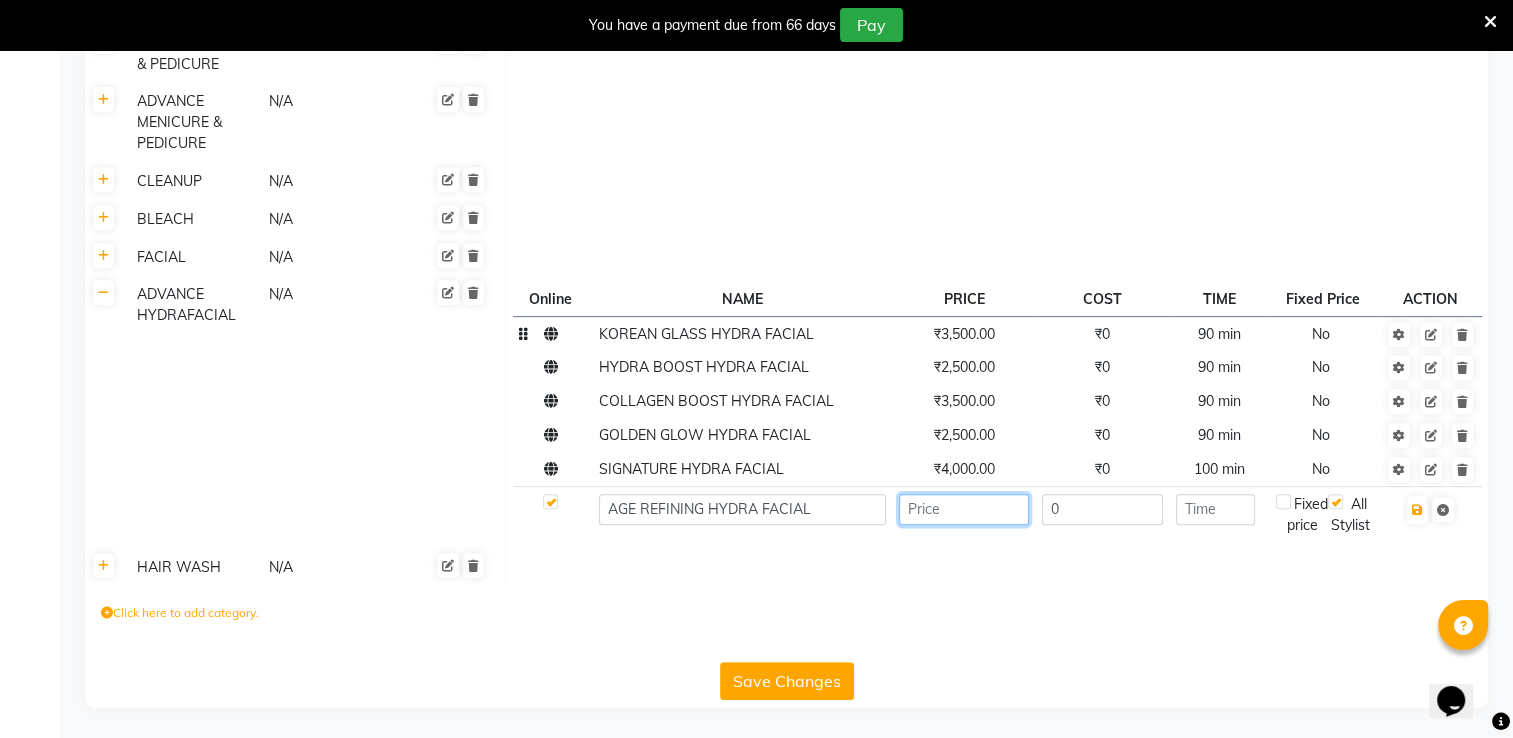 click 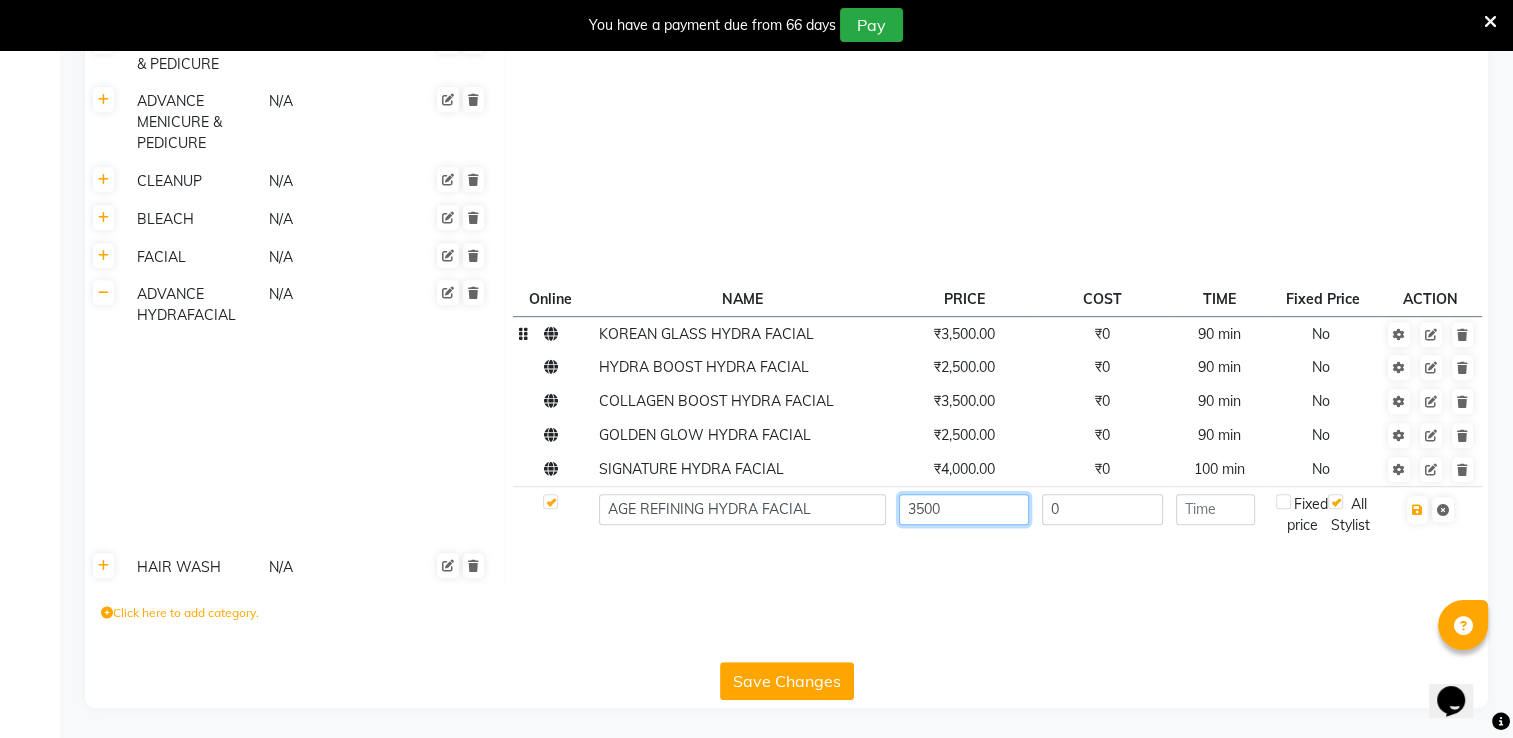type on "3500" 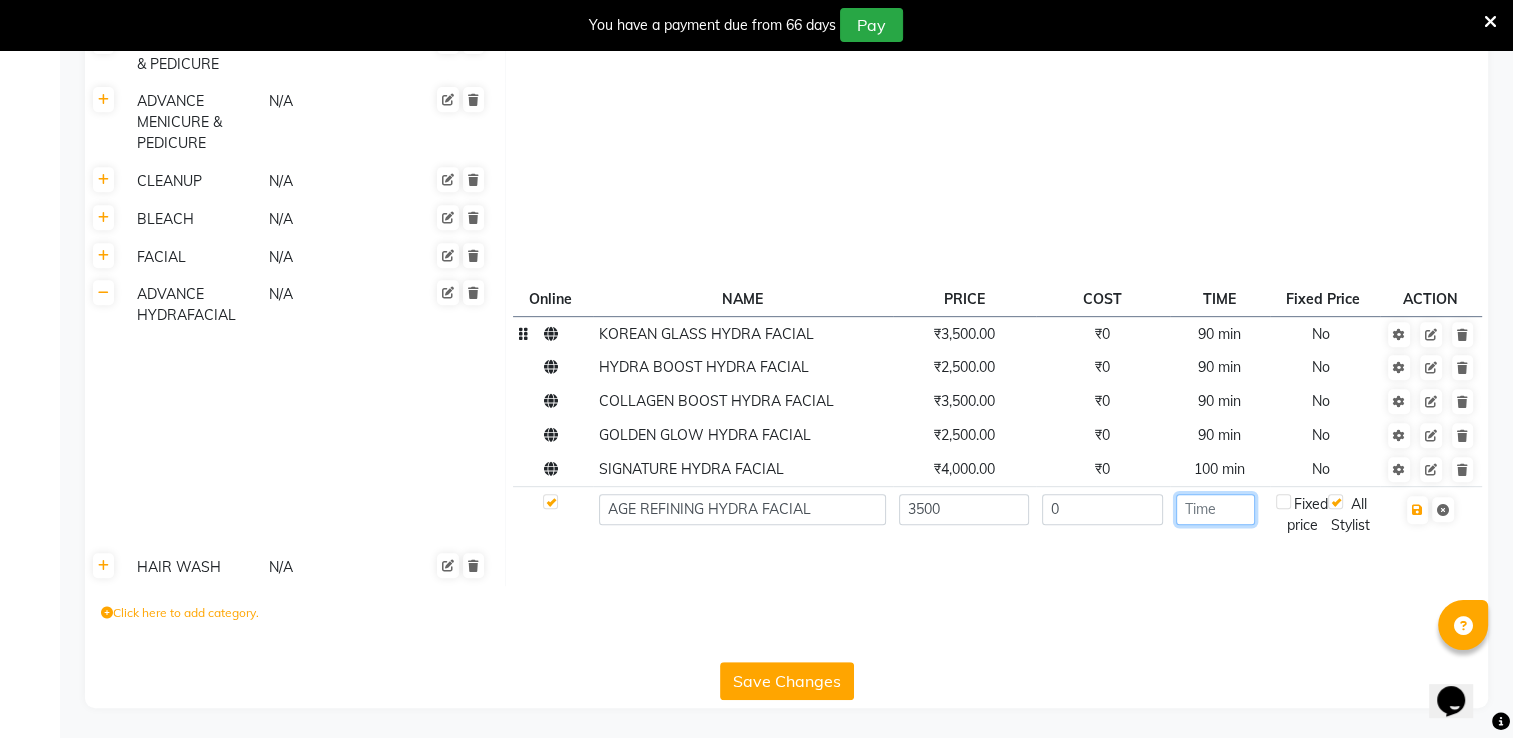 click 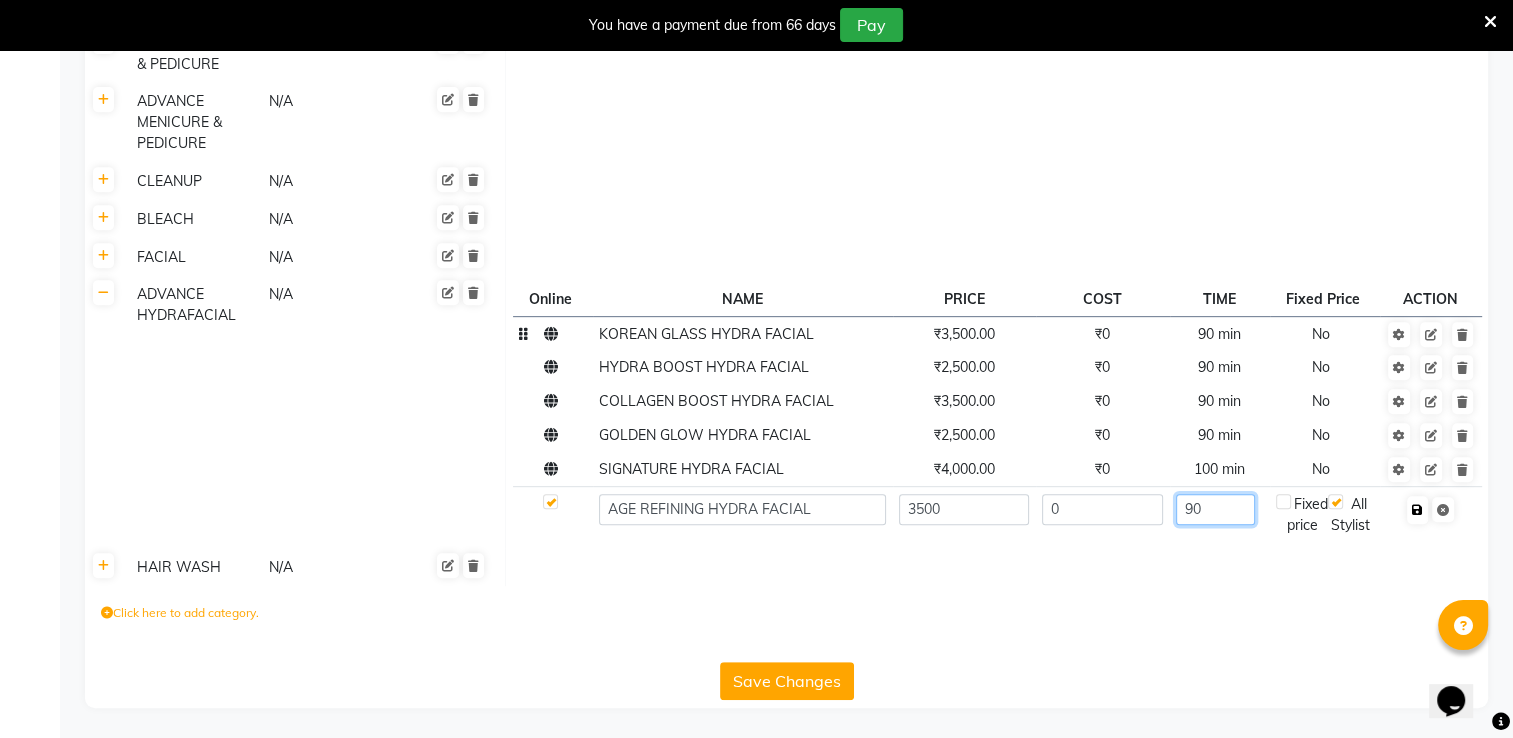 type on "90" 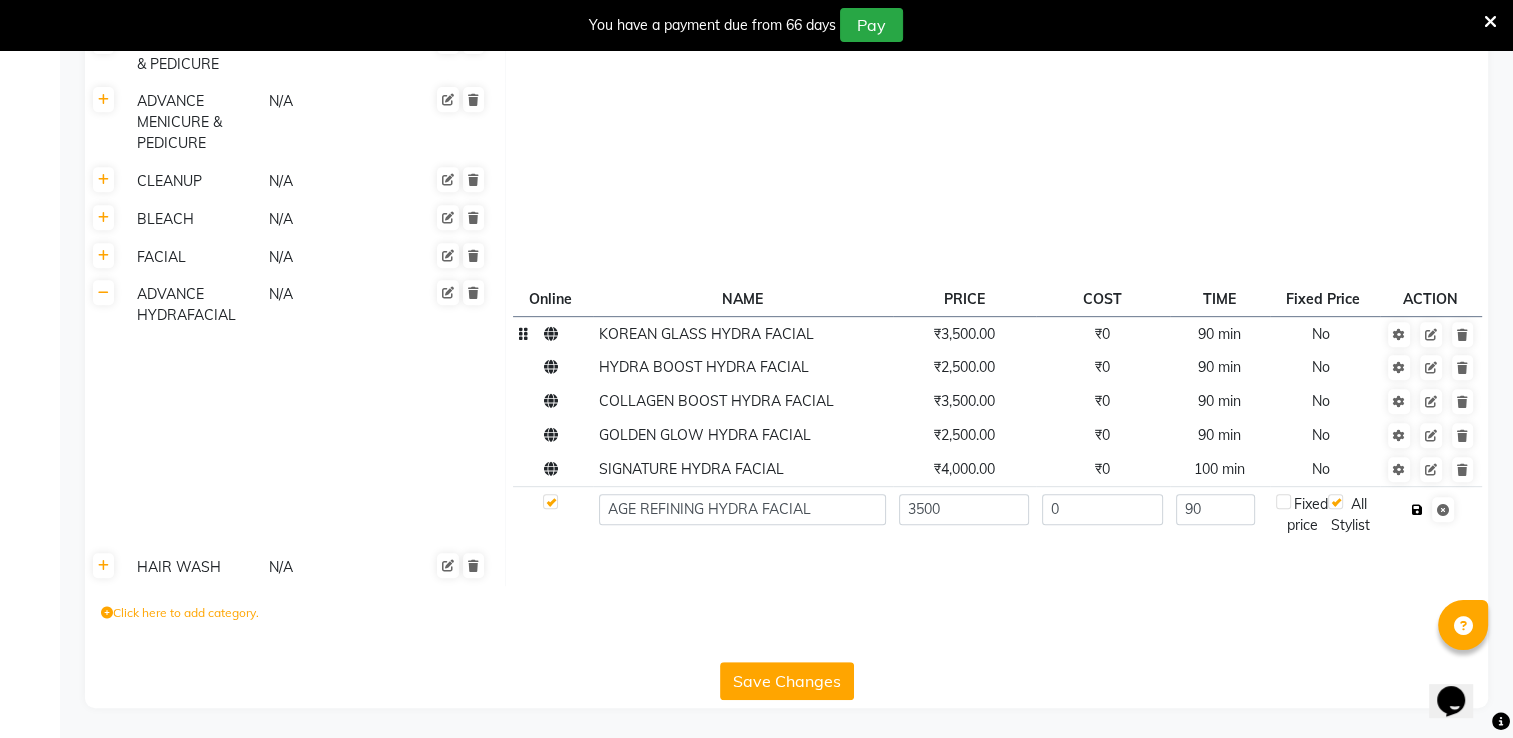 click at bounding box center (1417, 510) 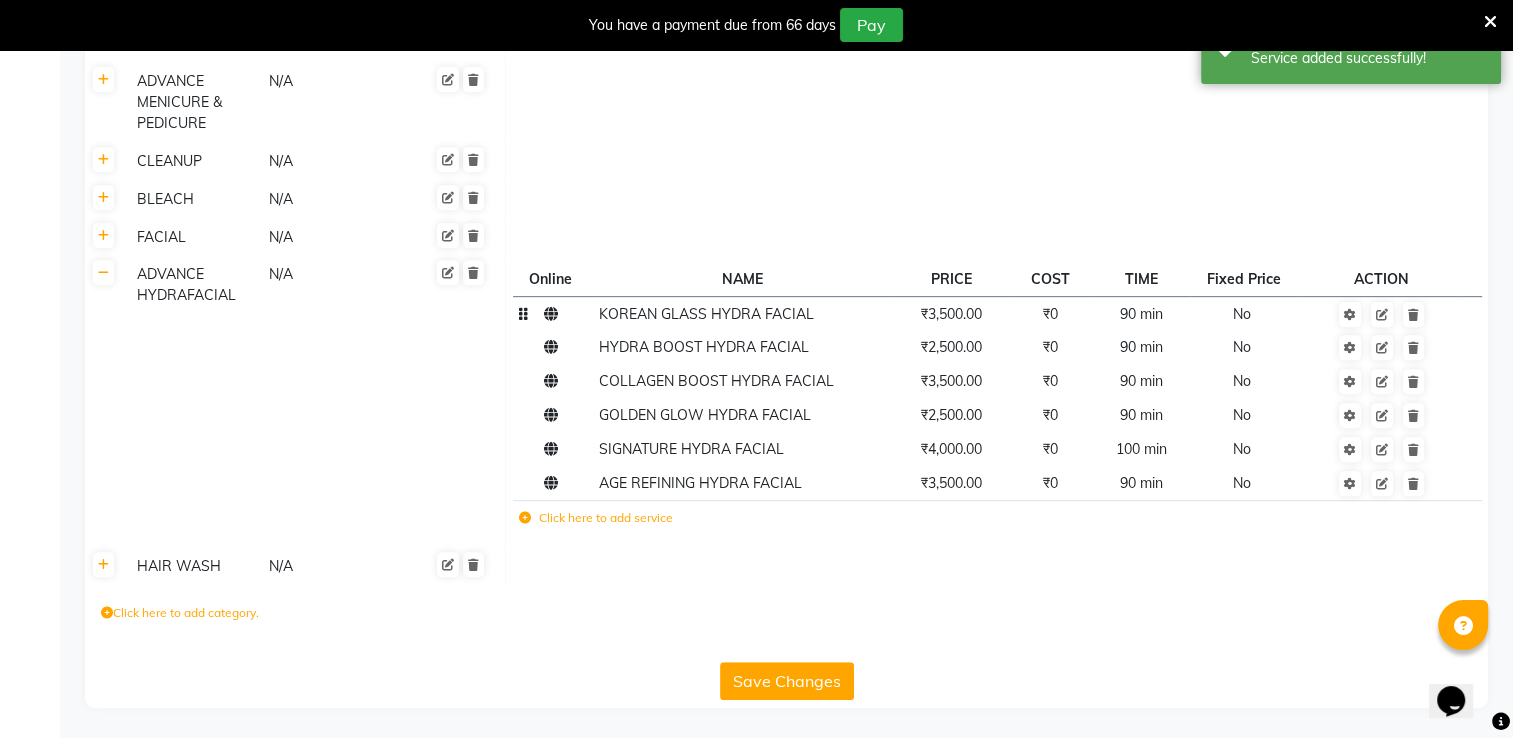 click on "Click here to add service" 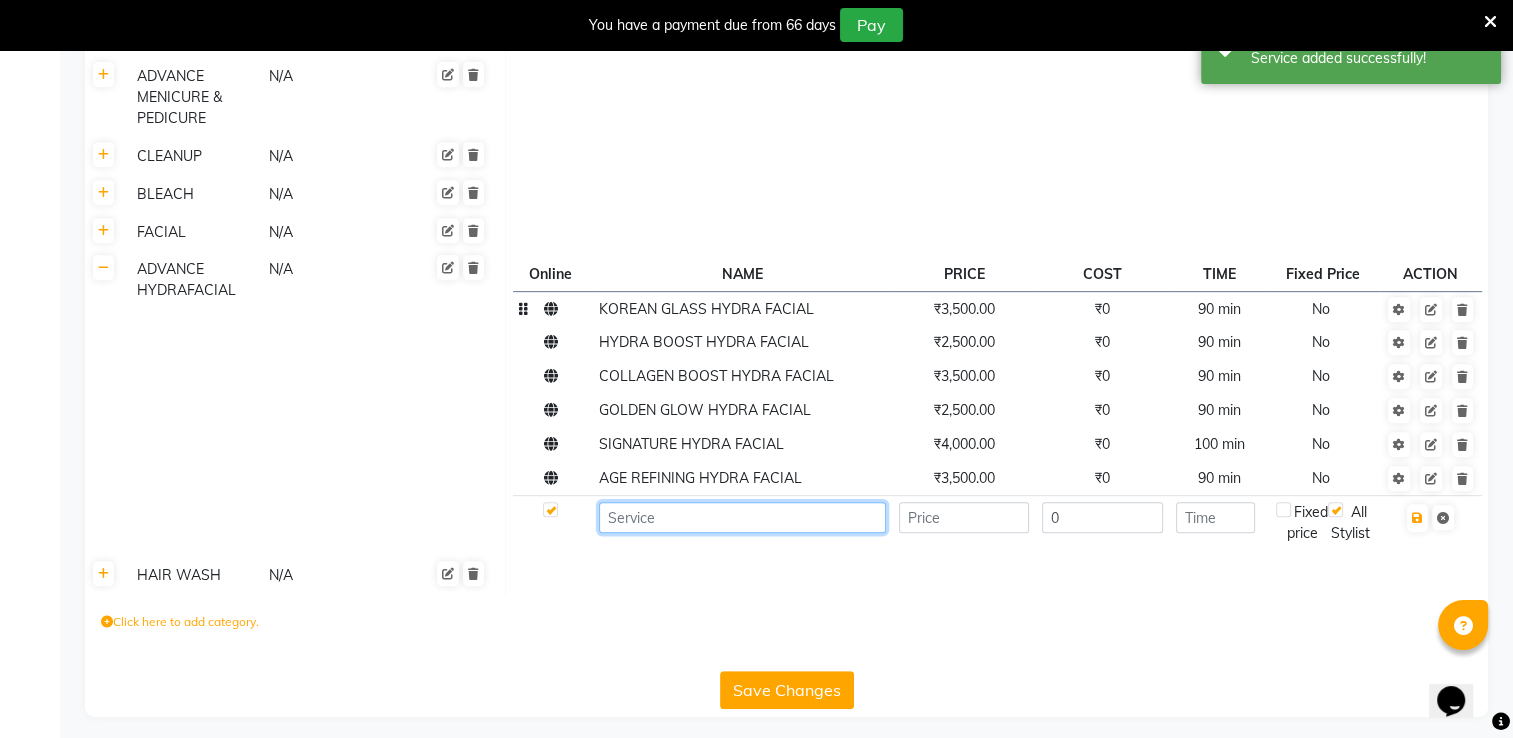 click 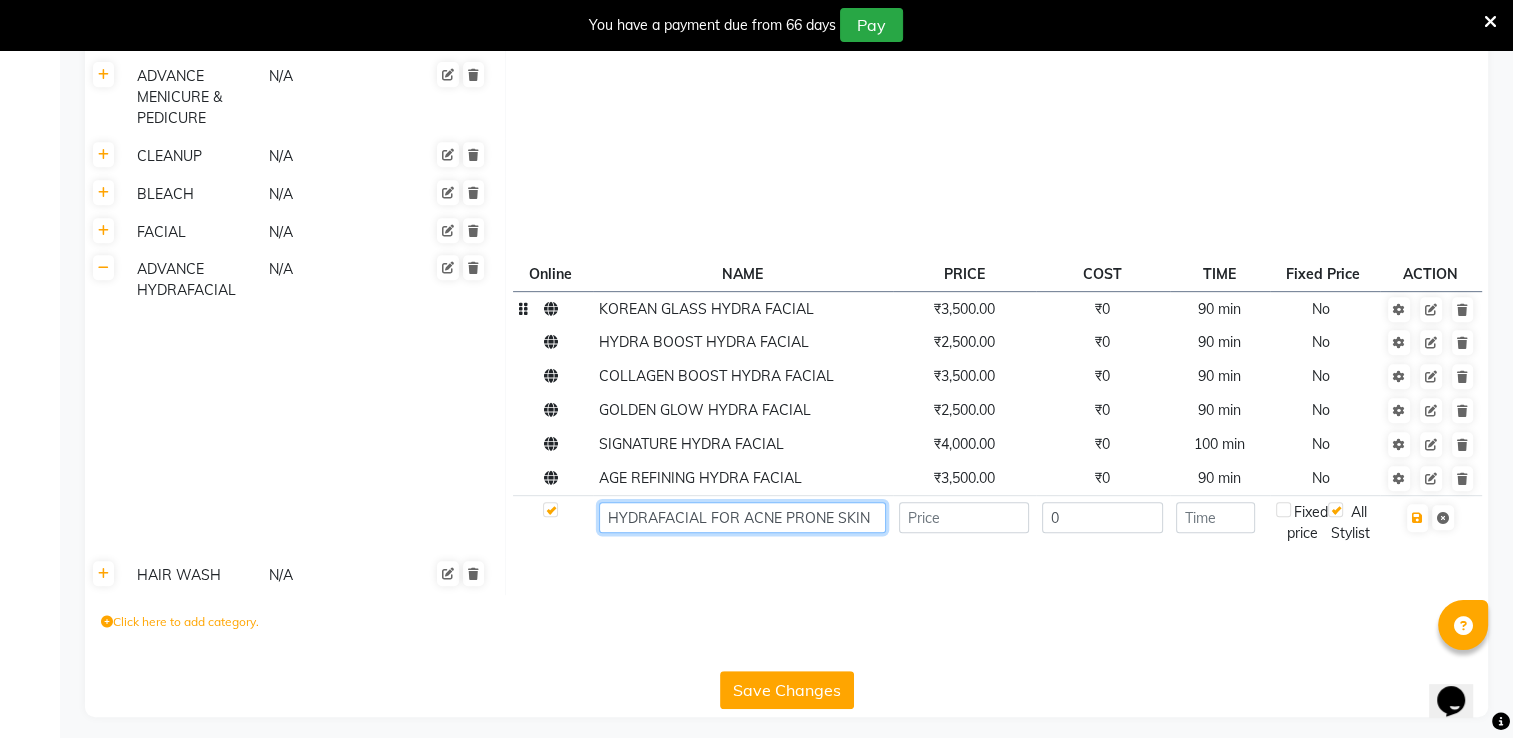 type on "HYDRAFACIAL FOR ACNE PRONE SKIN" 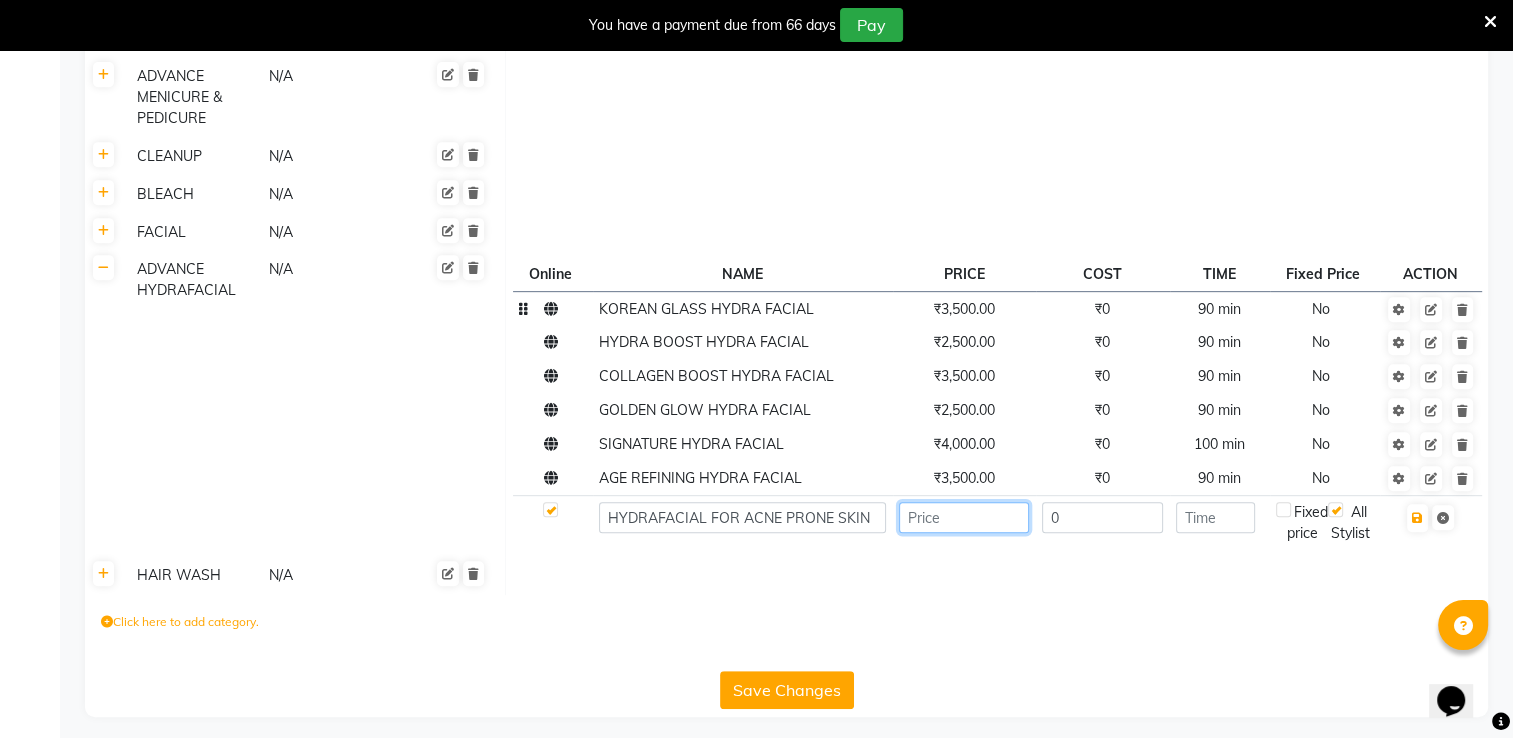 click 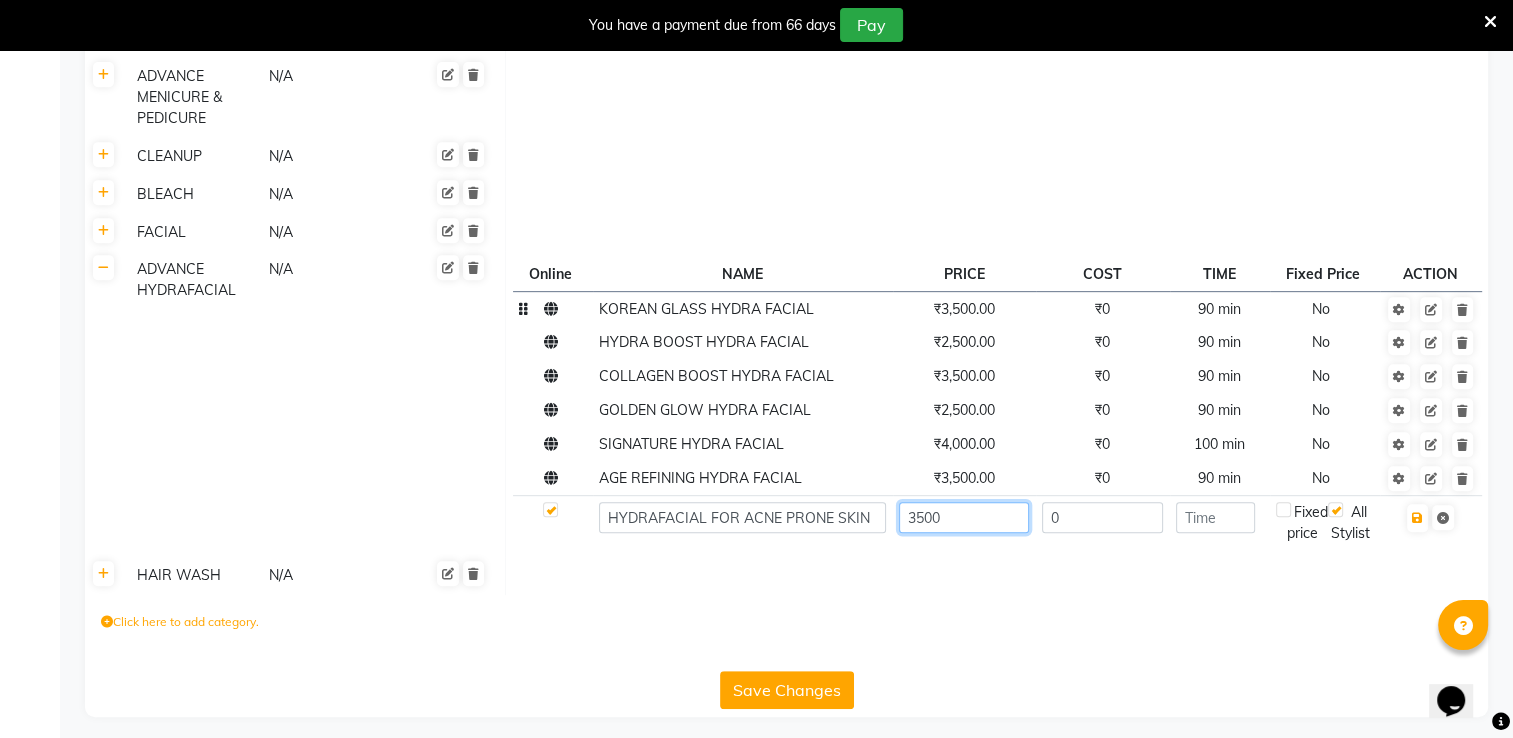 type on "3500" 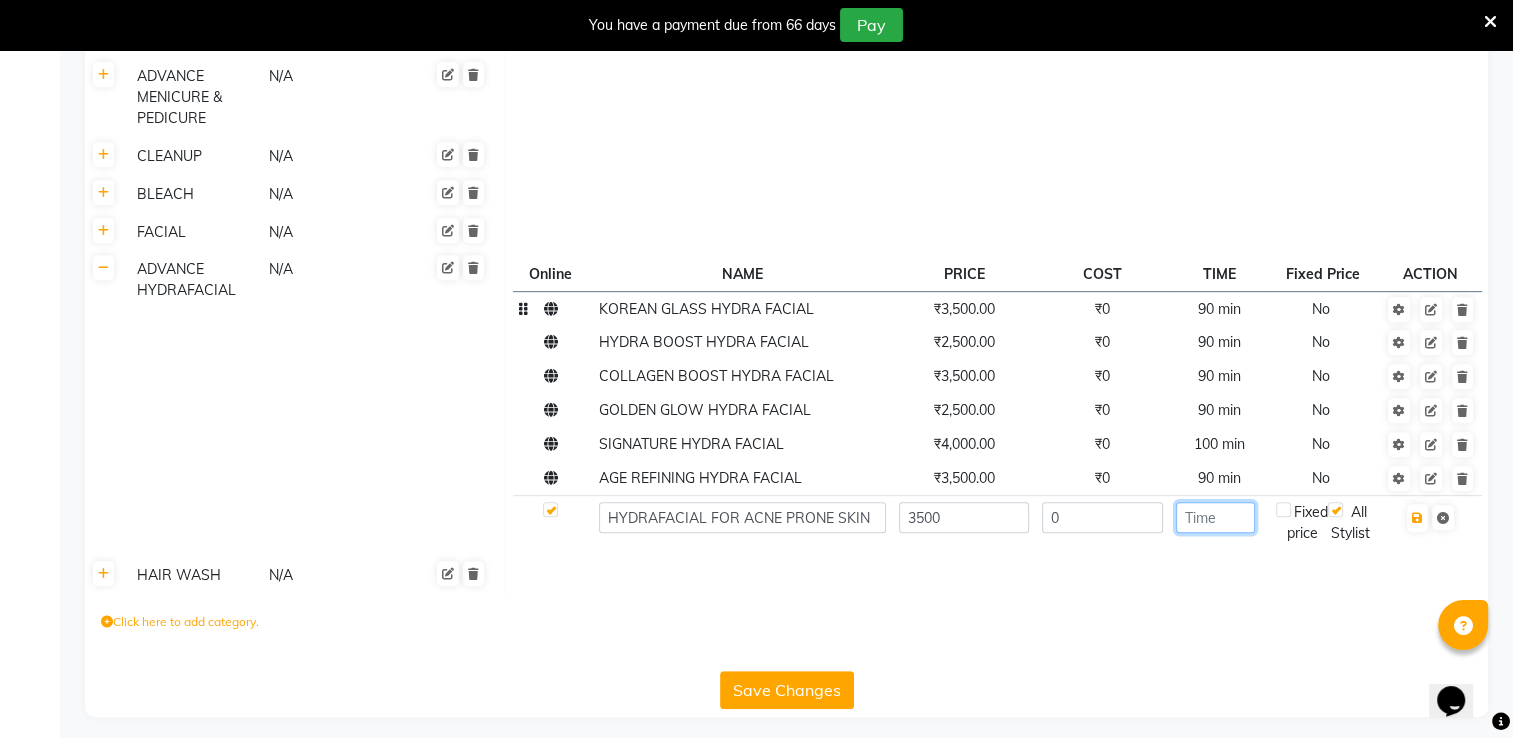 click 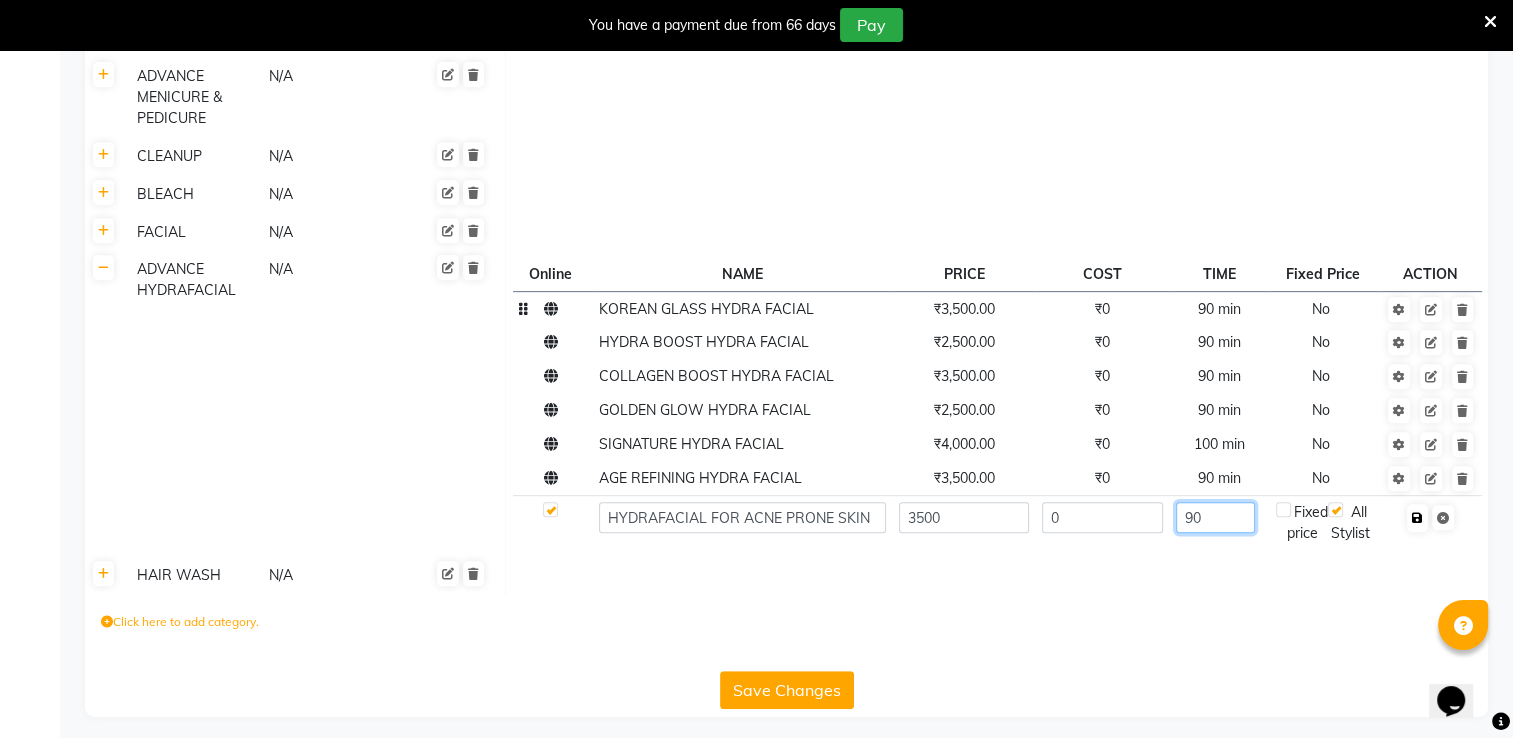 type on "90" 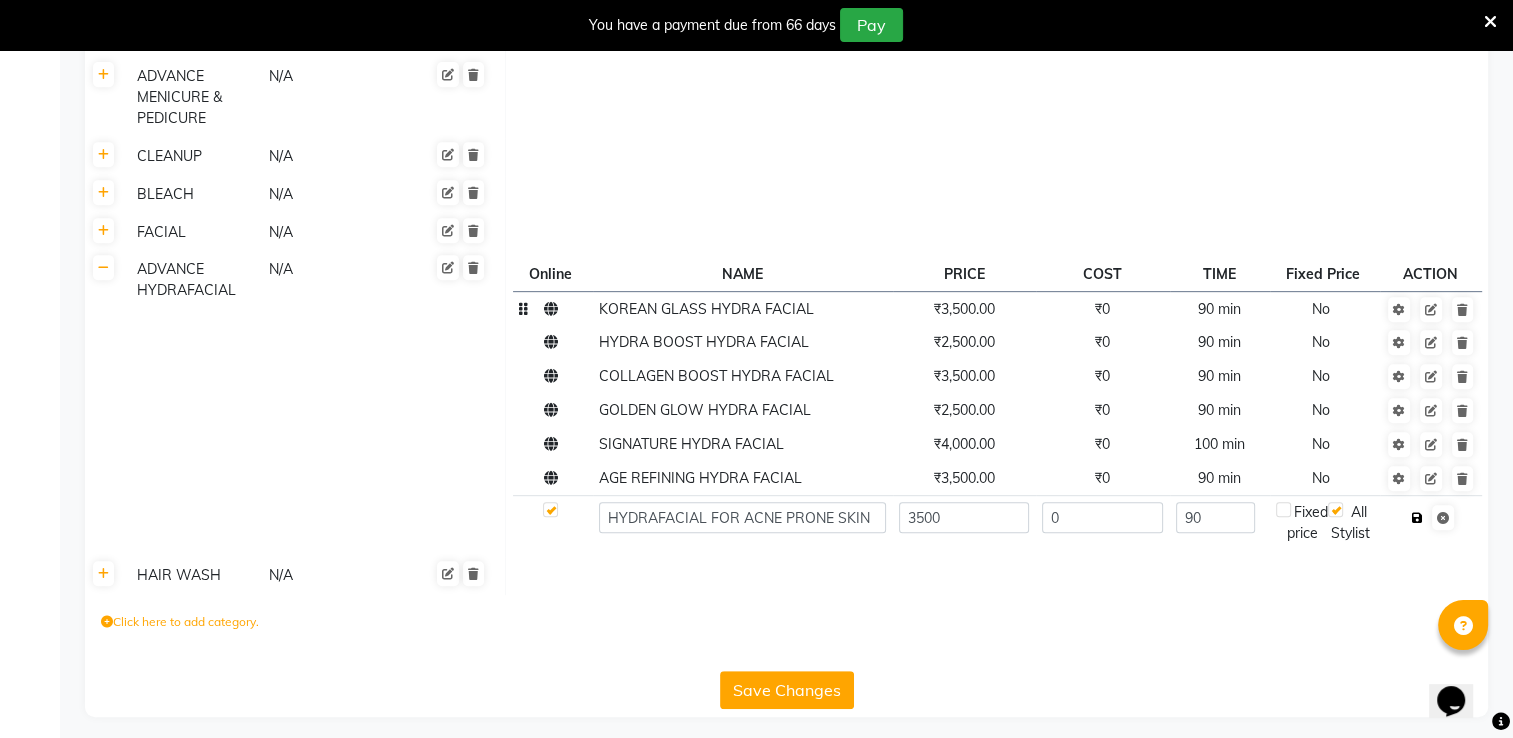 click at bounding box center [1417, 518] 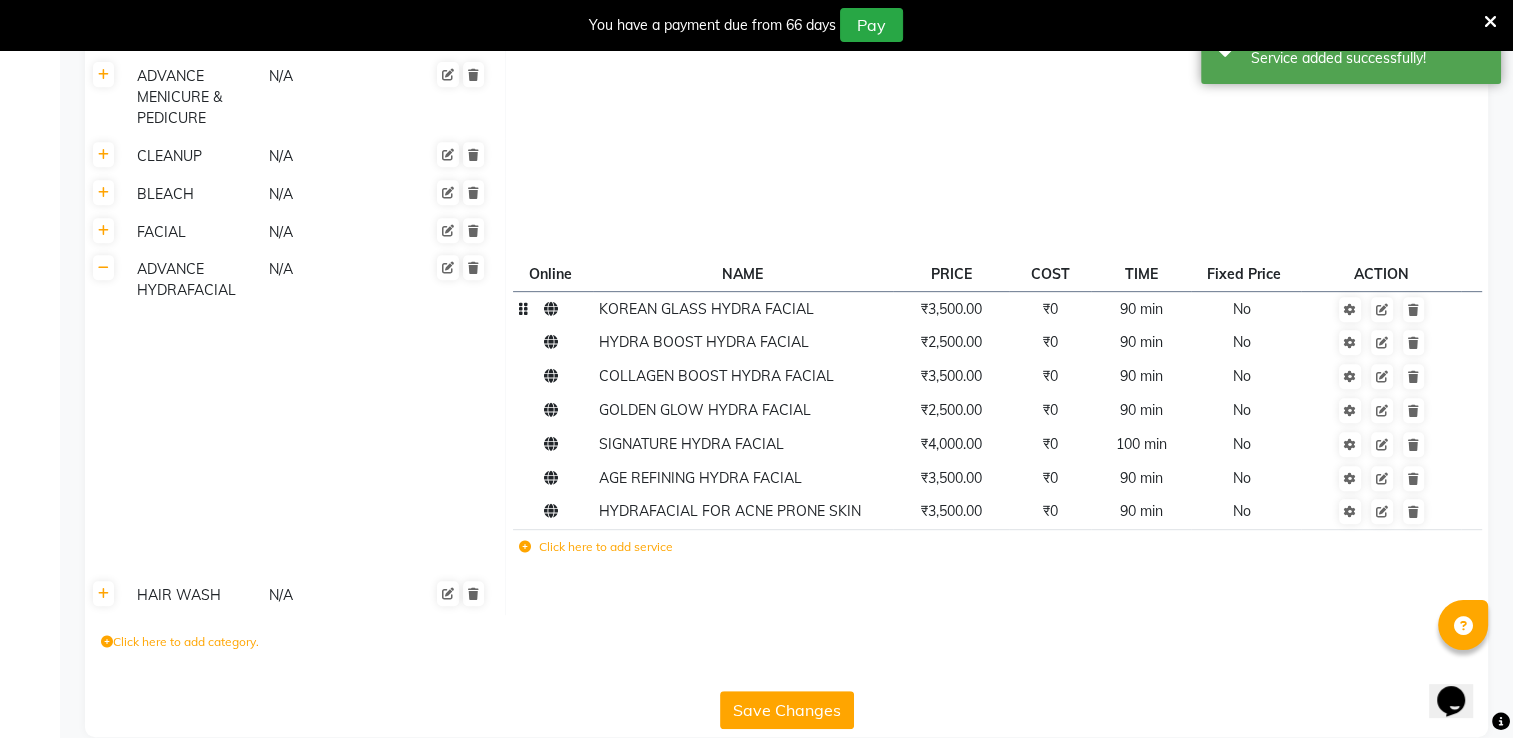 click on "Click here to add service" 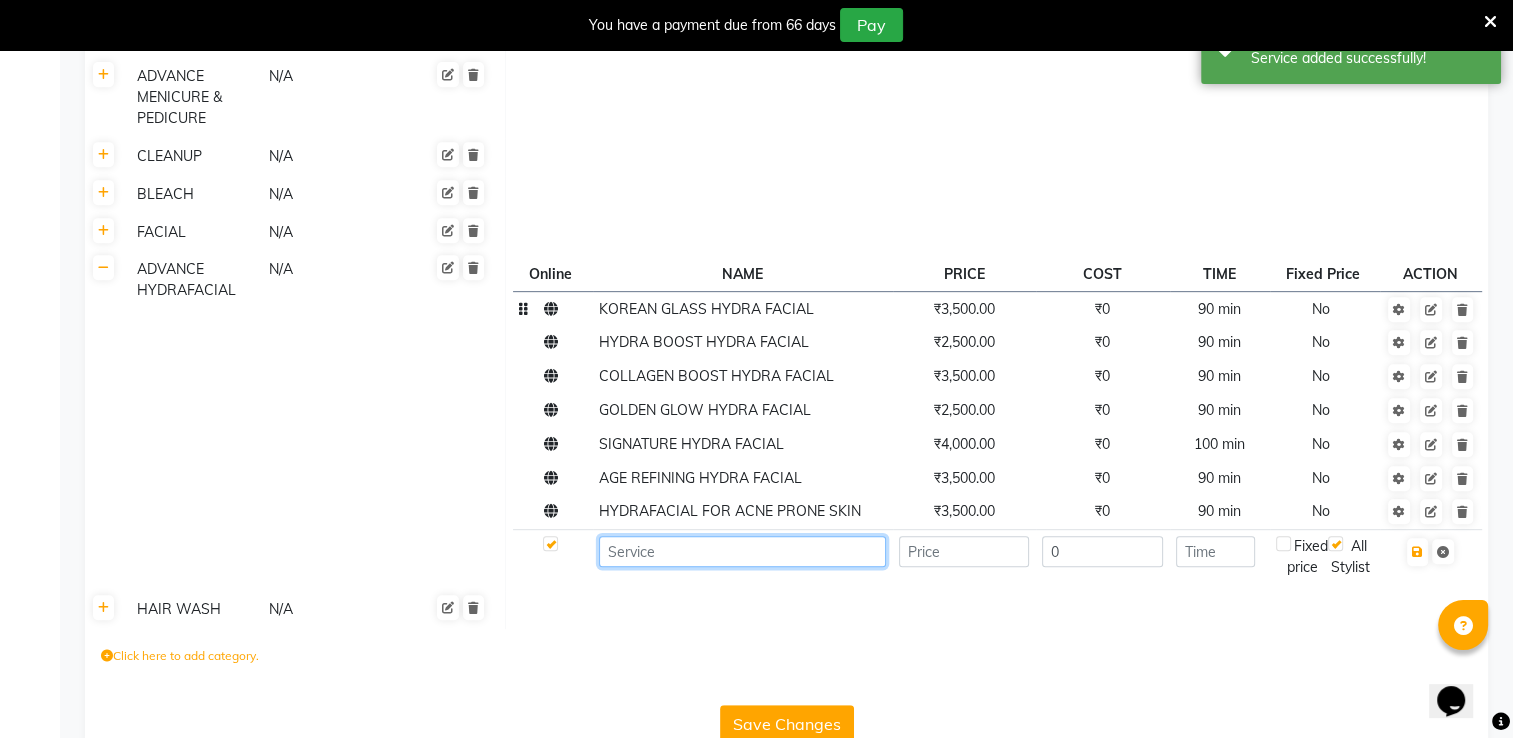 click 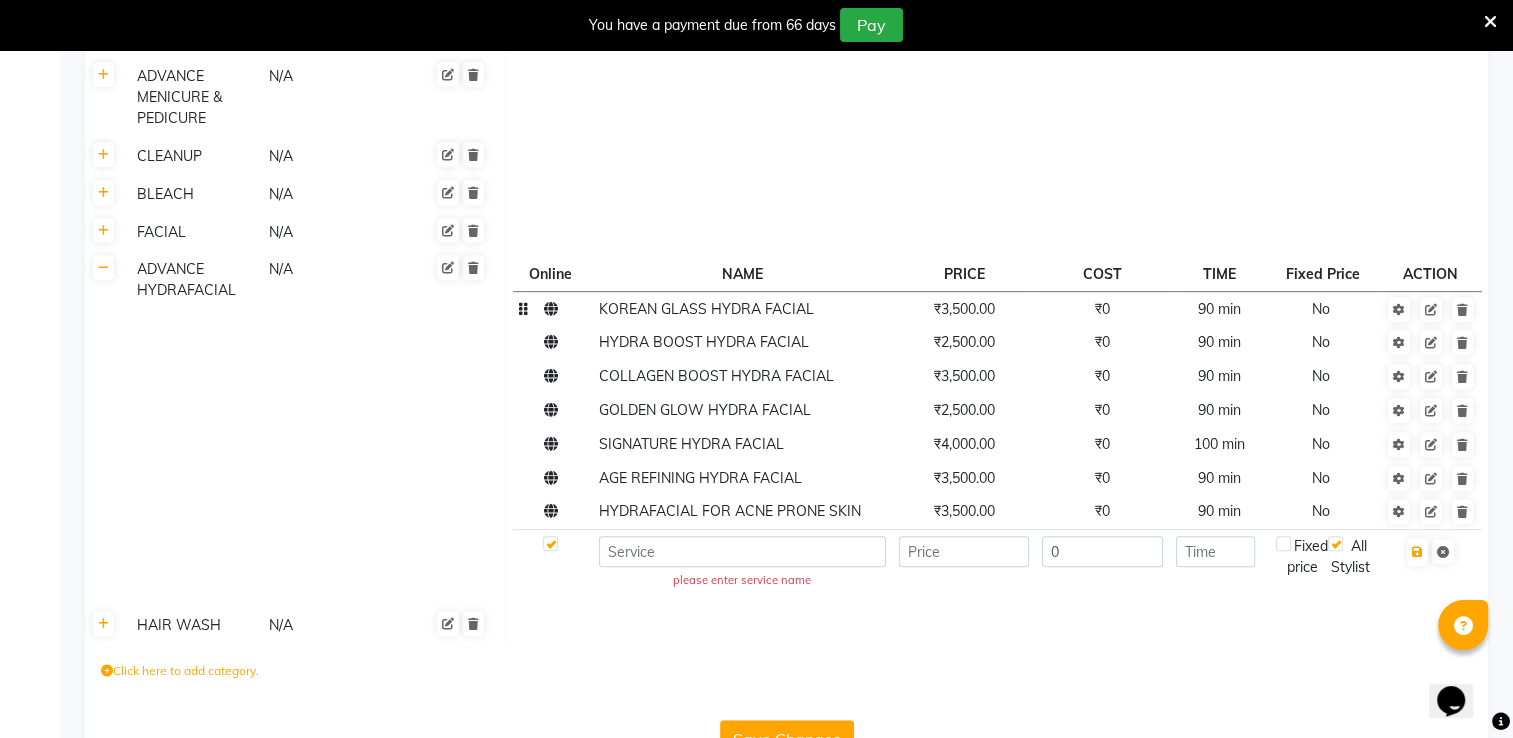 click 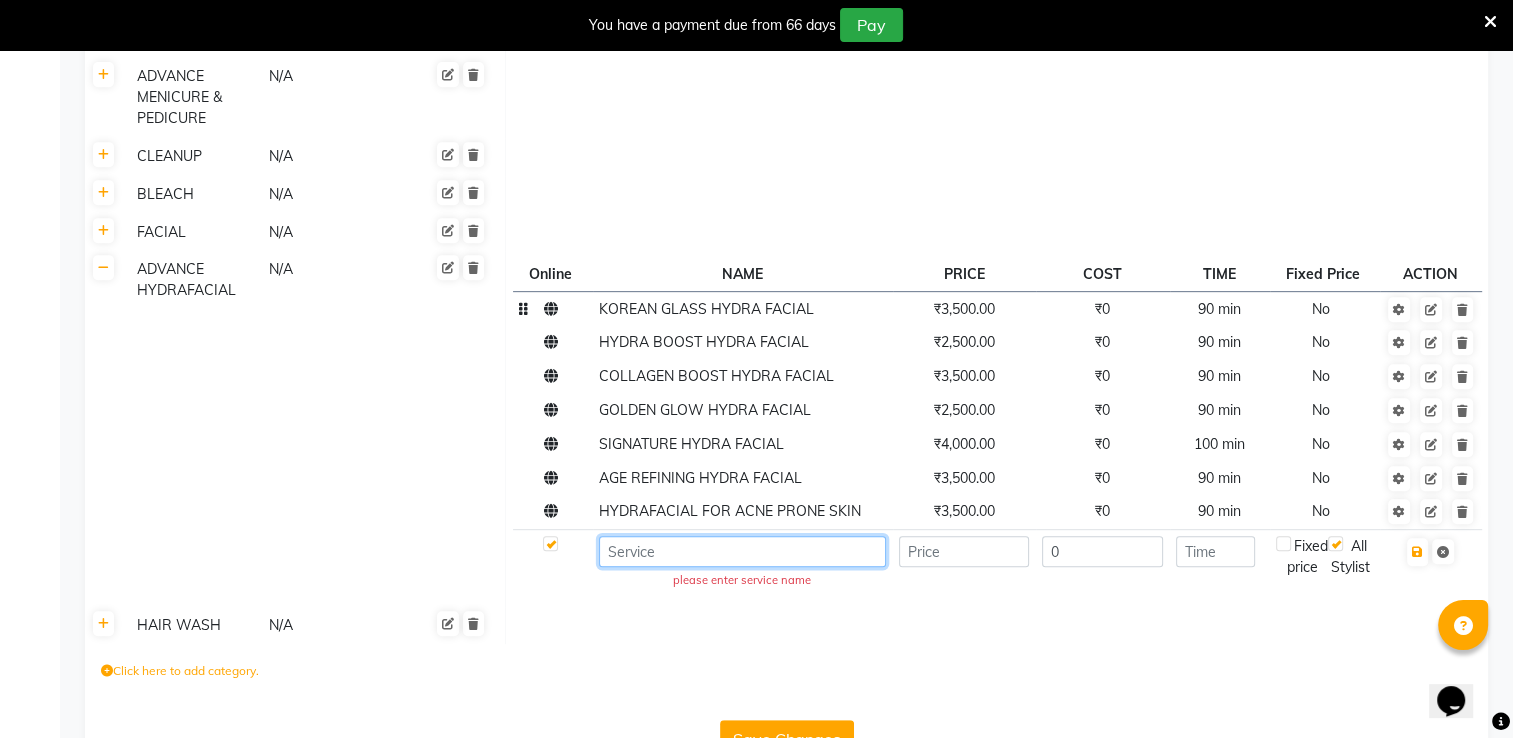 click 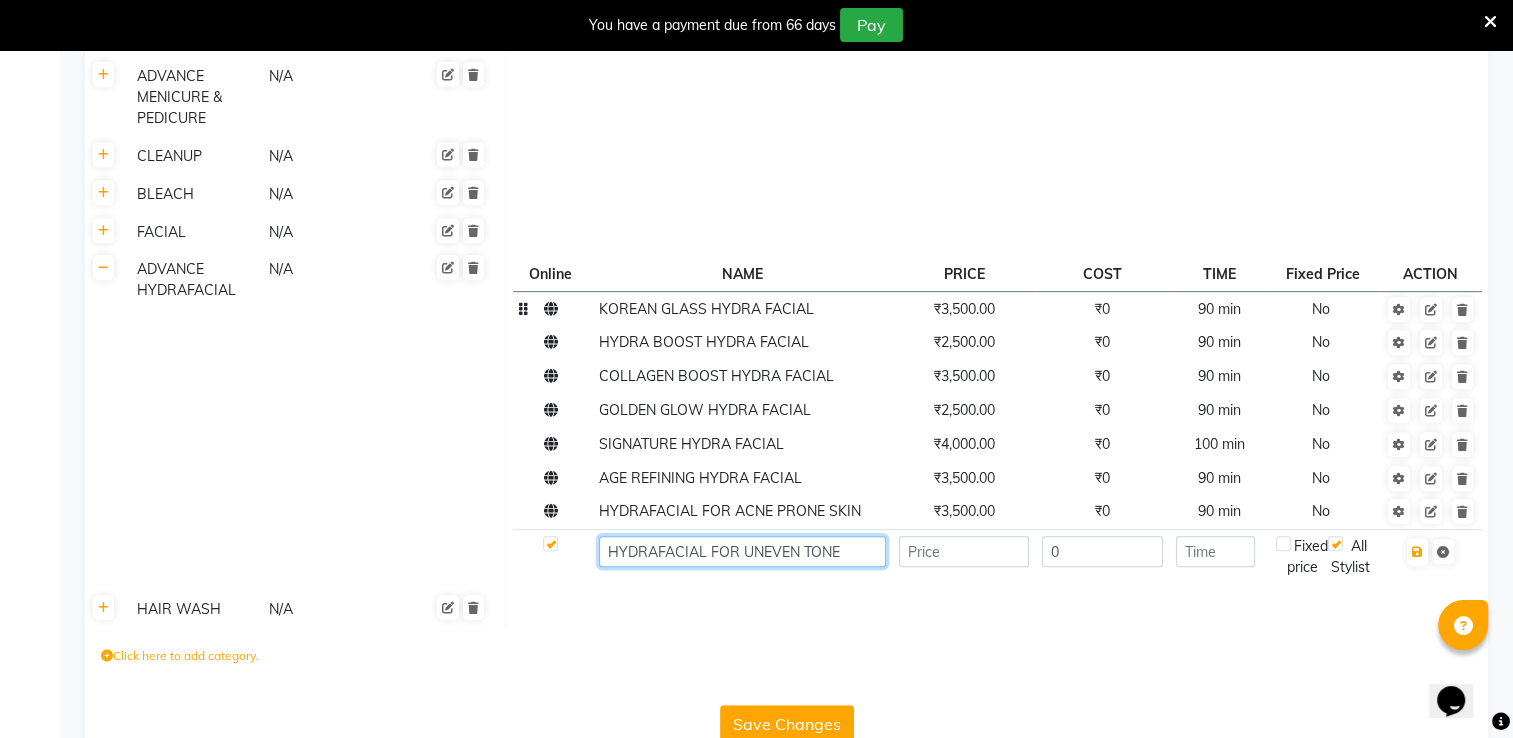 type on "HYDRAFACIAL FOR UNEVEN TONE" 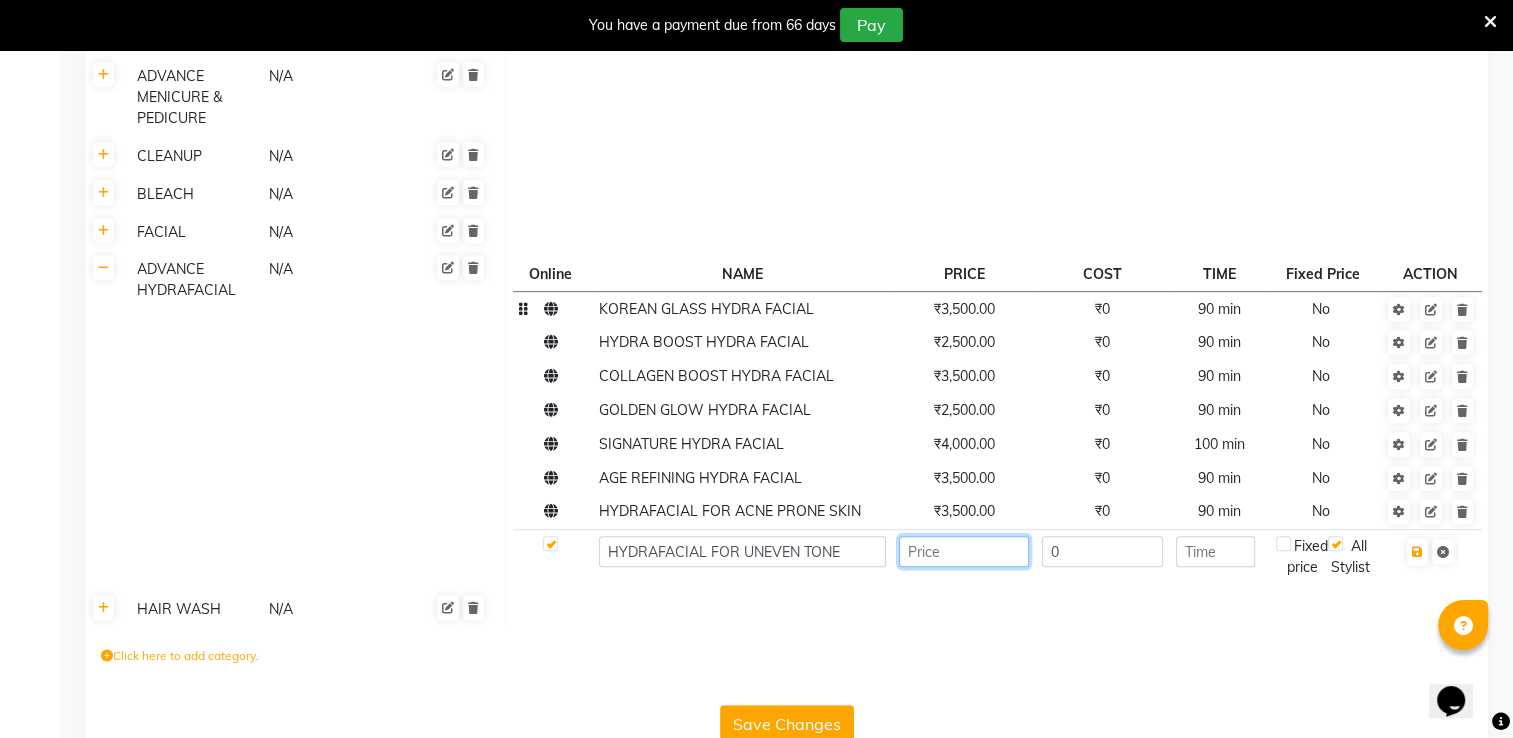 click 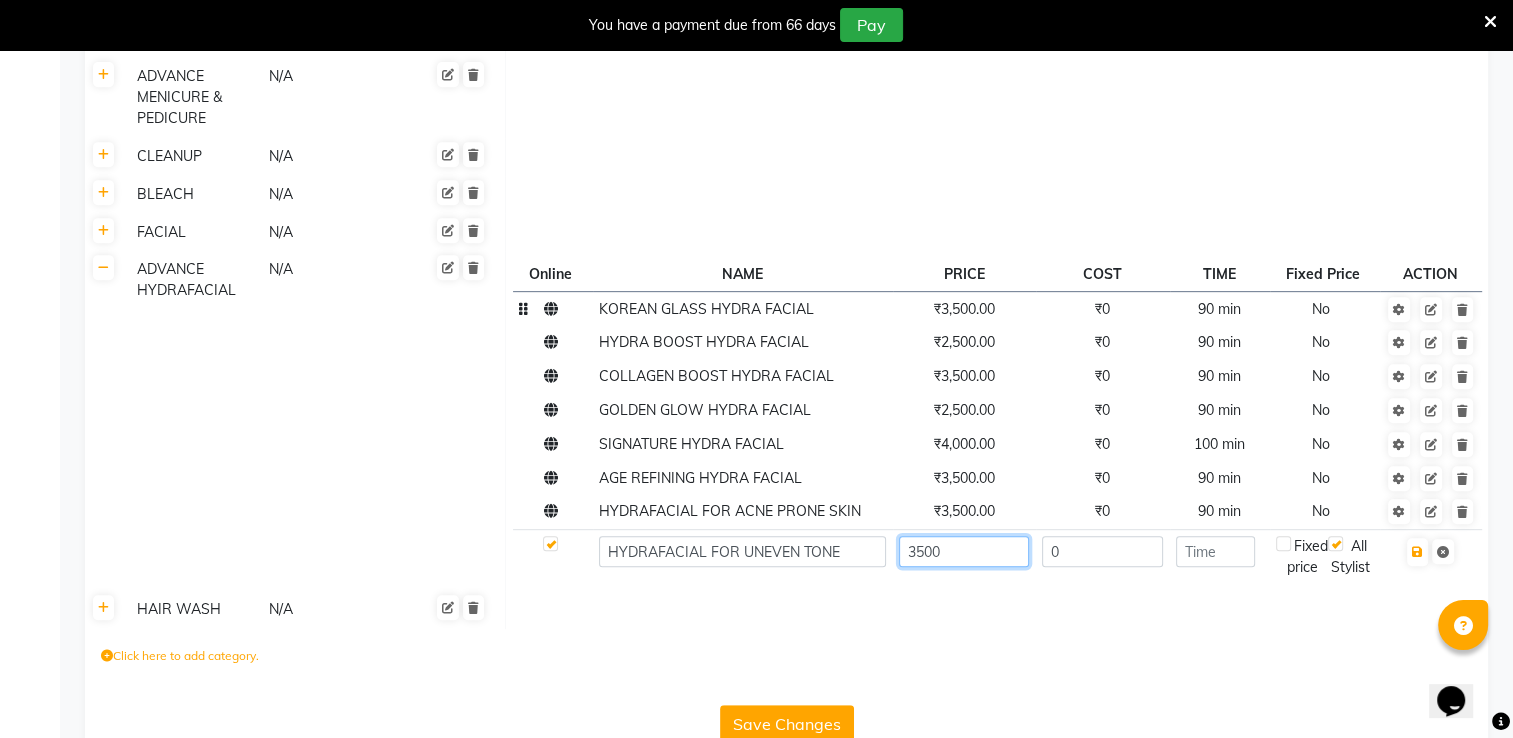 type on "3500" 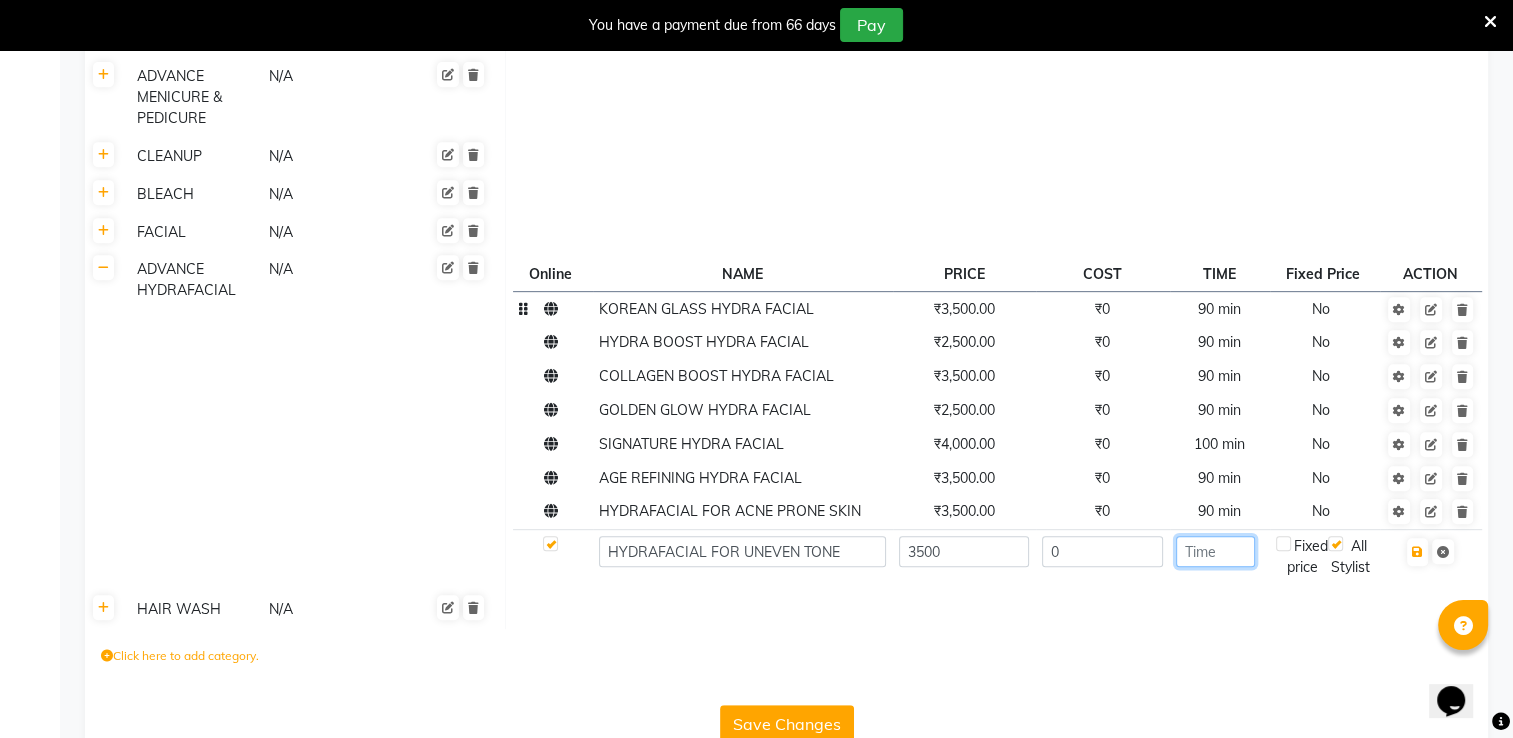 click 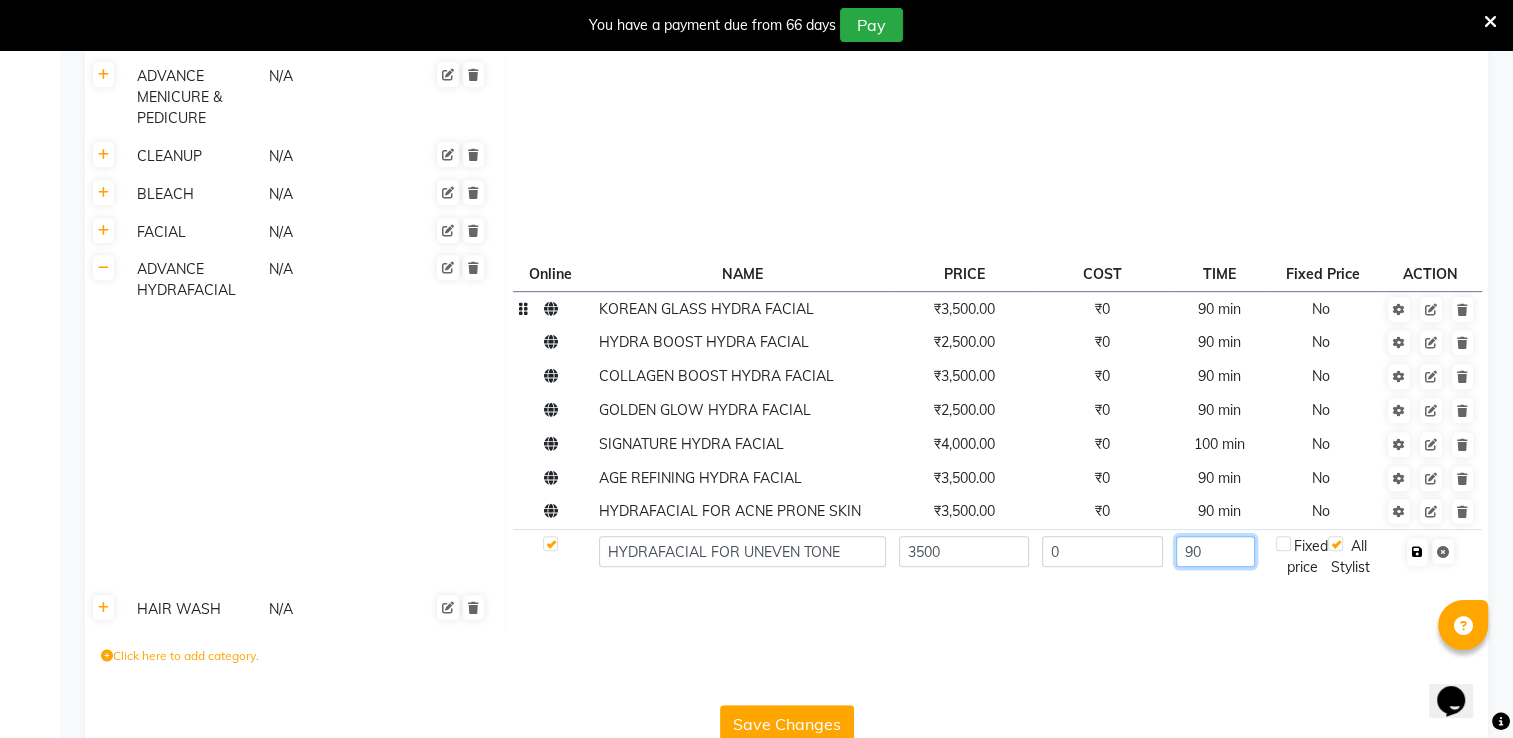 type on "90" 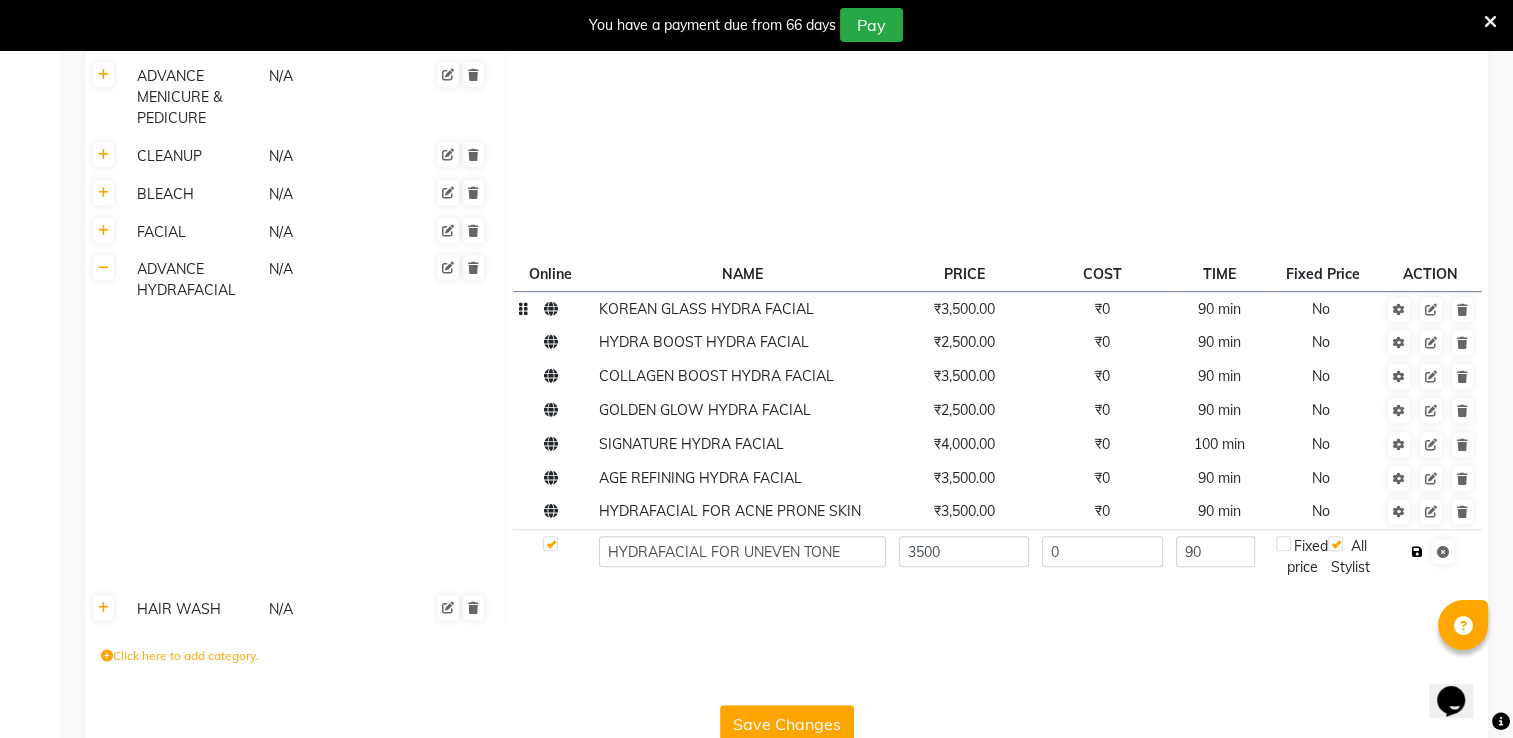 click at bounding box center [1417, 552] 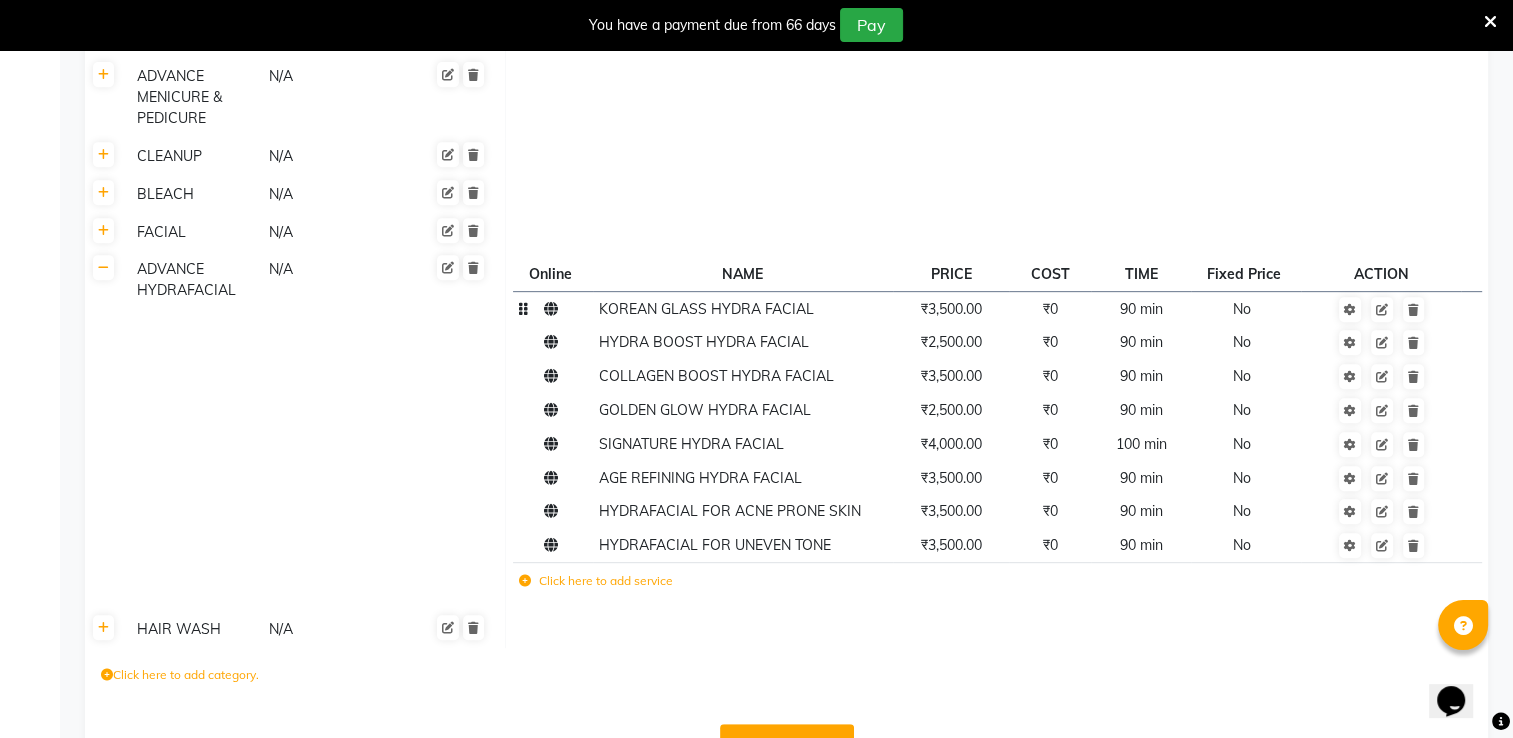 click on "Click here to add service" 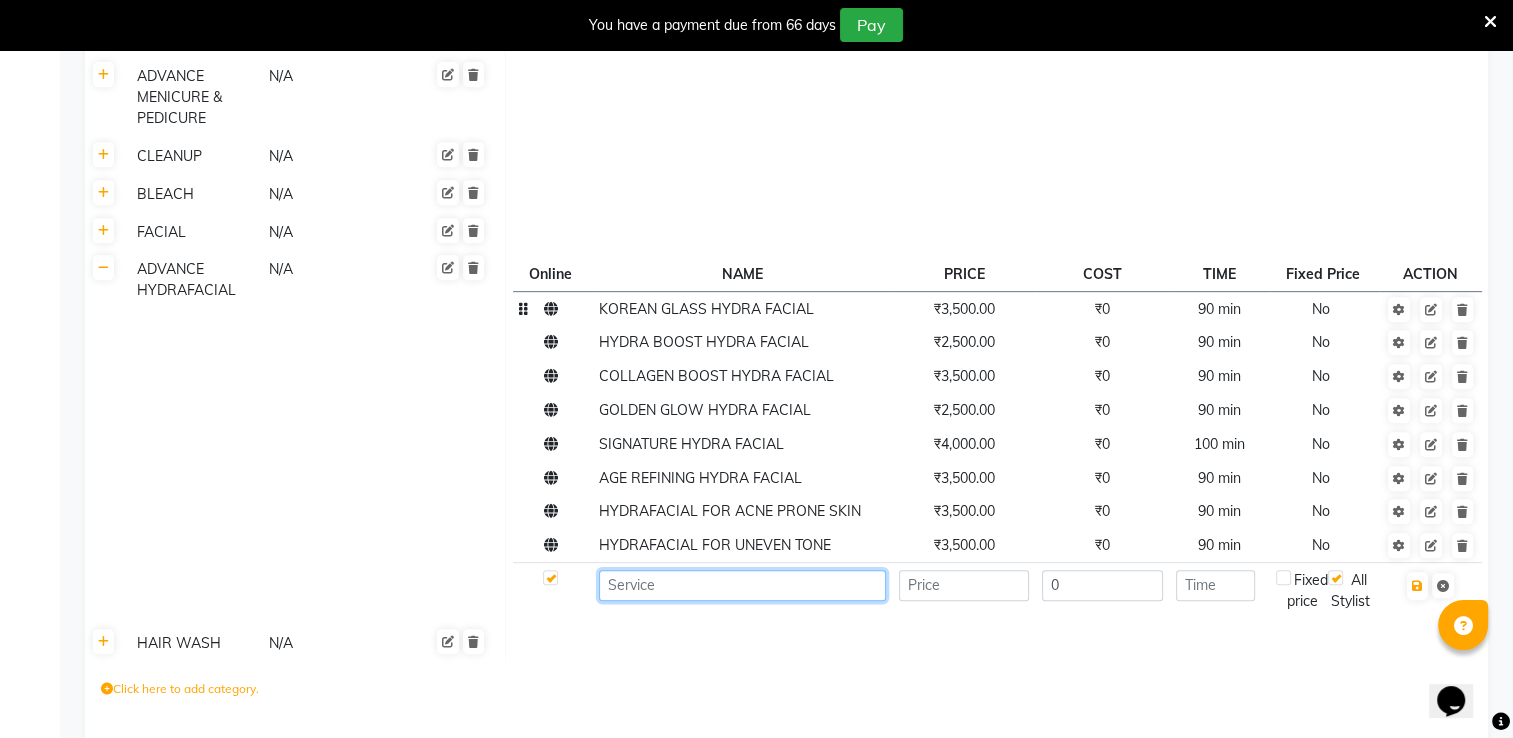 click 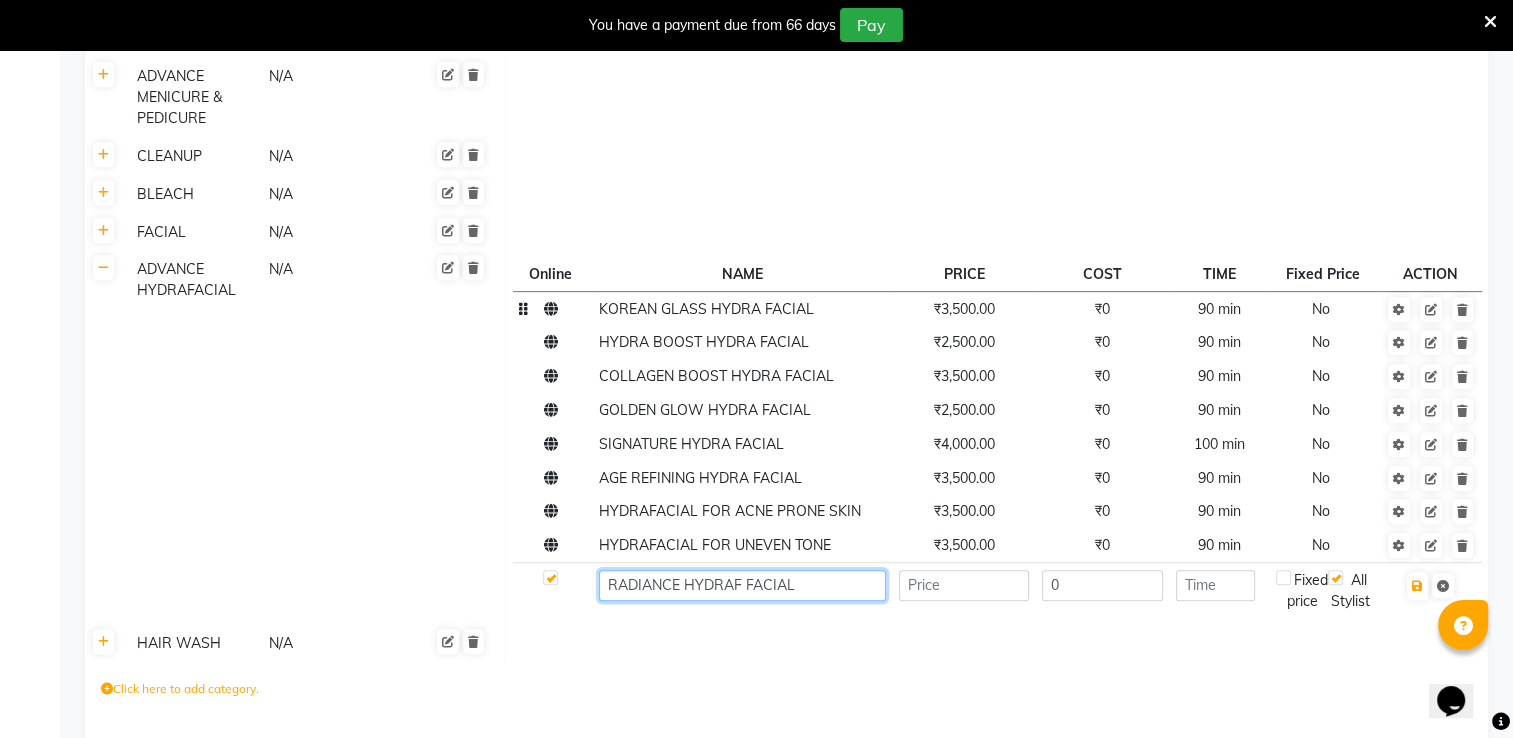 type on "RADIANCE HYDRAF FACIAL" 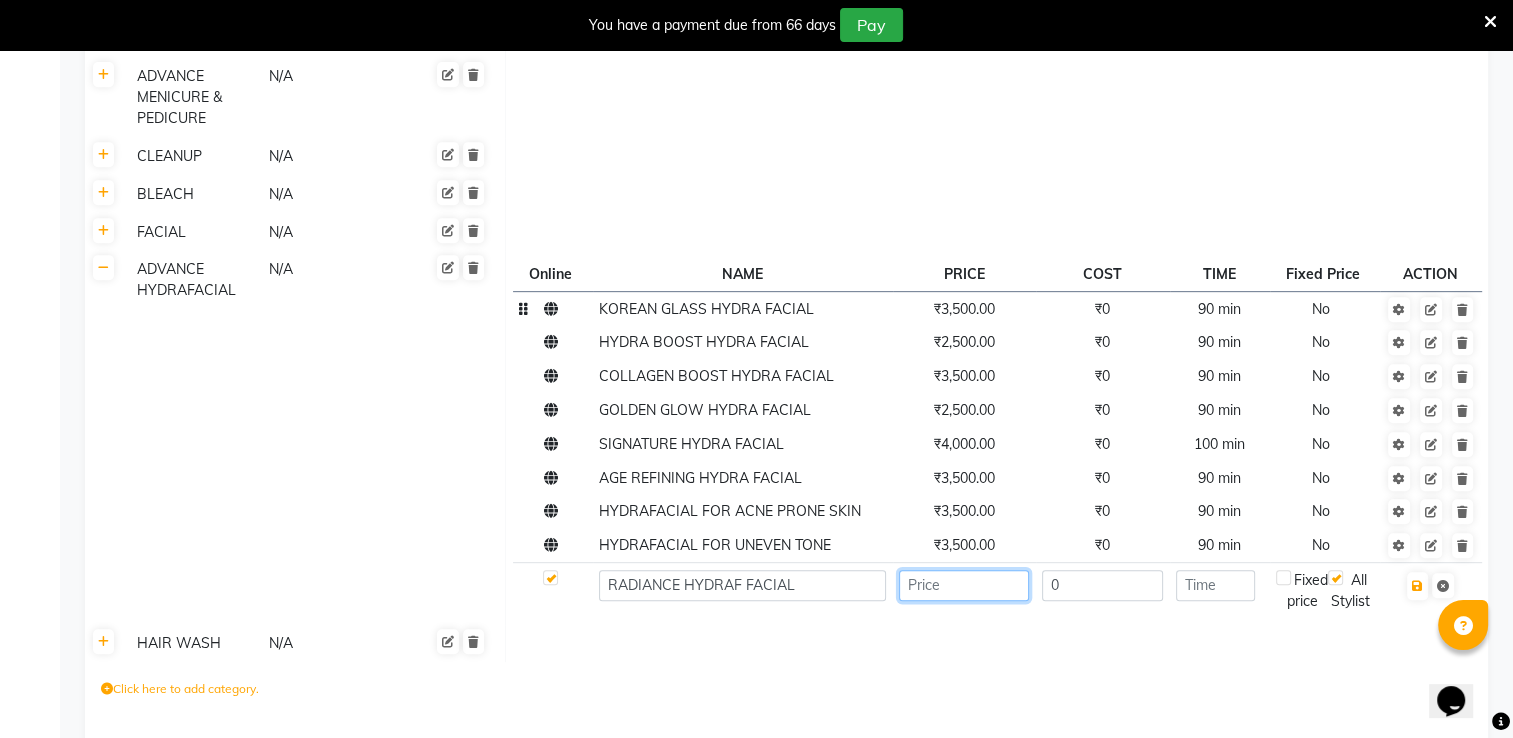 click 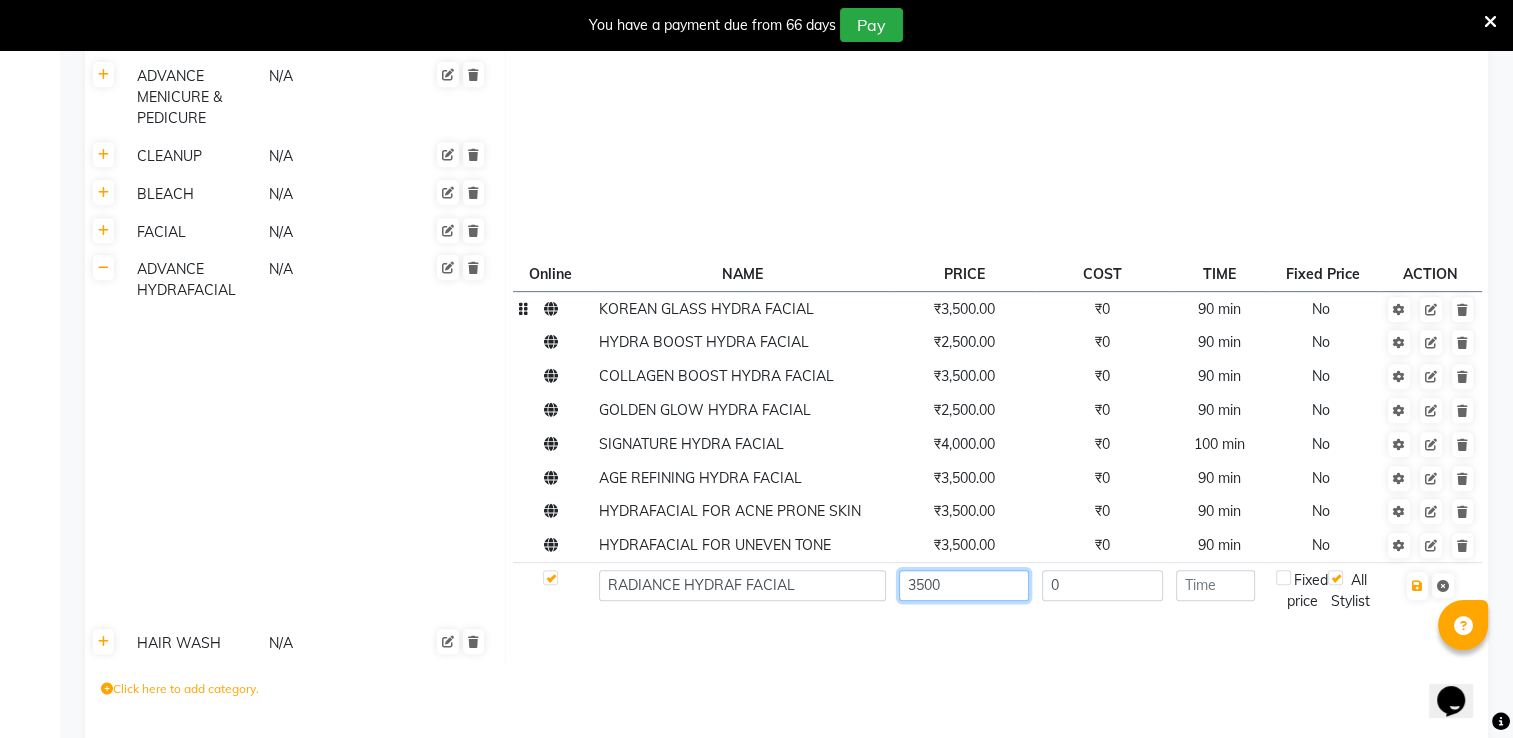 type on "3500" 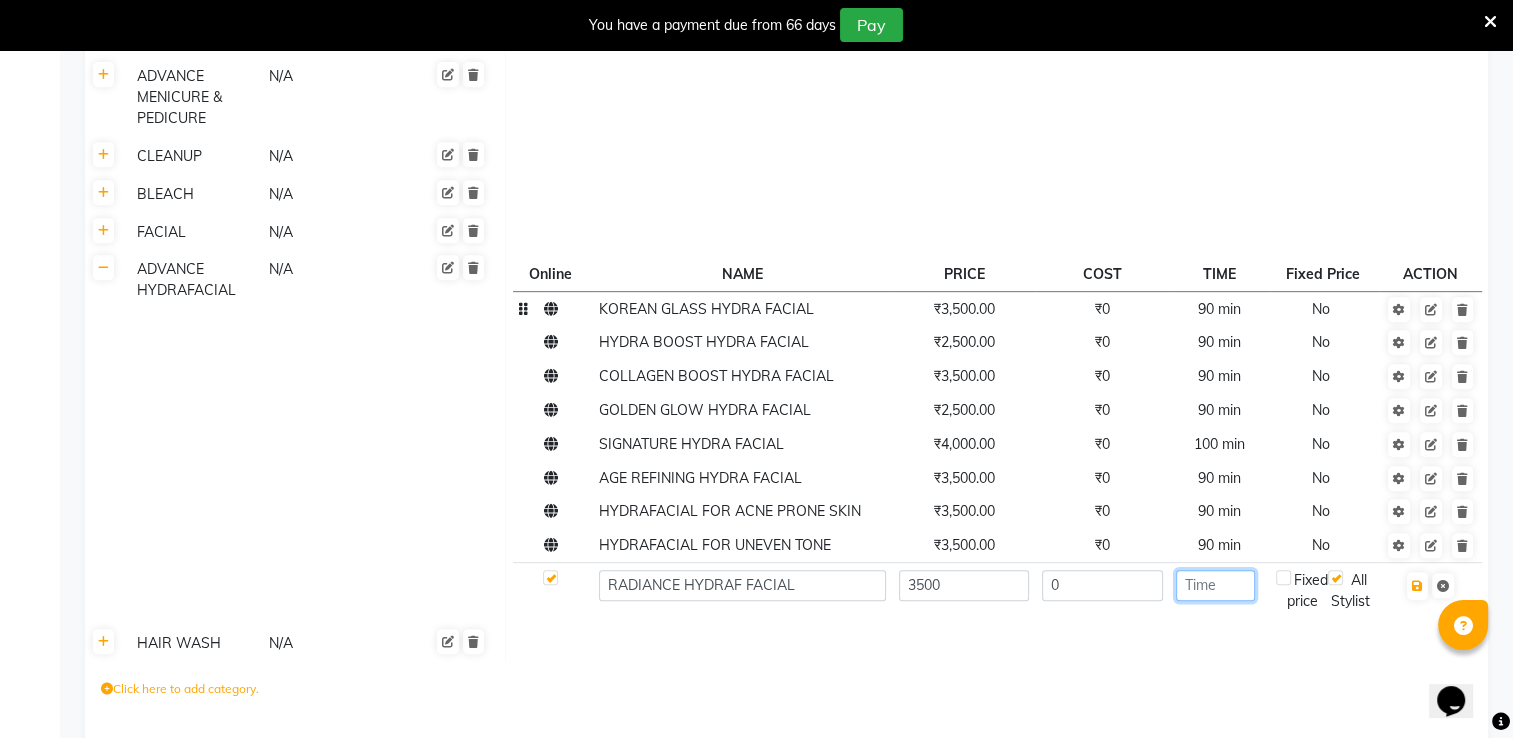 click 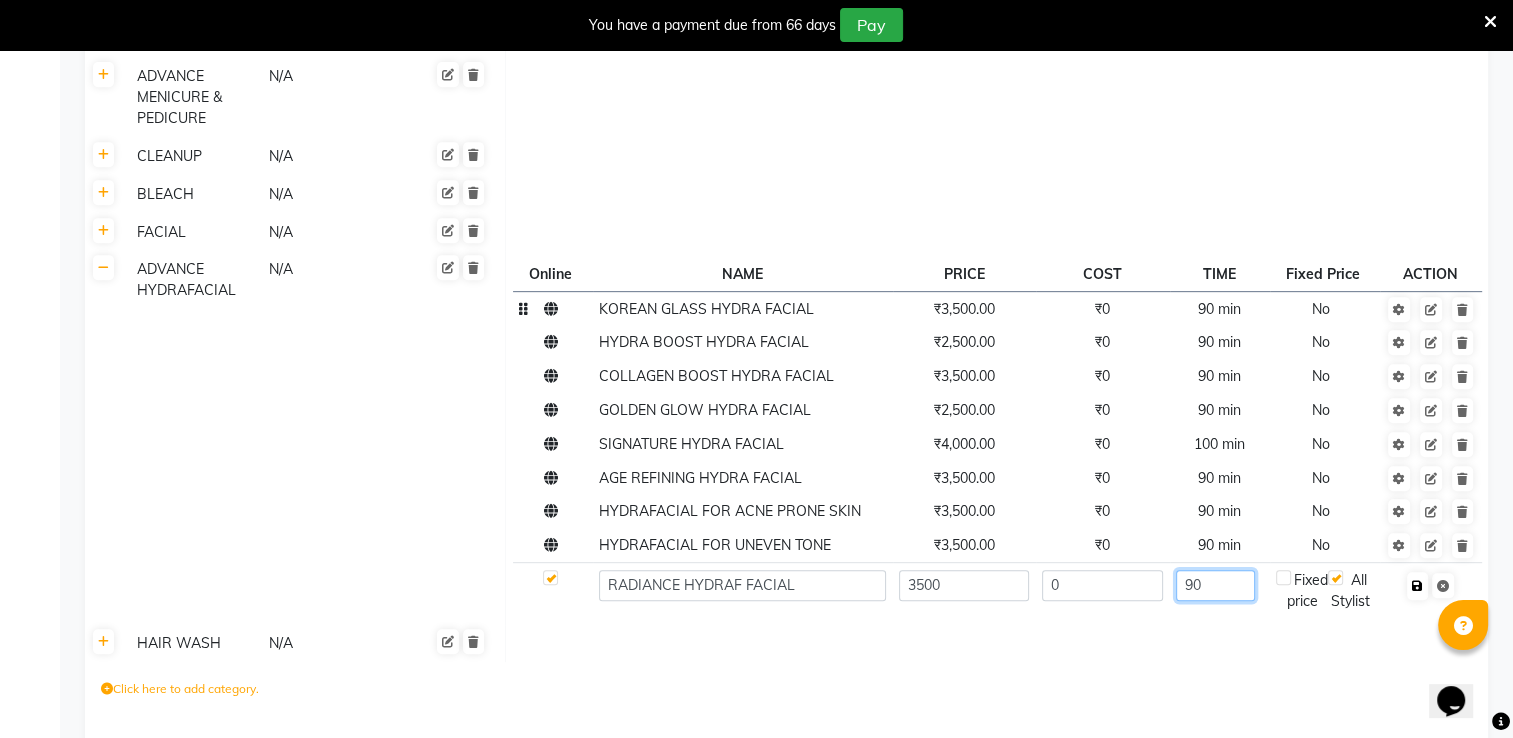 type on "90" 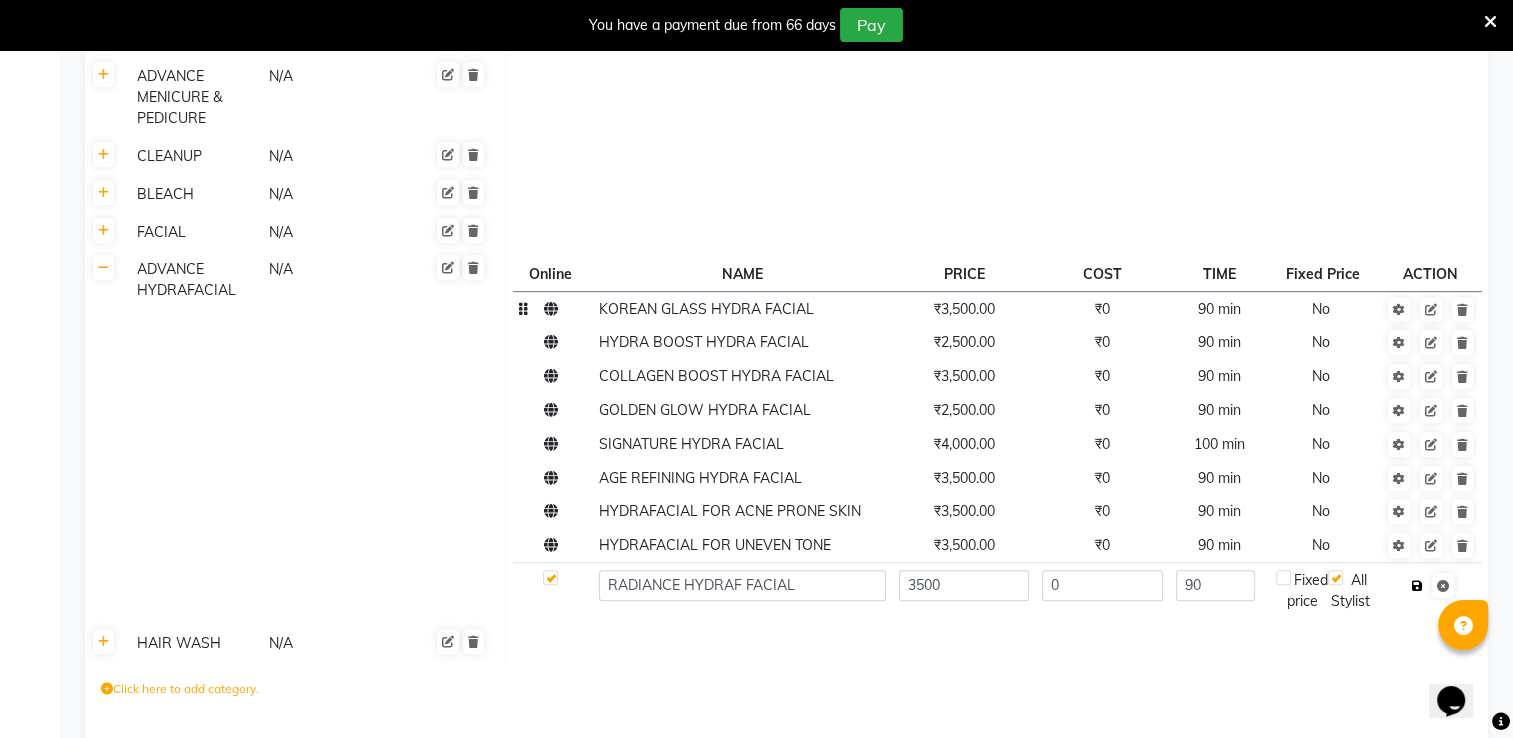 click at bounding box center [1417, 586] 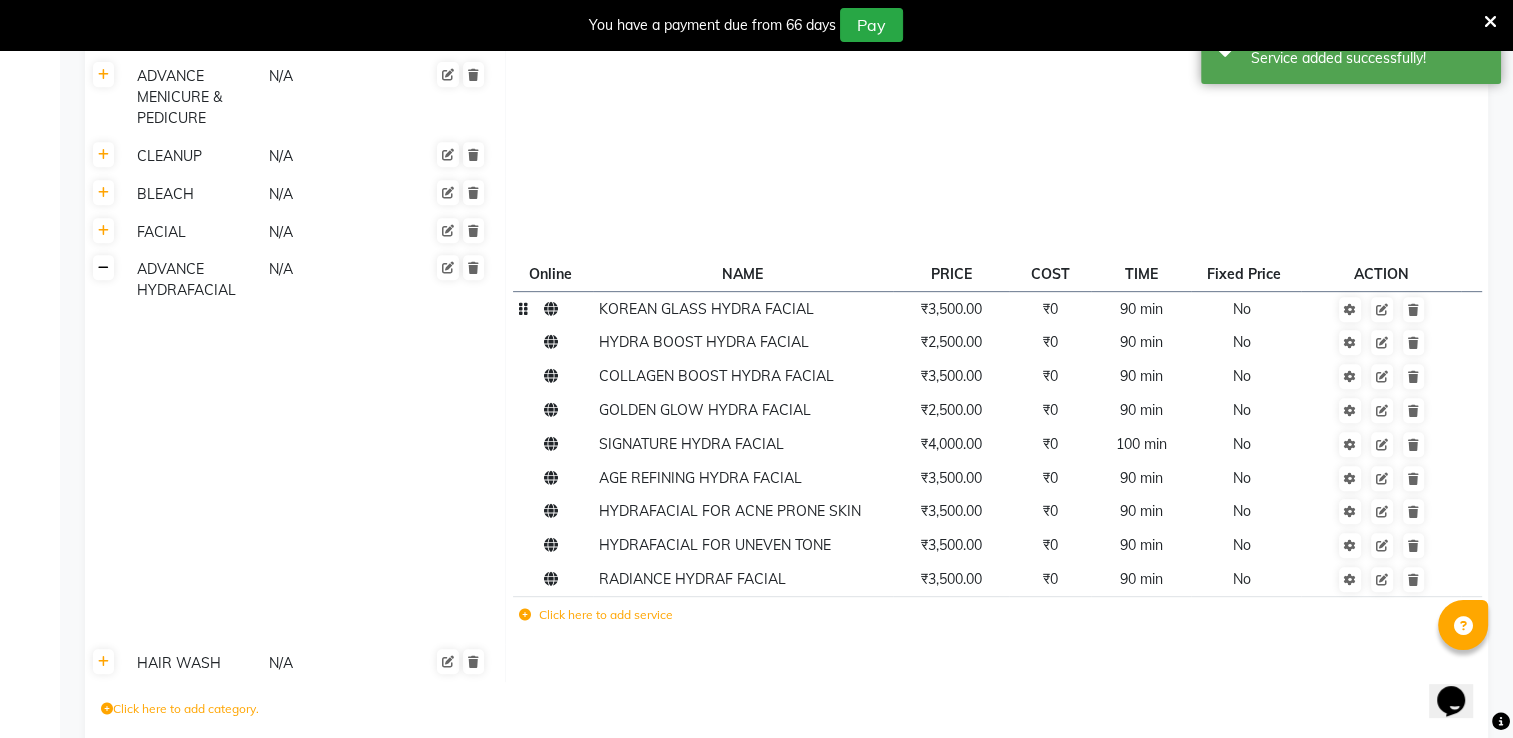 click 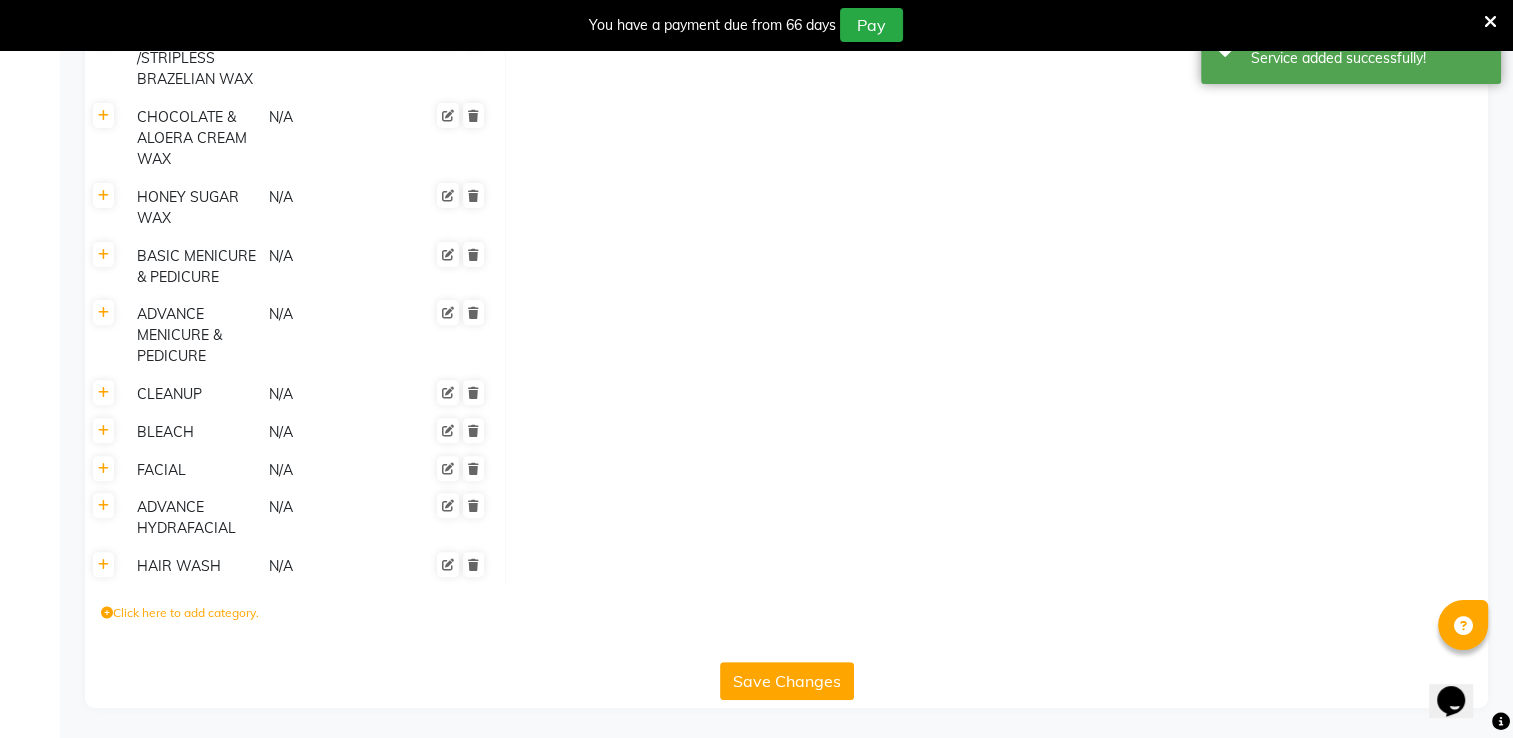 click 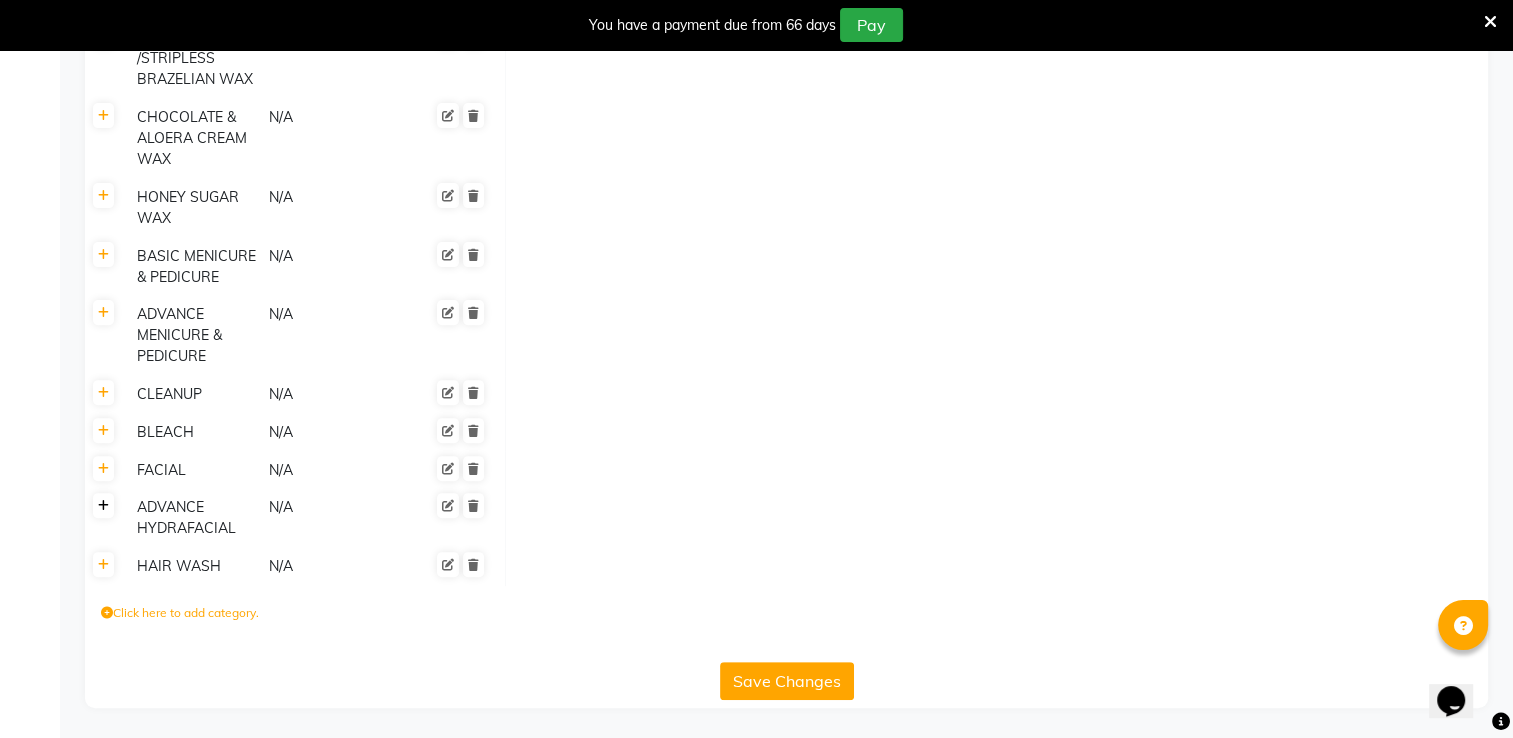 click 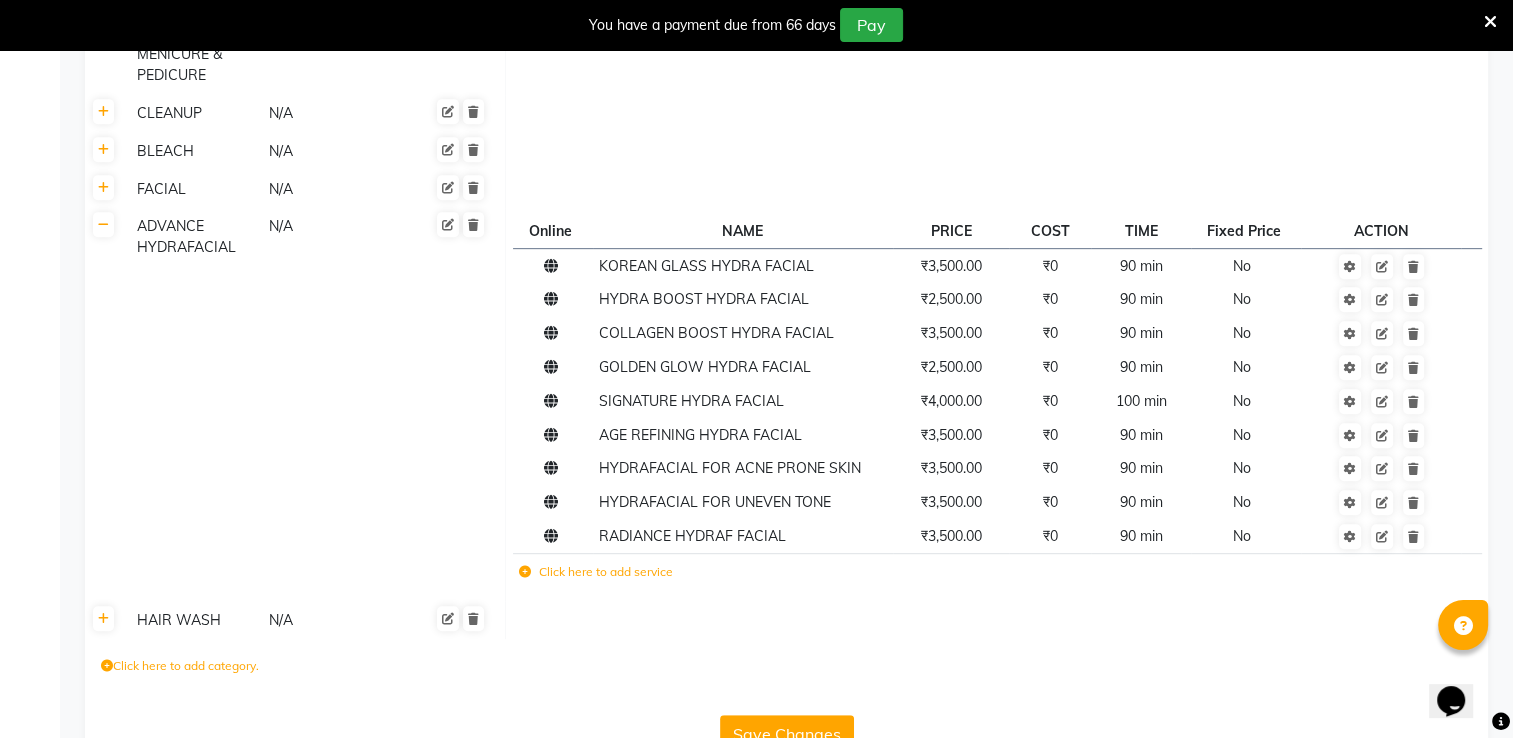 scroll, scrollTop: 961, scrollLeft: 0, axis: vertical 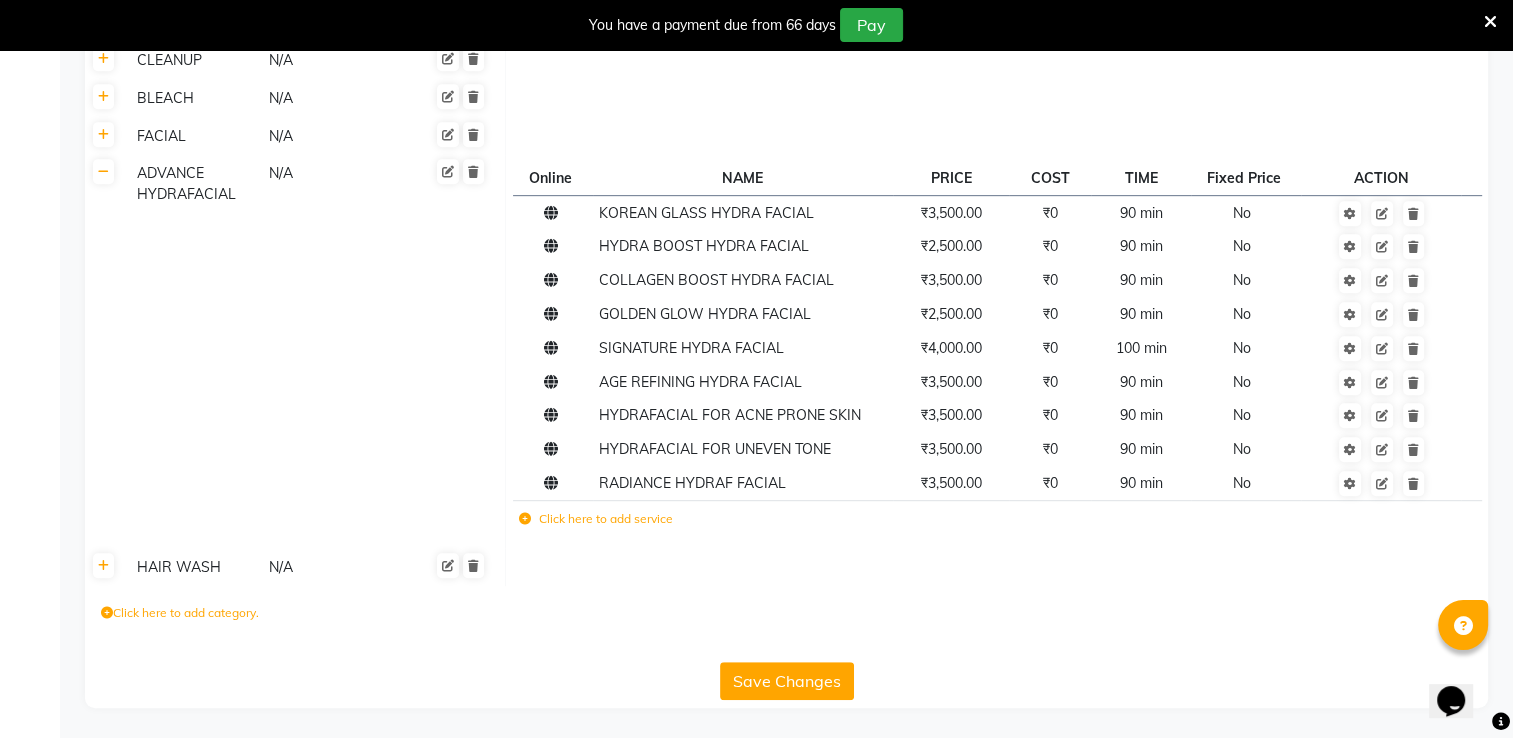 click on "Click here to add service" 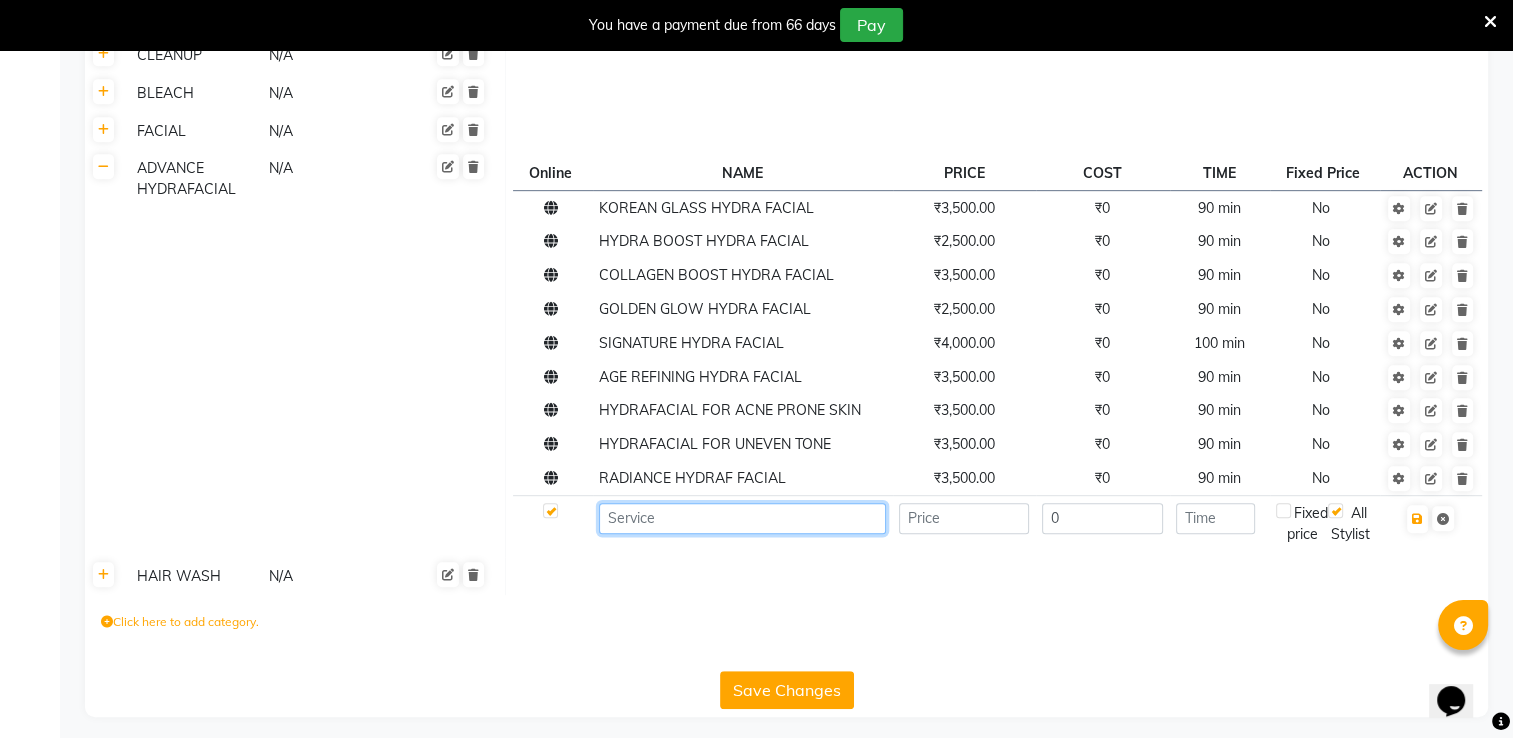 click 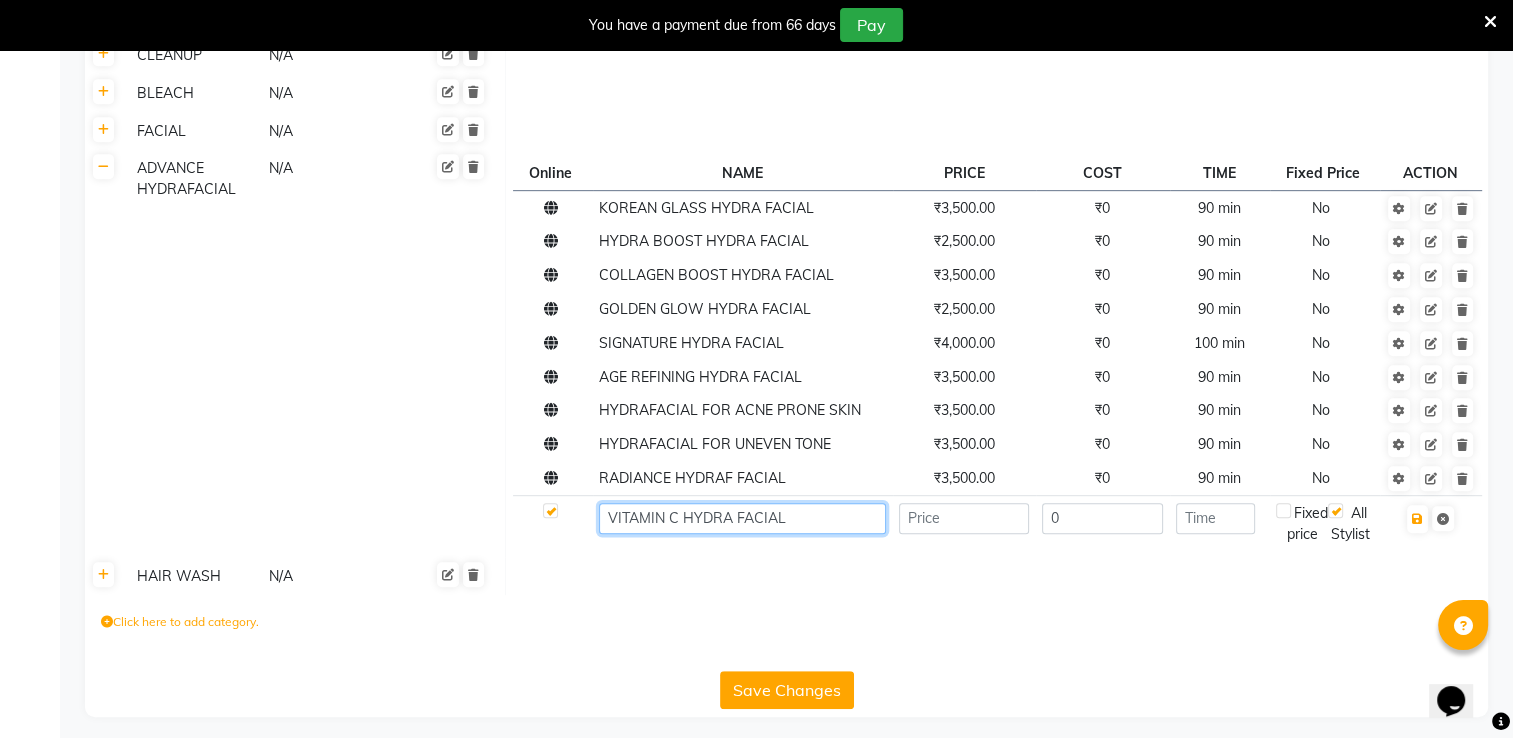 type on "VITAMIN C HYDRA FACIAL" 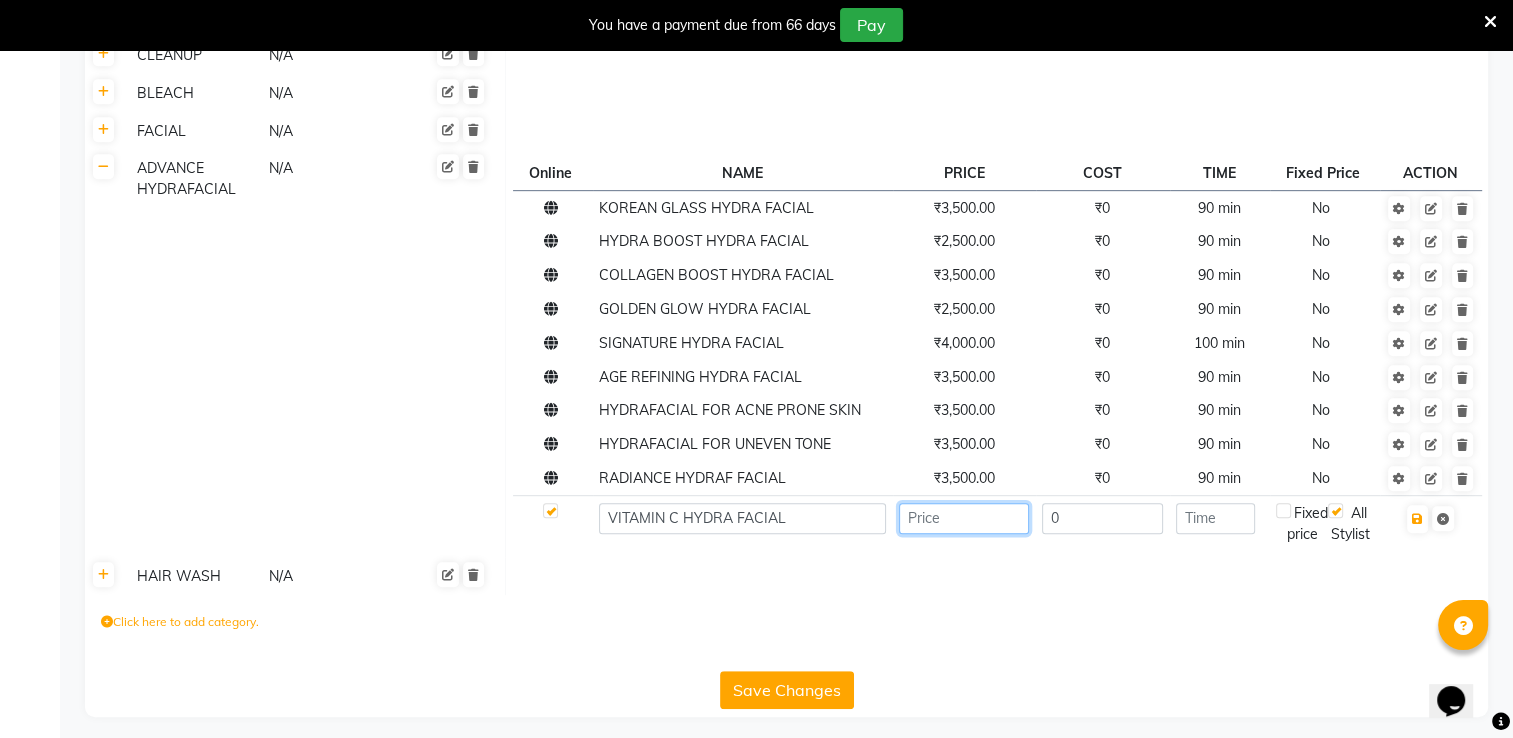click 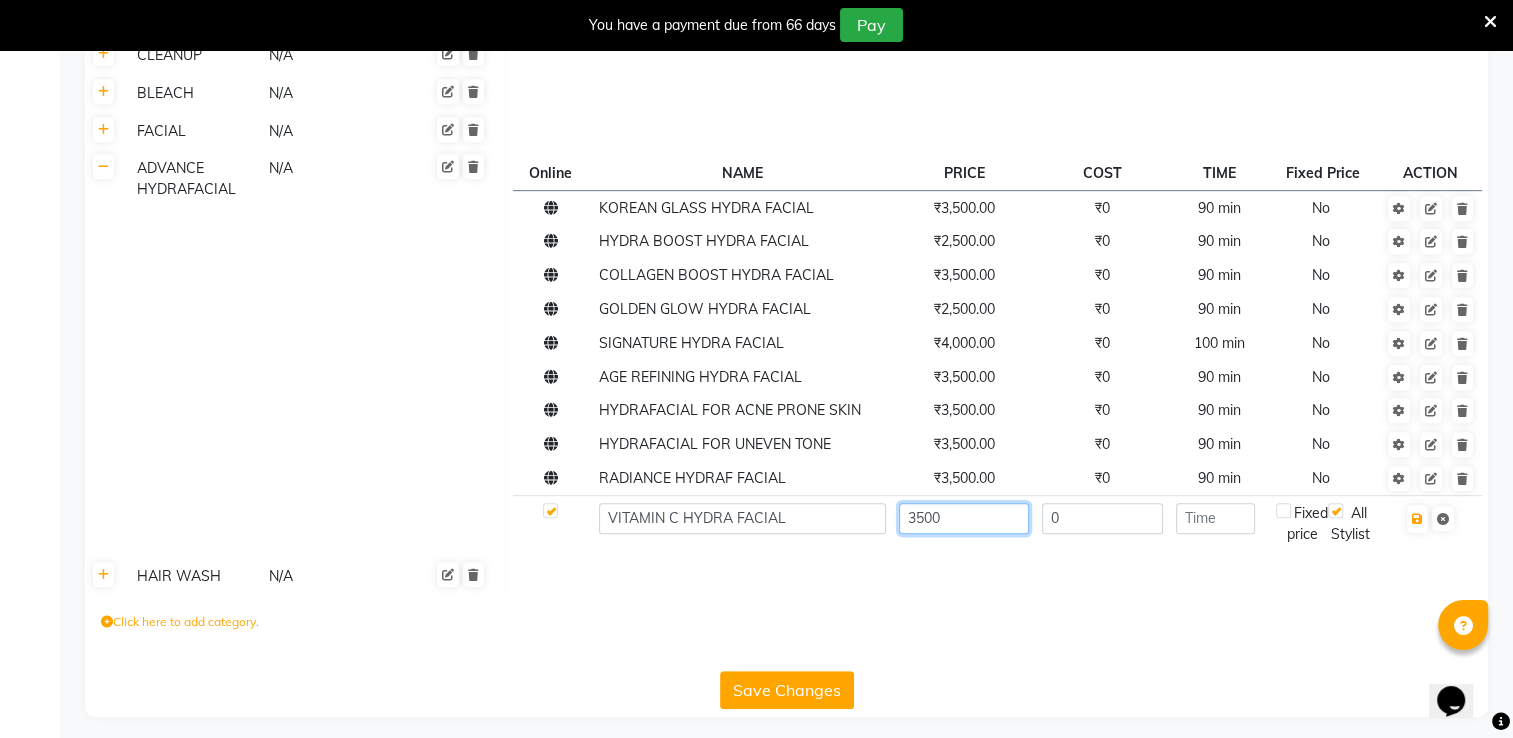 type on "3500" 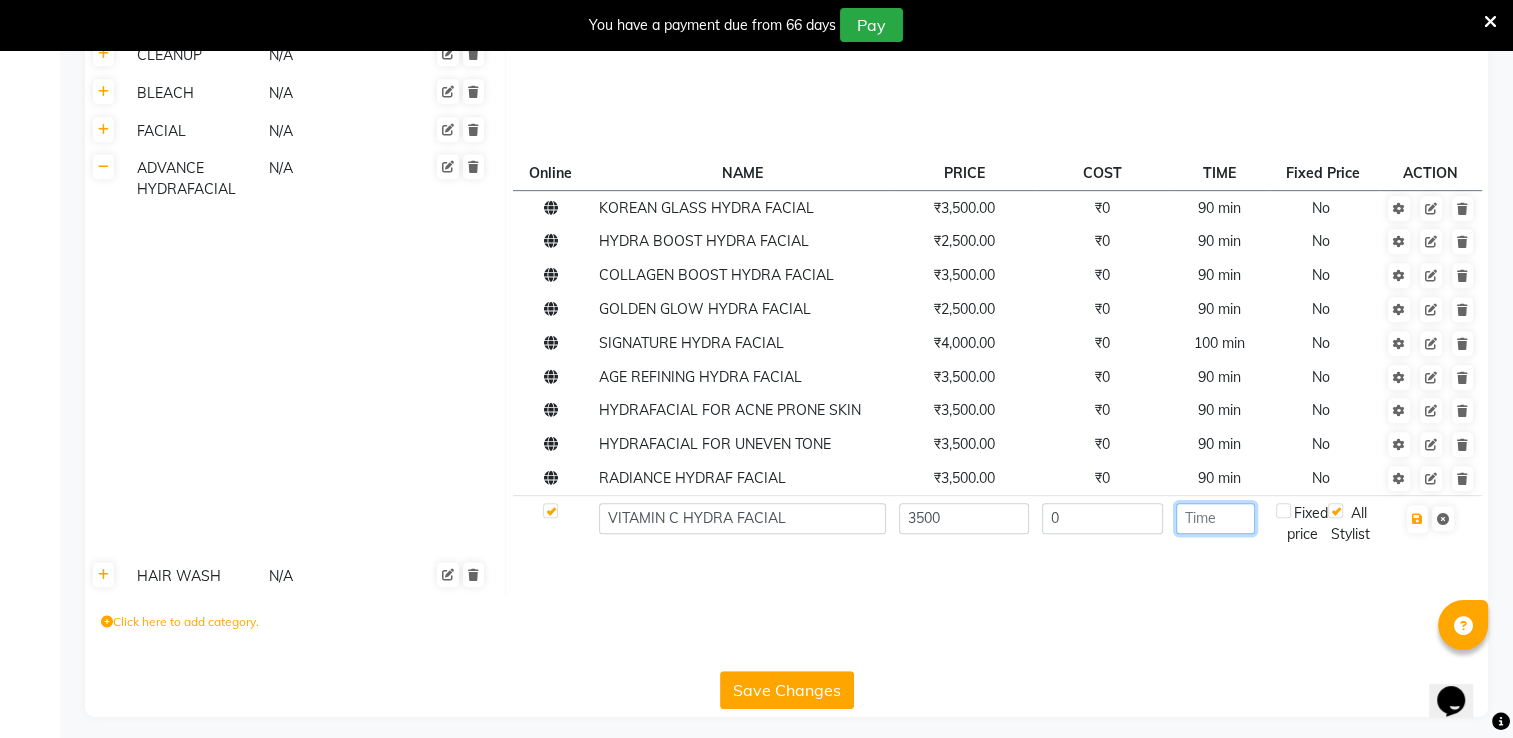 click 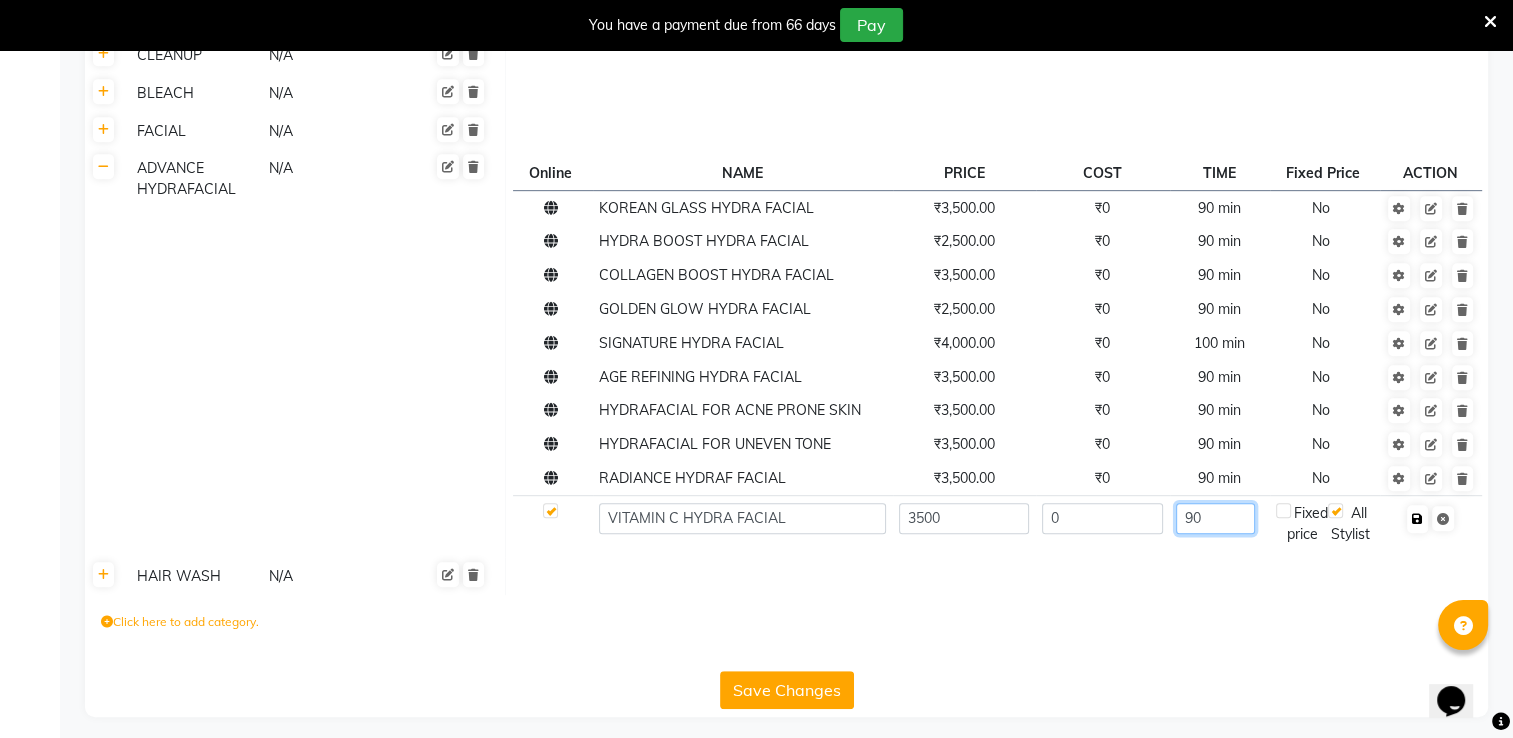 type on "90" 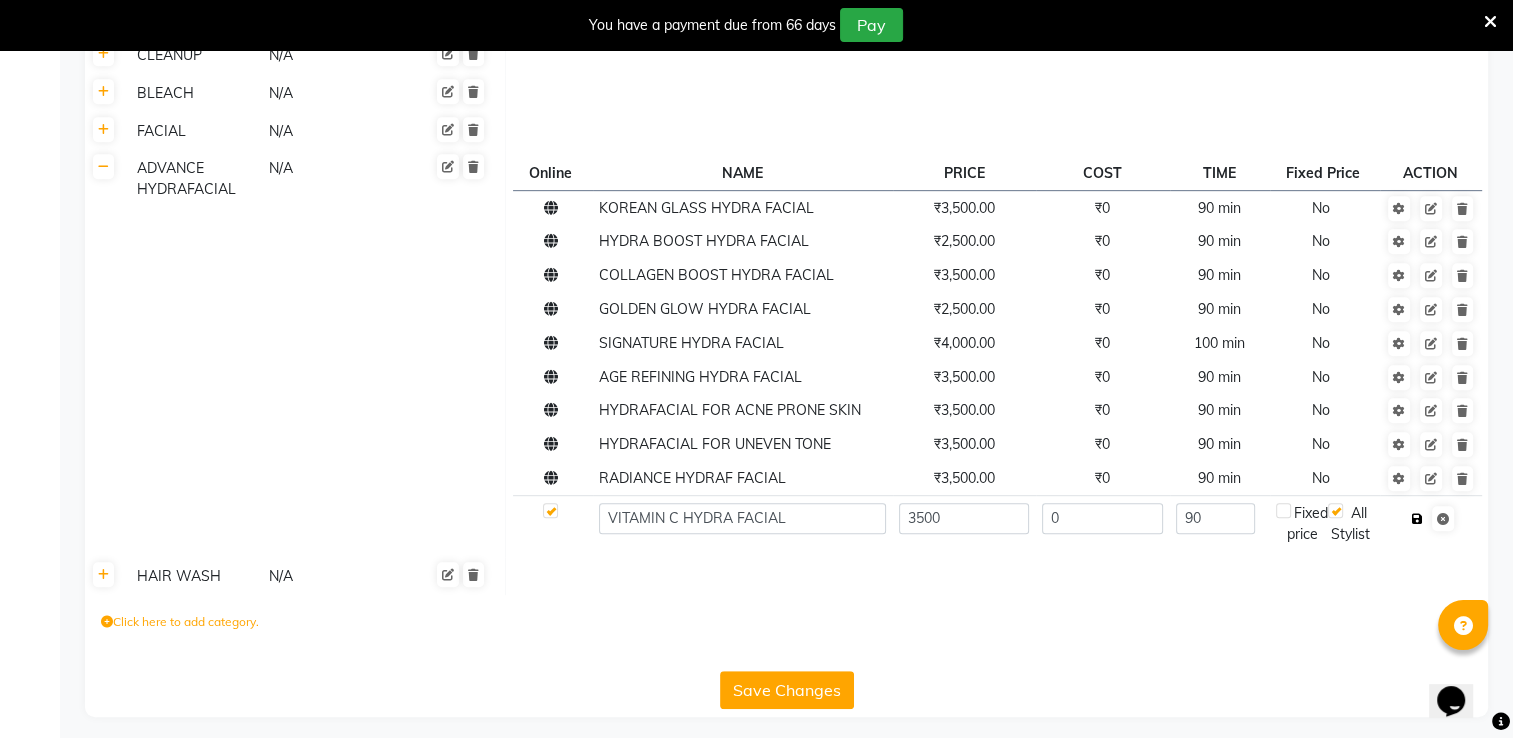 click at bounding box center [1417, 519] 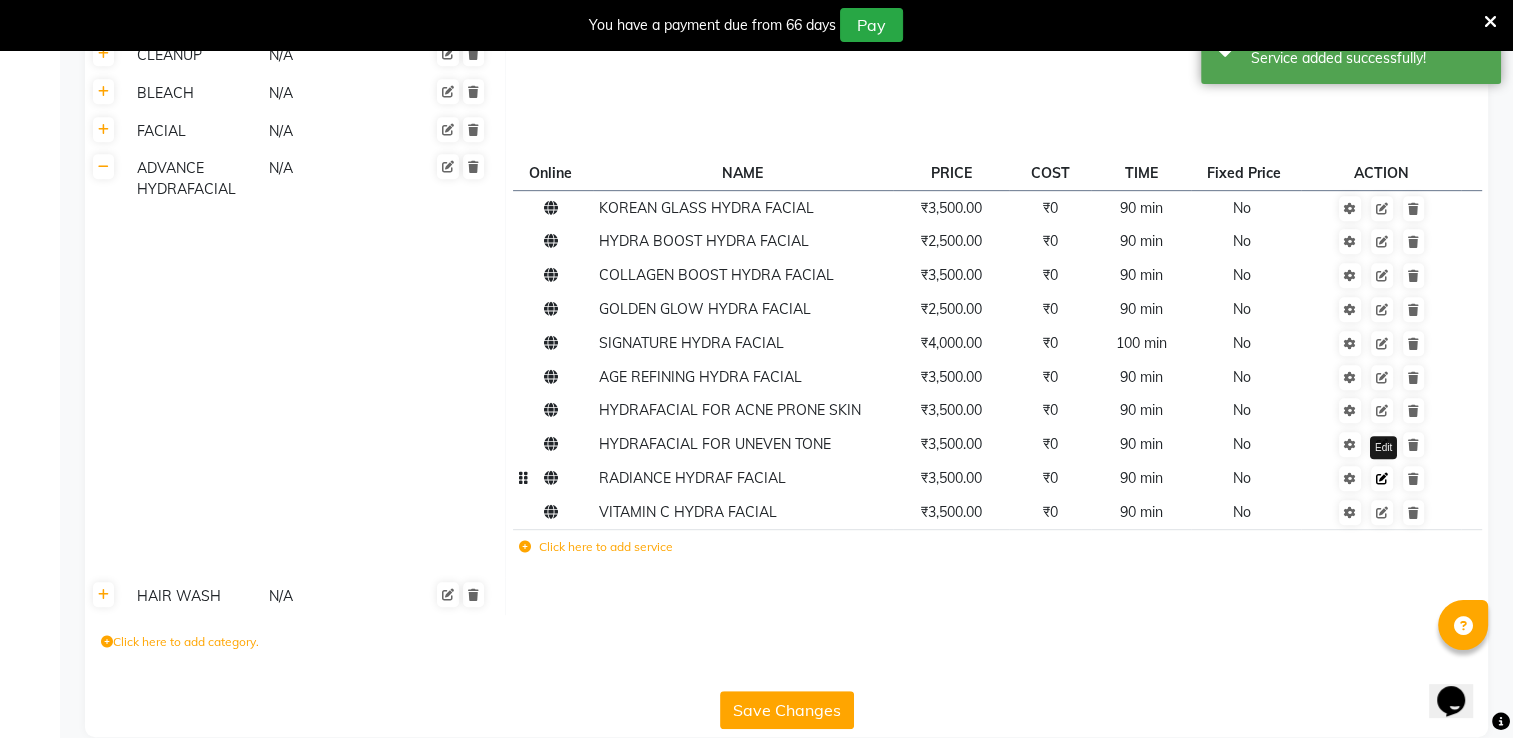 click 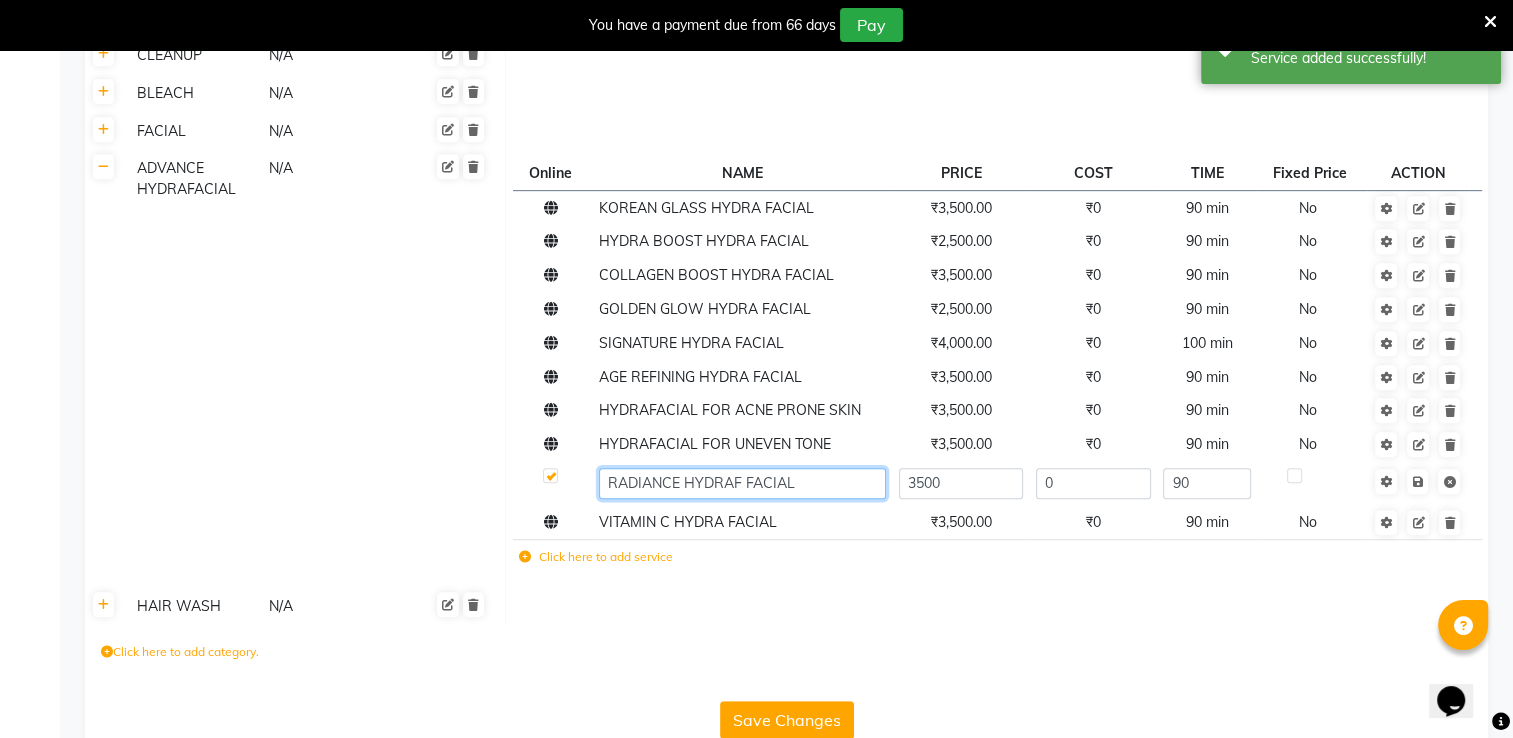 click on "RADIANCE HYDRAF FACIAL" 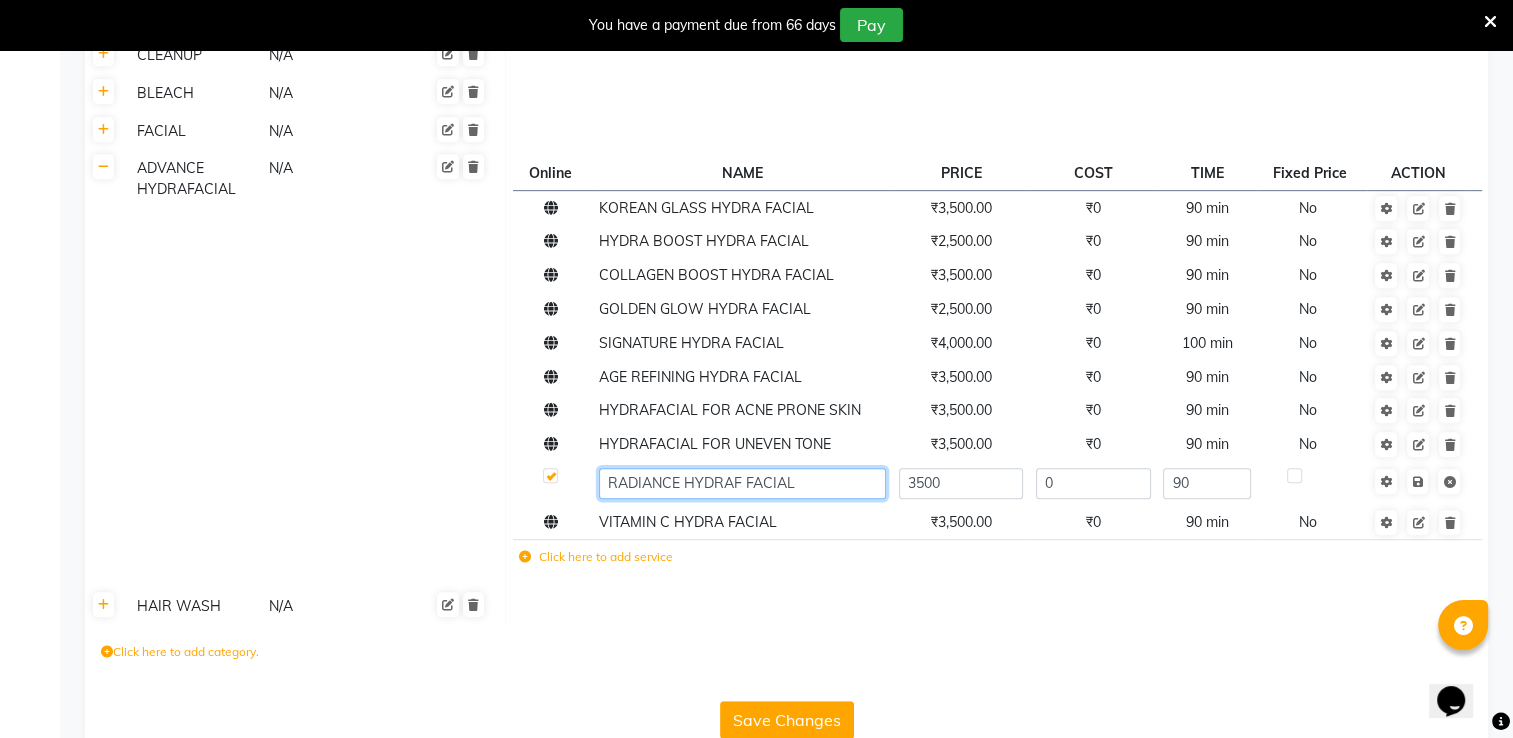 click on "RADIANCE HYDRAF FACIAL" 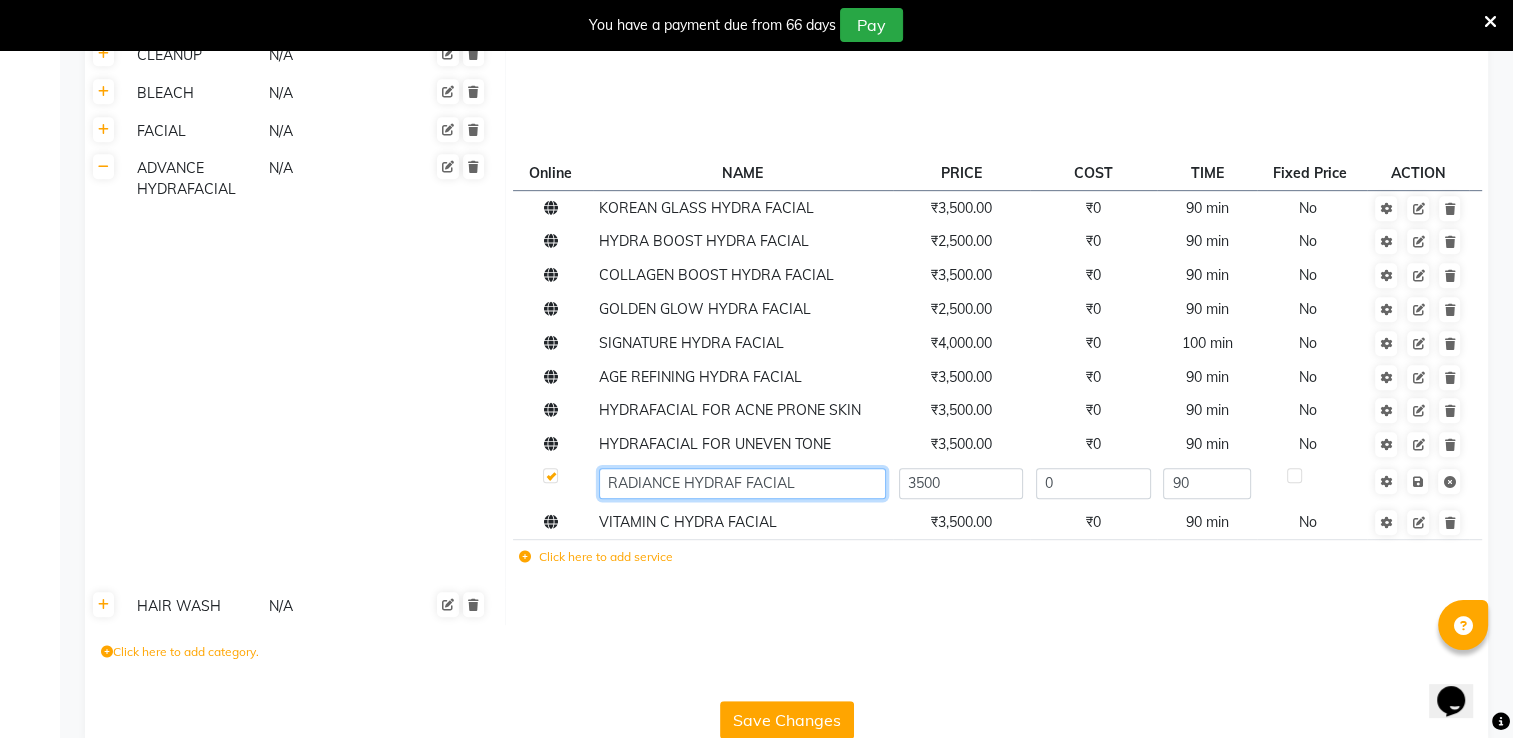 type on "RADIANCE HYDRA FACIAL" 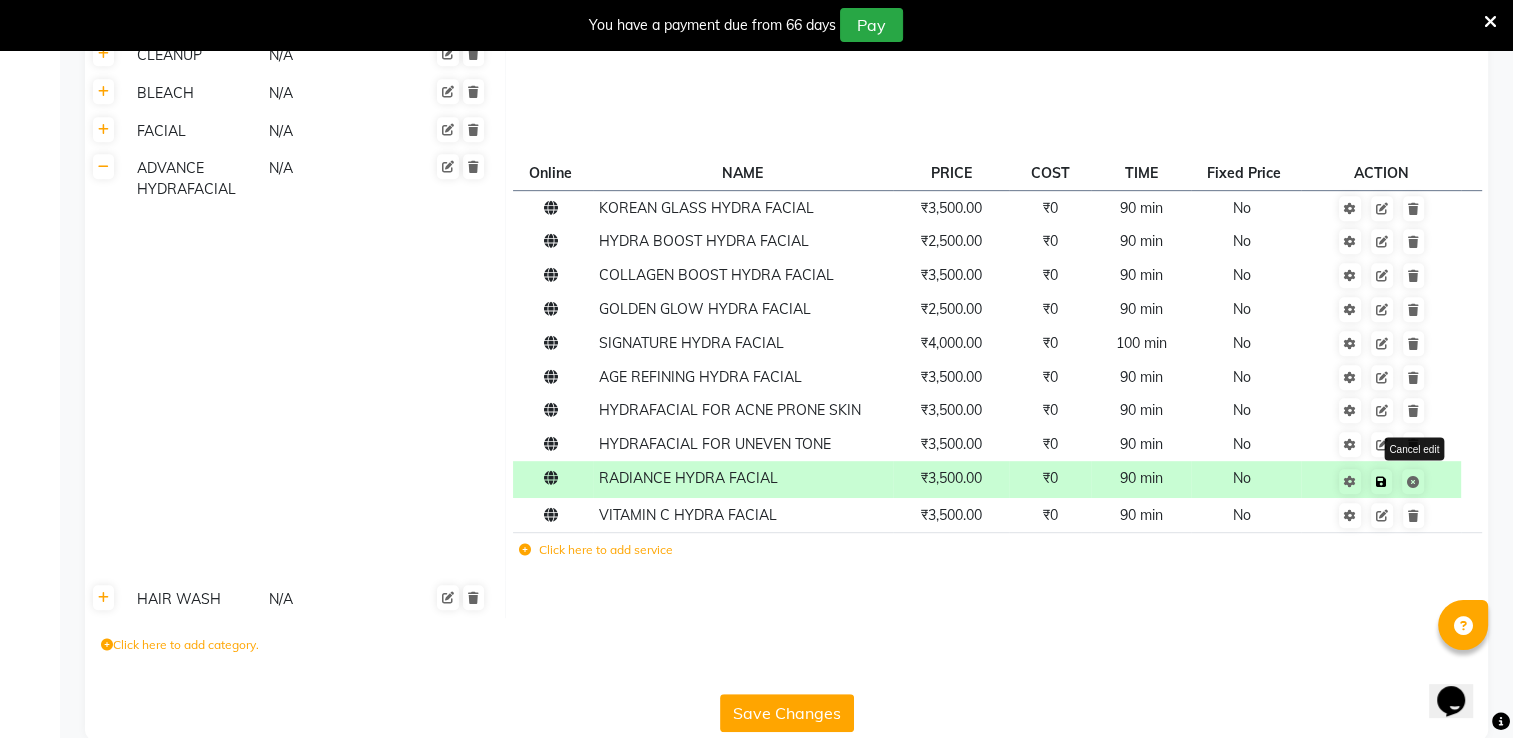 click on "Save Cancel edit" 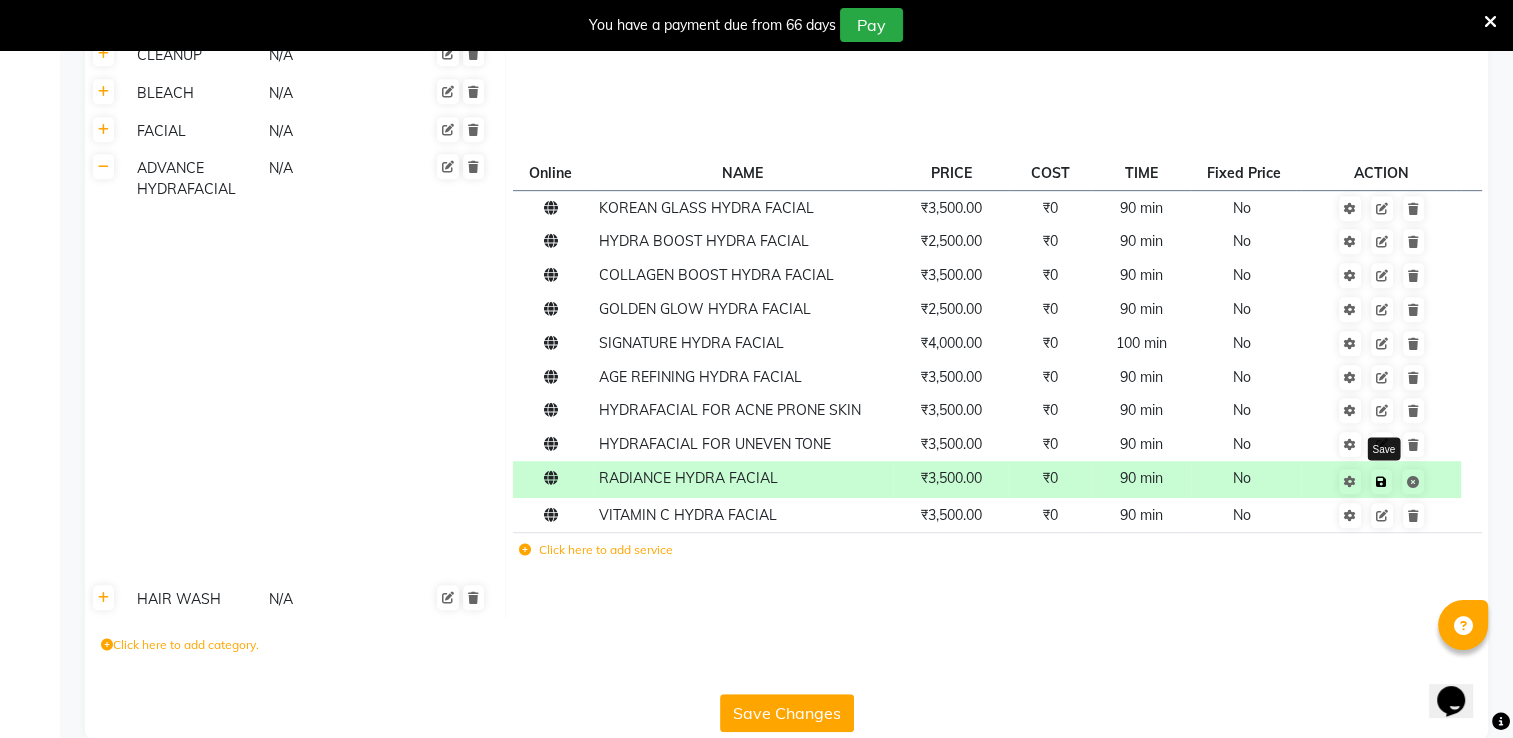 click 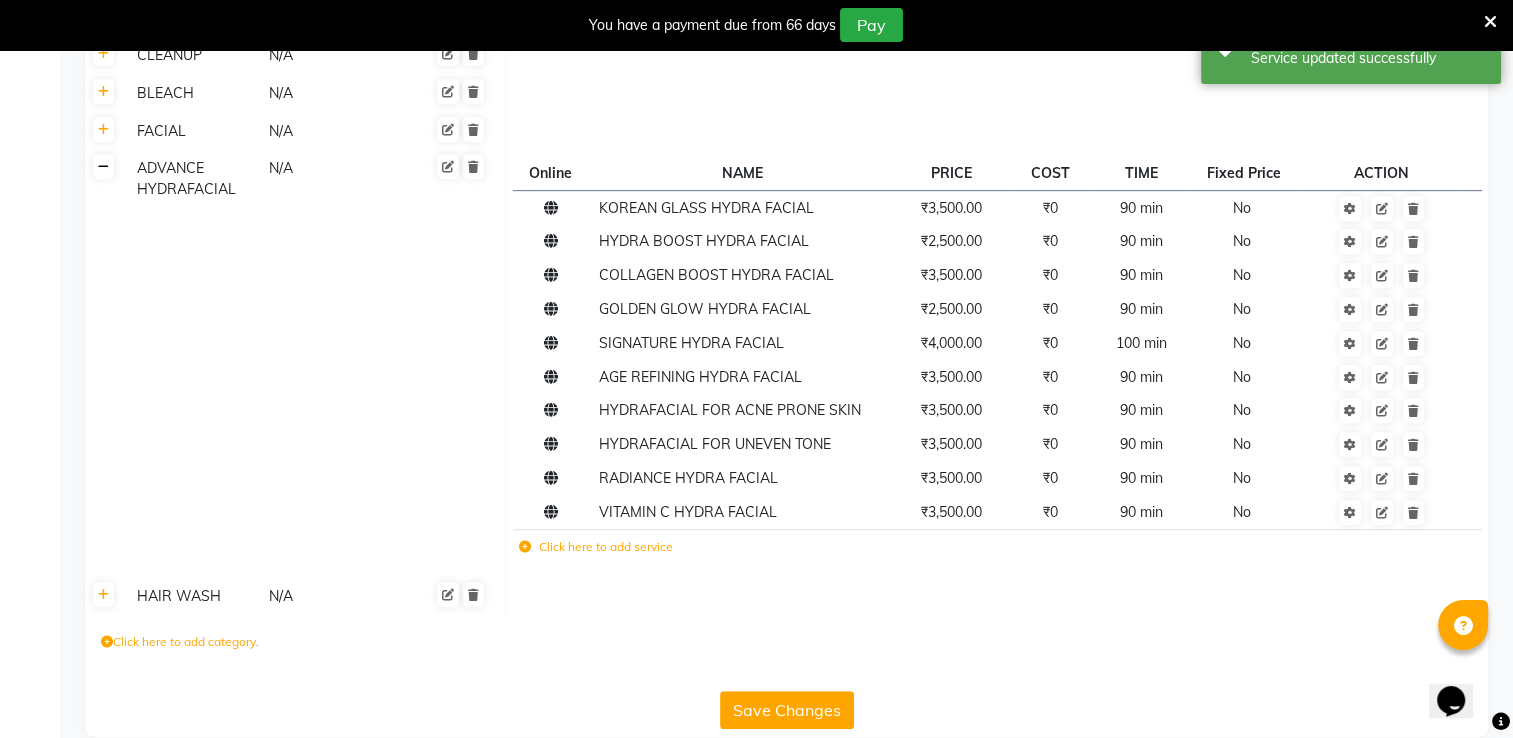 click 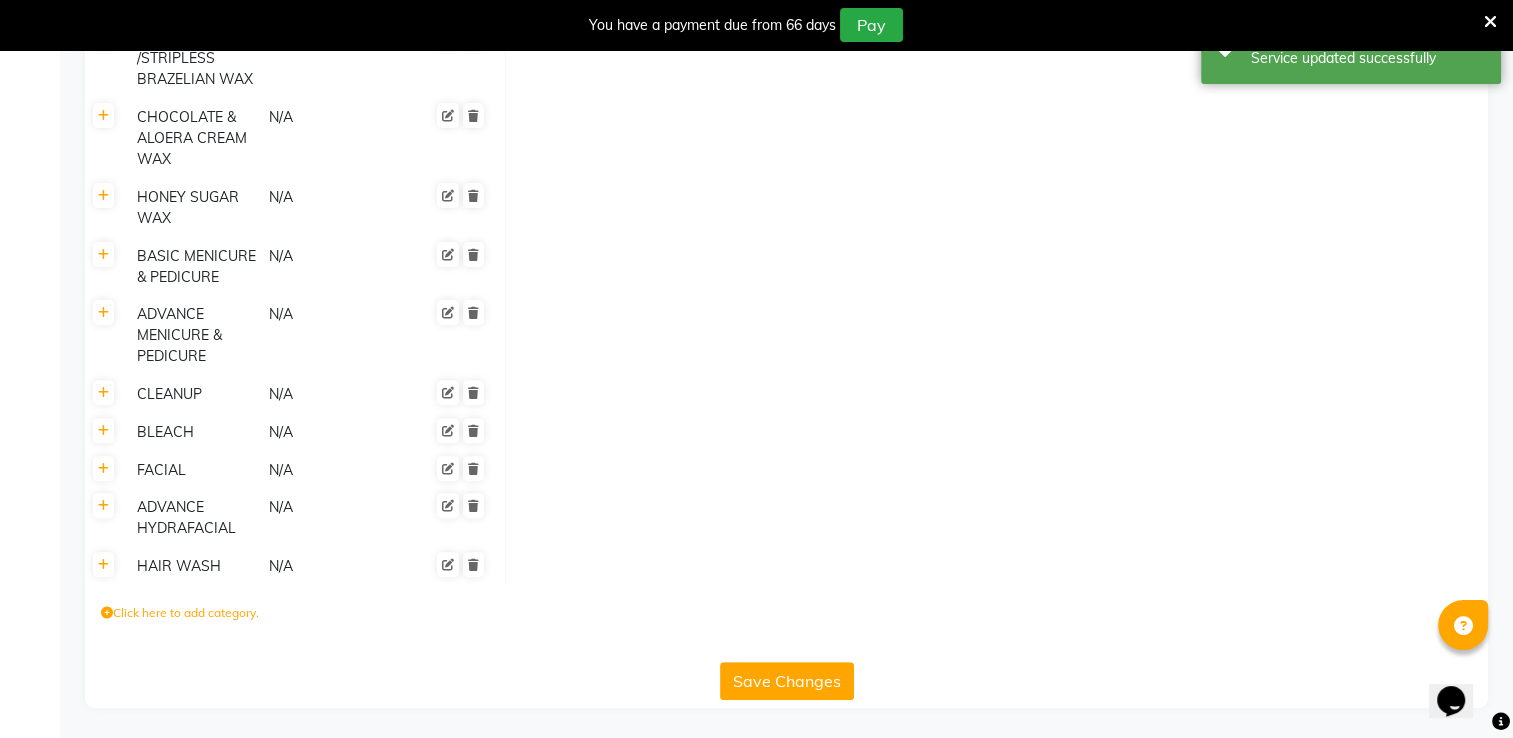 scroll, scrollTop: 624, scrollLeft: 0, axis: vertical 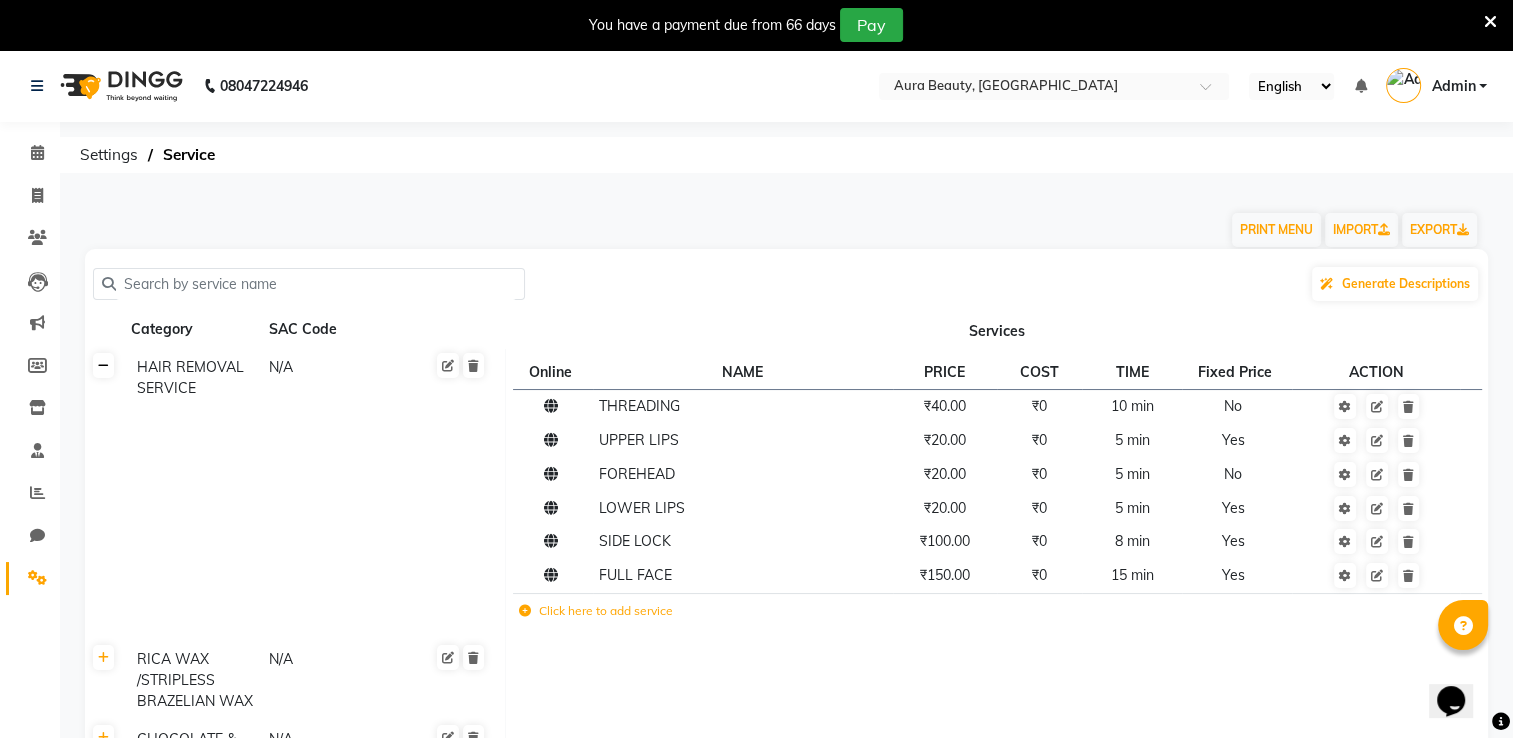 click 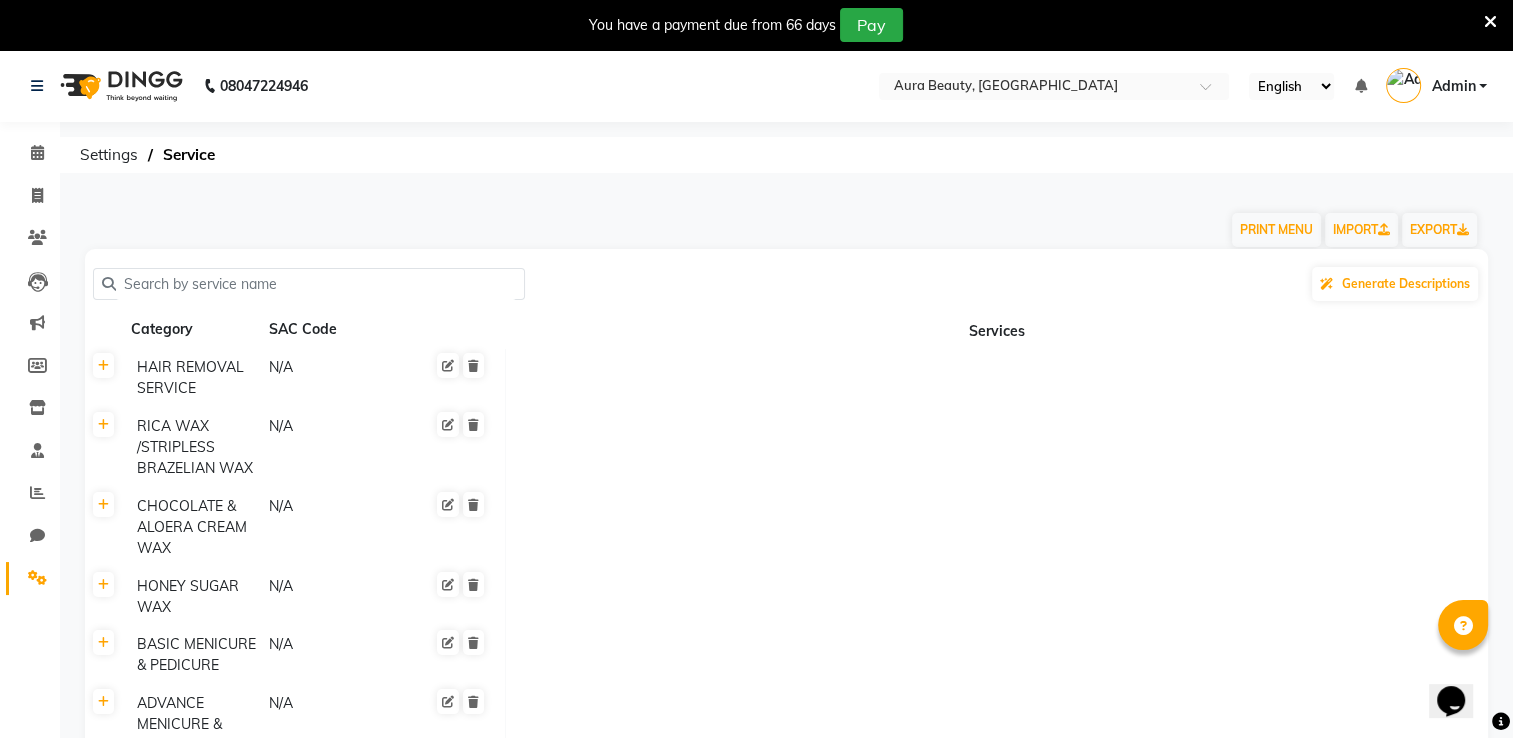scroll, scrollTop: 388, scrollLeft: 0, axis: vertical 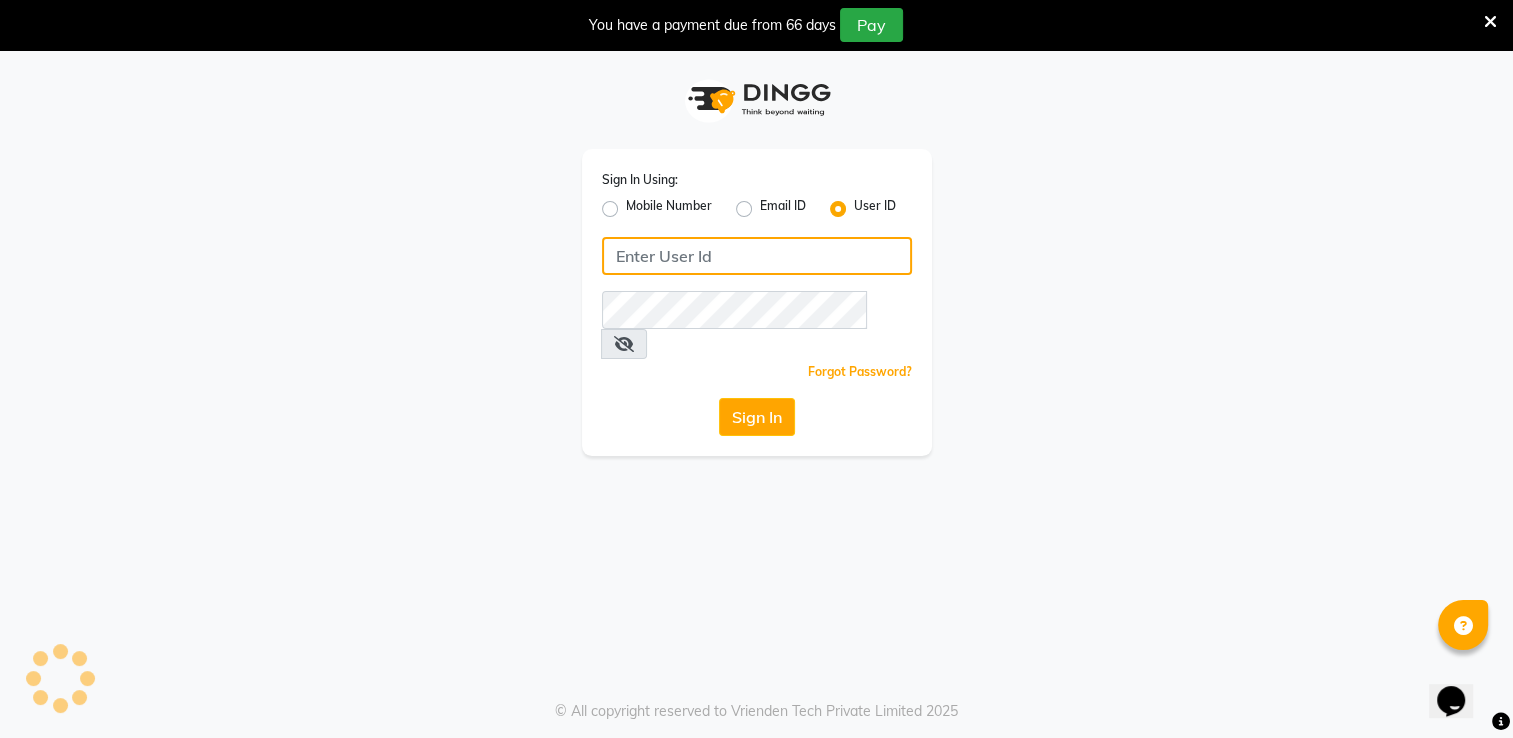 type on "Vaishnavisalon" 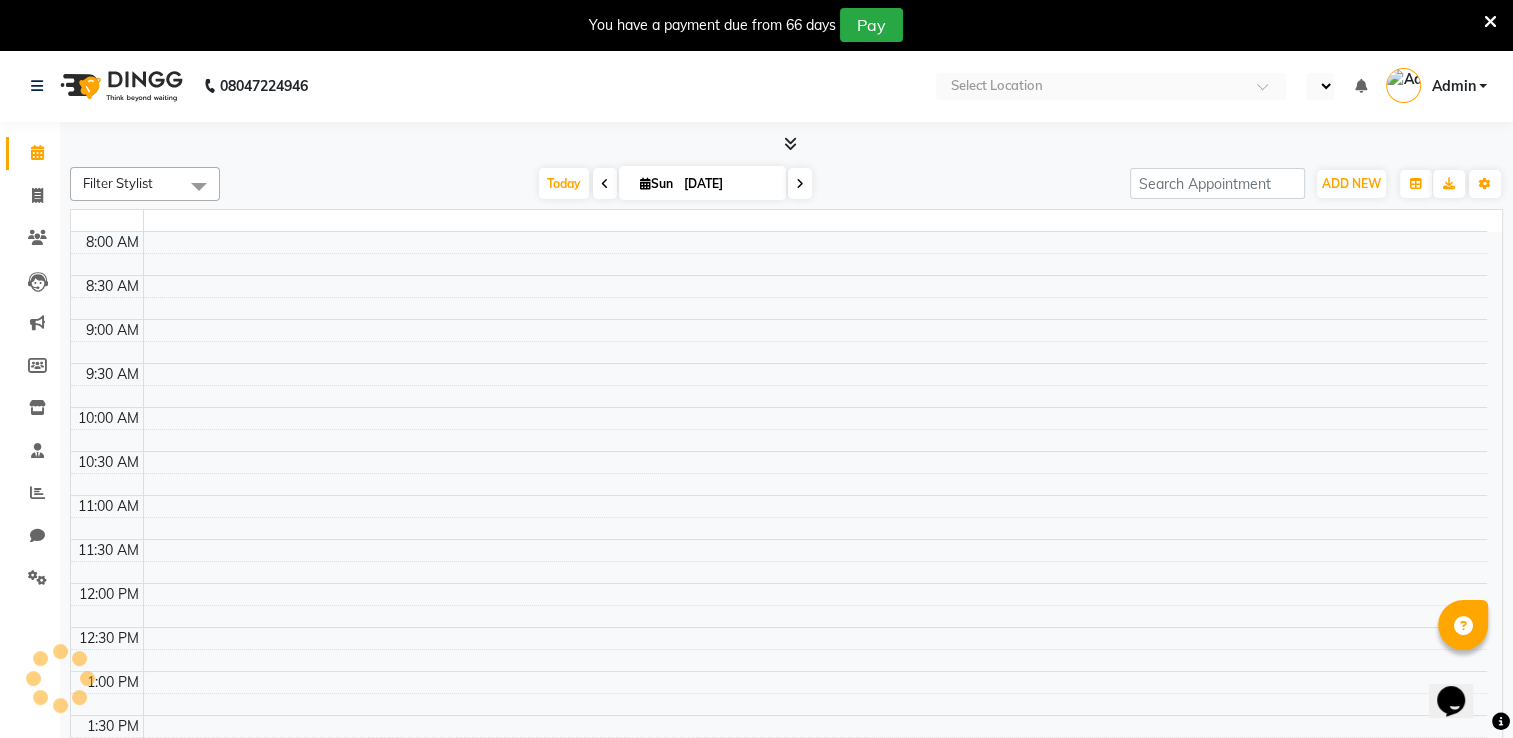 scroll, scrollTop: 0, scrollLeft: 0, axis: both 